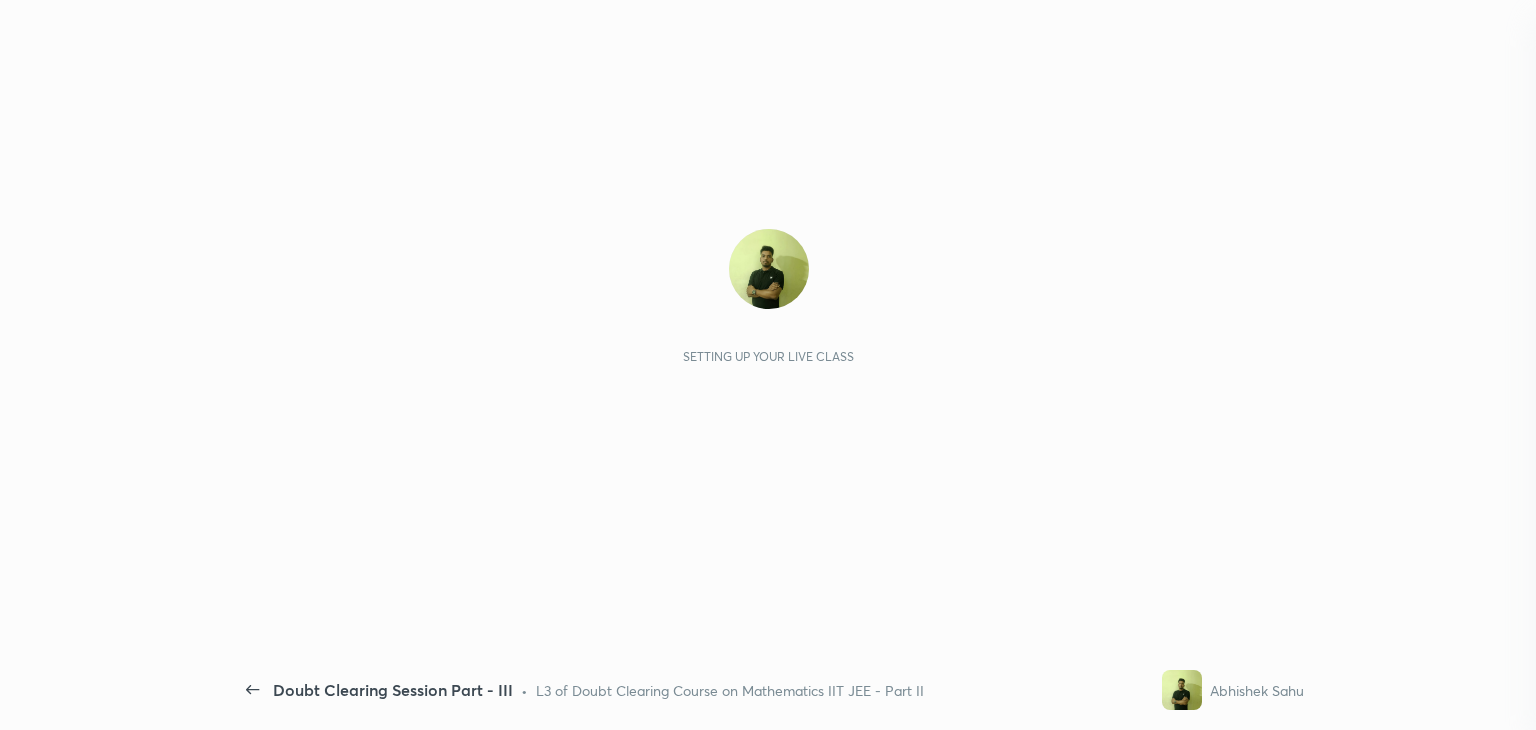 scroll, scrollTop: 0, scrollLeft: 0, axis: both 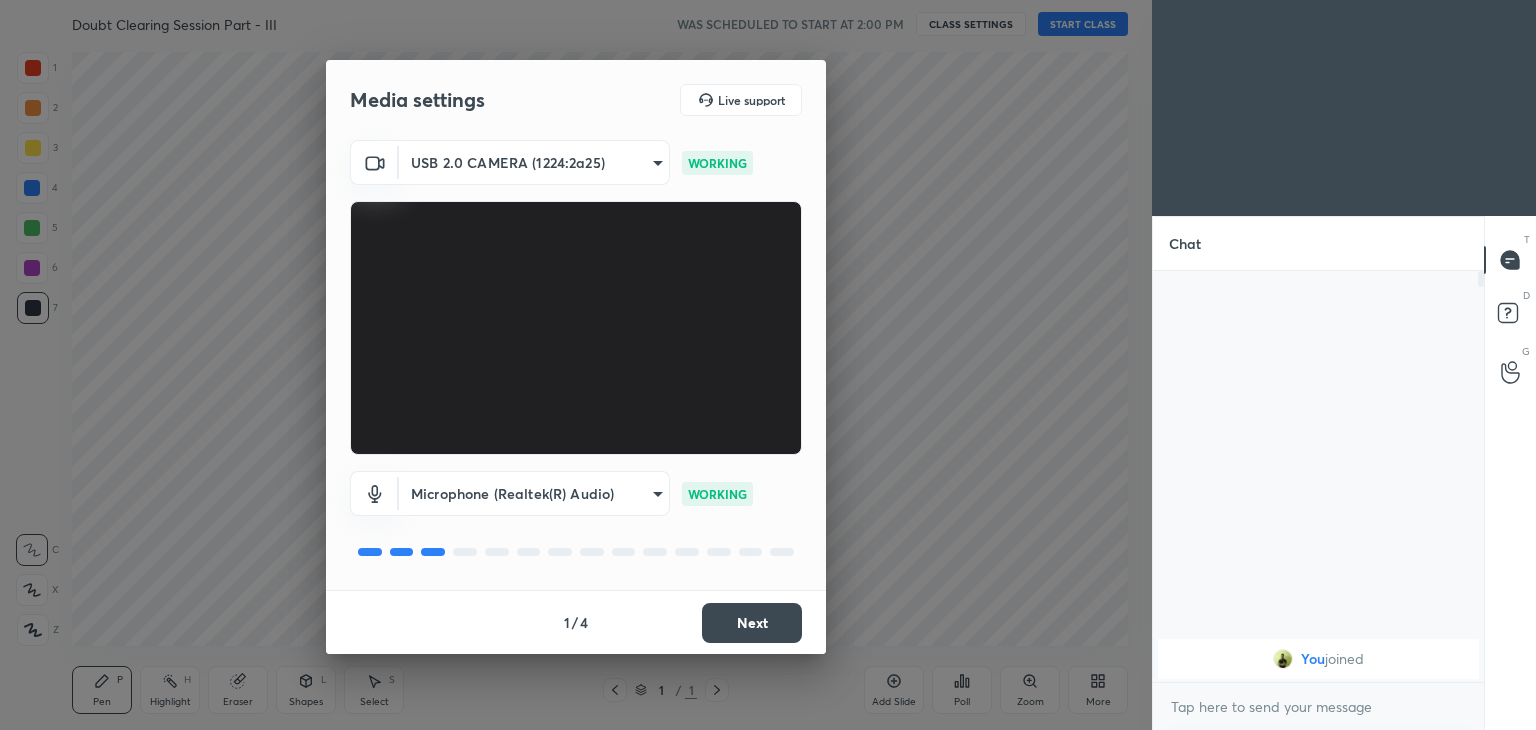 click on "Next" at bounding box center [752, 623] 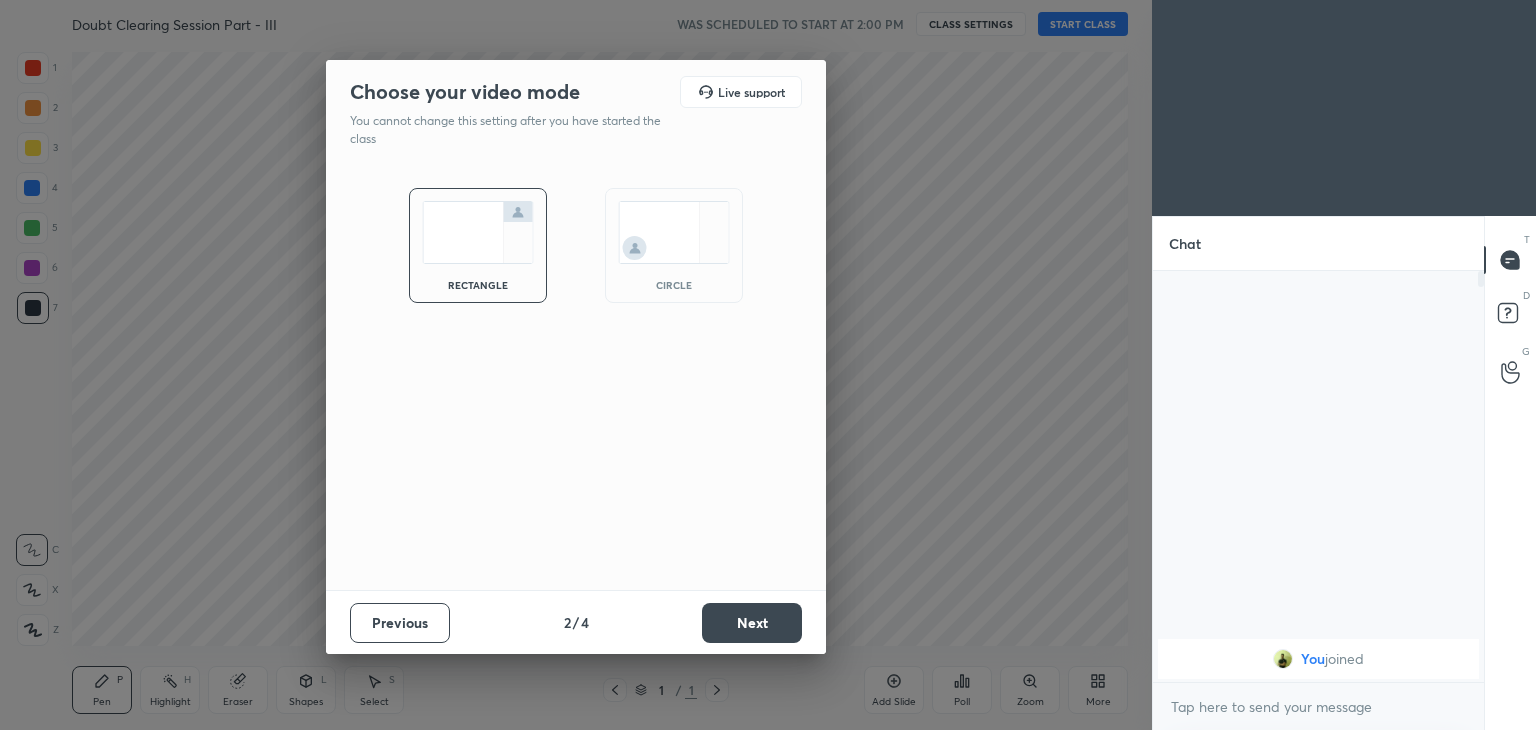 click on "circle" at bounding box center (674, 245) 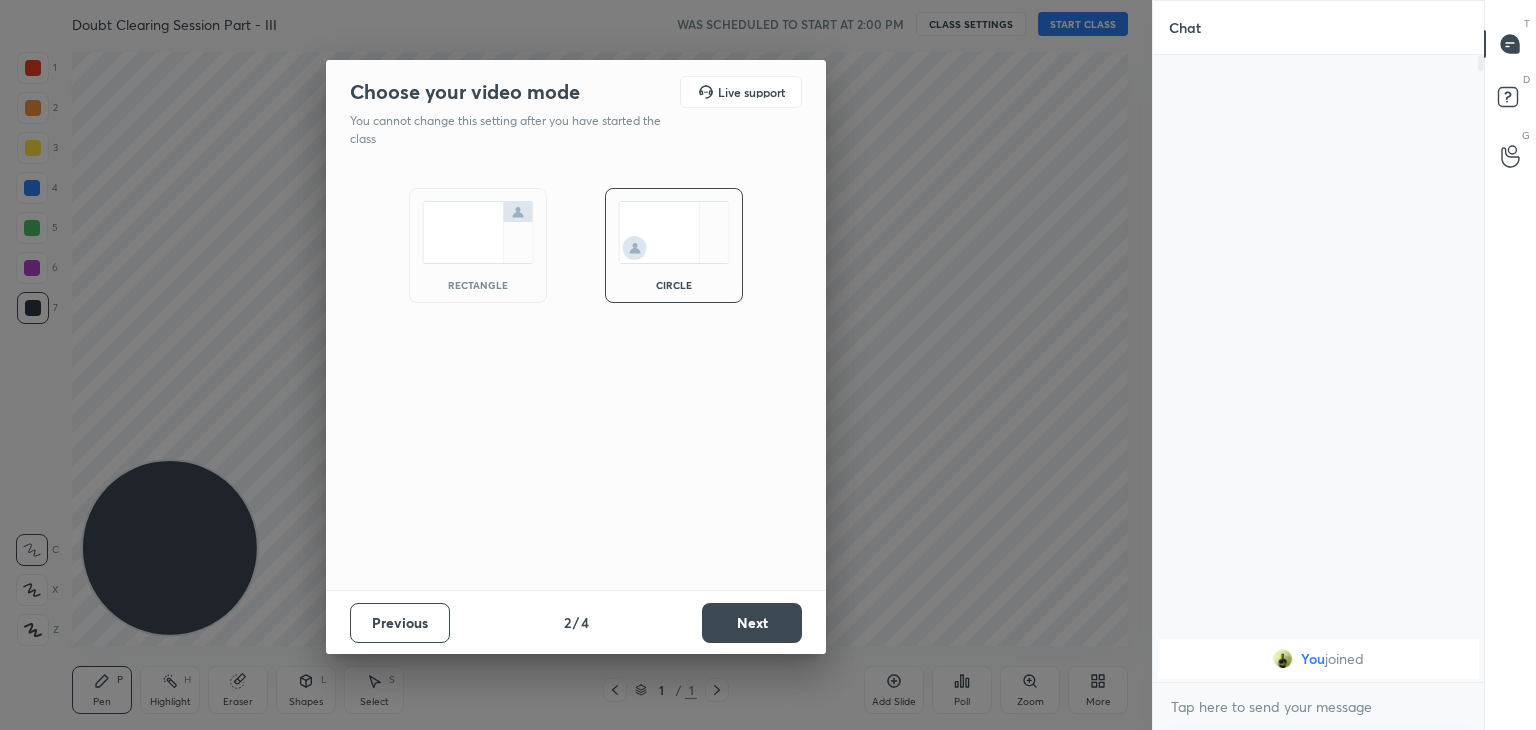 scroll, scrollTop: 6, scrollLeft: 6, axis: both 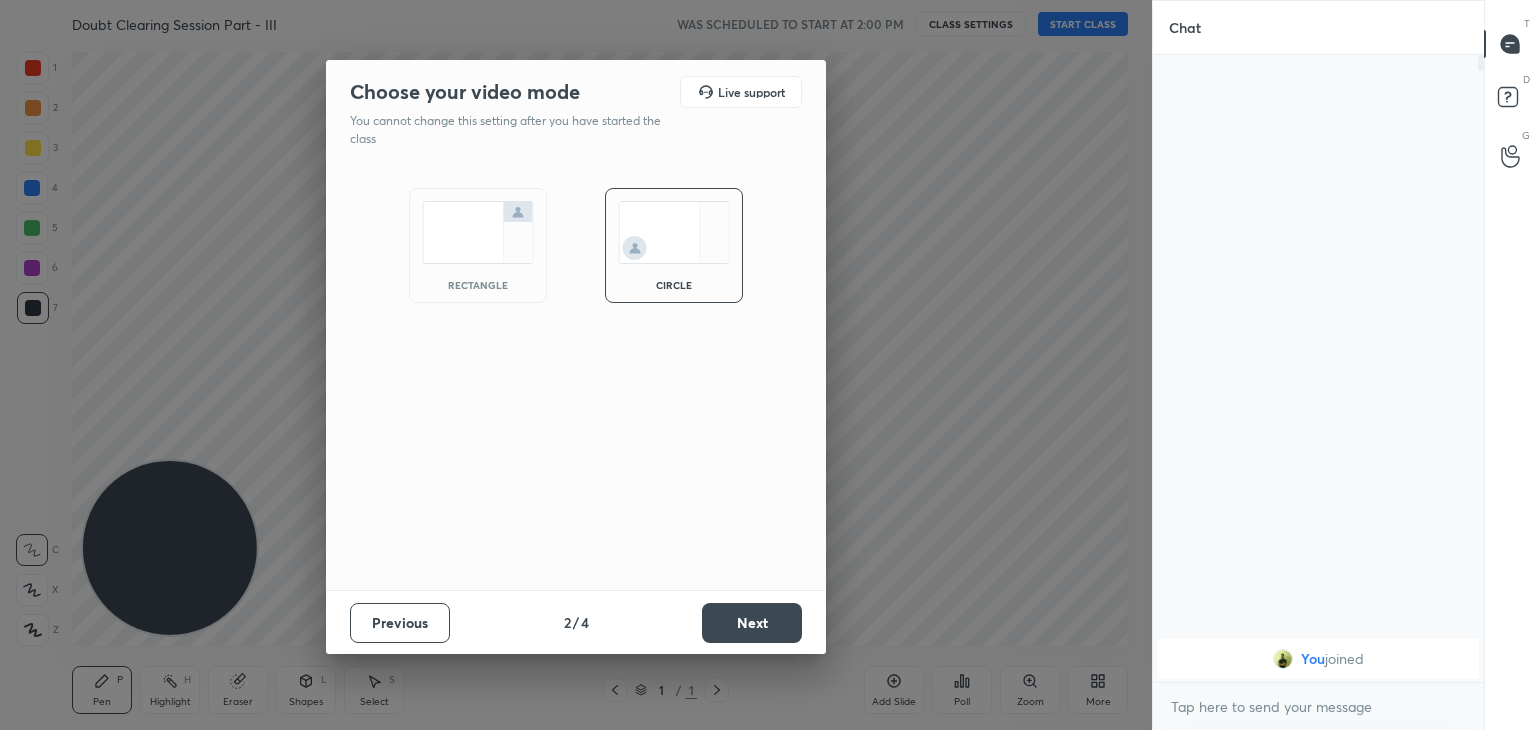 click on "Next" at bounding box center (752, 623) 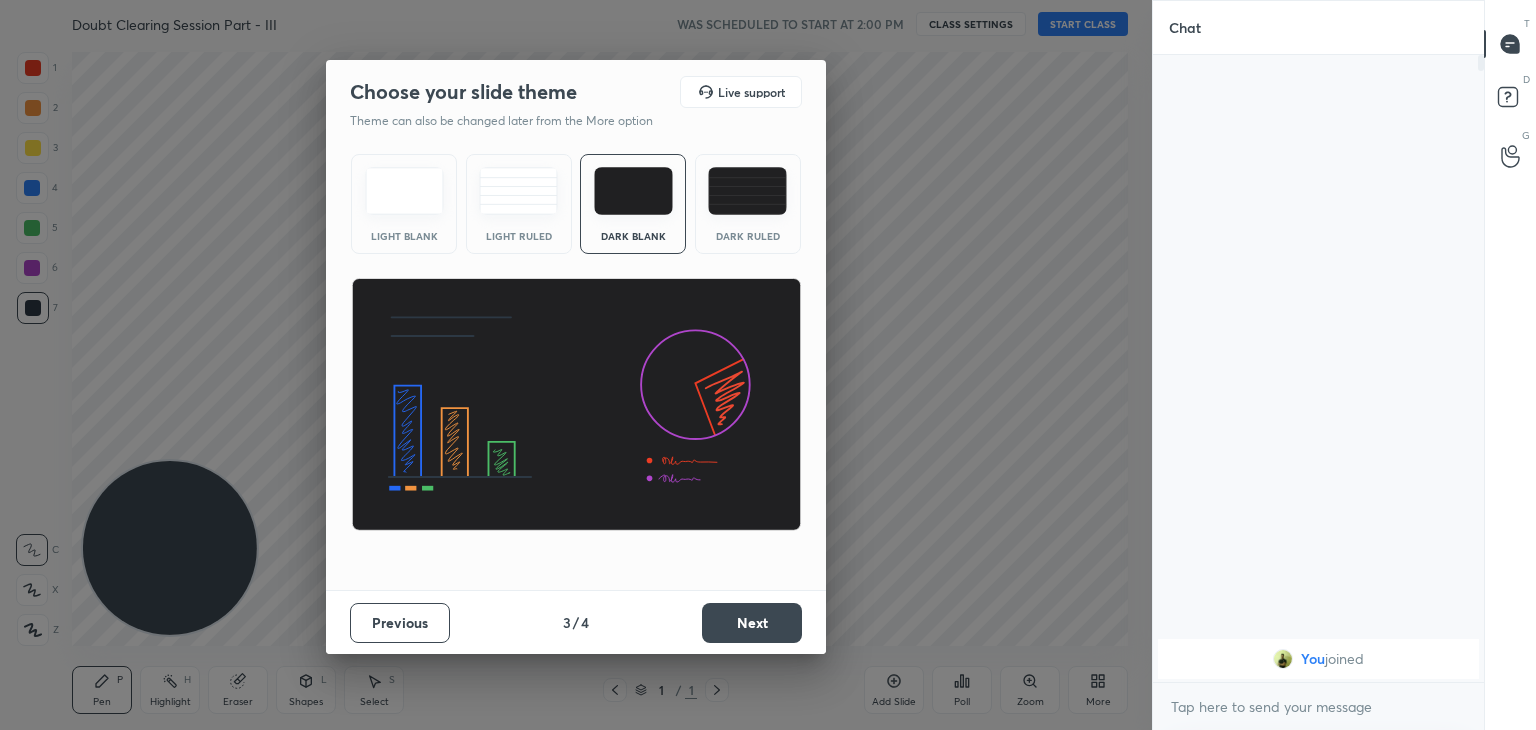 click on "Next" at bounding box center (752, 623) 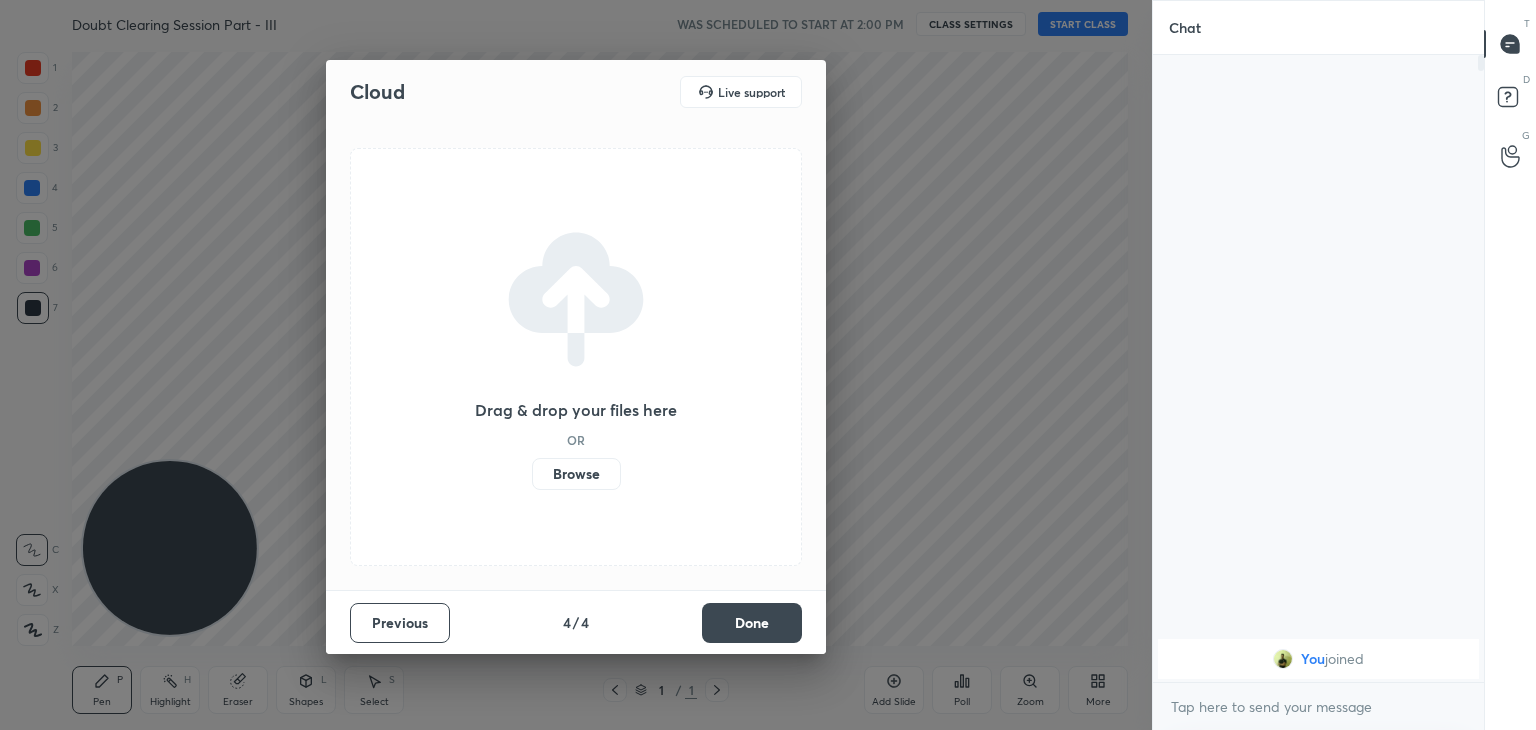 click on "Done" at bounding box center (752, 623) 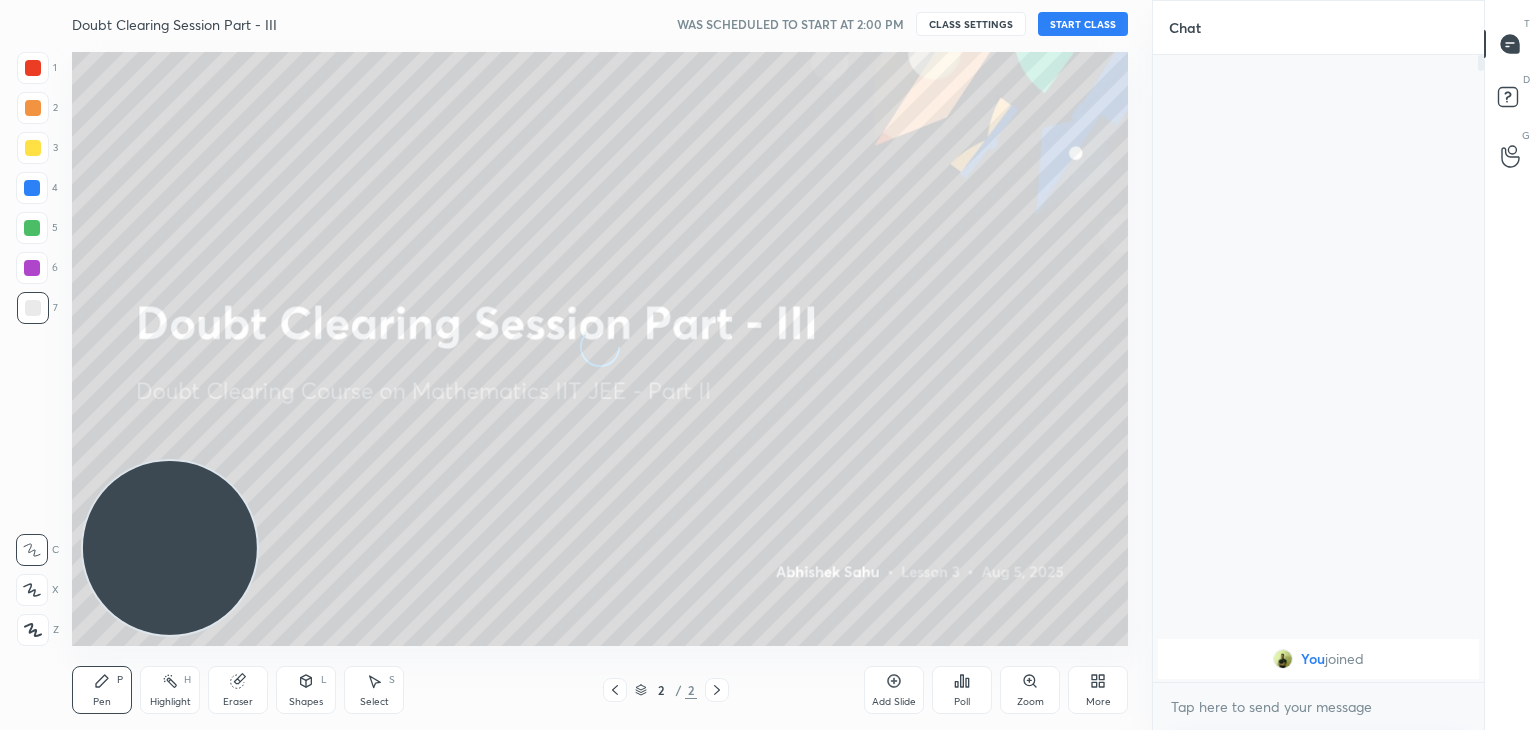 click on "More" at bounding box center [1098, 690] 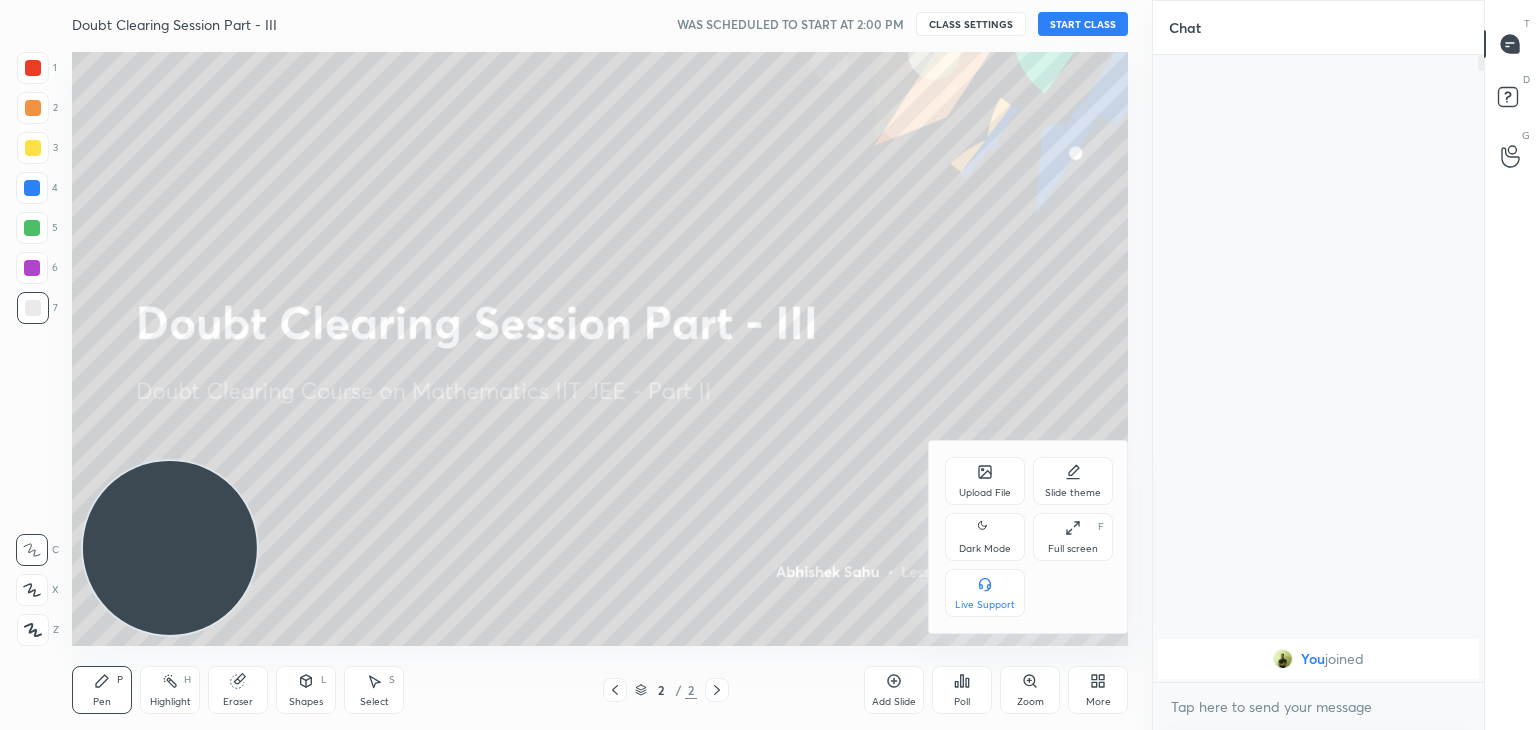 click 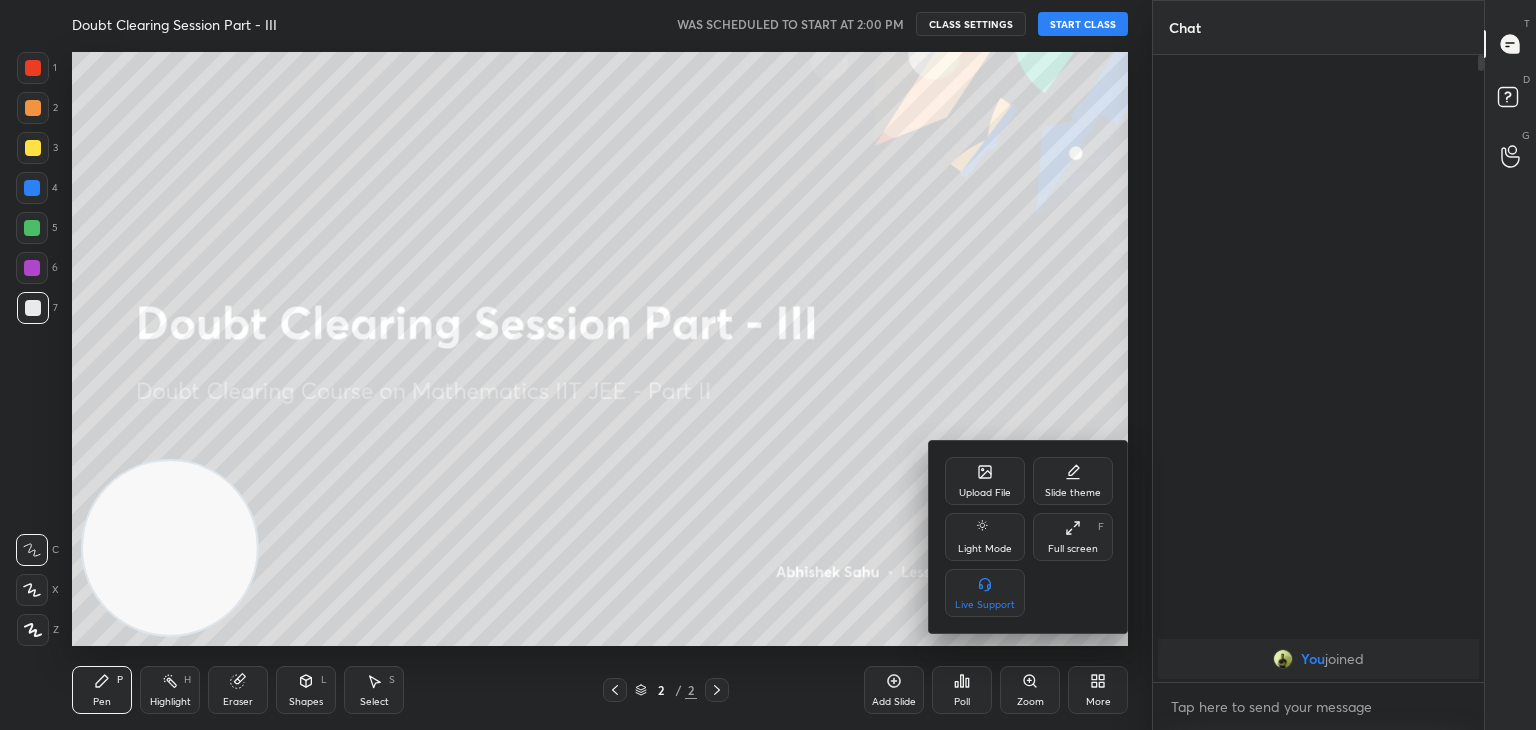 click at bounding box center (768, 365) 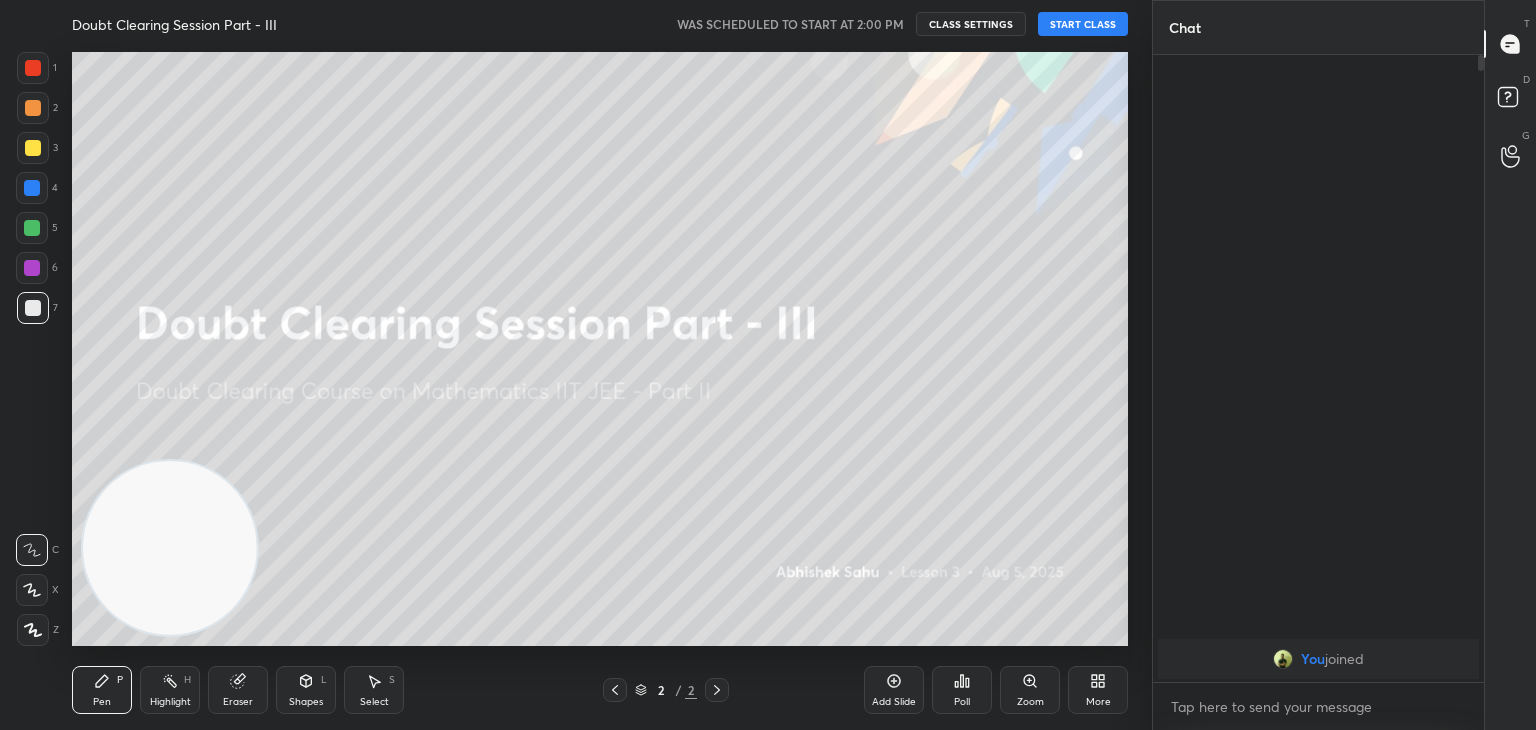 click on "START CLASS" at bounding box center (1083, 24) 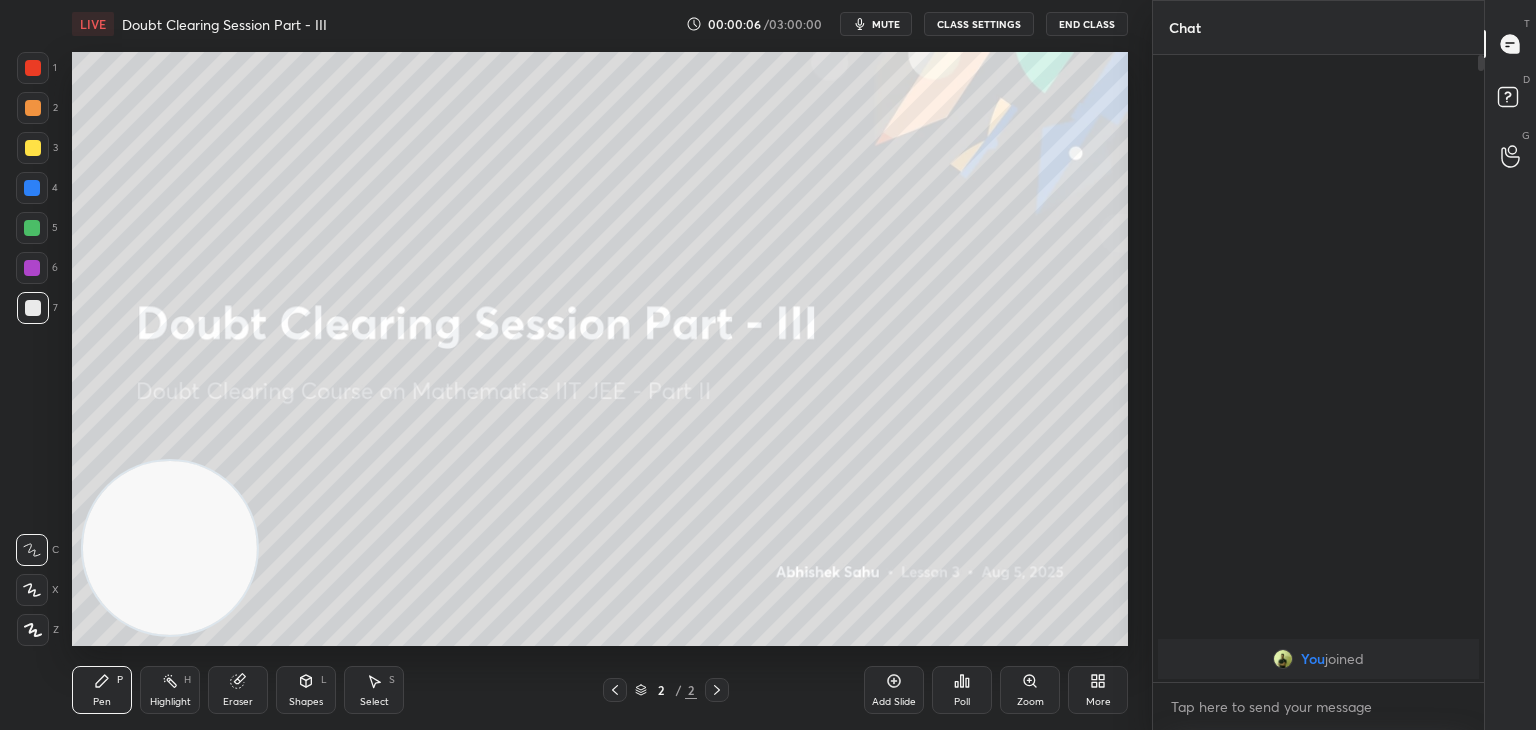 click on "mute" at bounding box center (886, 24) 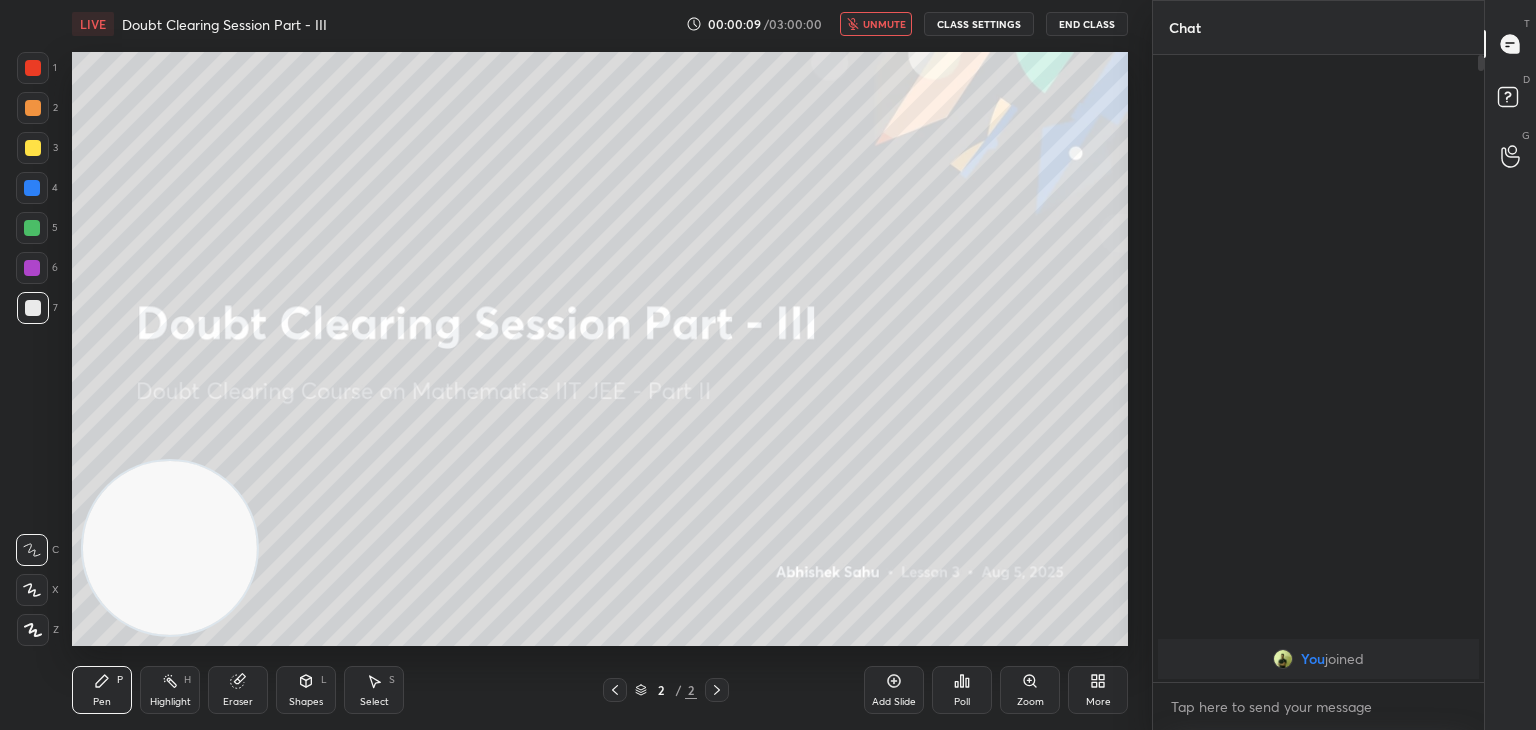 click on "Add Slide" at bounding box center [894, 690] 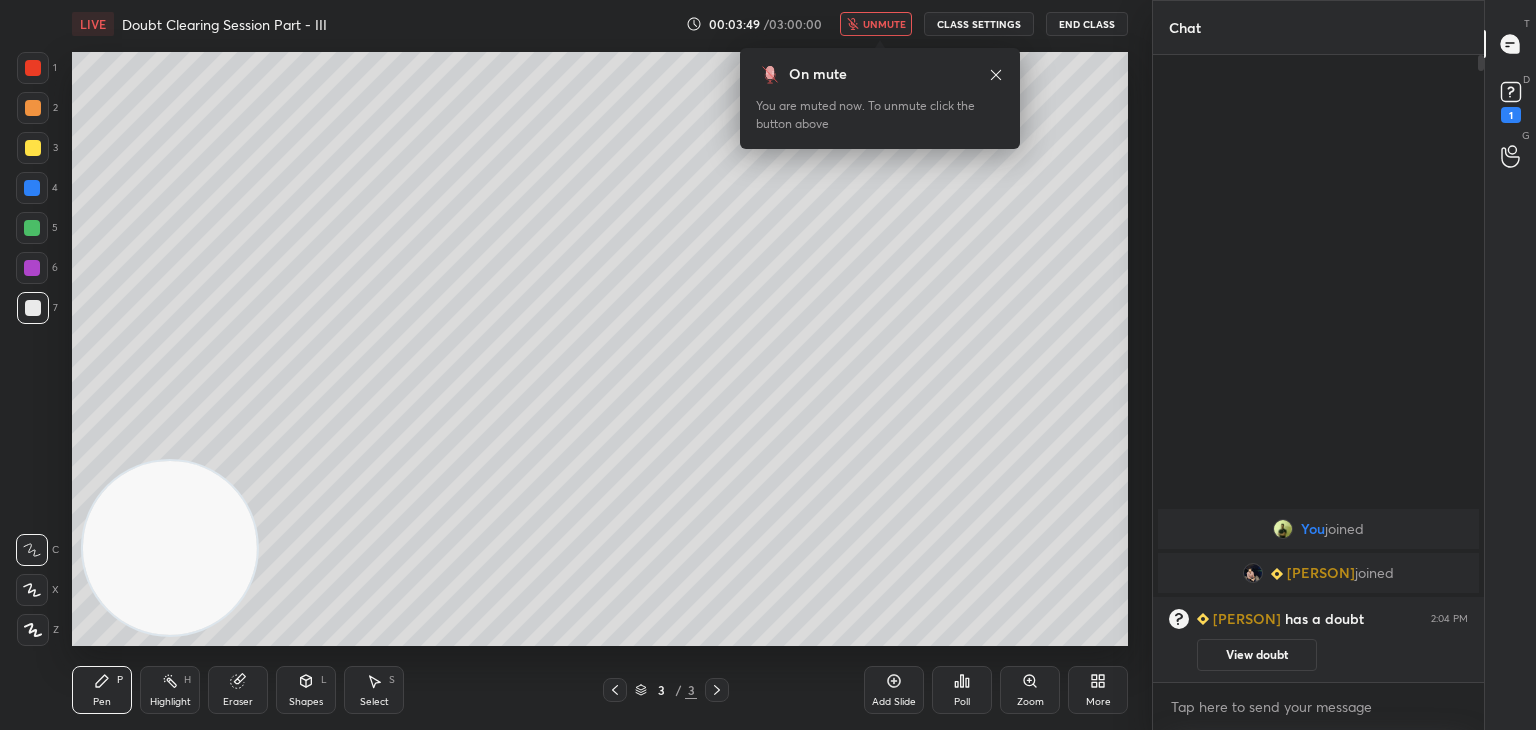 click 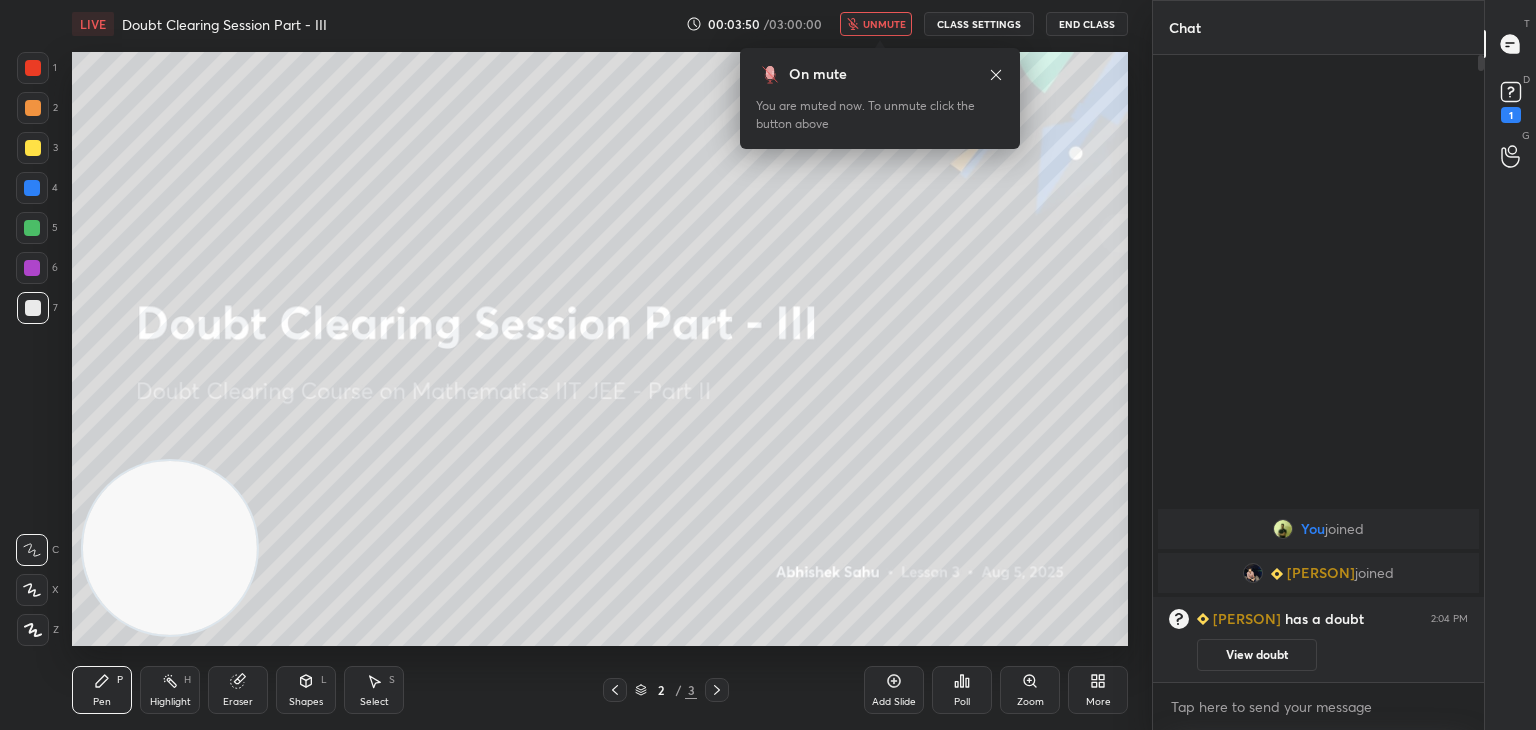 click on "View doubt" at bounding box center [1257, 655] 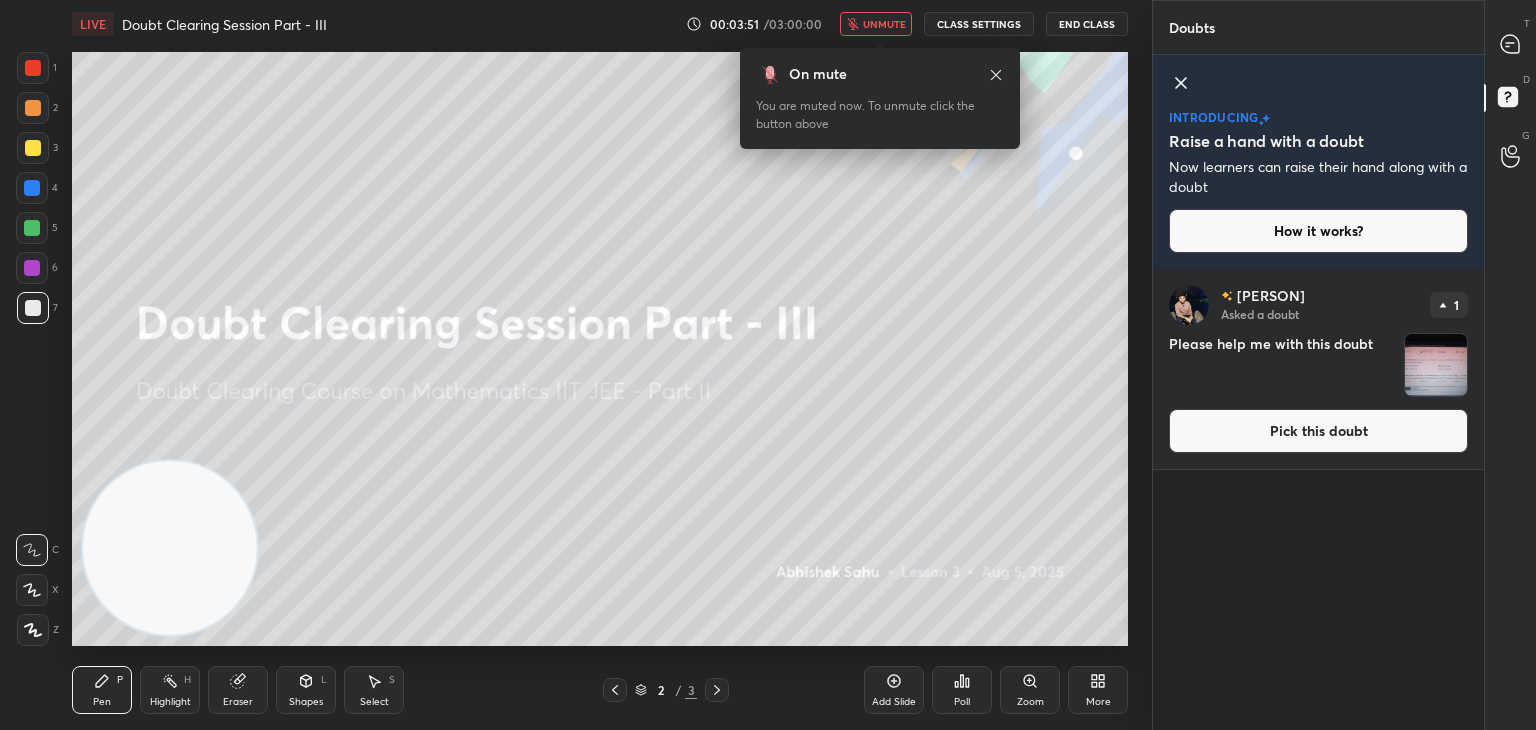 click 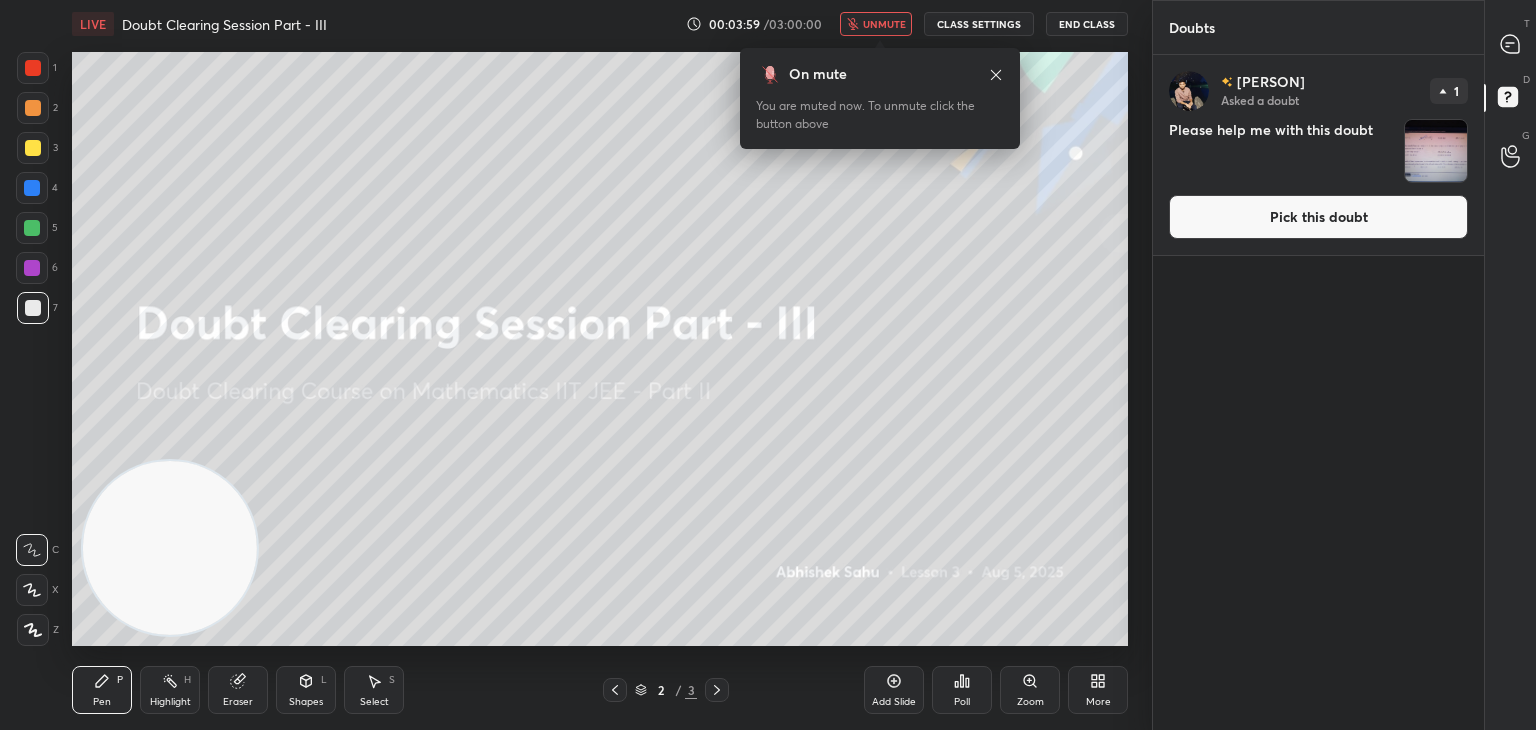 drag, startPoint x: 1272, startPoint y: 237, endPoint x: 1216, endPoint y: 260, distance: 60.53924 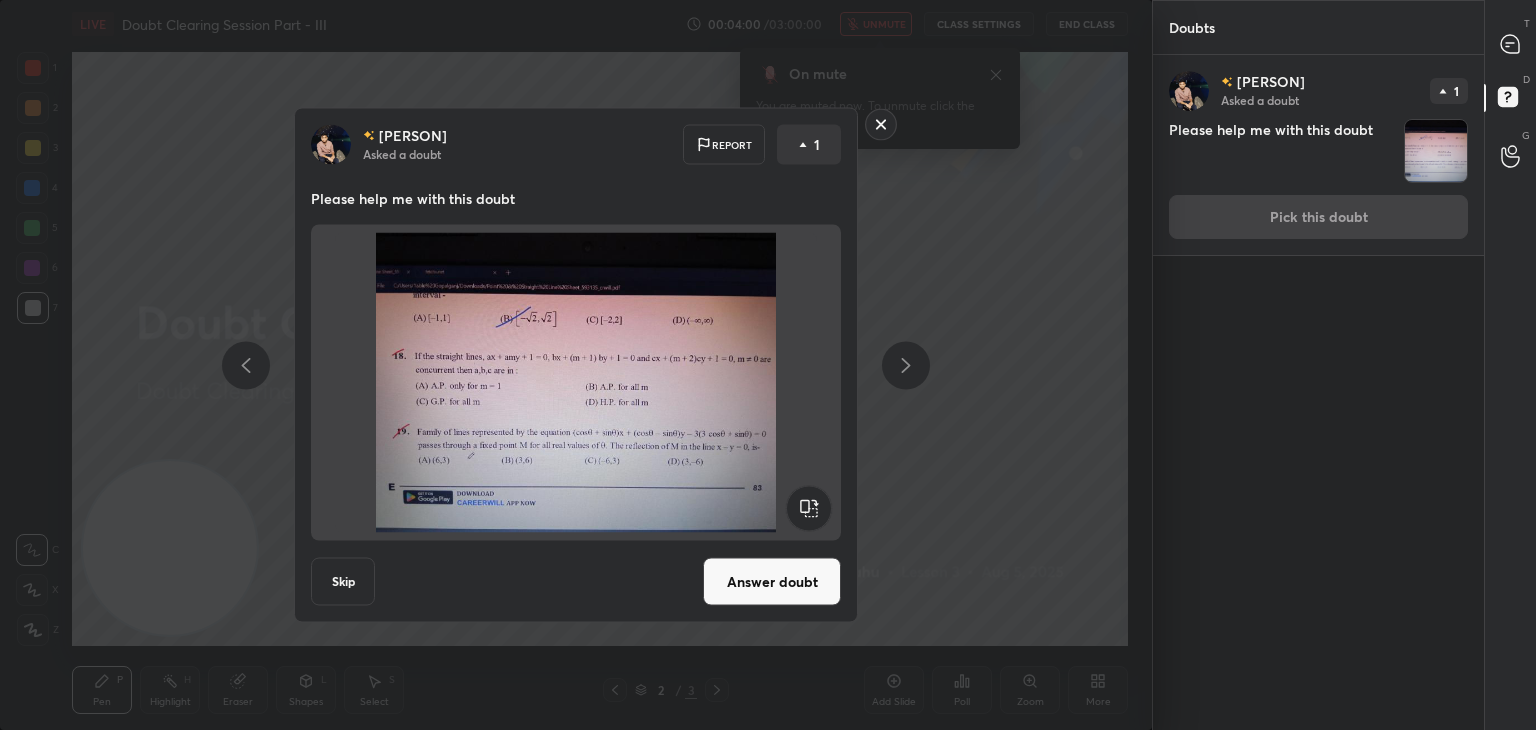 click on "Answer doubt" at bounding box center [772, 582] 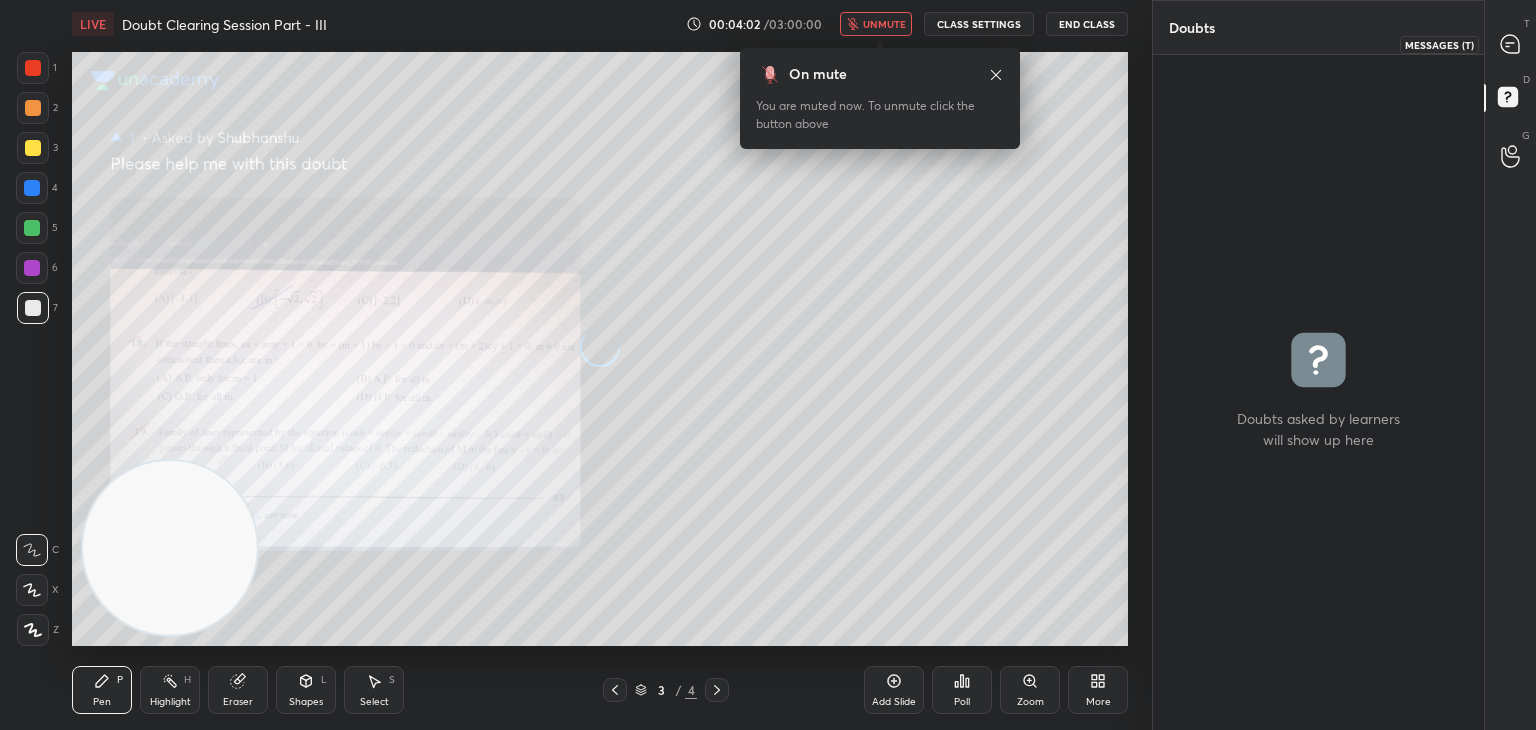 click 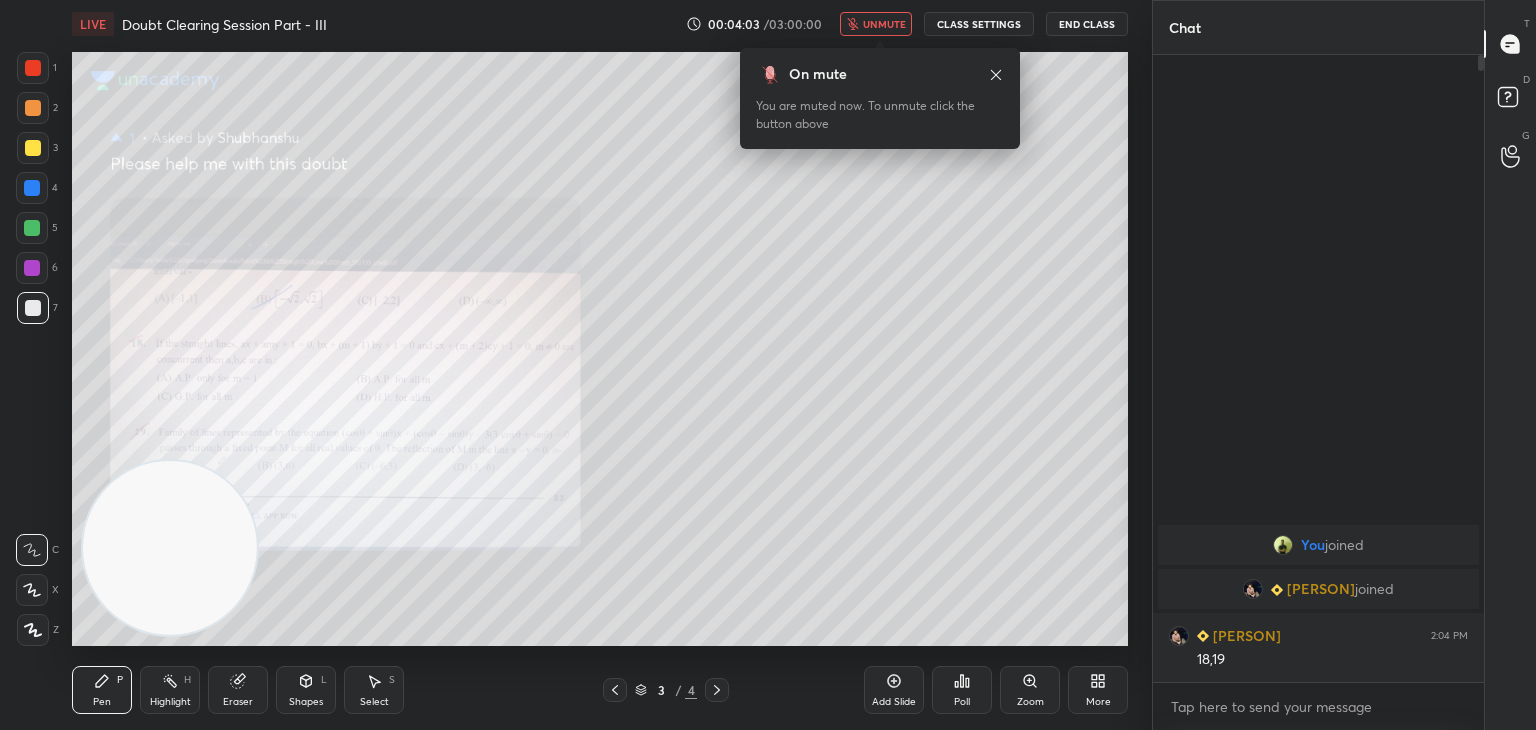 scroll, scrollTop: 6, scrollLeft: 6, axis: both 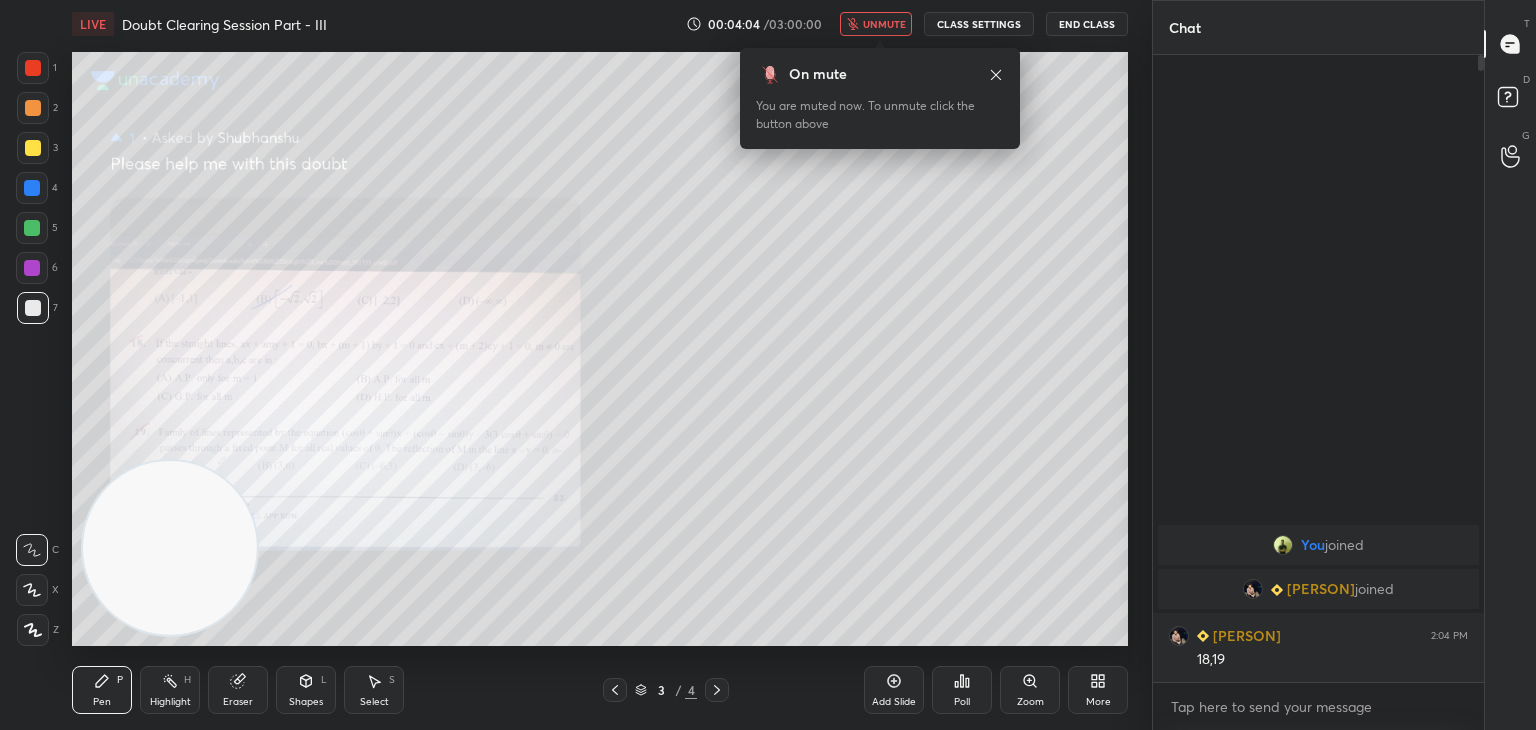 click on "Zoom" at bounding box center (1030, 690) 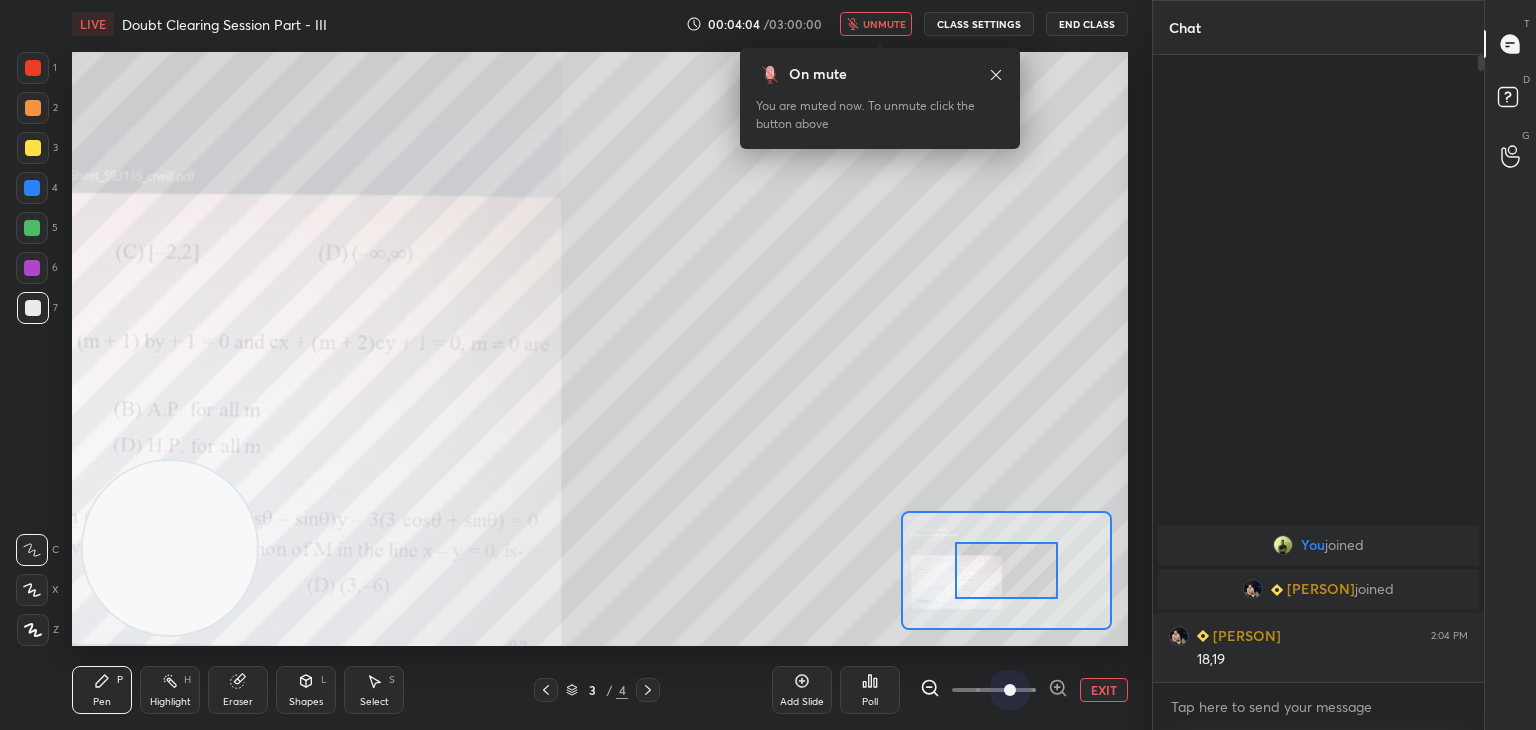 click at bounding box center [994, 690] 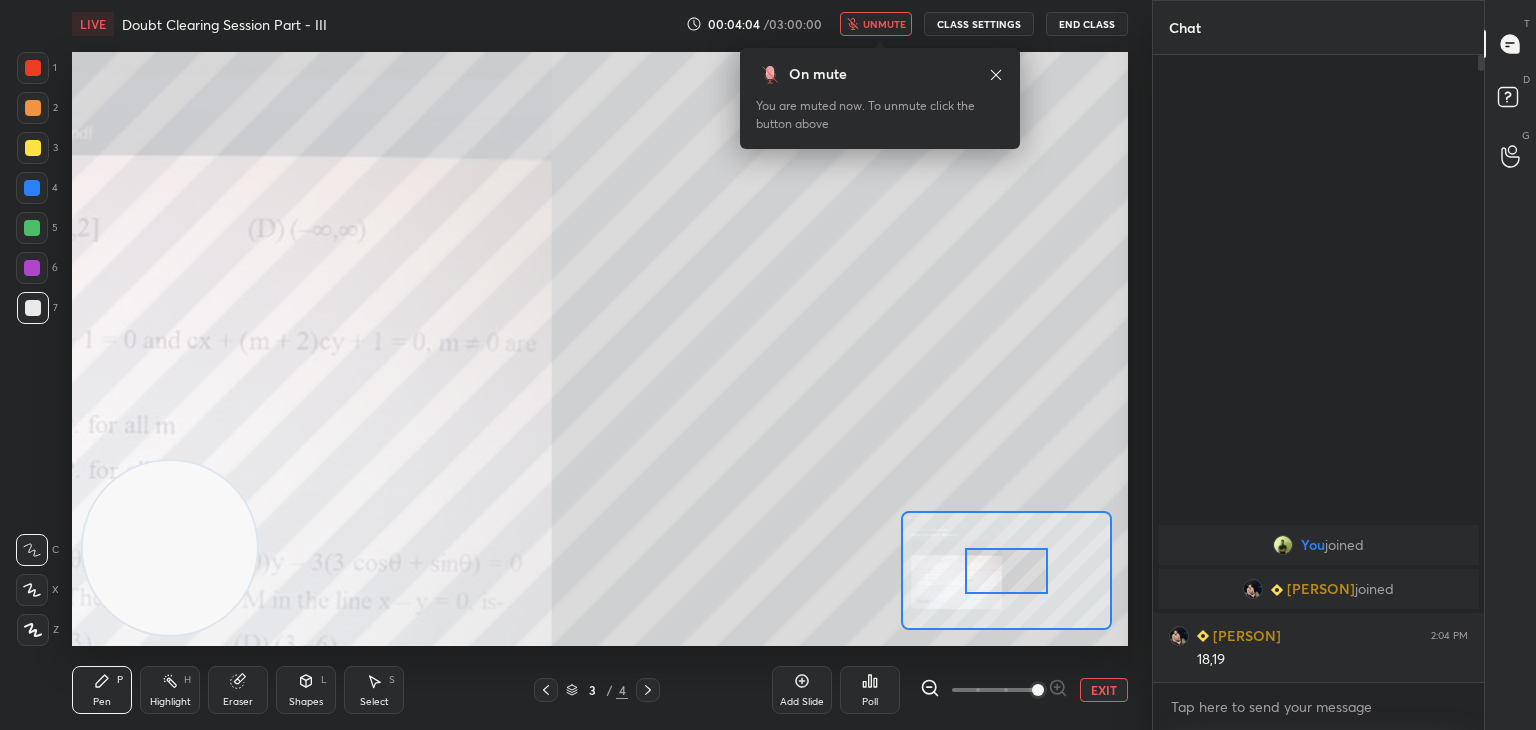 click at bounding box center [1038, 690] 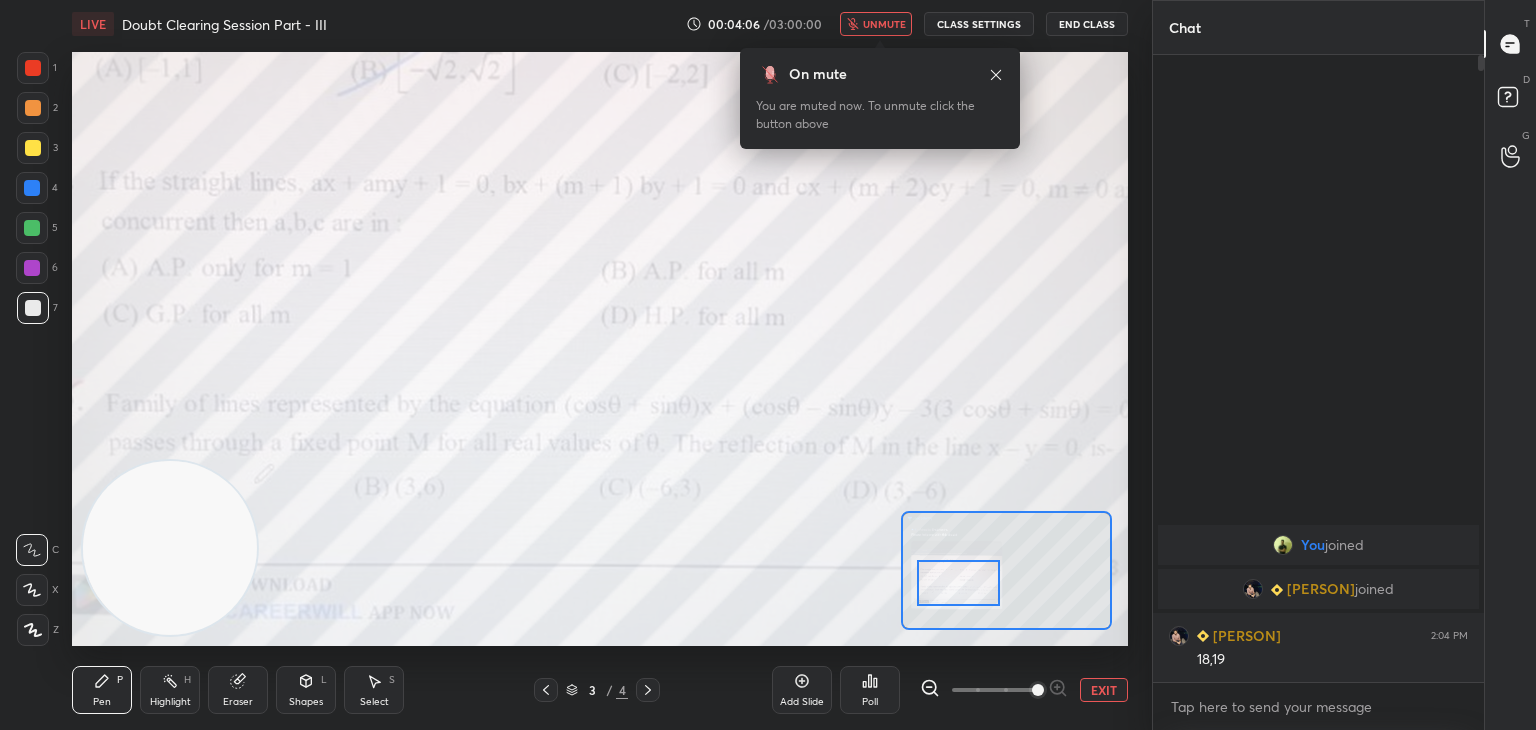 drag, startPoint x: 977, startPoint y: 570, endPoint x: 948, endPoint y: 586, distance: 33.12099 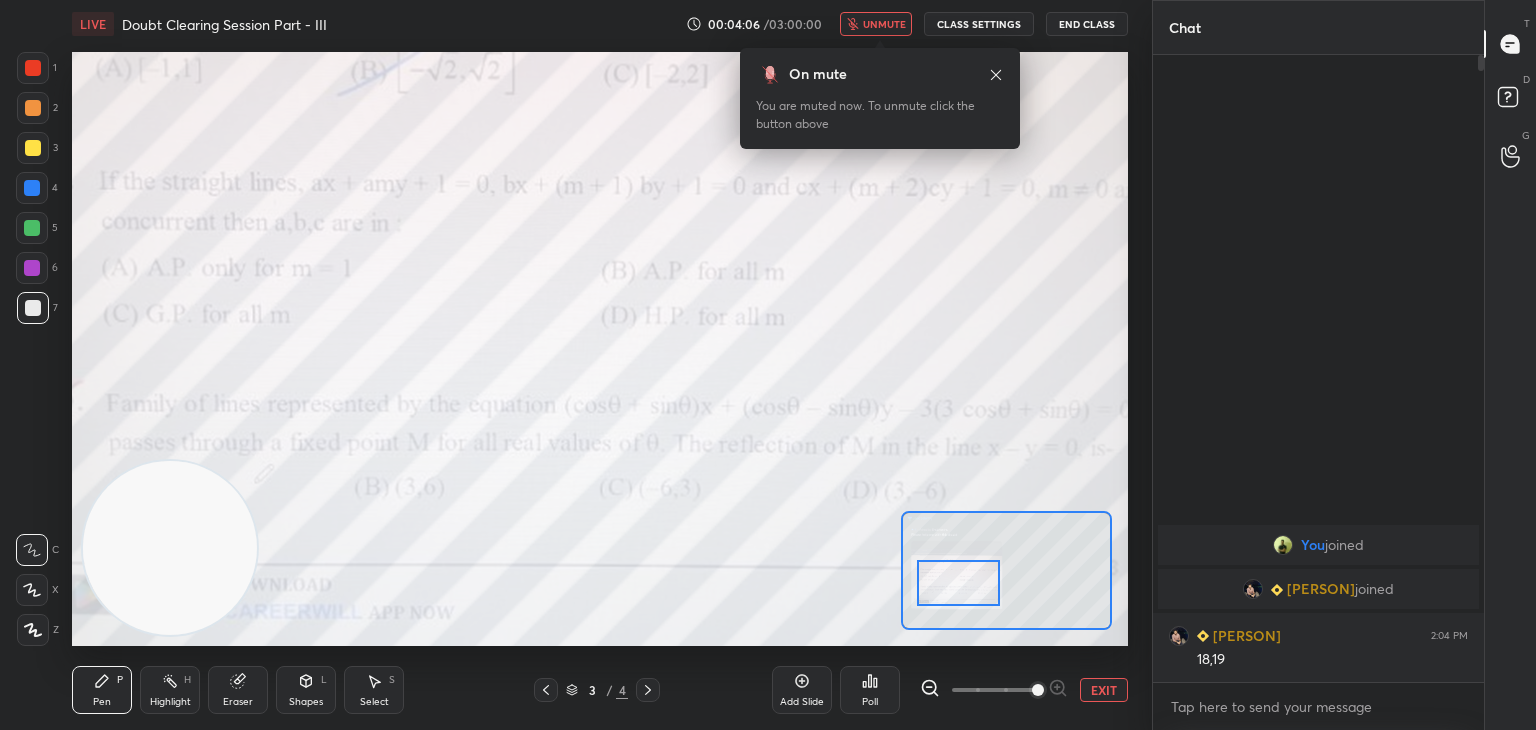 click at bounding box center [958, 583] 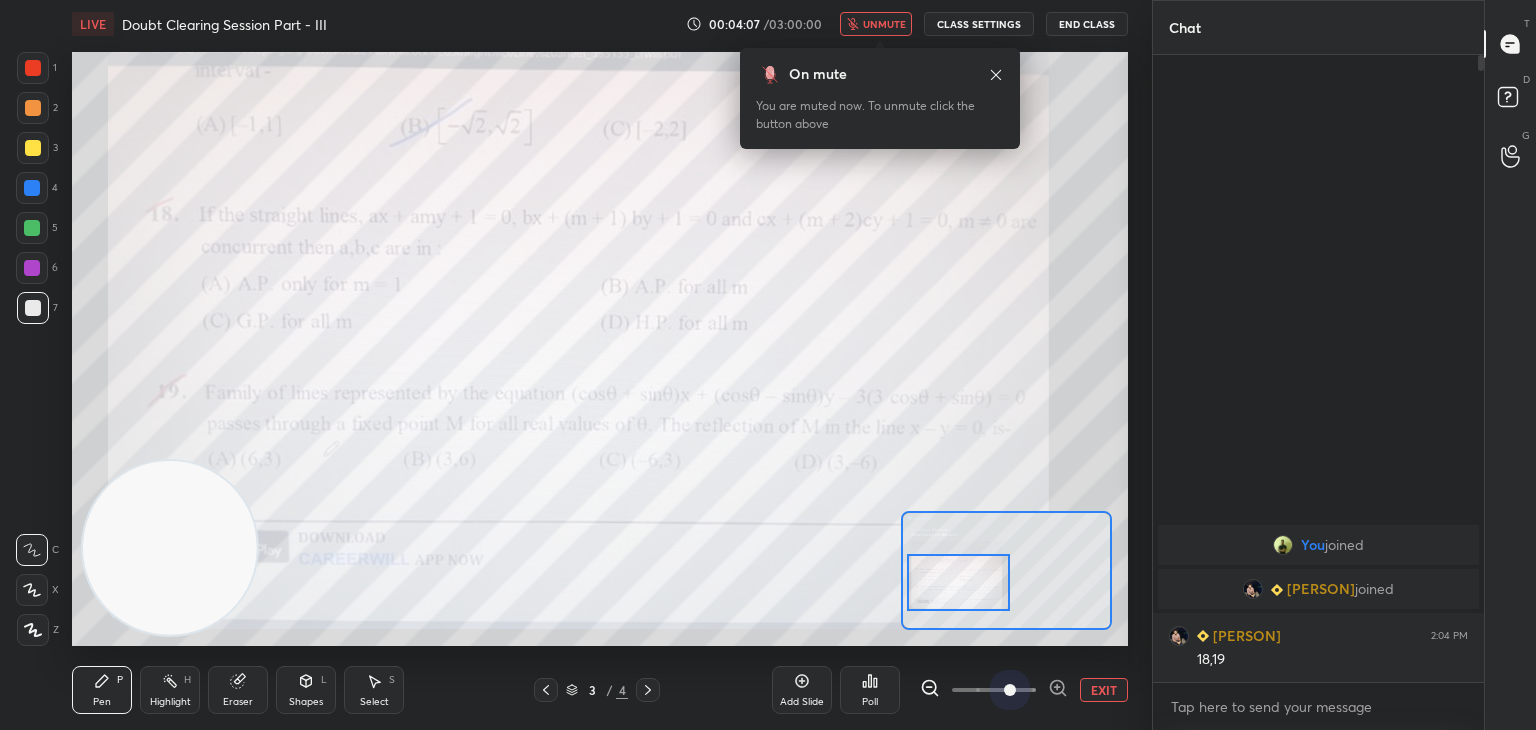 click at bounding box center [994, 690] 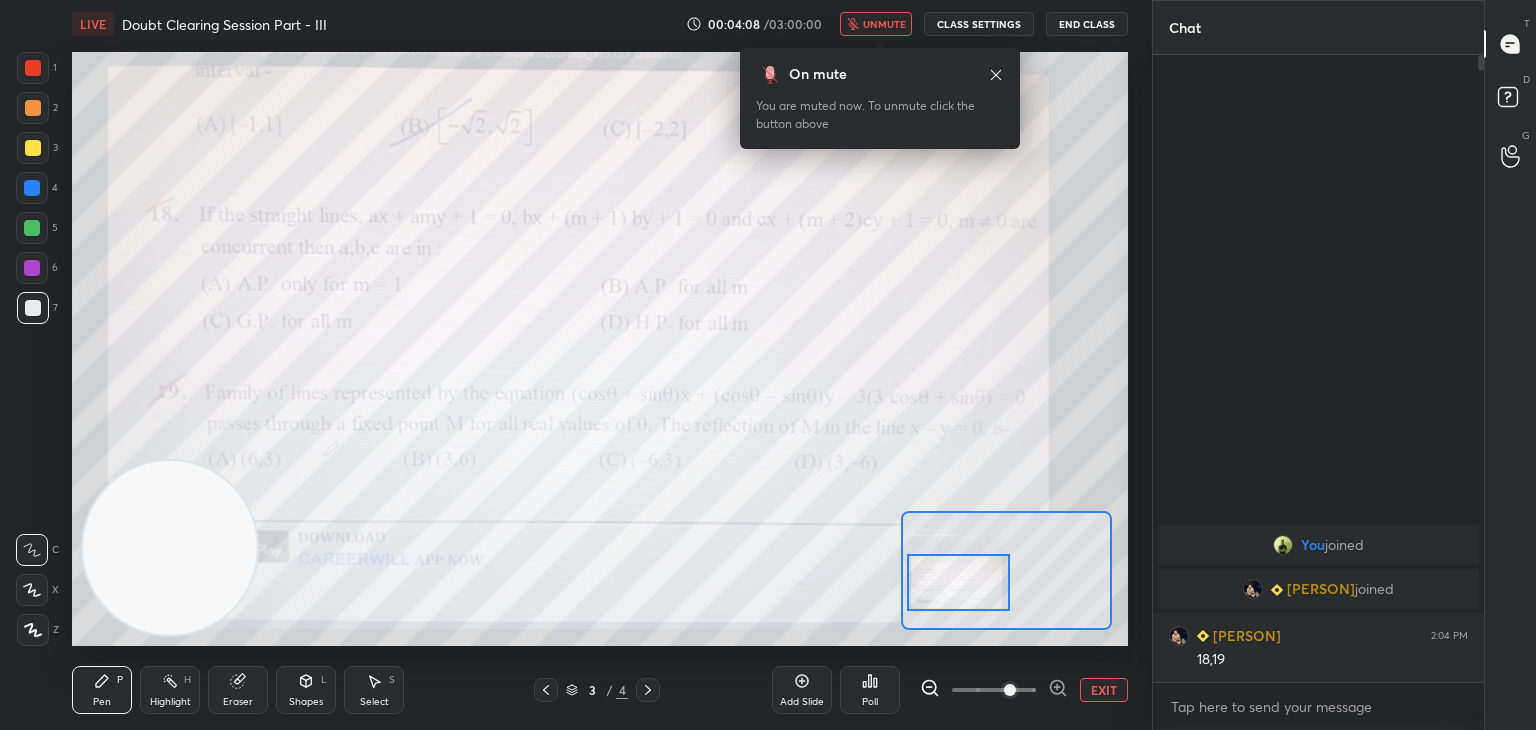 click on "unmute" at bounding box center (884, 24) 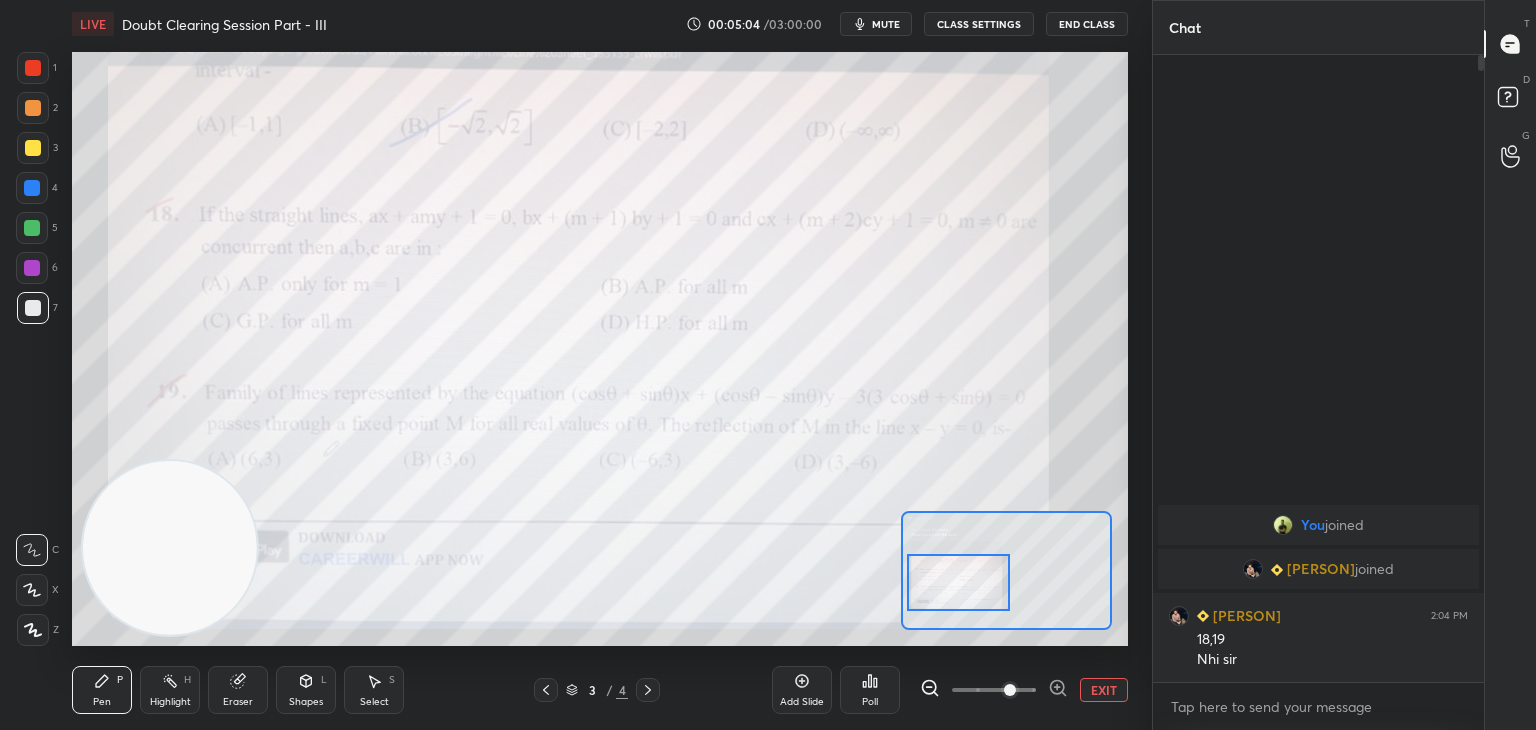 click on "EXIT" at bounding box center [1104, 690] 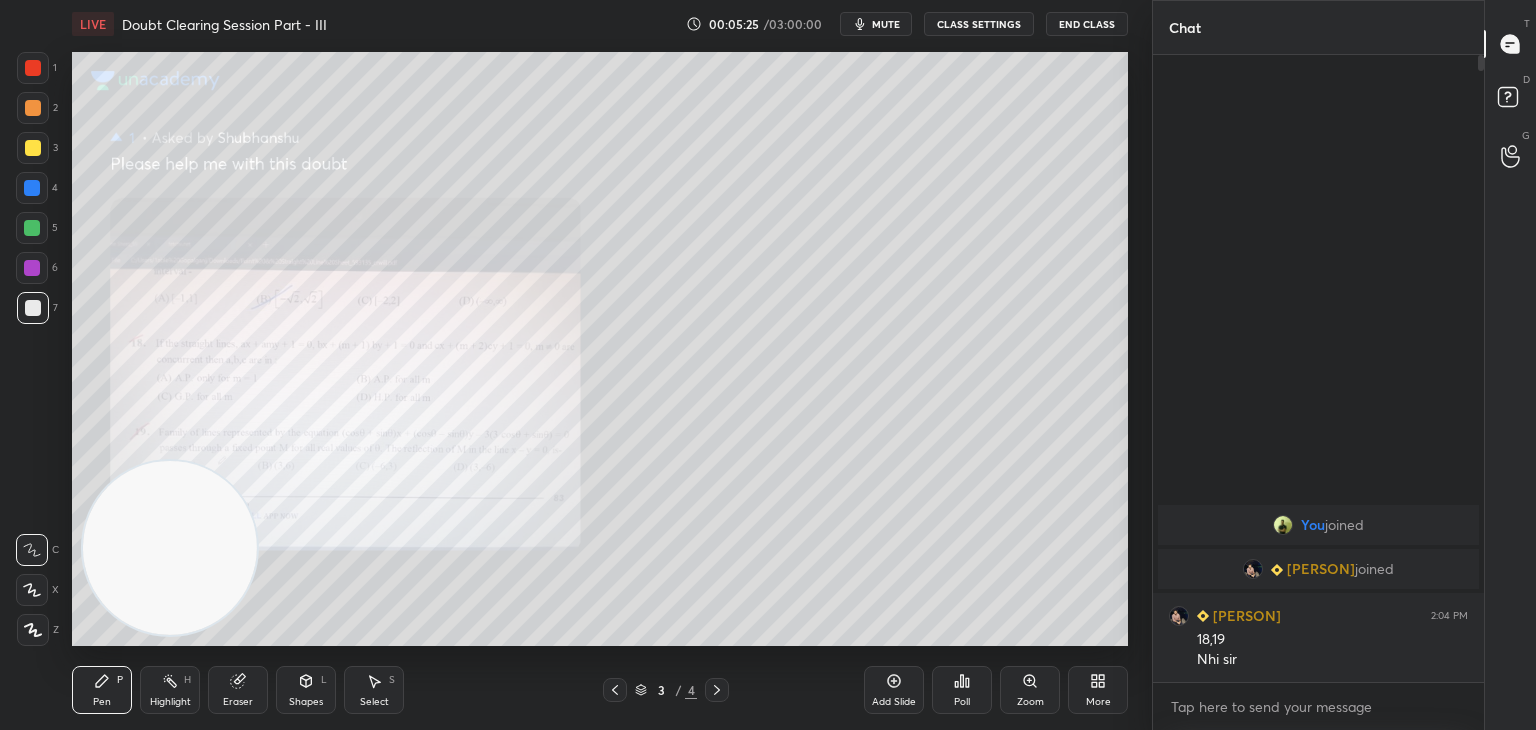 click on "mute" at bounding box center (886, 24) 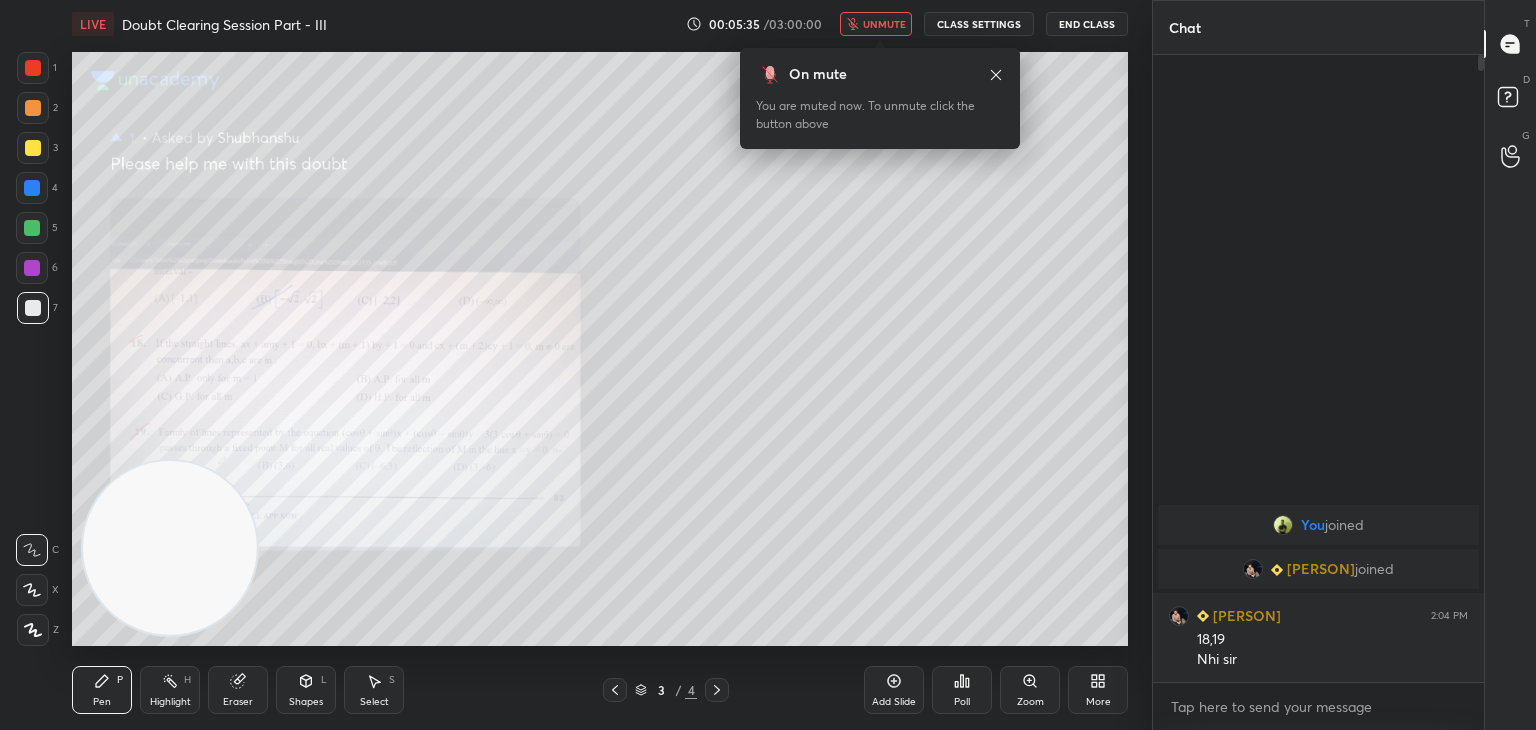 click on "unmute" at bounding box center (884, 24) 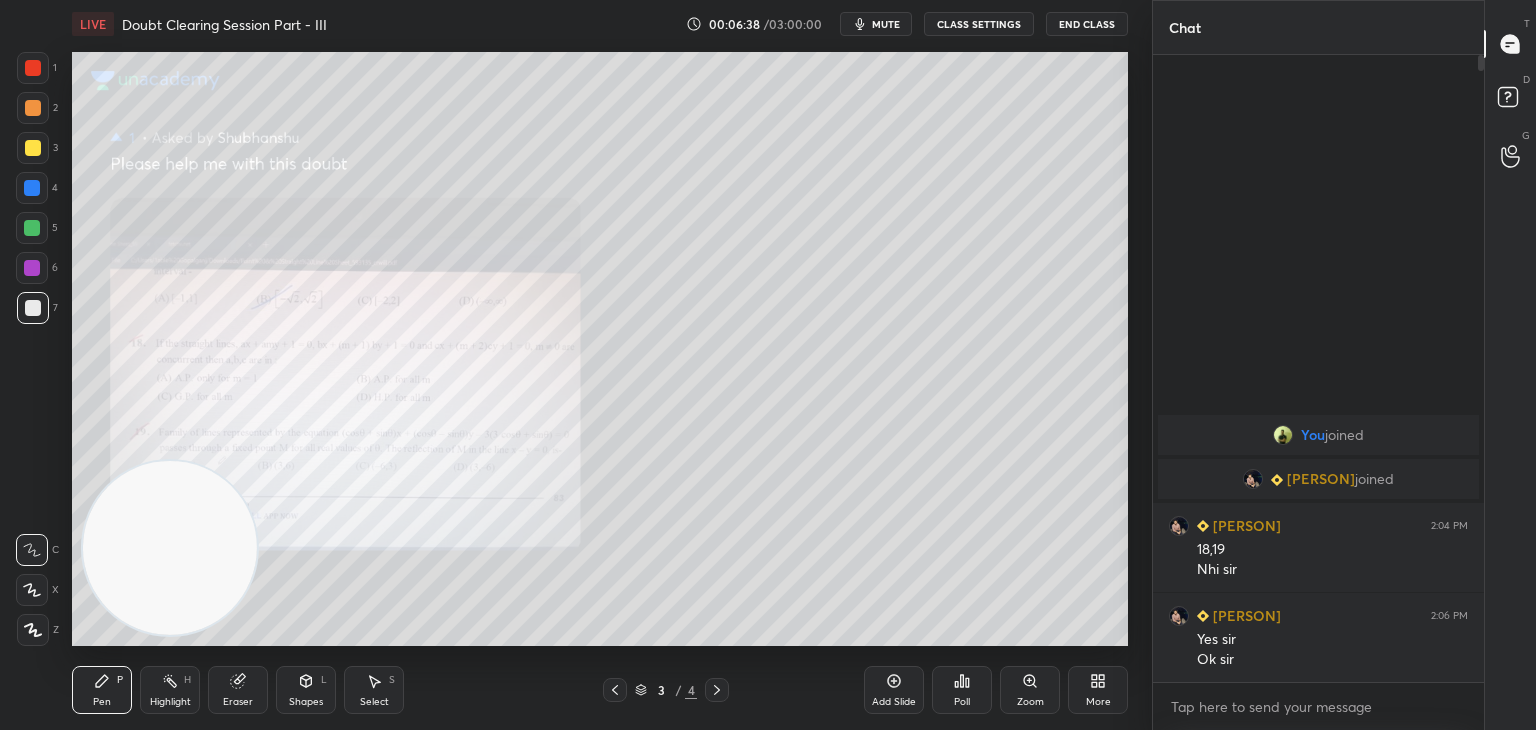 click 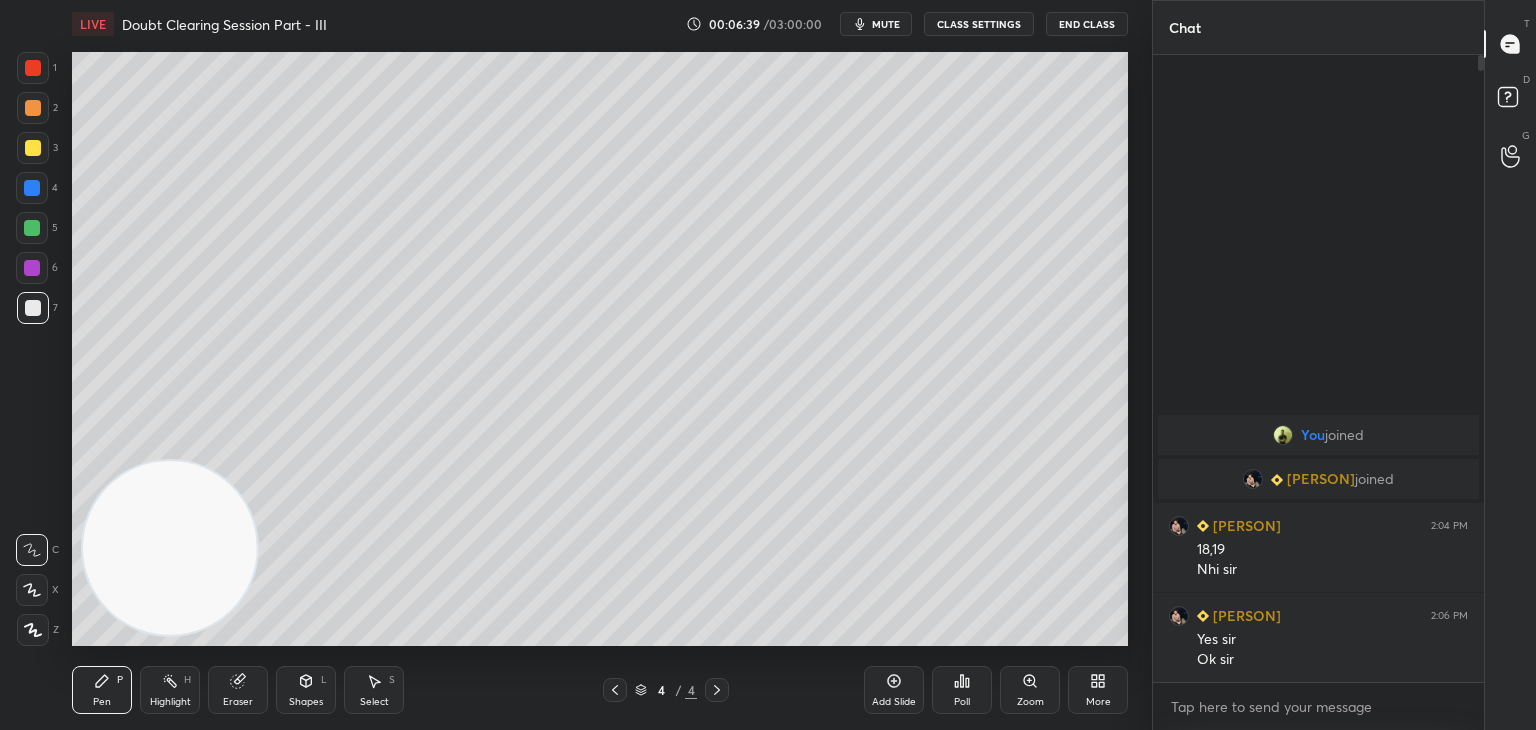 click 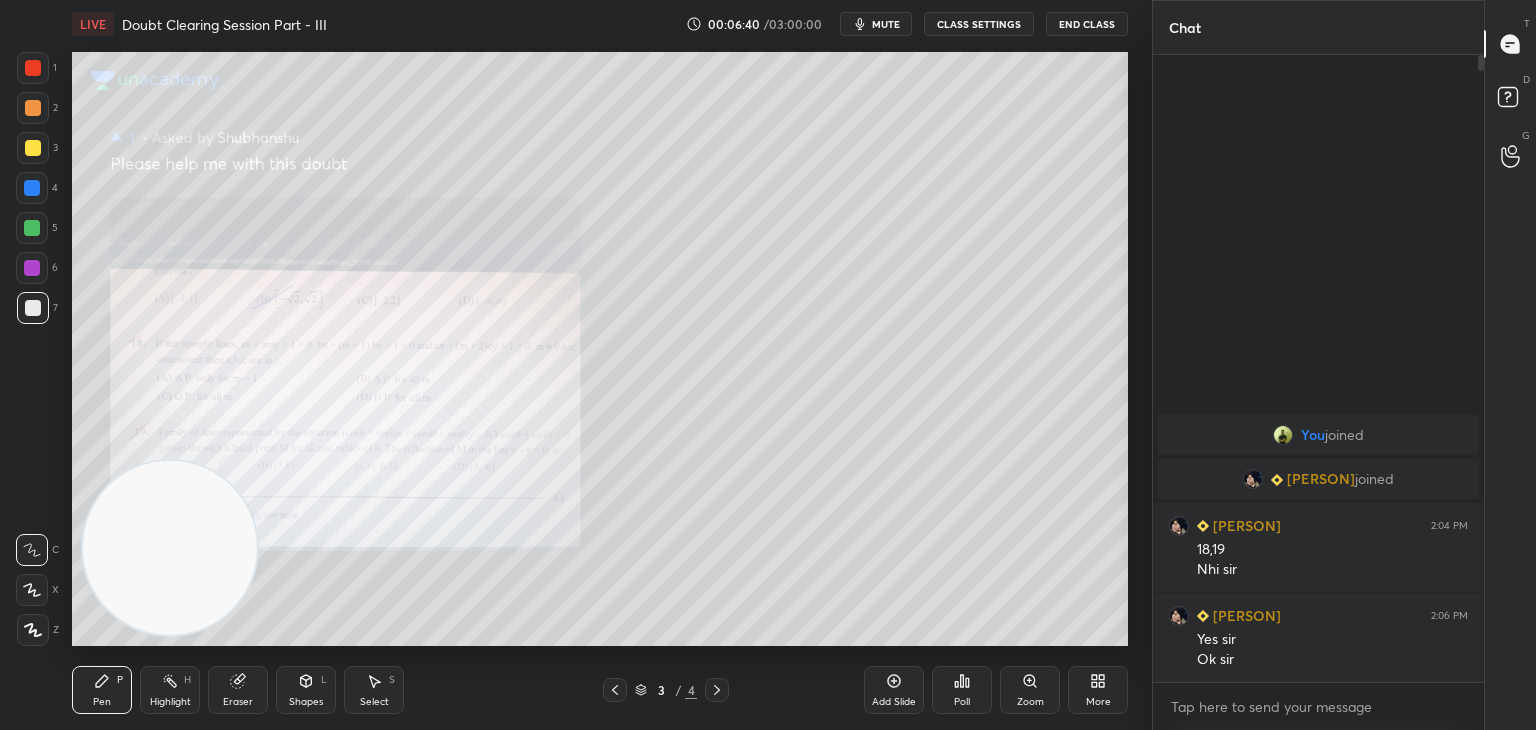 click on "Zoom" at bounding box center [1030, 690] 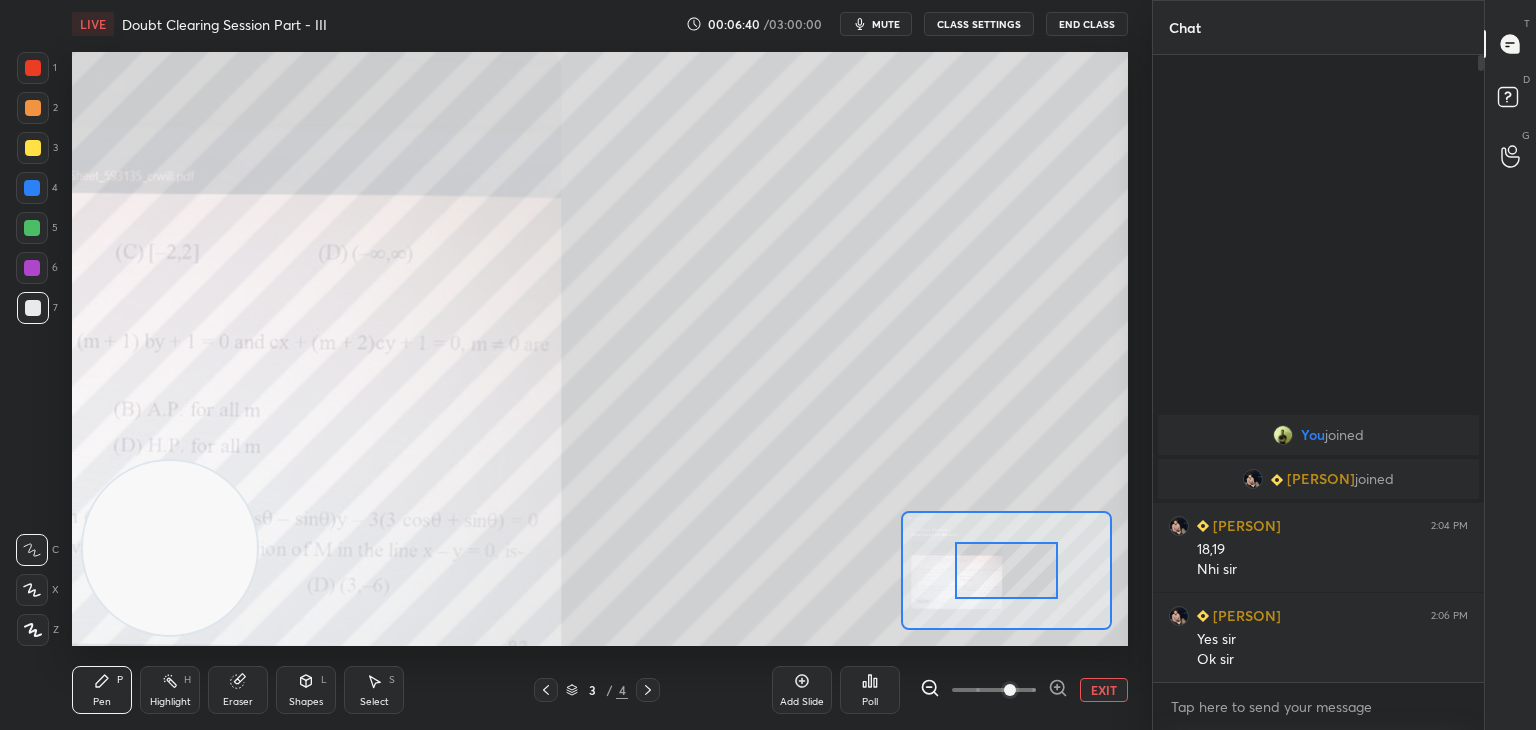 click at bounding box center [1010, 690] 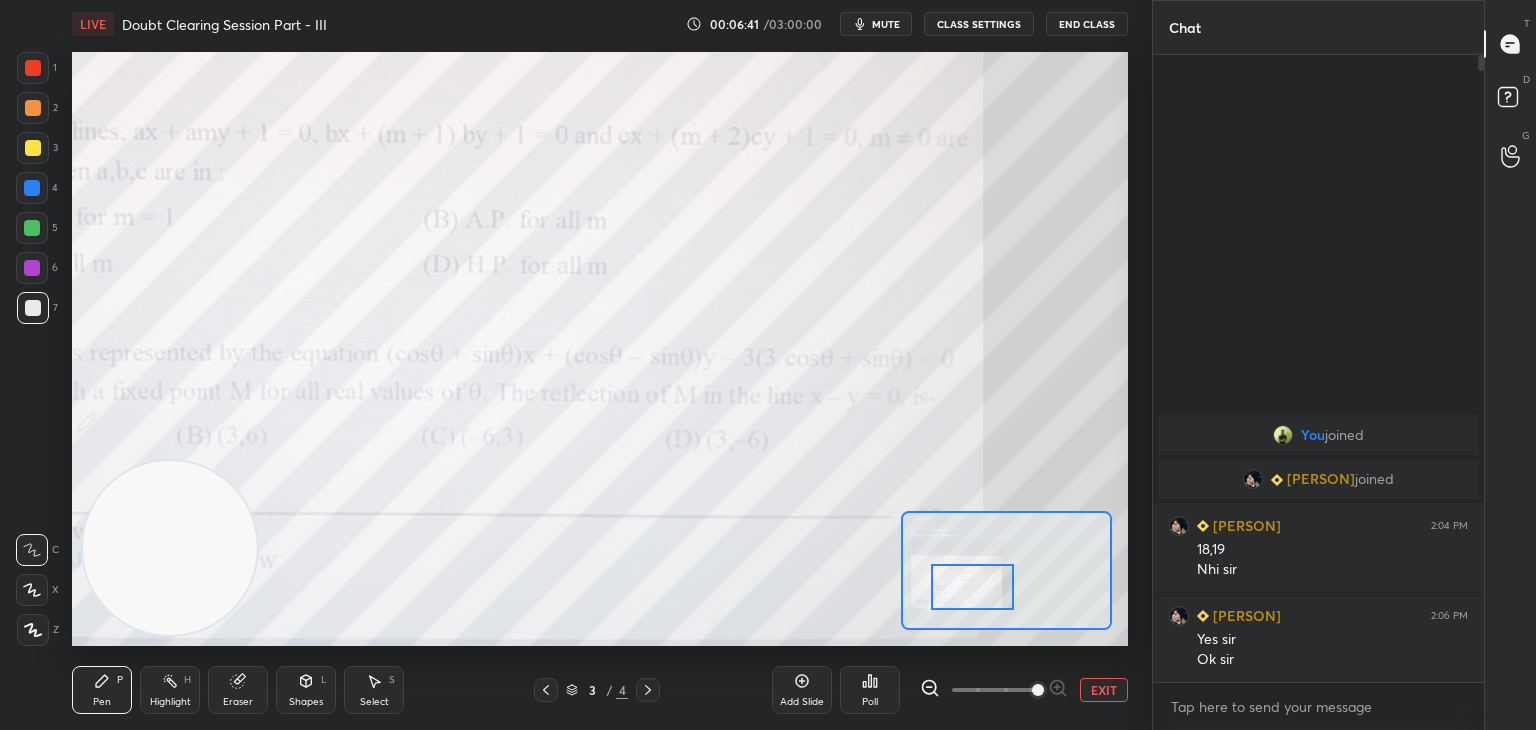 drag, startPoint x: 952, startPoint y: 576, endPoint x: 959, endPoint y: 585, distance: 11.401754 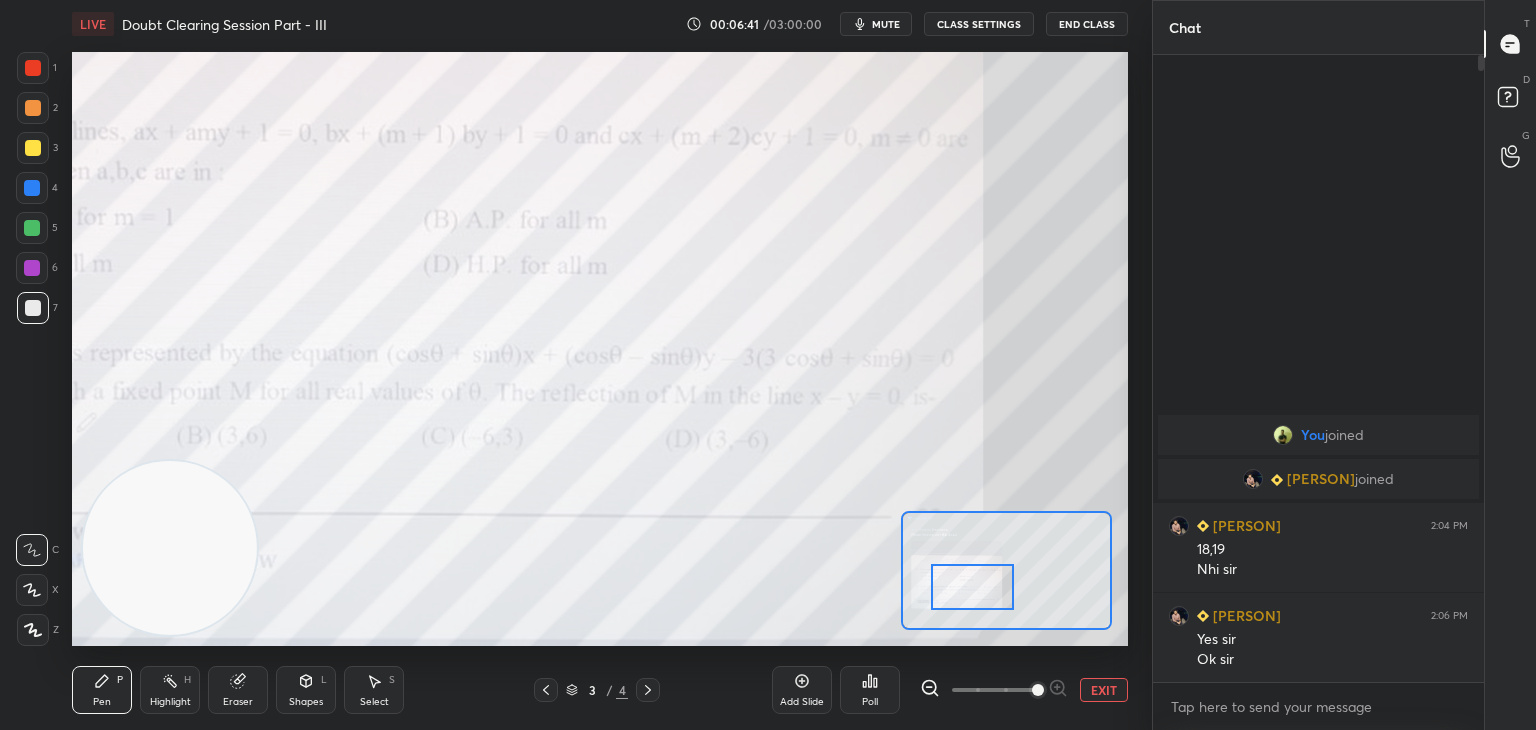 click at bounding box center [972, 587] 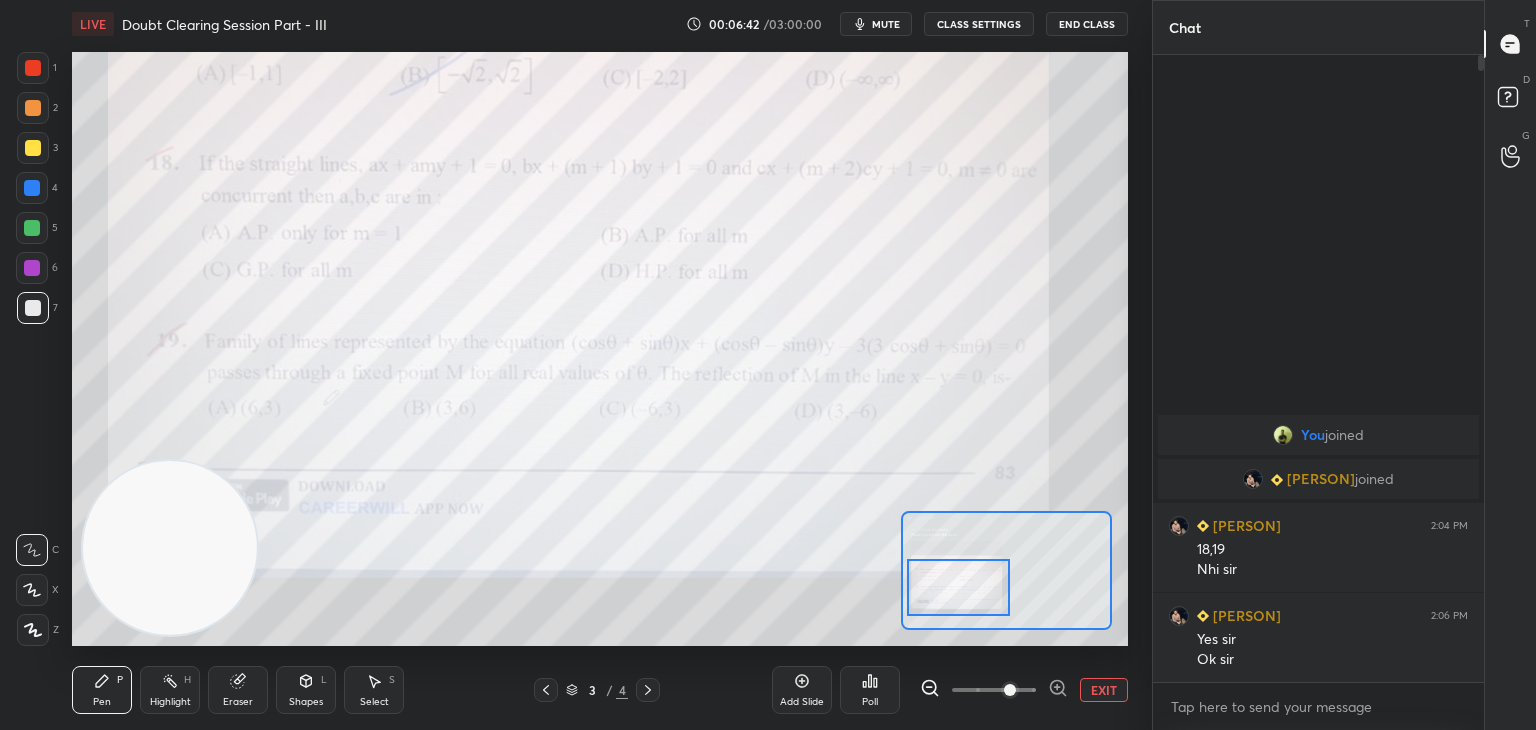 click at bounding box center (994, 690) 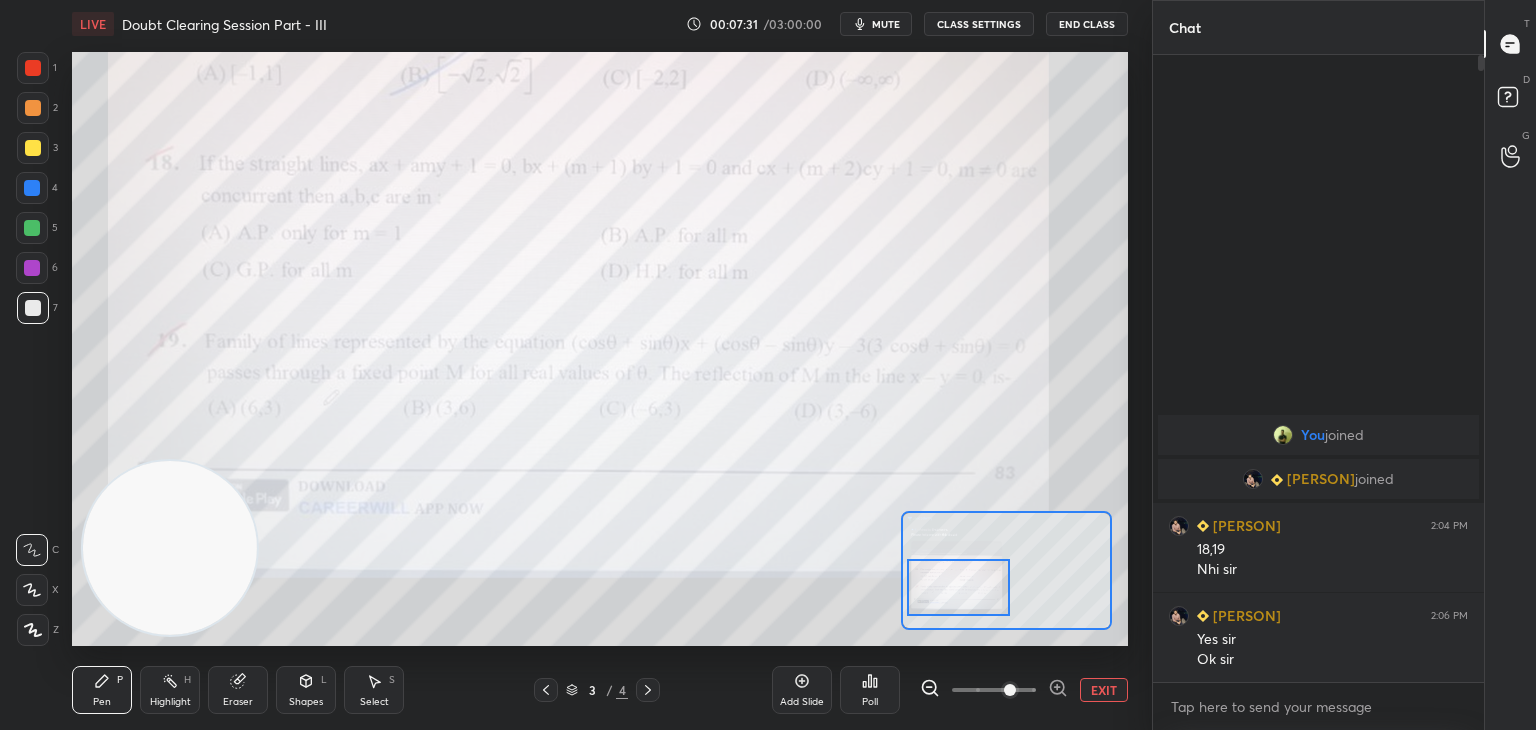 drag, startPoint x: 1087, startPoint y: 679, endPoint x: 1037, endPoint y: 633, distance: 67.941154 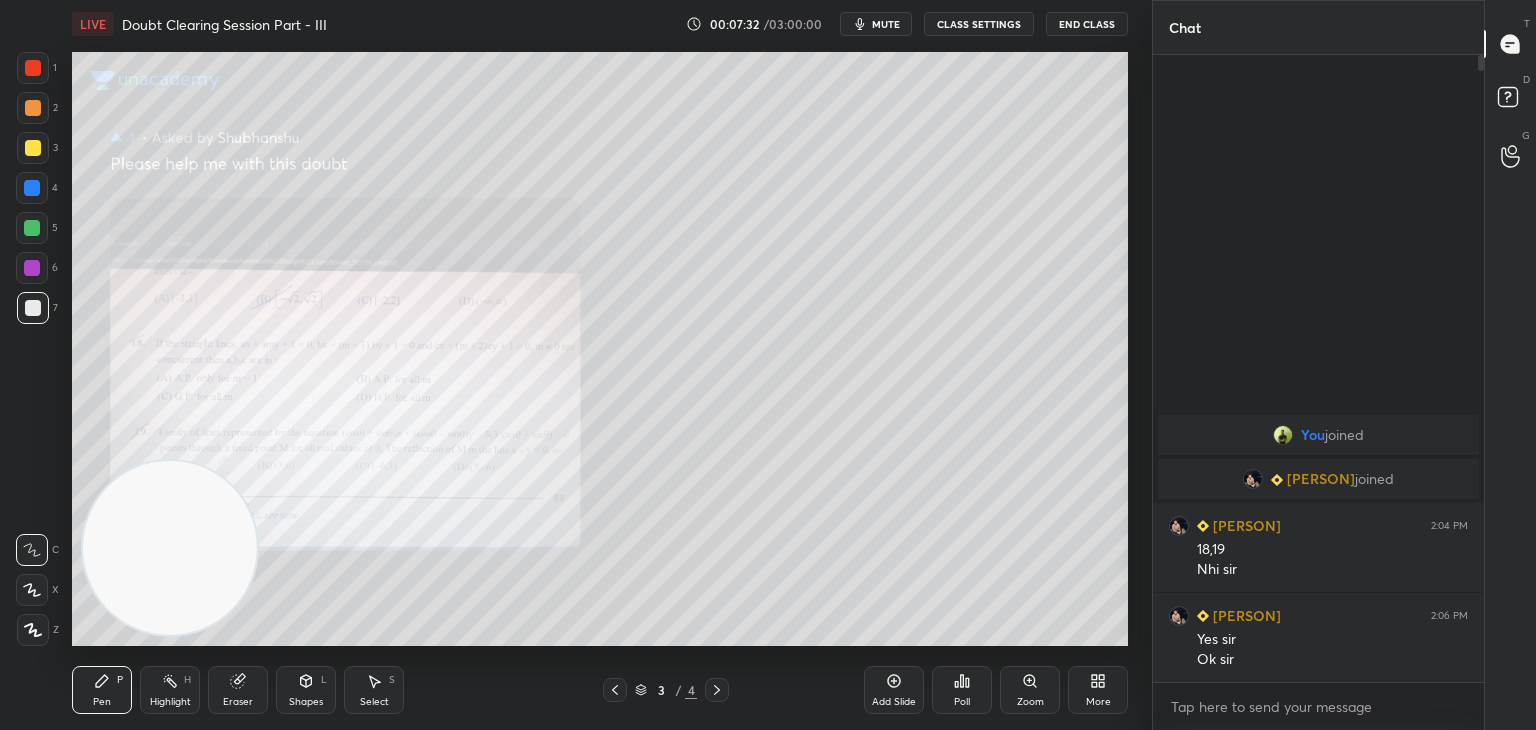 click on "Eraser" at bounding box center (238, 690) 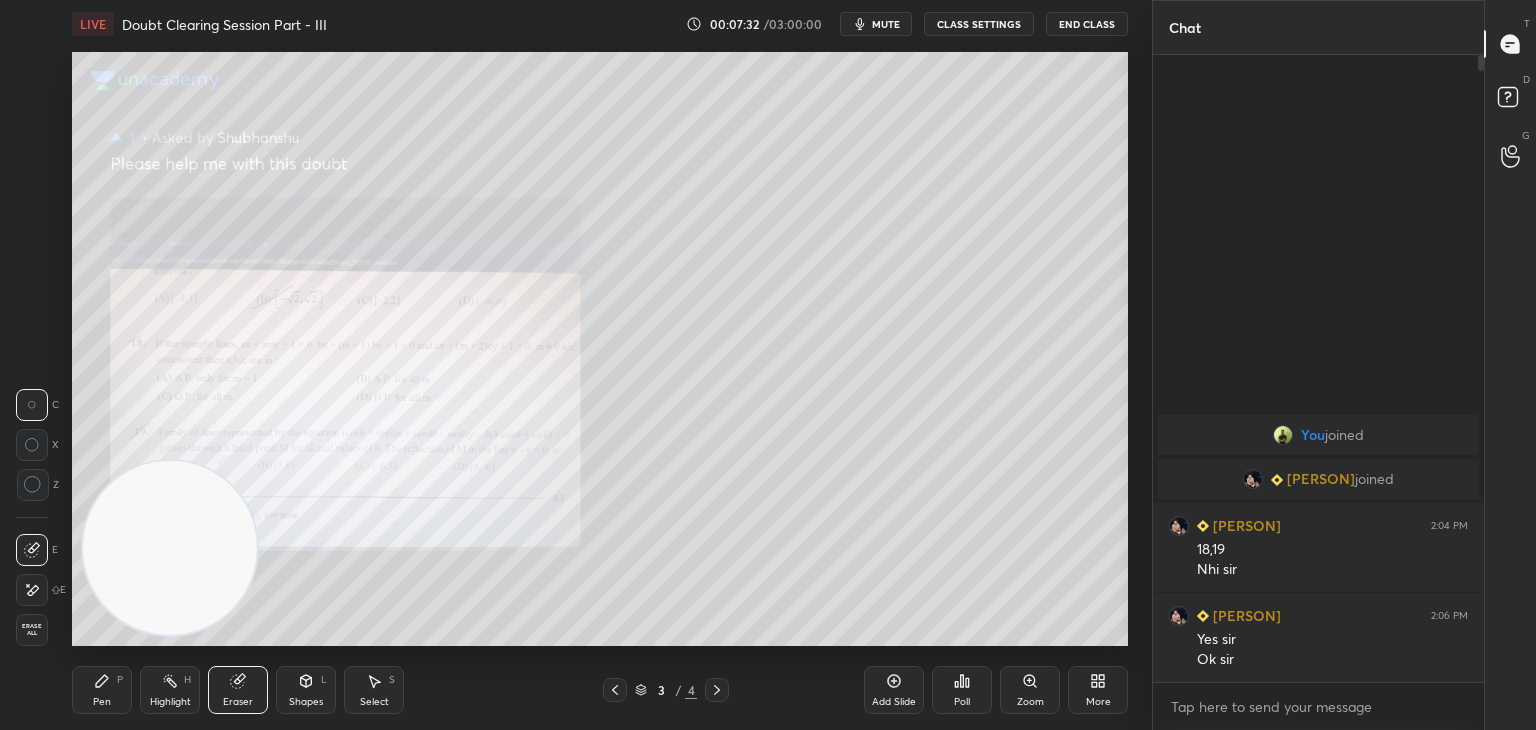 click on "Erase all" at bounding box center [32, 630] 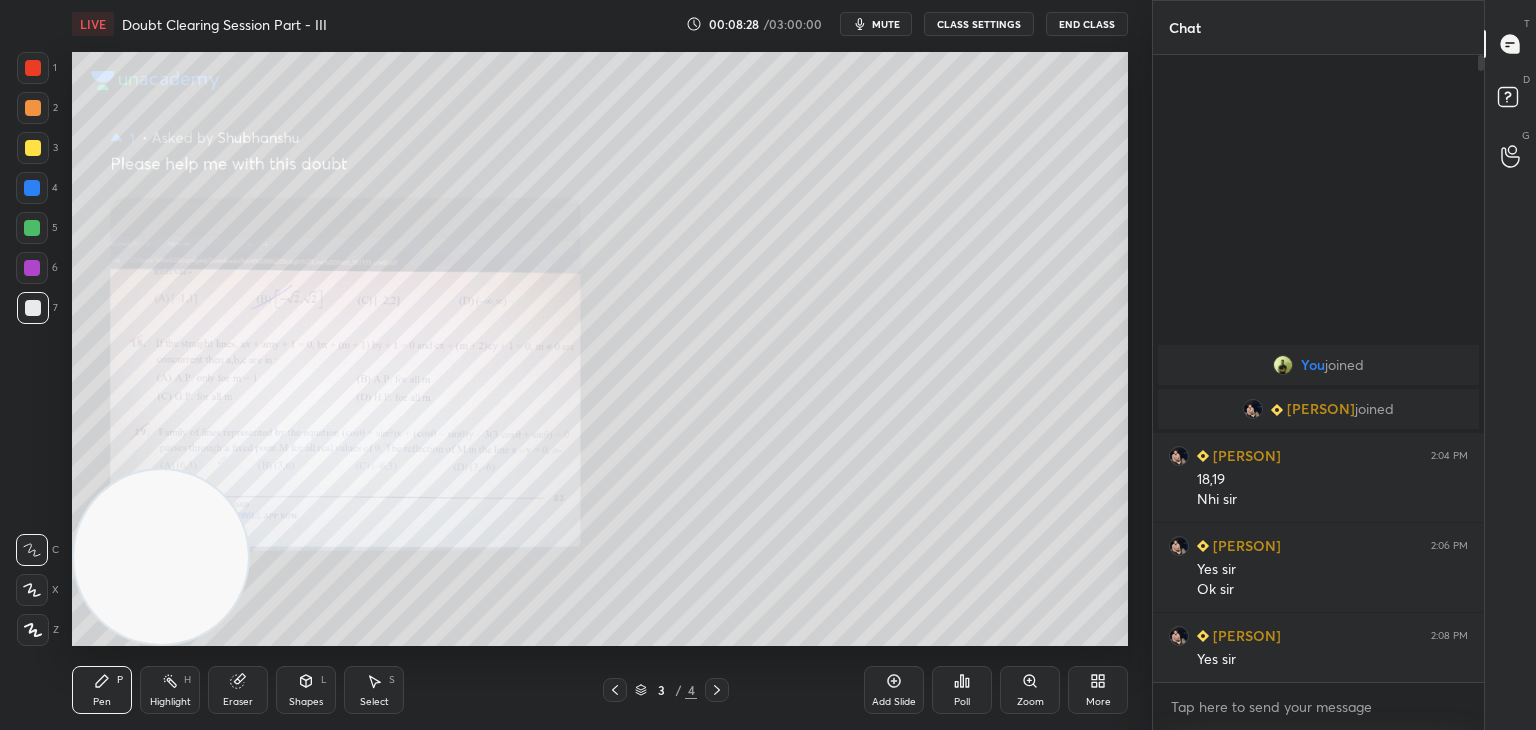 drag, startPoint x: 191, startPoint y: 552, endPoint x: 173, endPoint y: 607, distance: 57.870544 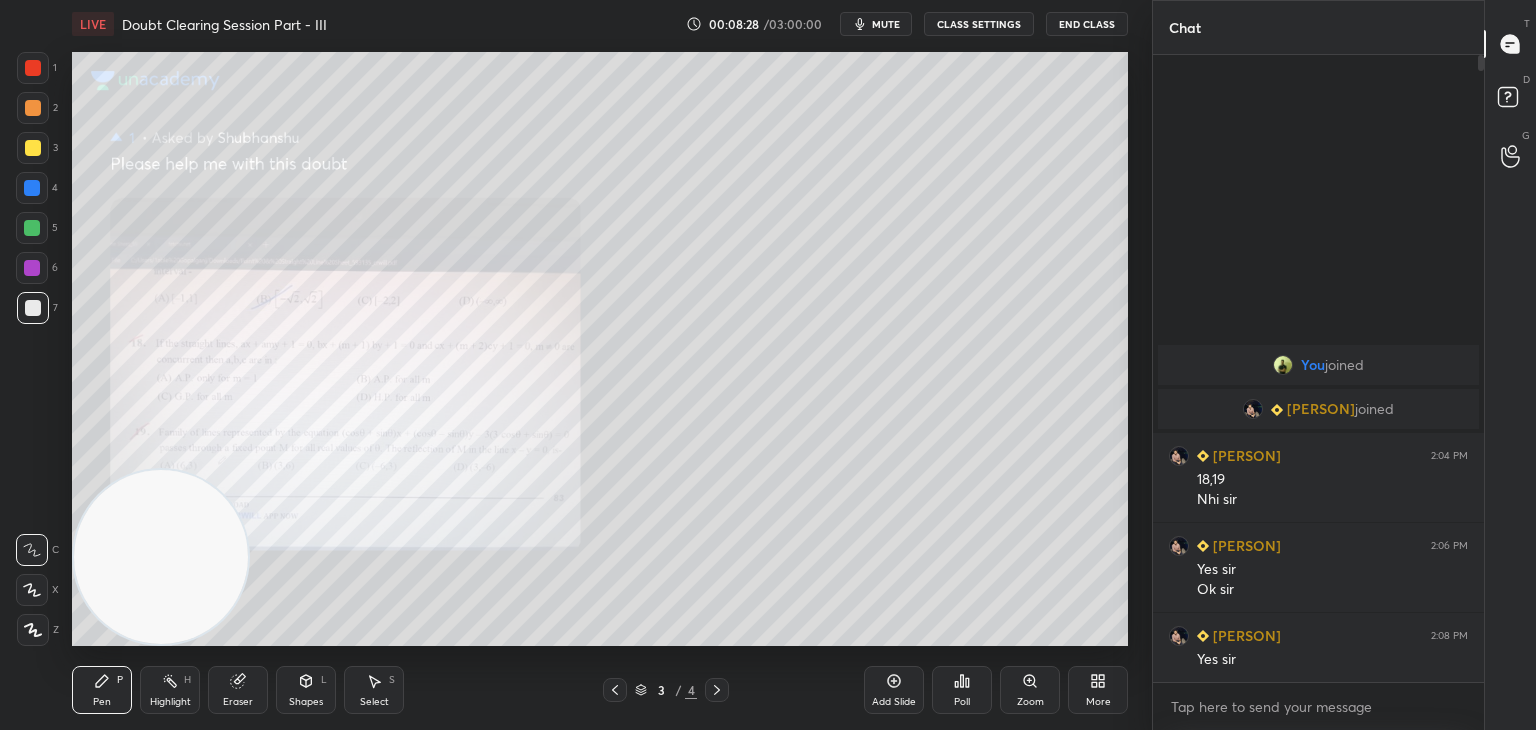 click at bounding box center [161, 557] 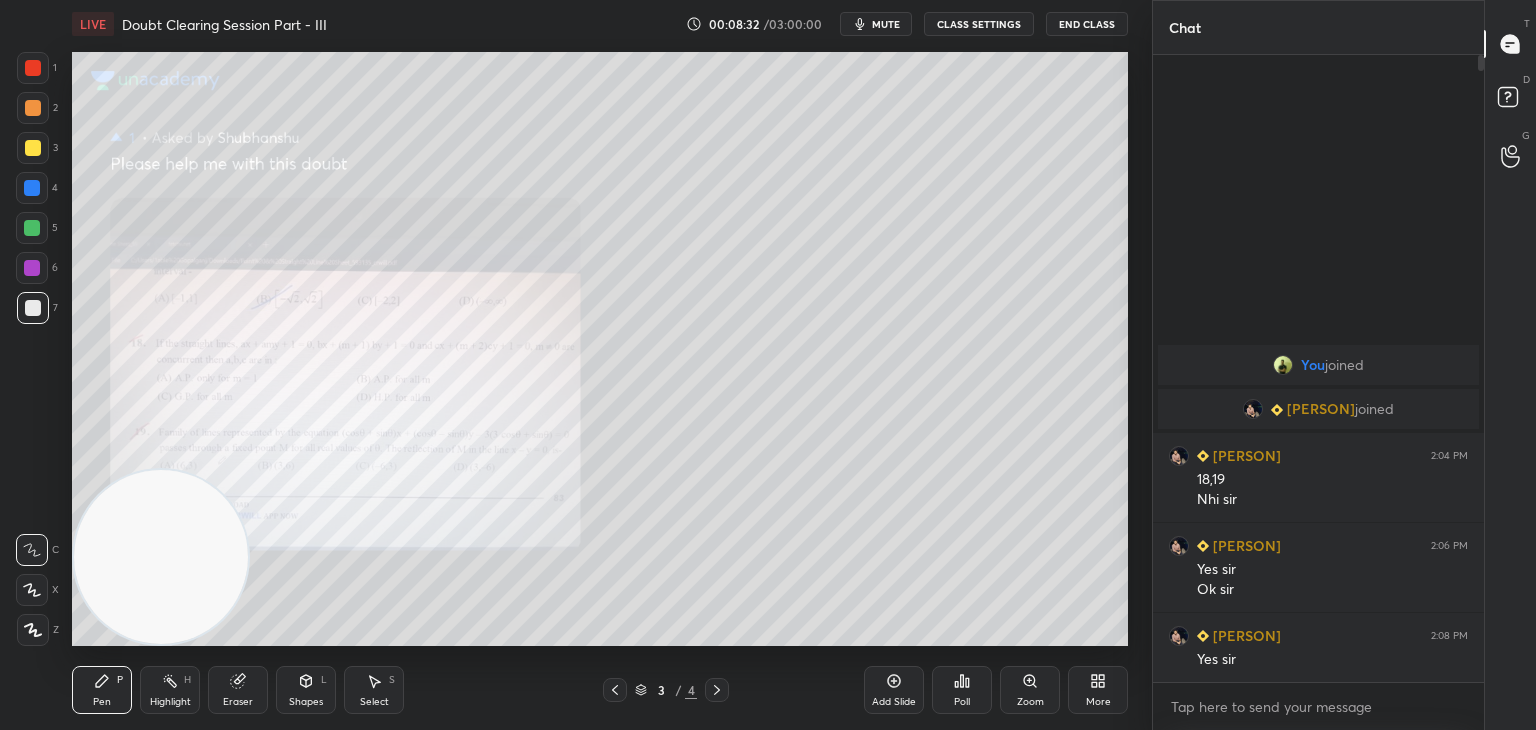 drag, startPoint x: 878, startPoint y: 21, endPoint x: 863, endPoint y: 38, distance: 22.671568 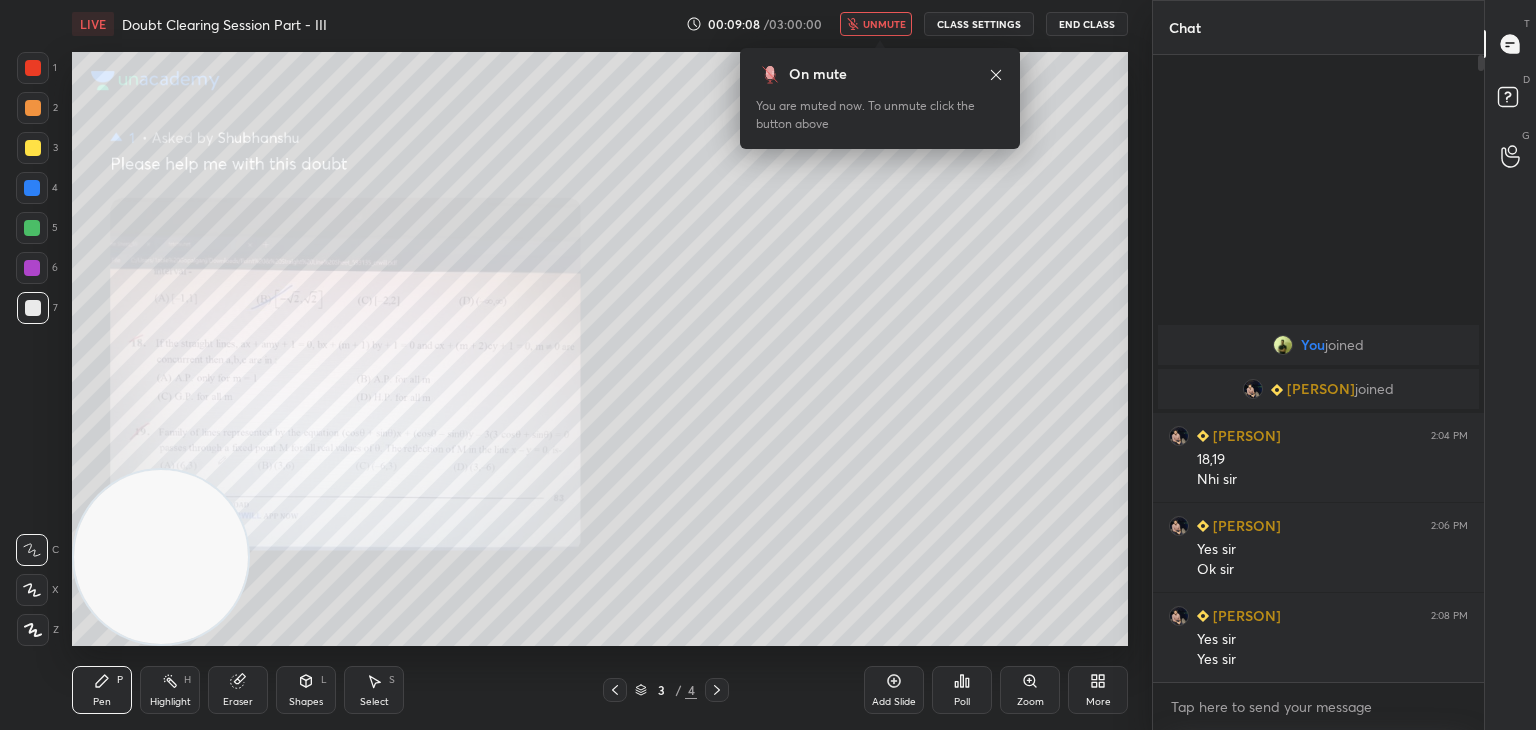 click on "unmute" at bounding box center [884, 24] 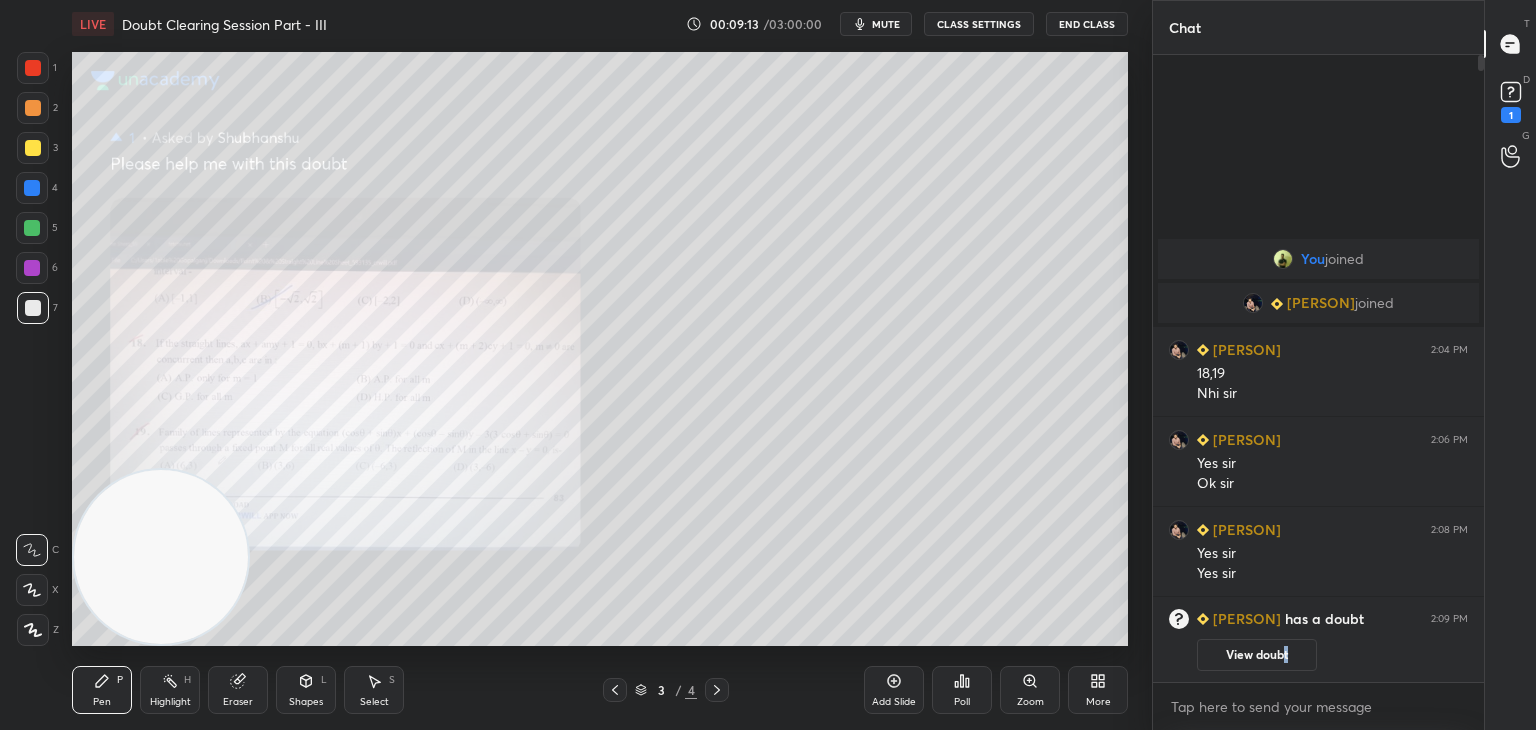 click on "View doubt" at bounding box center (1257, 655) 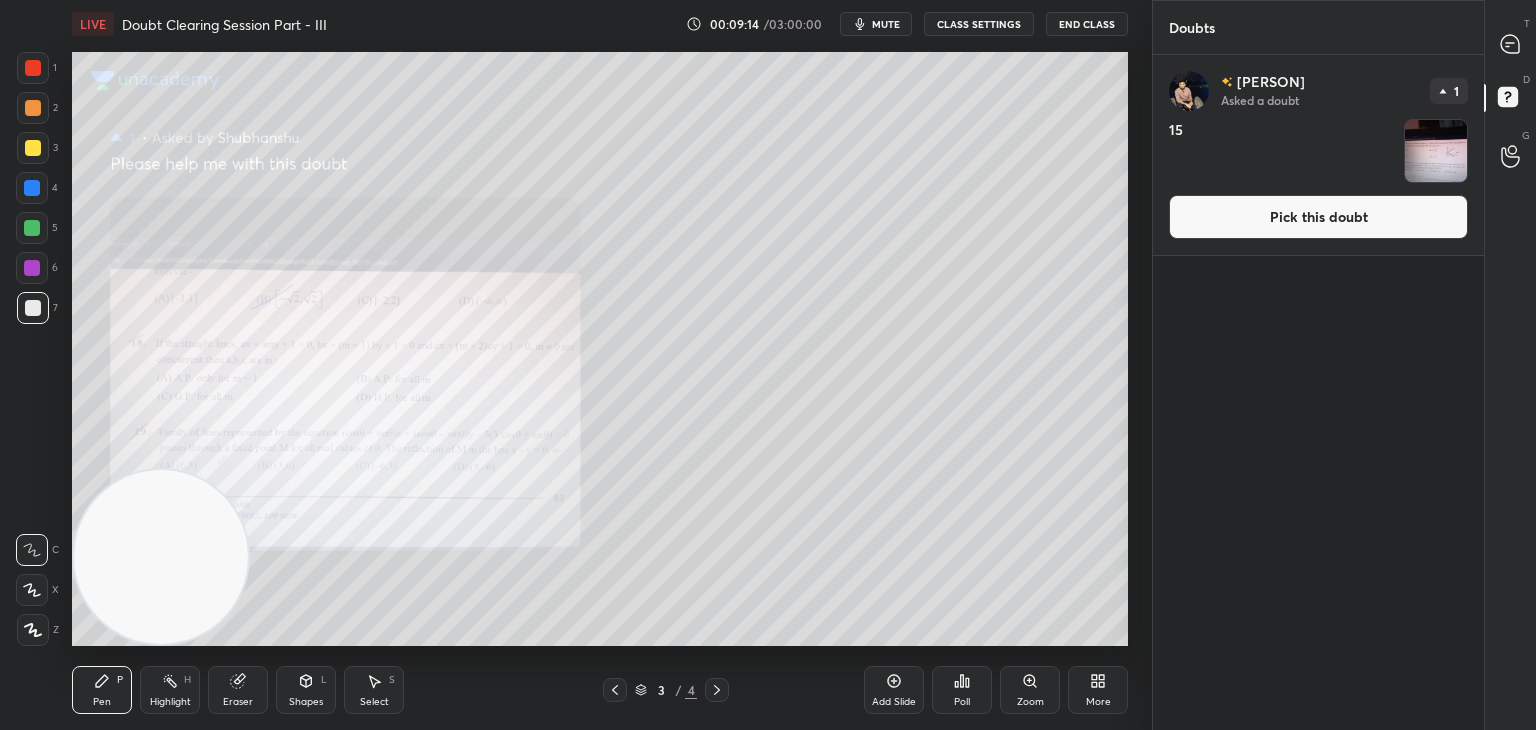 click on "Pick this doubt" at bounding box center (1318, 217) 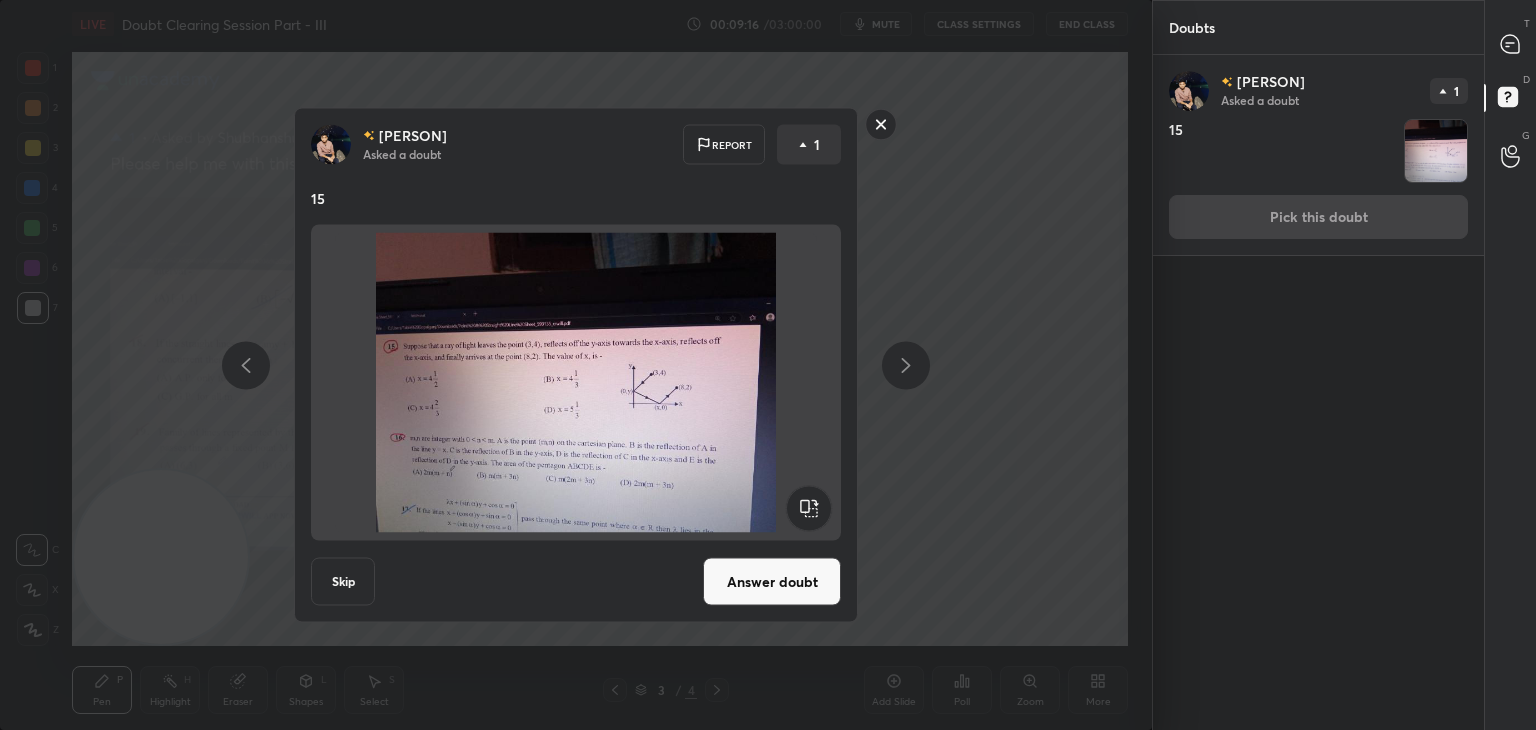 click on "Answer doubt" at bounding box center (772, 582) 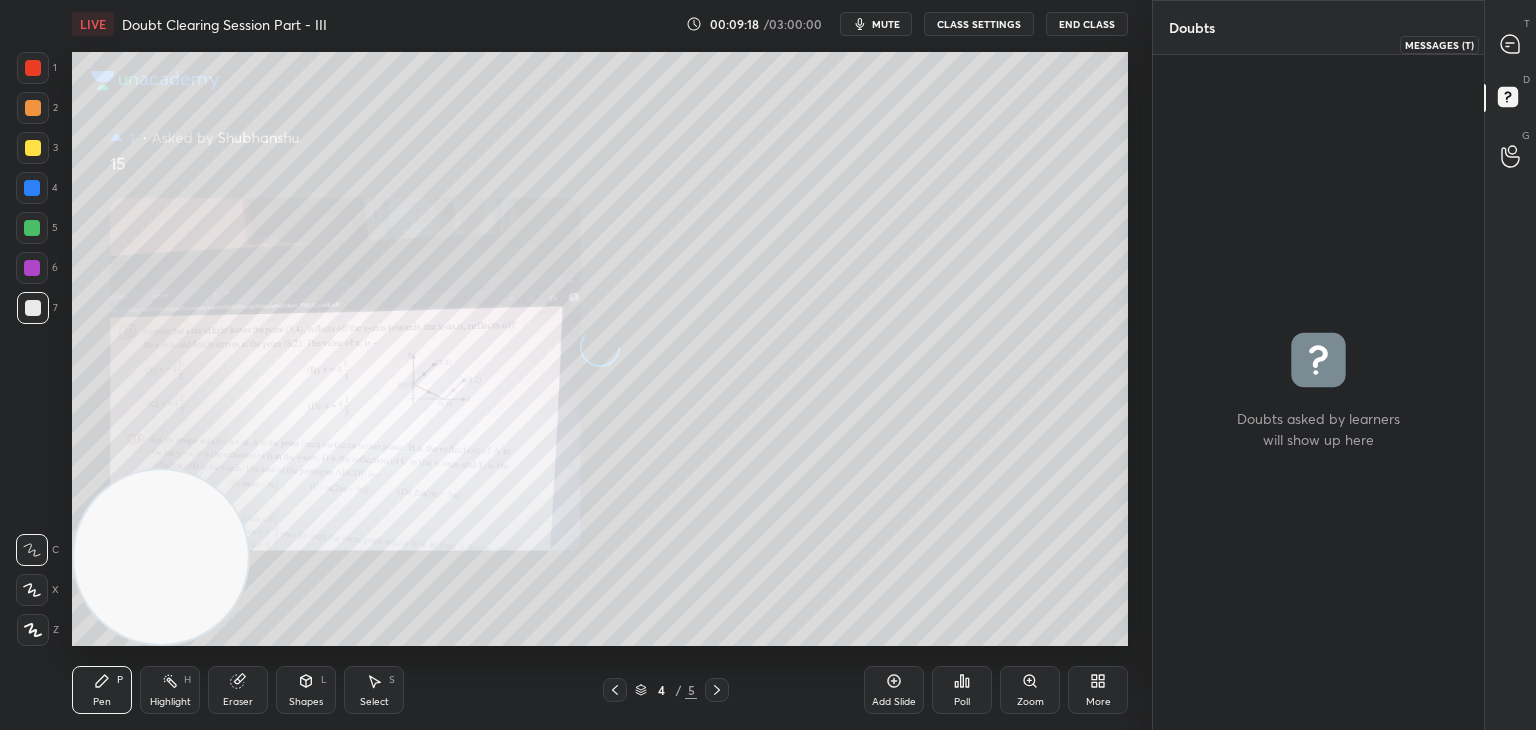 drag, startPoint x: 1501, startPoint y: 47, endPoint x: 1484, endPoint y: 55, distance: 18.788294 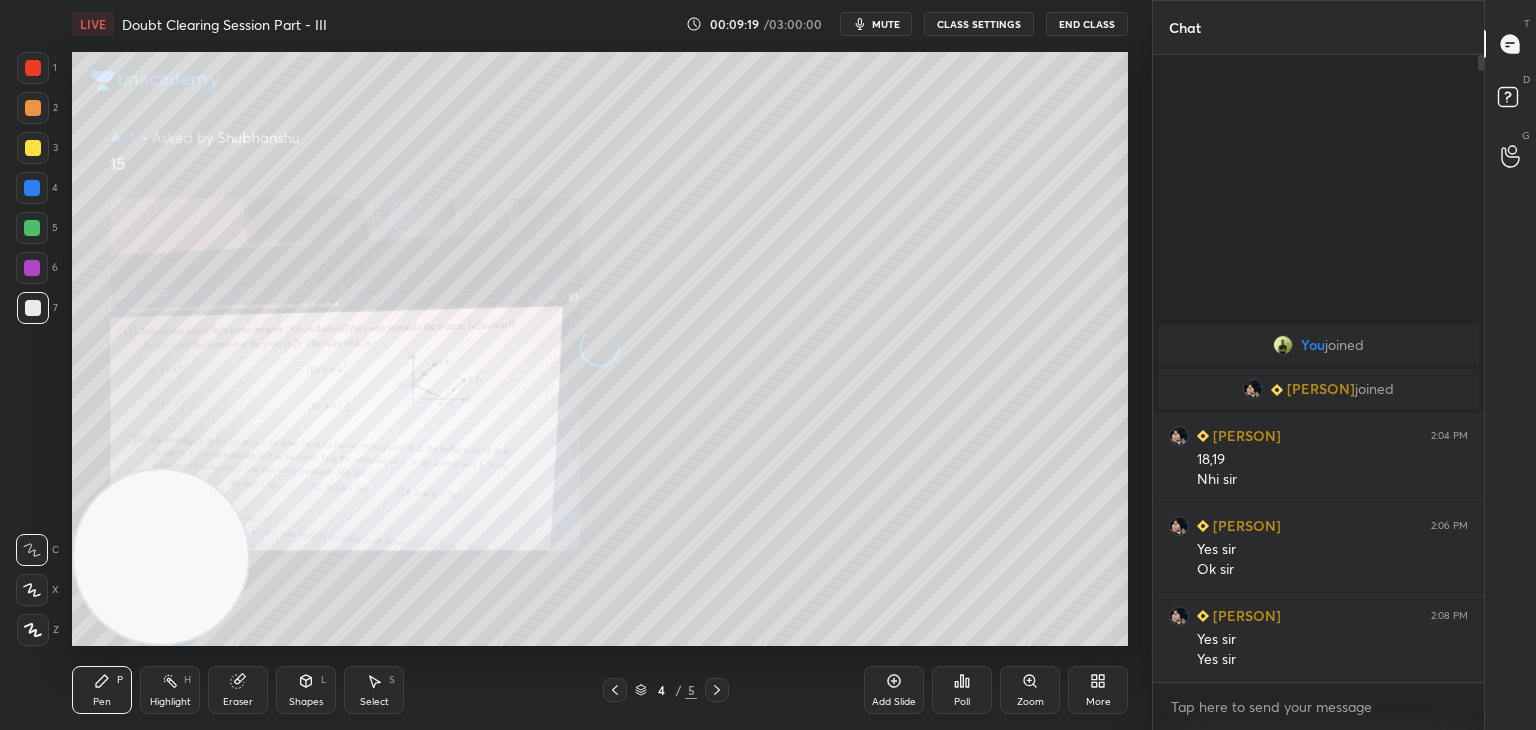 scroll, scrollTop: 6, scrollLeft: 6, axis: both 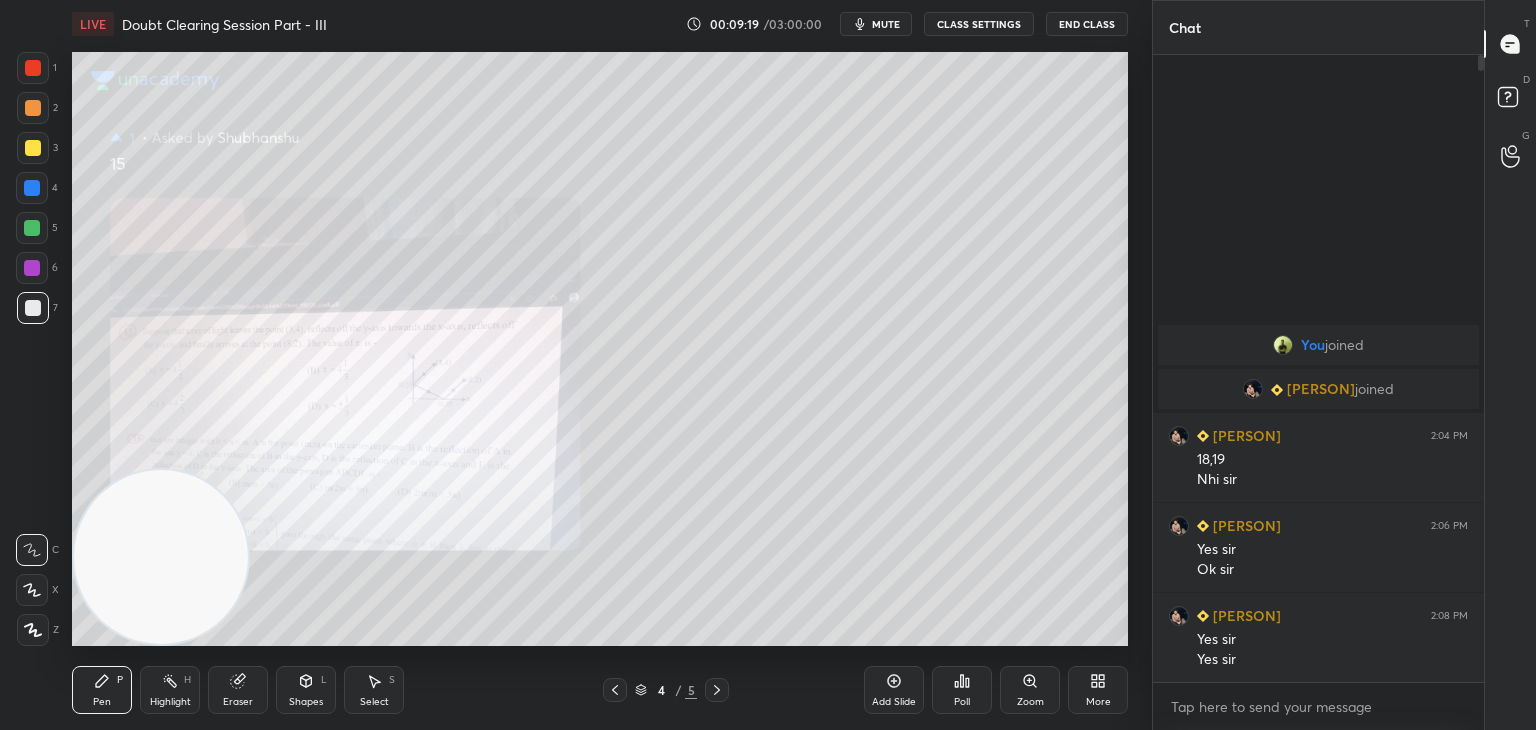 click on "Zoom" at bounding box center [1030, 690] 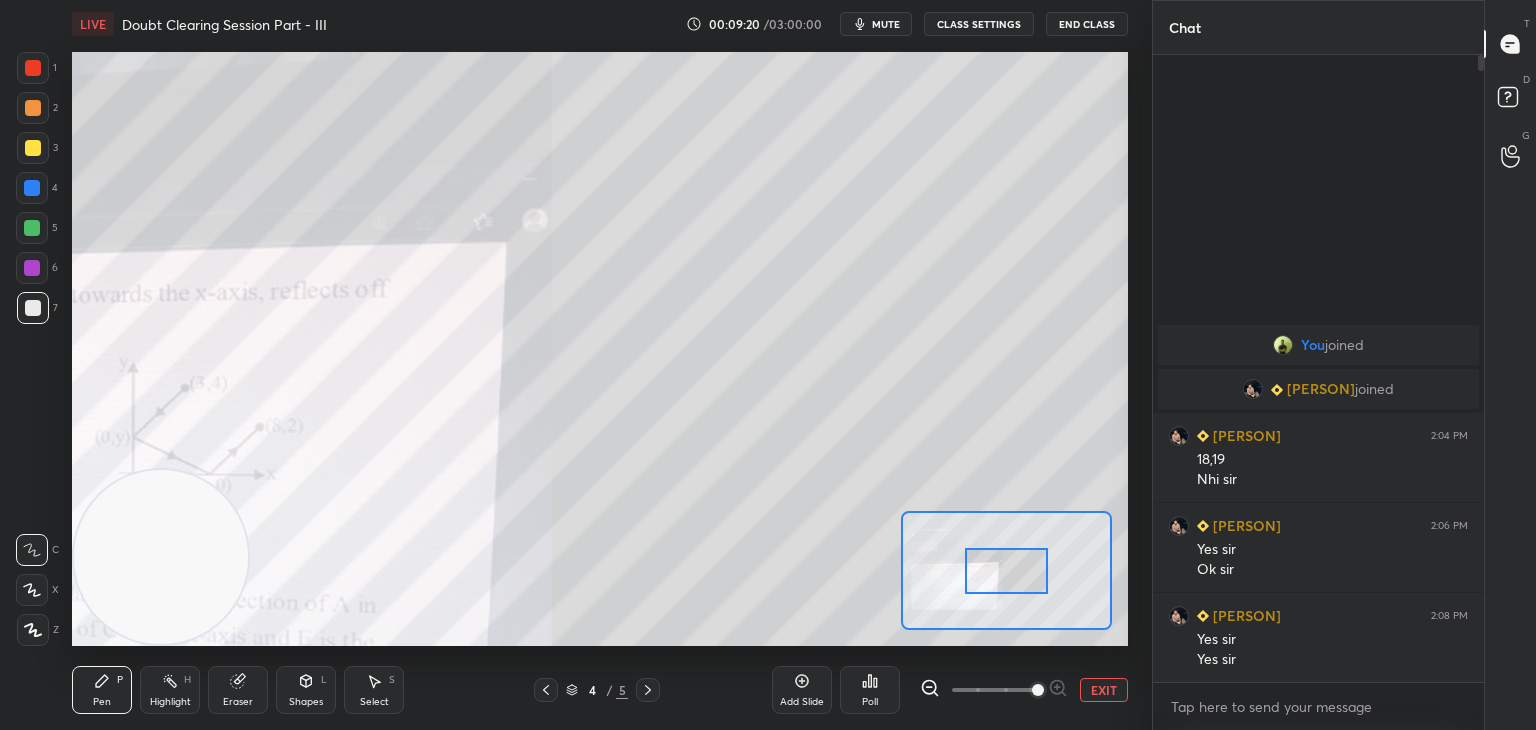 click at bounding box center [1038, 690] 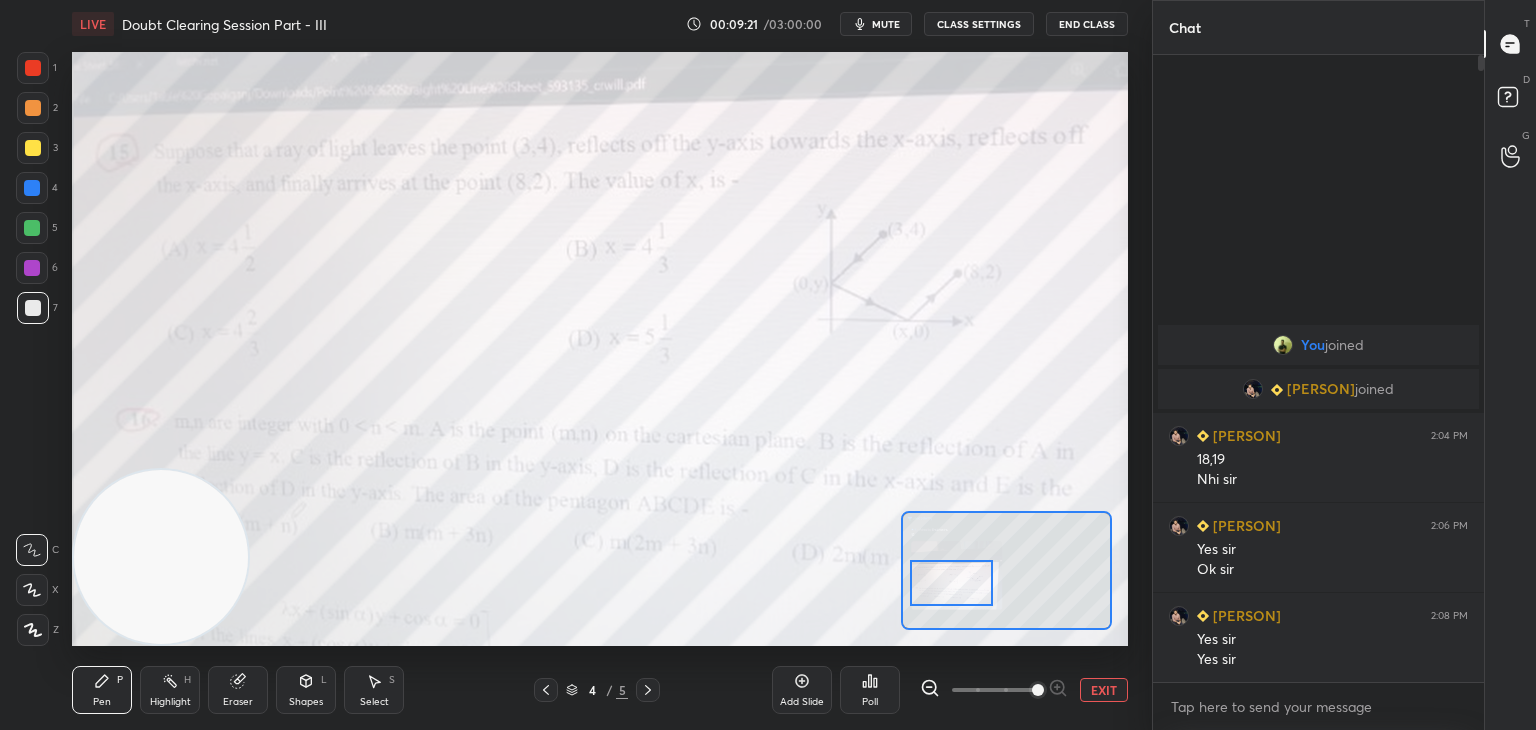 drag, startPoint x: 1013, startPoint y: 566, endPoint x: 961, endPoint y: 581, distance: 54.120235 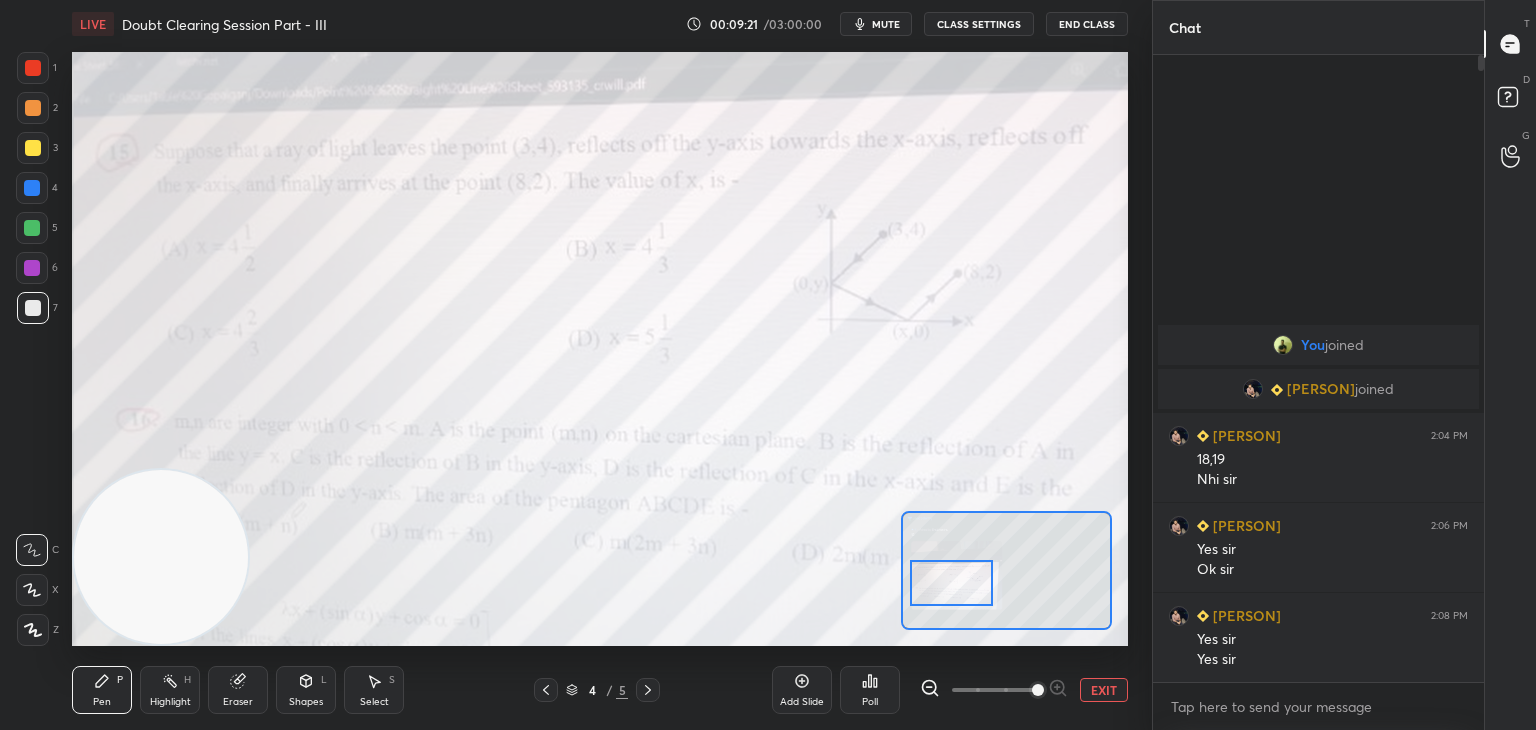 click at bounding box center [951, 583] 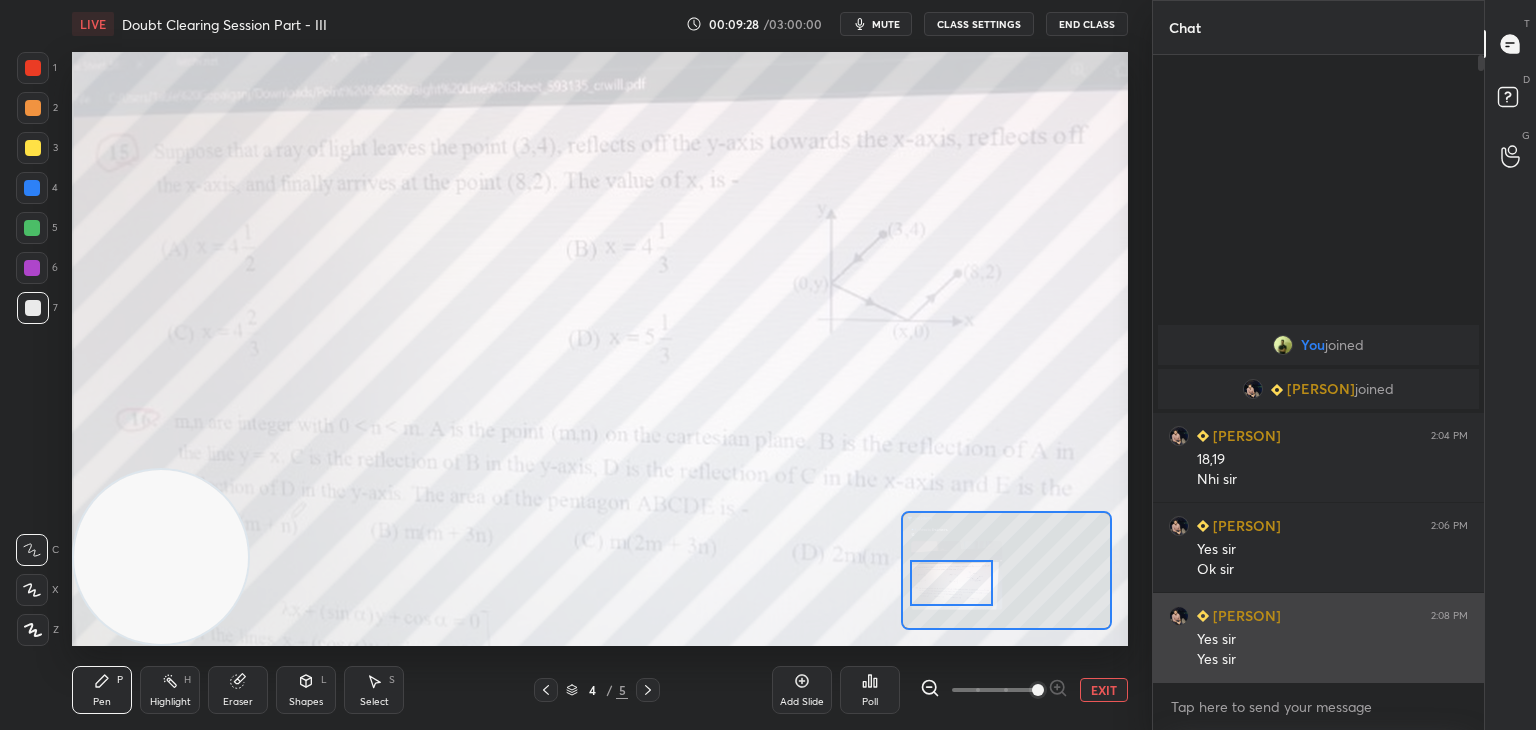 click at bounding box center (1179, 616) 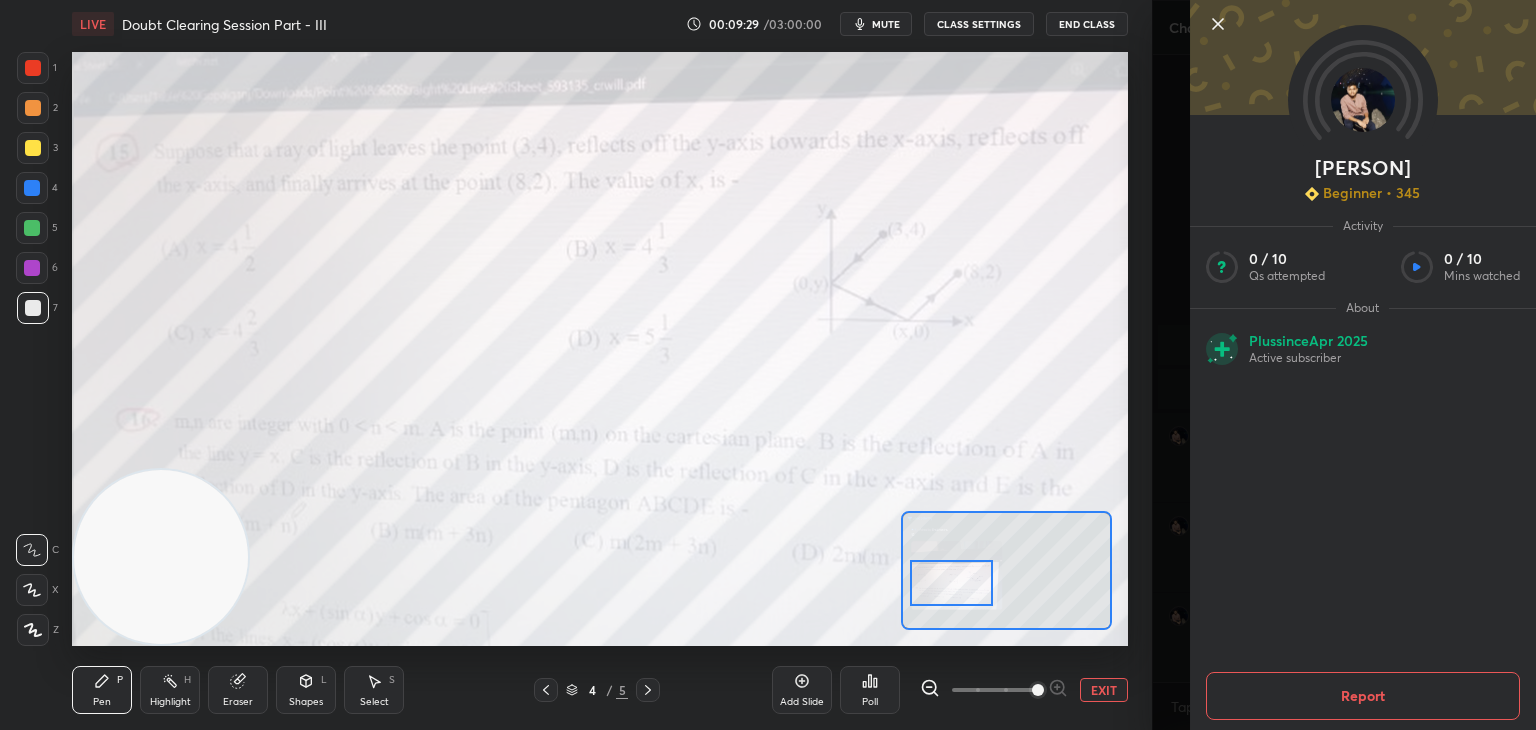 drag, startPoint x: 1342, startPoint y: 101, endPoint x: 1332, endPoint y: 100, distance: 10.049875 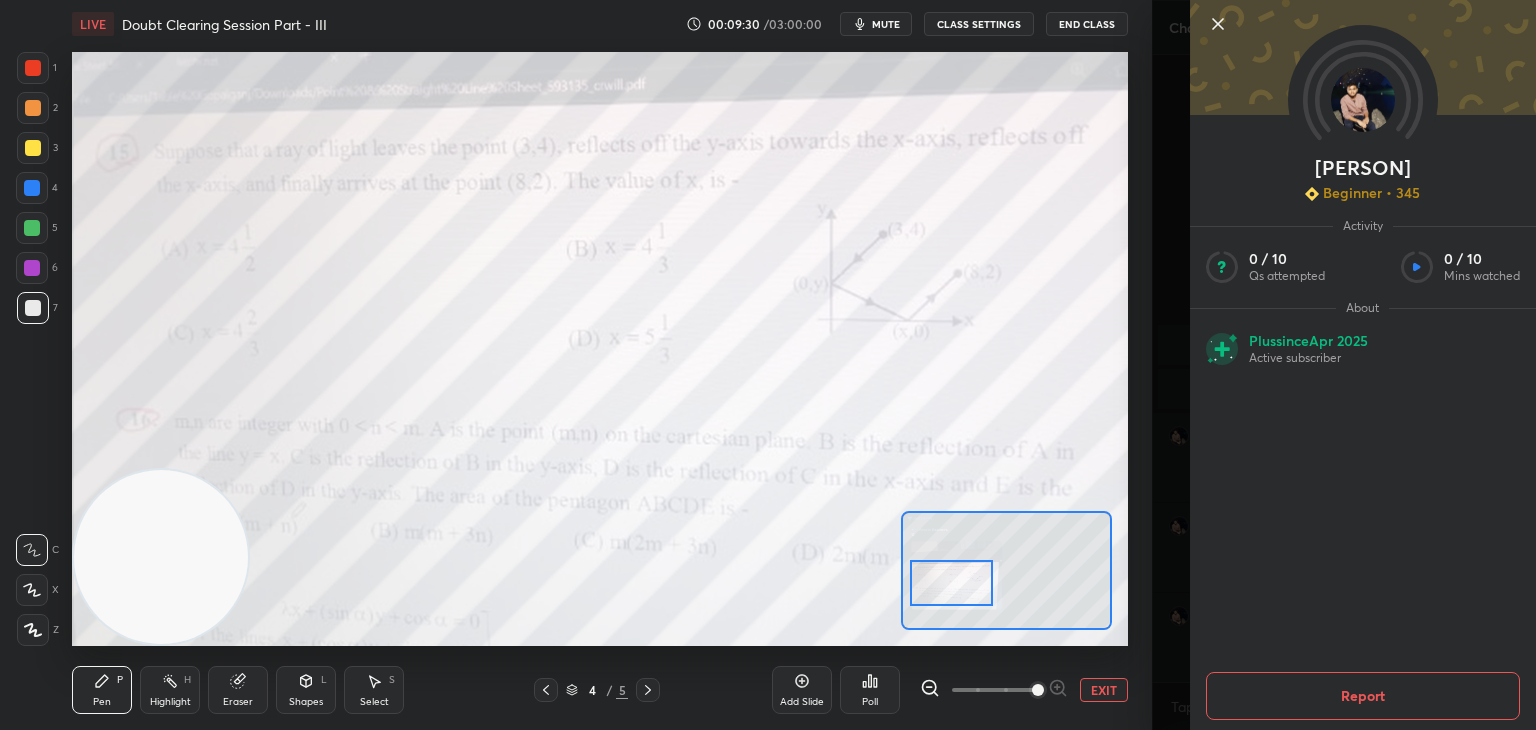 click 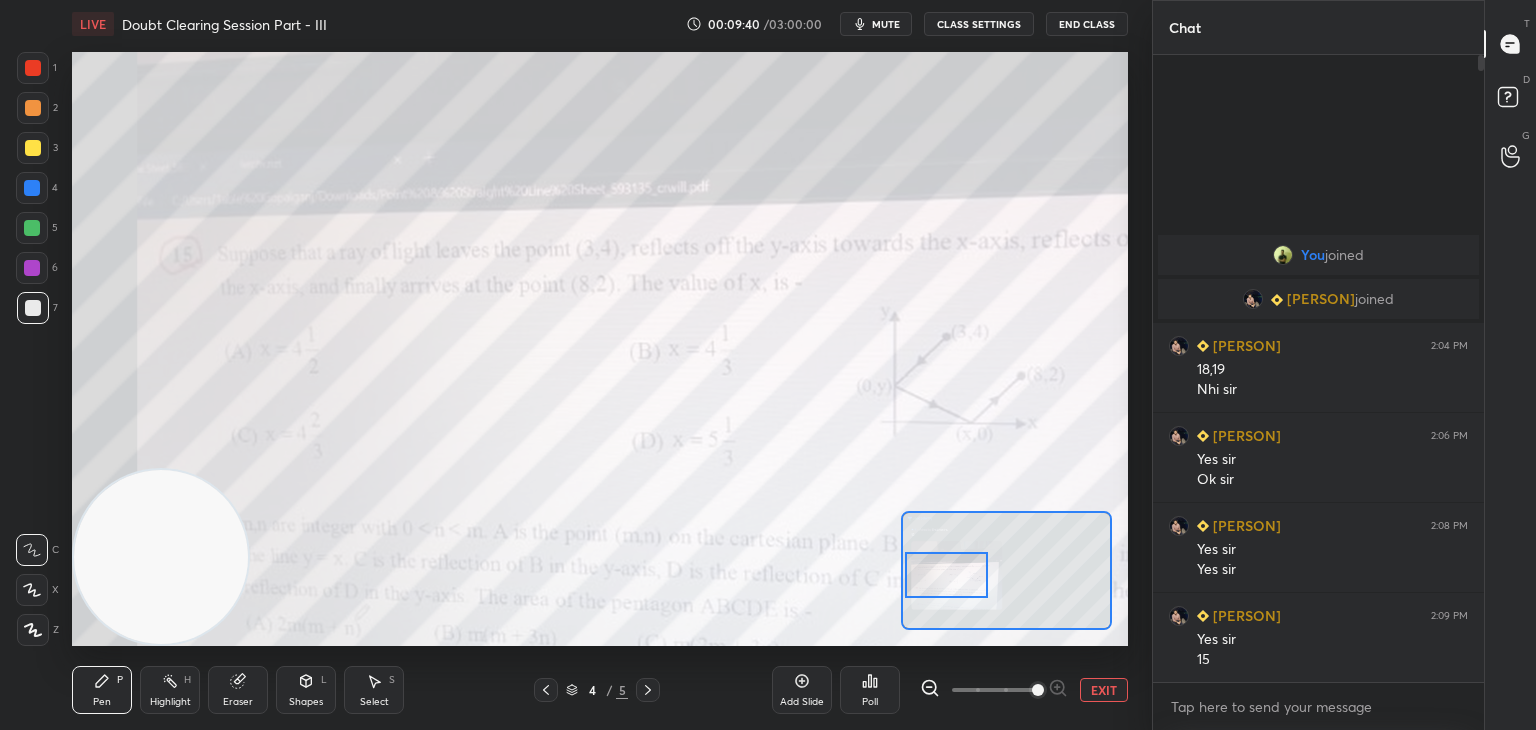 drag, startPoint x: 958, startPoint y: 577, endPoint x: 951, endPoint y: 569, distance: 10.630146 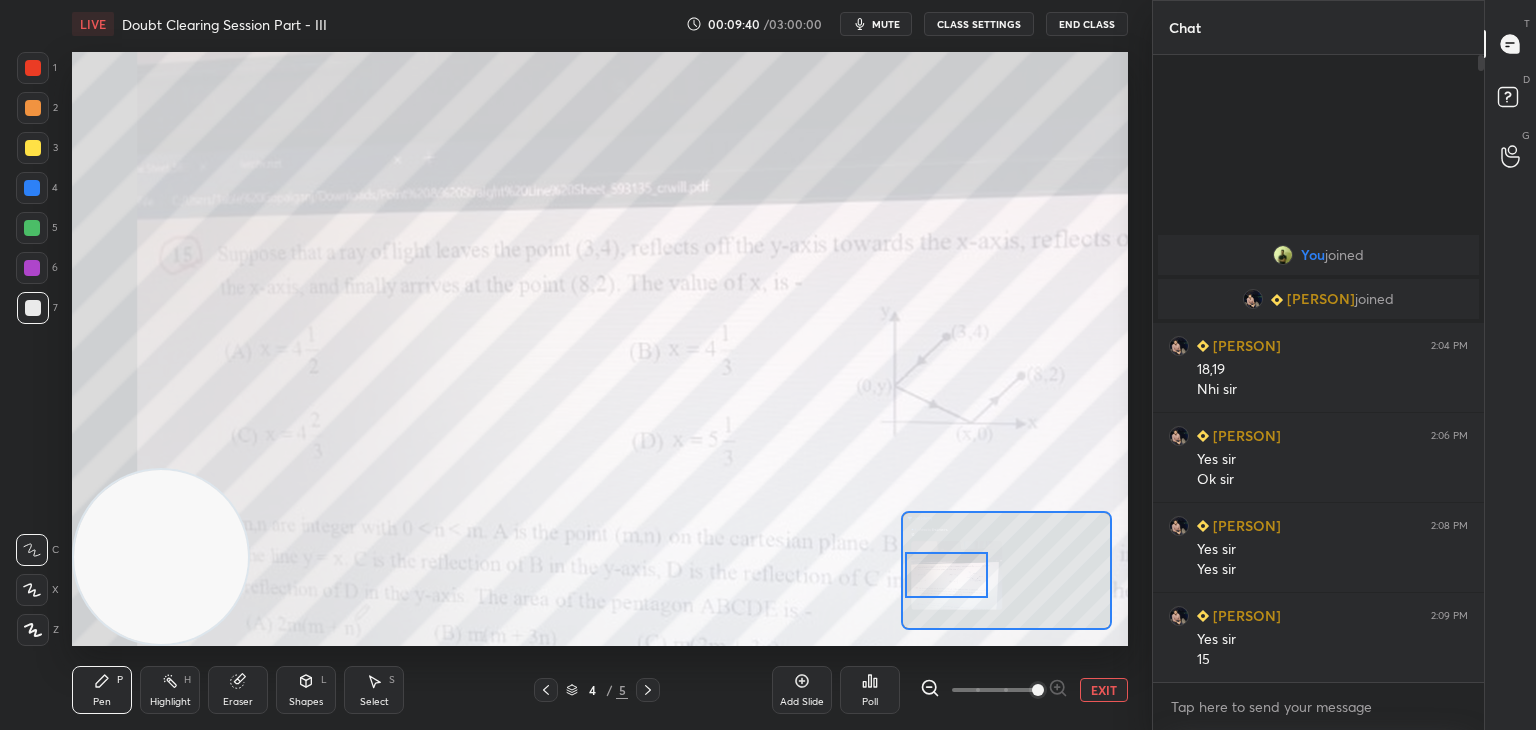 click at bounding box center (946, 575) 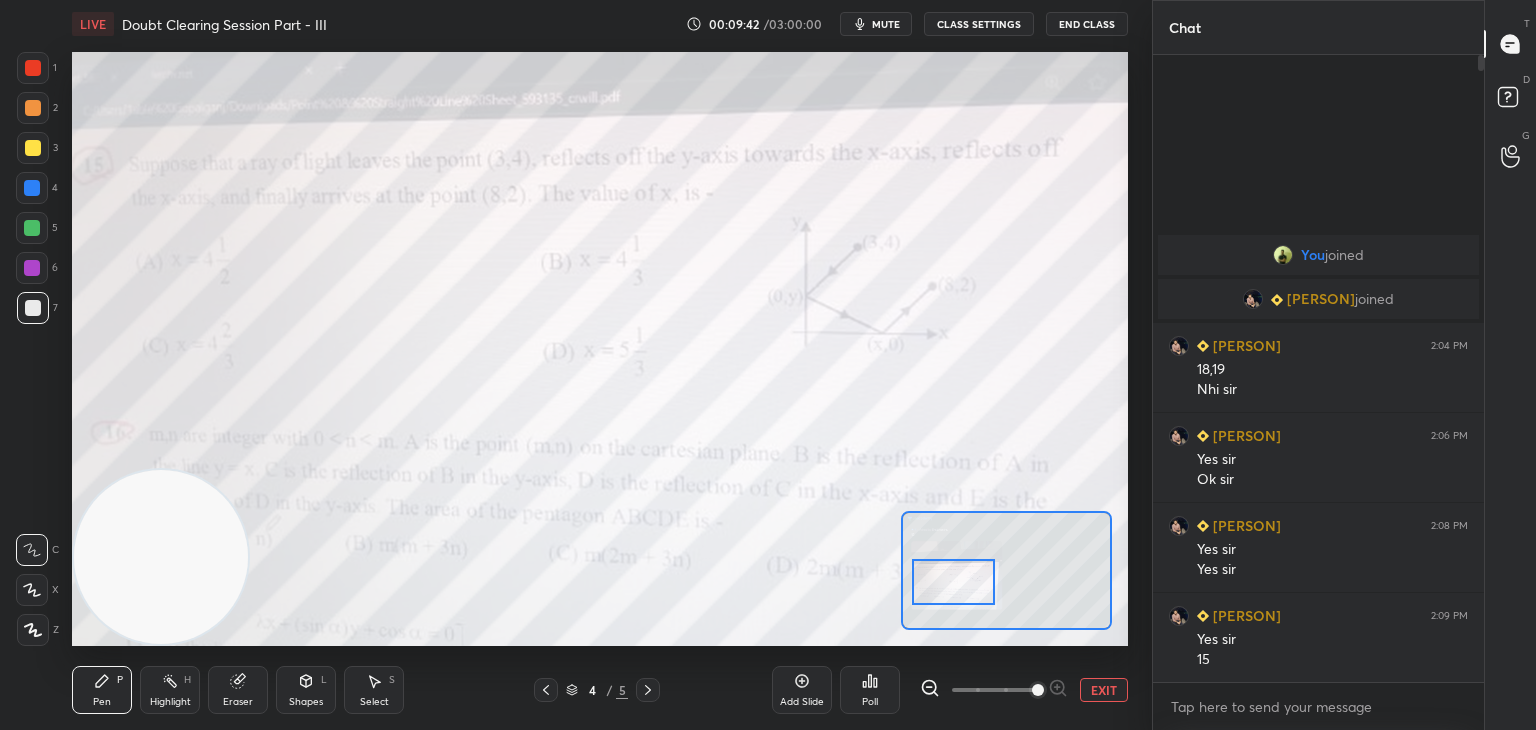 click at bounding box center (953, 582) 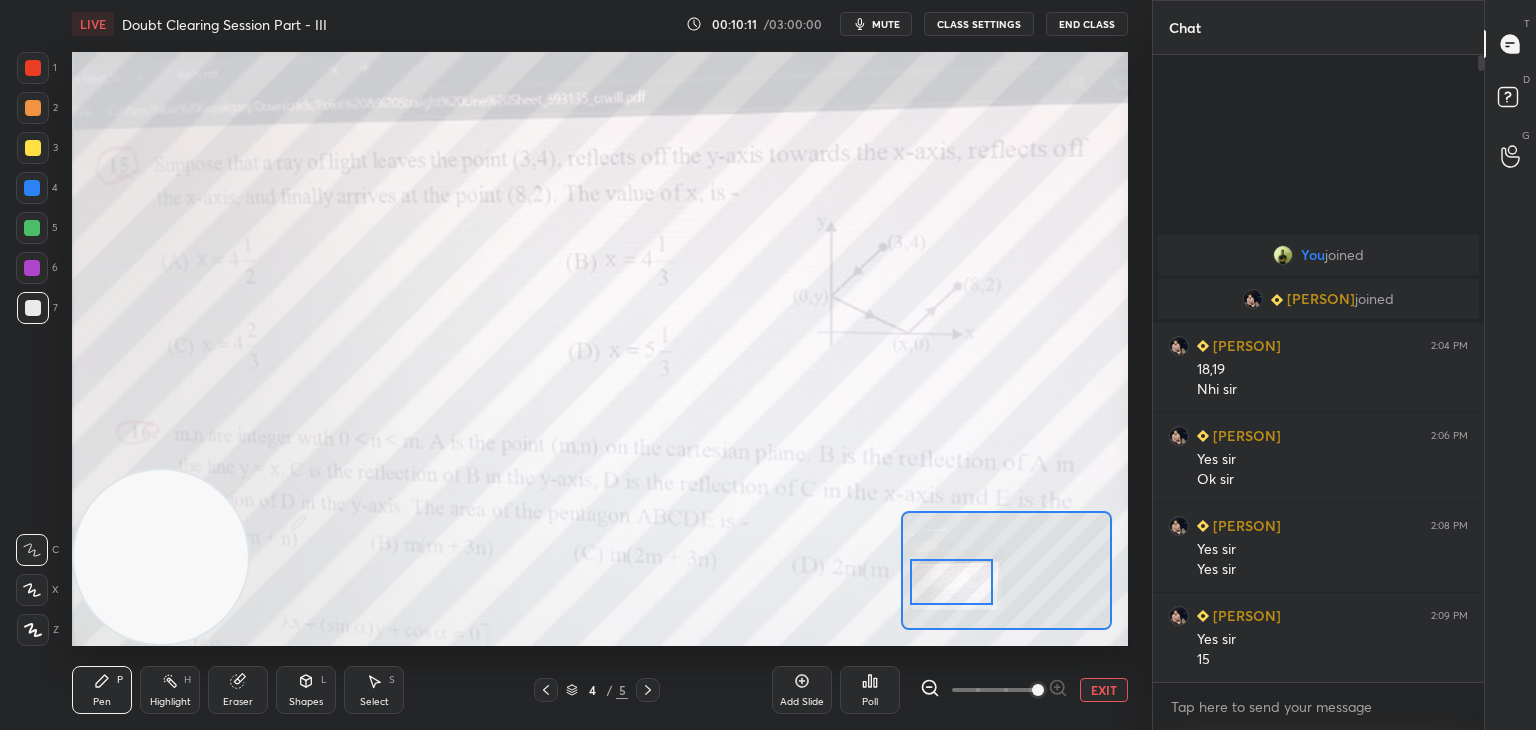 click on "1 2 3 4 5 6 7 C X Z C X Z E E Erase all   H H" at bounding box center (32, 349) 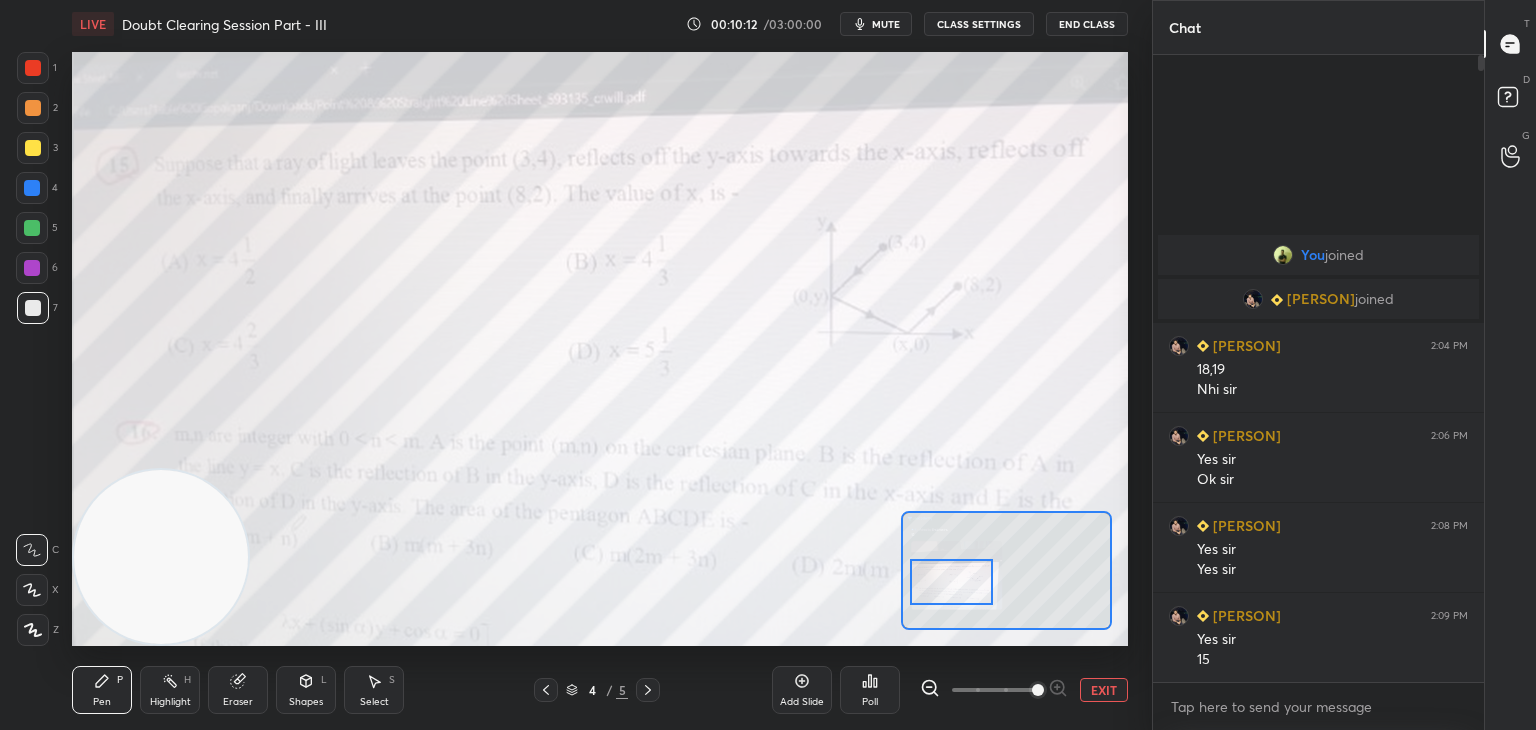 click at bounding box center (33, 68) 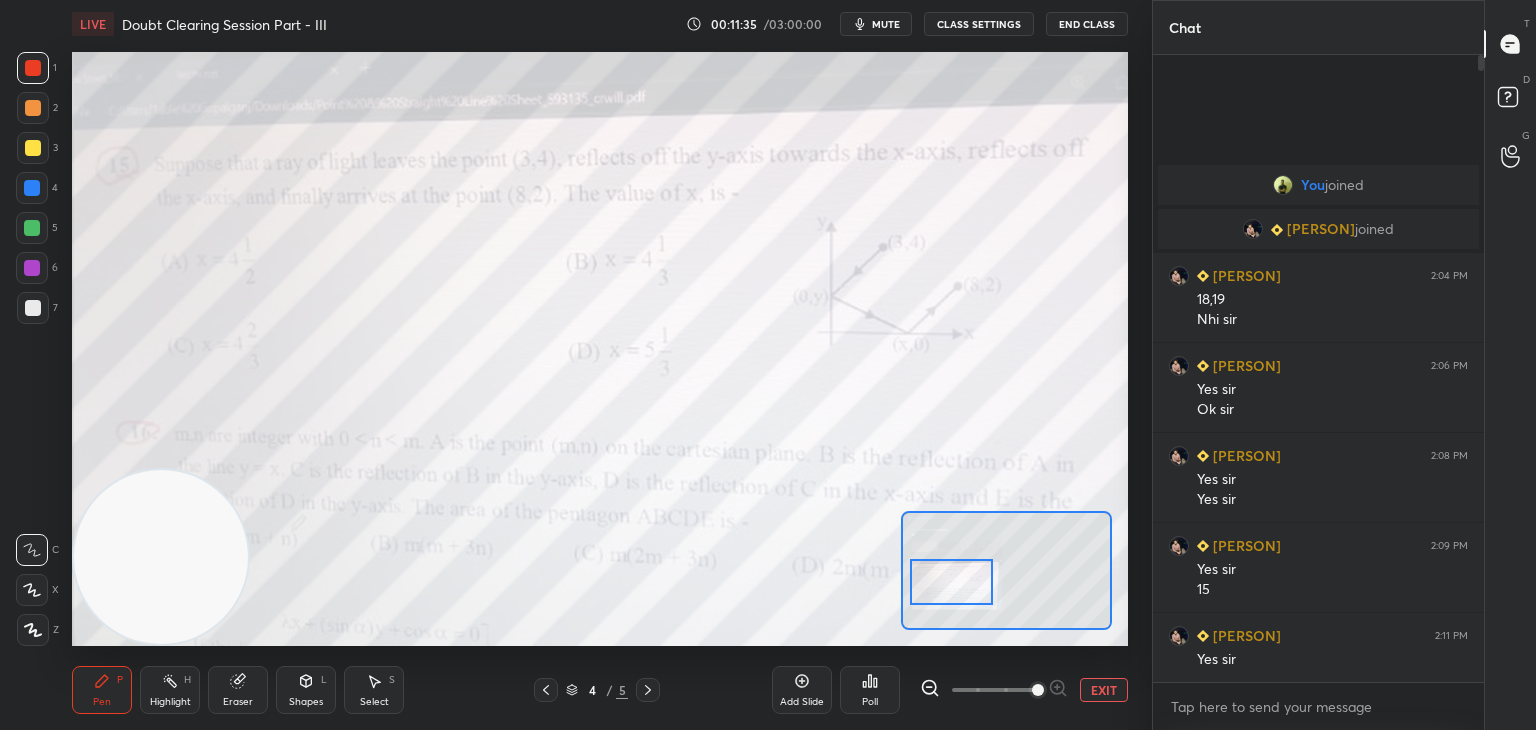 click at bounding box center [1006, 570] 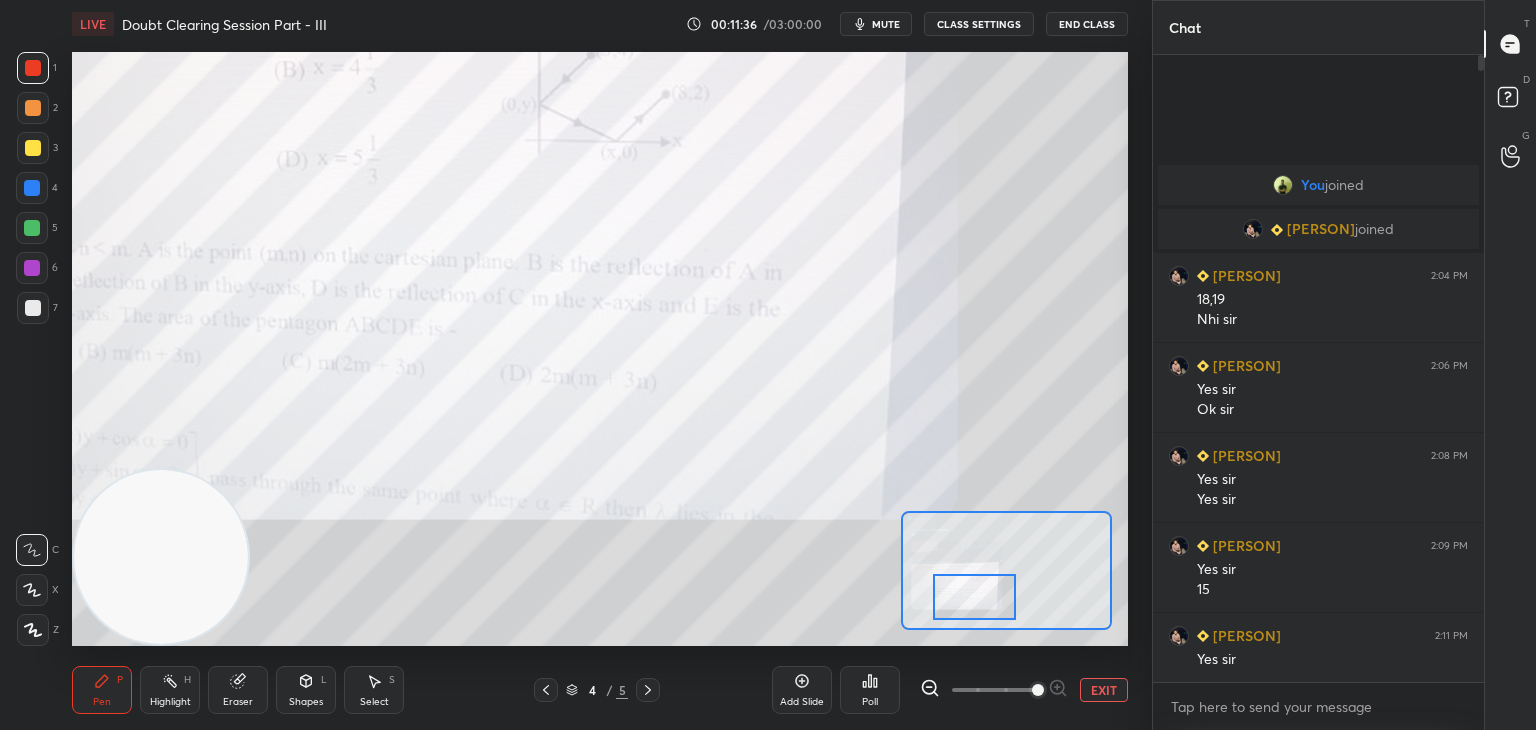 click at bounding box center [974, 597] 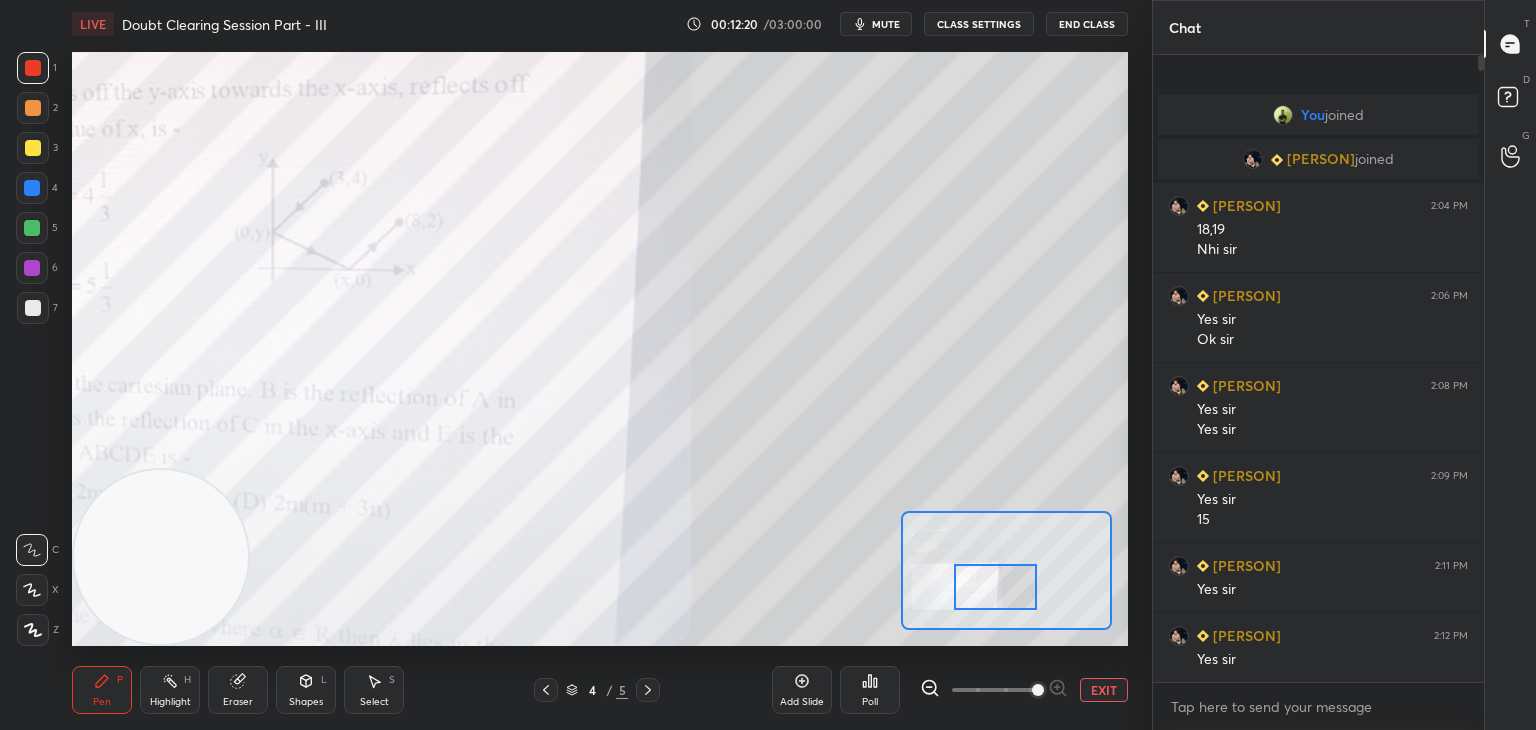 drag, startPoint x: 970, startPoint y: 588, endPoint x: 987, endPoint y: 581, distance: 18.384777 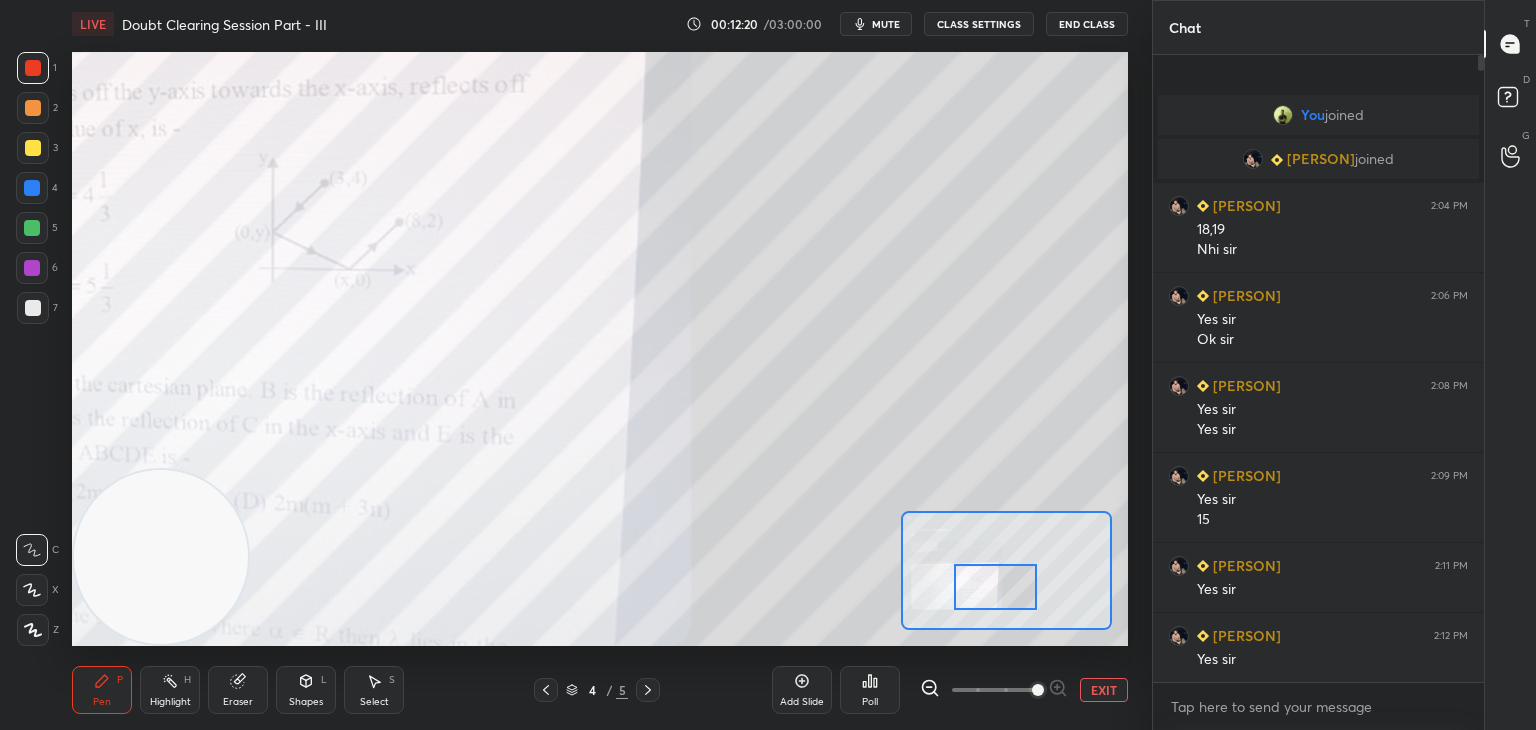 click at bounding box center (995, 587) 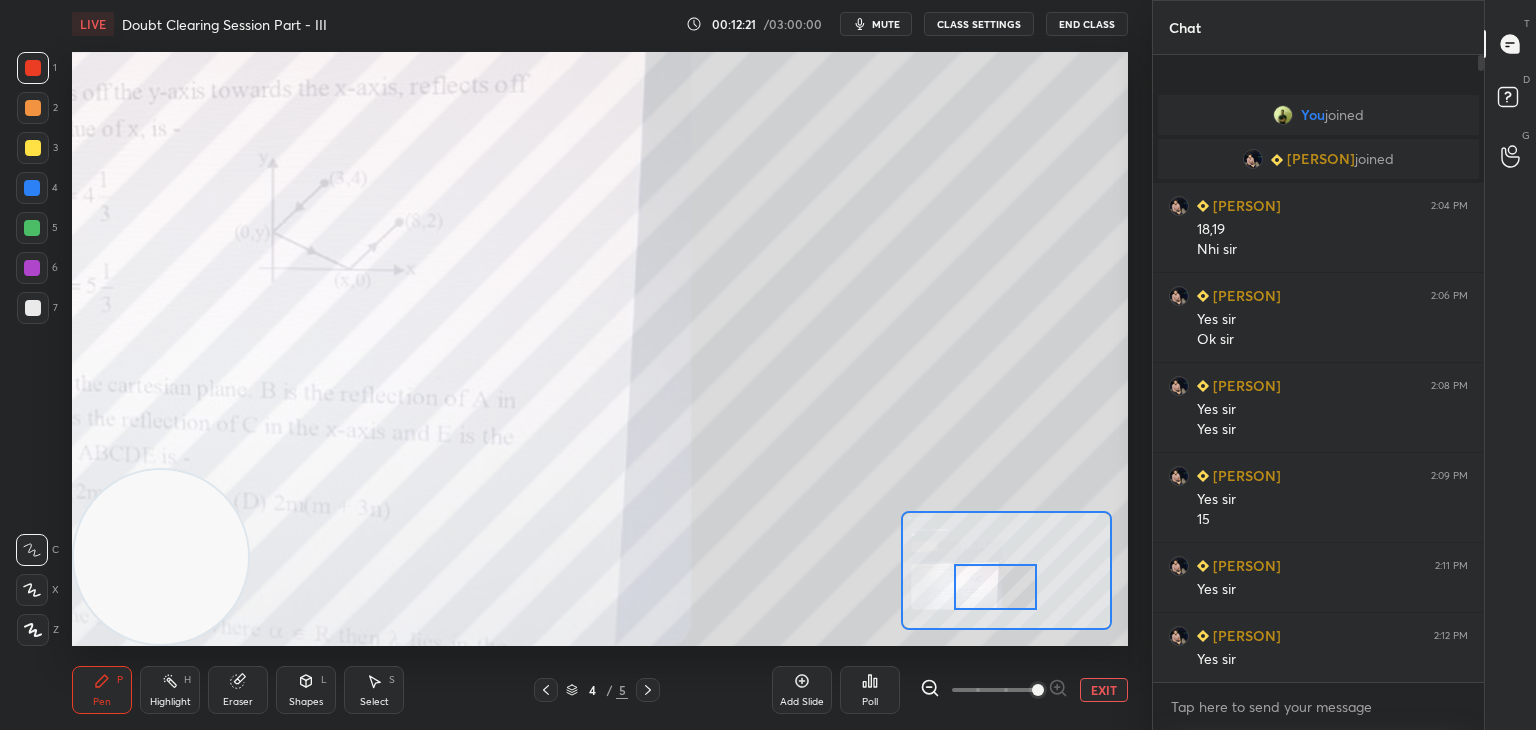 drag, startPoint x: 42, startPoint y: 141, endPoint x: 62, endPoint y: 133, distance: 21.540659 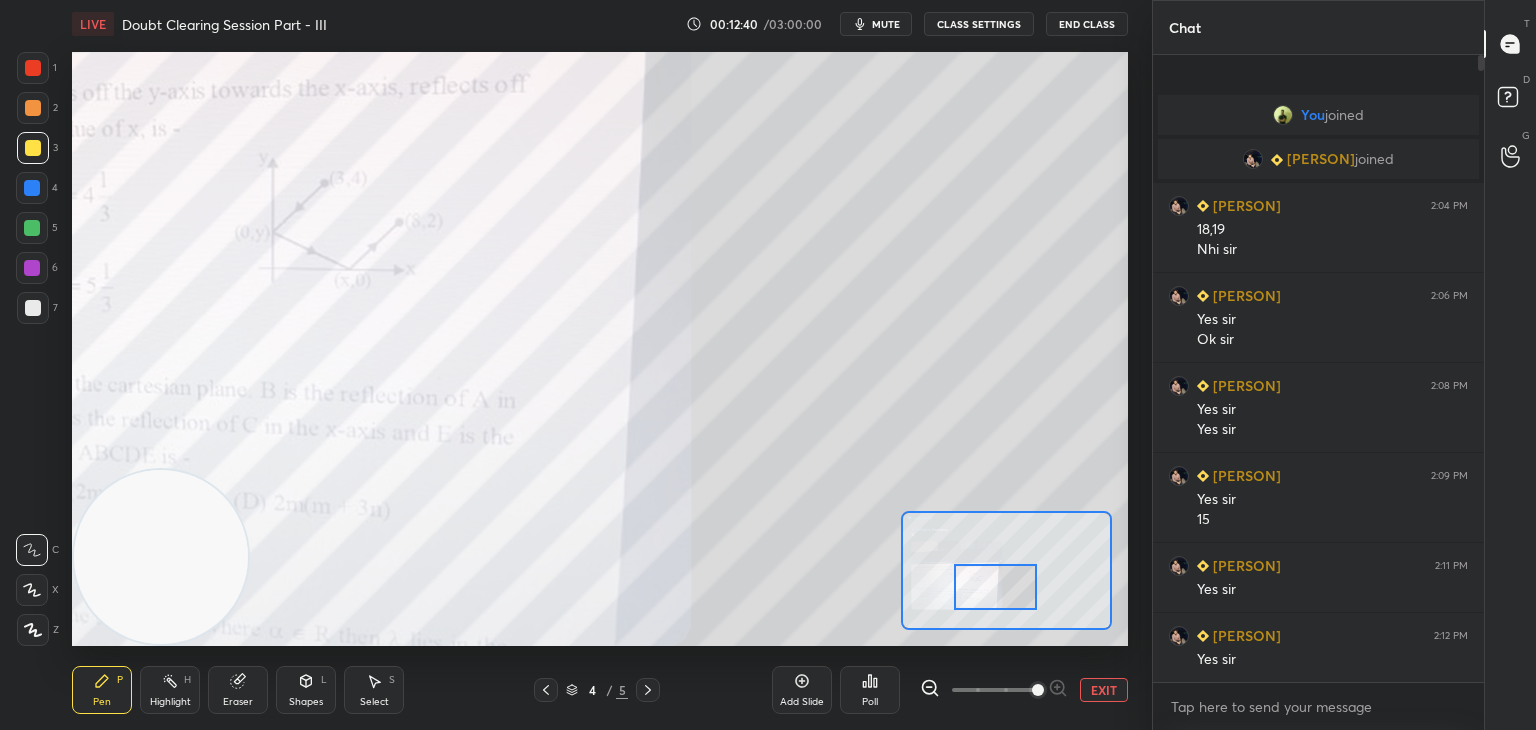 click on "mute" at bounding box center (886, 24) 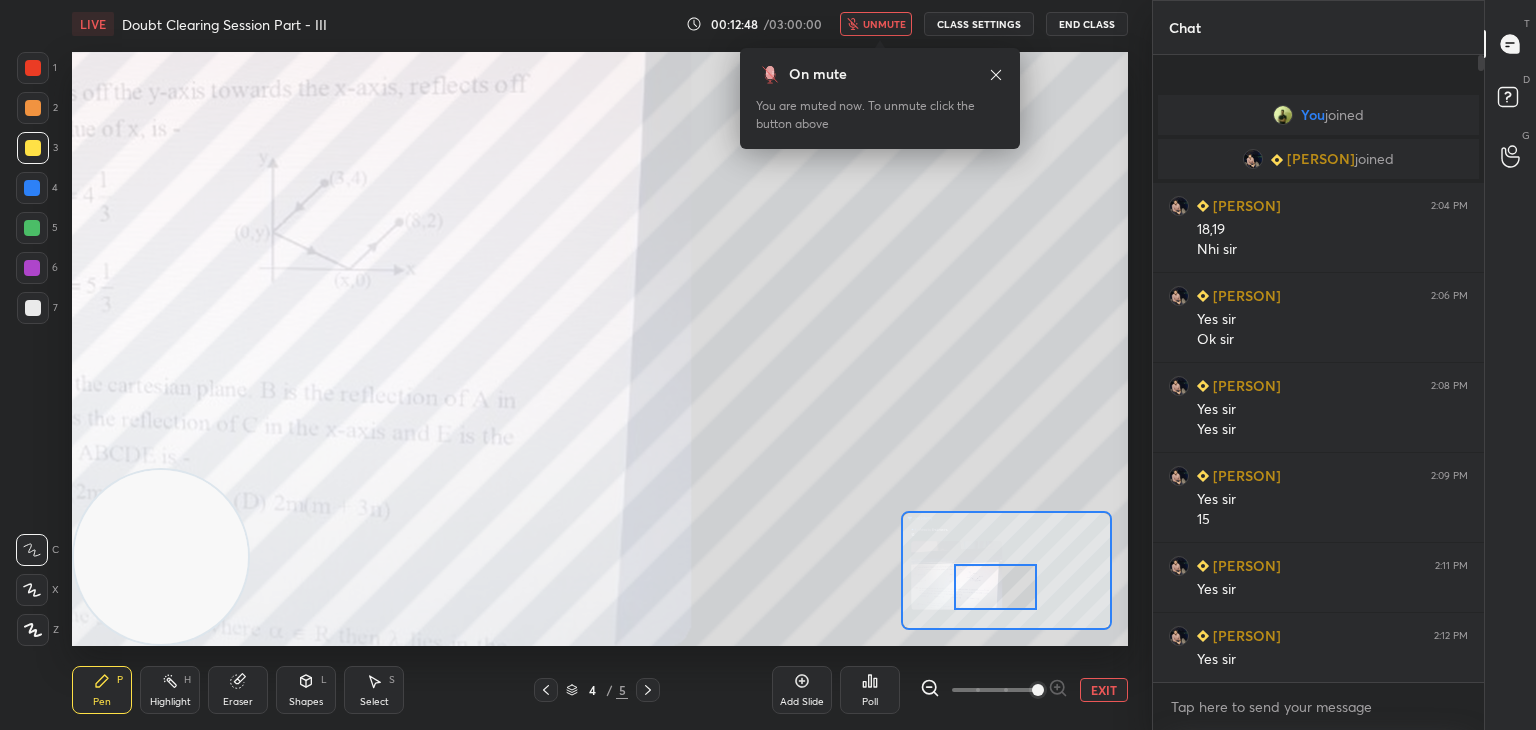 click on "unmute" at bounding box center (884, 24) 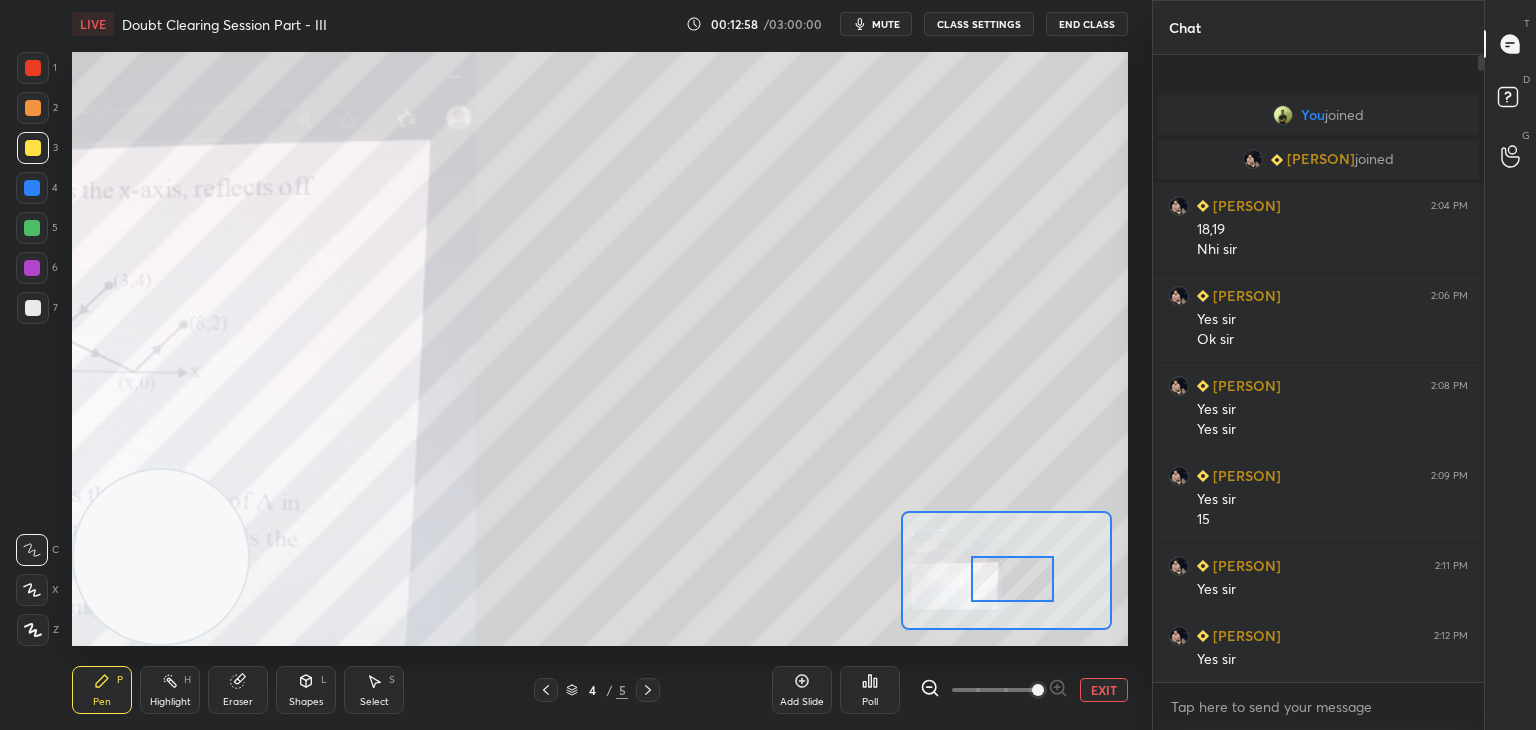 drag, startPoint x: 1016, startPoint y: 595, endPoint x: 1037, endPoint y: 594, distance: 21.023796 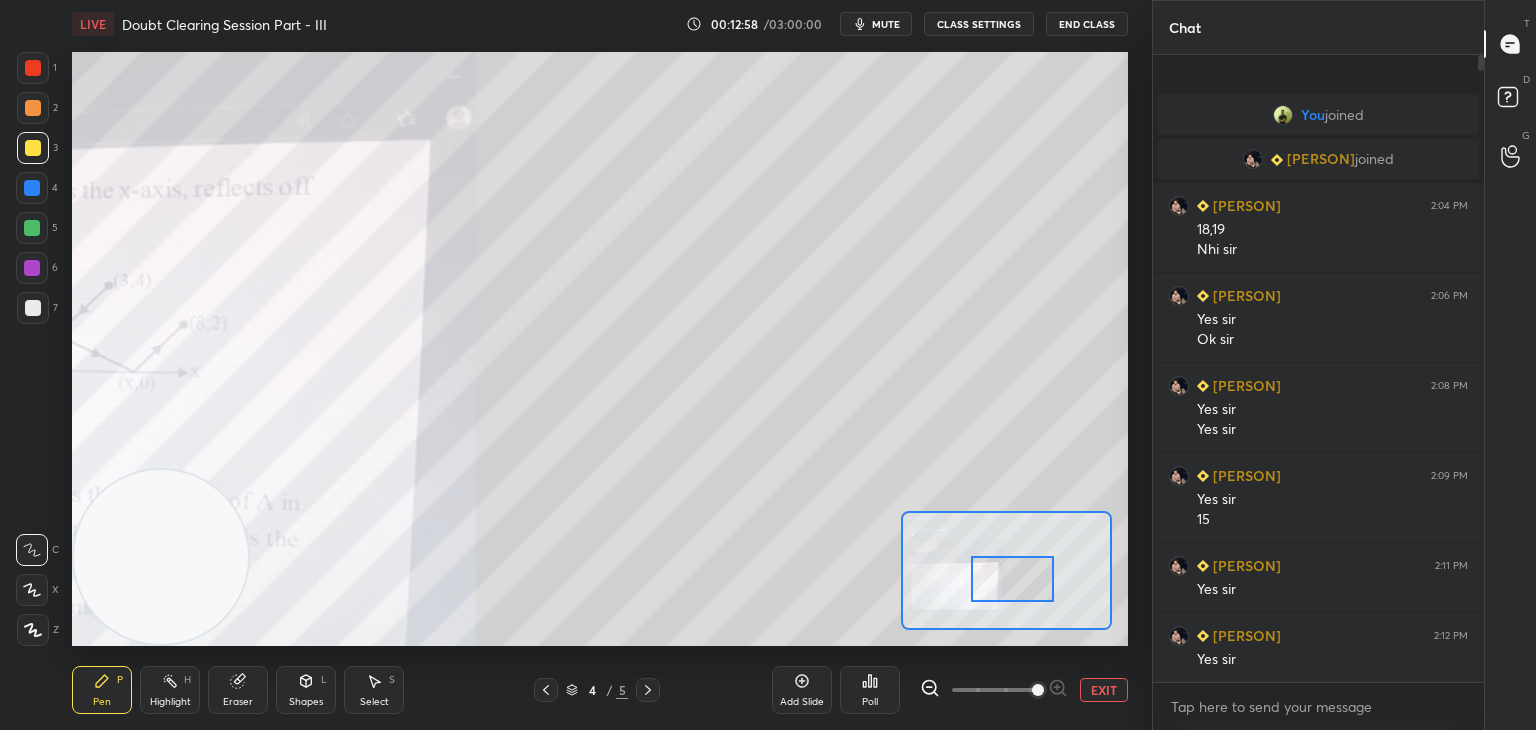 click at bounding box center (1012, 579) 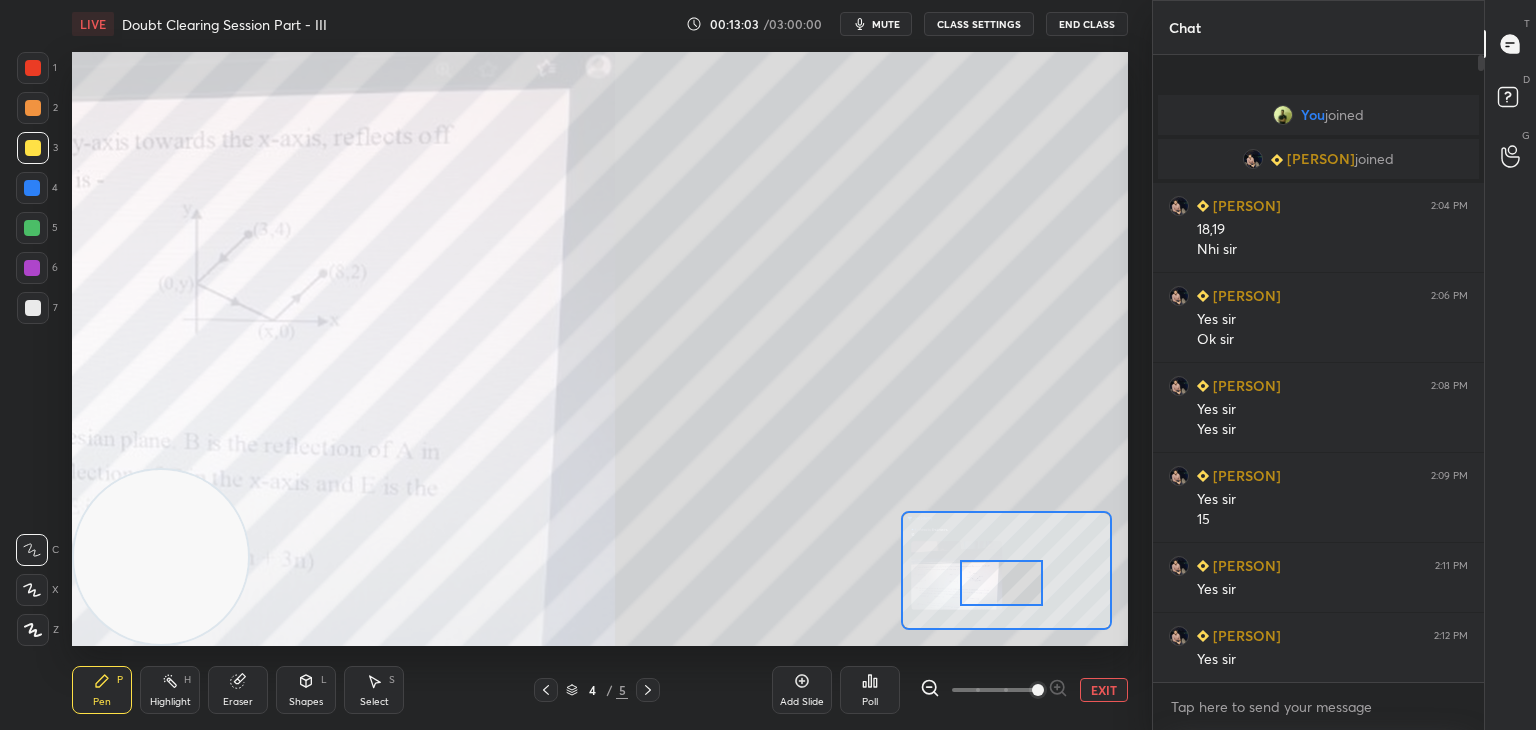 drag, startPoint x: 1001, startPoint y: 577, endPoint x: 990, endPoint y: 578, distance: 11.045361 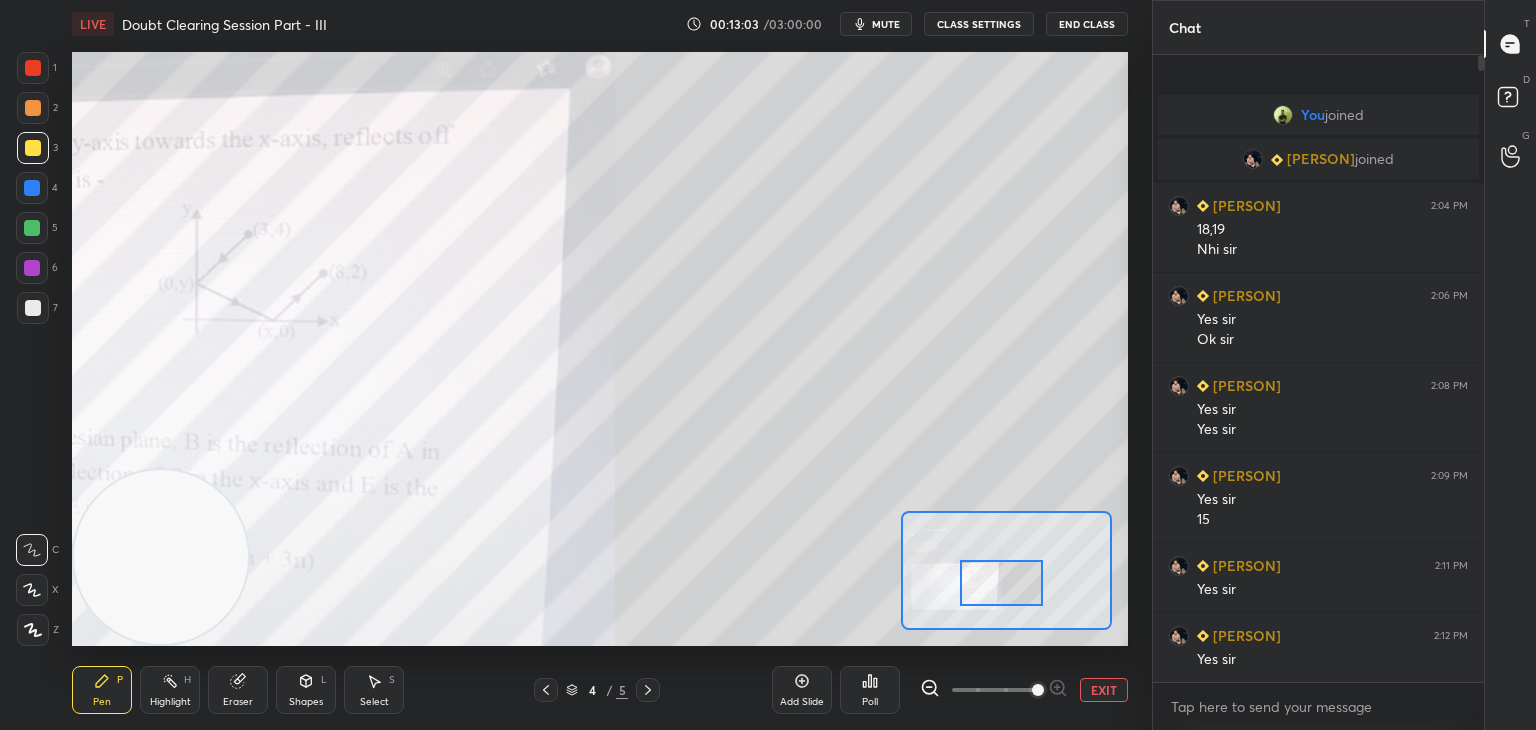 click at bounding box center [1001, 583] 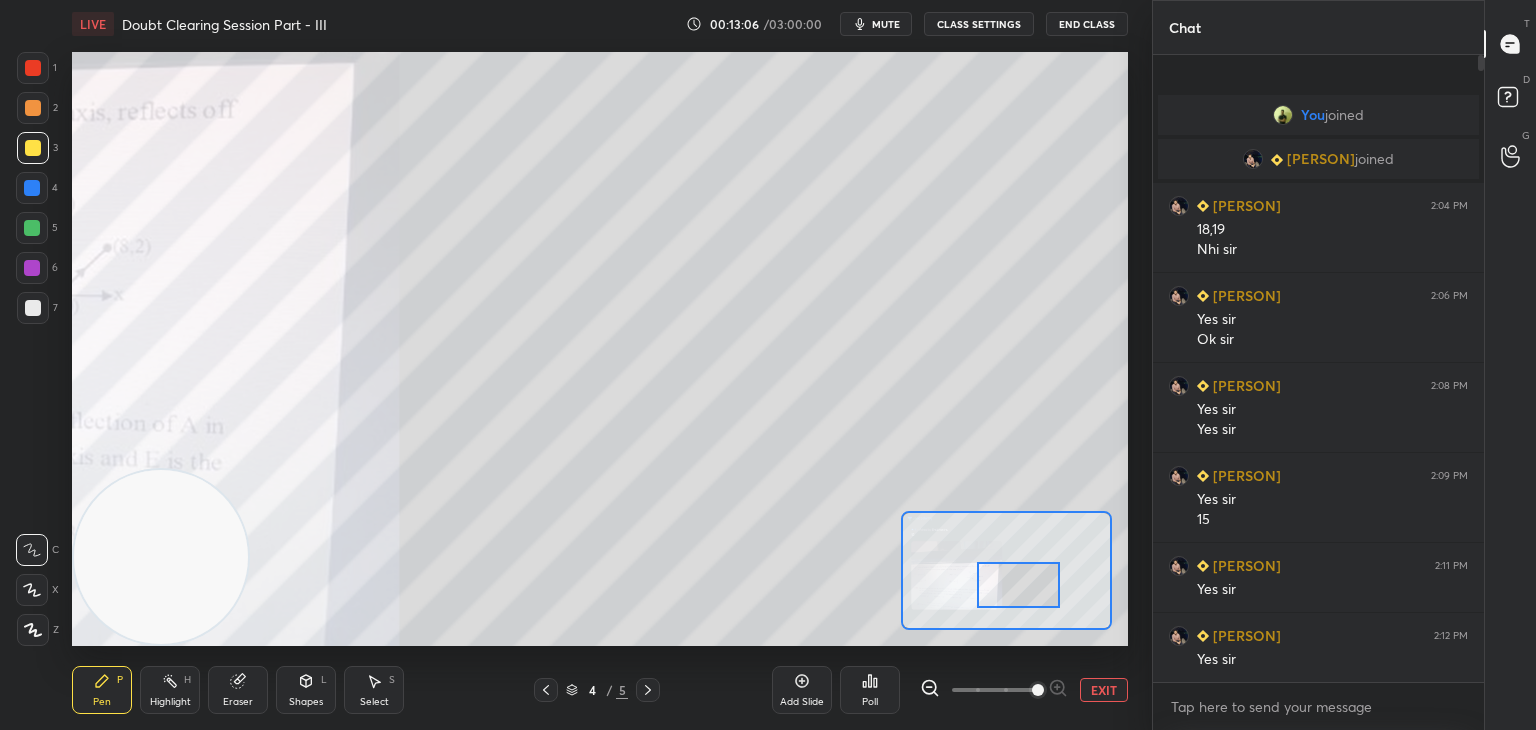 click at bounding box center [1018, 585] 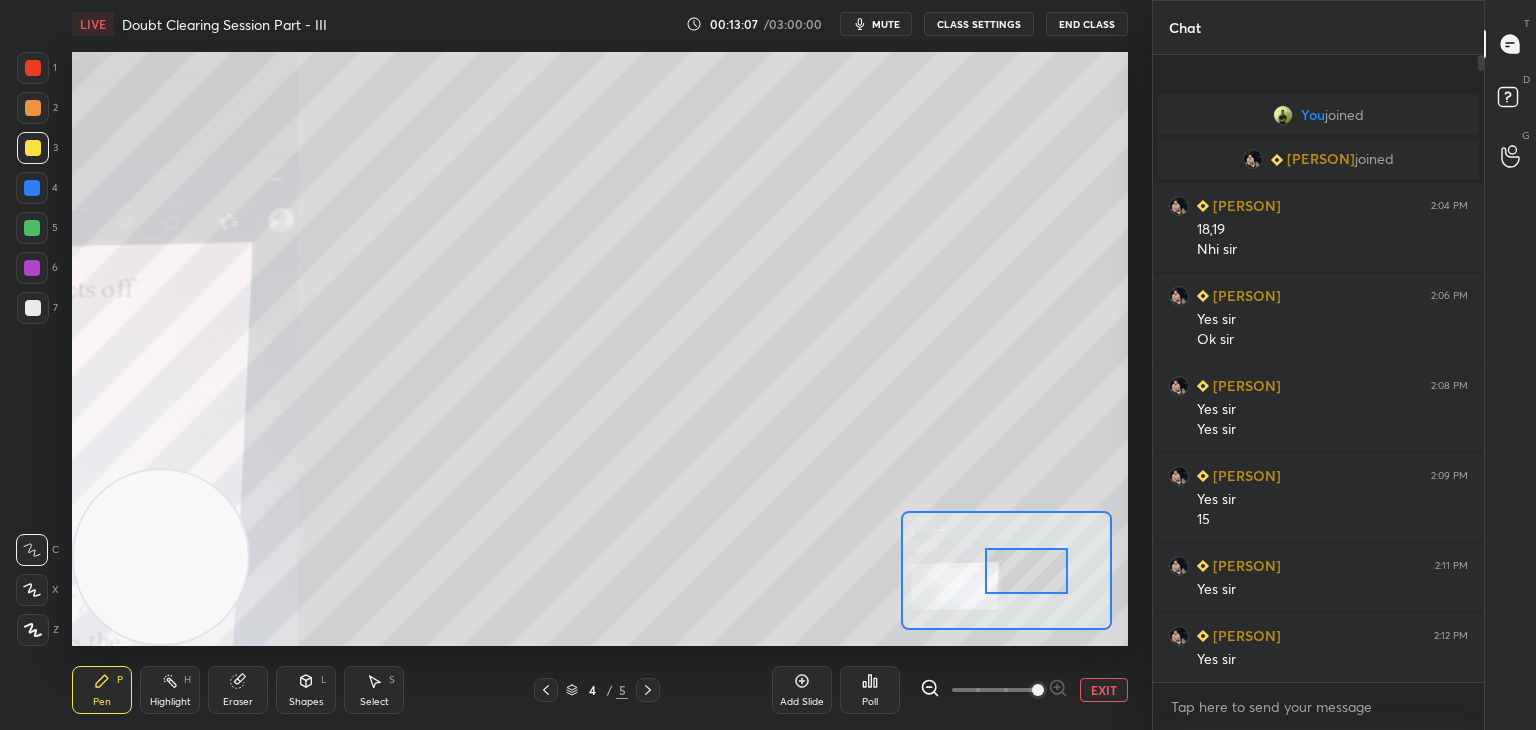 click at bounding box center [1026, 571] 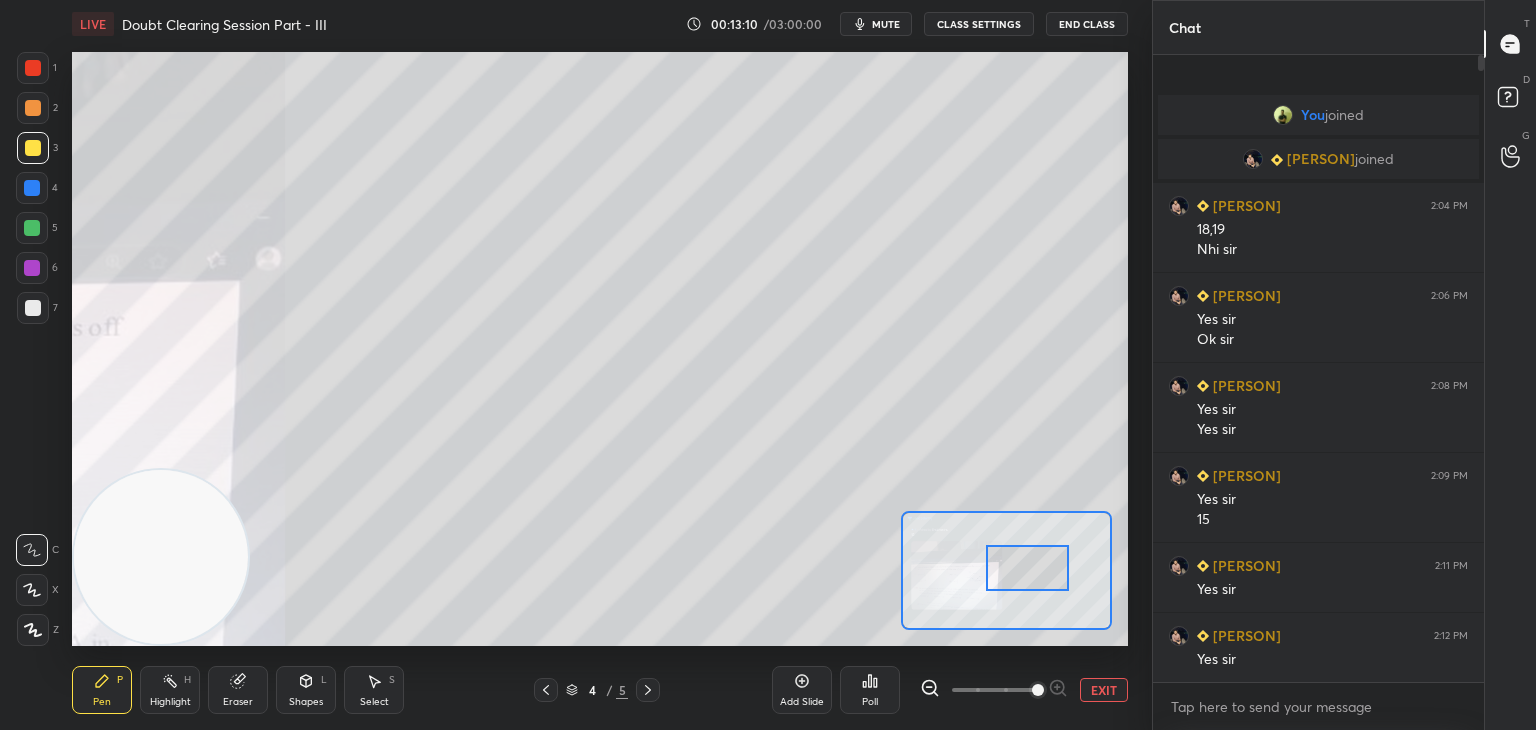 click on "Eraser" at bounding box center [238, 690] 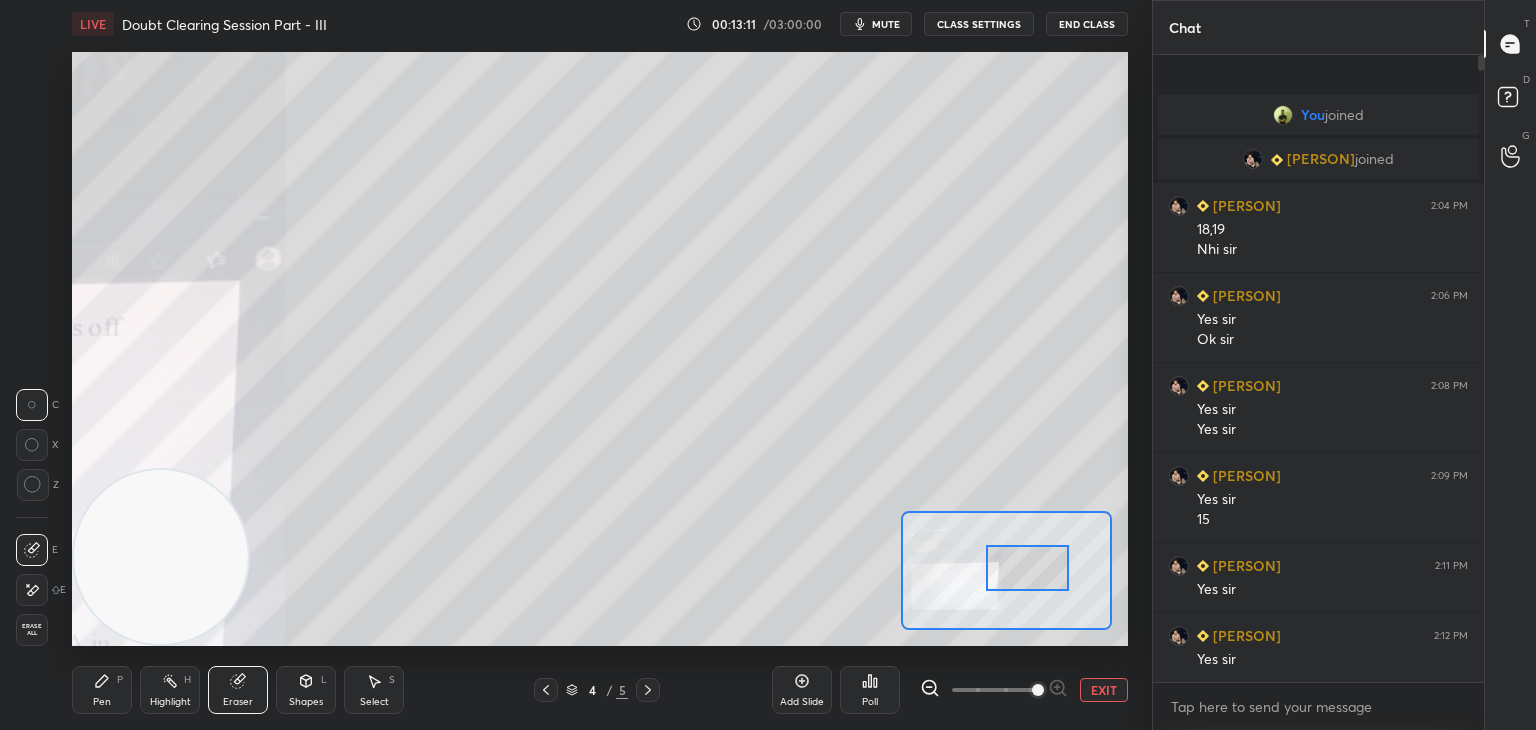 click on "Pen P" at bounding box center [102, 690] 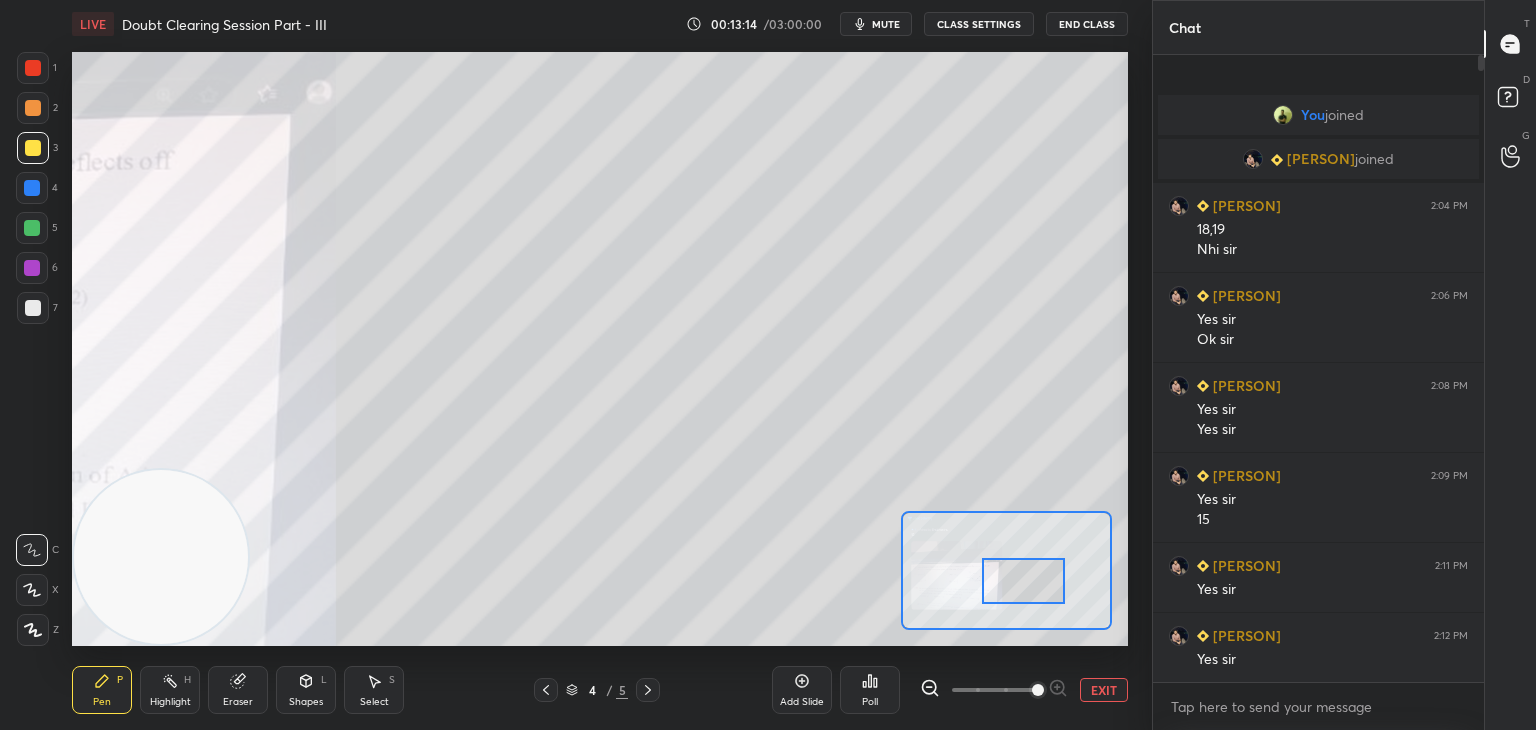 click at bounding box center [1023, 581] 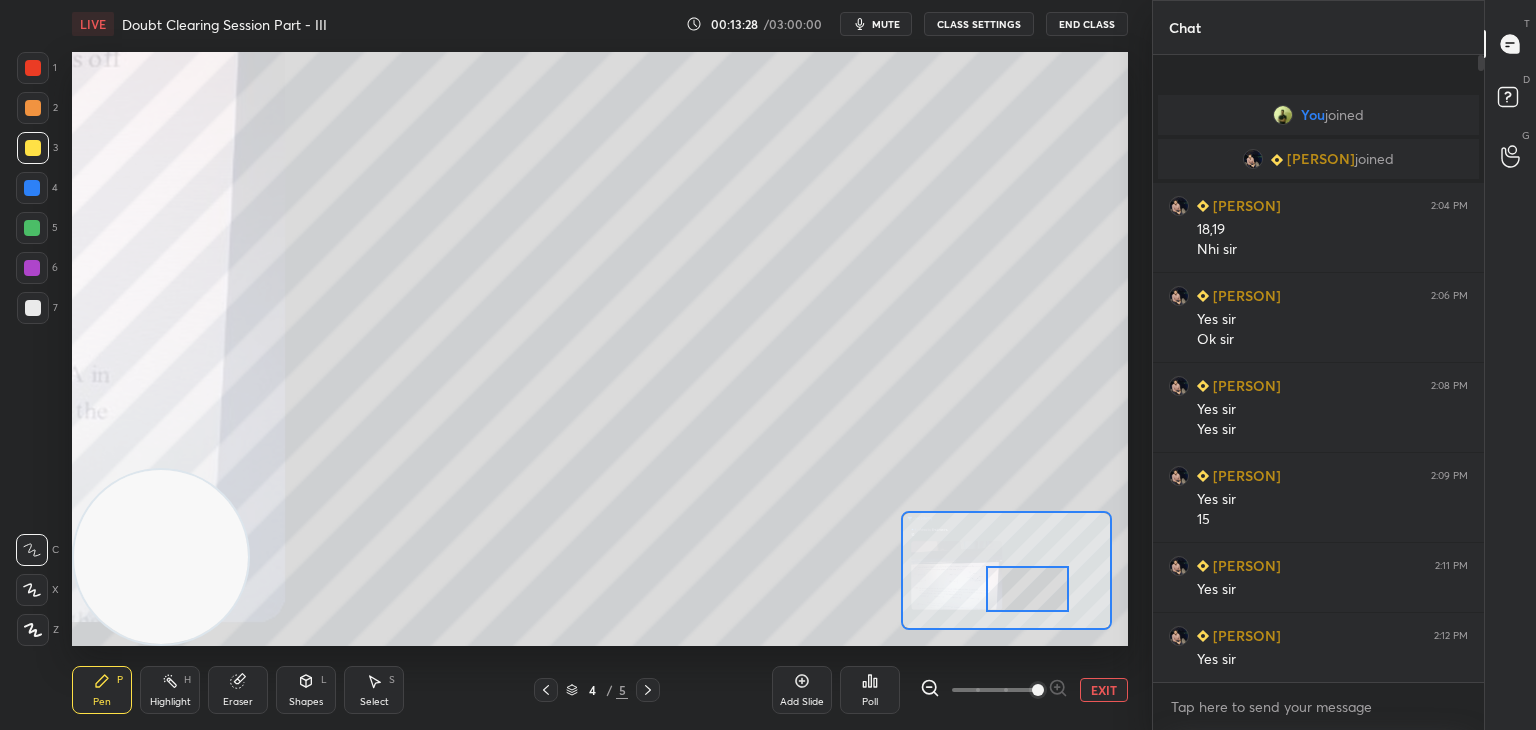 drag, startPoint x: 1052, startPoint y: 589, endPoint x: 1057, endPoint y: 601, distance: 13 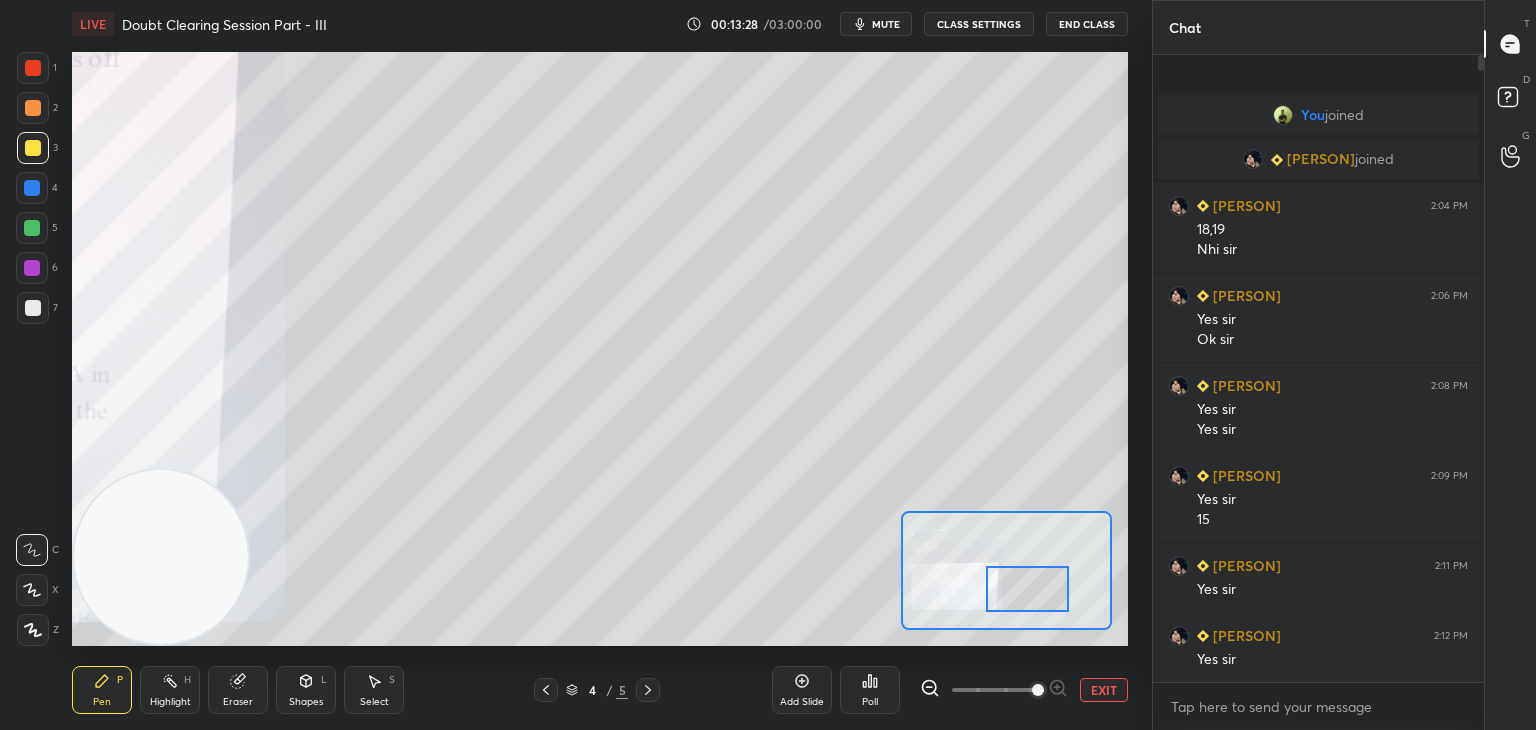 click at bounding box center (1027, 589) 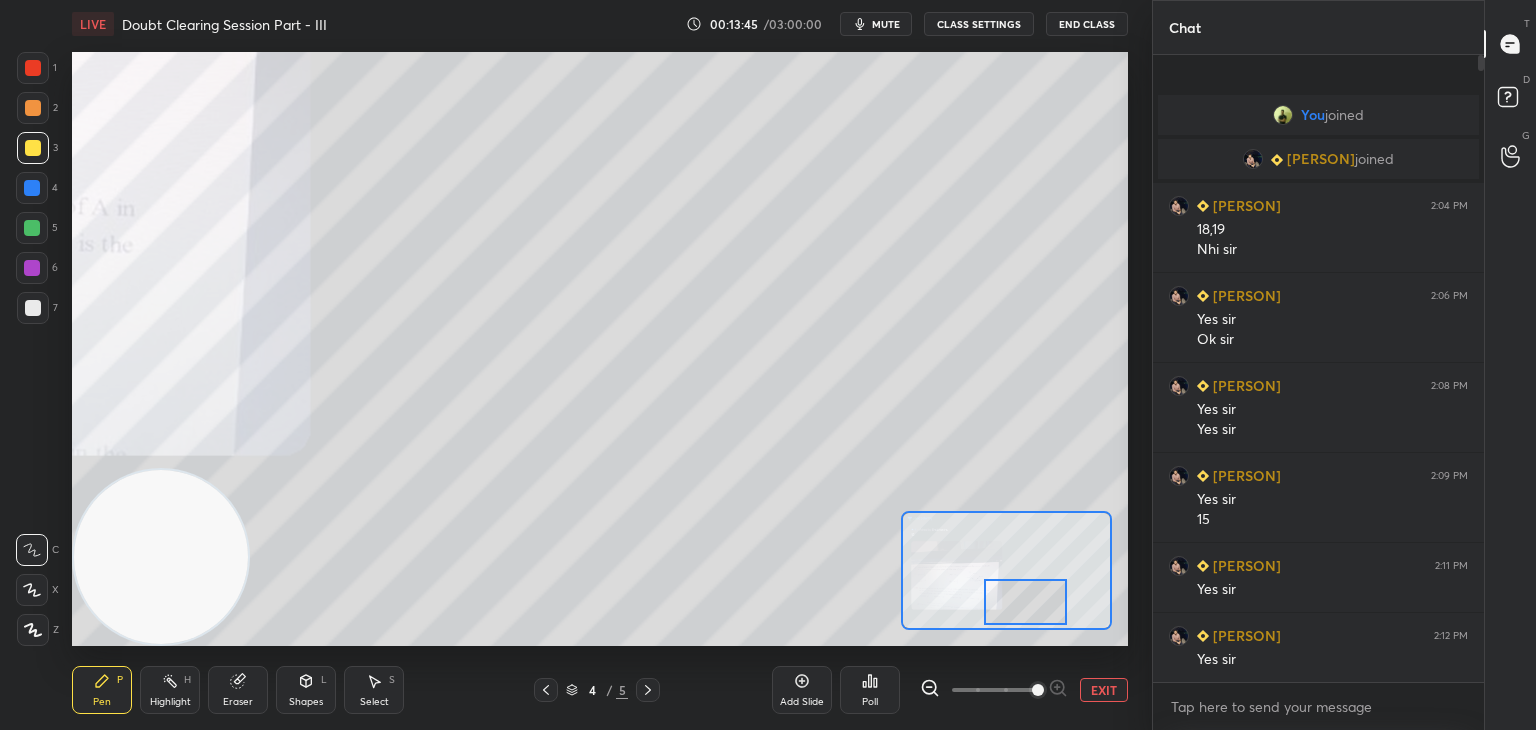 drag, startPoint x: 1040, startPoint y: 602, endPoint x: 1020, endPoint y: 583, distance: 27.58623 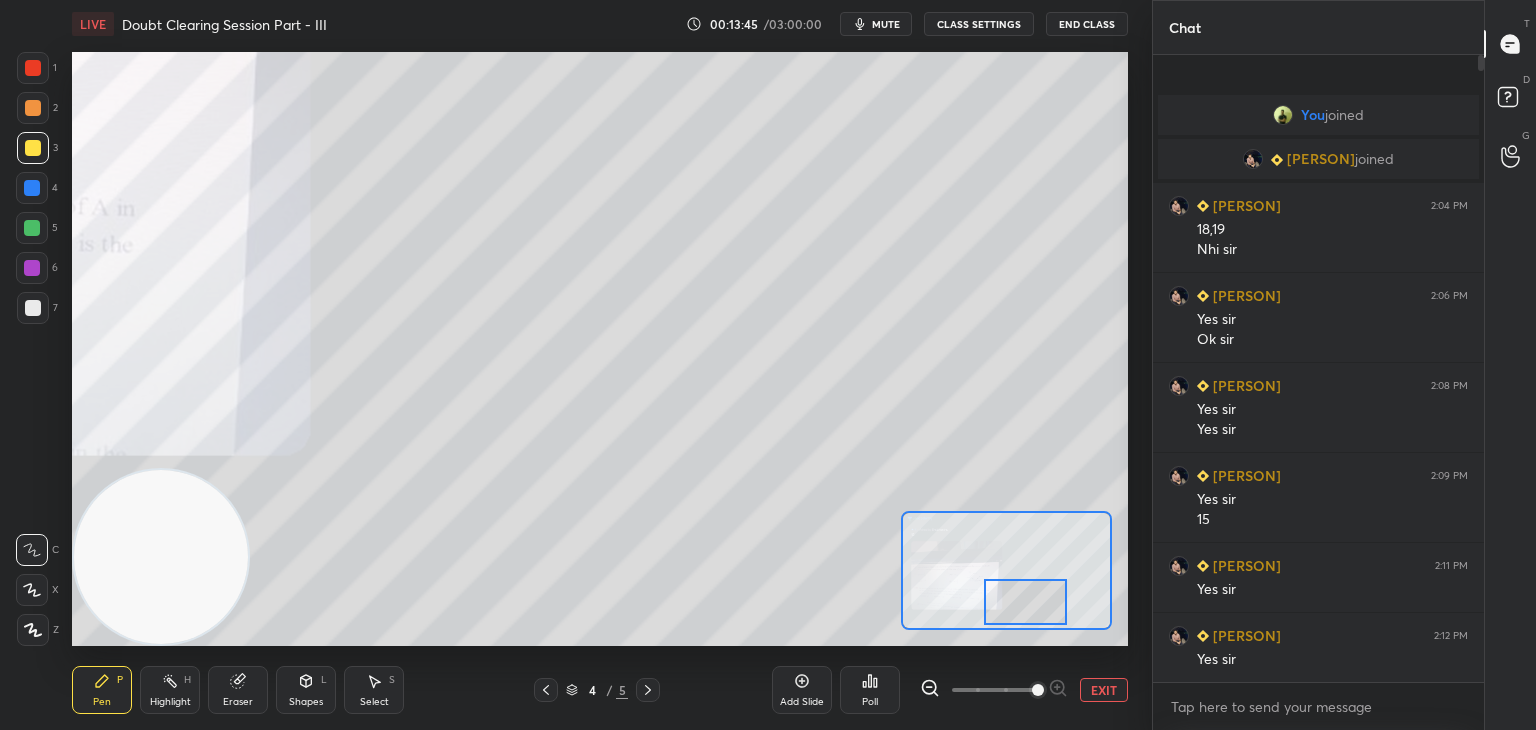 click at bounding box center [1025, 602] 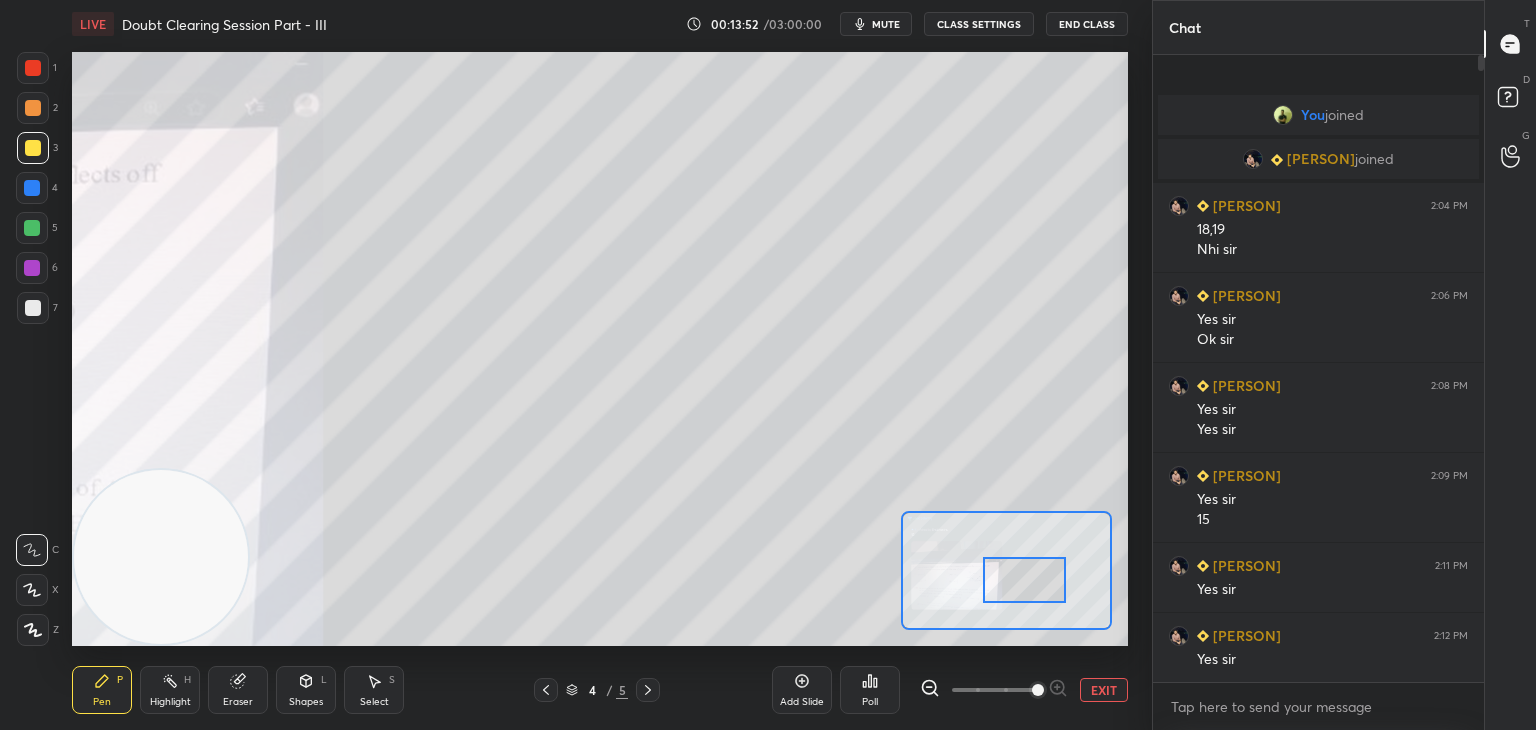 drag, startPoint x: 1021, startPoint y: 610, endPoint x: 1012, endPoint y: 583, distance: 28.460499 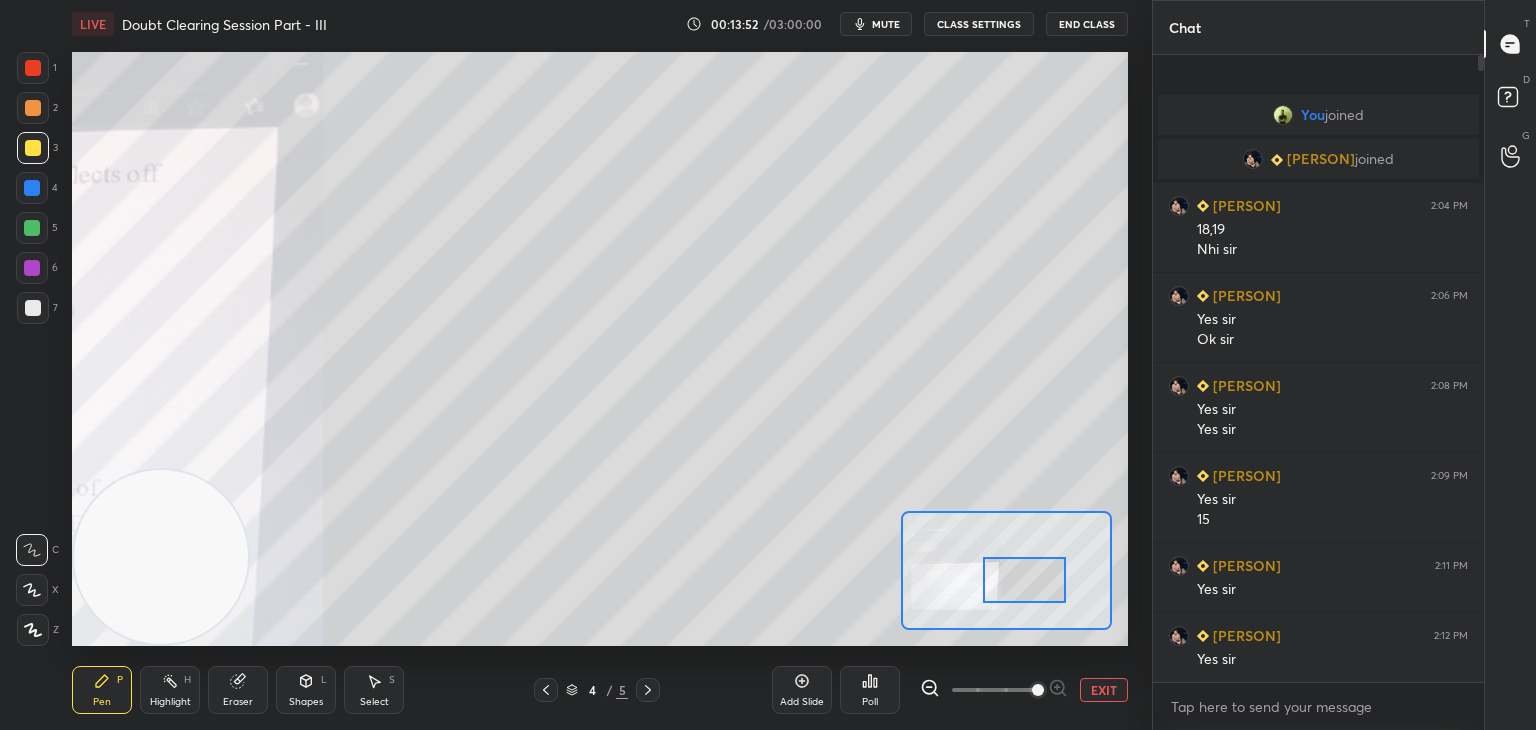 click at bounding box center (1024, 580) 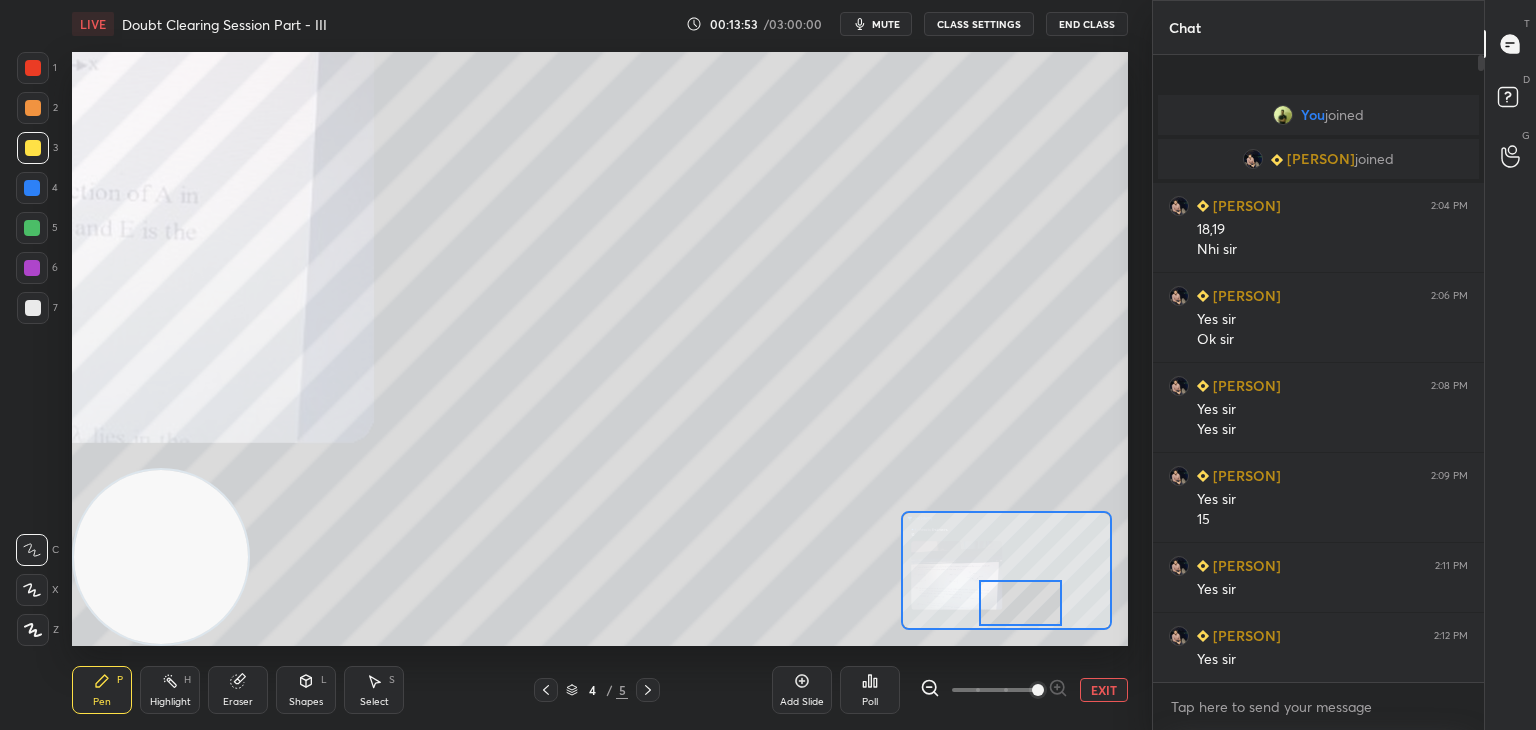 drag, startPoint x: 1045, startPoint y: 577, endPoint x: 1031, endPoint y: 585, distance: 16.124516 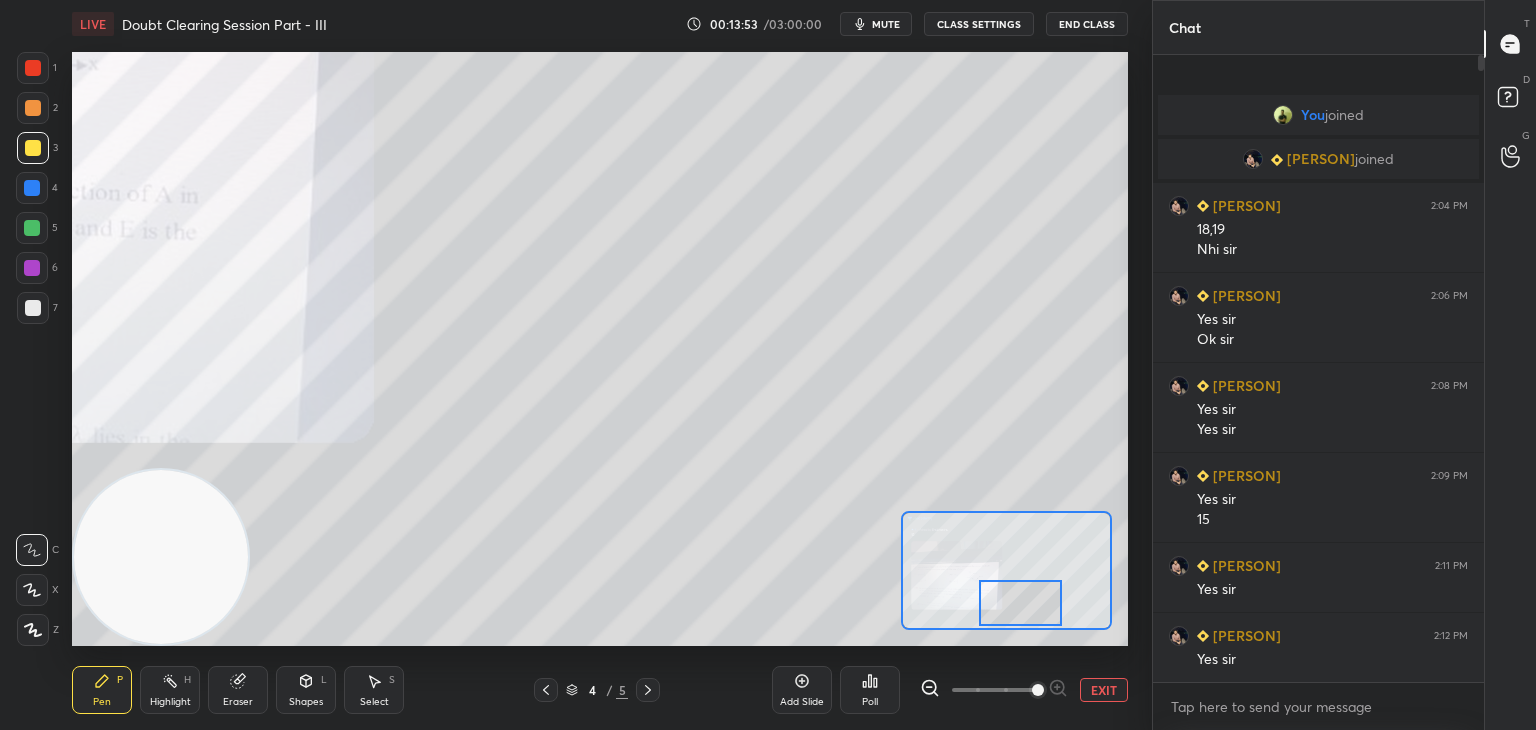 click at bounding box center (1020, 603) 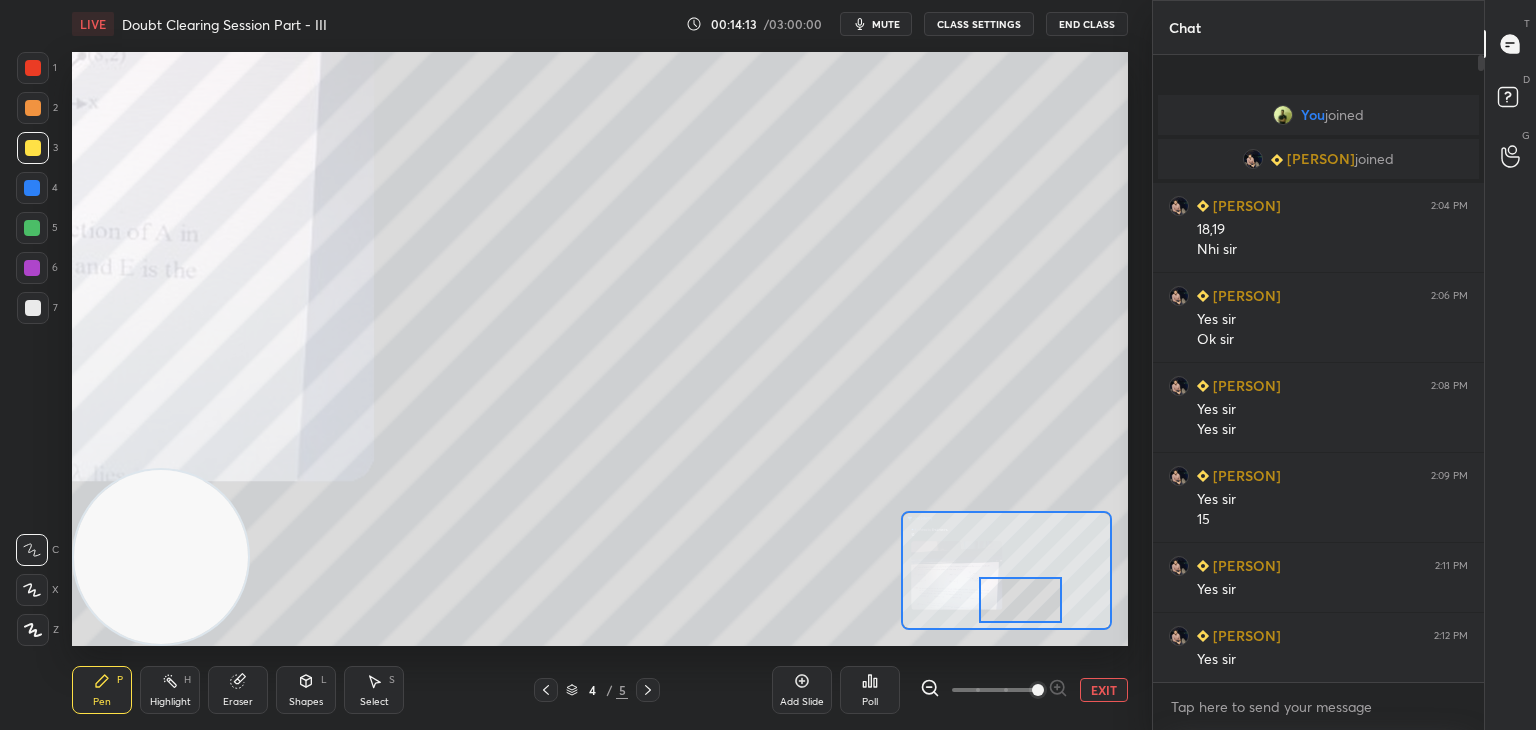 drag, startPoint x: 1028, startPoint y: 588, endPoint x: 1022, endPoint y: 602, distance: 15.231546 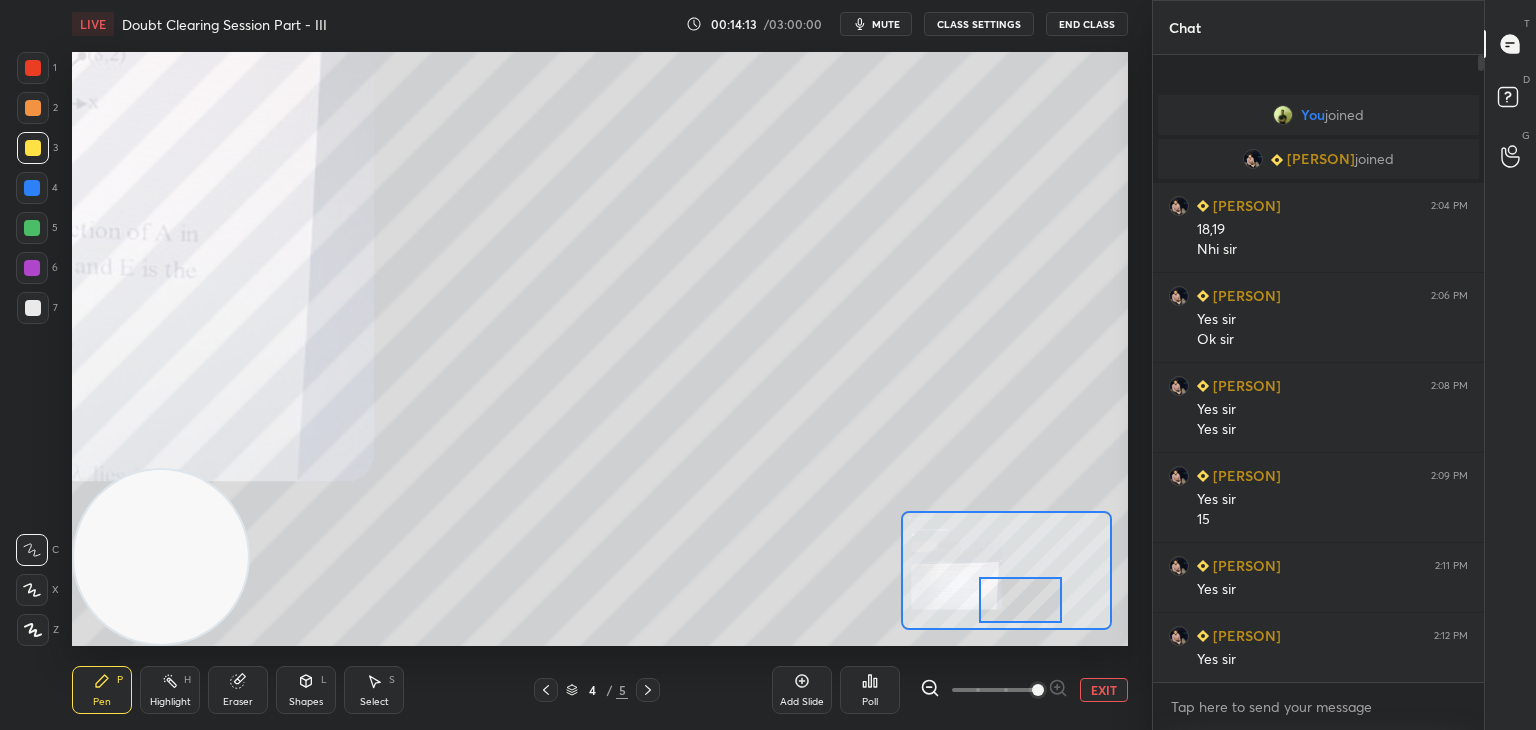 click at bounding box center [1020, 600] 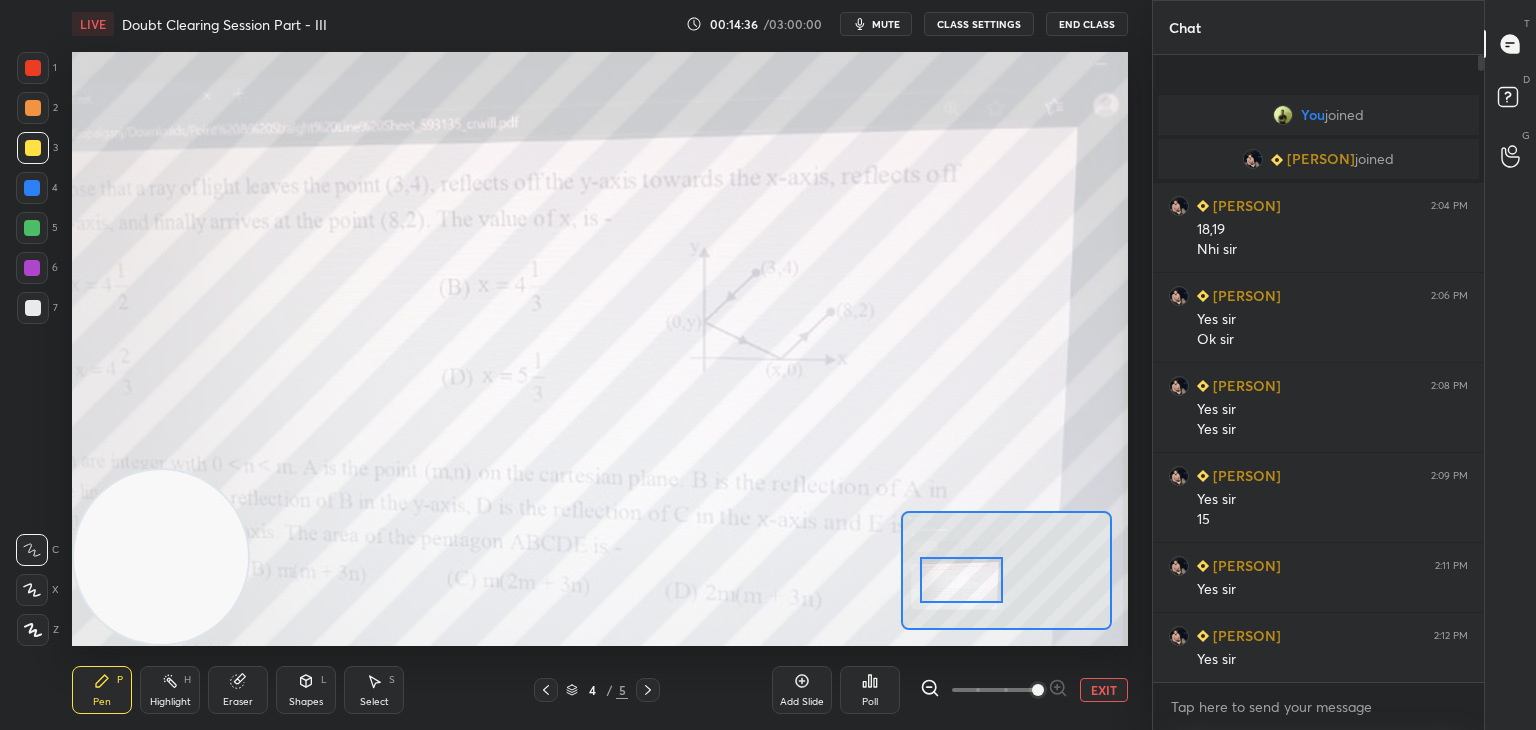 drag, startPoint x: 980, startPoint y: 587, endPoint x: 936, endPoint y: 567, distance: 48.332184 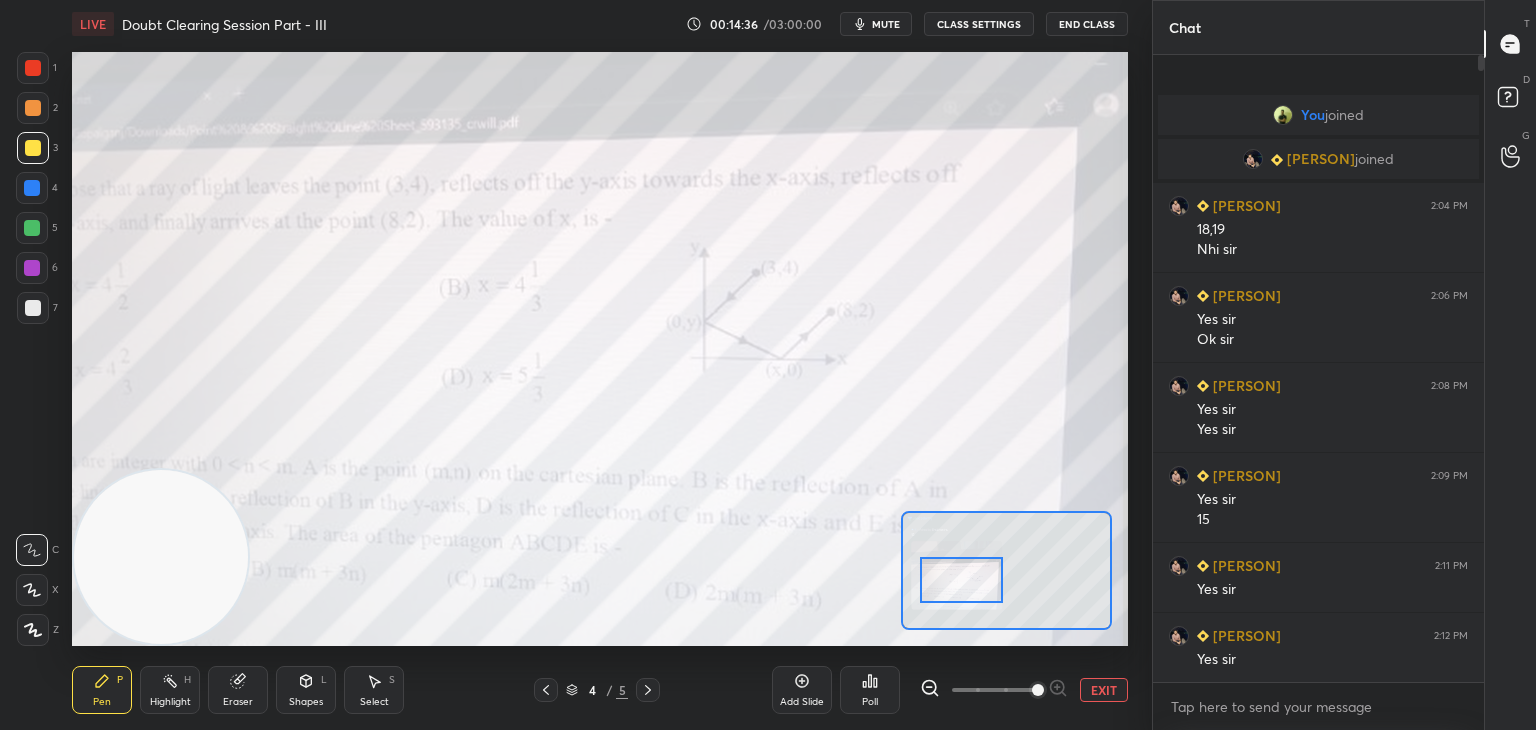 click at bounding box center [961, 580] 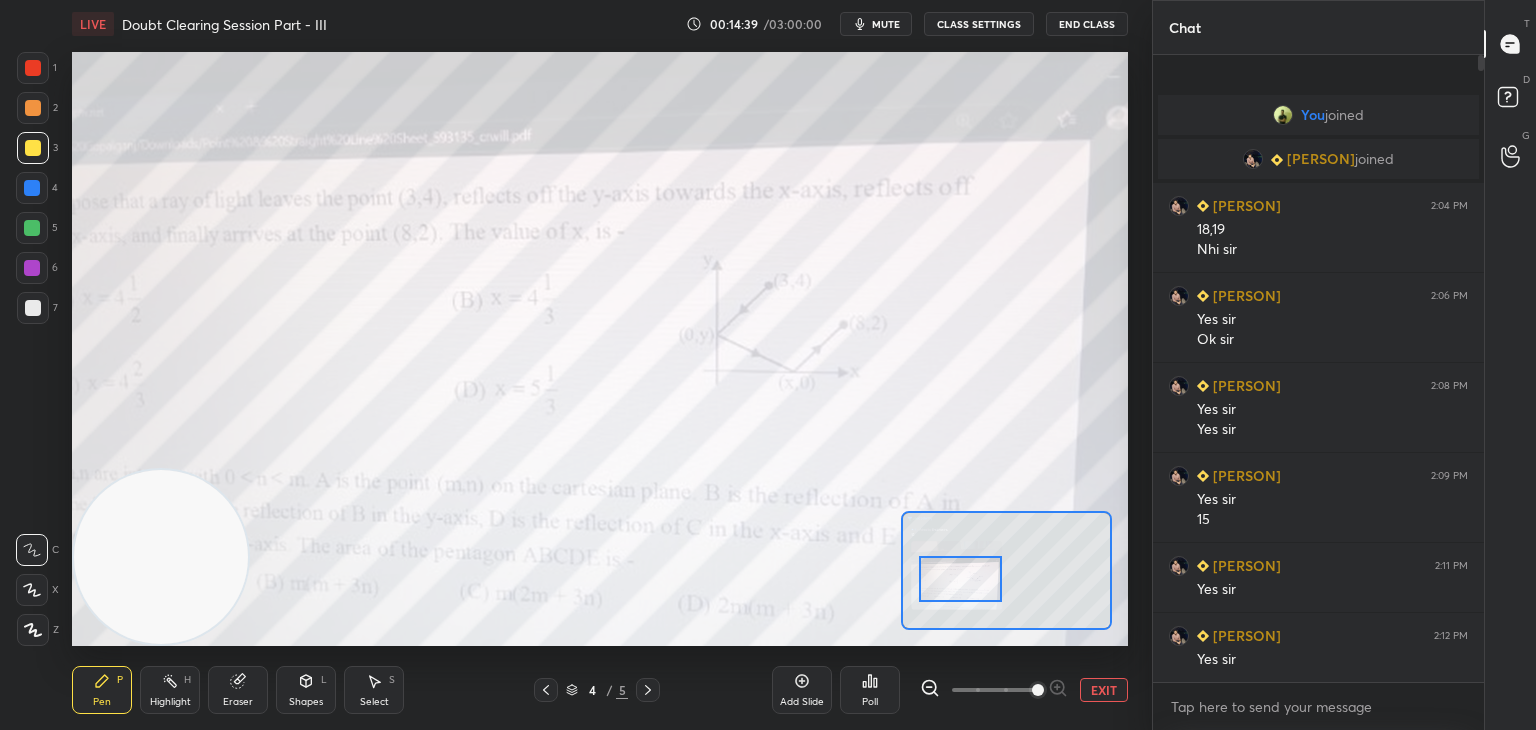 click on "EXIT" at bounding box center (1104, 690) 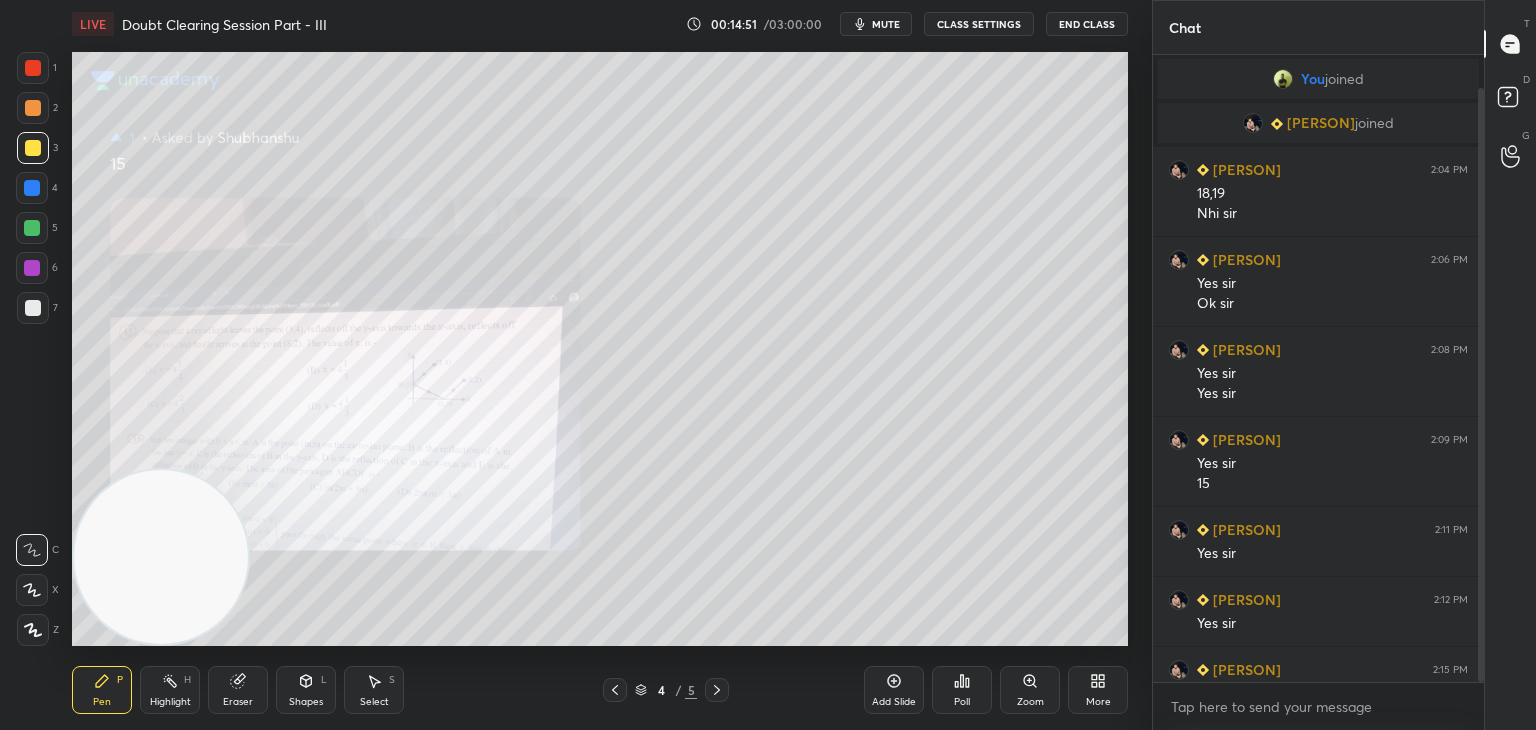 scroll, scrollTop: 34, scrollLeft: 0, axis: vertical 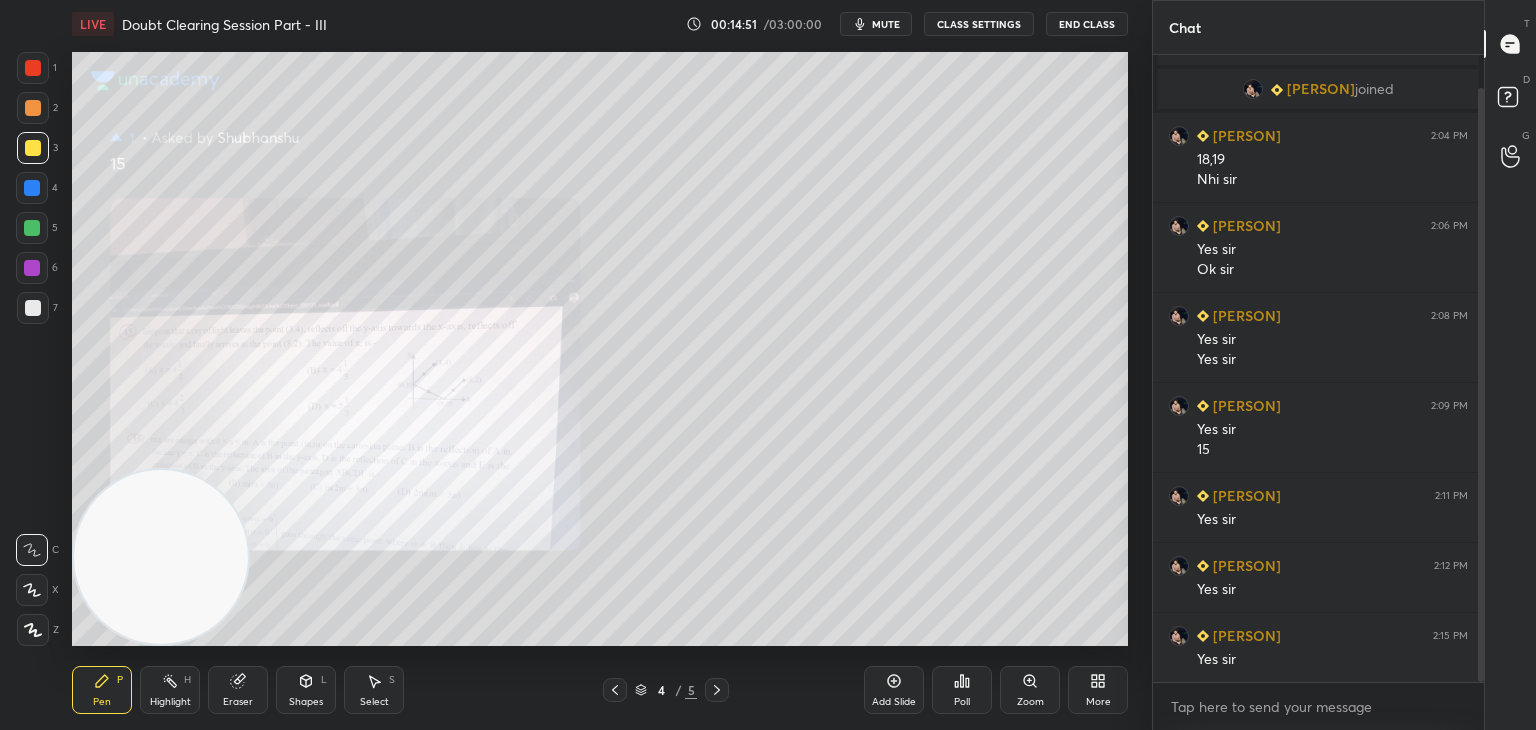 drag, startPoint x: 1480, startPoint y: 387, endPoint x: 1476, endPoint y: 429, distance: 42.190044 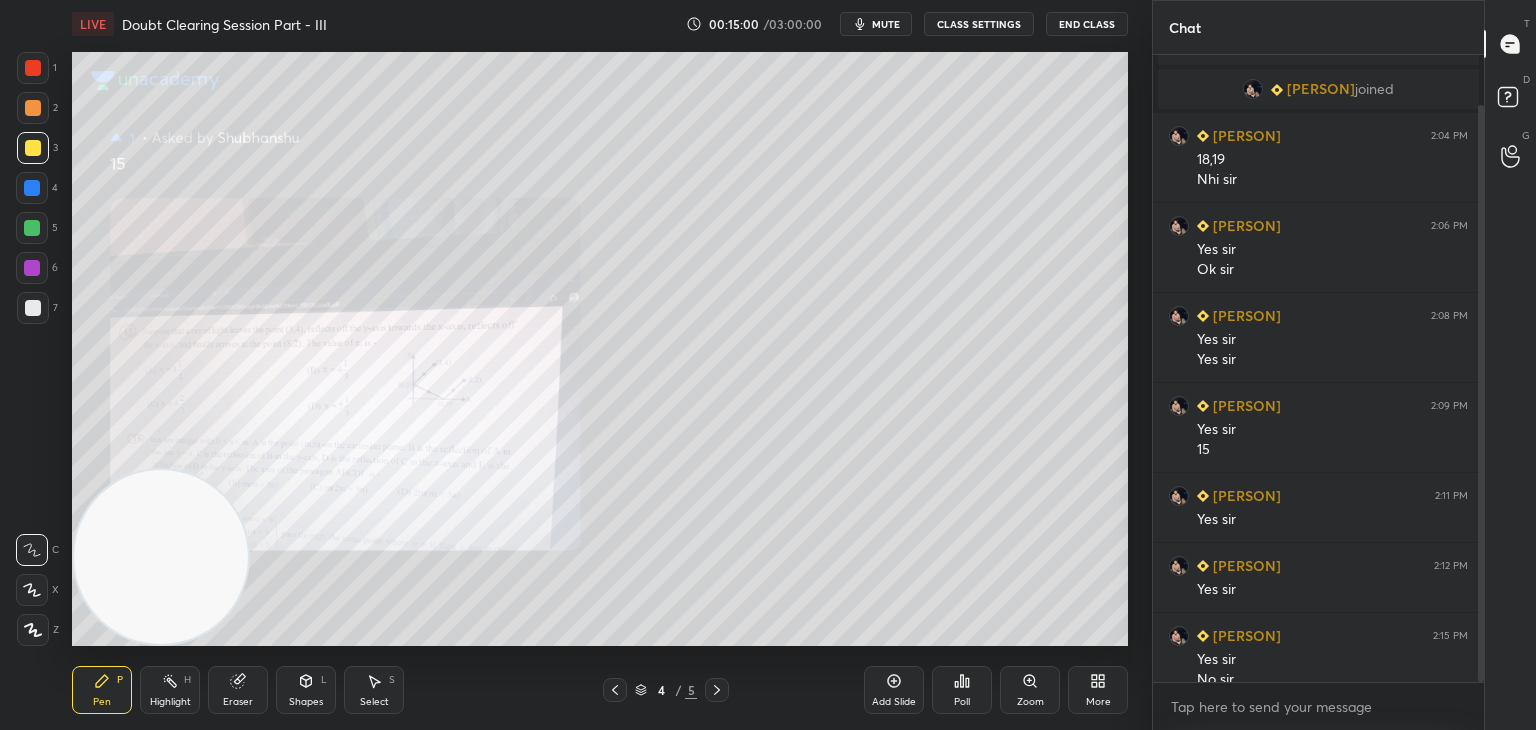 scroll, scrollTop: 54, scrollLeft: 0, axis: vertical 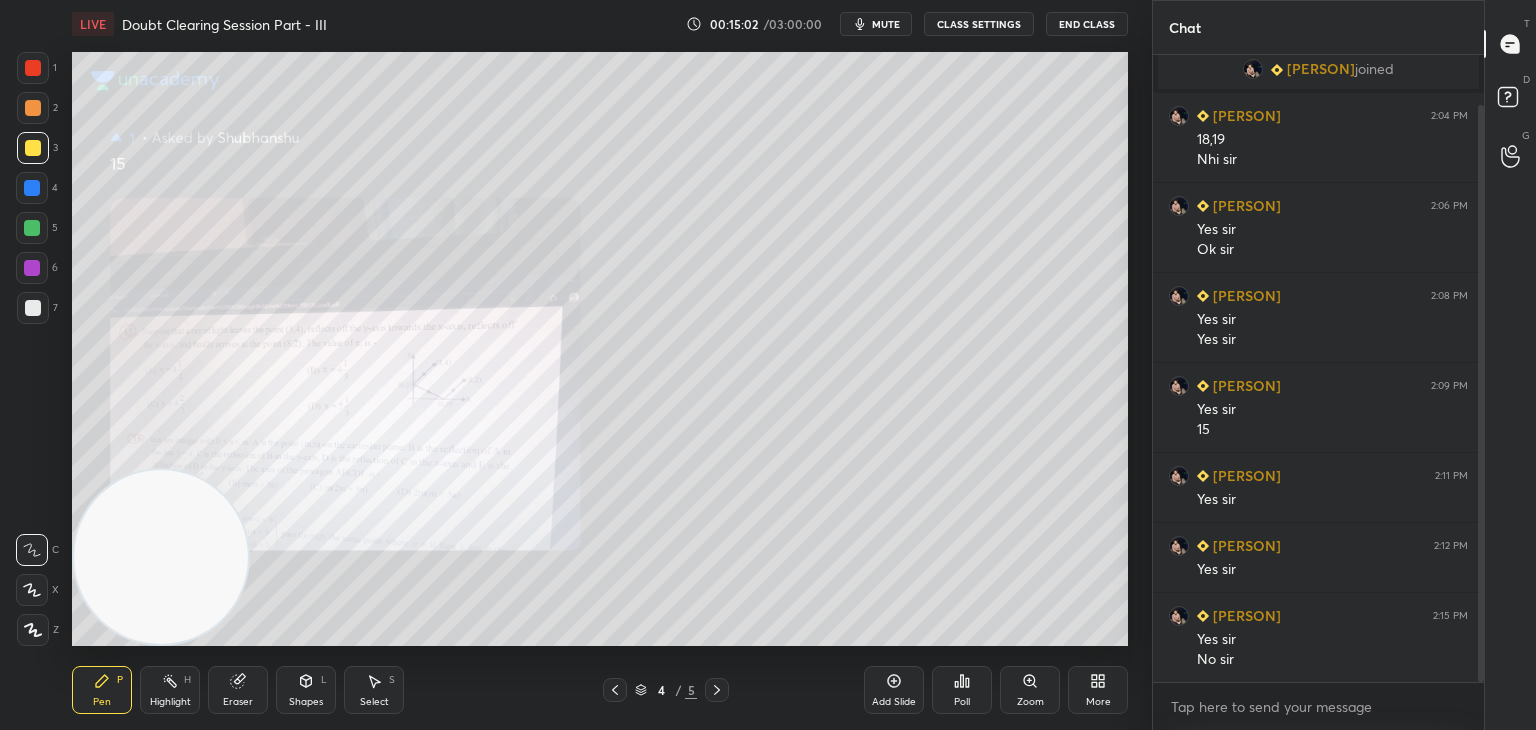 click 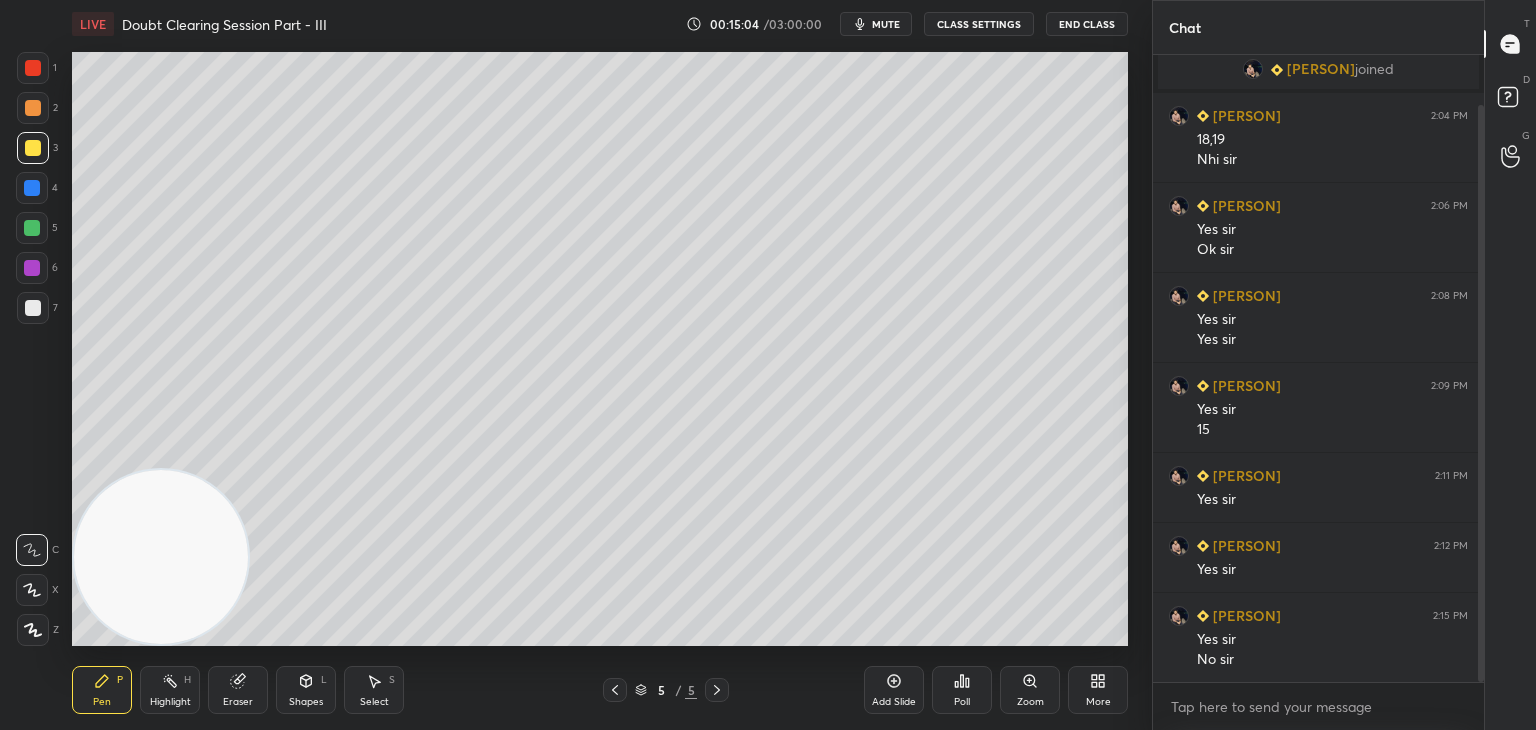 click on "LIVE Doubt Clearing Session Part - III 00:15:04 /  03:00:00 mute CLASS SETTINGS End Class" at bounding box center (600, 24) 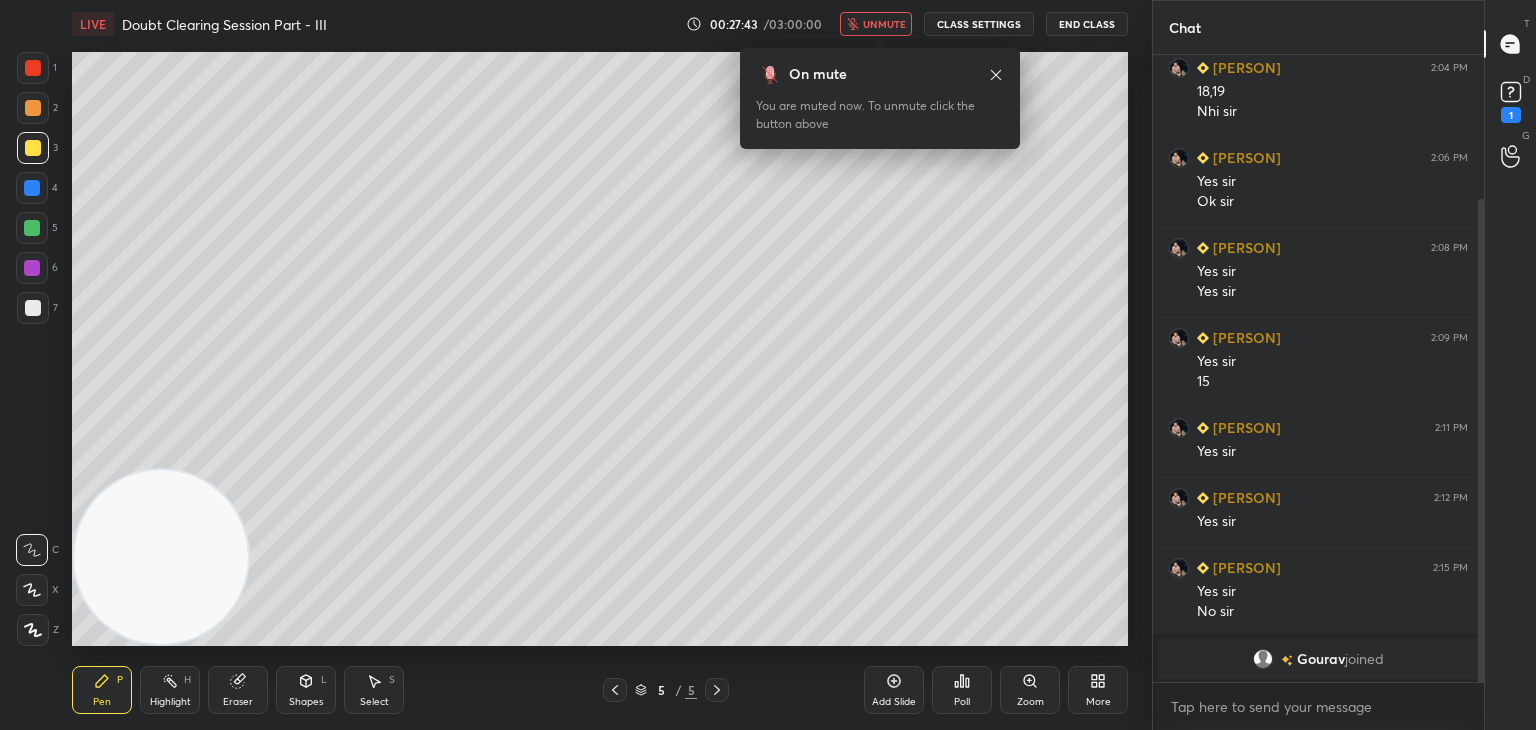scroll, scrollTop: 188, scrollLeft: 0, axis: vertical 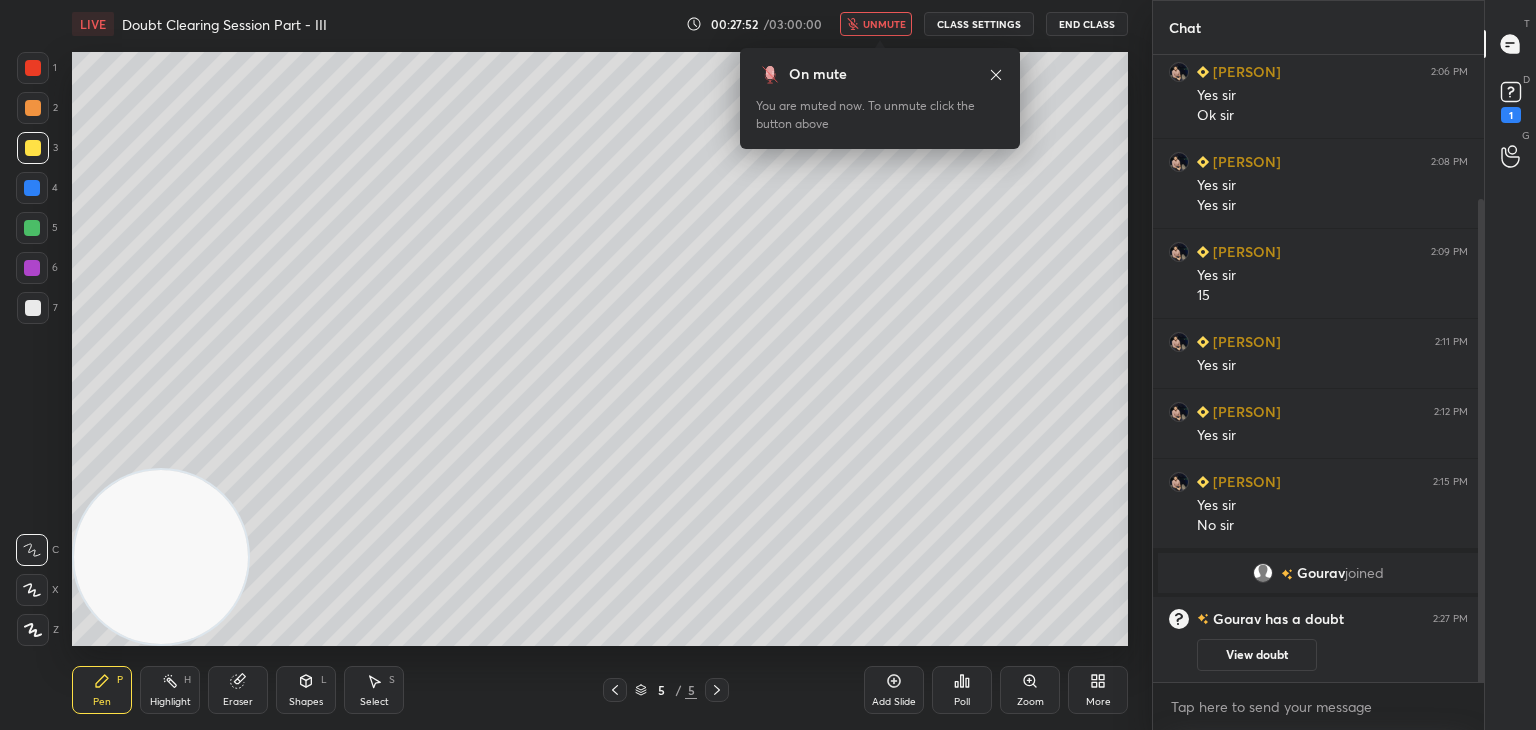 click 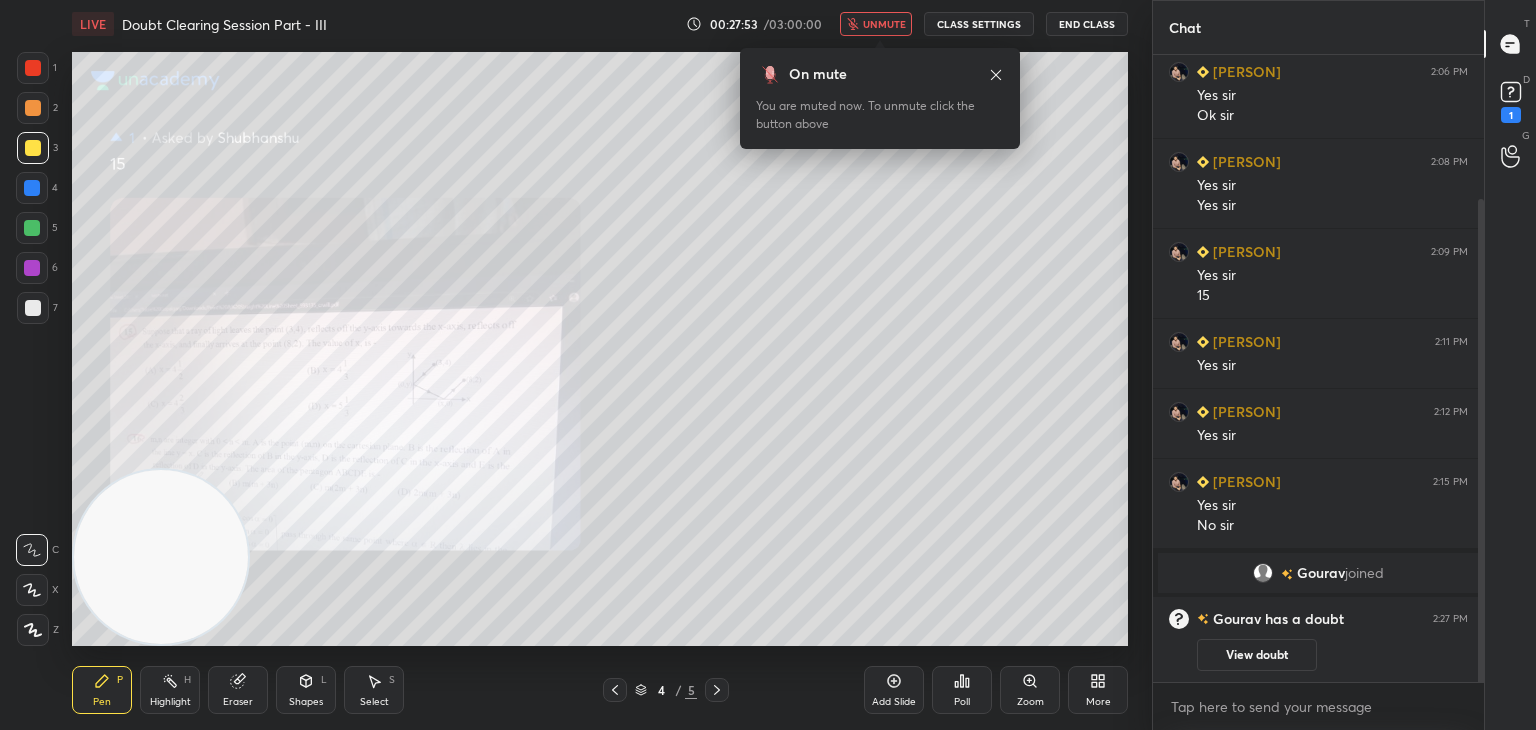 drag, startPoint x: 1292, startPoint y: 649, endPoint x: 1290, endPoint y: 622, distance: 27.073973 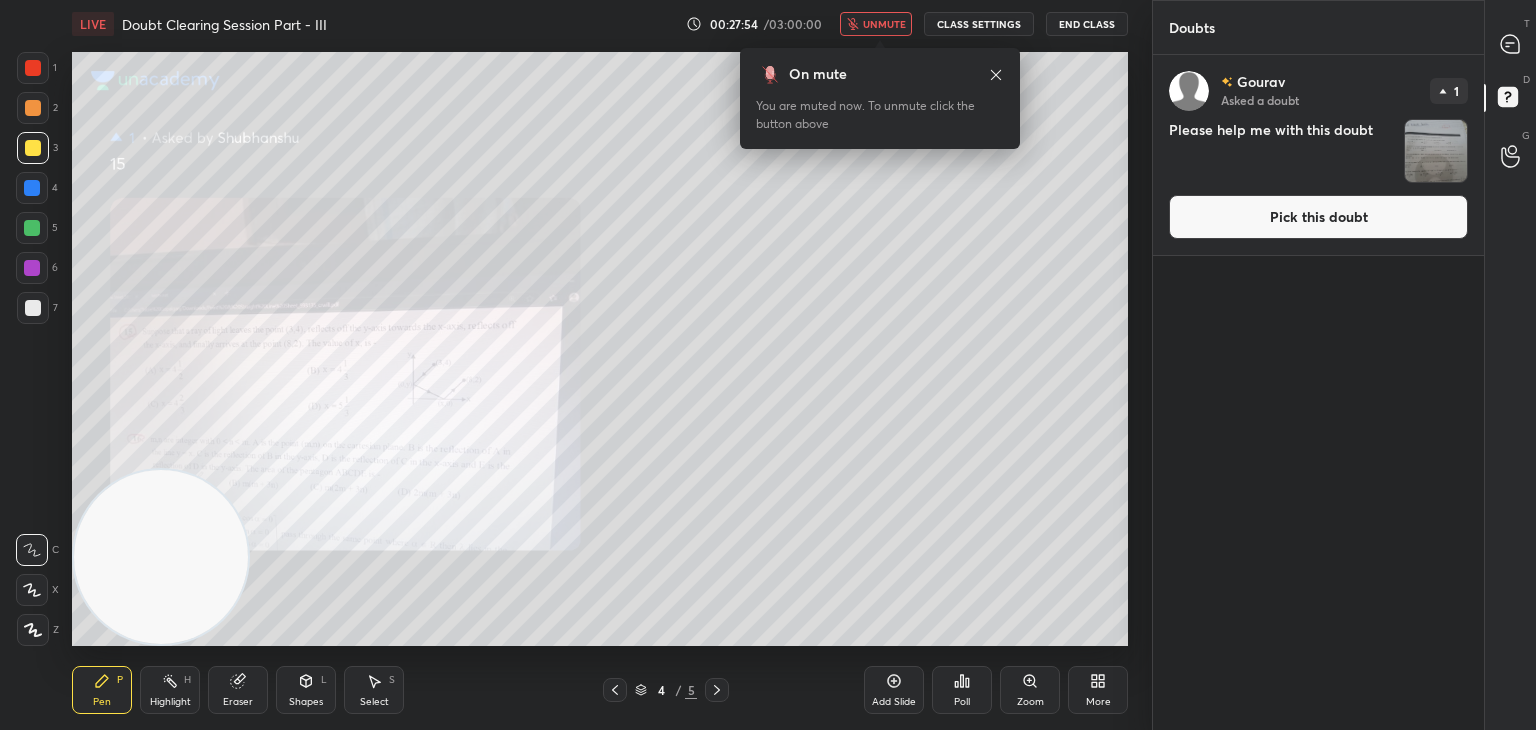 click on "Pick this doubt" at bounding box center (1318, 217) 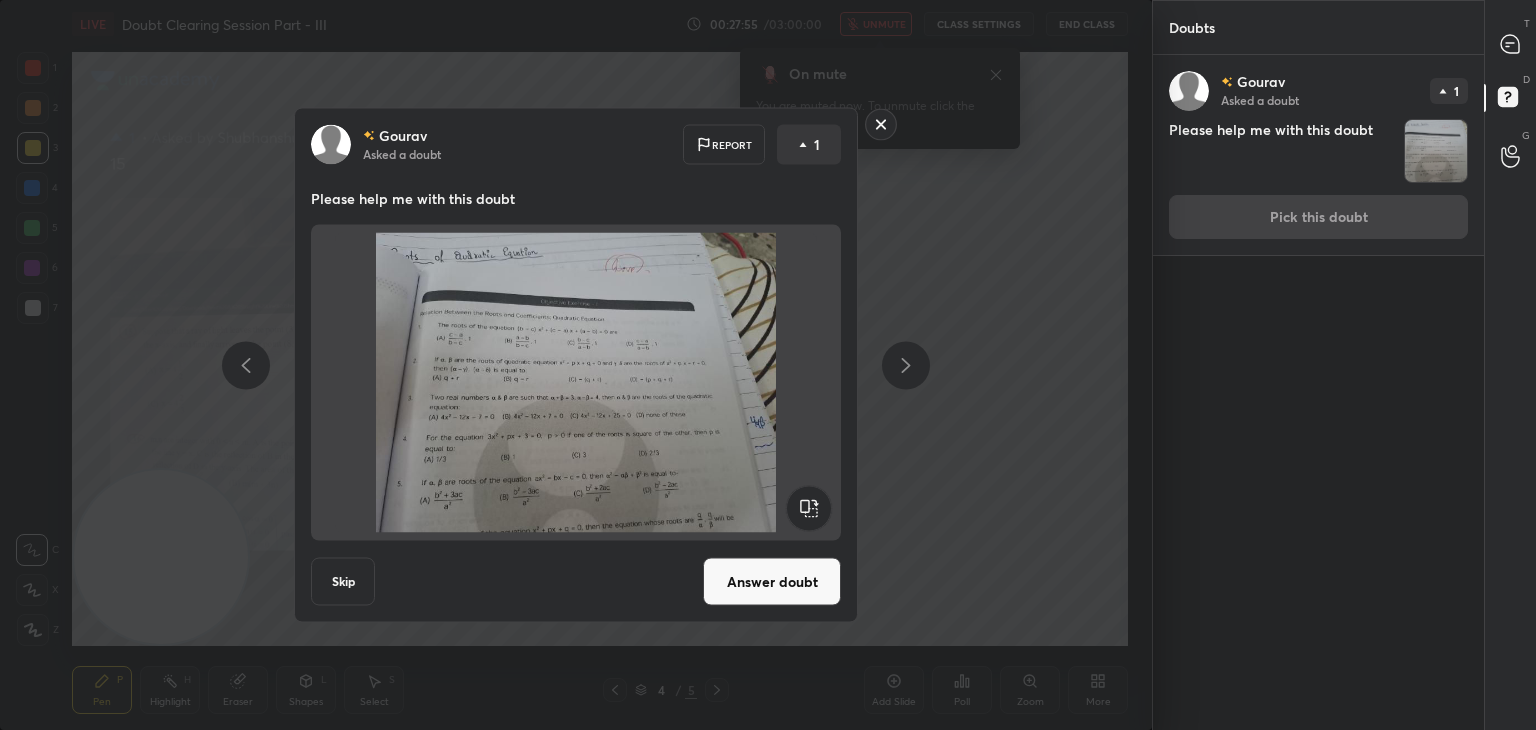 click on "Answer doubt" at bounding box center (772, 582) 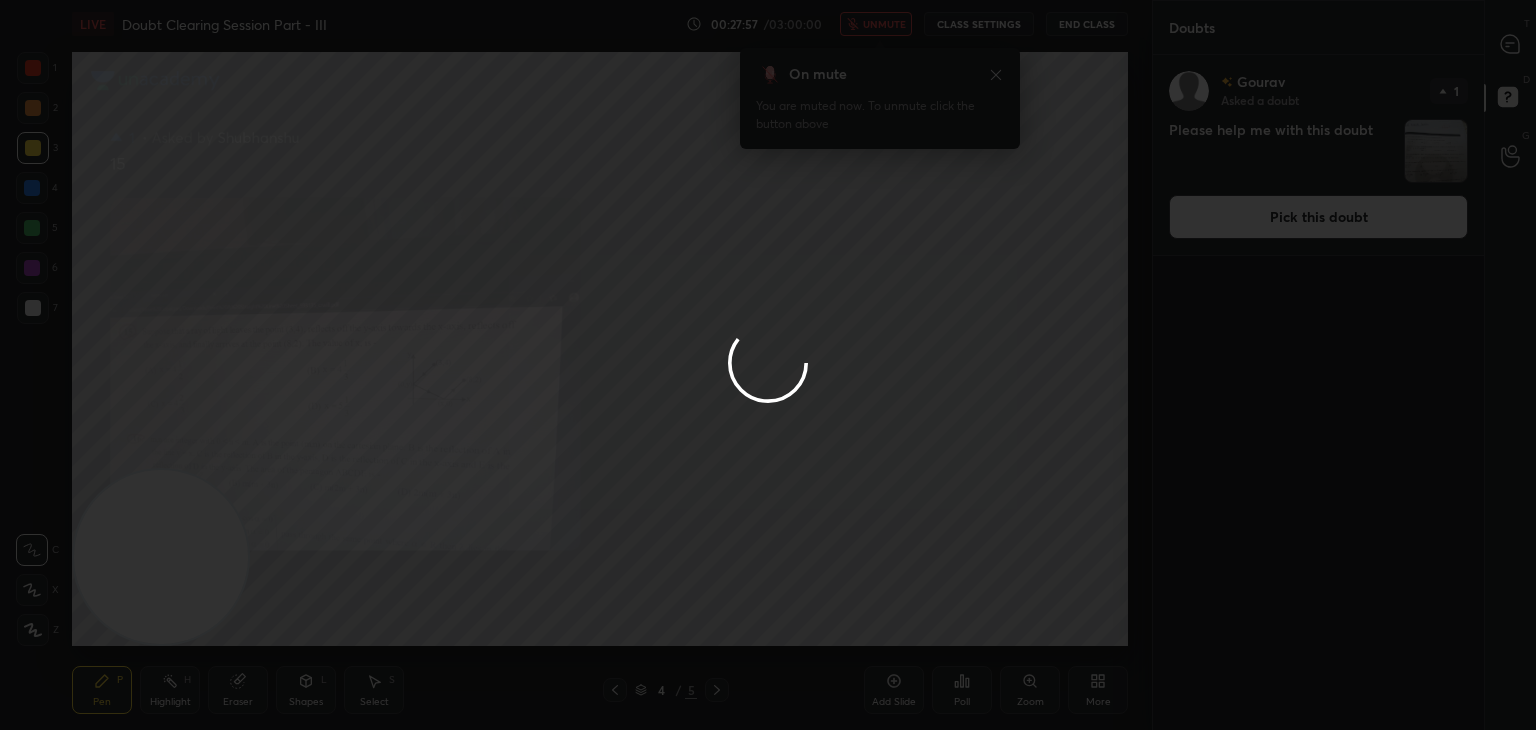click 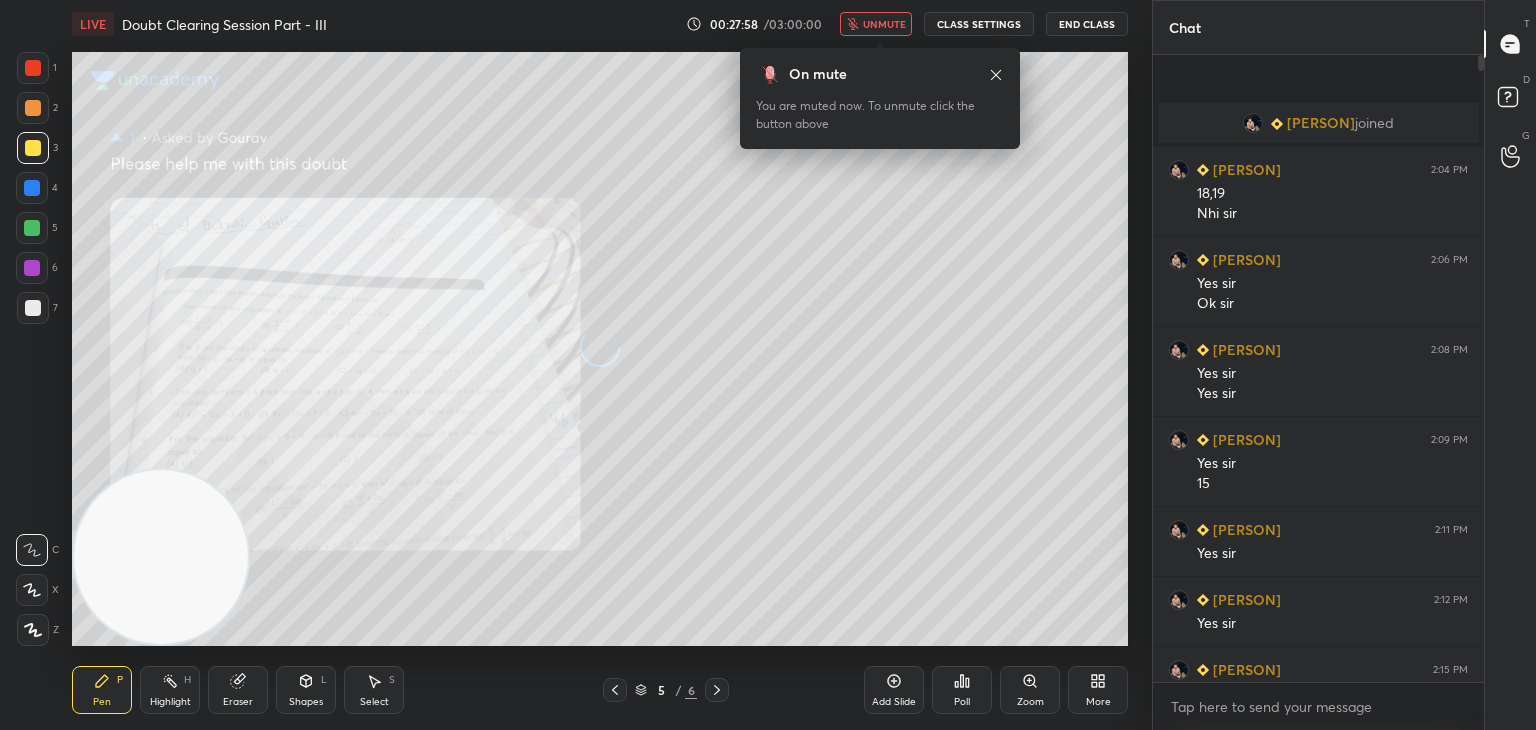 scroll, scrollTop: 102, scrollLeft: 0, axis: vertical 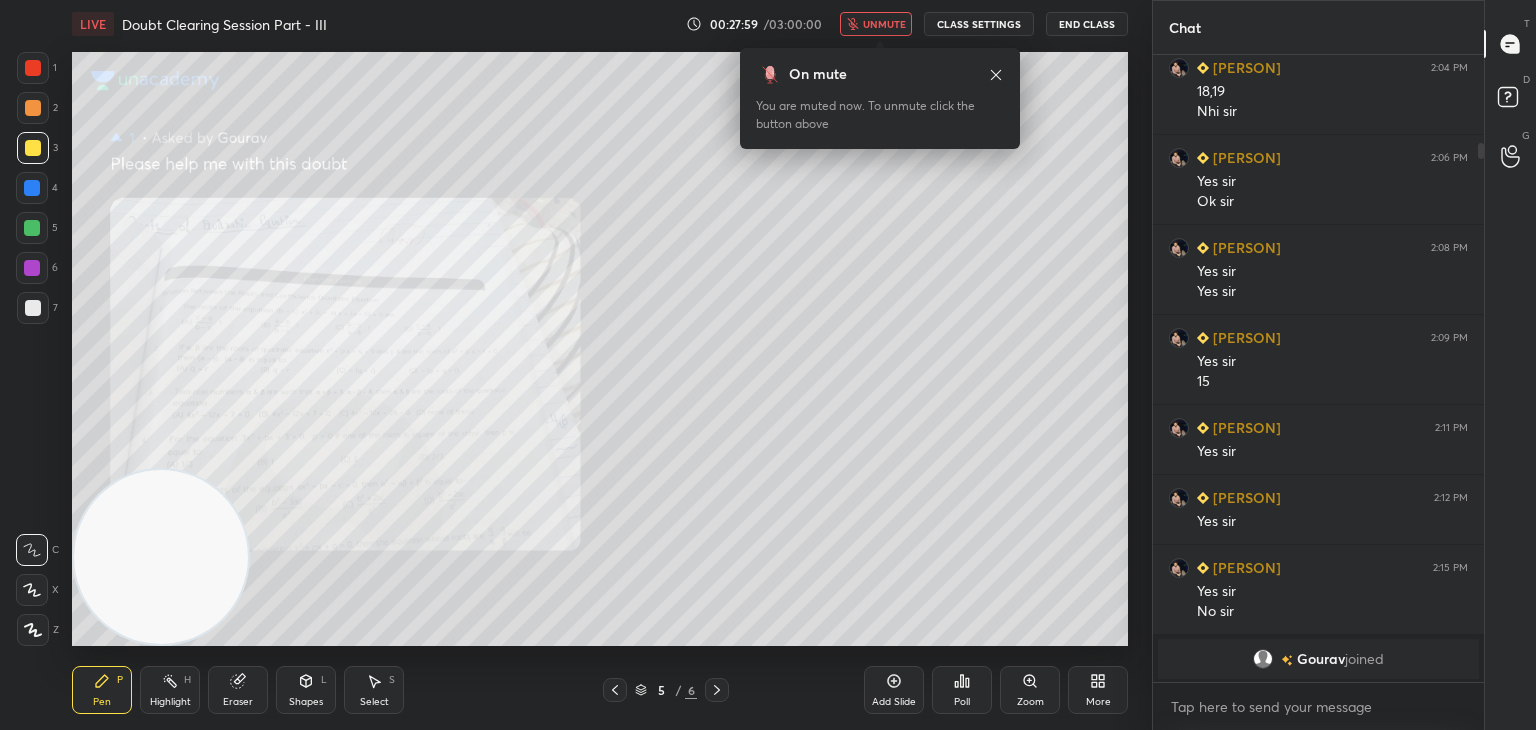 click 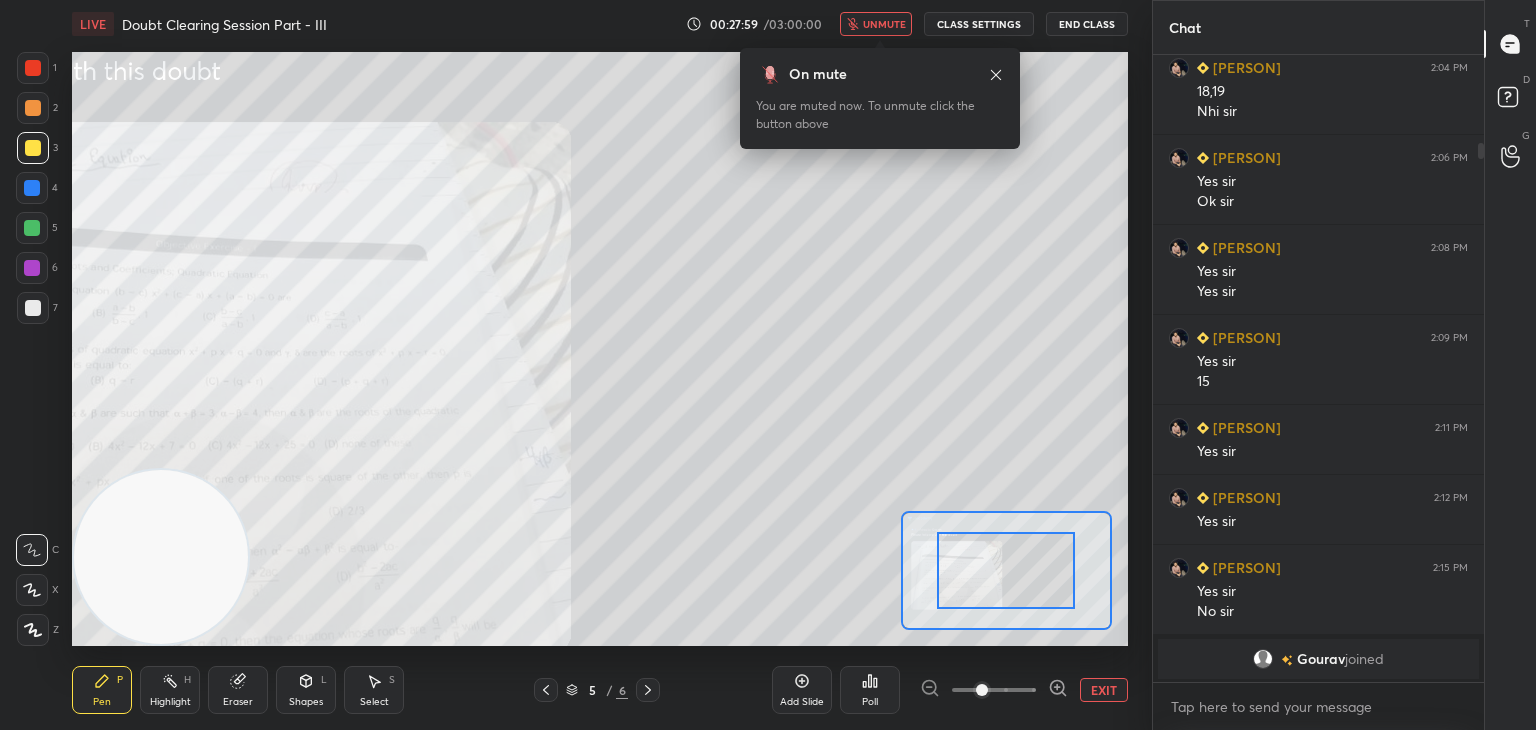 click at bounding box center [994, 690] 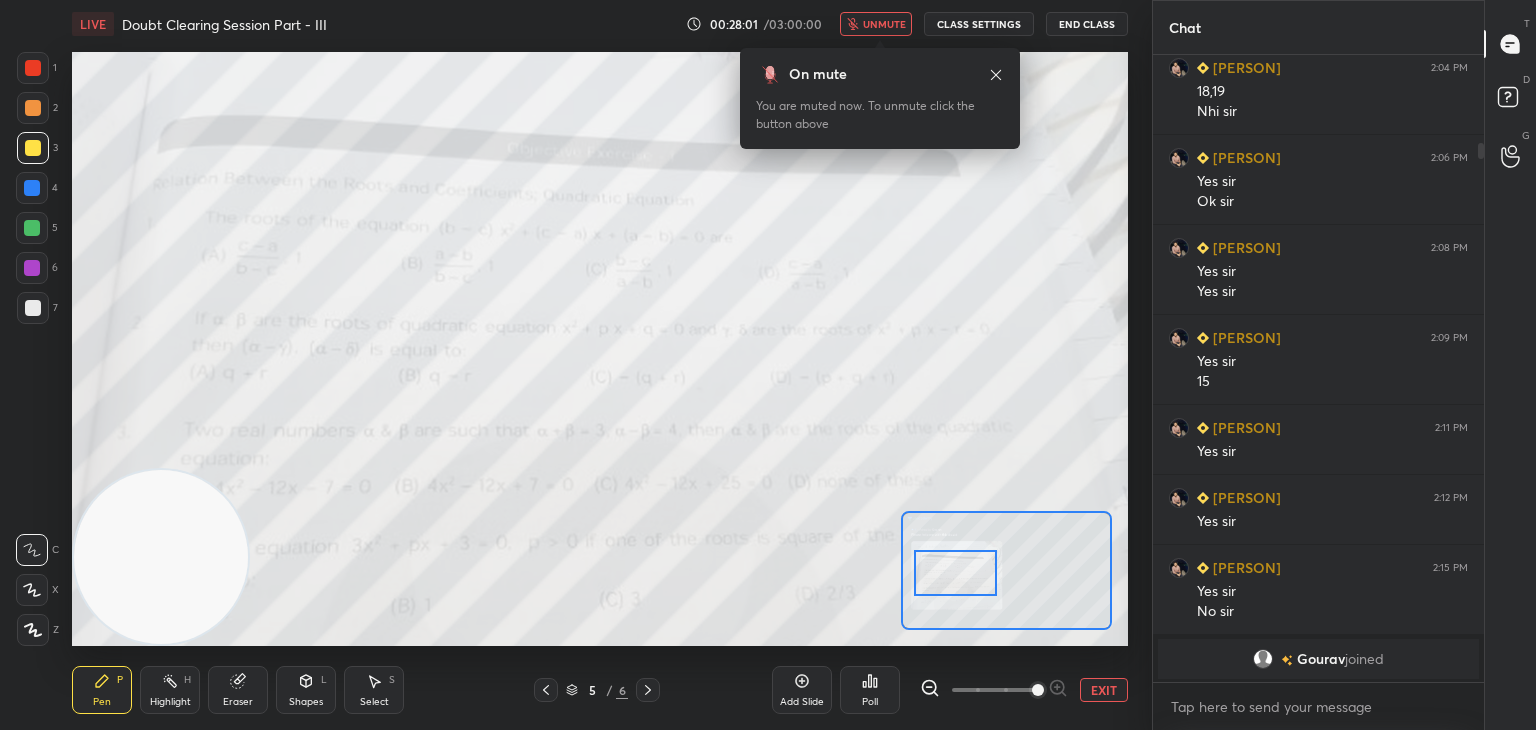 drag, startPoint x: 1028, startPoint y: 590, endPoint x: 969, endPoint y: 590, distance: 59 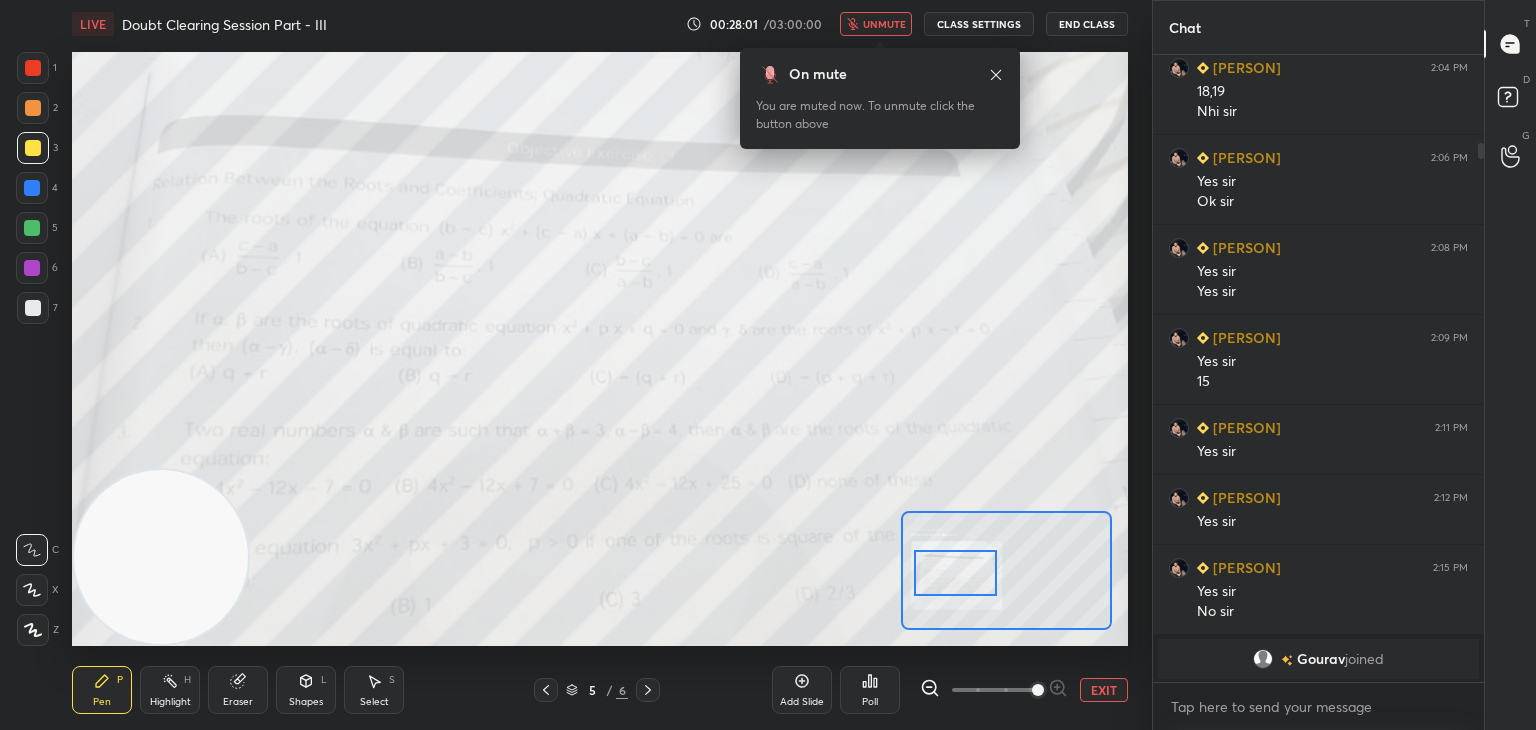 click at bounding box center [955, 573] 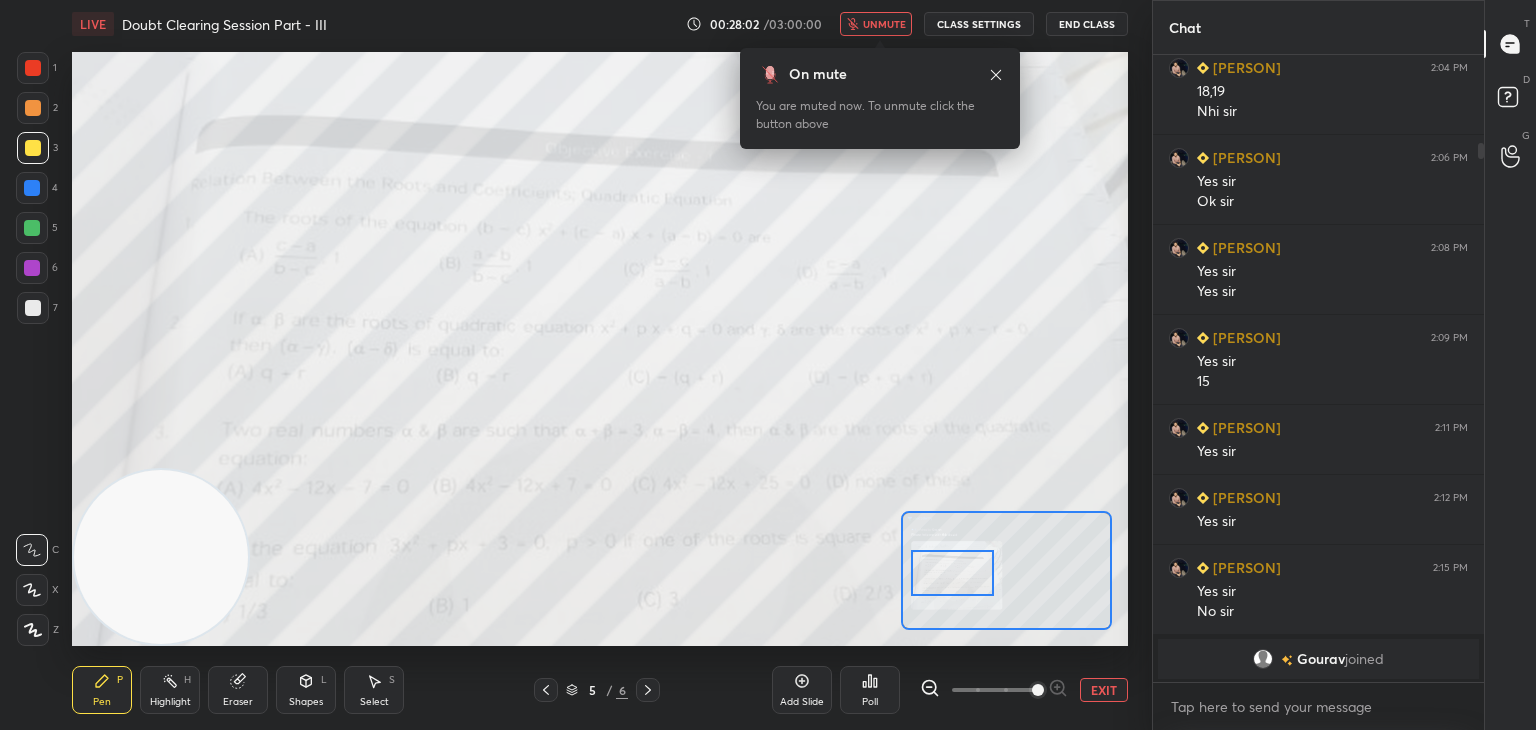 click on "1 2 3 4 5 6 7 C X Z C X Z E E Erase all   H H LIVE Doubt Clearing Session Part - III 00:28:02 /  03:00:00 unmute CLASS SETTINGS End Class Setting up your live class Poll for   secs No correct answer Start poll Back Doubt Clearing Session Part - III • L3 of Doubt Clearing Course on Mathematics IIT JEE - Part II [PERSON] Pen P Highlight H Eraser Shapes L Select S 5 / 6 Add Slide Poll EXIT Chat [PERSON]  joined [PERSON] 2:04 PM 18,19 Nhi sir [PERSON] 2:06 PM Yes sir Ok sir [PERSON] 2:08 PM Yes sir Yes sir [PERSON] 2:09 PM Yes sir 15 [PERSON] 2:11 PM Yes sir [PERSON] 2:12 PM Yes sir [PERSON] 2:15 PM Yes sir No sir [PERSON]  joined JUMP TO LATEST Enable hand raising Enable raise hand to speak to learners. Once enabled, chat will be turned off temporarily. Enable x   Doubts asked by learners will show up here NEW DOUBTS ASKED No one has raised a hand yet Can't raise hand Looks like educator just invited you to speak. Please wait before you can raise your hand again. Got it T Messages (T) D G" at bounding box center (768, 365) 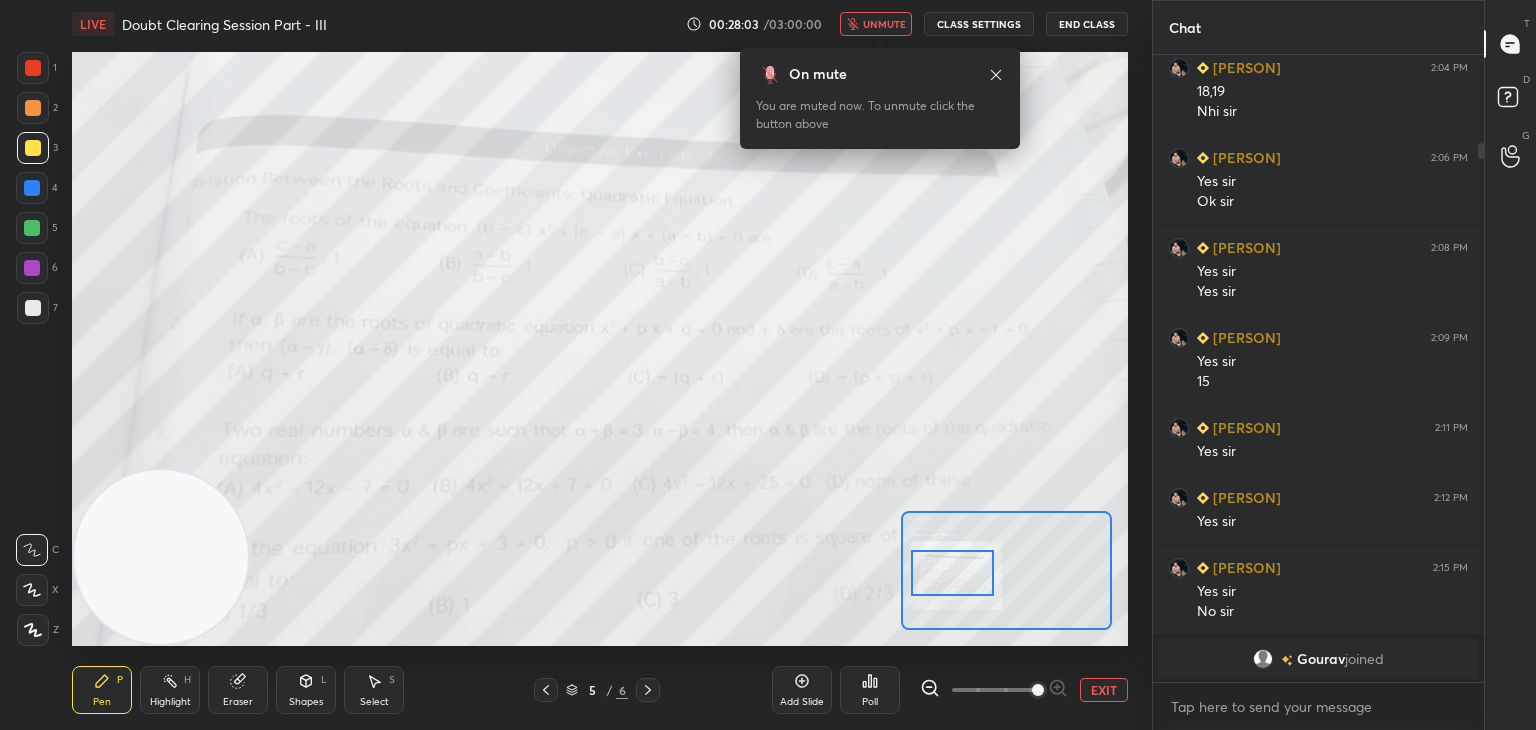 click on "unmute" at bounding box center (884, 24) 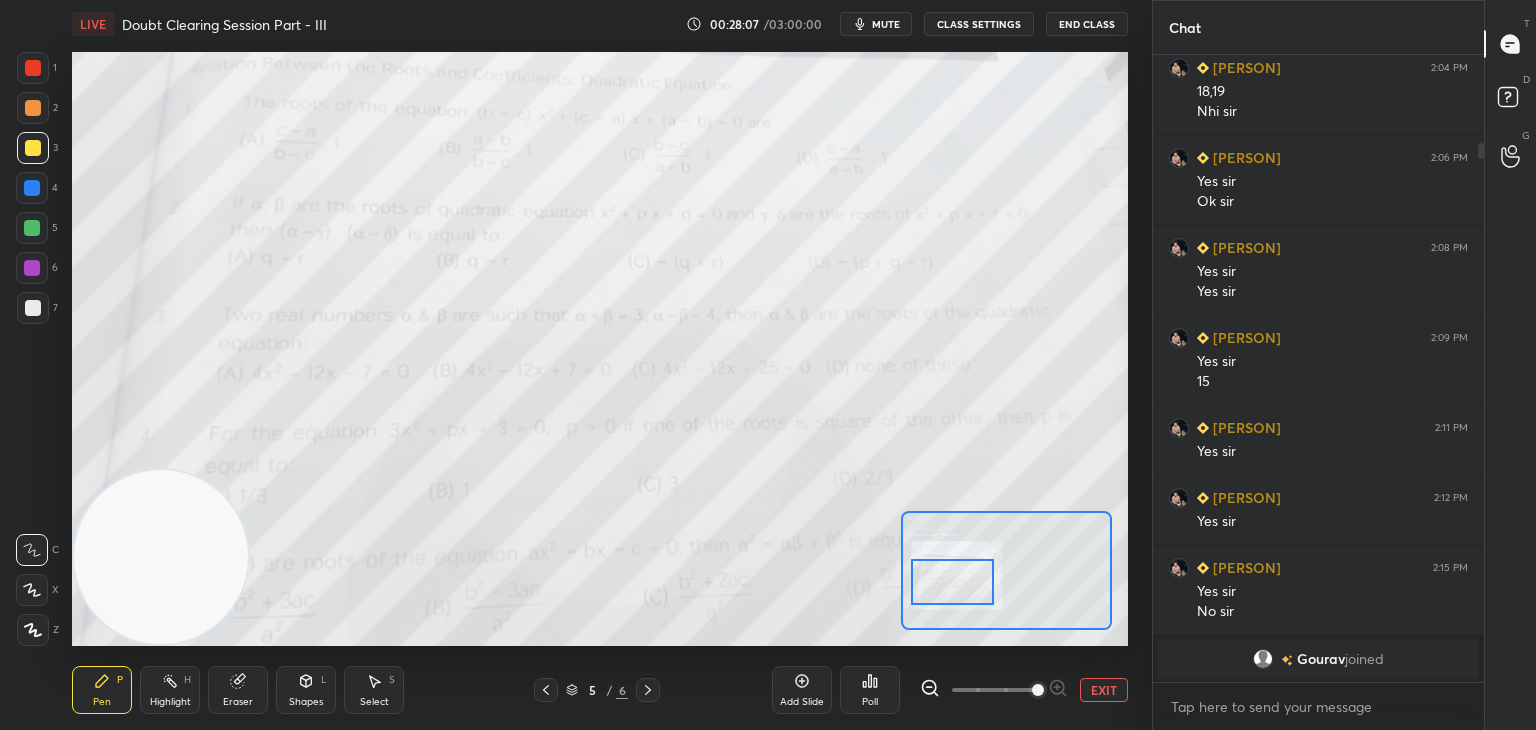 drag, startPoint x: 965, startPoint y: 557, endPoint x: 971, endPoint y: 570, distance: 14.3178215 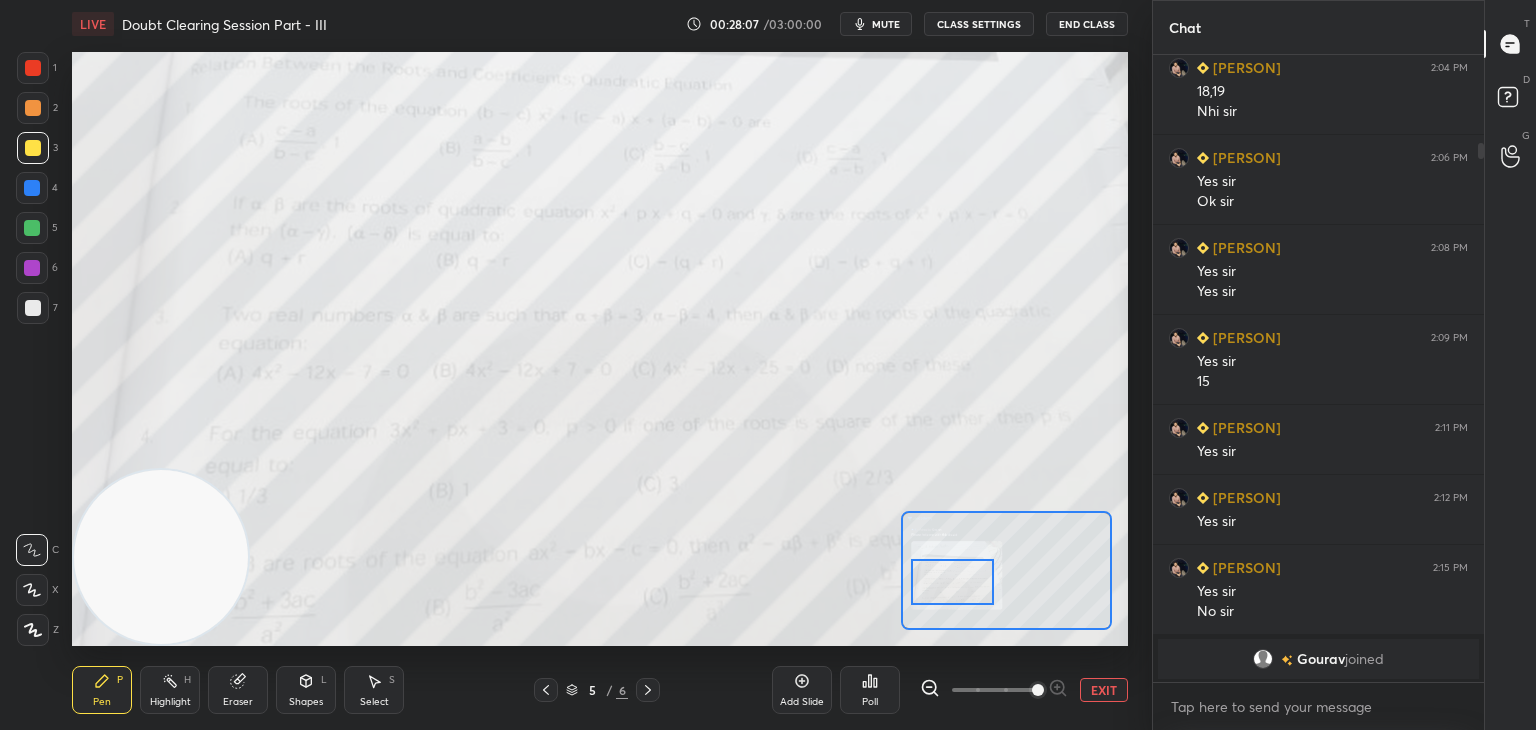 click at bounding box center [952, 582] 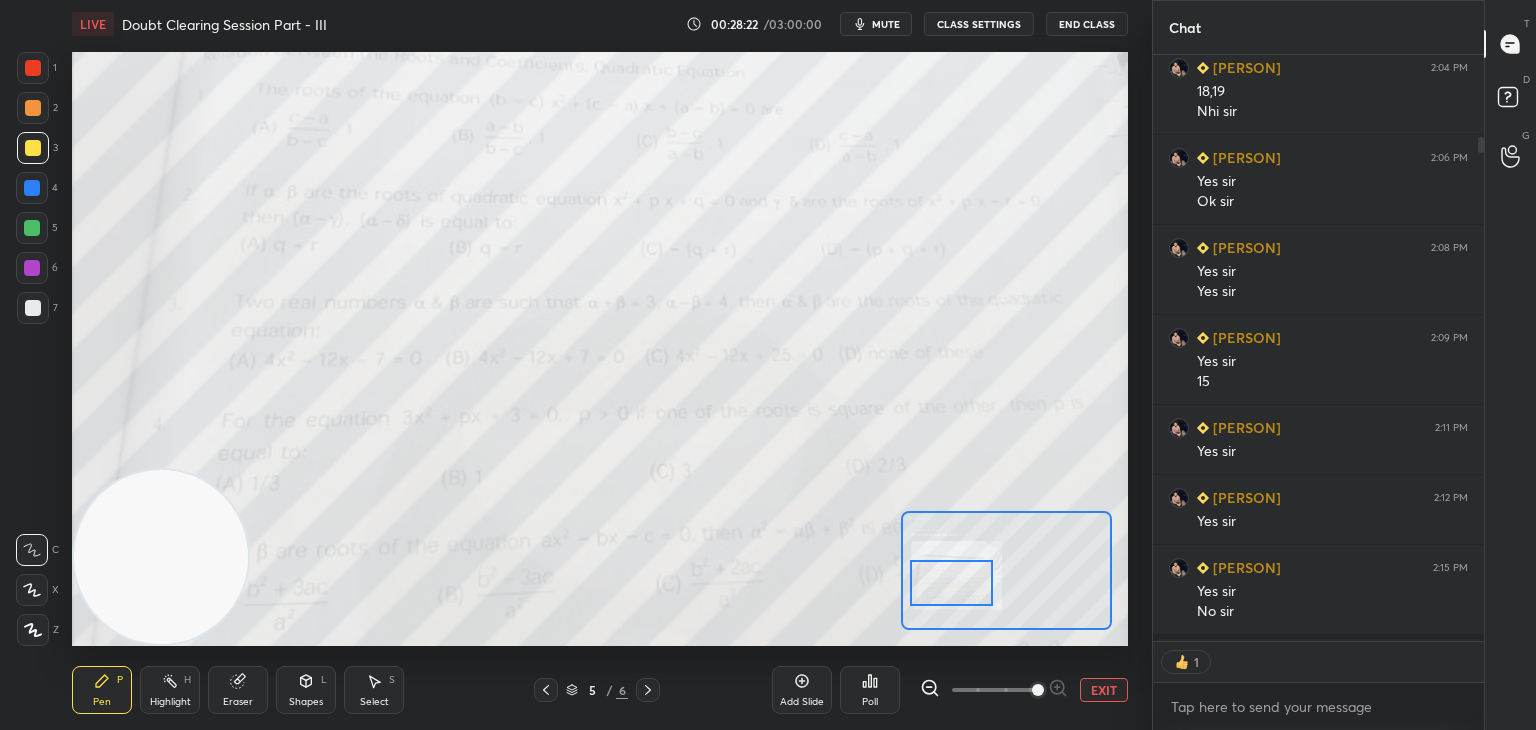 scroll, scrollTop: 581, scrollLeft: 325, axis: both 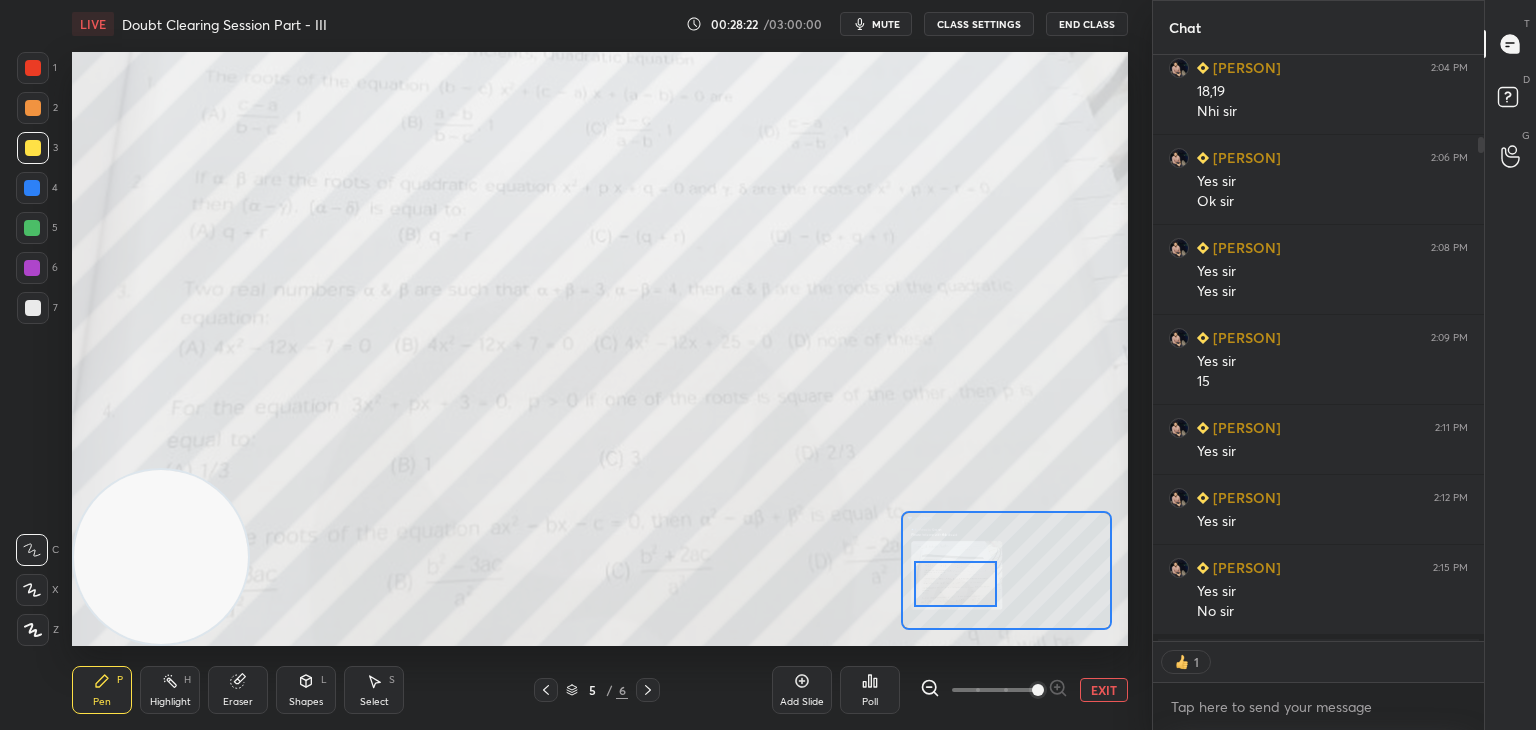 drag, startPoint x: 949, startPoint y: 559, endPoint x: 962, endPoint y: 570, distance: 17.029387 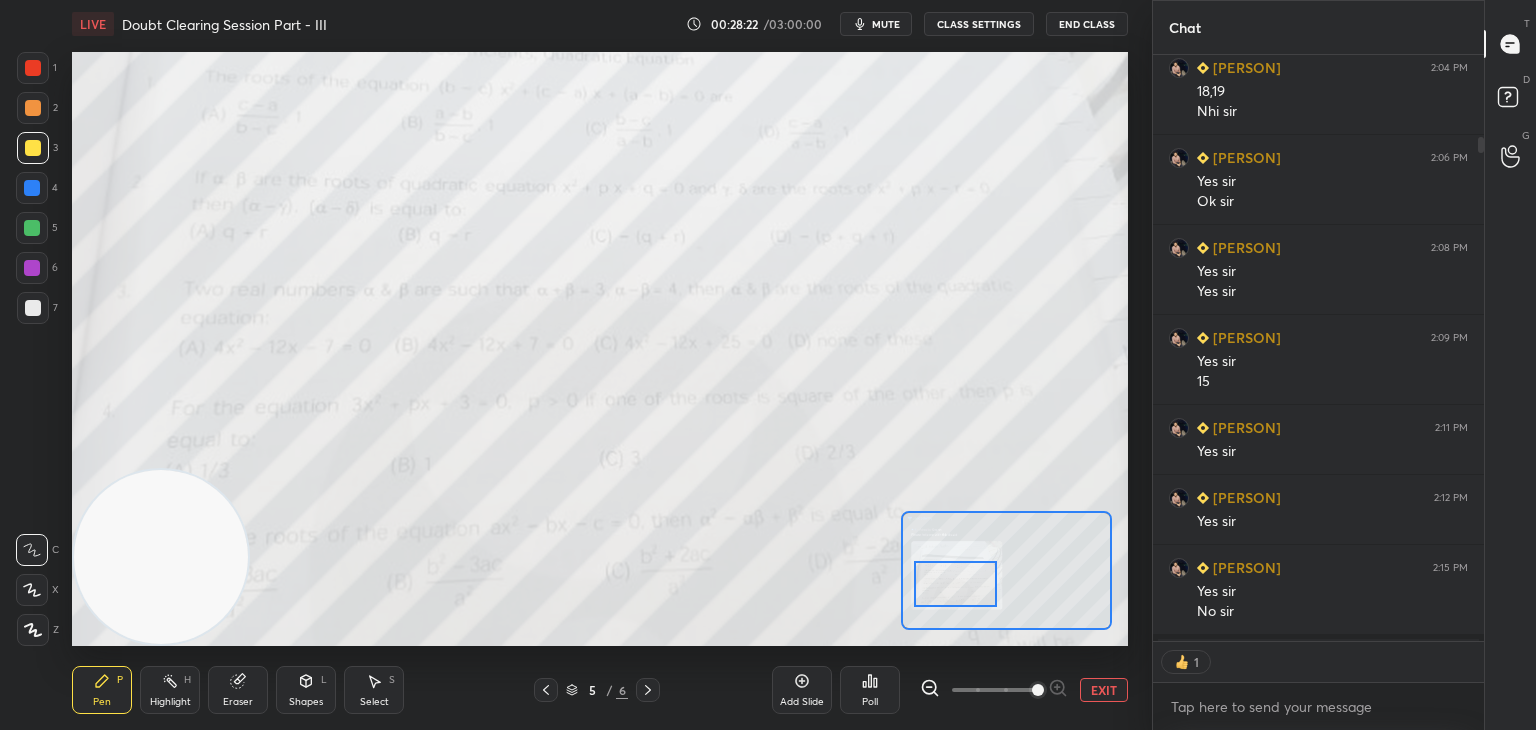 click at bounding box center [955, 584] 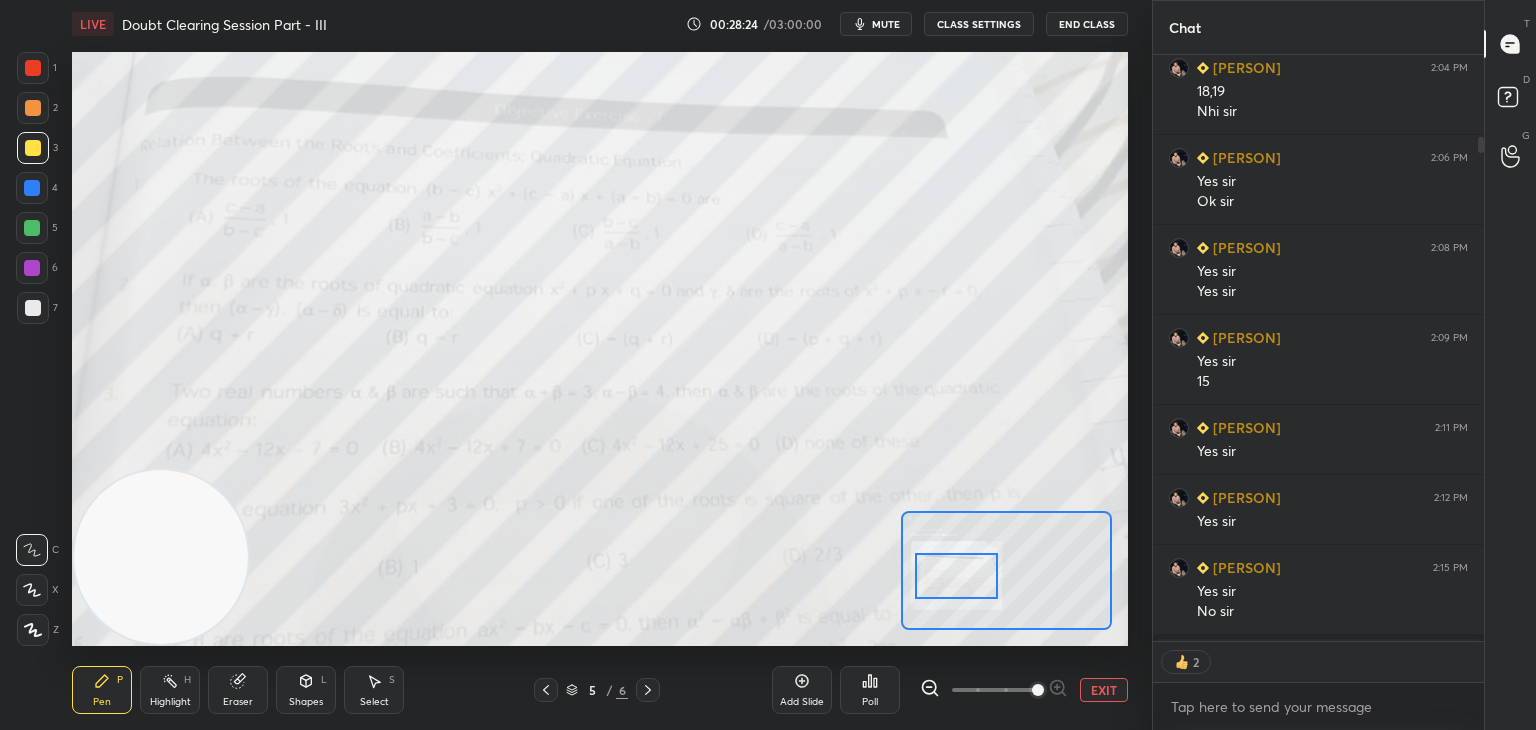 click at bounding box center (956, 576) 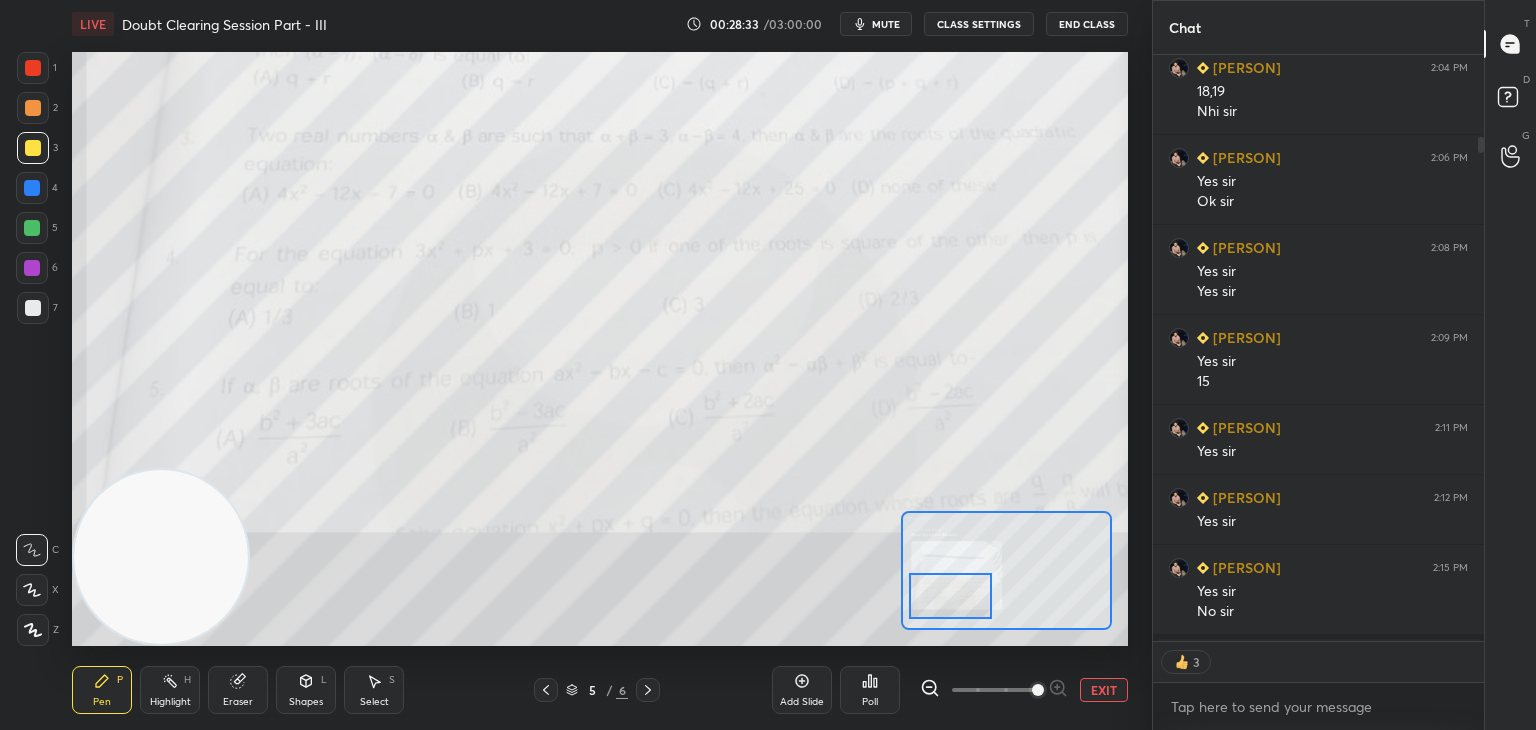 drag, startPoint x: 963, startPoint y: 561, endPoint x: 985, endPoint y: 589, distance: 35.608986 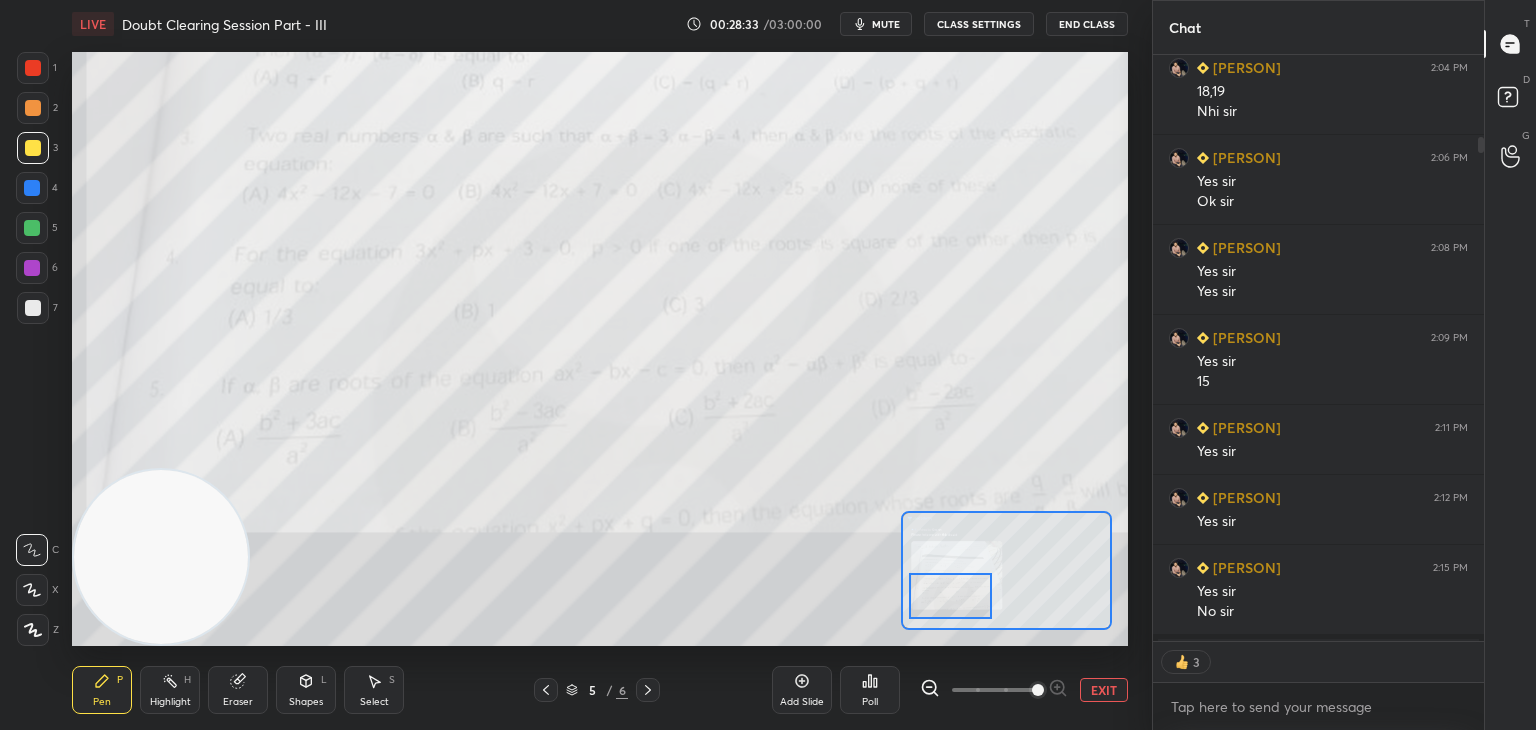 click at bounding box center [950, 596] 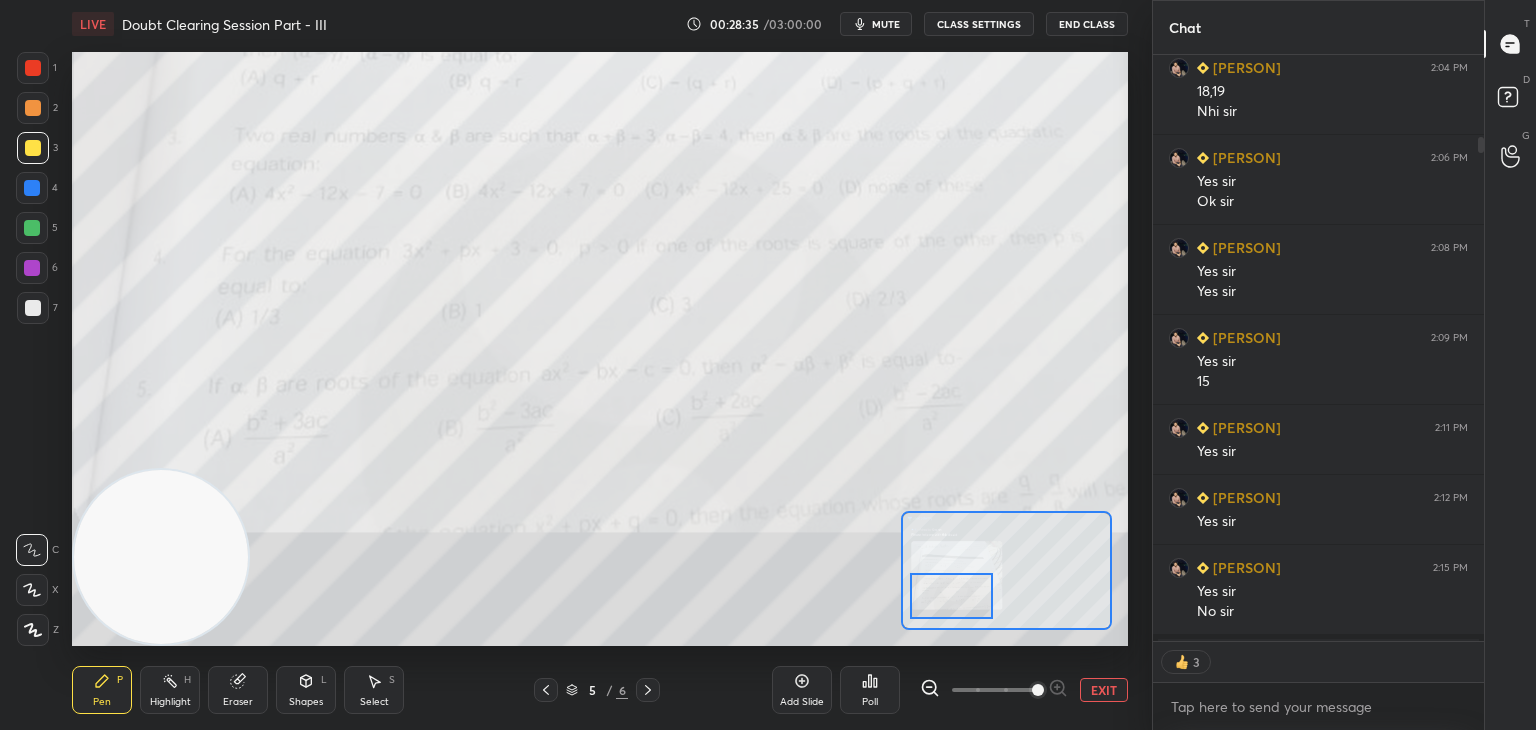 scroll, scrollTop: 7, scrollLeft: 6, axis: both 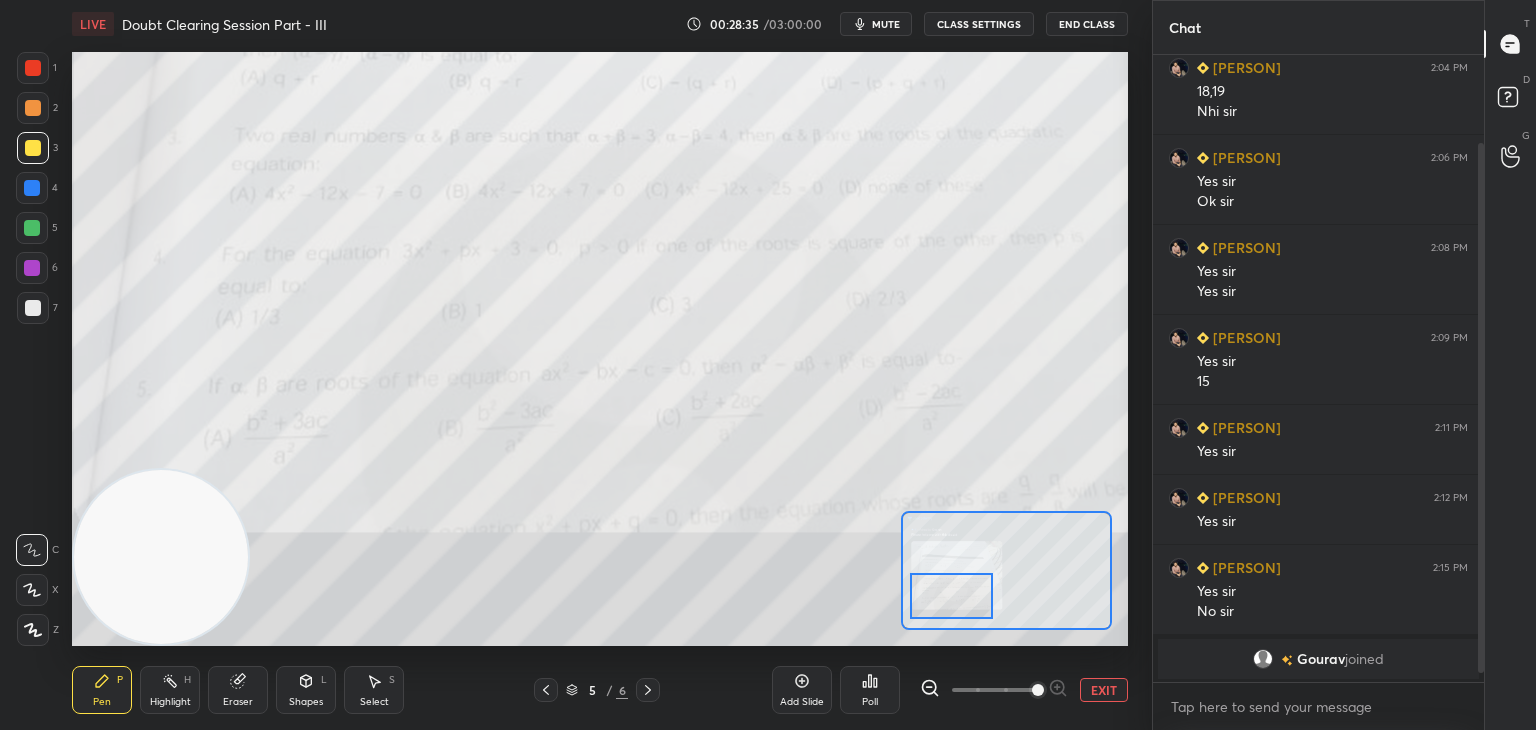 click at bounding box center [1478, 368] 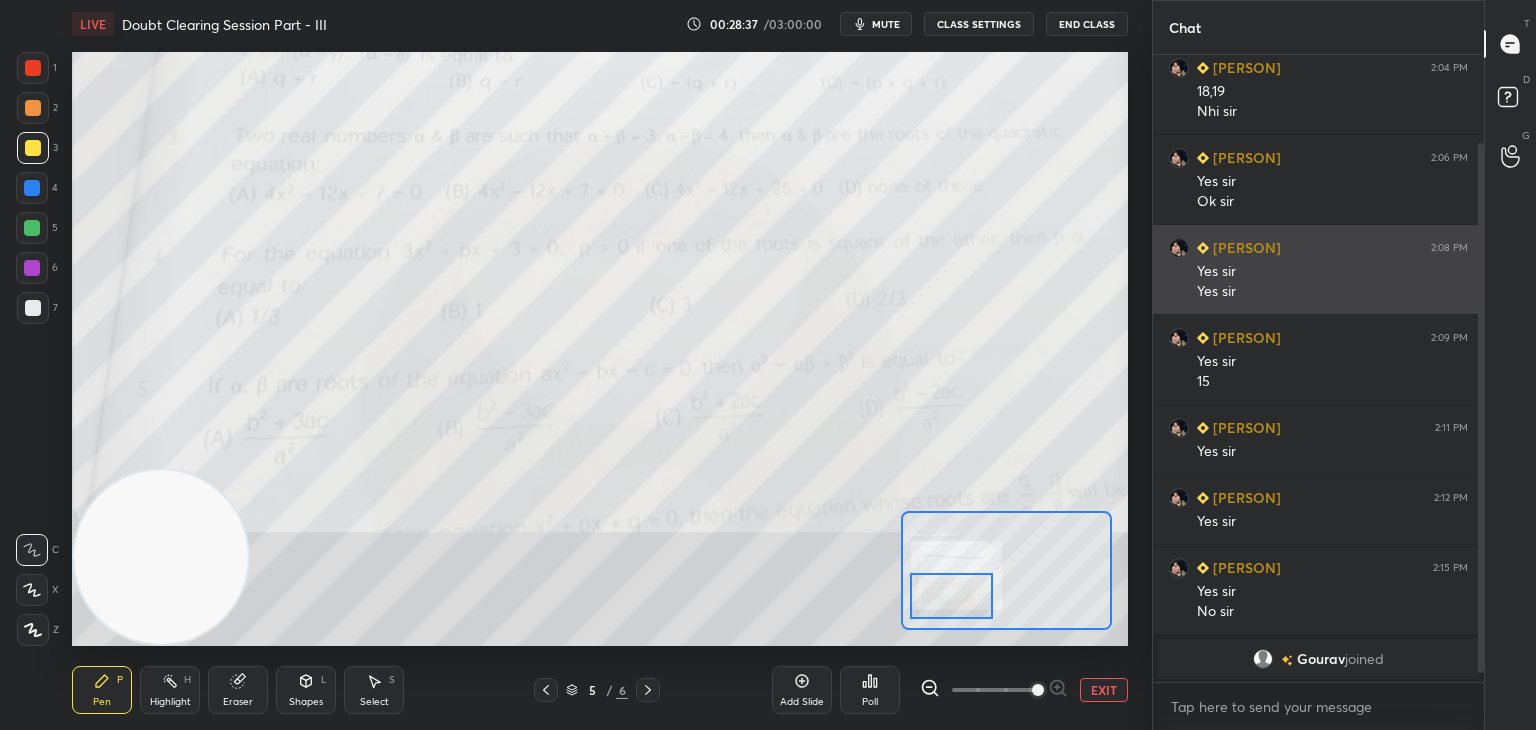 drag, startPoint x: 1481, startPoint y: 177, endPoint x: 1444, endPoint y: 269, distance: 99.16148 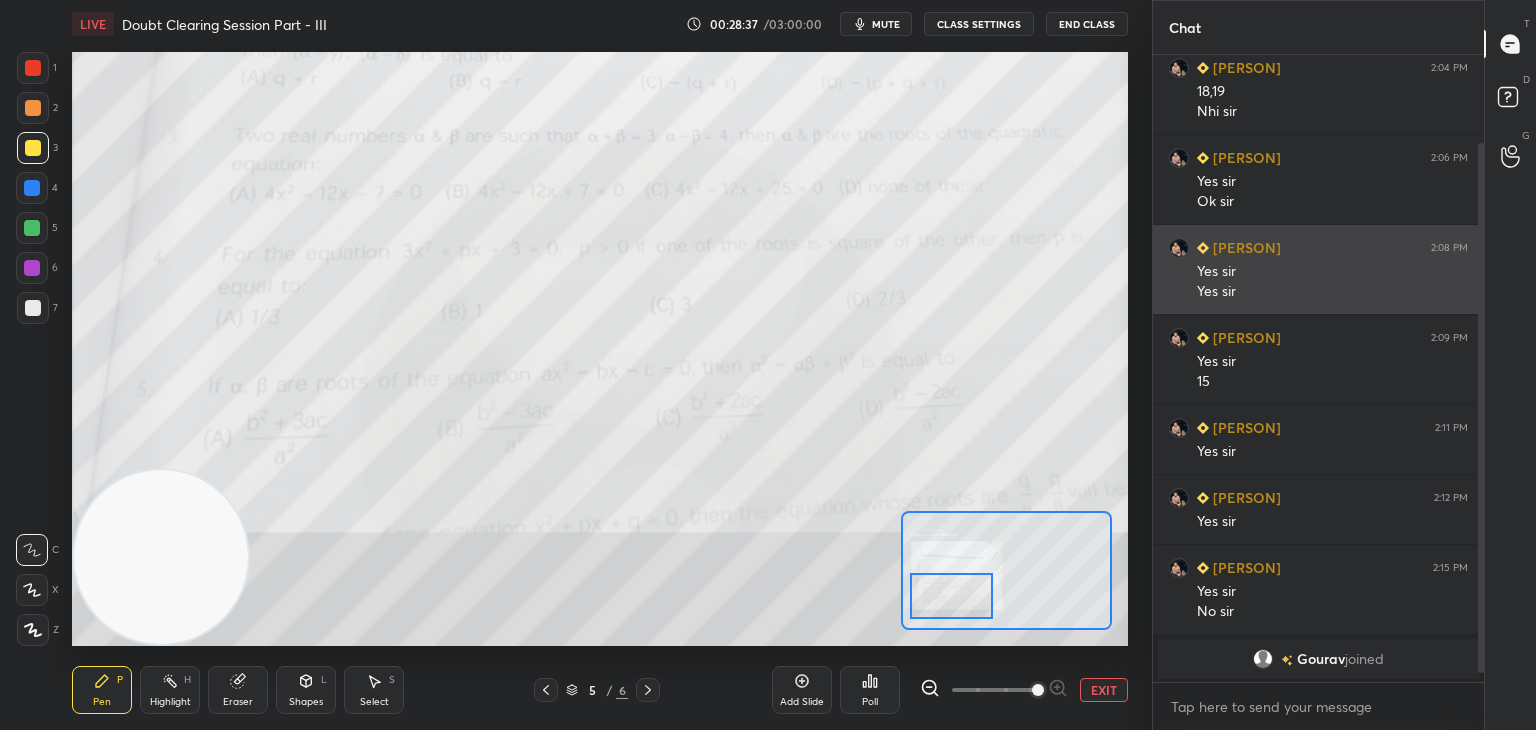 click on "[PERSON]  joined [PERSON] 2:04 PM 18,19 Nhi sir [PERSON] 2:06 PM Yes sir Ok sir [PERSON] 2:08 PM Yes sir Yes sir [PERSON] 2:09 PM Yes sir 15 [PERSON] 2:11 PM Yes sir [PERSON] 2:12 PM Yes sir [PERSON] 2:15 PM Yes sir No sir [PERSON]  joined JUMP TO LATEST" at bounding box center [1318, 368] 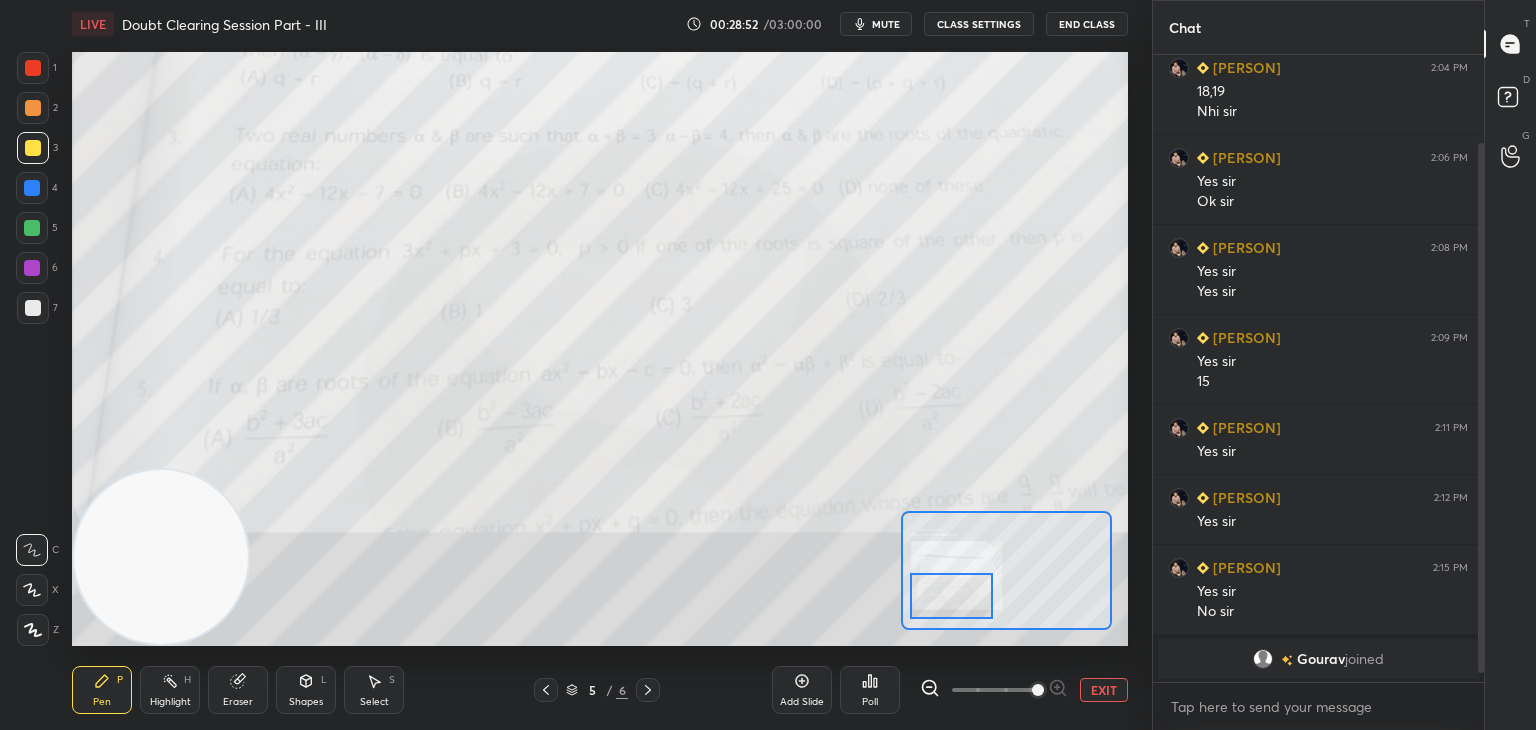 drag, startPoint x: 1479, startPoint y: 278, endPoint x: 1478, endPoint y: 326, distance: 48.010414 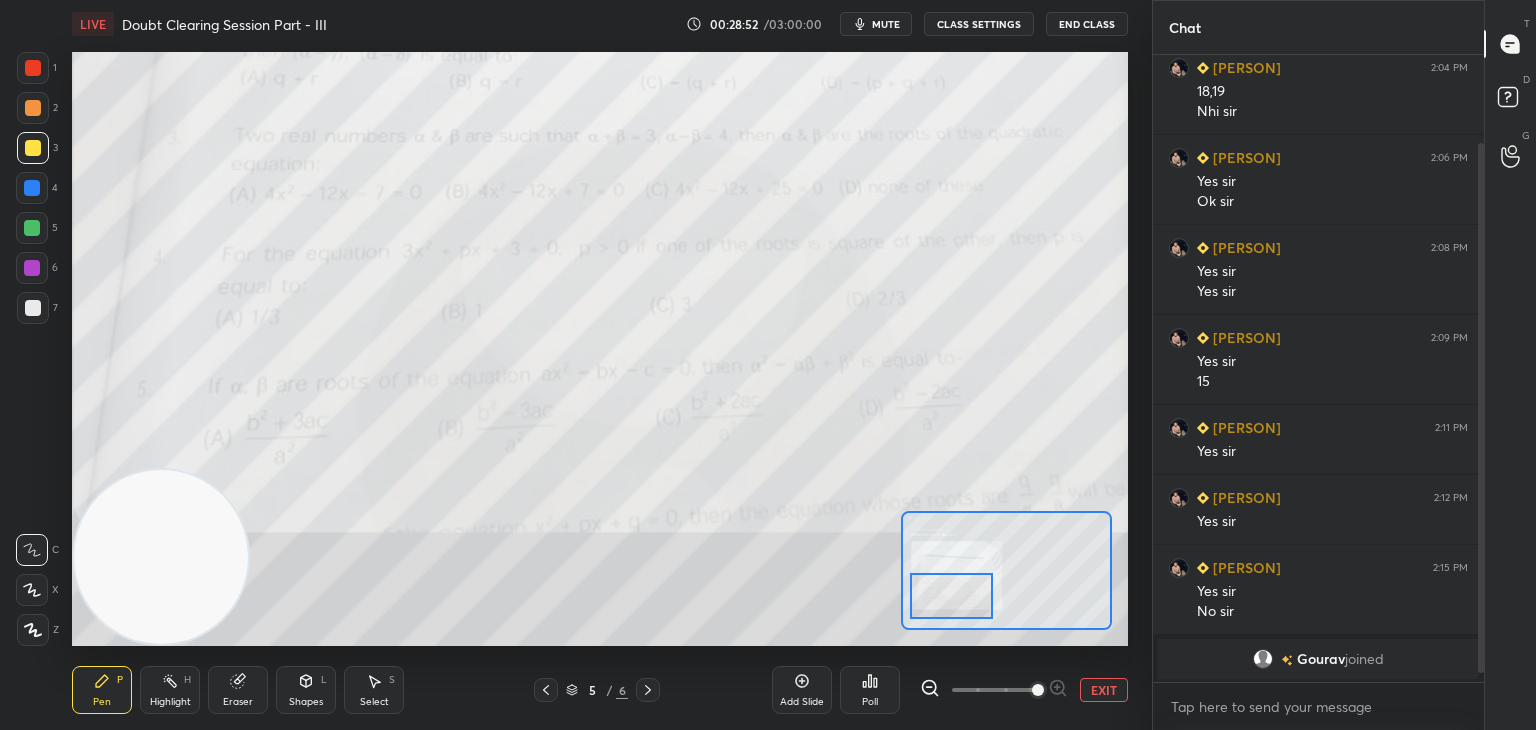 click at bounding box center [1481, 408] 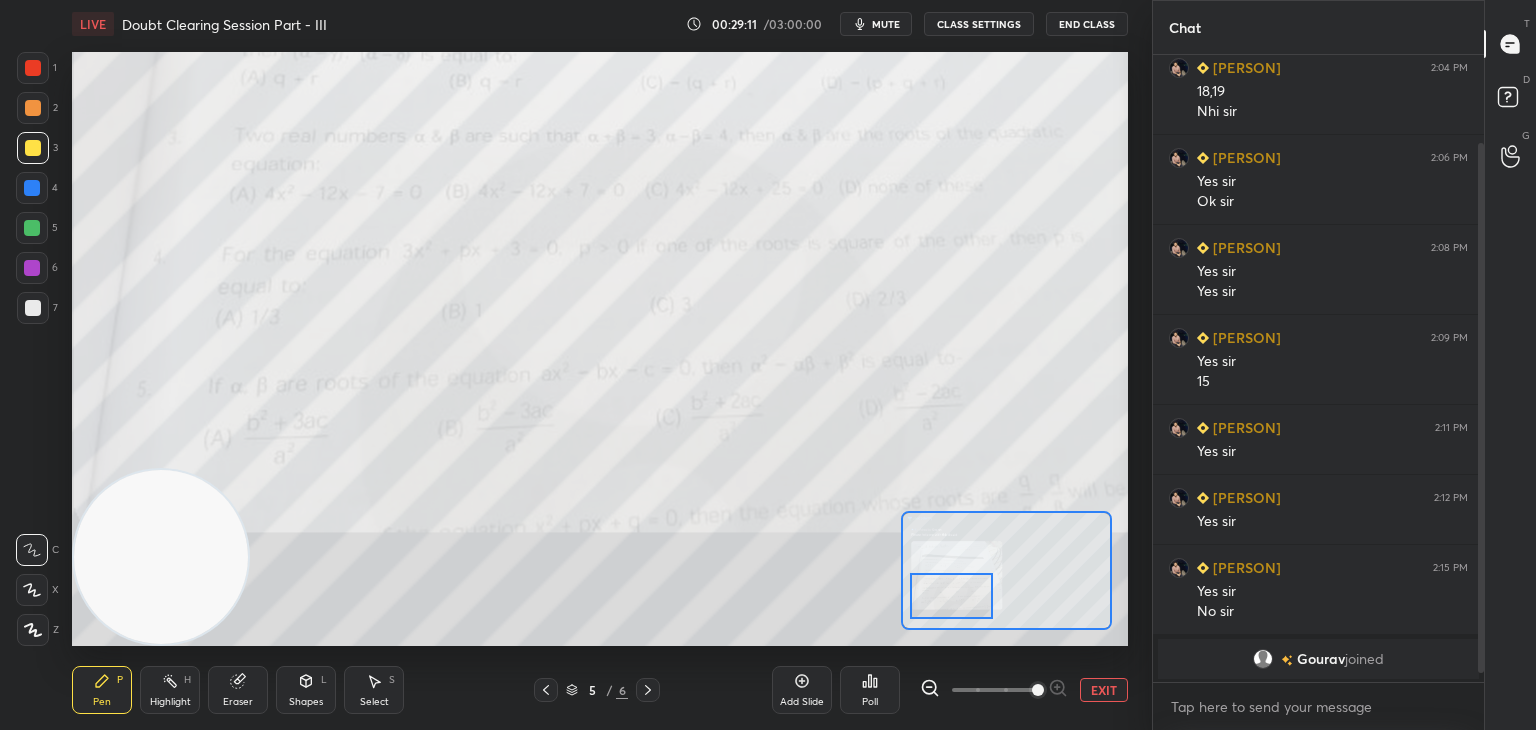 click on "EXIT" at bounding box center (1104, 690) 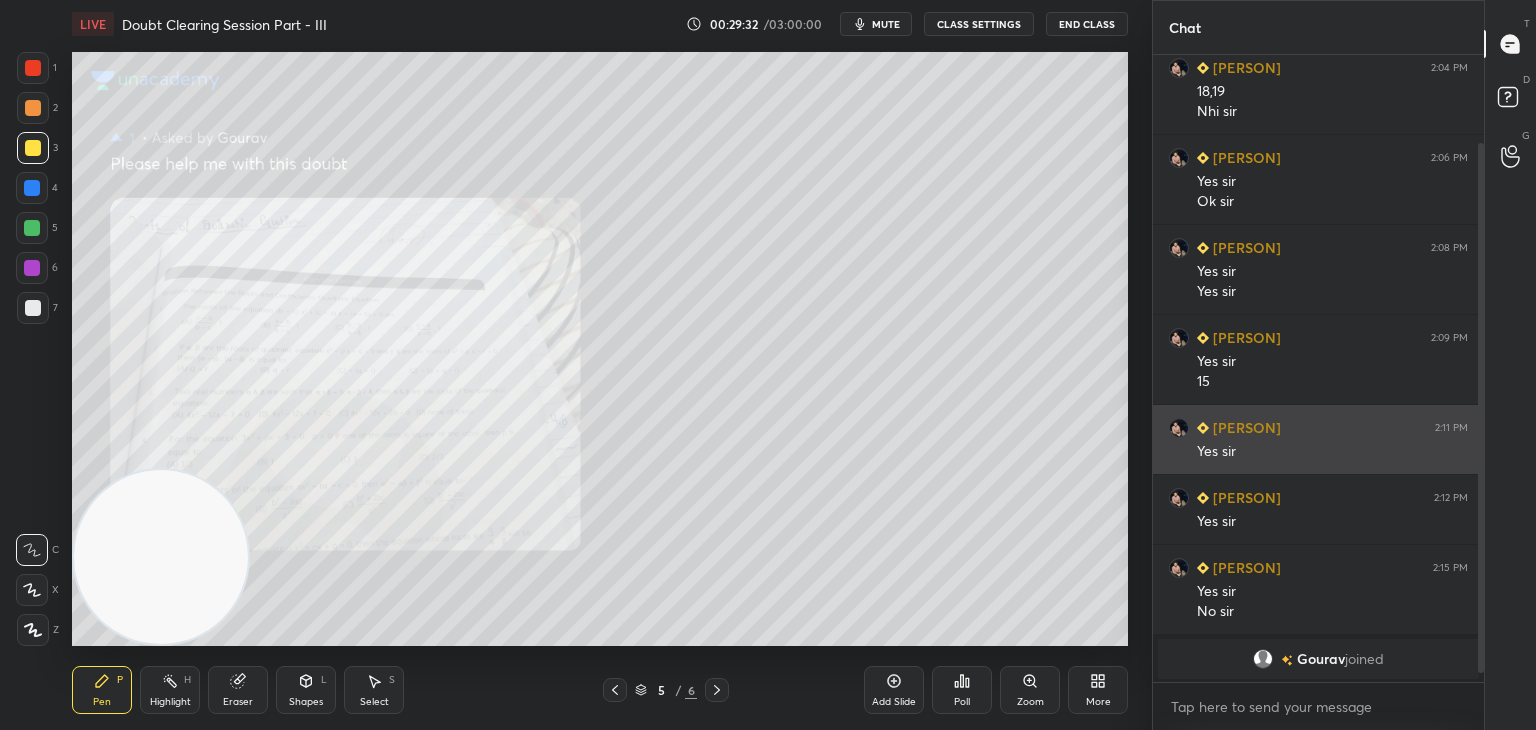 scroll, scrollTop: 172, scrollLeft: 0, axis: vertical 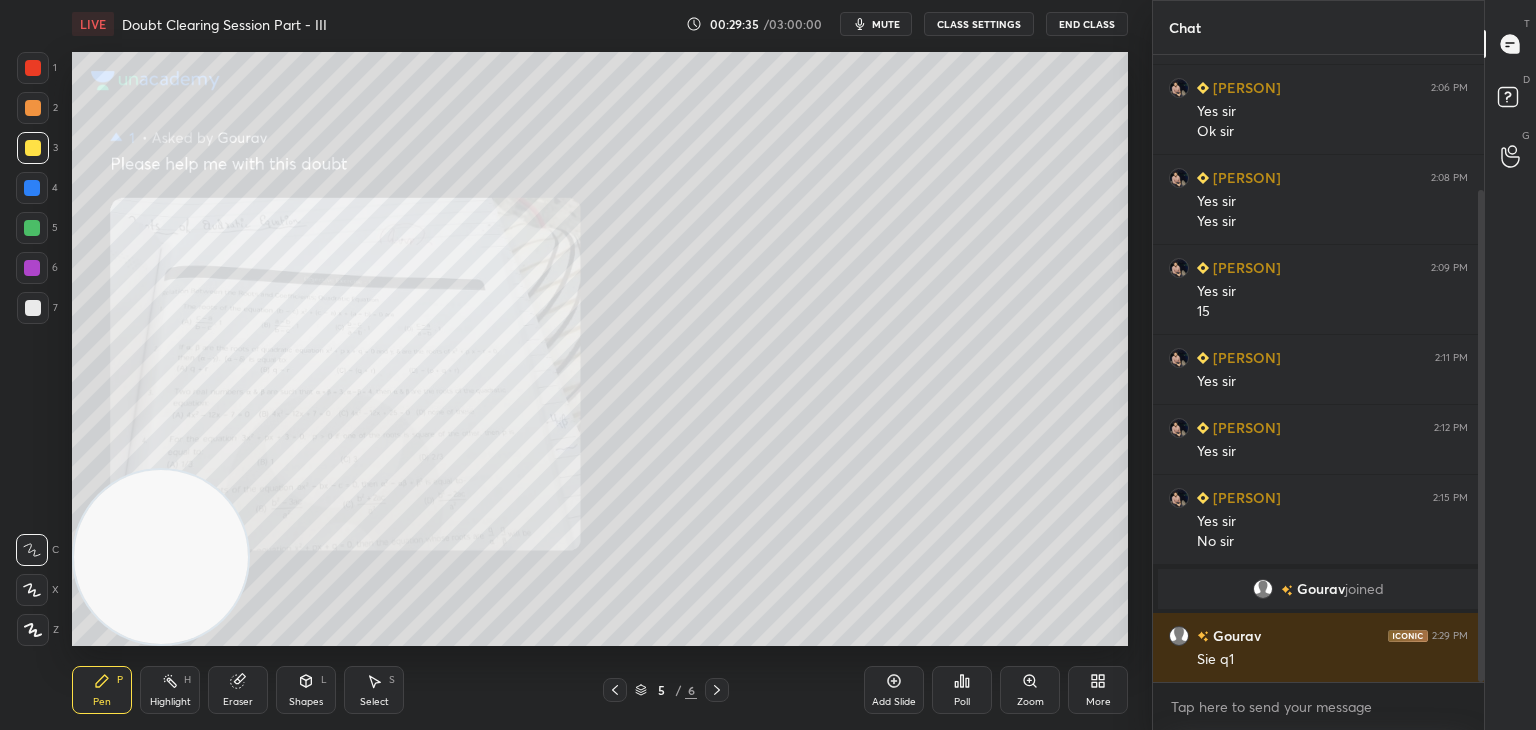 click 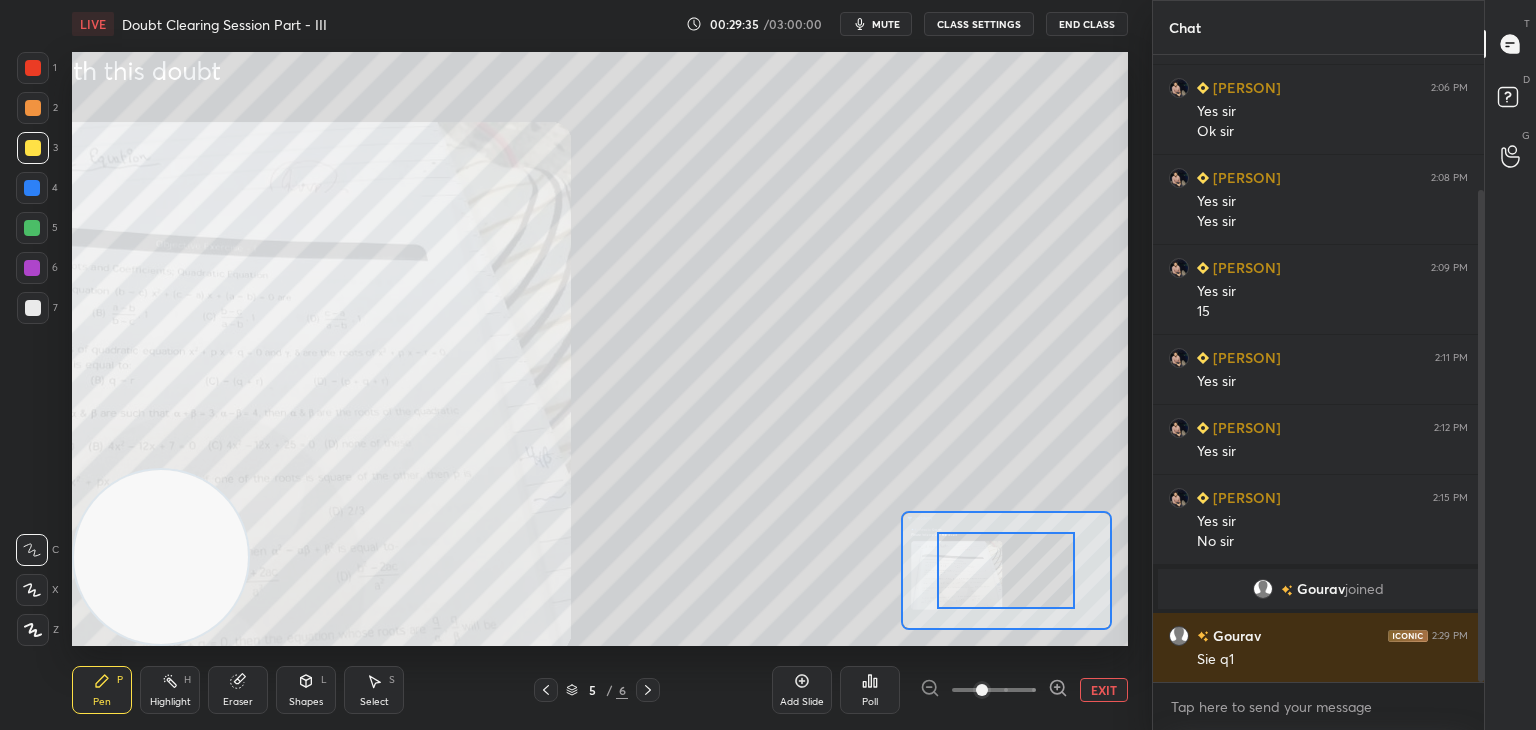 click at bounding box center [994, 690] 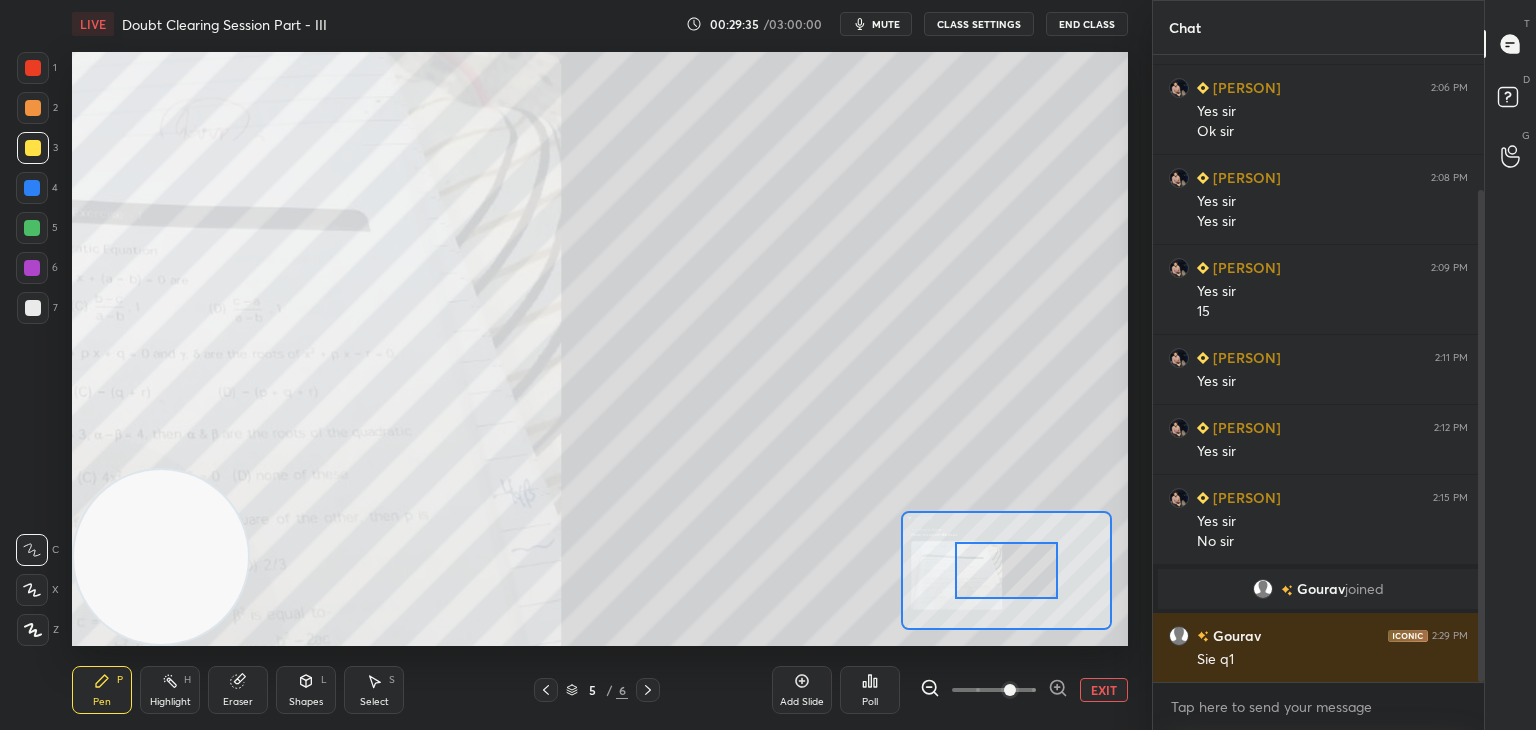 click at bounding box center (1010, 690) 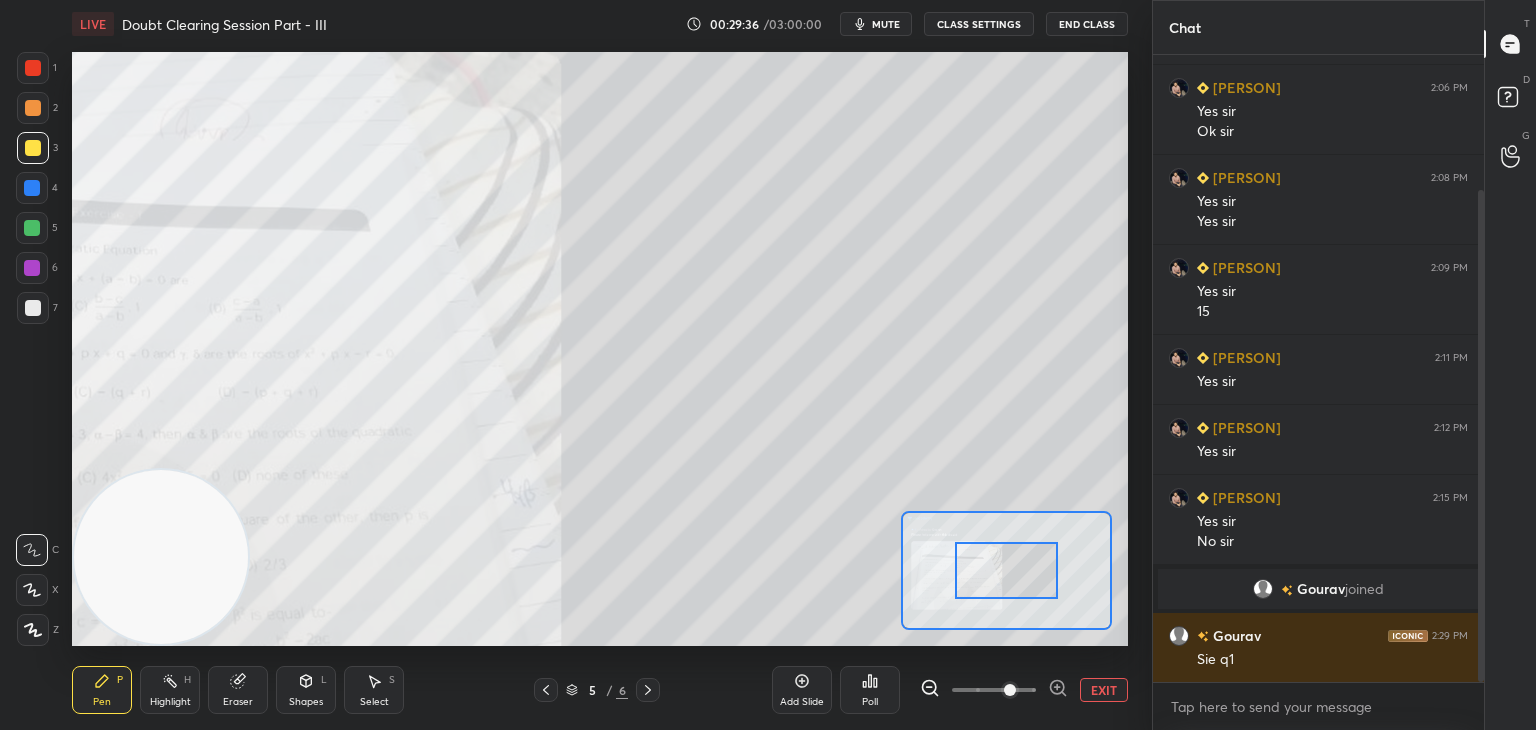 click at bounding box center [1010, 690] 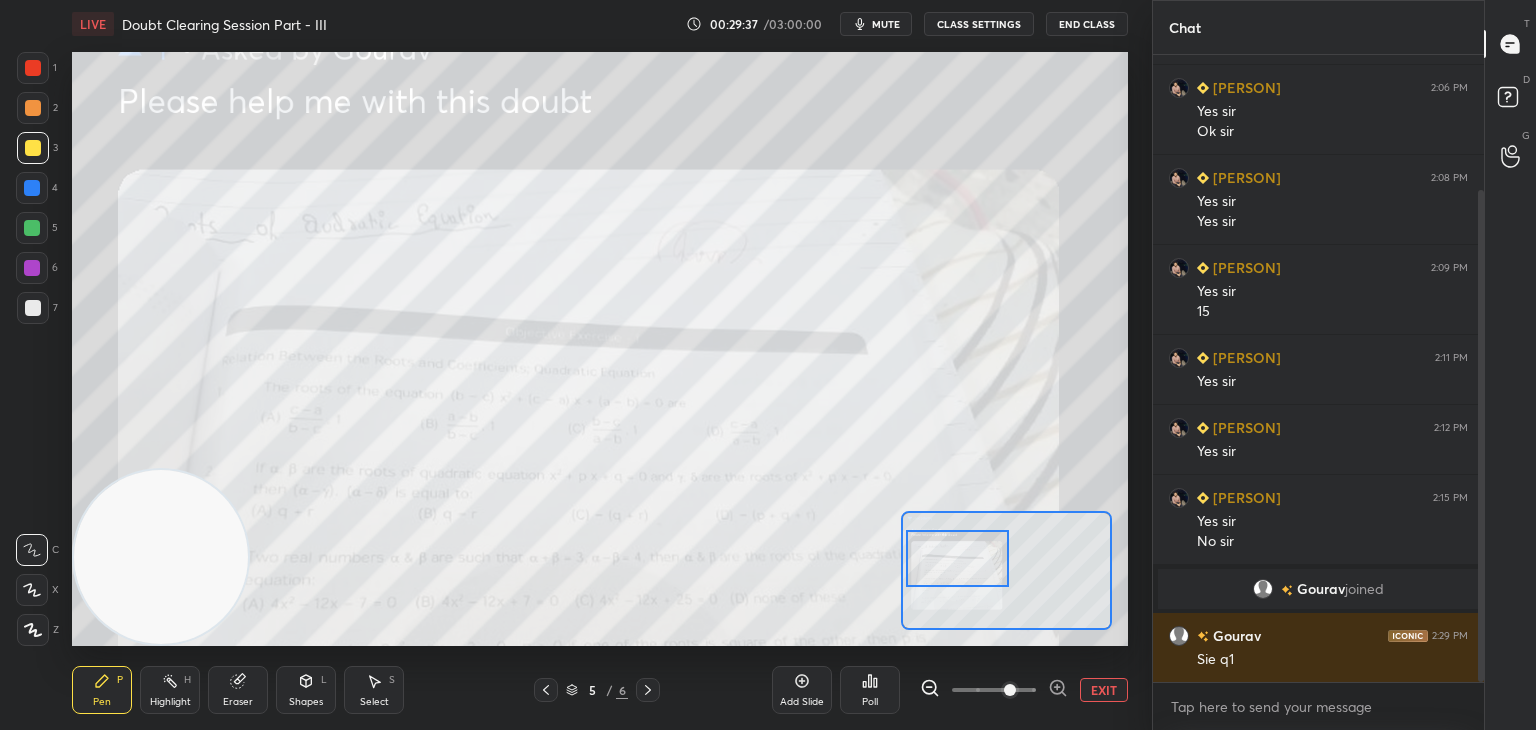 drag, startPoint x: 1011, startPoint y: 585, endPoint x: 991, endPoint y: 577, distance: 21.540659 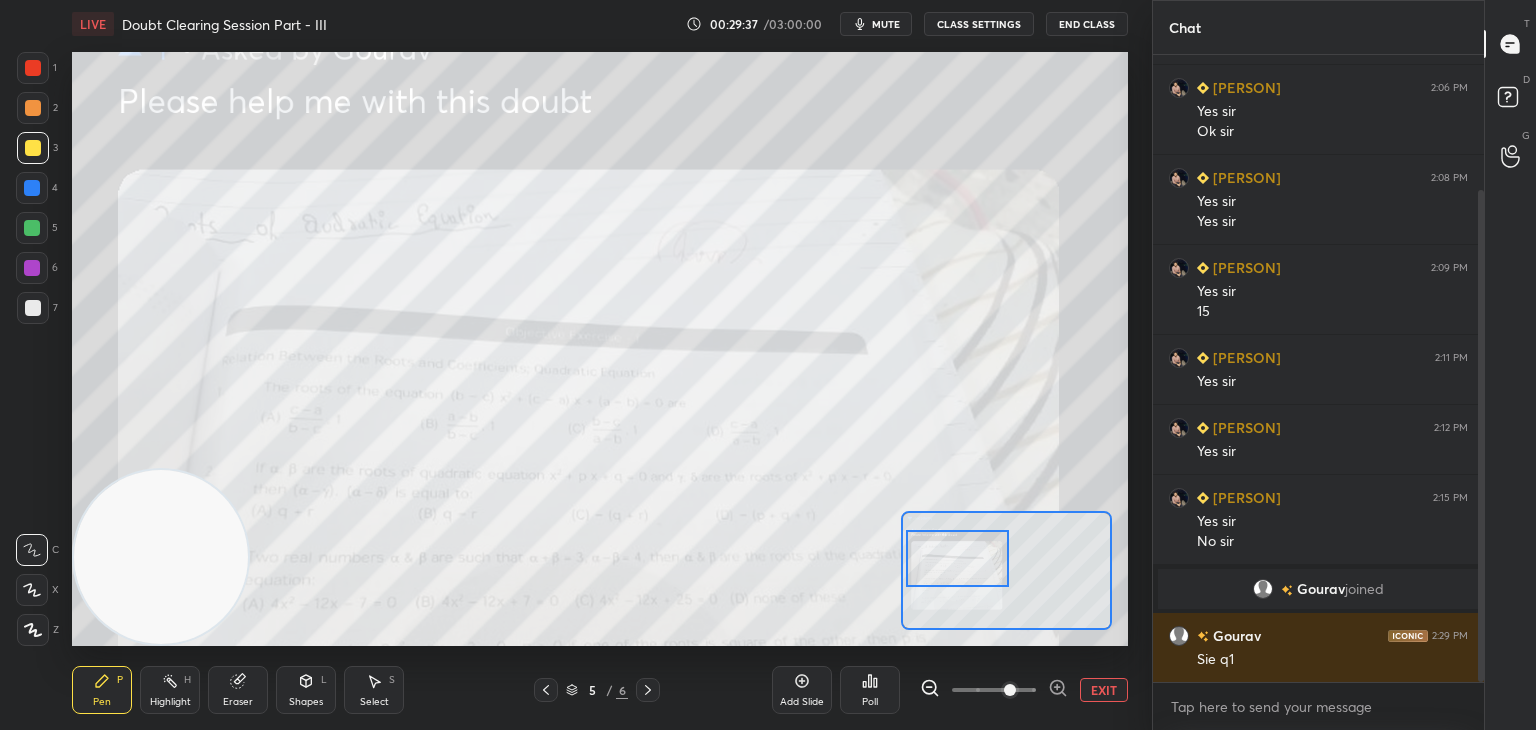 click at bounding box center (958, 558) 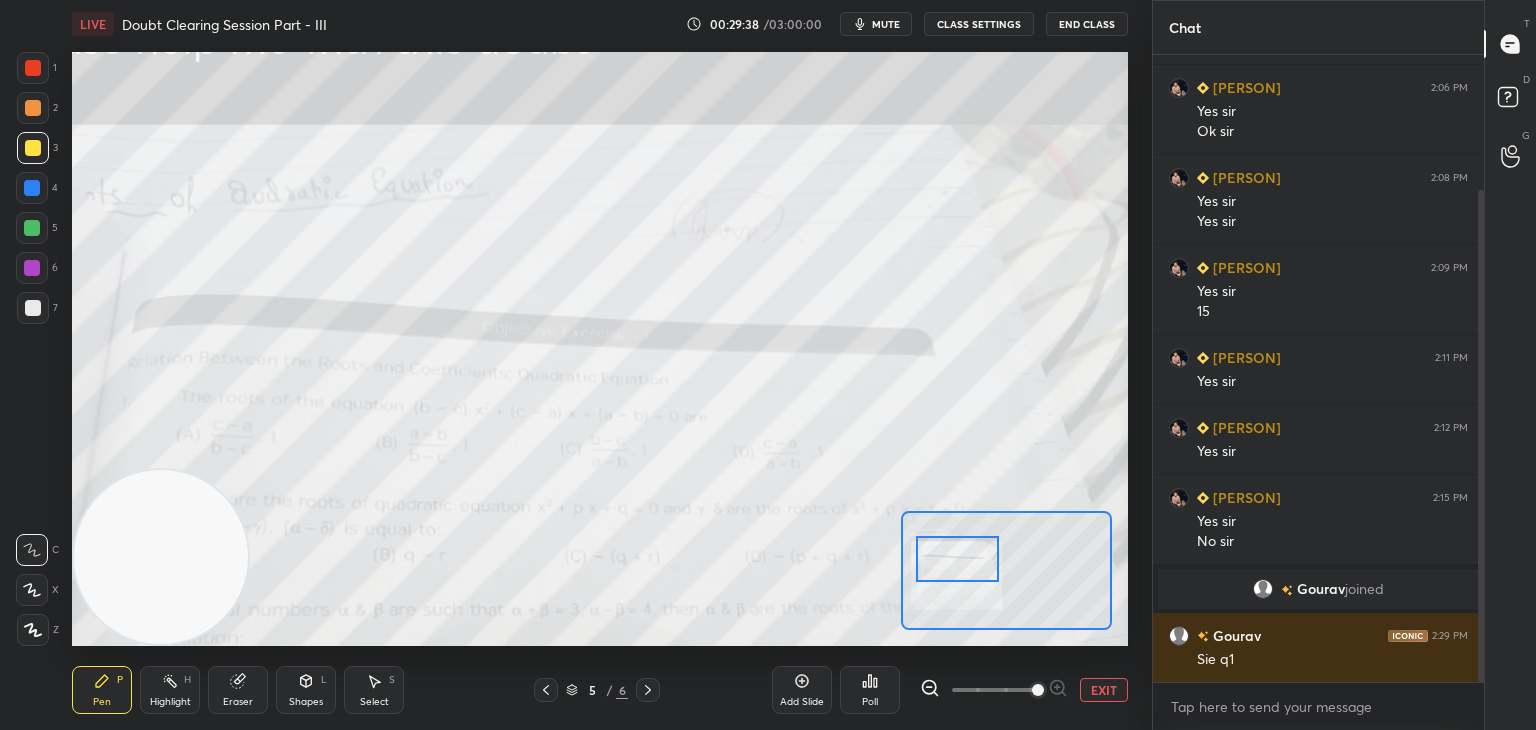 click at bounding box center (994, 690) 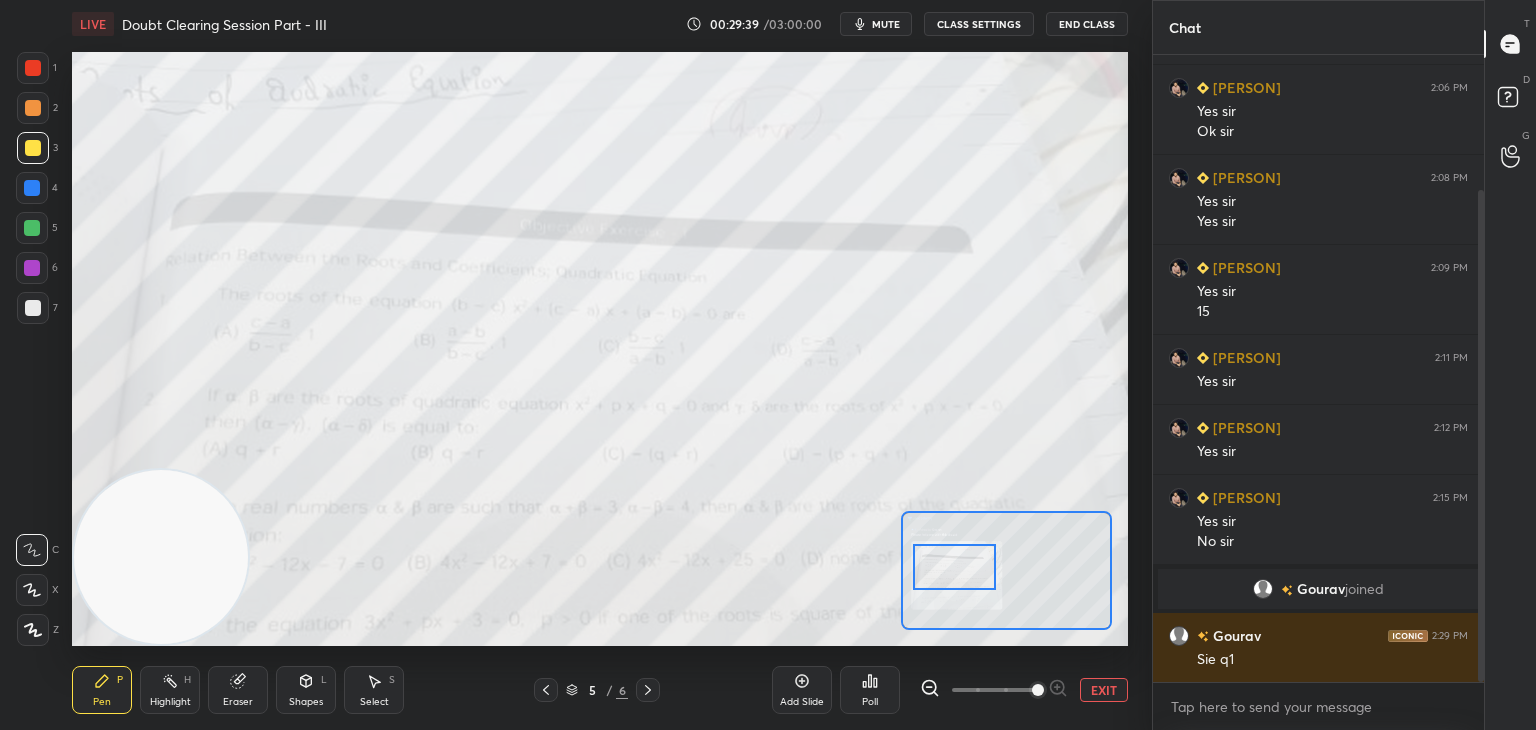 click at bounding box center (954, 567) 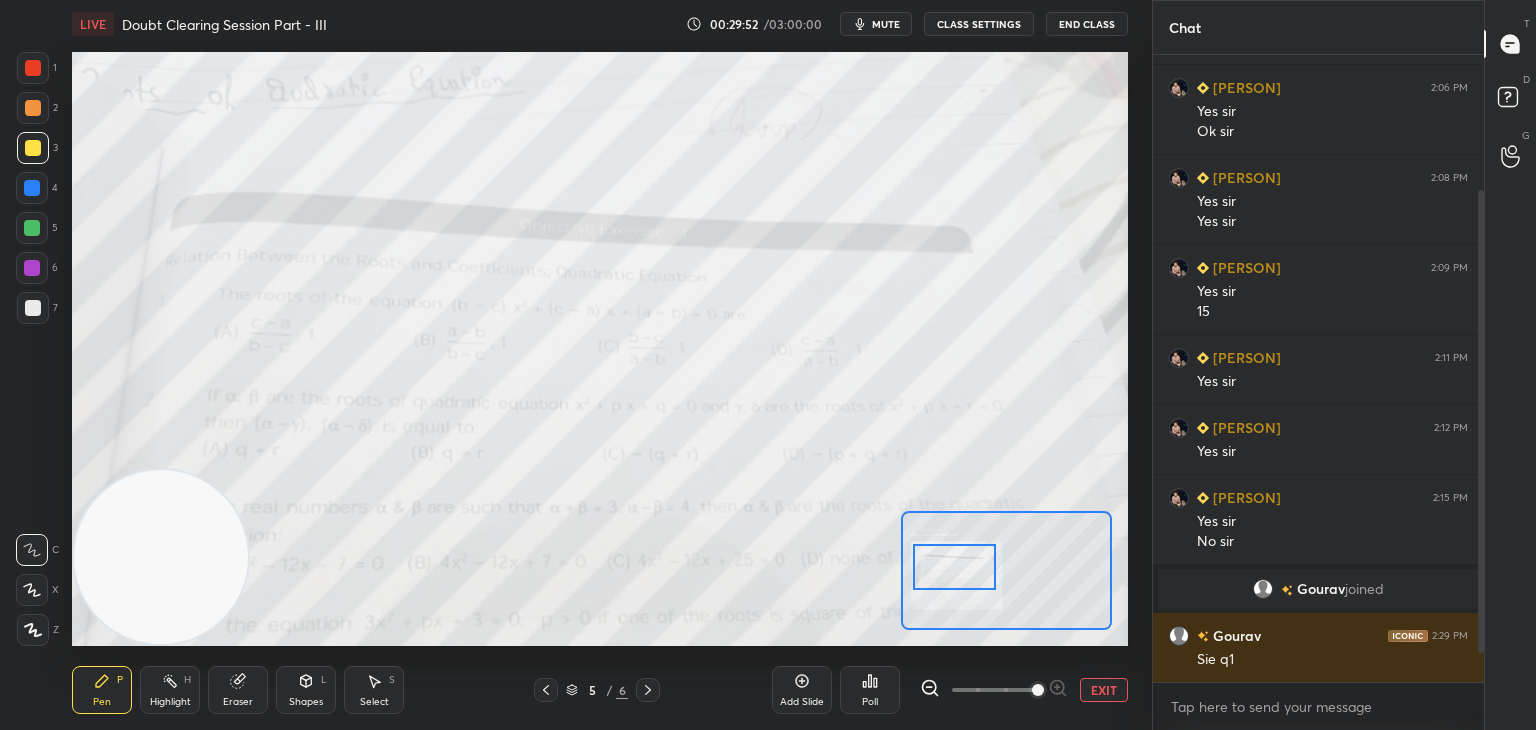 scroll, scrollTop: 242, scrollLeft: 0, axis: vertical 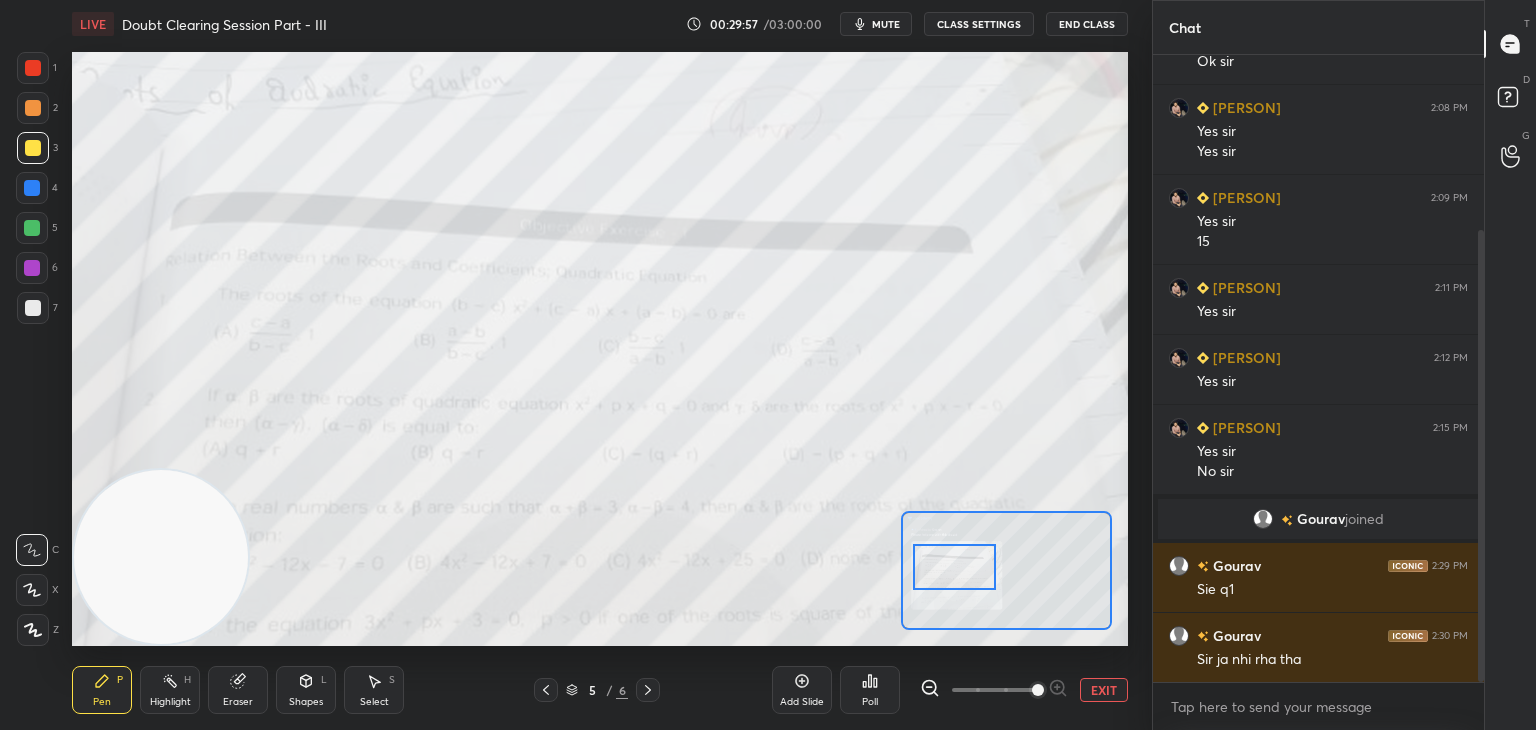 click at bounding box center (33, 68) 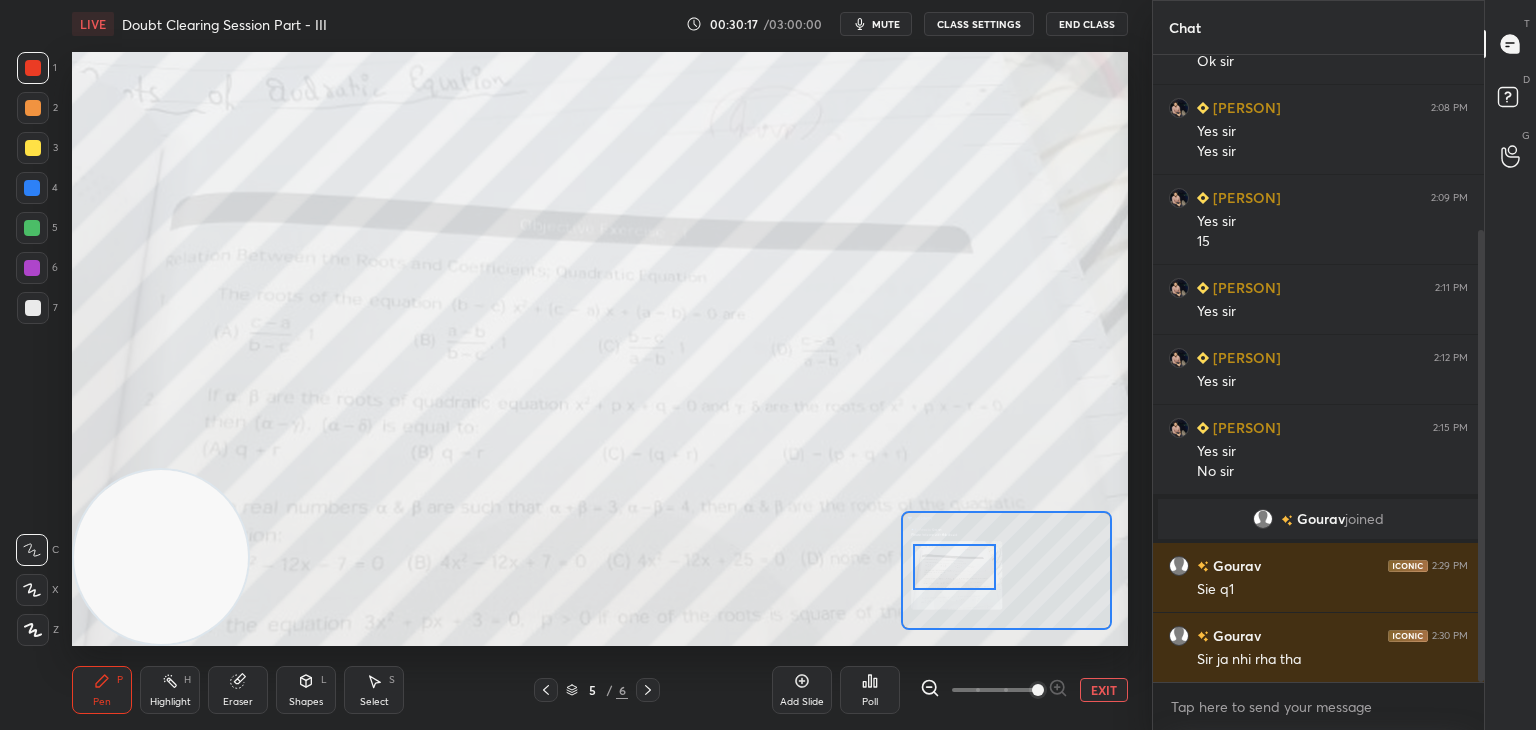 scroll, scrollTop: 262, scrollLeft: 0, axis: vertical 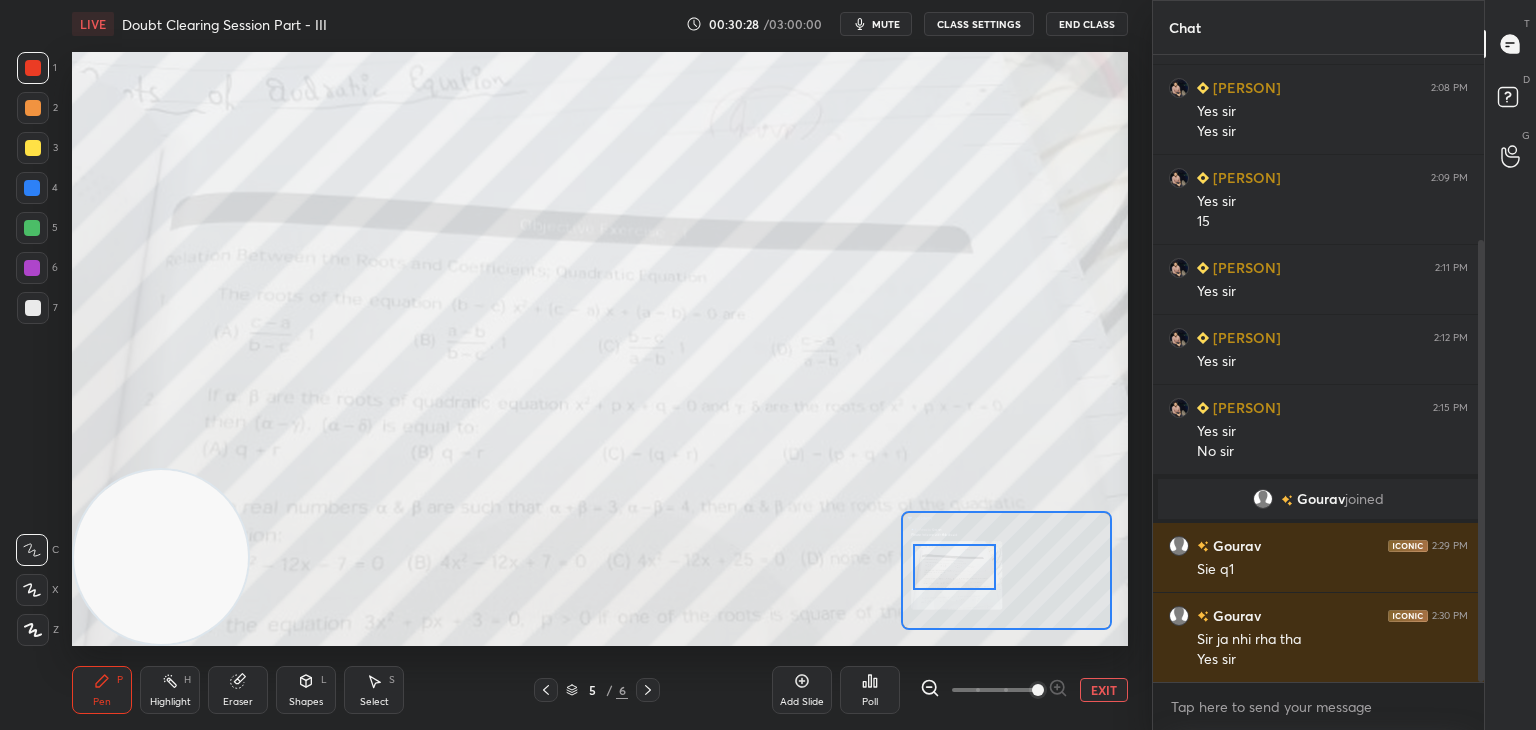 click on "Eraser" at bounding box center (238, 690) 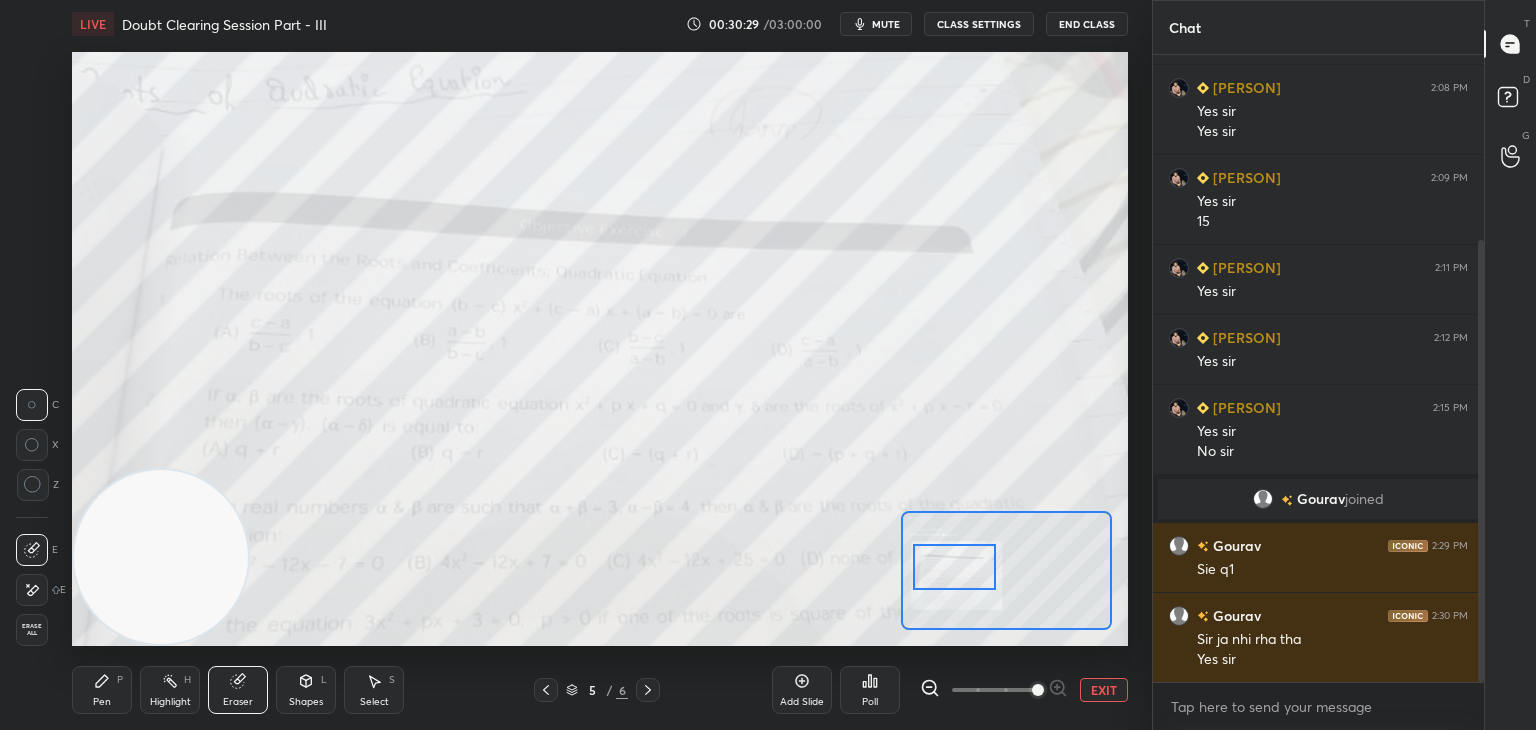 click on "E E Erase all" at bounding box center (41, 586) 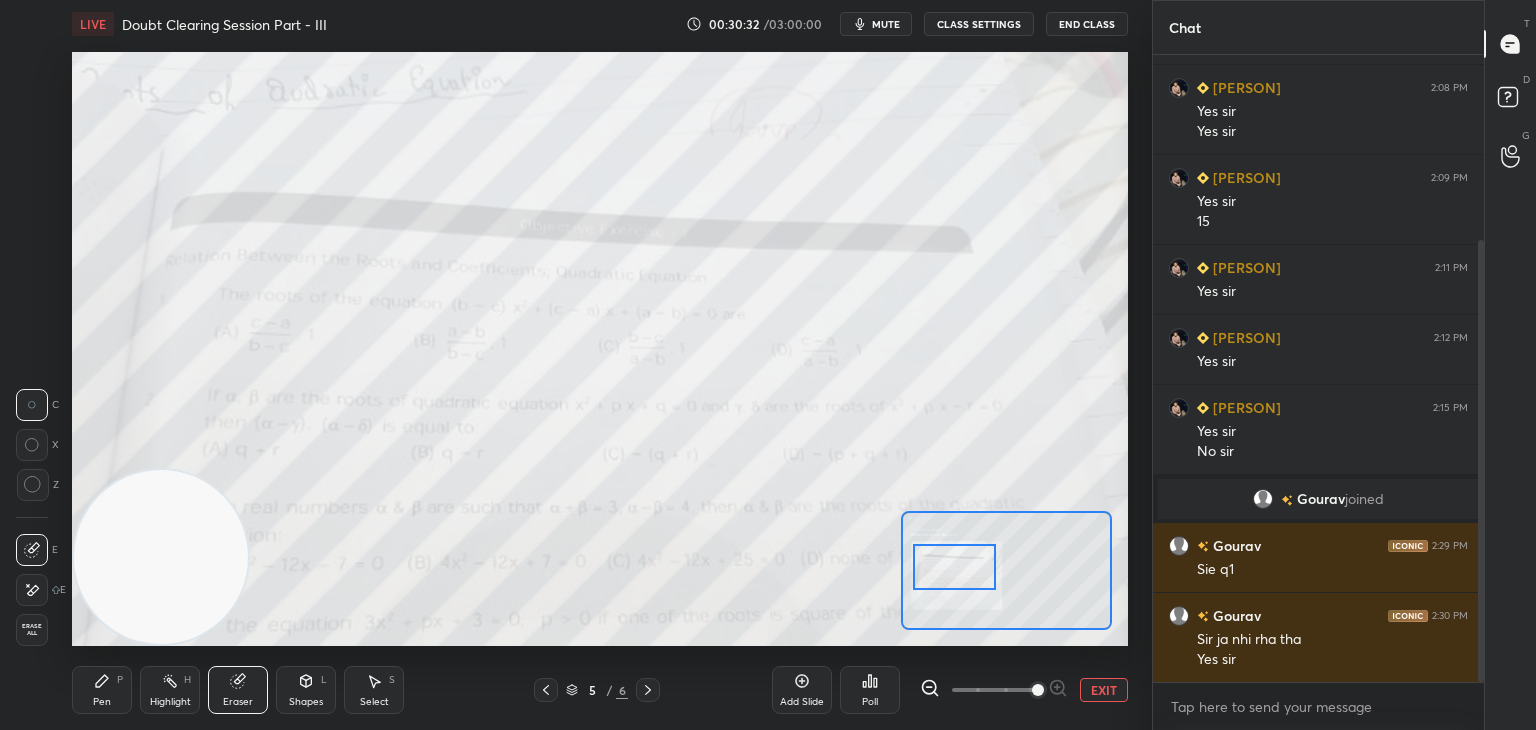 click on "Erase all" at bounding box center (32, 630) 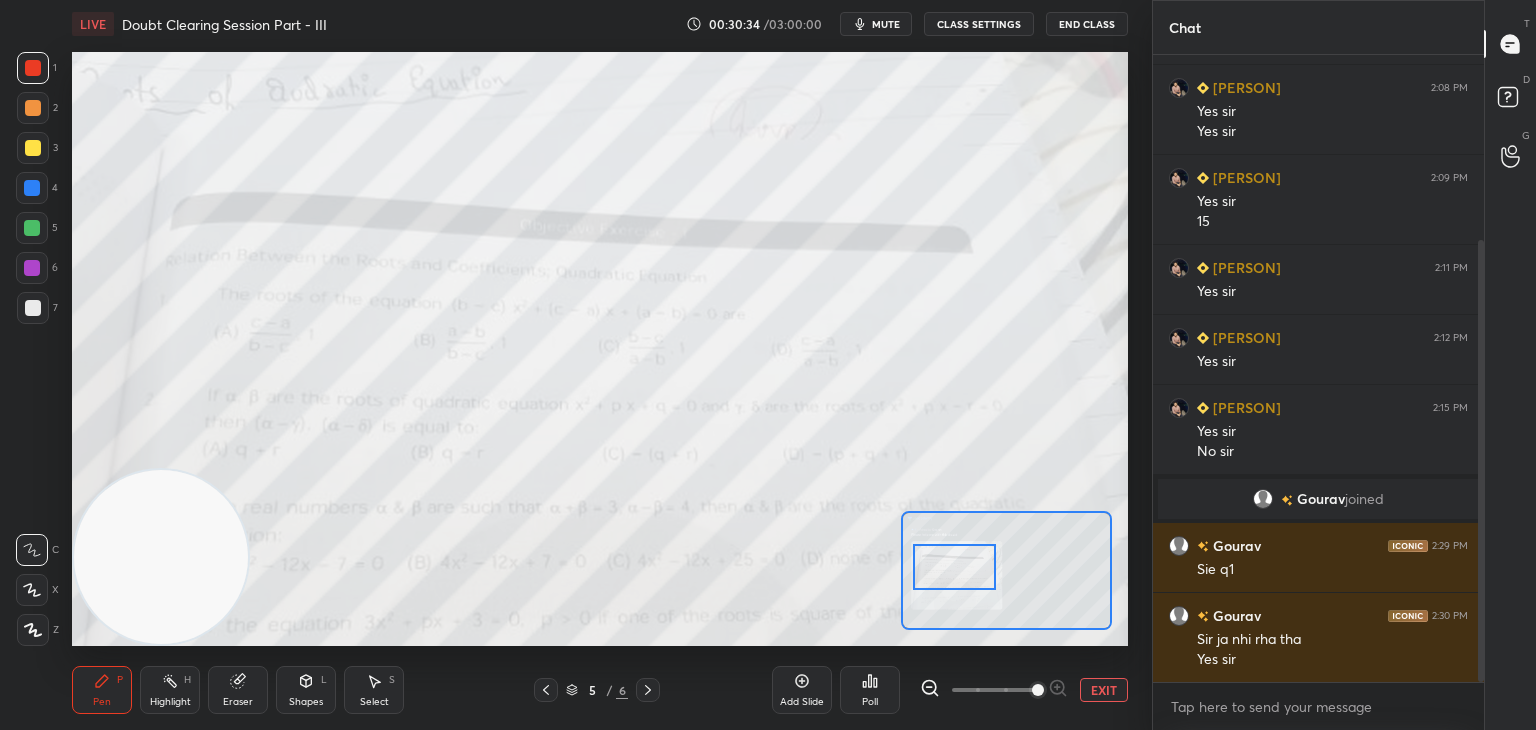 scroll, scrollTop: 282, scrollLeft: 0, axis: vertical 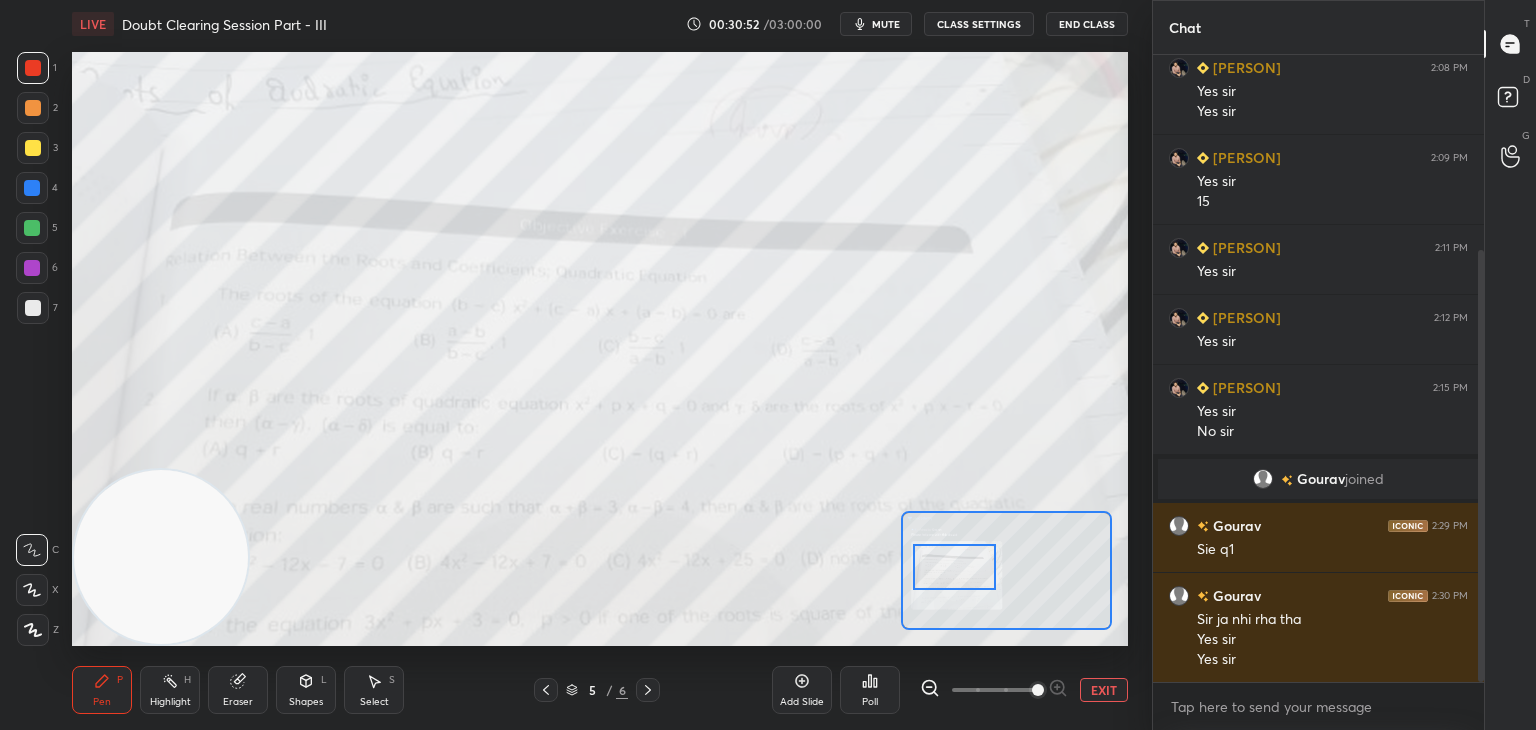 click on "EXIT" at bounding box center (1104, 690) 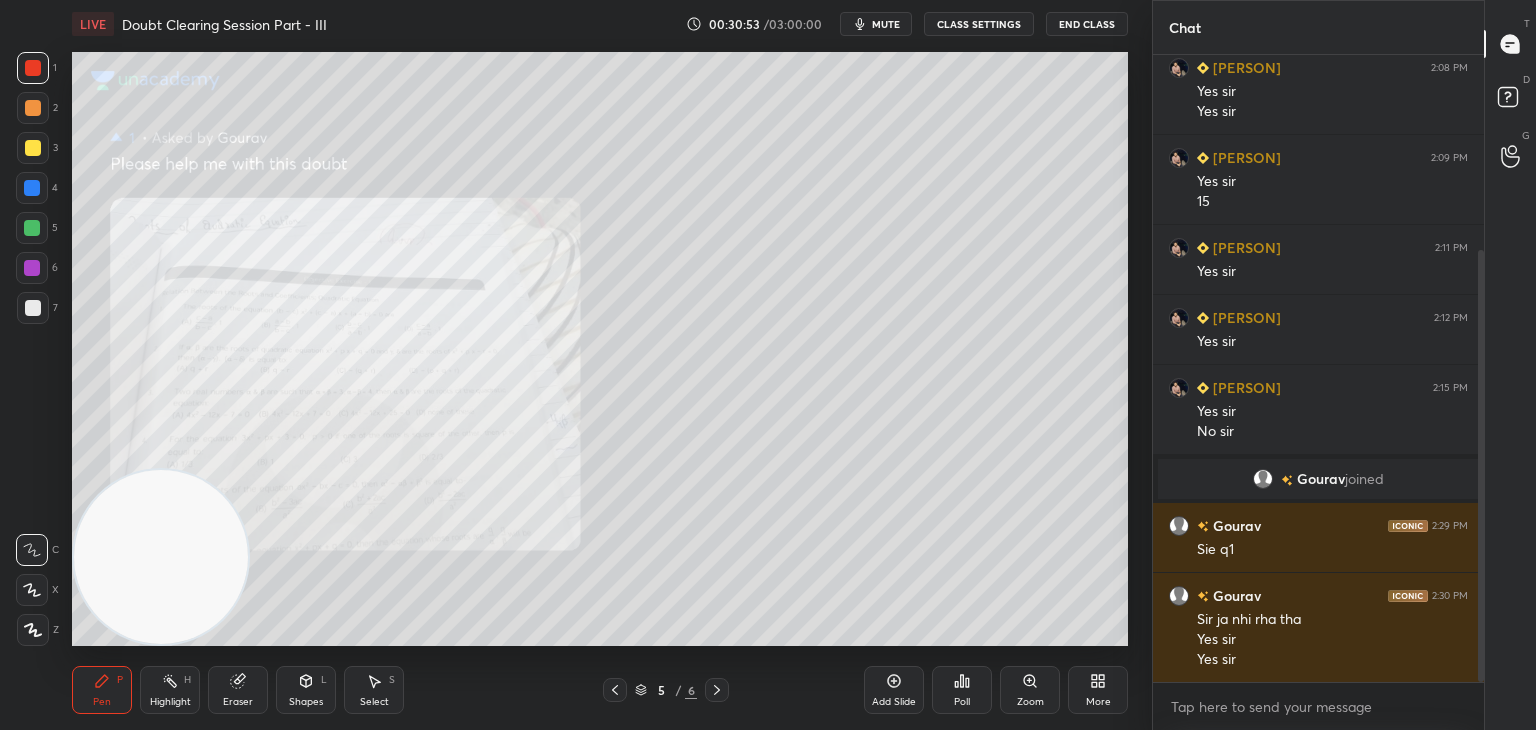 drag, startPoint x: 40, startPoint y: 141, endPoint x: 62, endPoint y: 139, distance: 22.090721 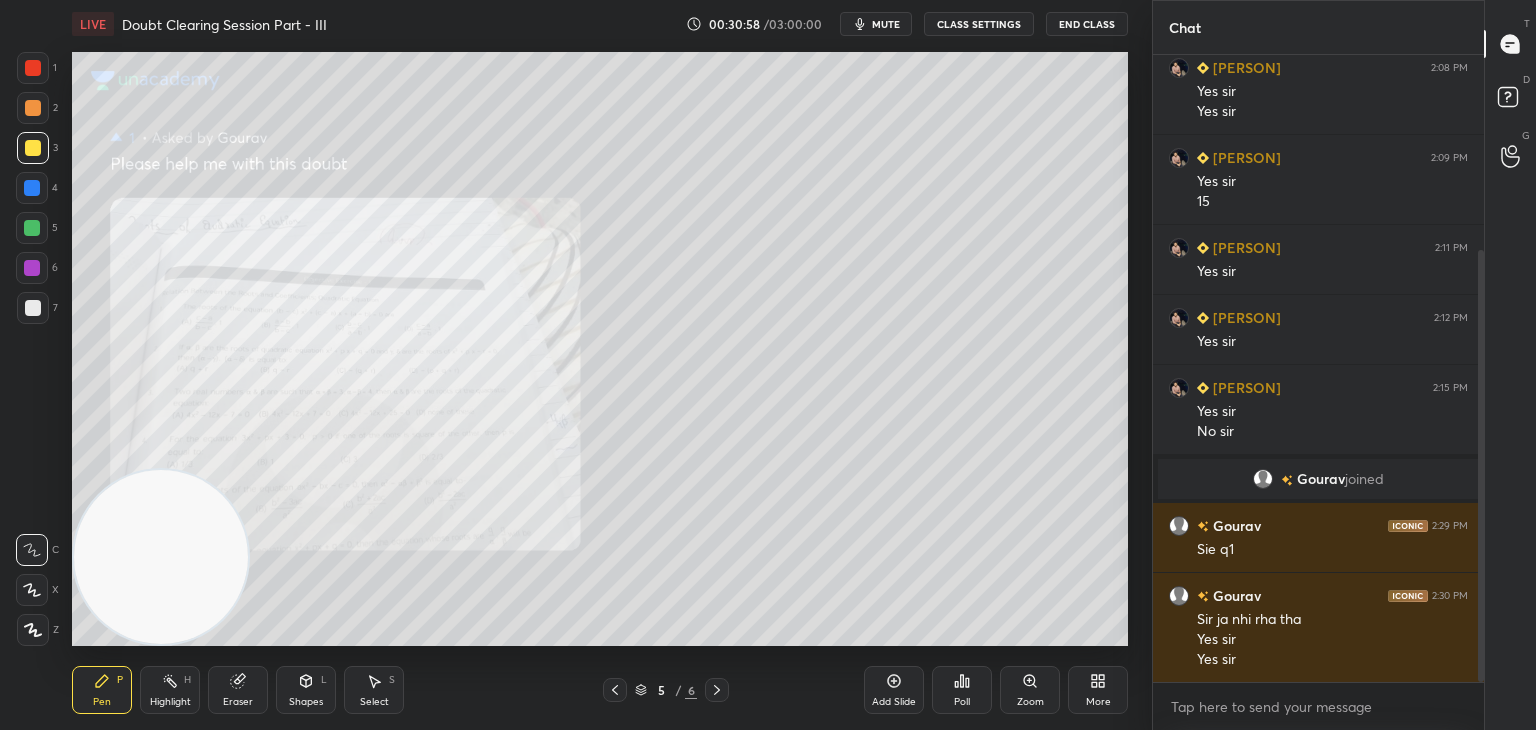 drag, startPoint x: 234, startPoint y: 685, endPoint x: 202, endPoint y: 648, distance: 48.9183 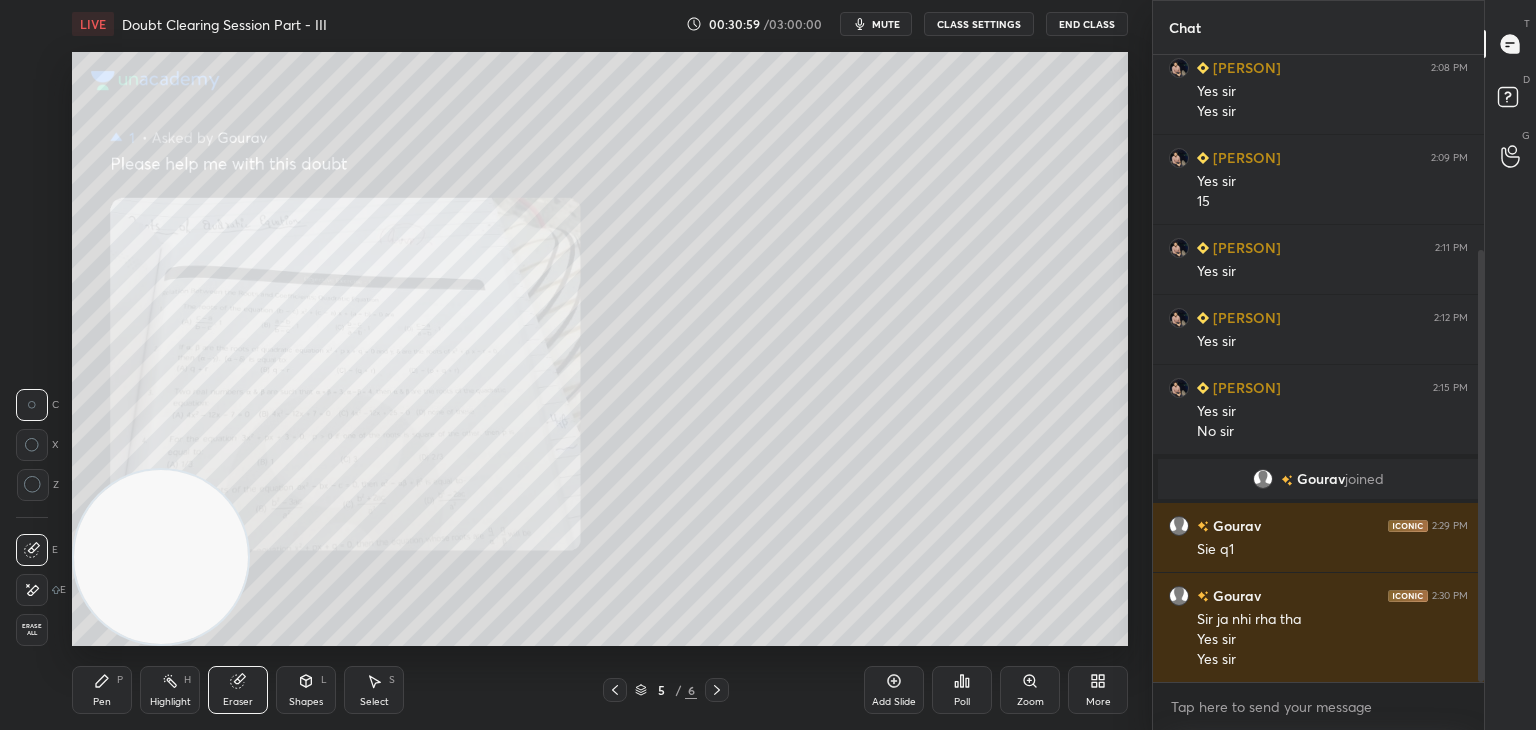 click on "Erase all" at bounding box center (32, 630) 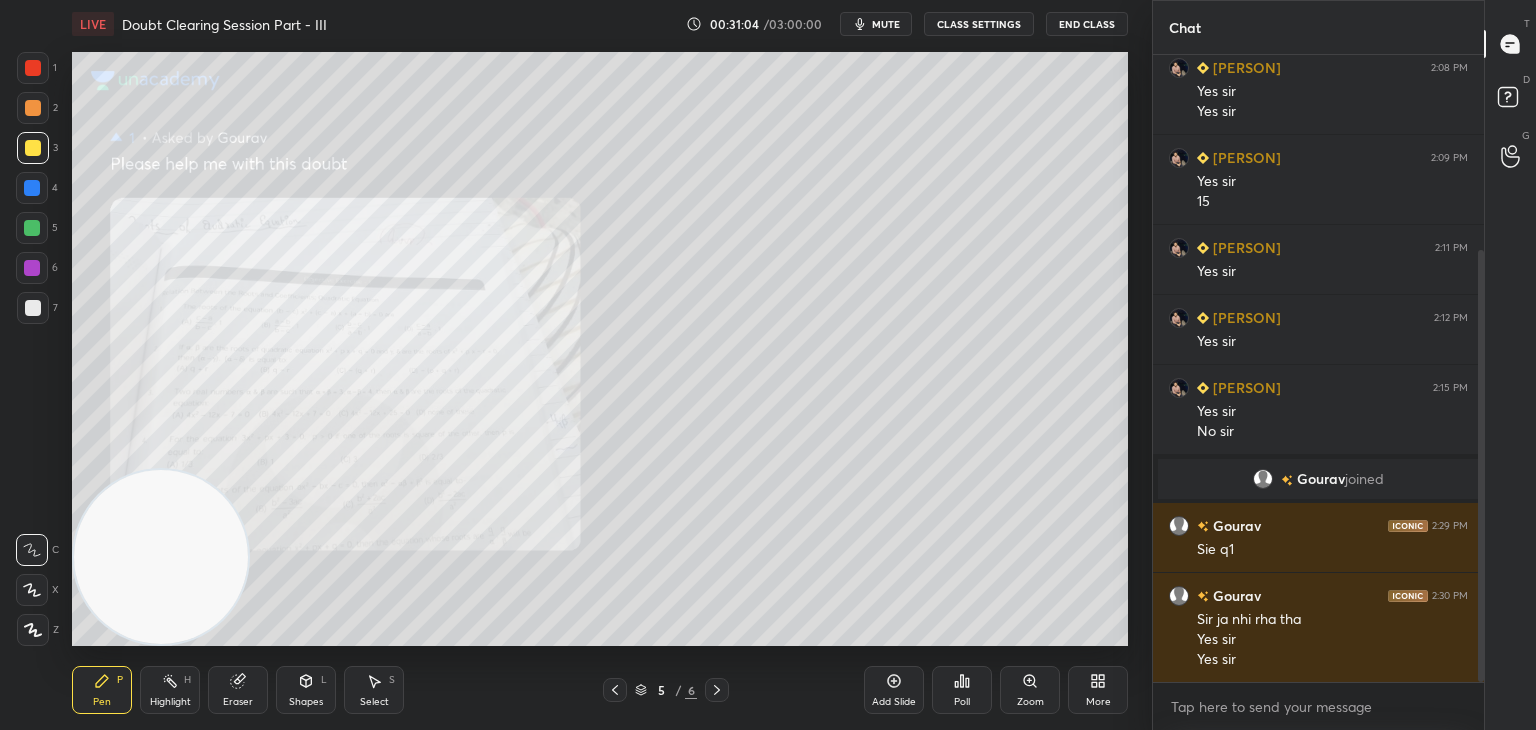 click on "Zoom" at bounding box center [1030, 690] 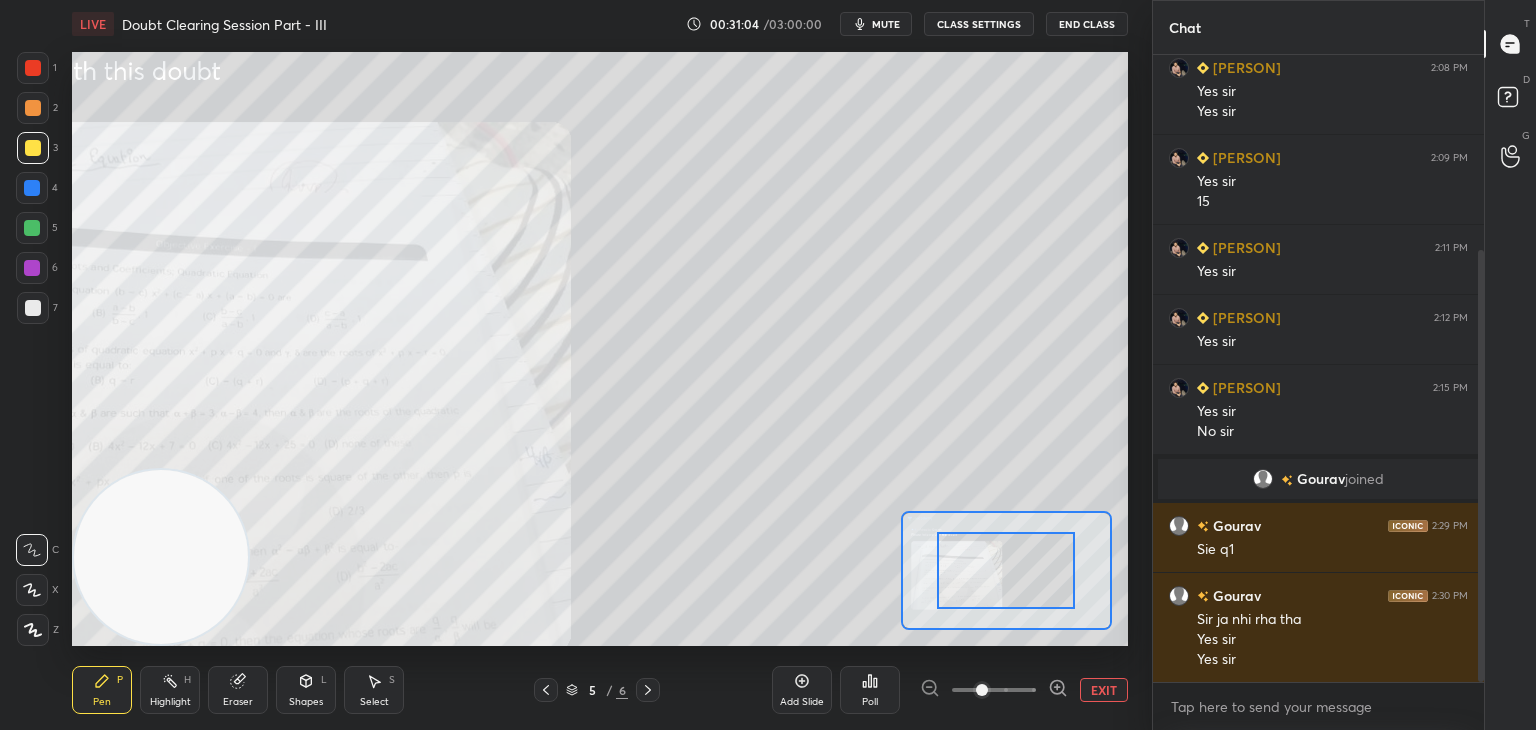 click at bounding box center [994, 690] 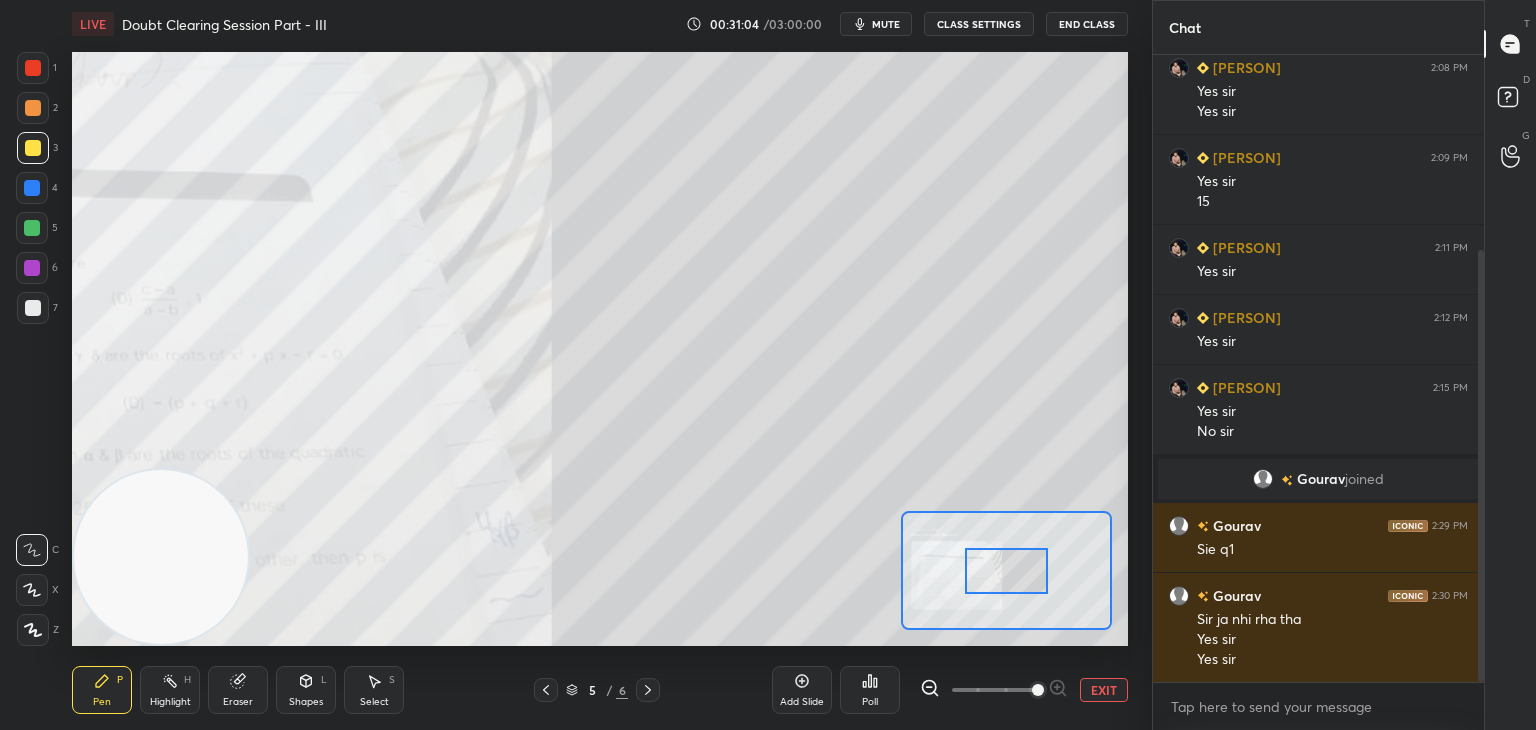 drag, startPoint x: 1031, startPoint y: 700, endPoint x: 1032, endPoint y: 645, distance: 55.00909 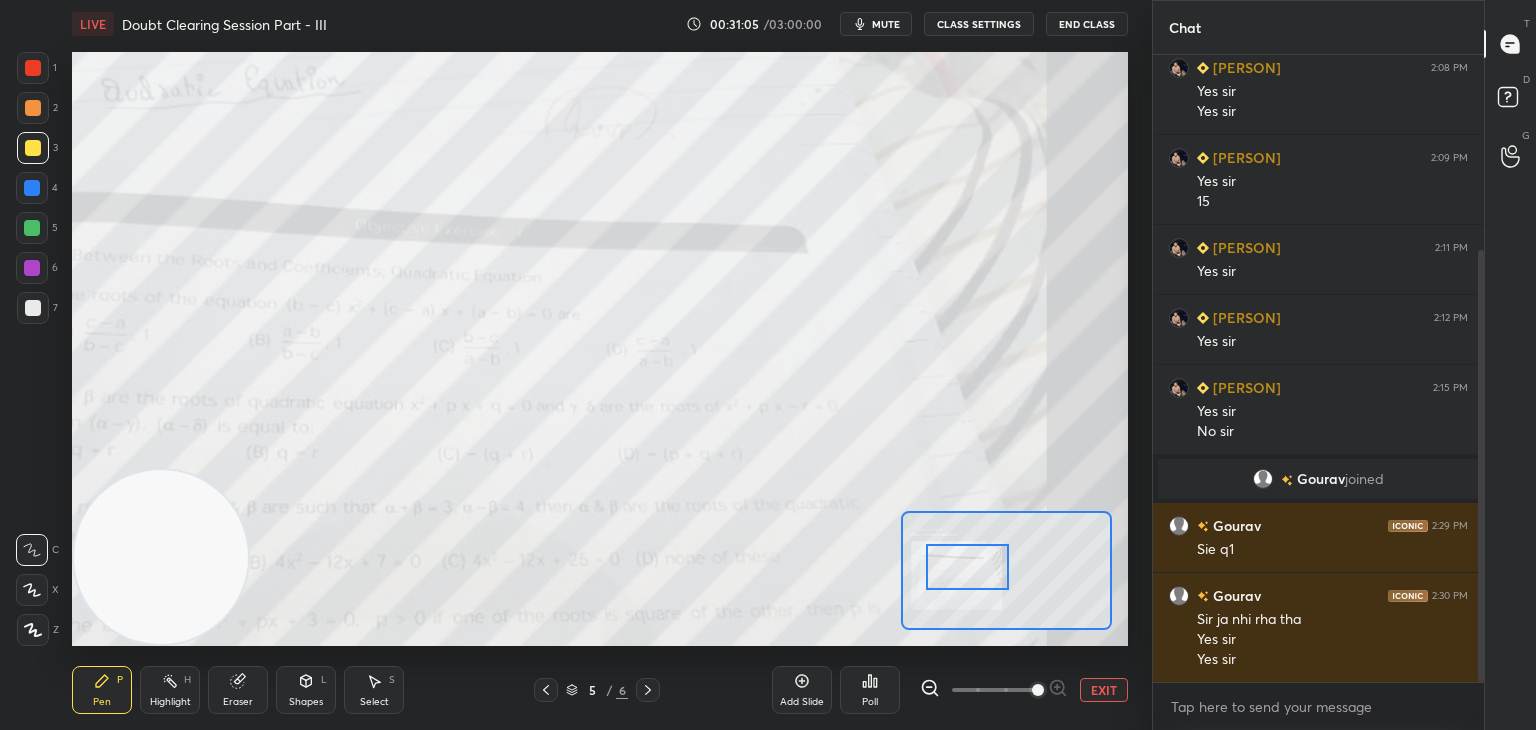 drag, startPoint x: 1014, startPoint y: 584, endPoint x: 987, endPoint y: 581, distance: 27.166155 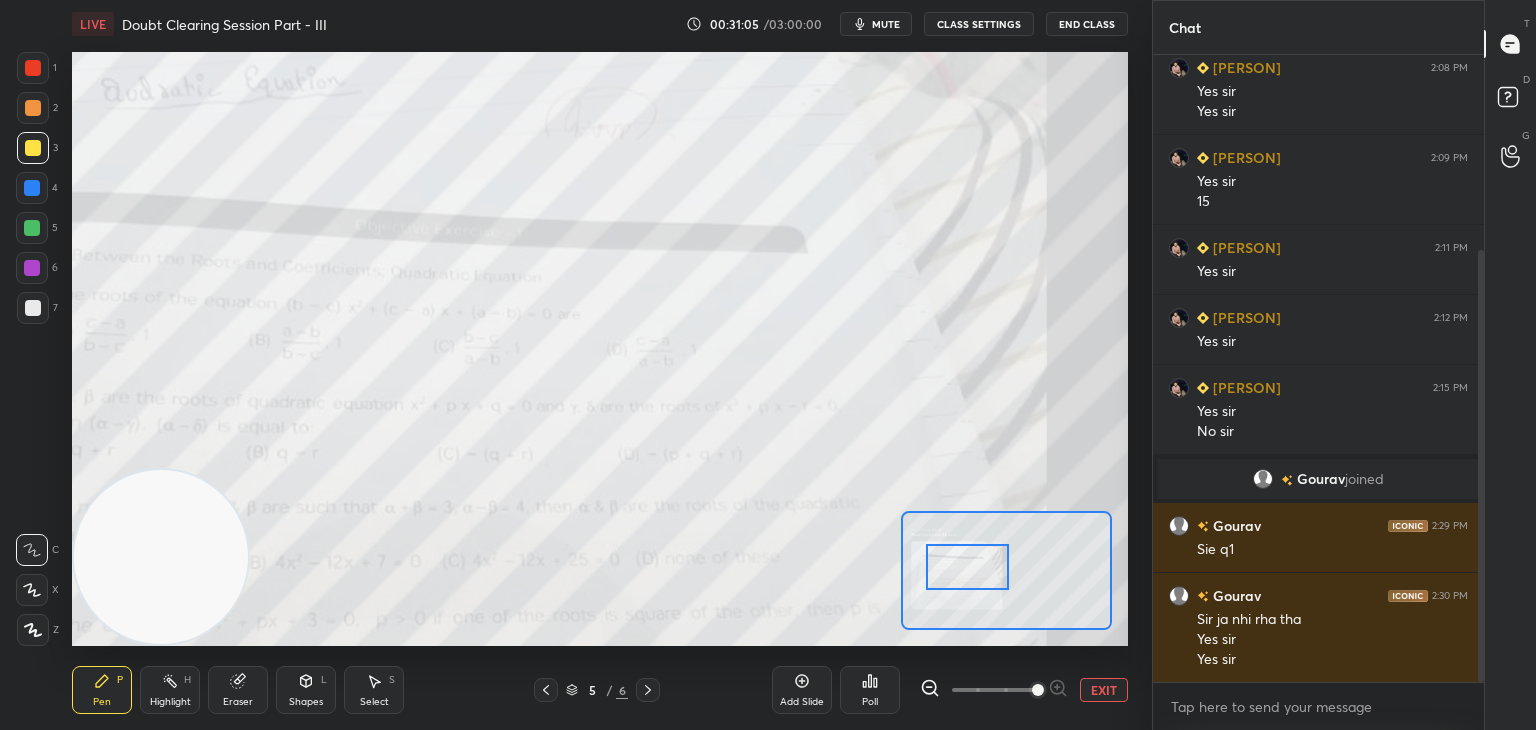 click at bounding box center [967, 567] 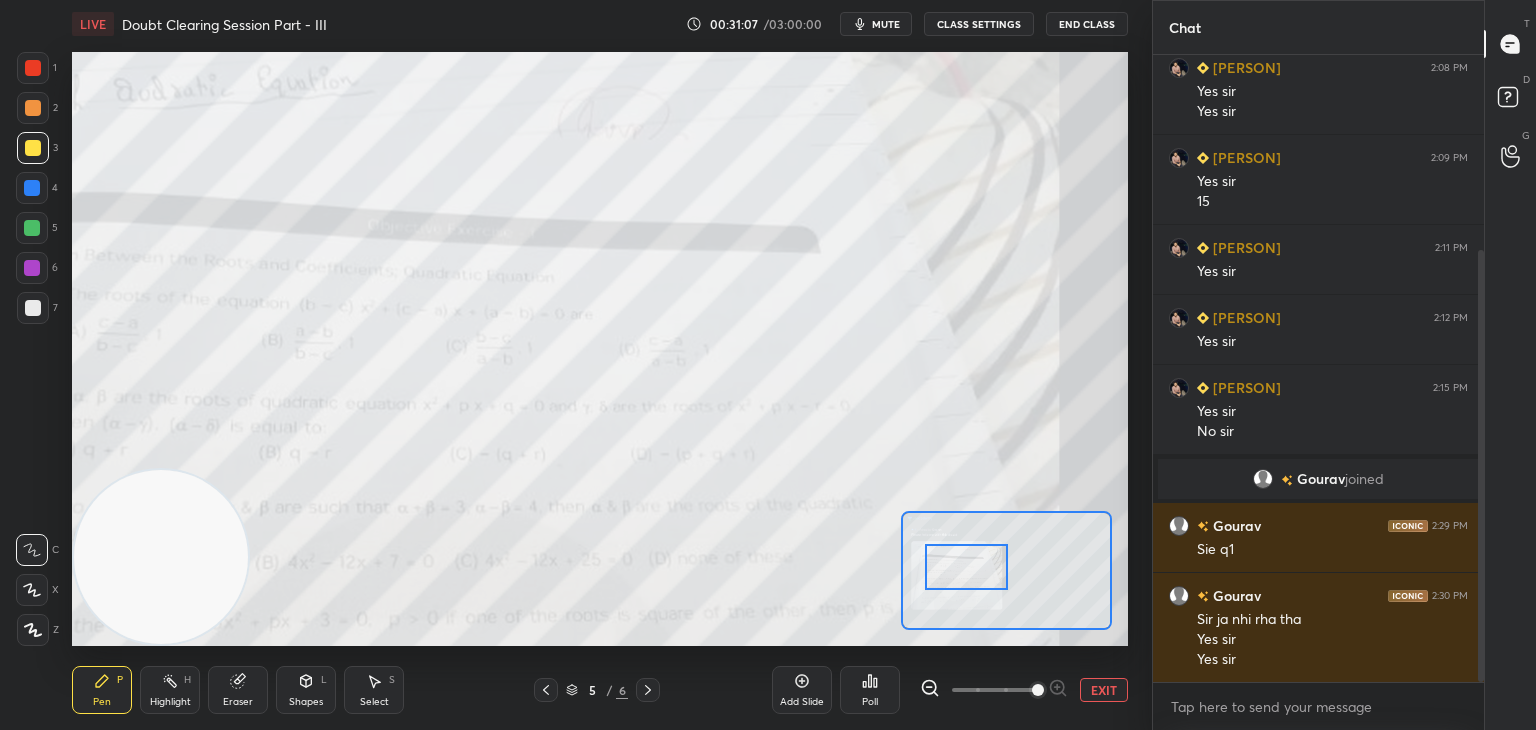 click on "EXIT" at bounding box center [1104, 690] 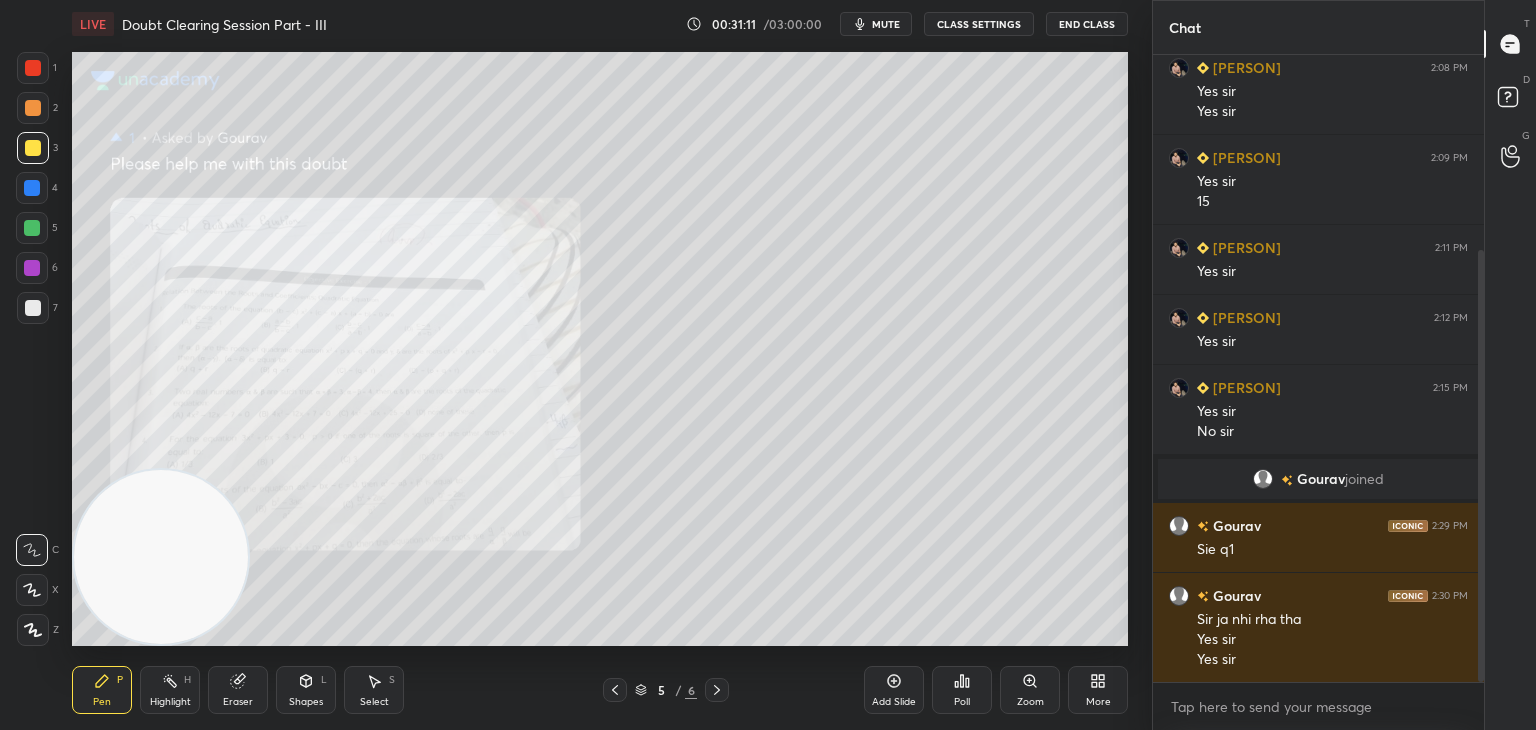 click on "Zoom" at bounding box center [1030, 690] 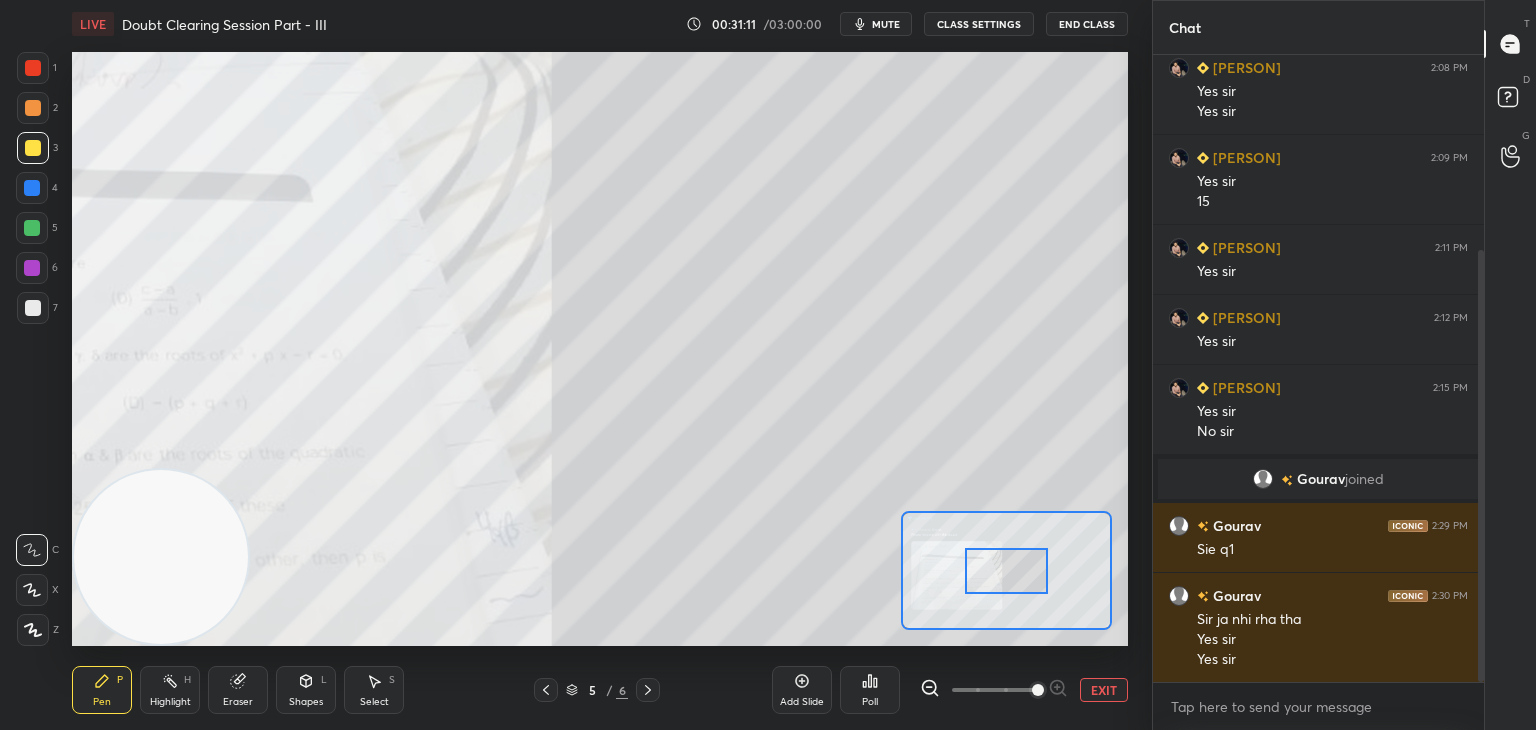 click at bounding box center (994, 690) 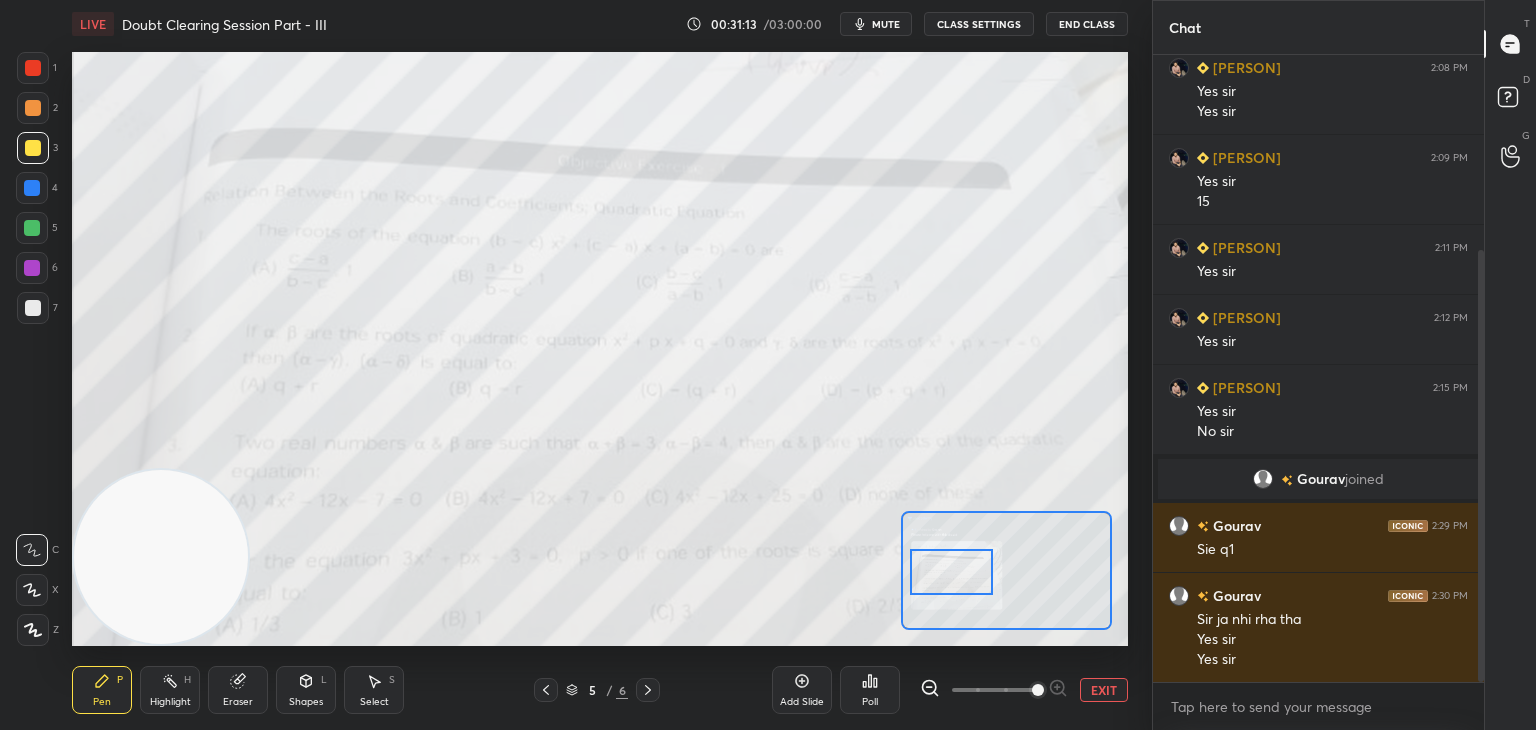 drag, startPoint x: 984, startPoint y: 573, endPoint x: 933, endPoint y: 574, distance: 51.009804 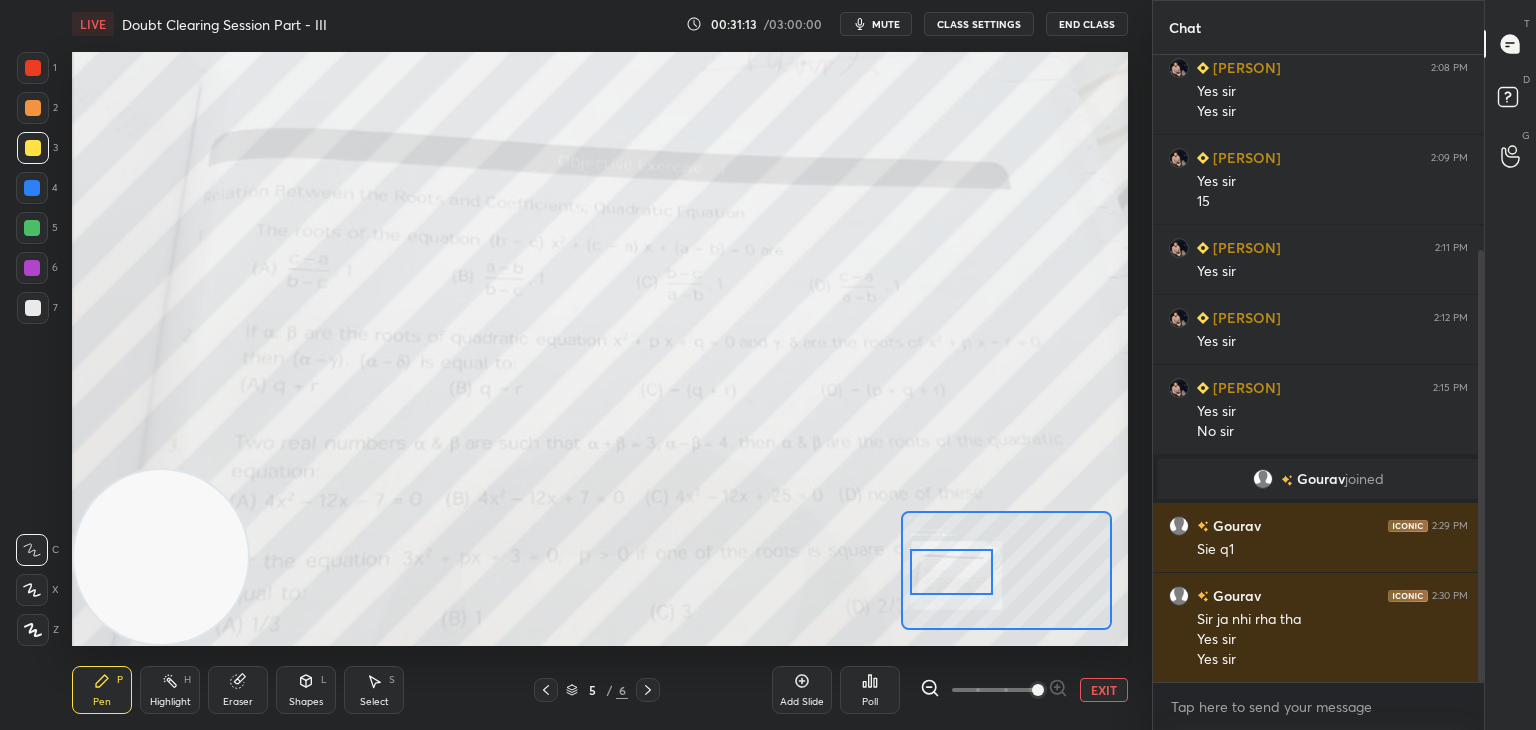 click at bounding box center [951, 572] 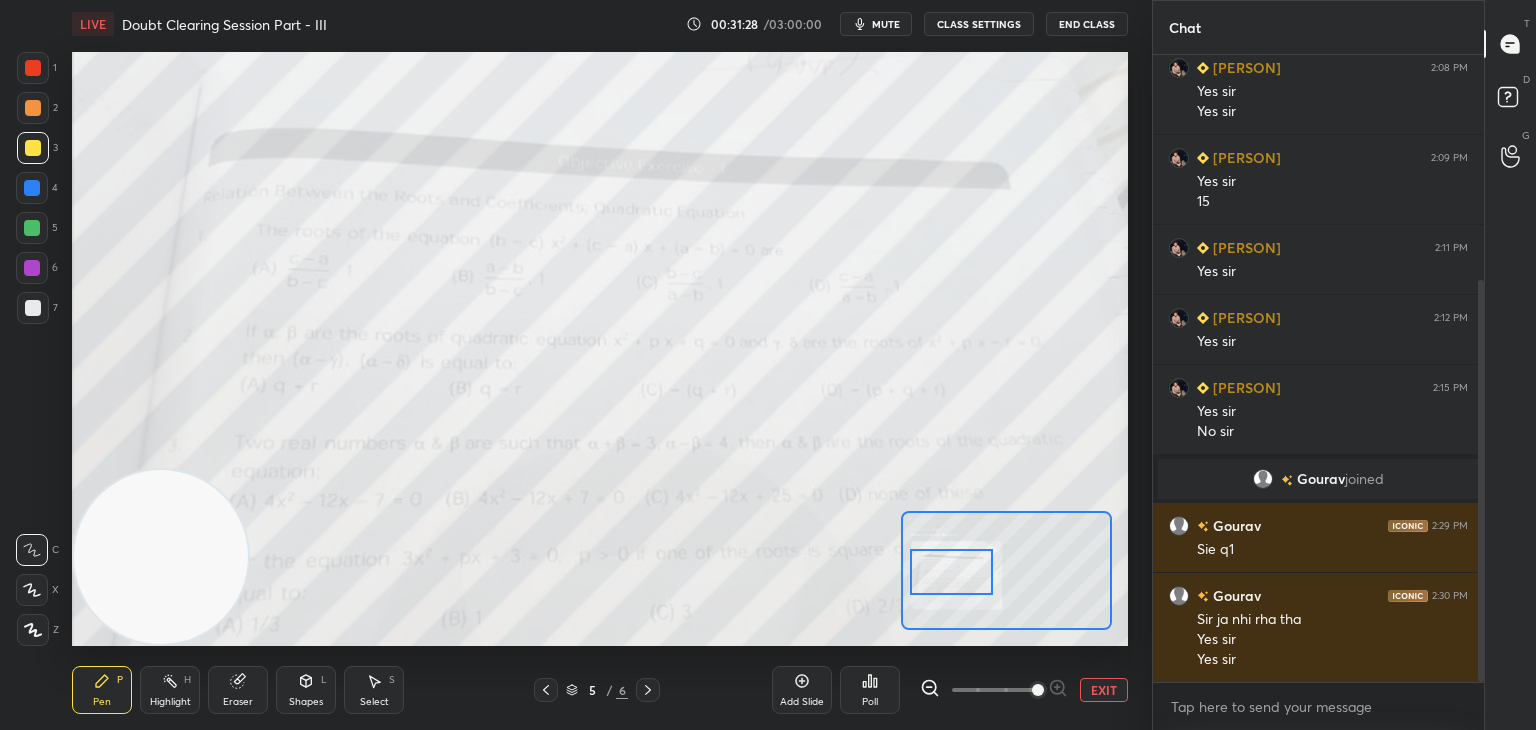 scroll, scrollTop: 352, scrollLeft: 0, axis: vertical 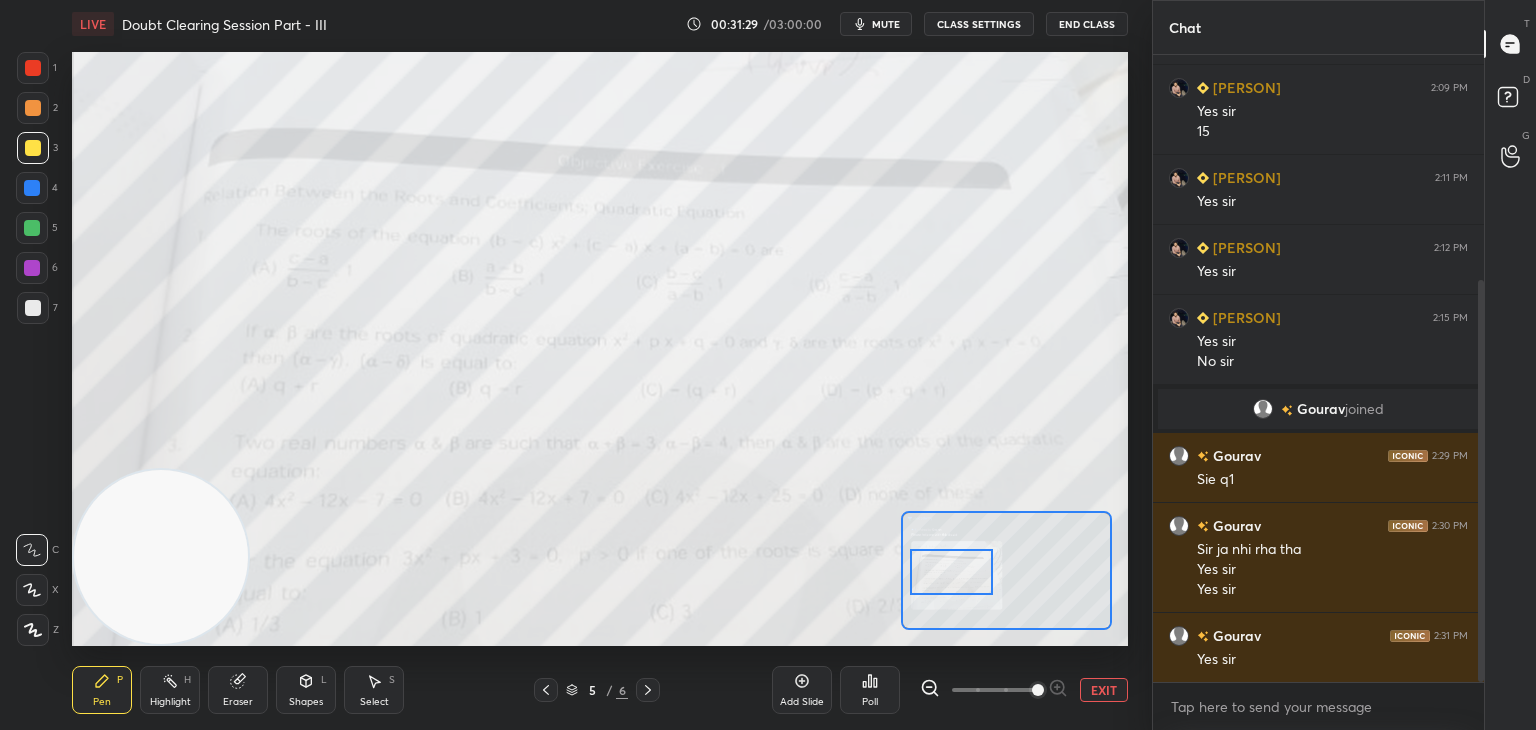 click 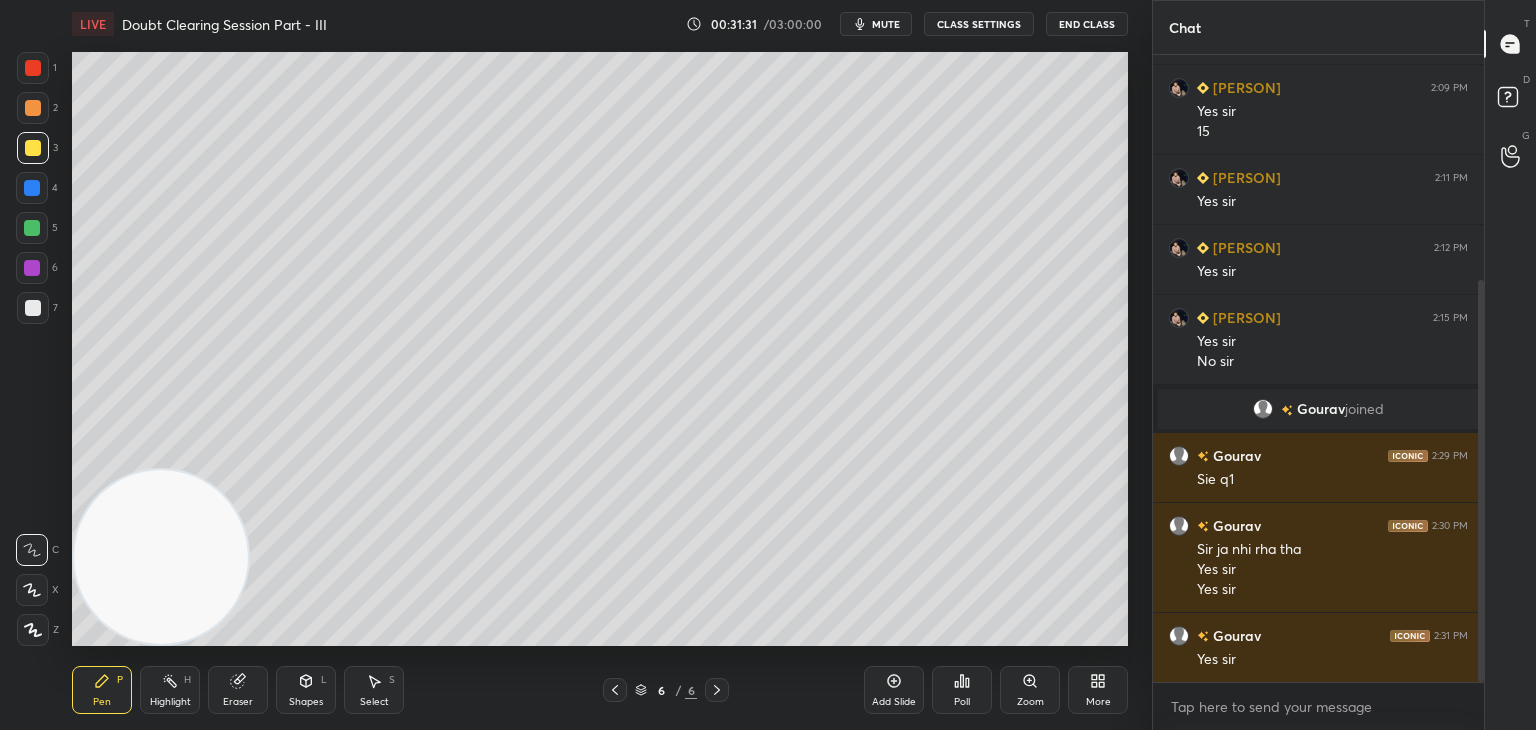 click 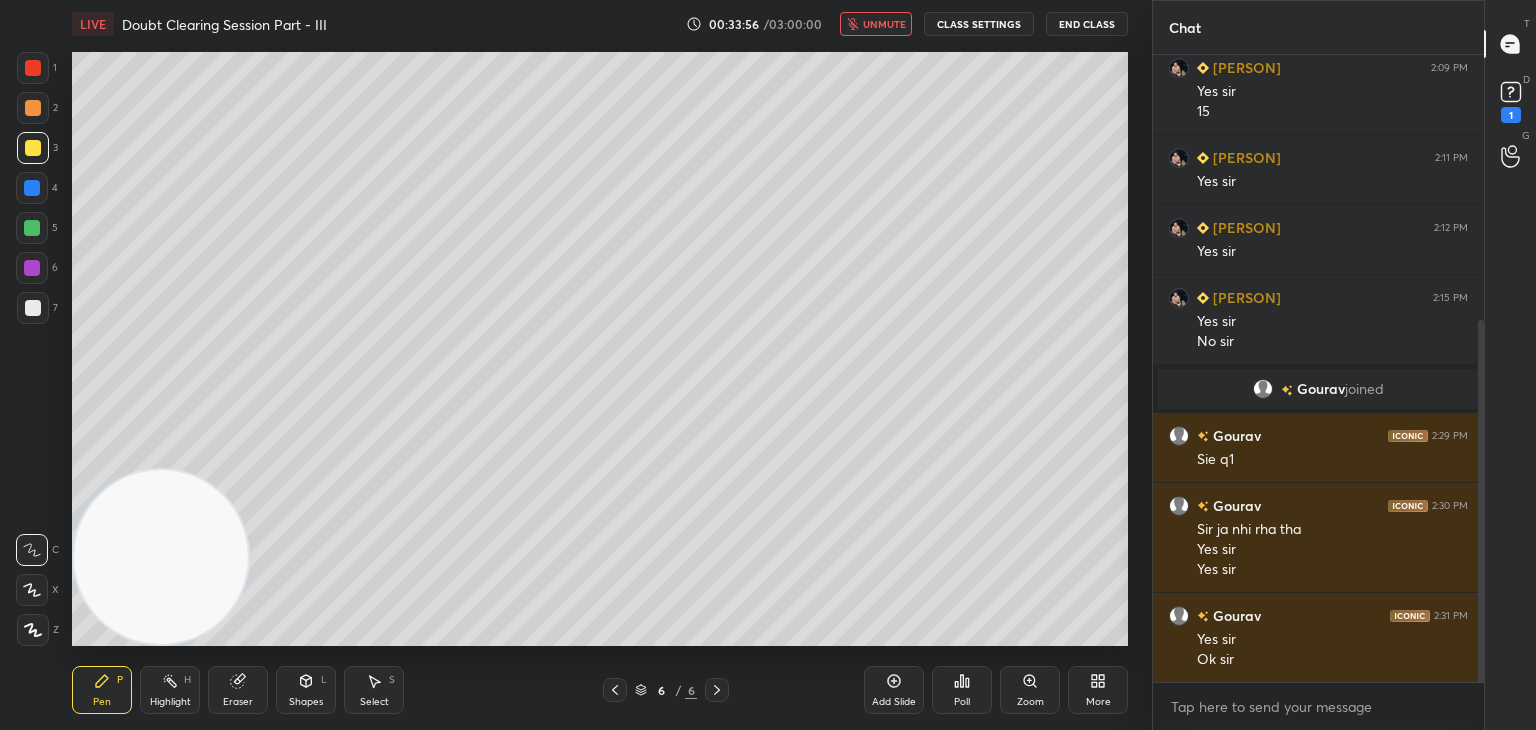 scroll, scrollTop: 458, scrollLeft: 0, axis: vertical 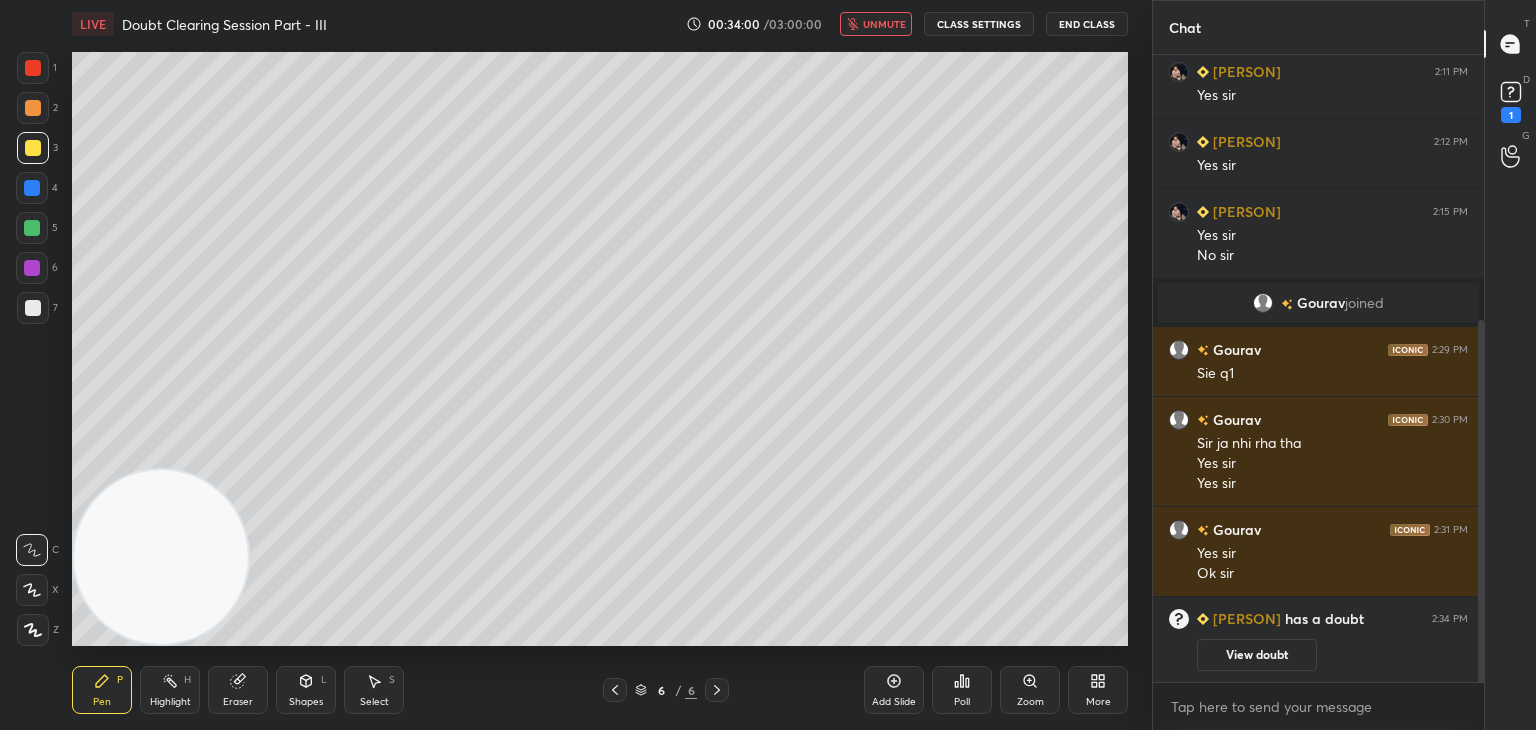 drag, startPoint x: 620, startPoint y: 686, endPoint x: 656, endPoint y: 677, distance: 37.107952 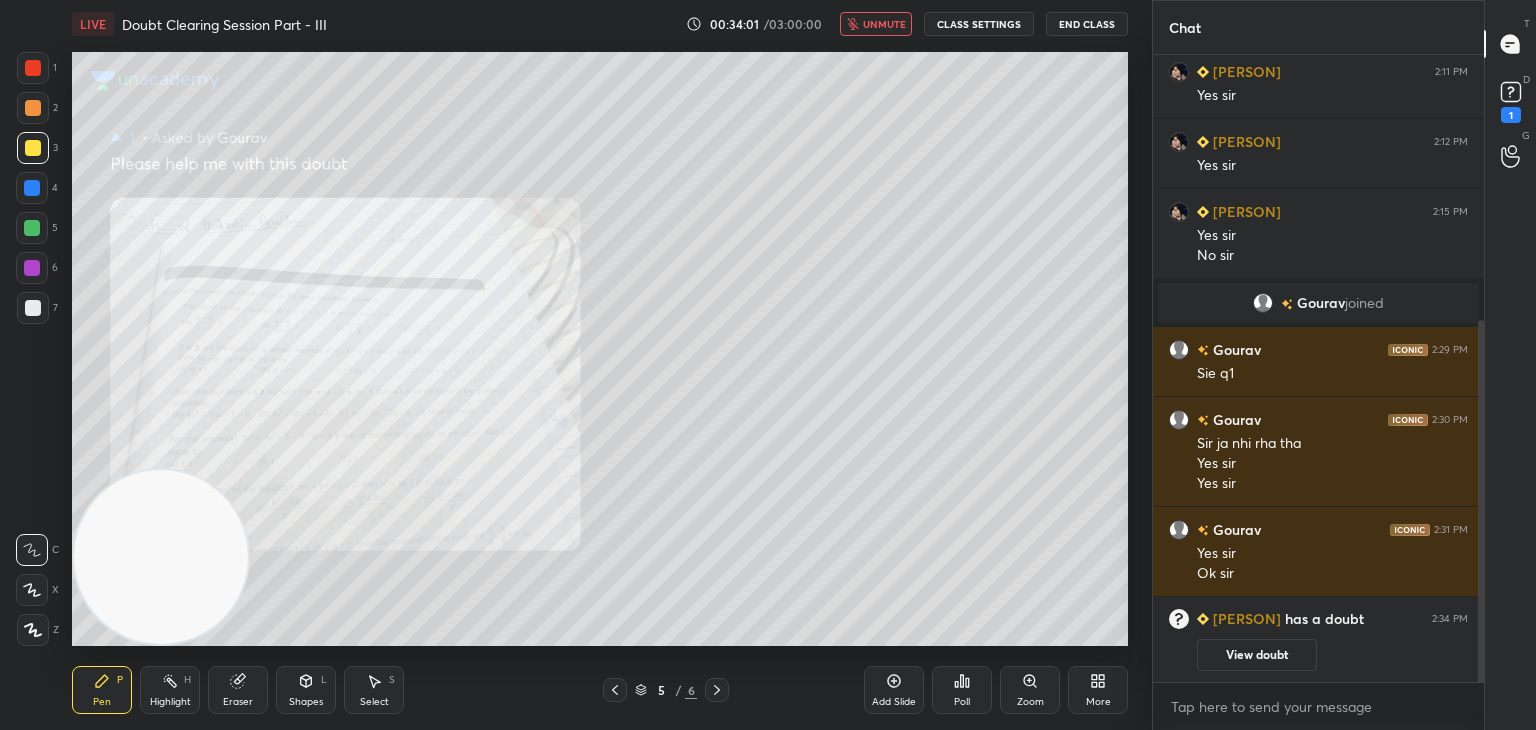 click on "View doubt" at bounding box center (1257, 655) 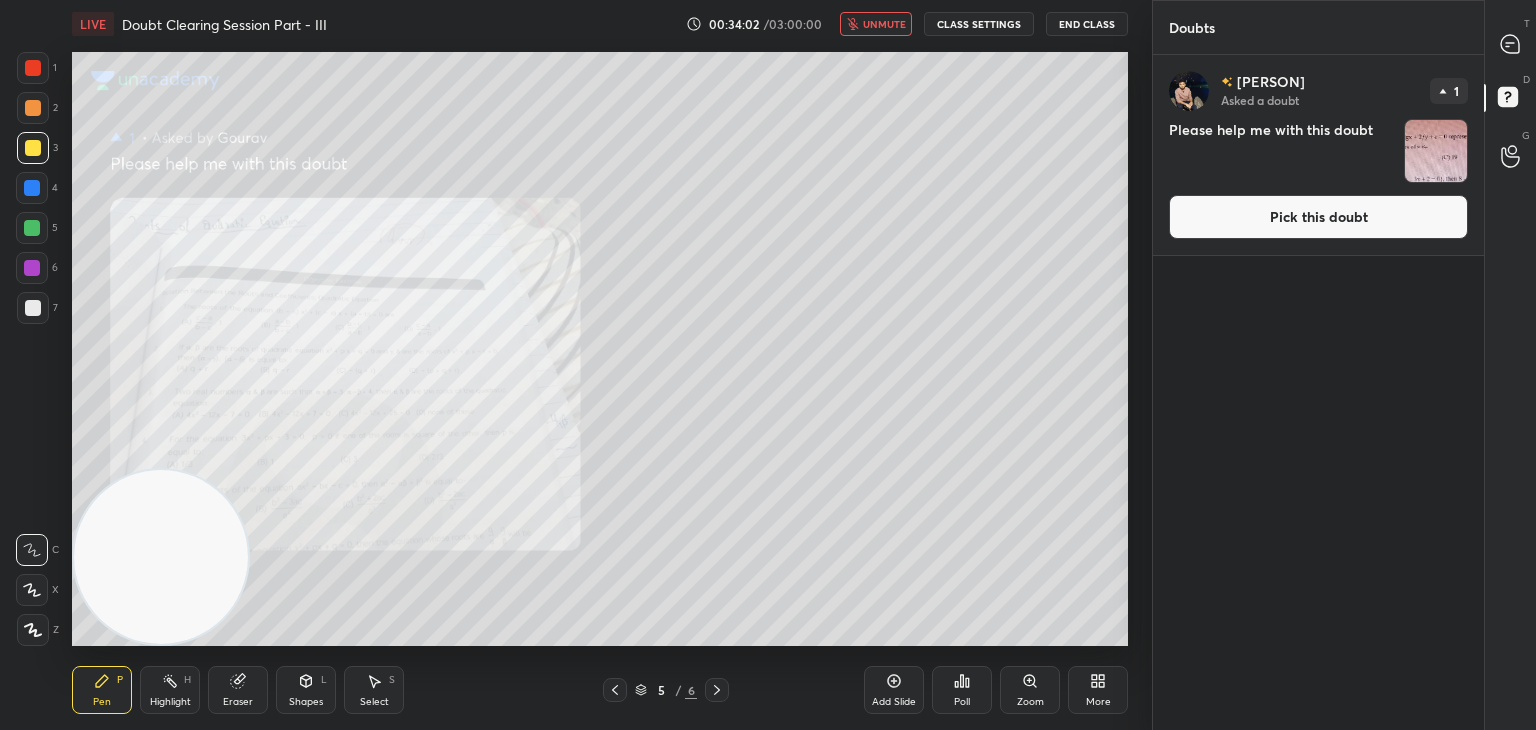 click on "Pick this doubt" at bounding box center [1318, 217] 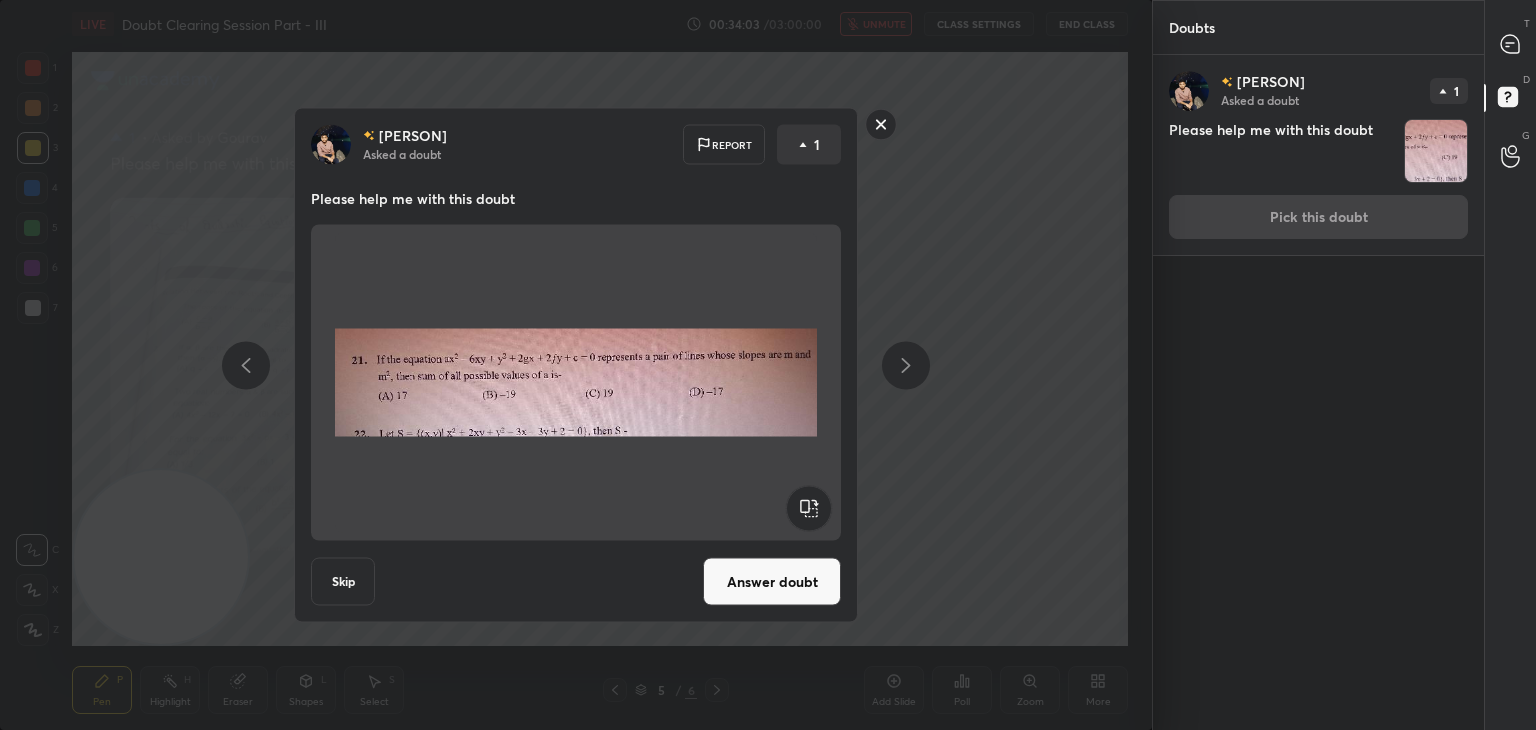 click on "Answer doubt" at bounding box center [772, 582] 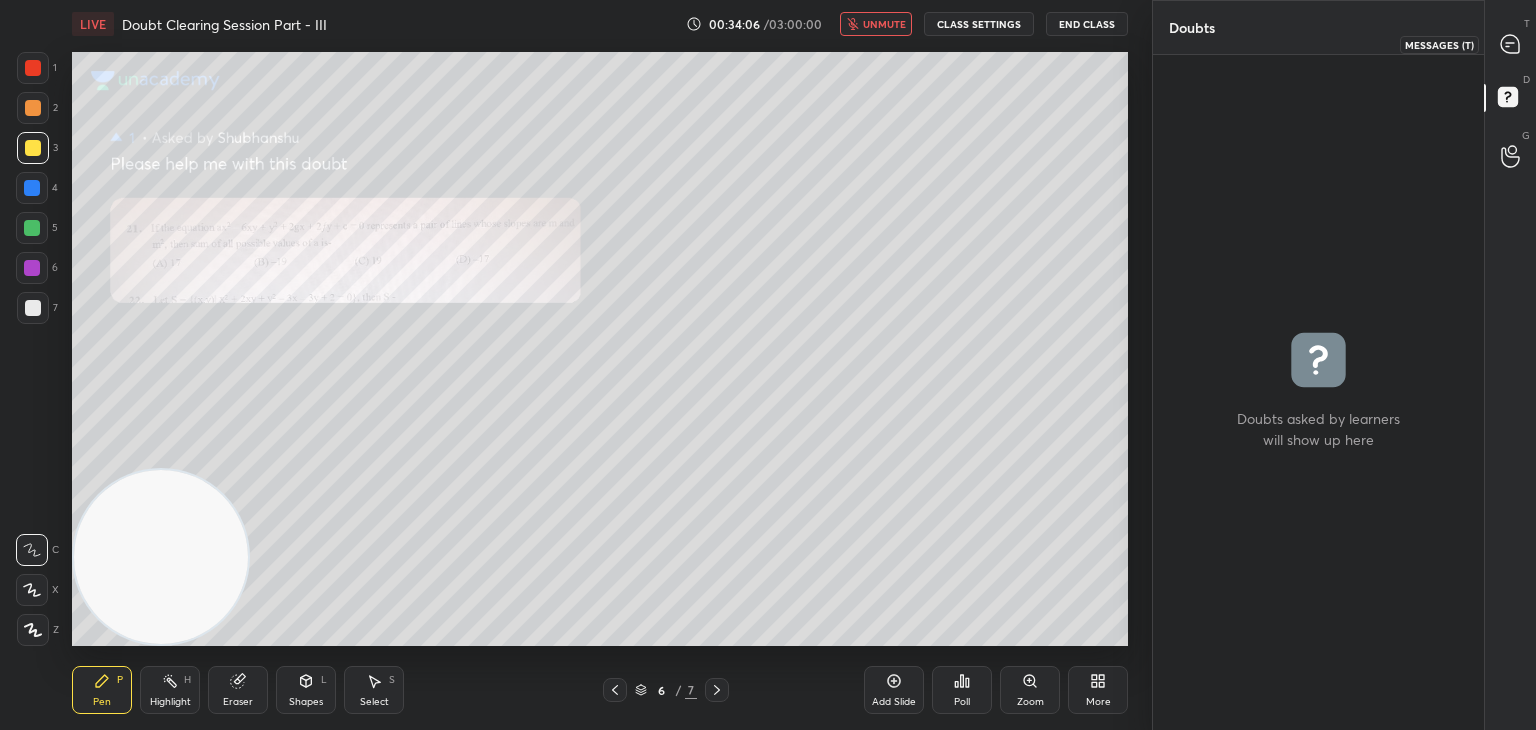 click at bounding box center [1511, 44] 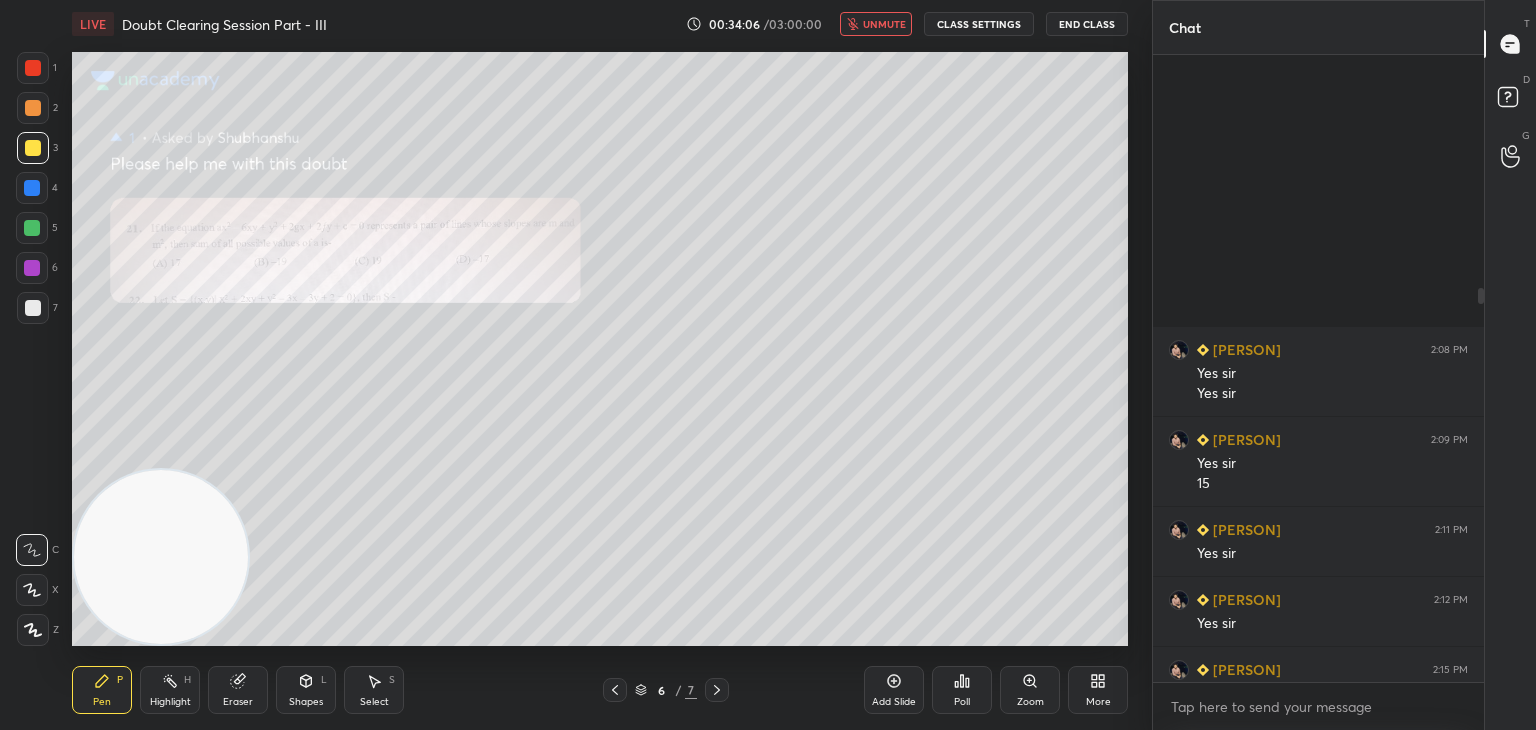 scroll, scrollTop: 372, scrollLeft: 0, axis: vertical 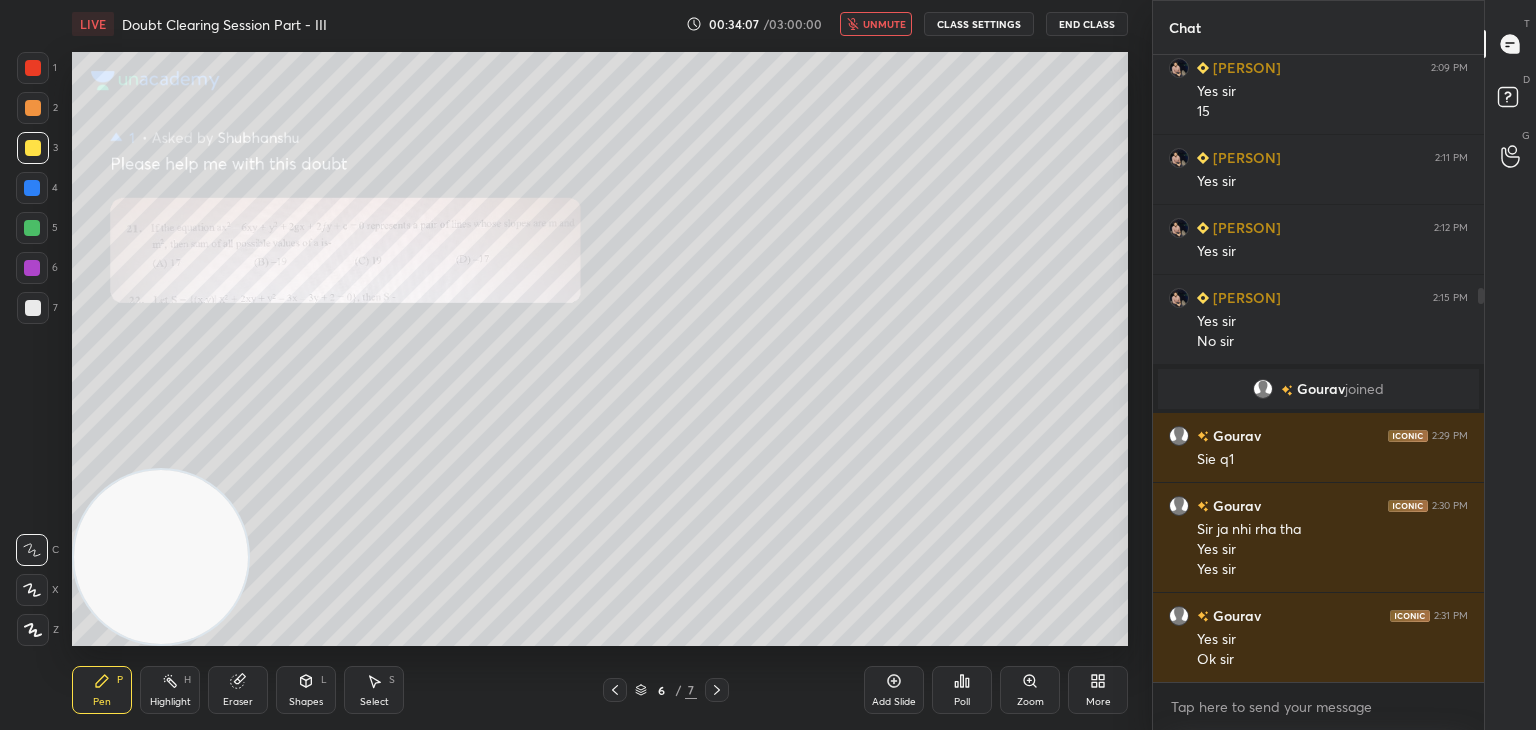 click on "Zoom" at bounding box center [1030, 702] 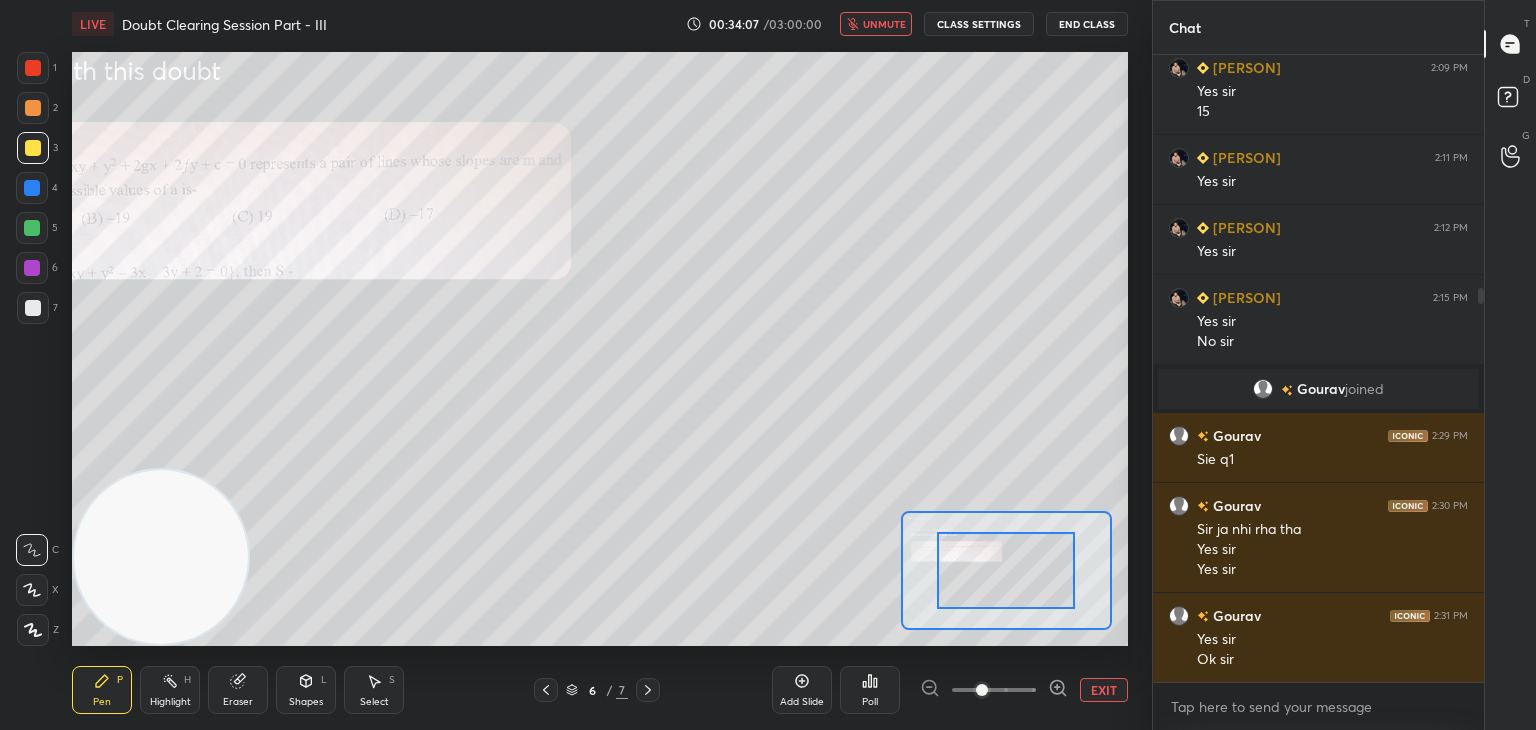 click at bounding box center (994, 690) 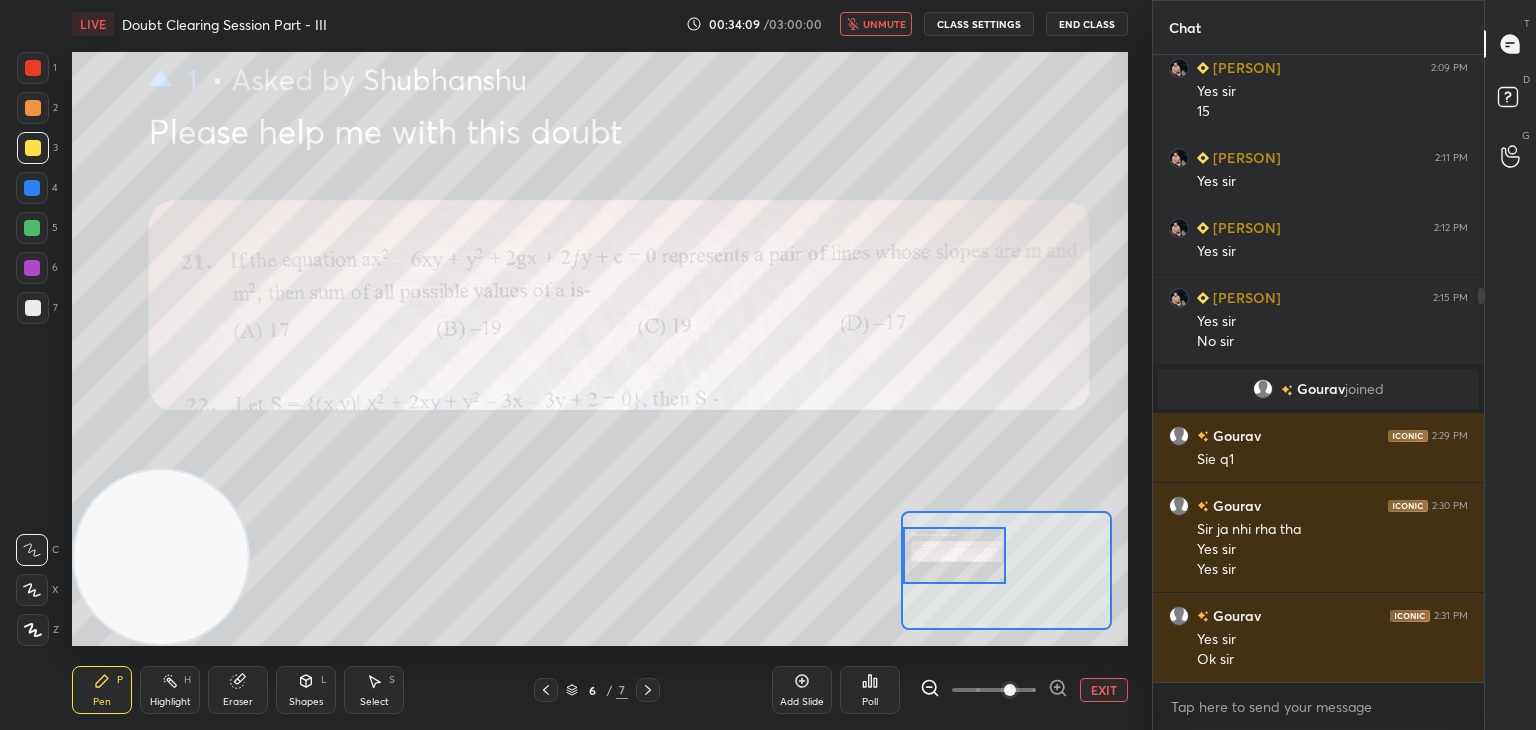 drag, startPoint x: 1041, startPoint y: 583, endPoint x: 922, endPoint y: 525, distance: 132.38202 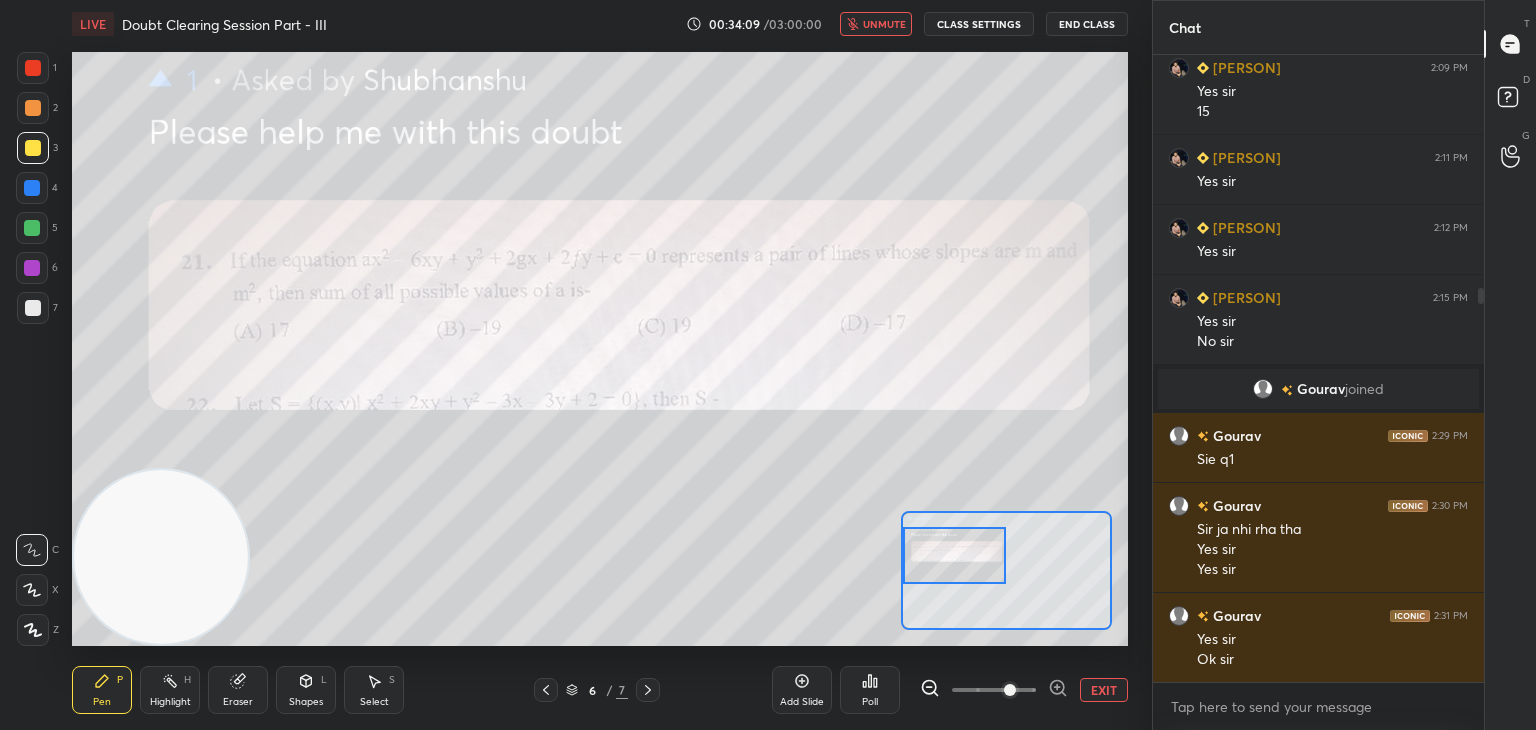 click at bounding box center (955, 555) 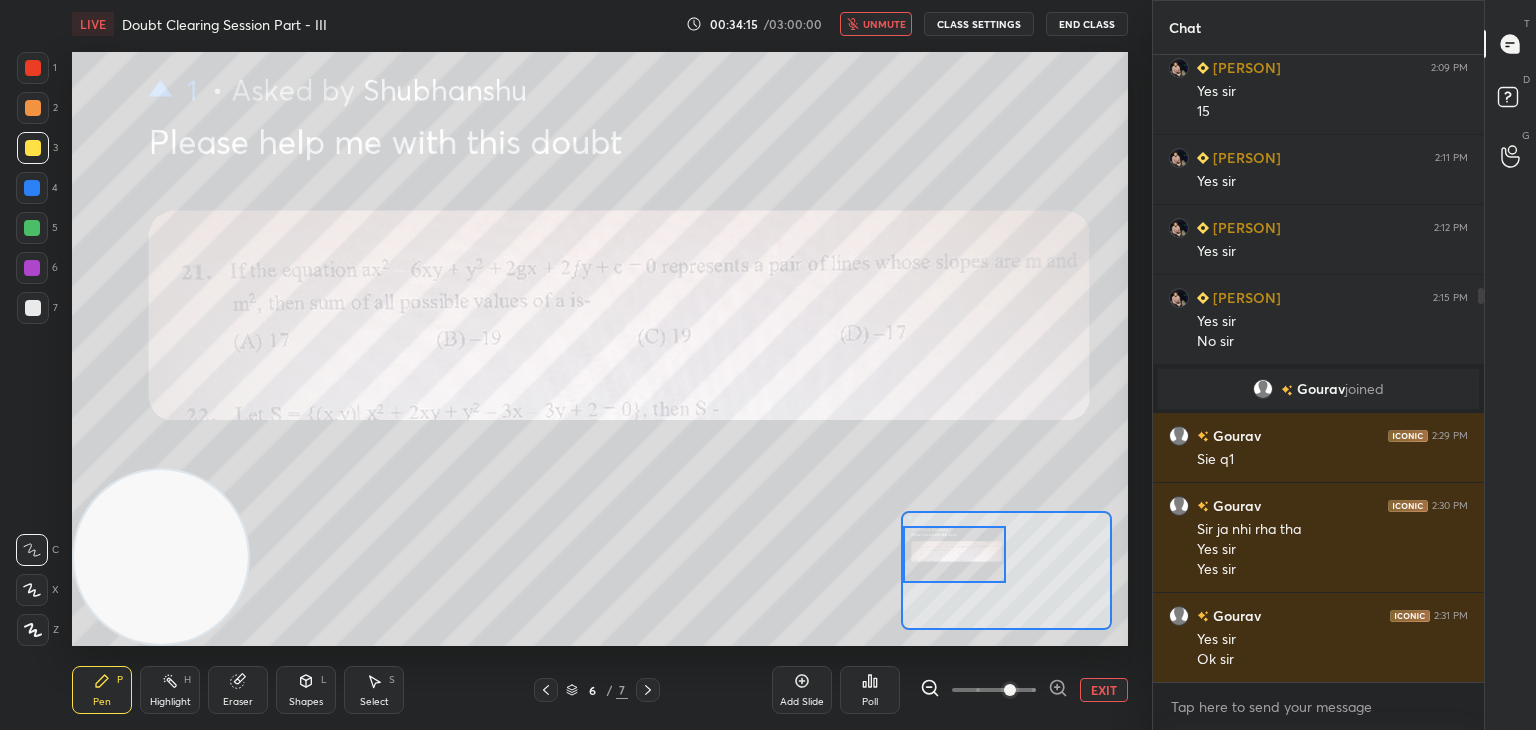 click on "unmute" at bounding box center (884, 24) 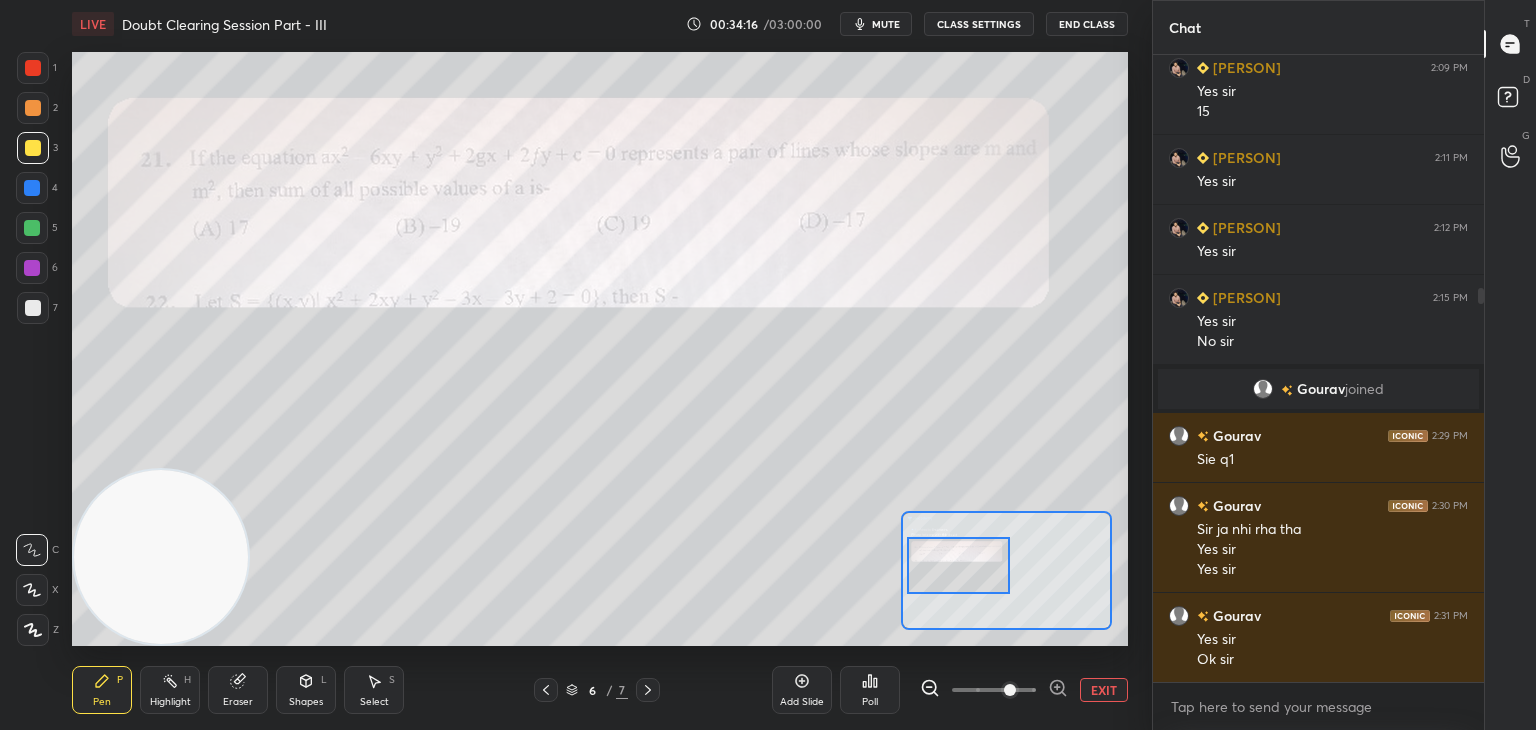 drag, startPoint x: 964, startPoint y: 559, endPoint x: 965, endPoint y: 570, distance: 11.045361 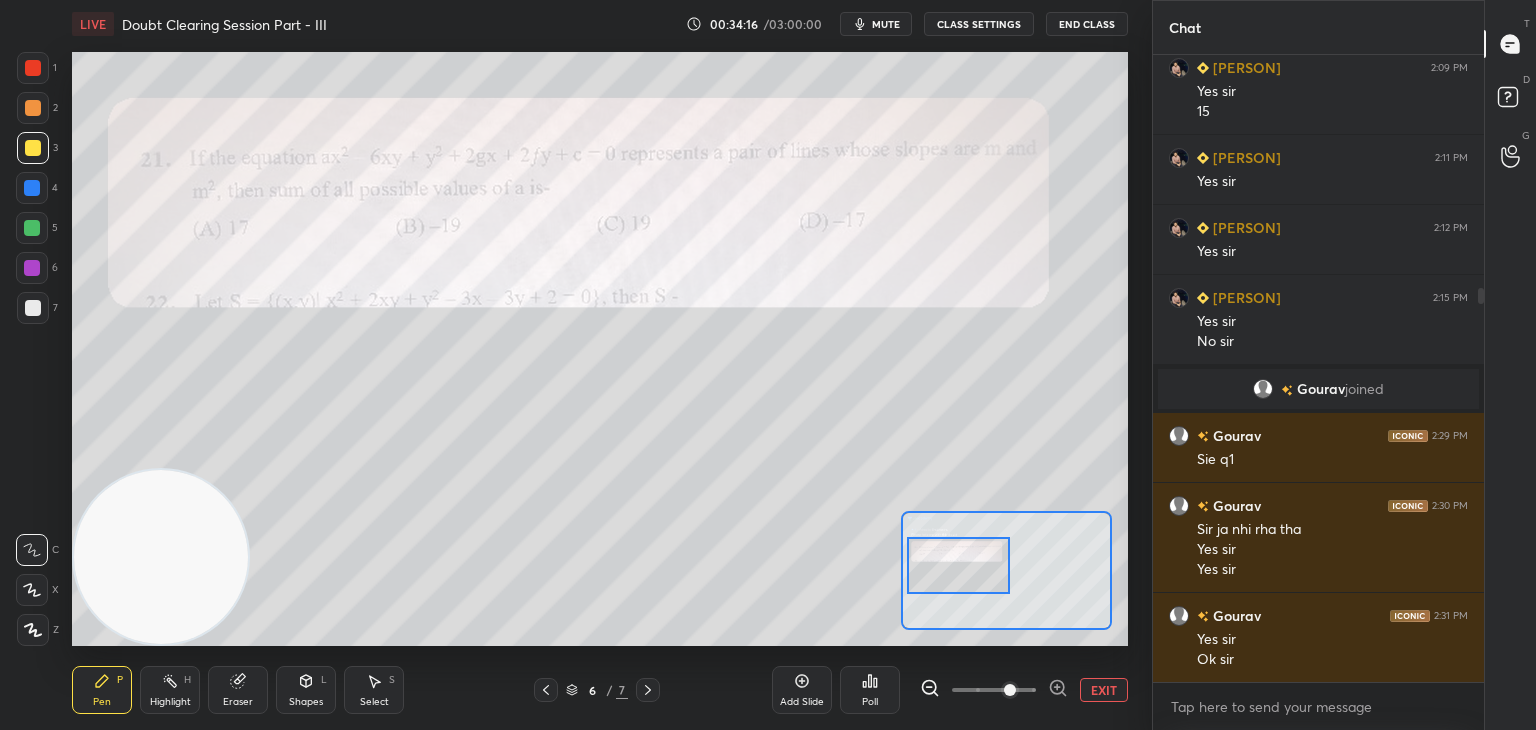 click at bounding box center (959, 565) 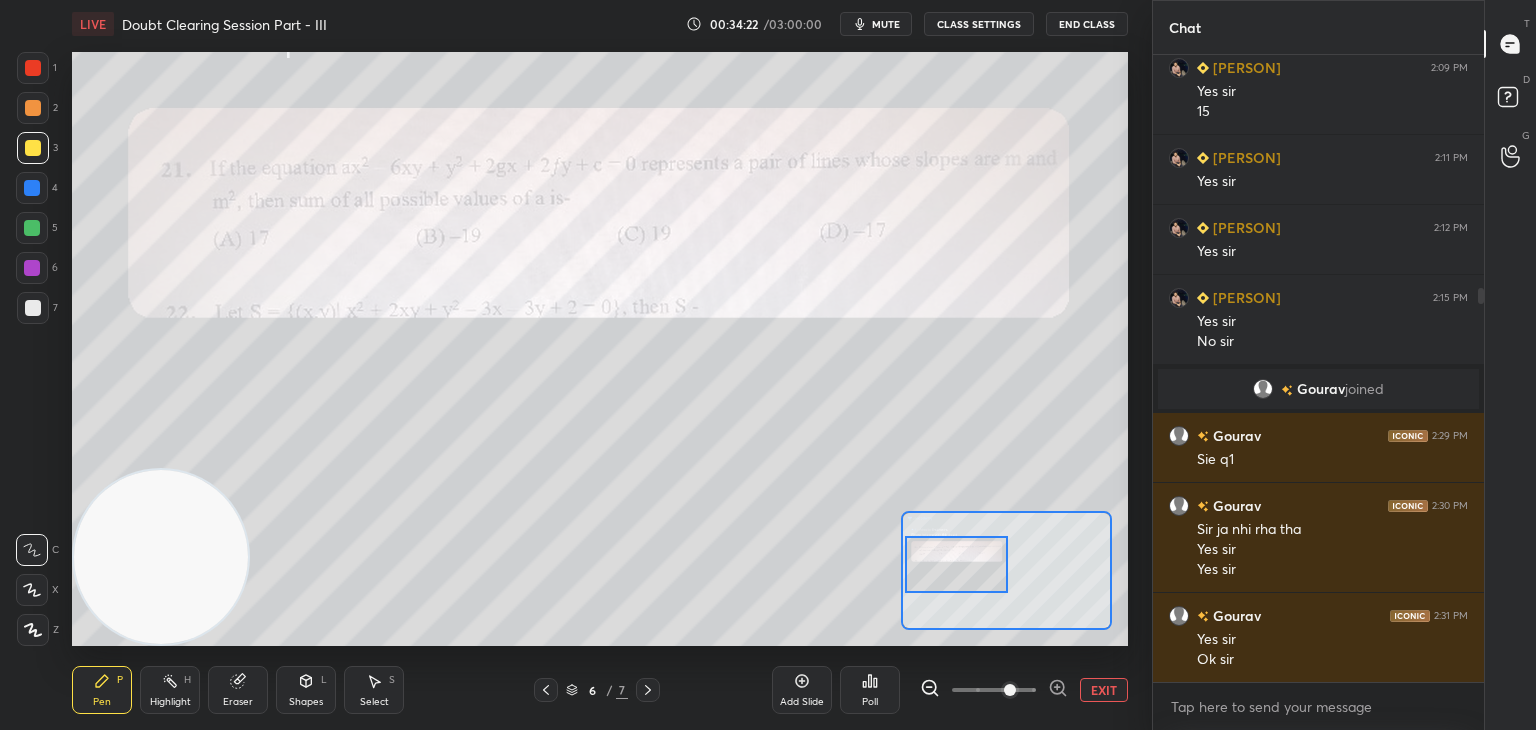 scroll, scrollTop: 460, scrollLeft: 0, axis: vertical 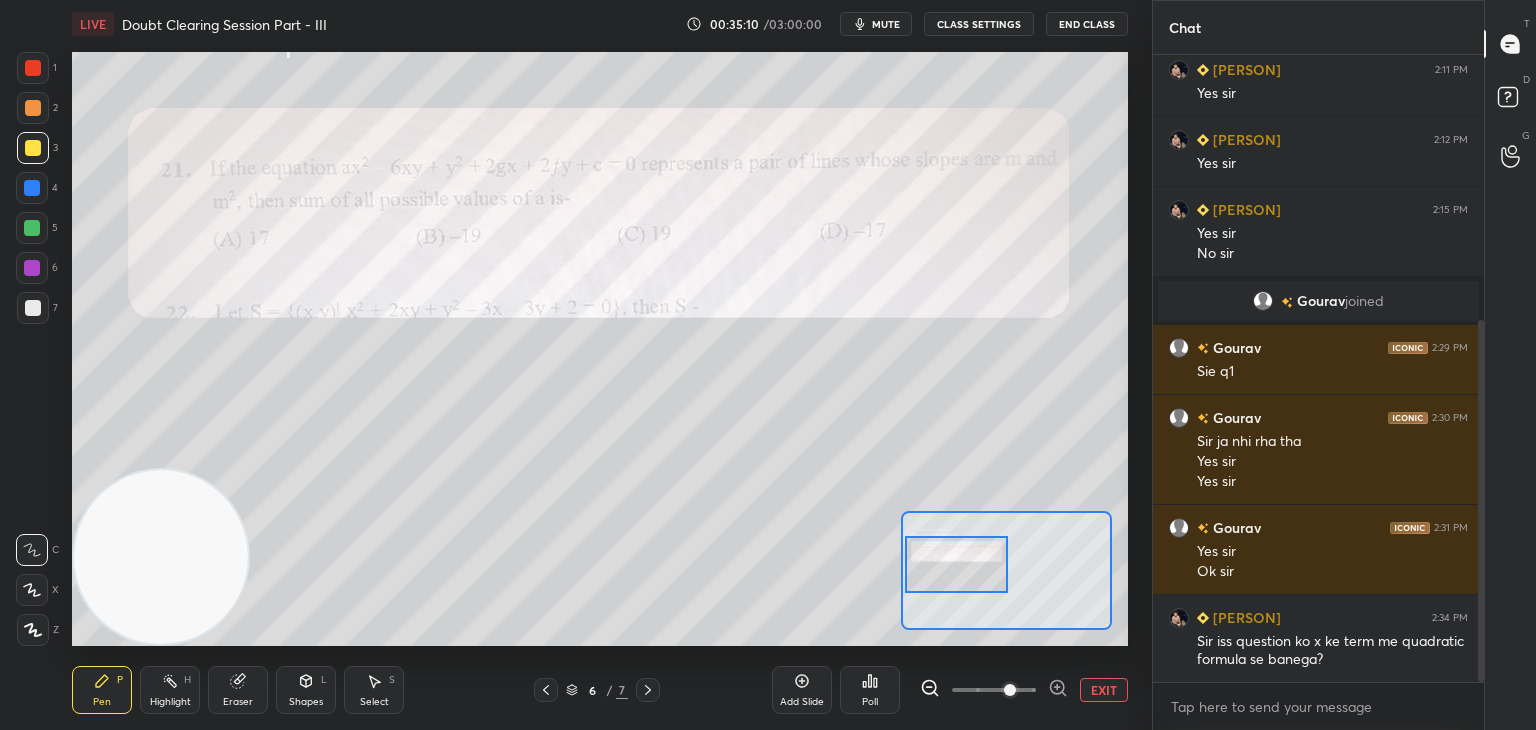 click on "EXIT" at bounding box center [1104, 690] 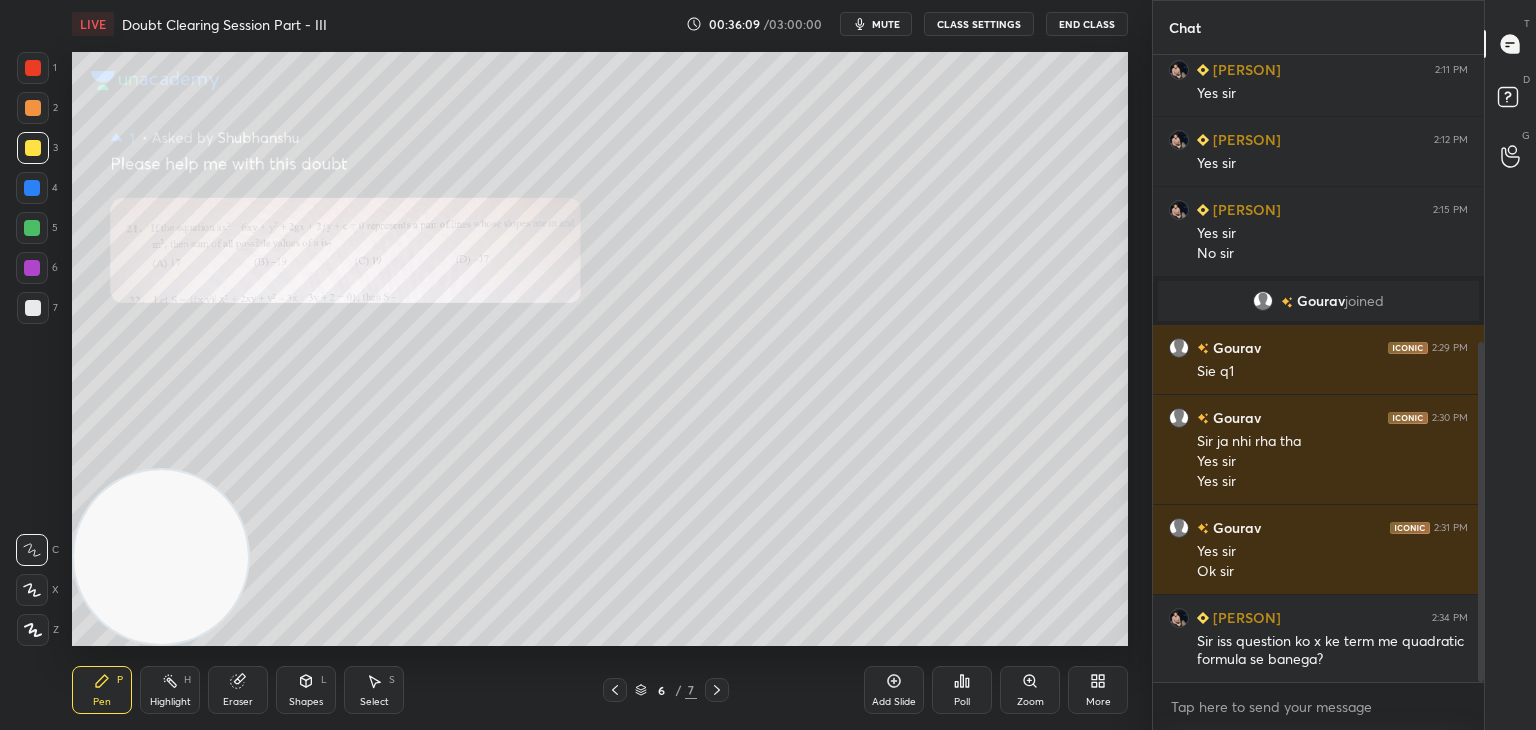 scroll, scrollTop: 530, scrollLeft: 0, axis: vertical 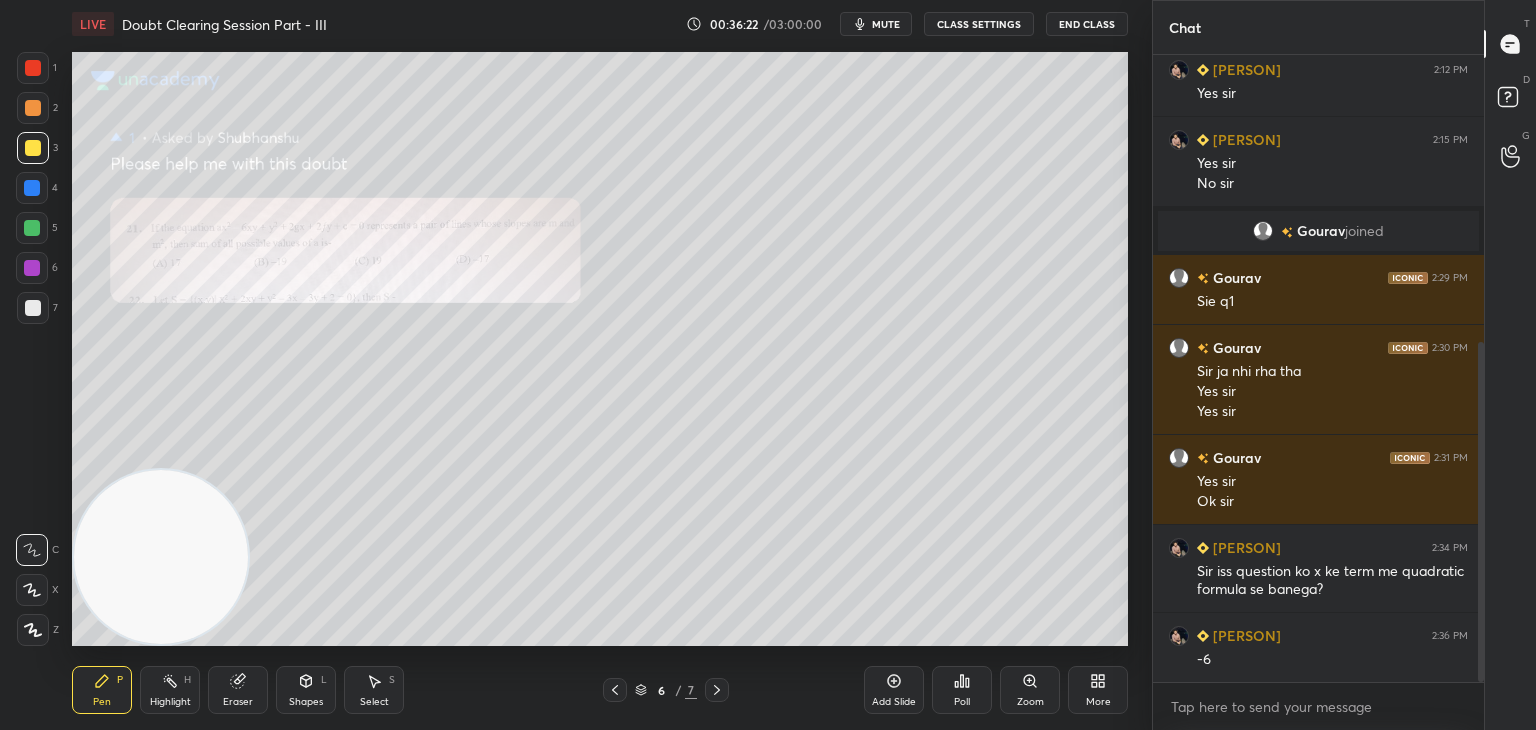 click 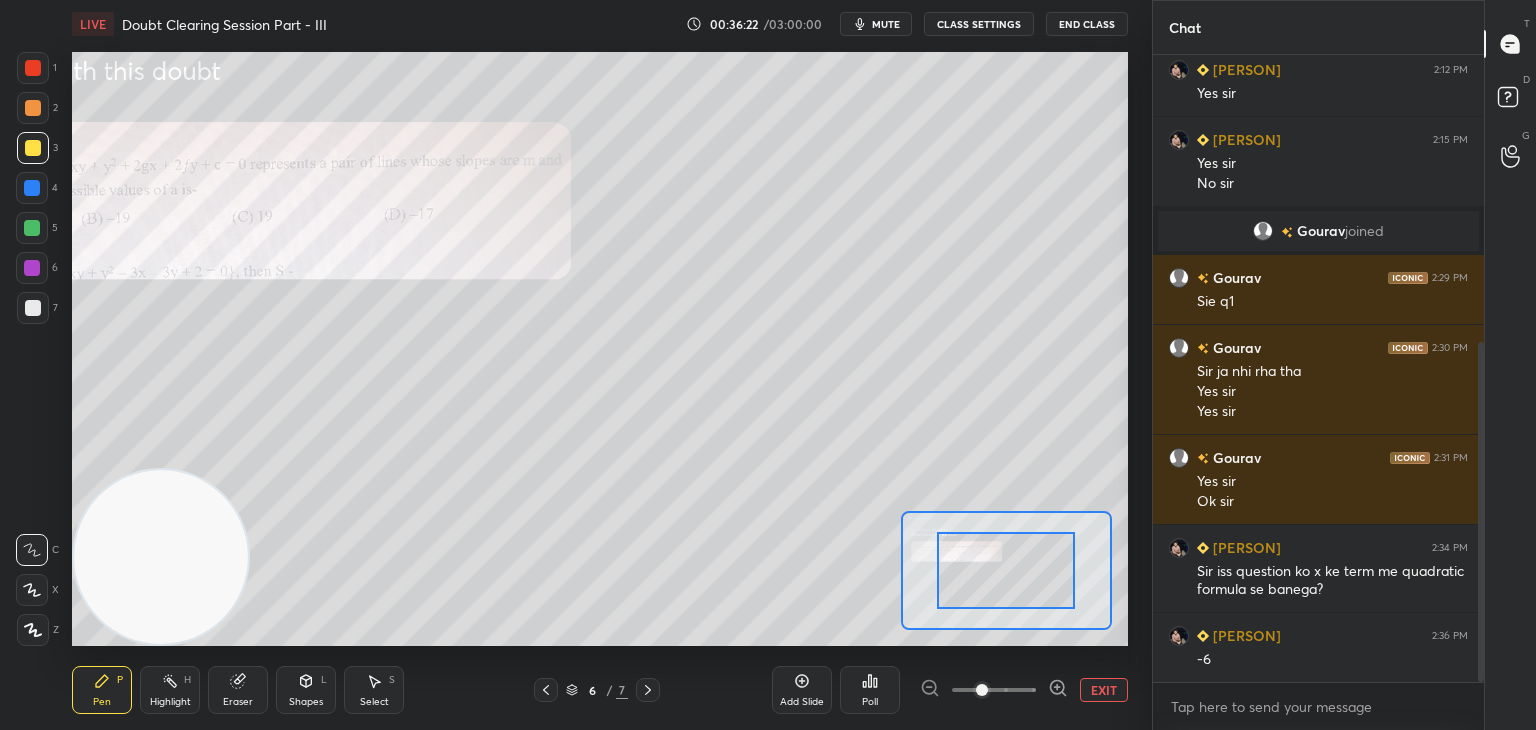 click at bounding box center [994, 690] 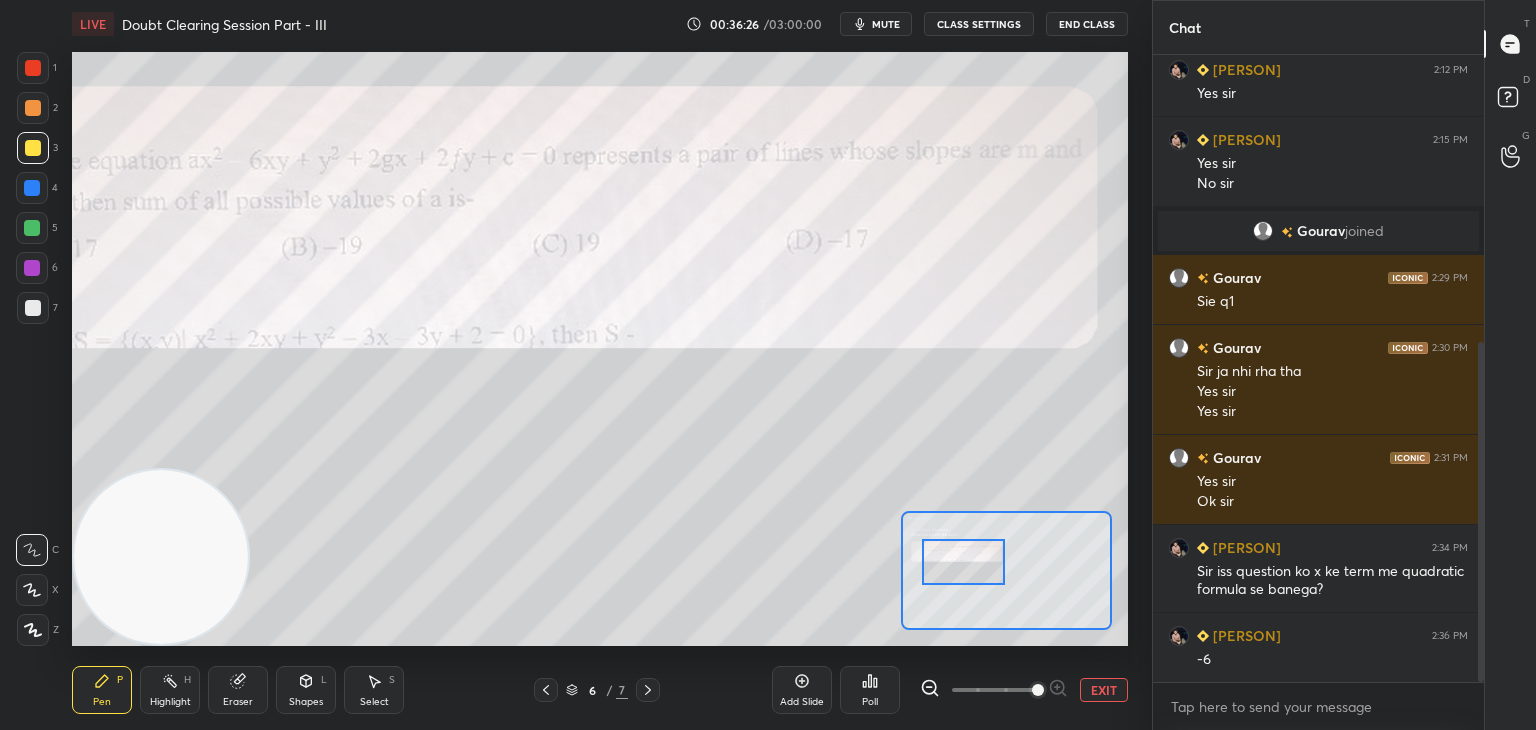 drag, startPoint x: 1033, startPoint y: 590, endPoint x: 994, endPoint y: 582, distance: 39.812057 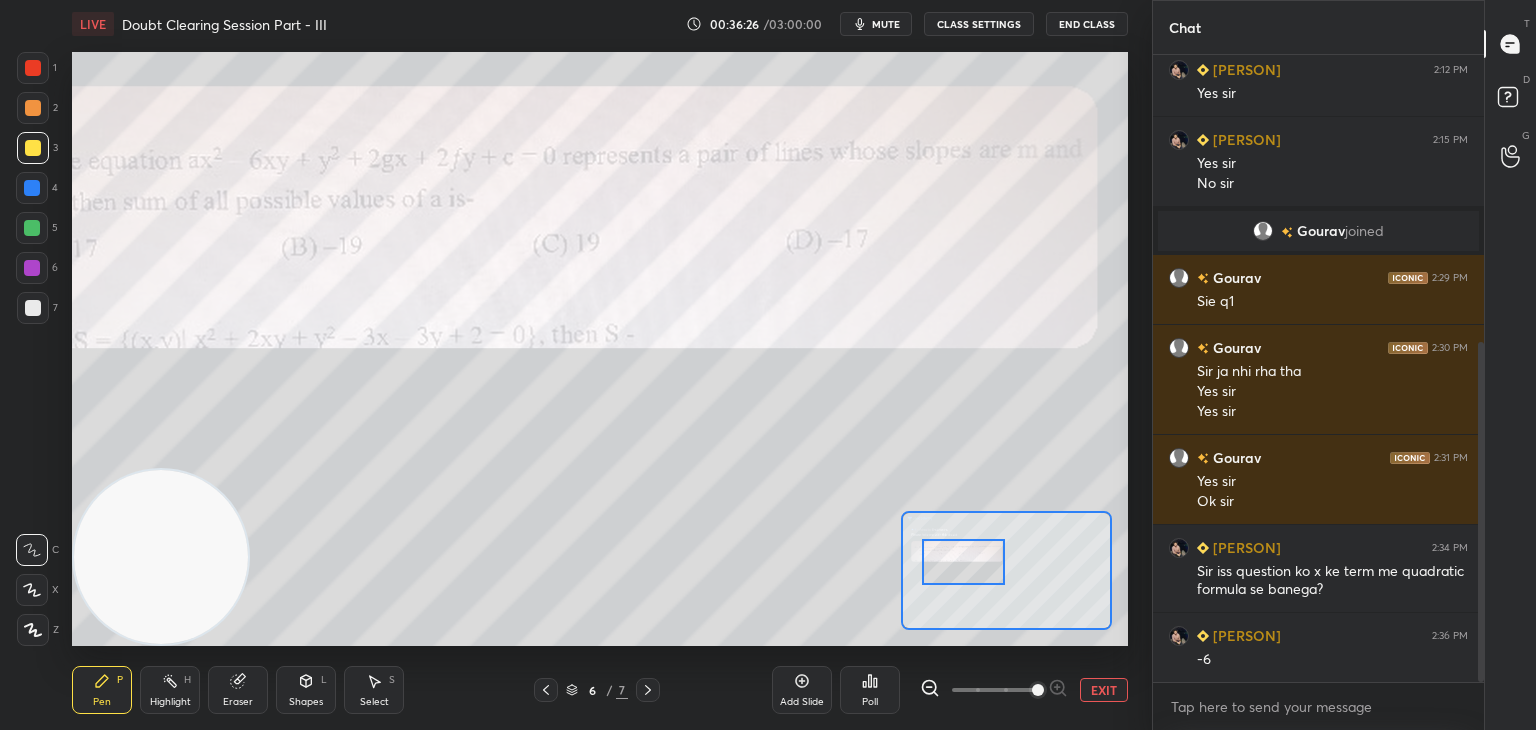 click at bounding box center [963, 562] 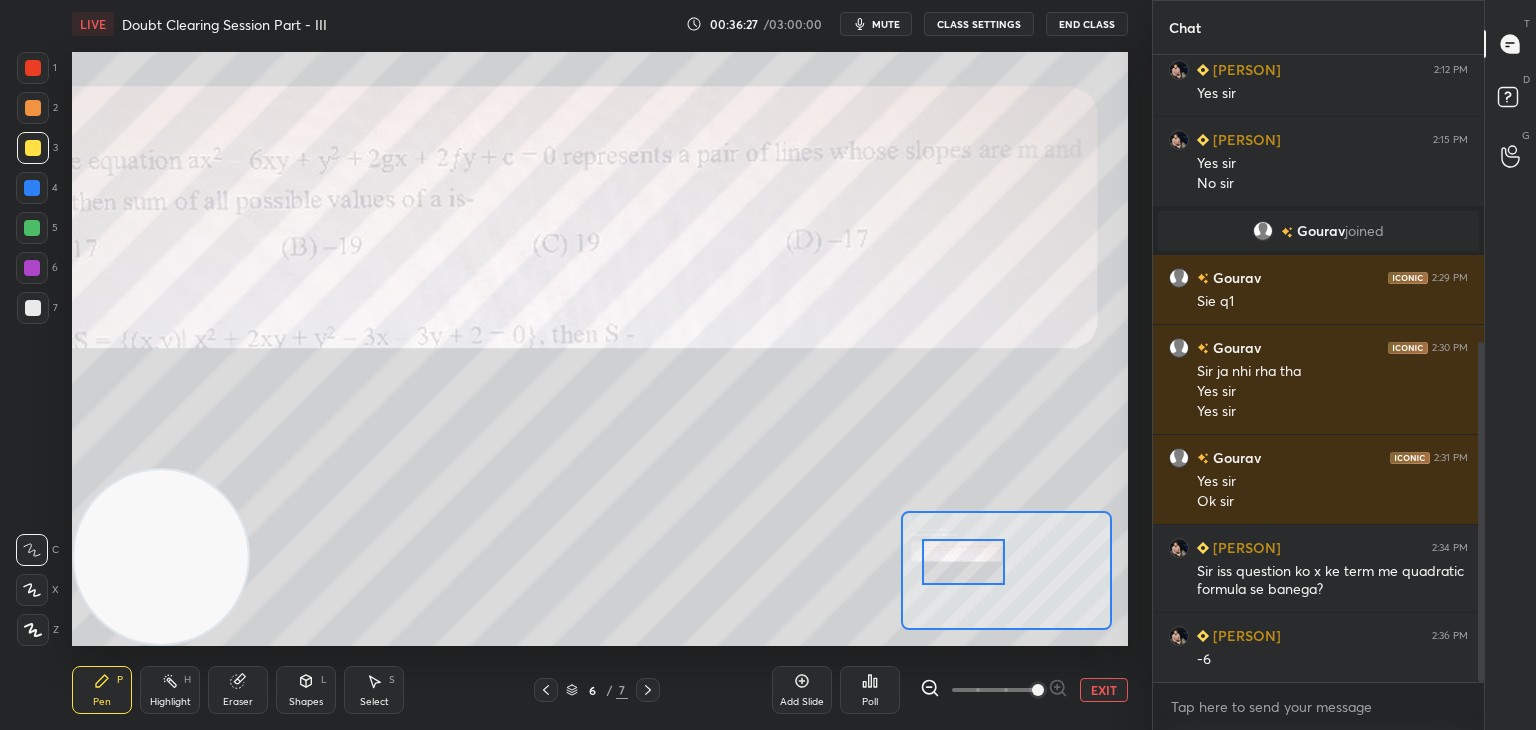 click on "EXIT" at bounding box center [1104, 690] 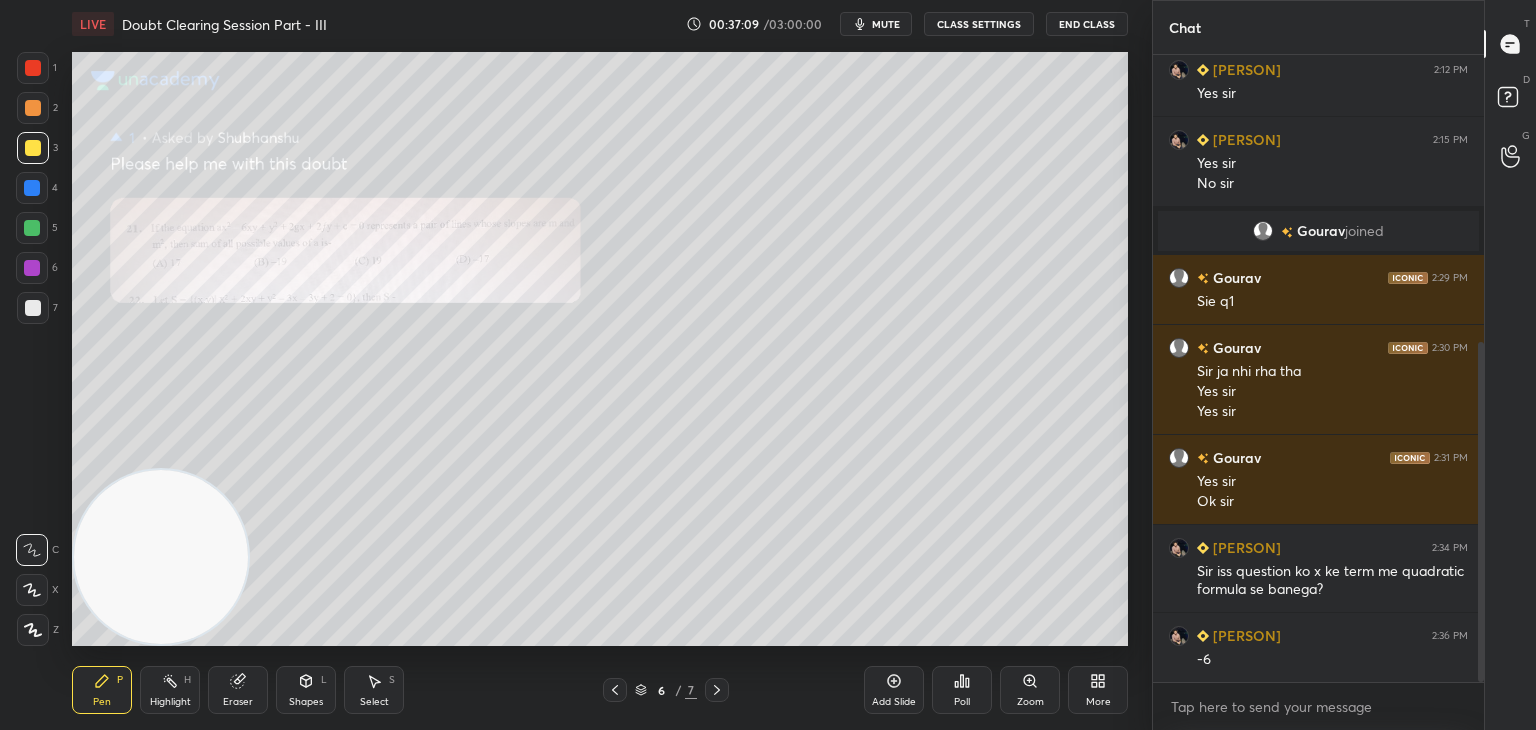 click on "Eraser" at bounding box center [238, 690] 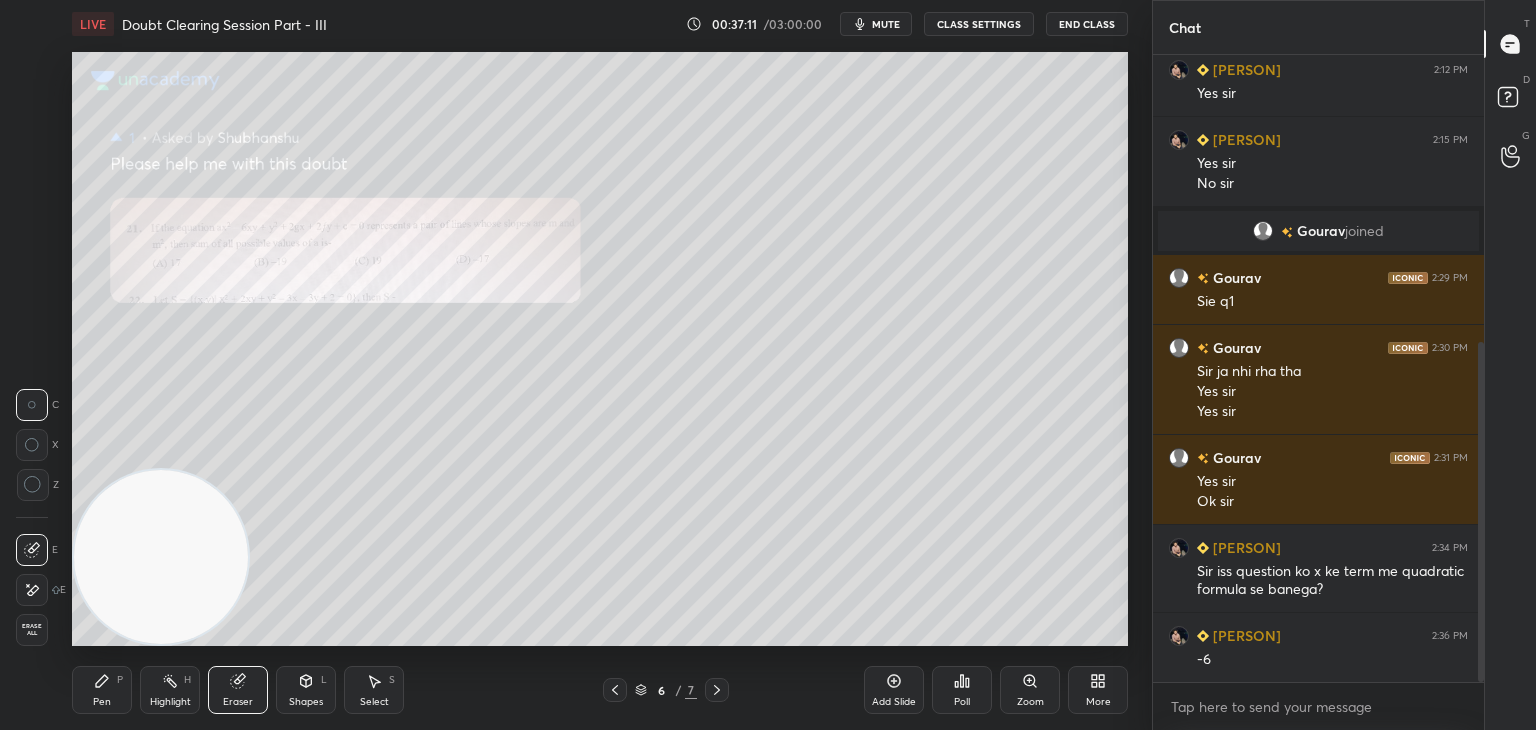 click 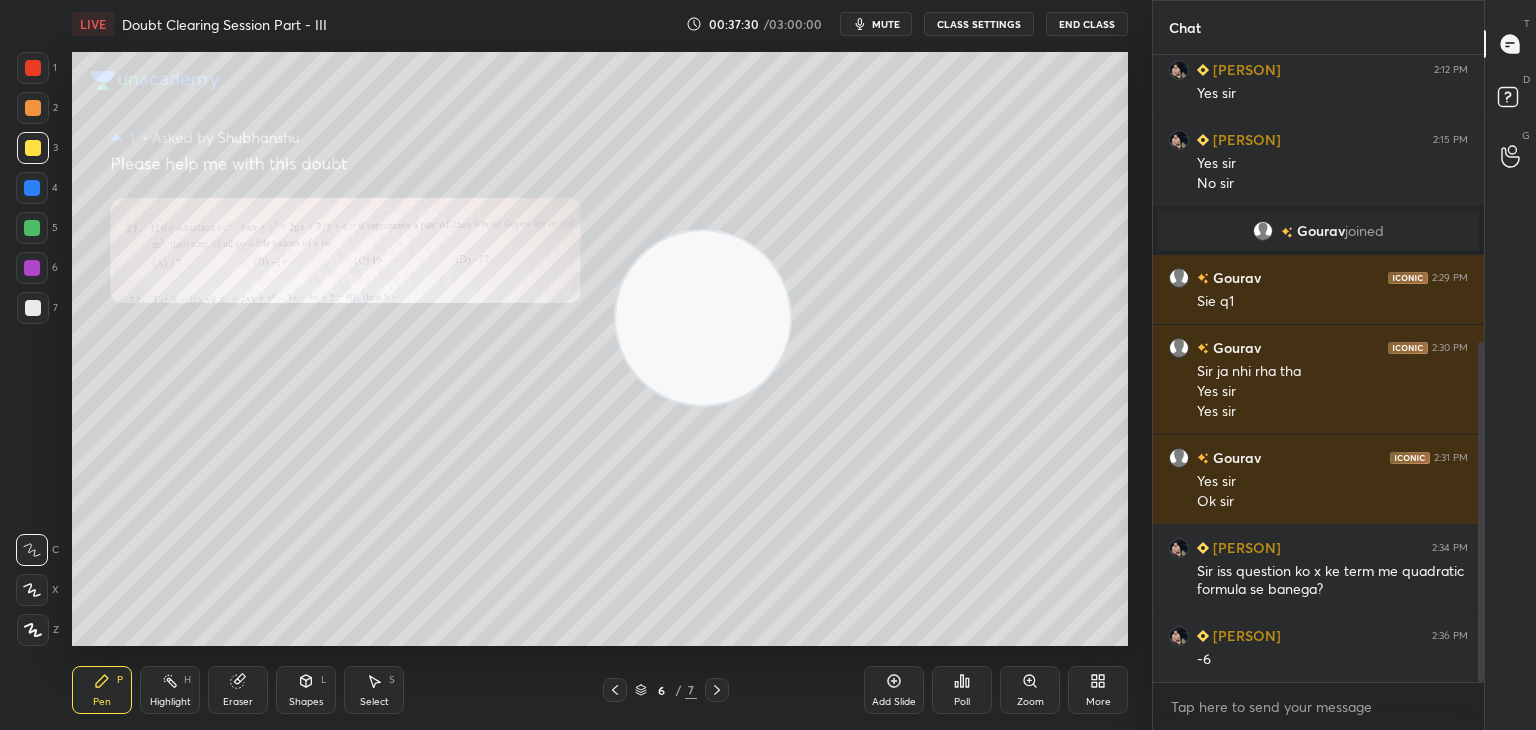 drag, startPoint x: 228, startPoint y: 557, endPoint x: 1060, endPoint y: 77, distance: 960.5332 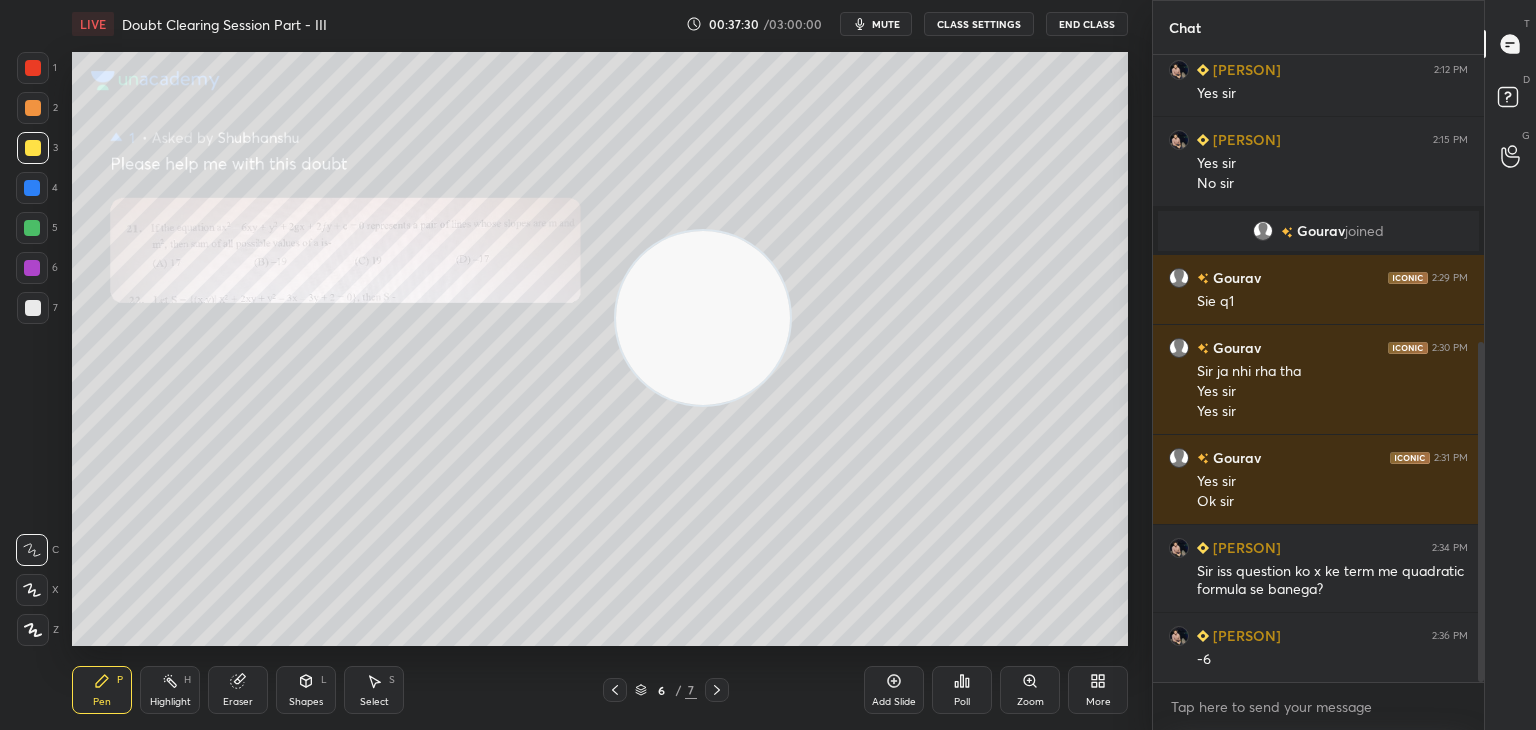 click at bounding box center [703, 318] 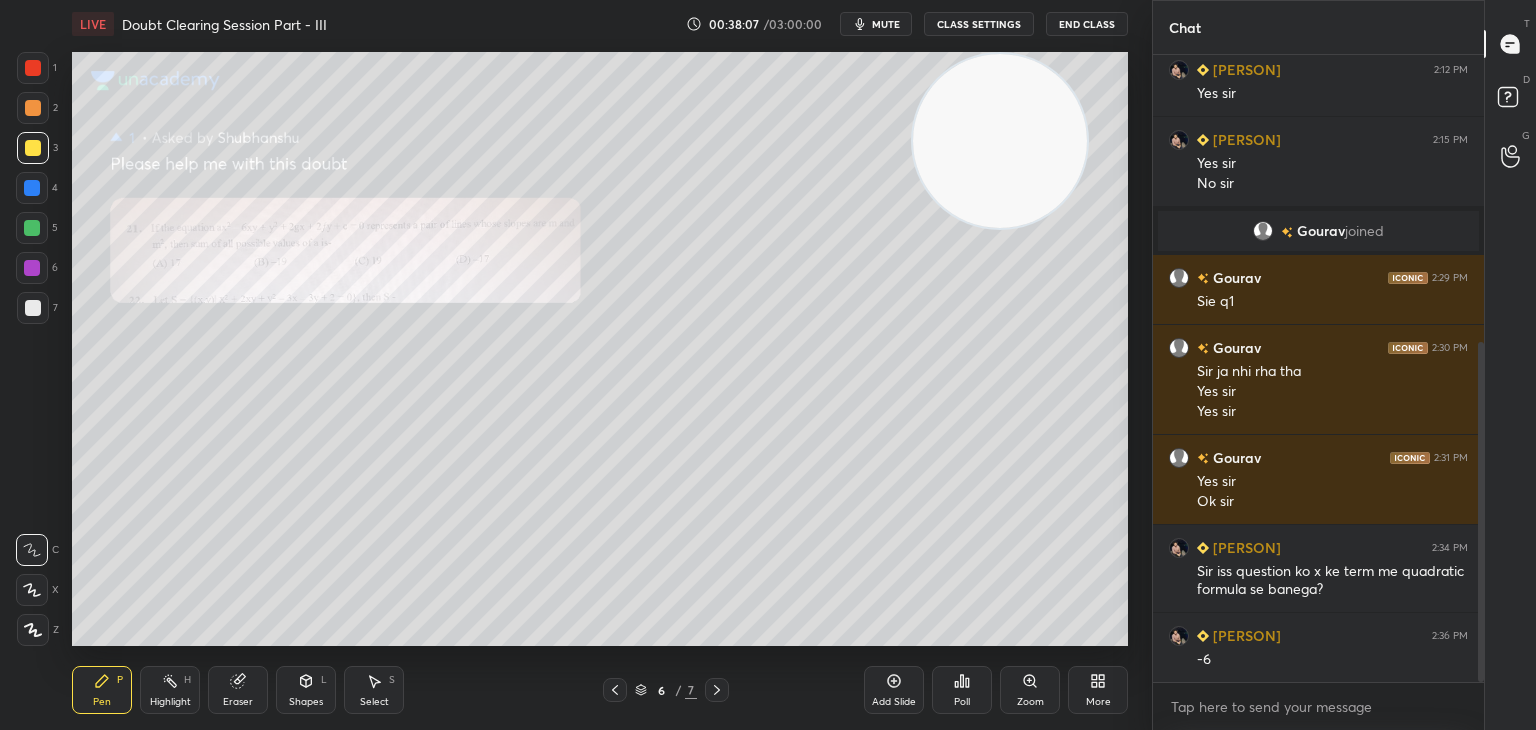 click on "Zoom" at bounding box center [1030, 690] 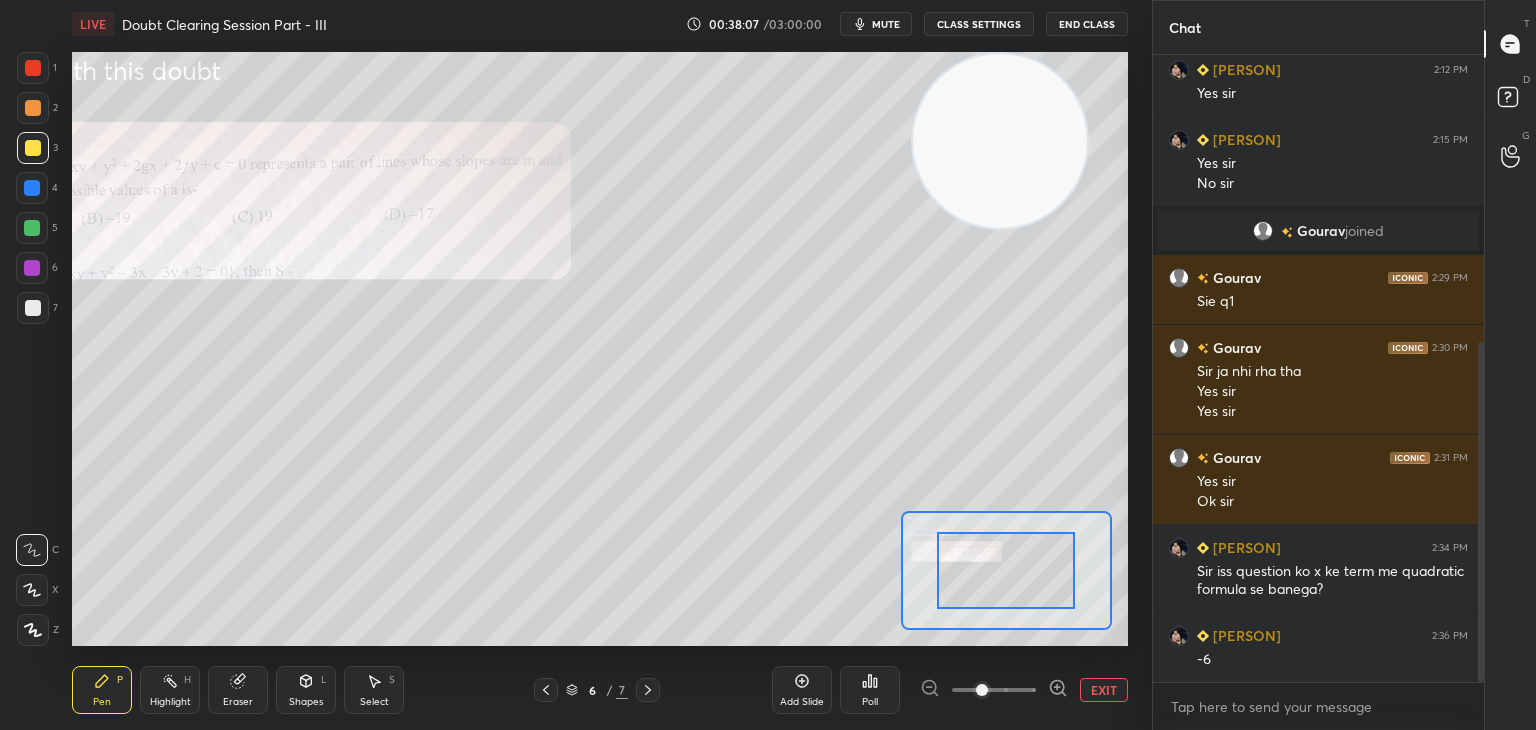 click at bounding box center (994, 690) 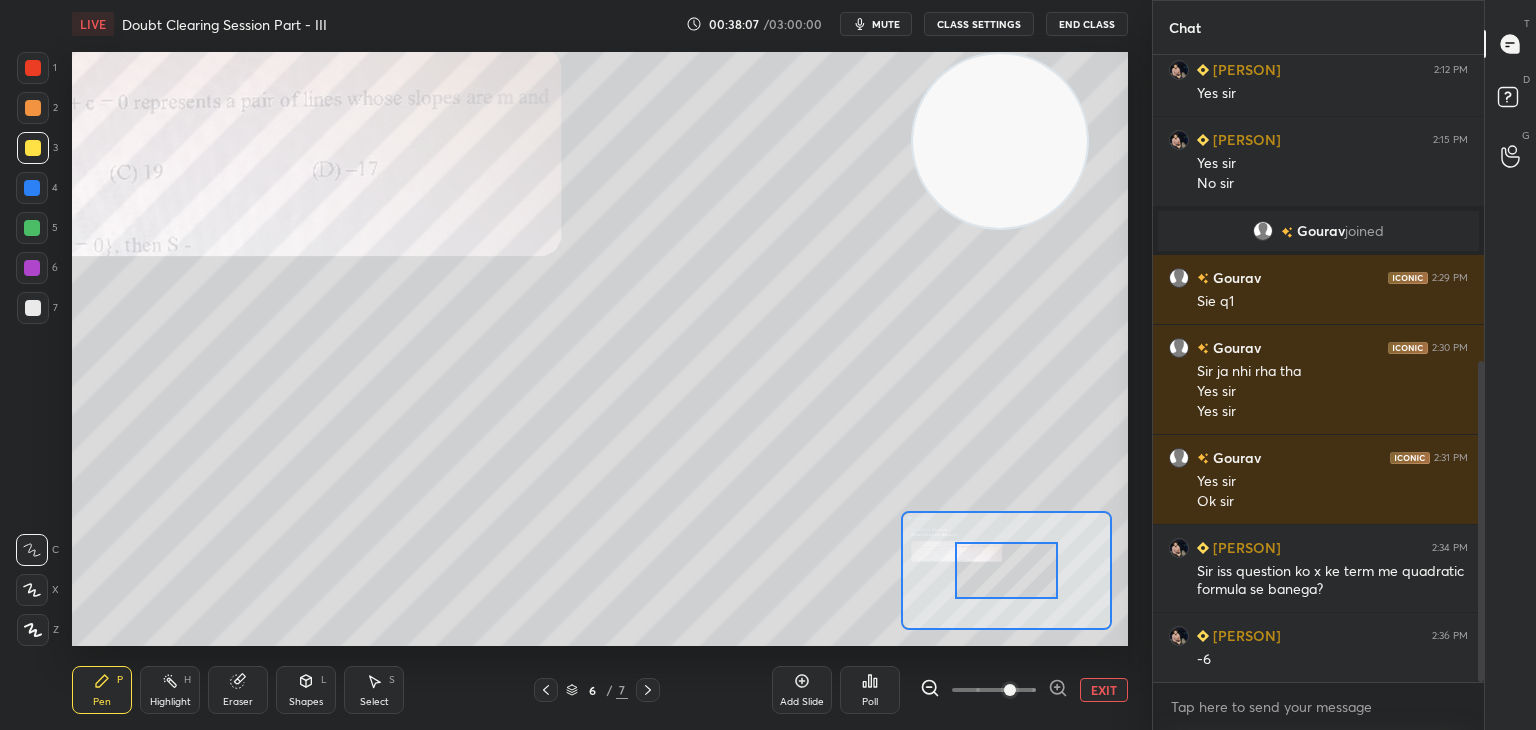 scroll, scrollTop: 600, scrollLeft: 0, axis: vertical 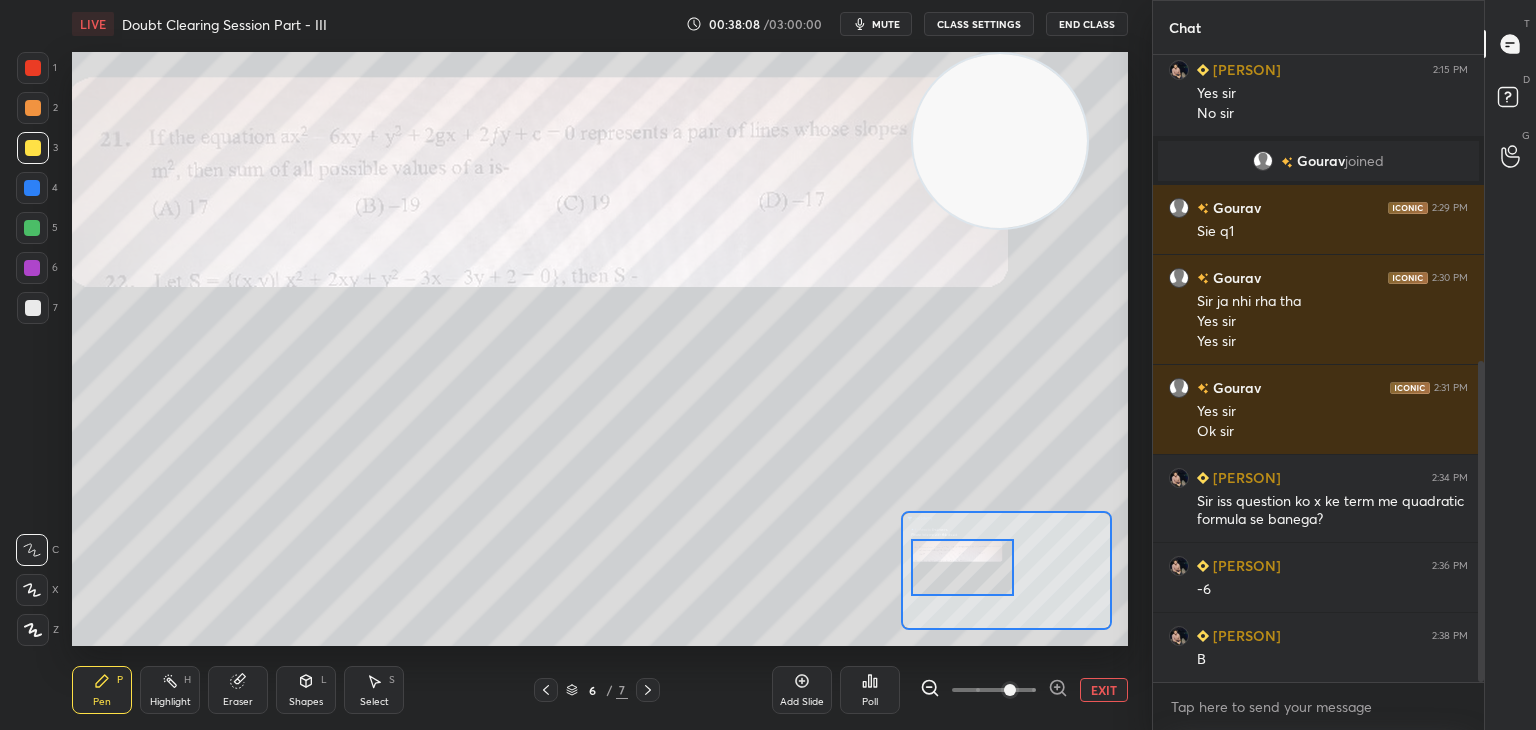 drag, startPoint x: 980, startPoint y: 578, endPoint x: 950, endPoint y: 541, distance: 47.63402 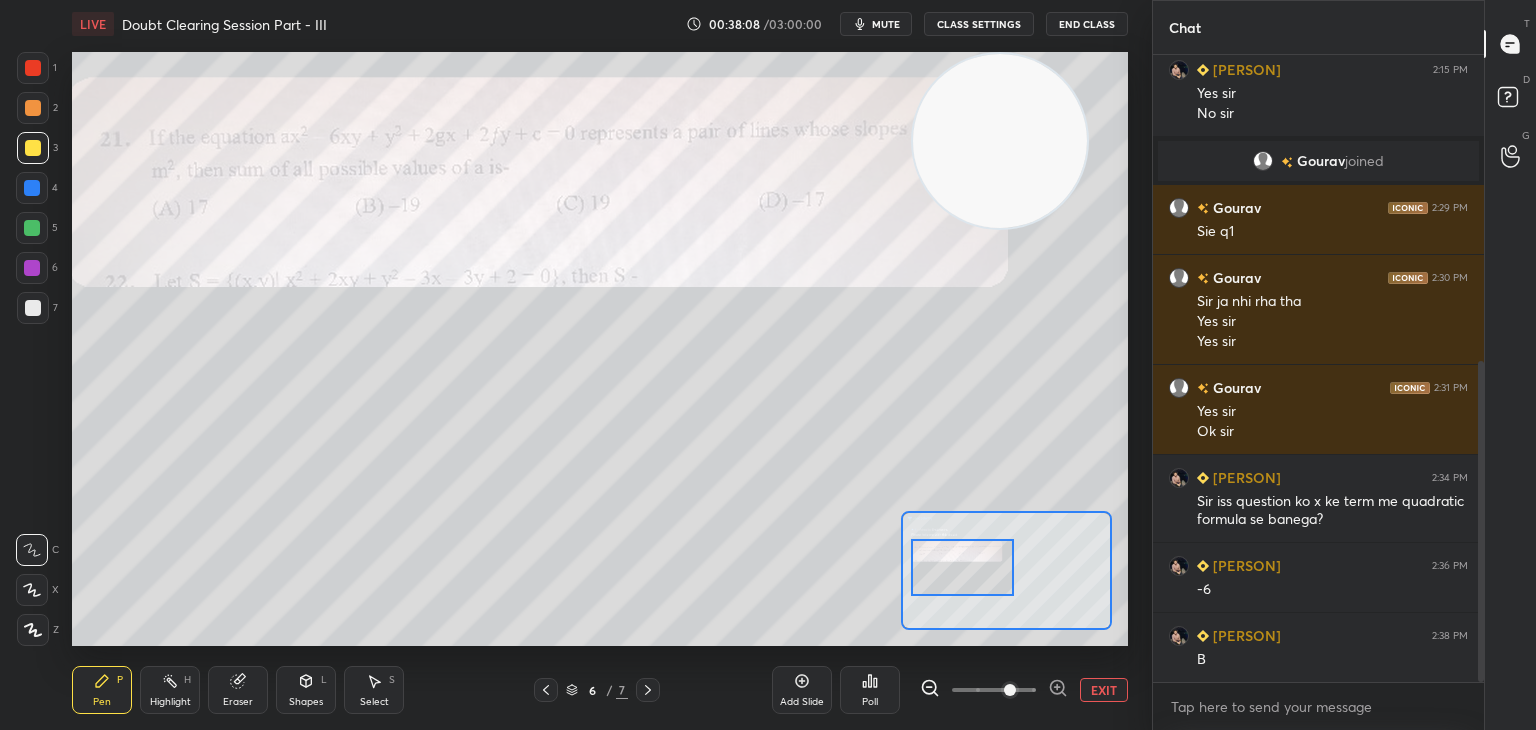 click at bounding box center [963, 567] 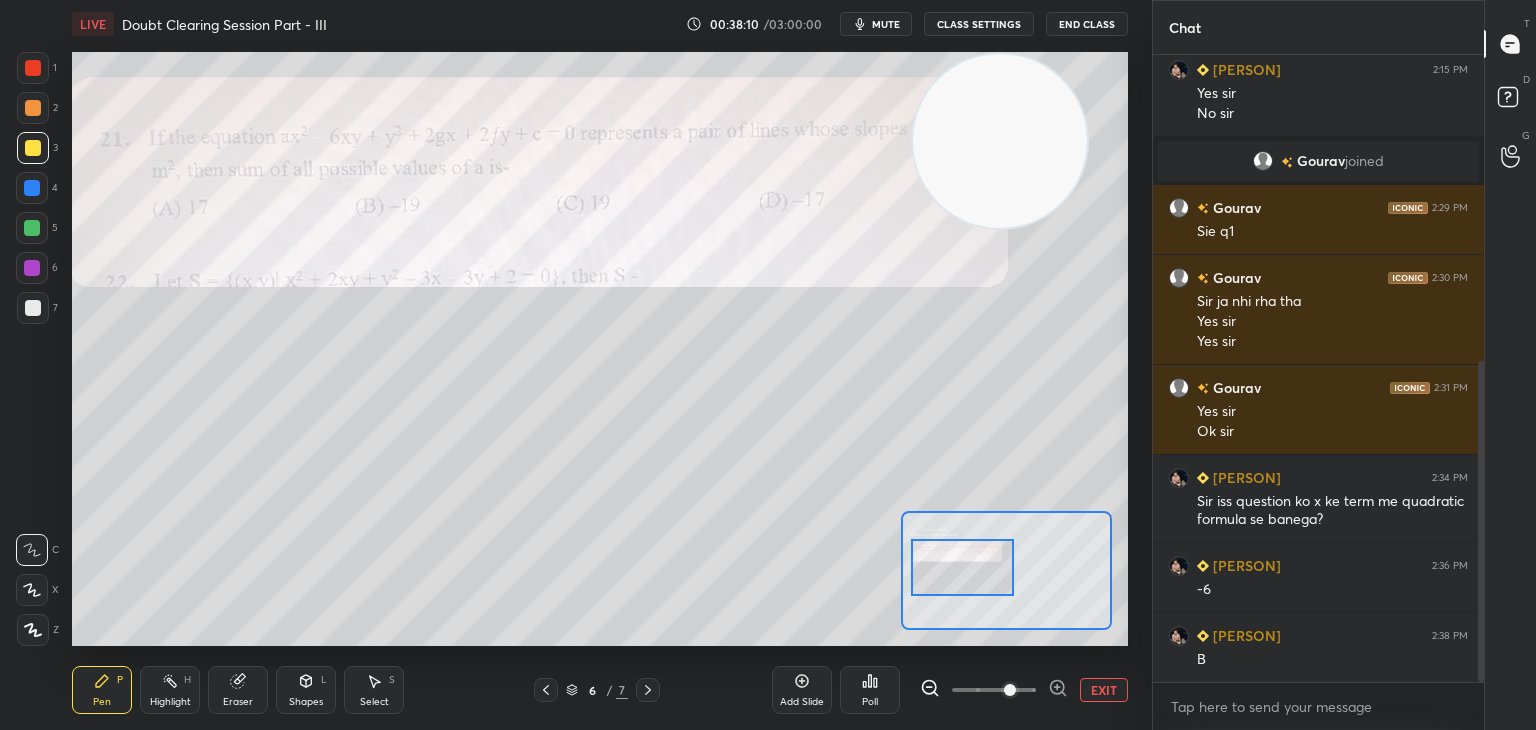 click on "EXIT" at bounding box center [1104, 690] 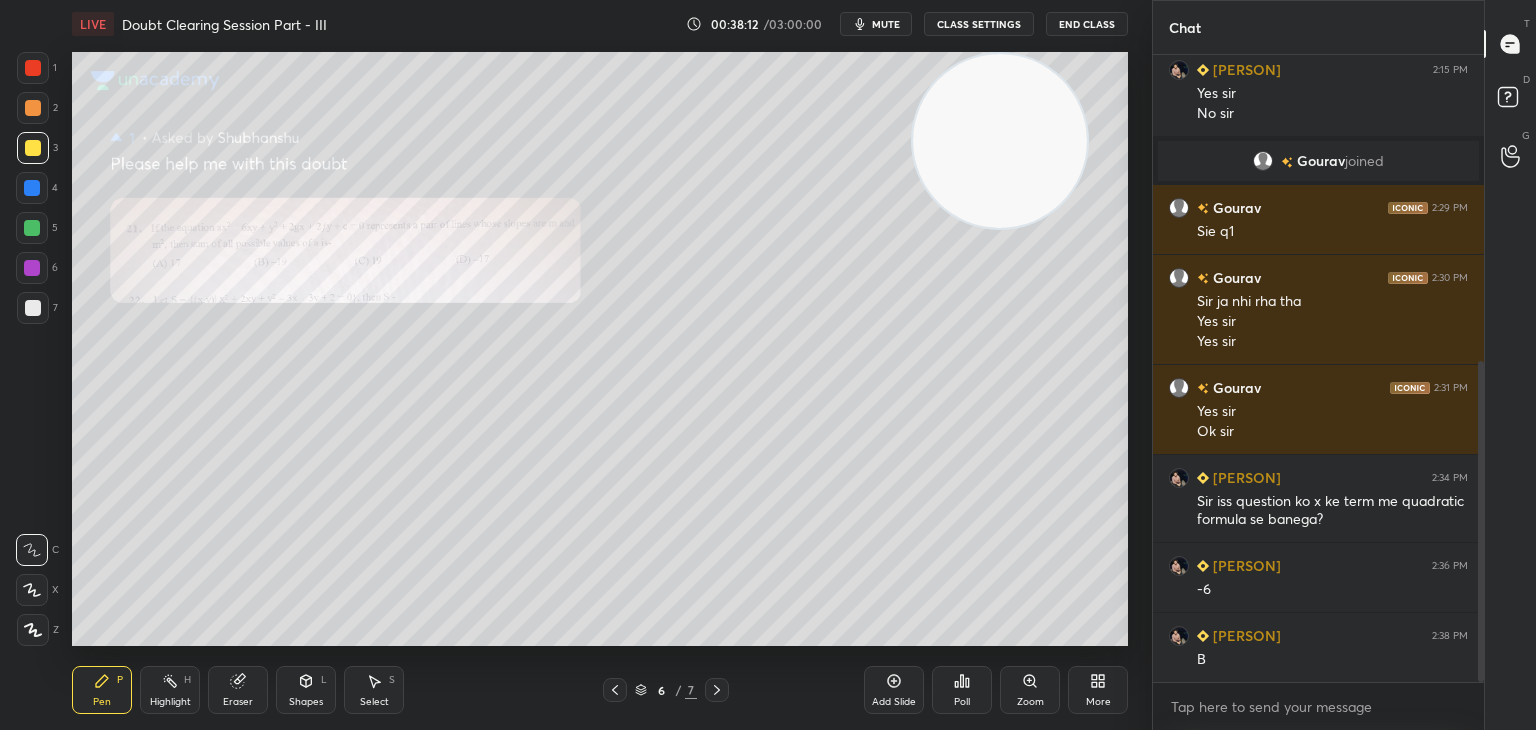 click 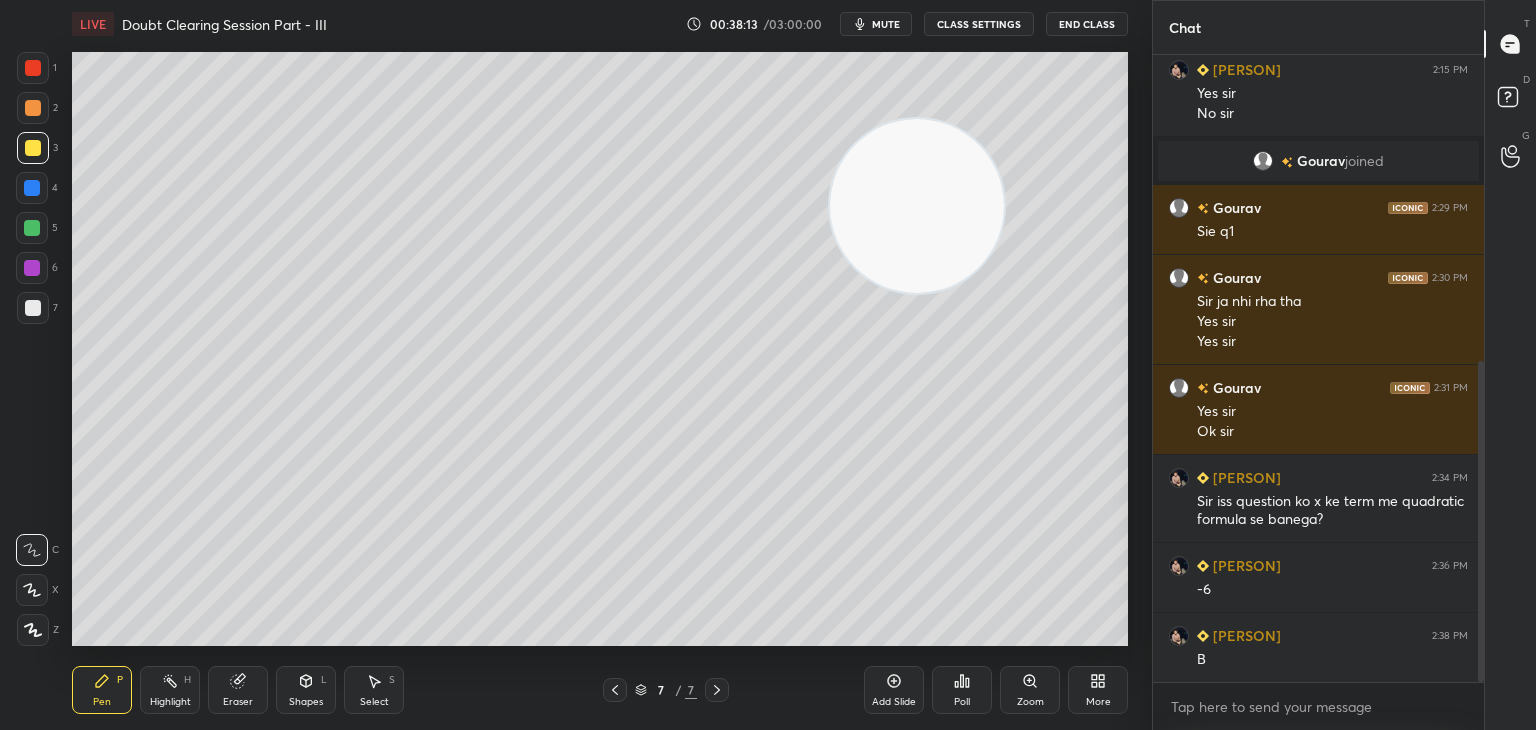drag, startPoint x: 929, startPoint y: 194, endPoint x: 111, endPoint y: 656, distance: 939.4509 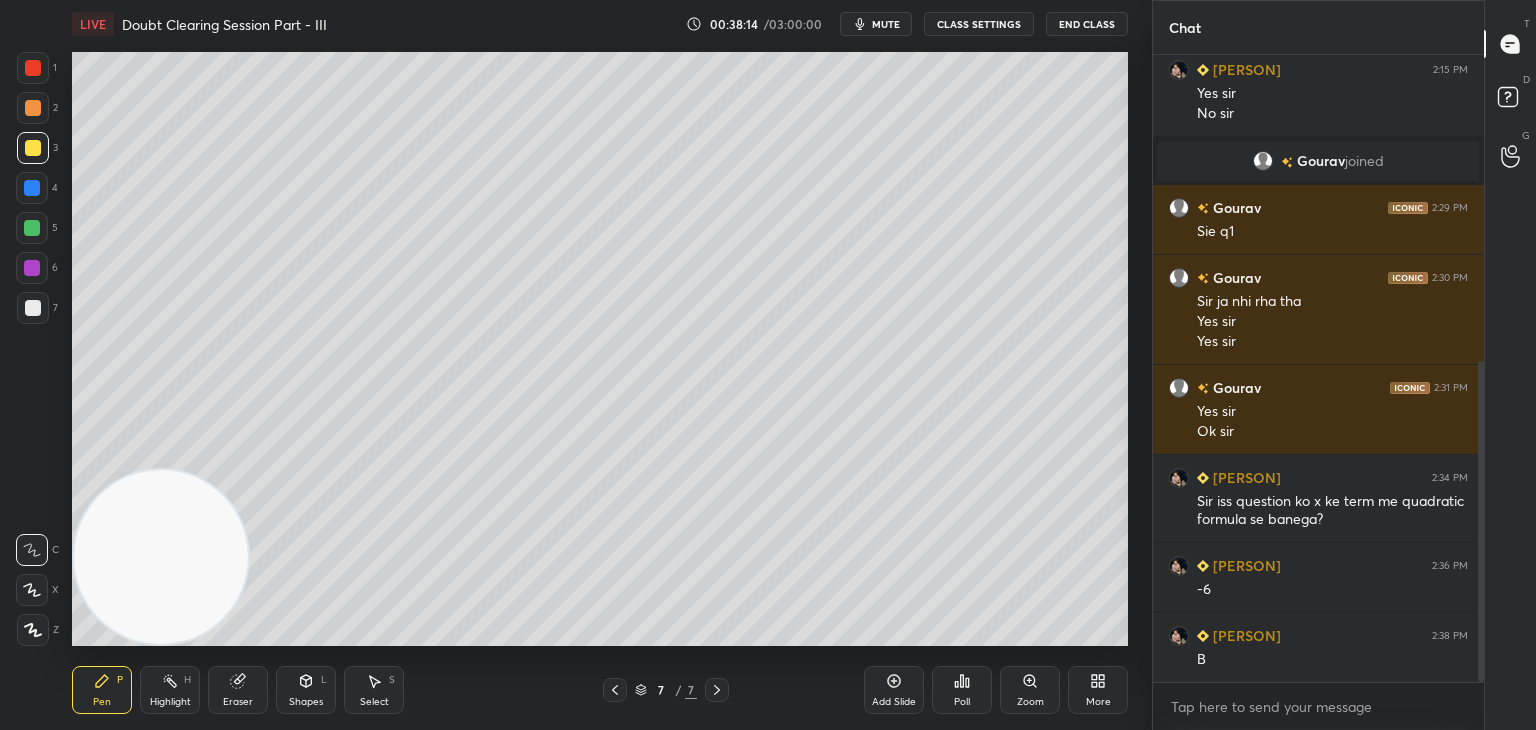 click on "mute" at bounding box center [886, 24] 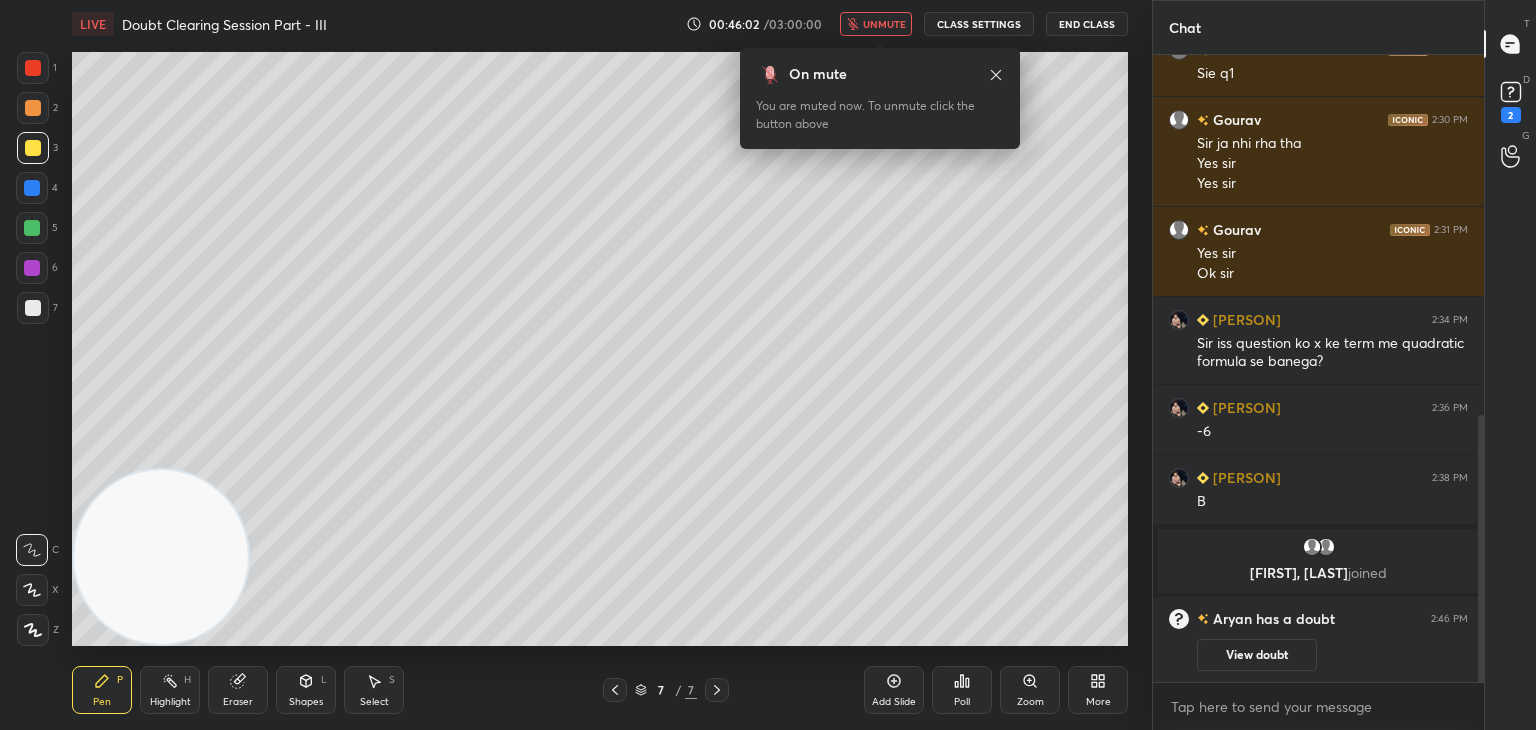 scroll, scrollTop: 844, scrollLeft: 0, axis: vertical 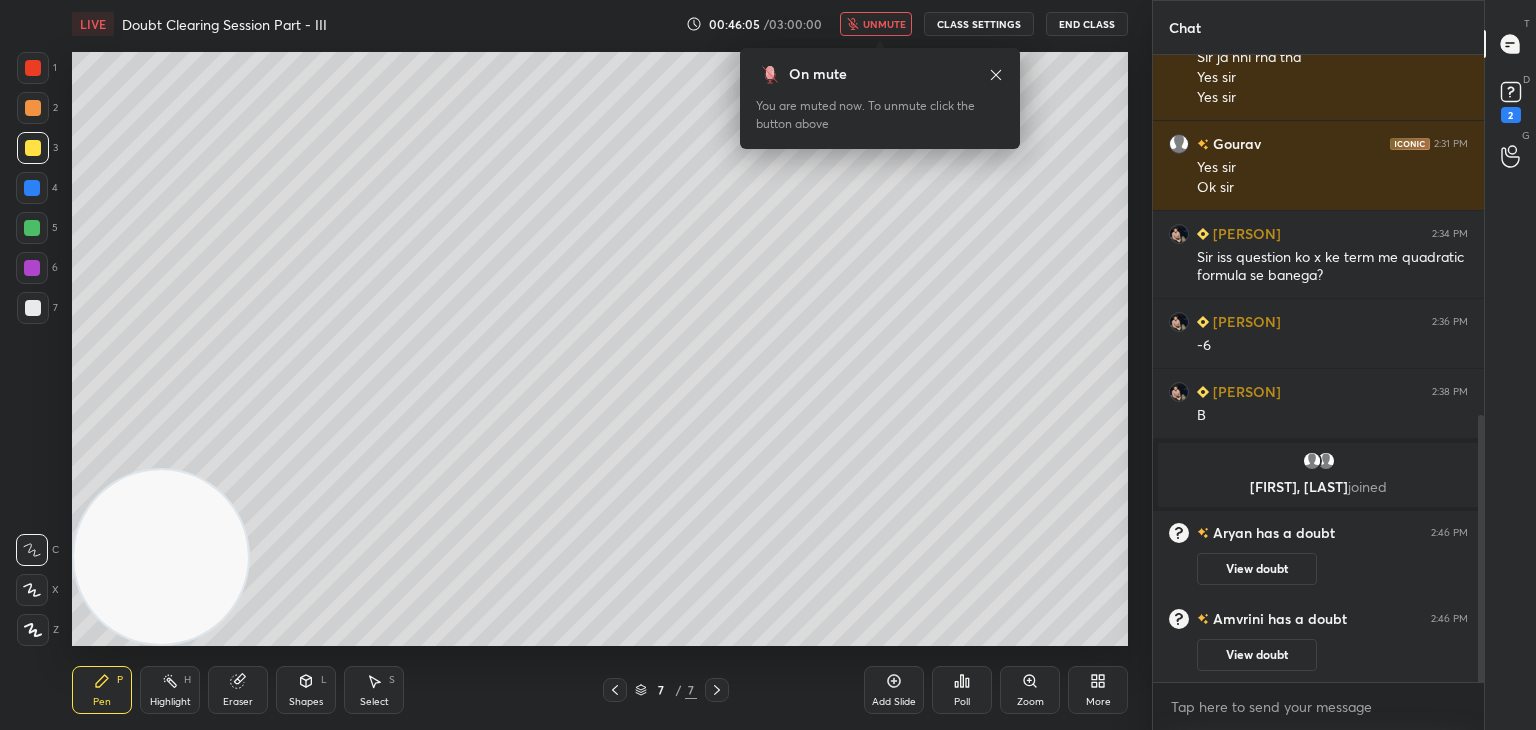 drag, startPoint x: 620, startPoint y: 693, endPoint x: 717, endPoint y: 663, distance: 101.53325 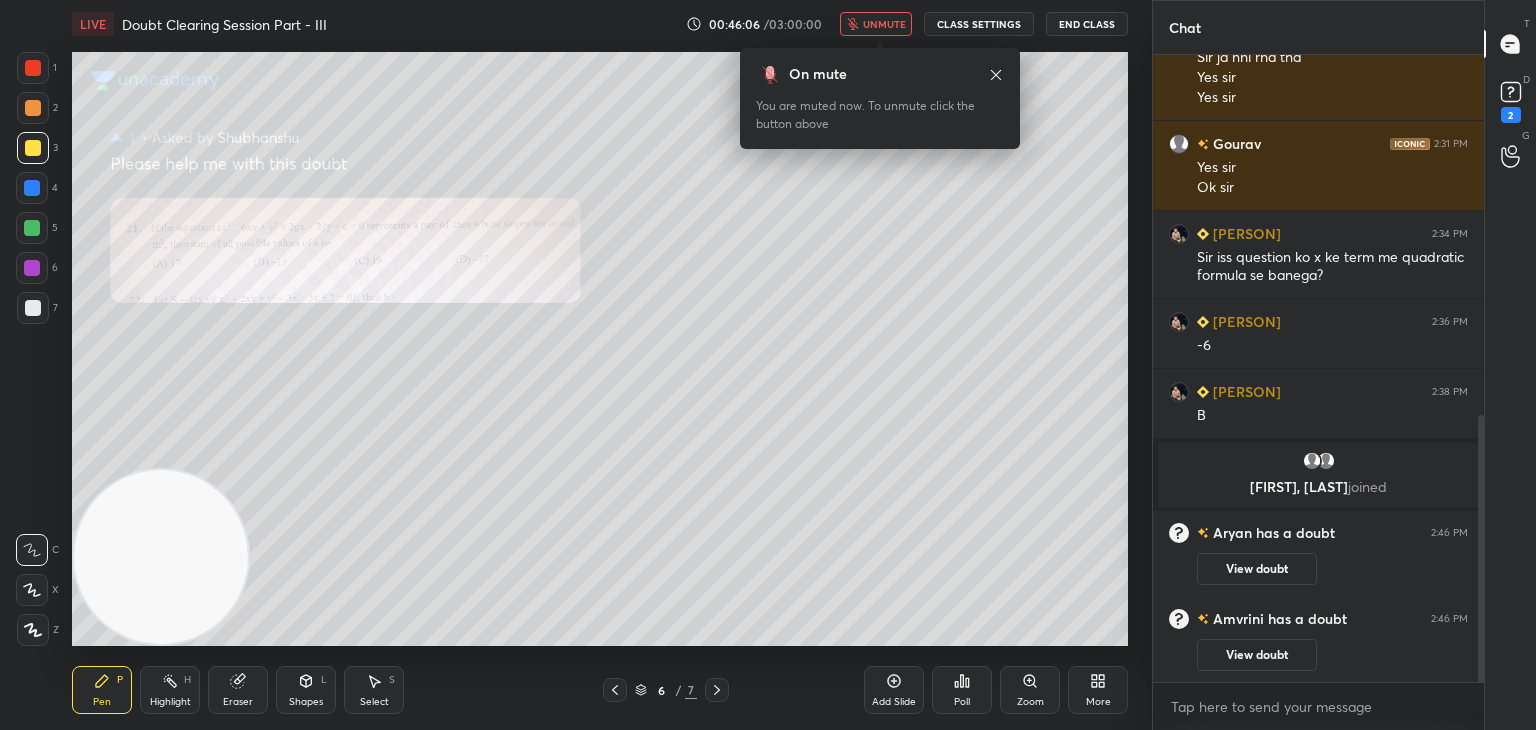 drag, startPoint x: 1231, startPoint y: 647, endPoint x: 1249, endPoint y: 584, distance: 65.52099 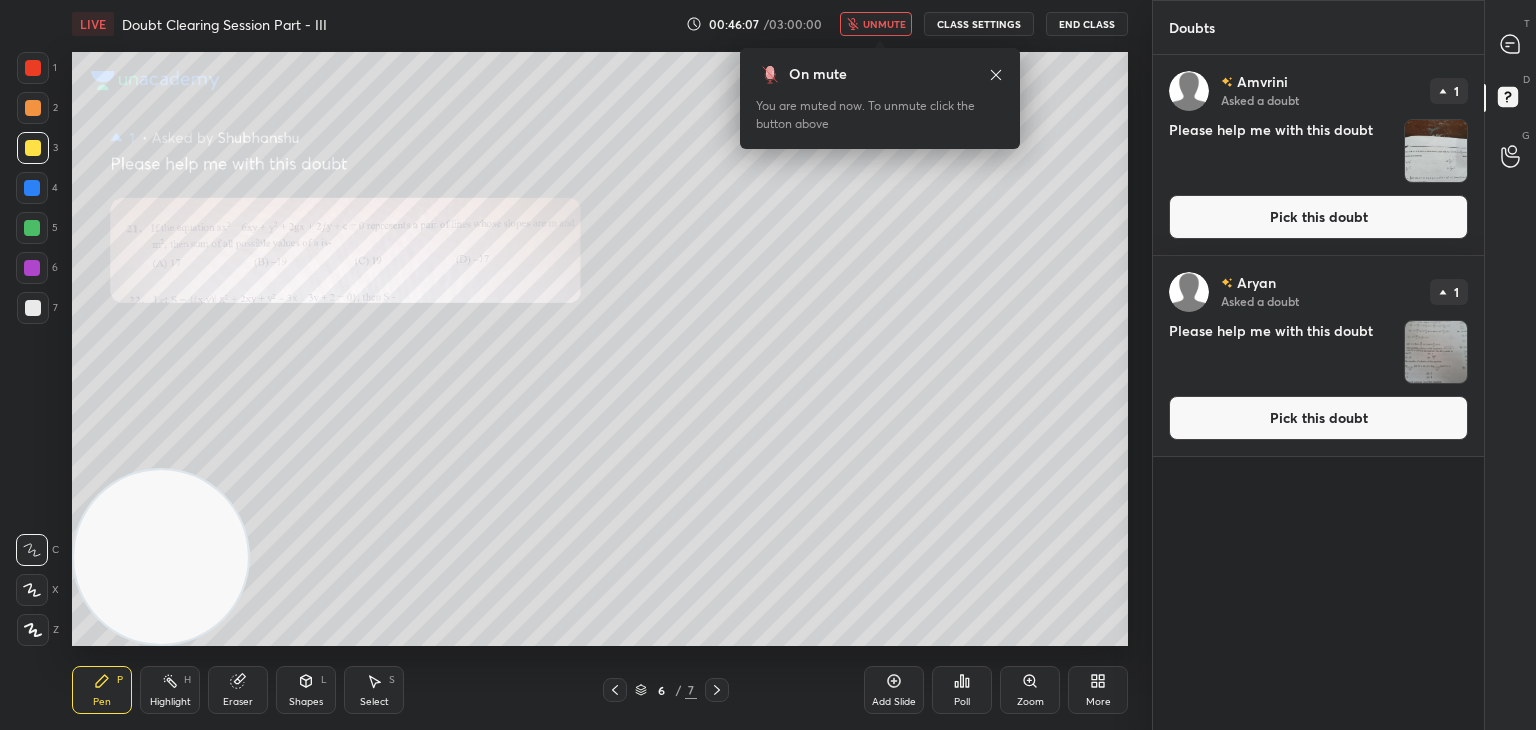 click on "Aryan Asked a doubt 1 Please help me with this doubt Pick this doubt" at bounding box center (1318, 356) 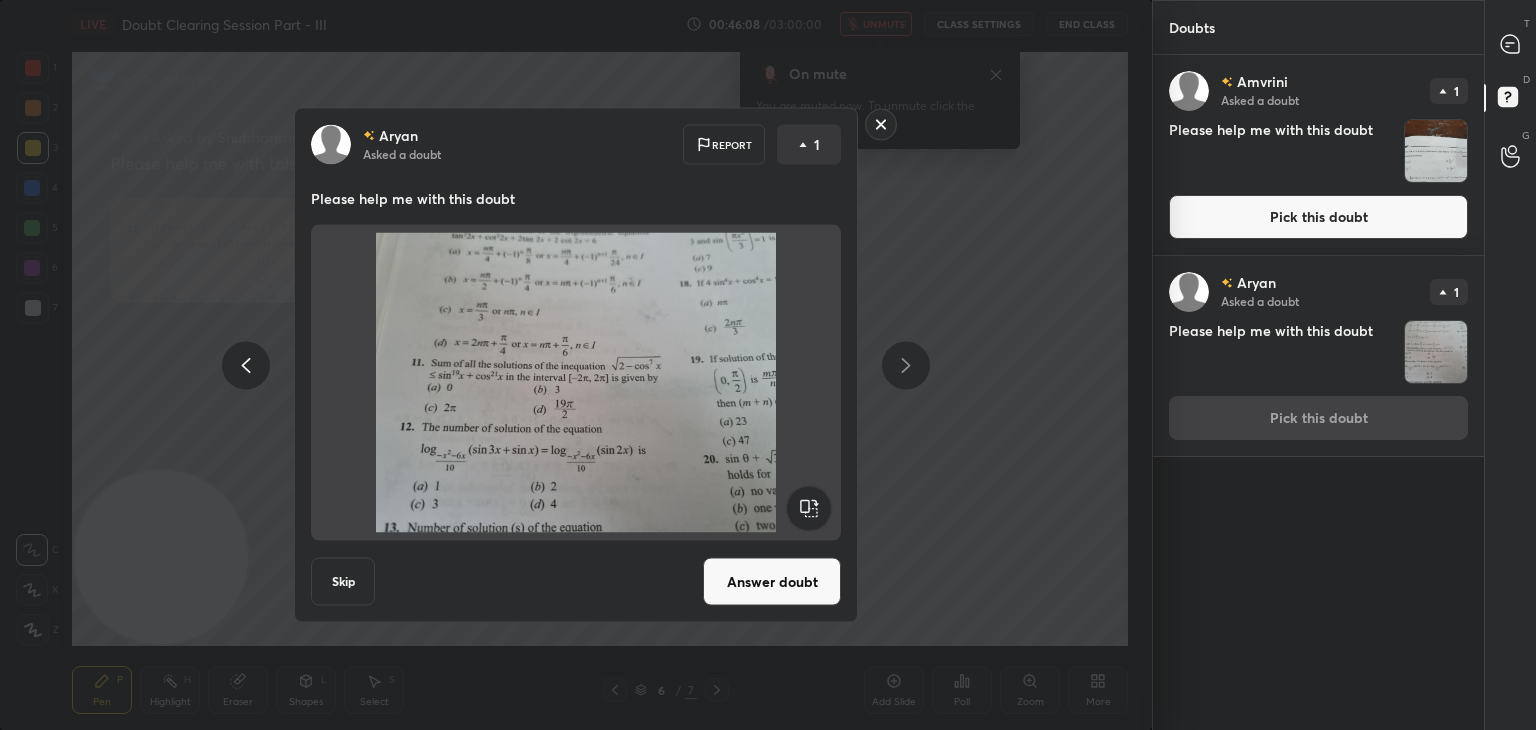 click on "Answer doubt" at bounding box center [772, 582] 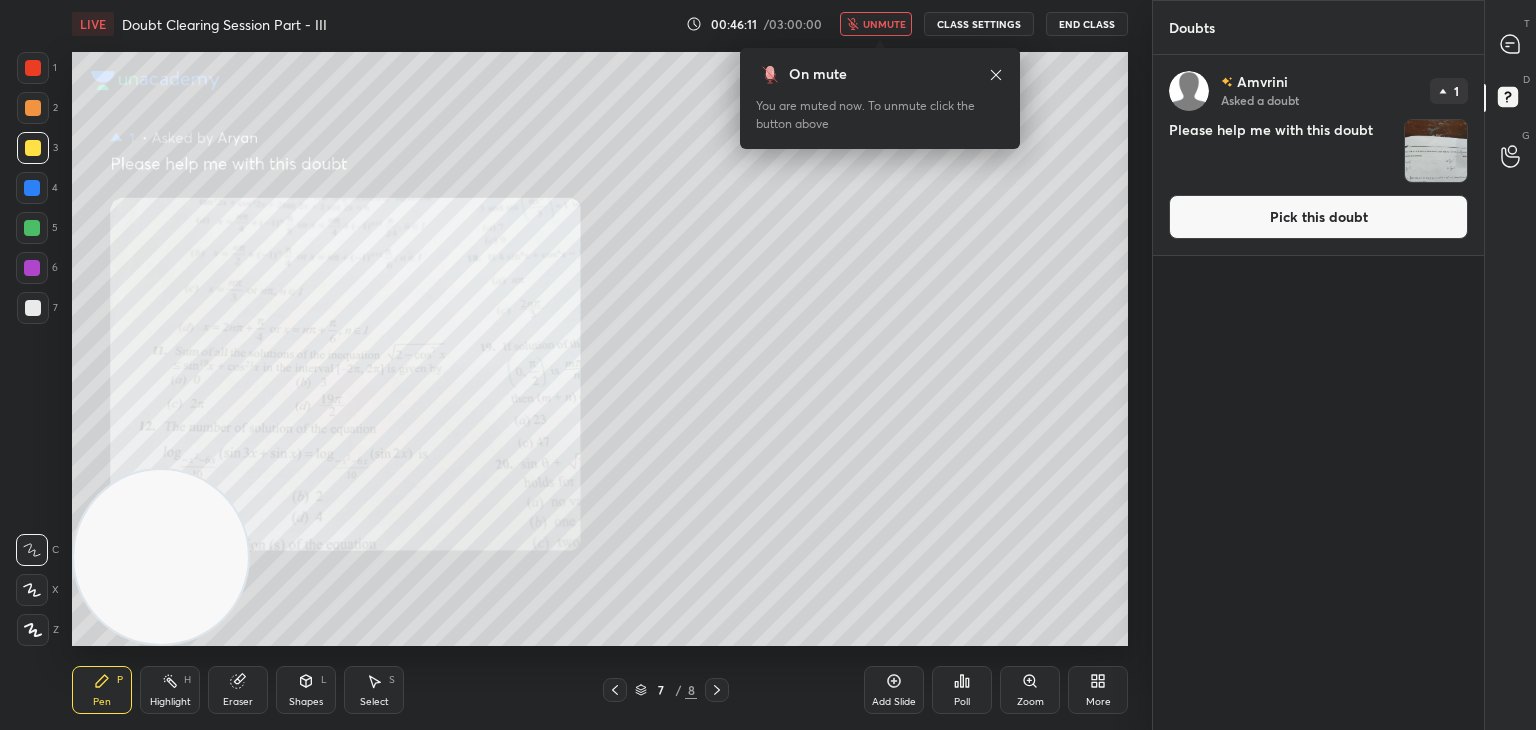 click on "Pick this doubt" at bounding box center (1318, 217) 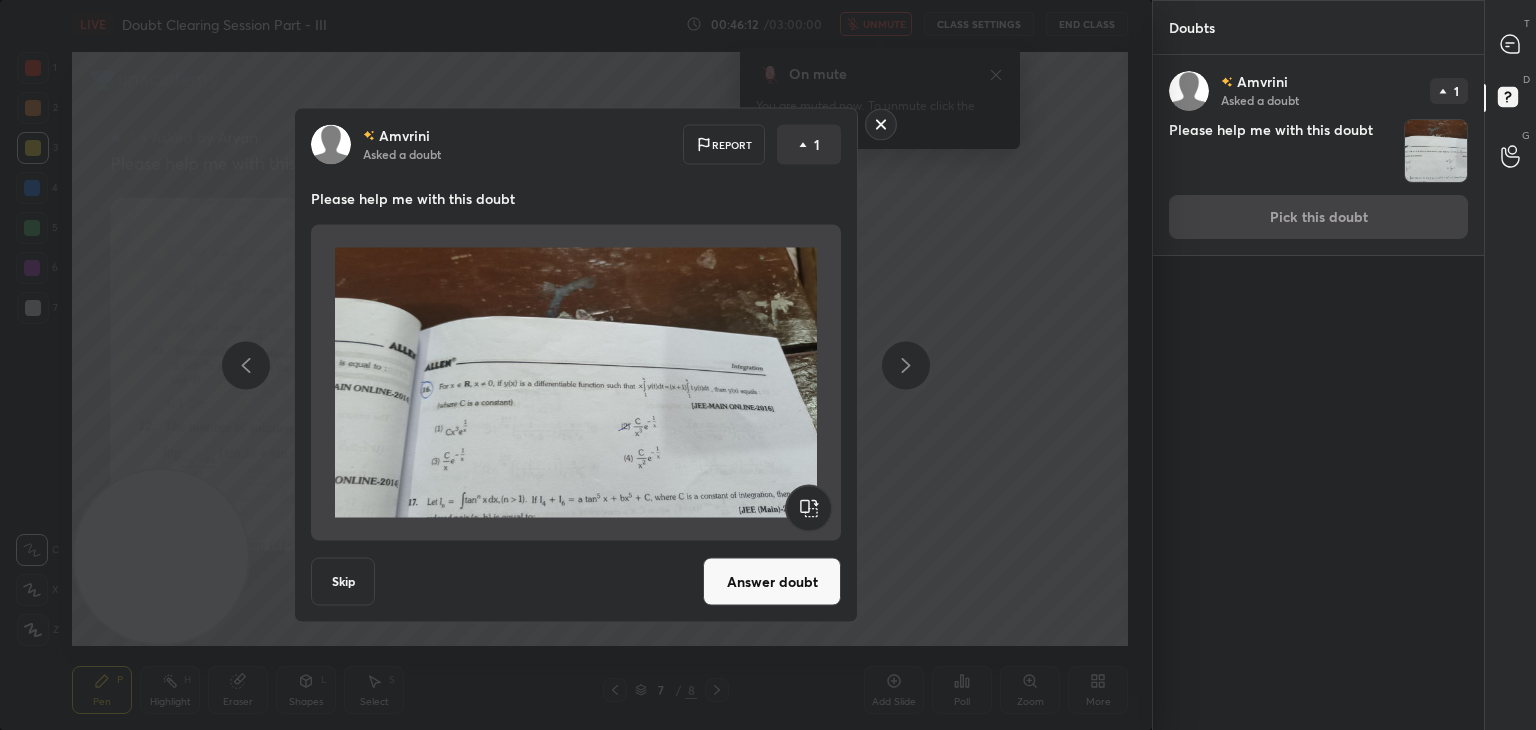 click on "Answer doubt" at bounding box center (772, 582) 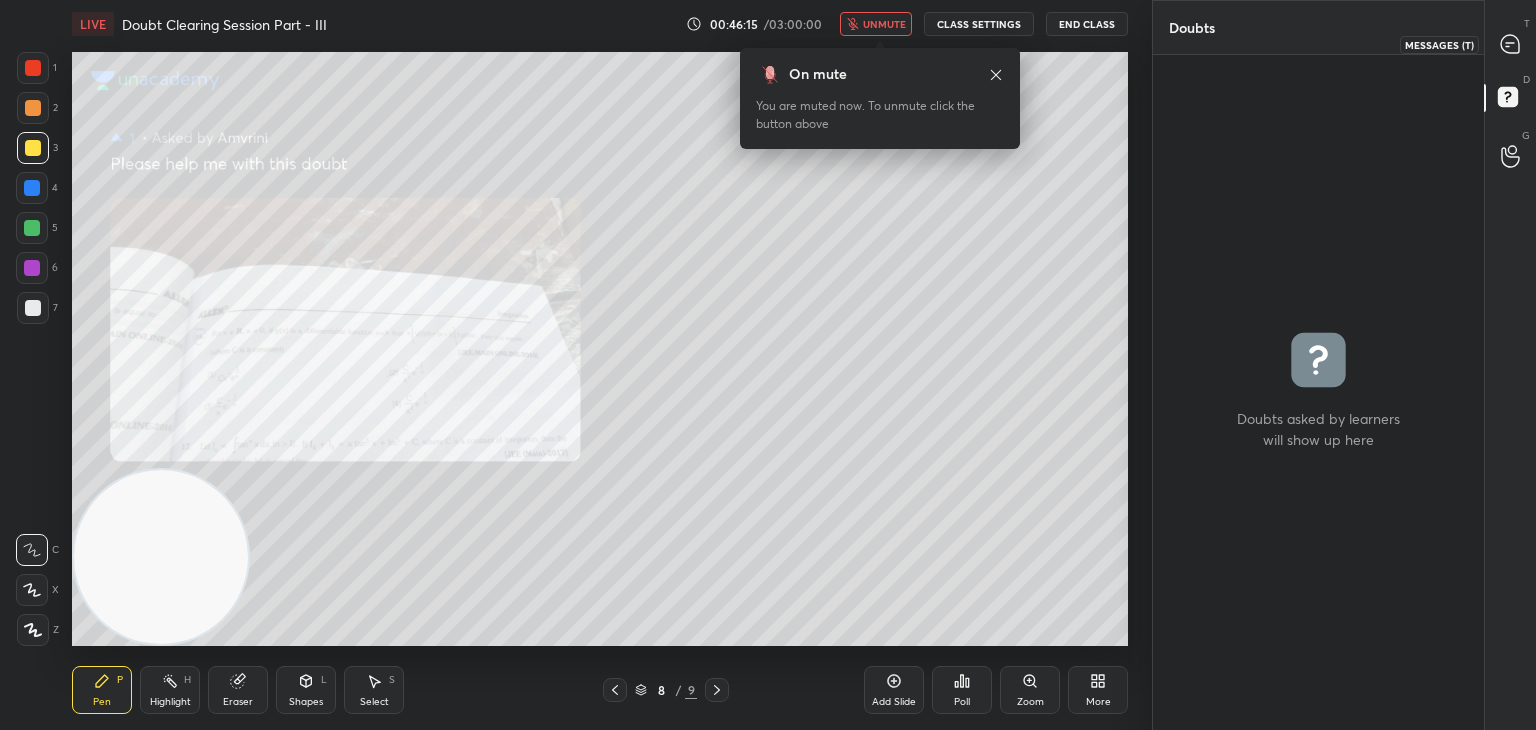 click at bounding box center [1511, 44] 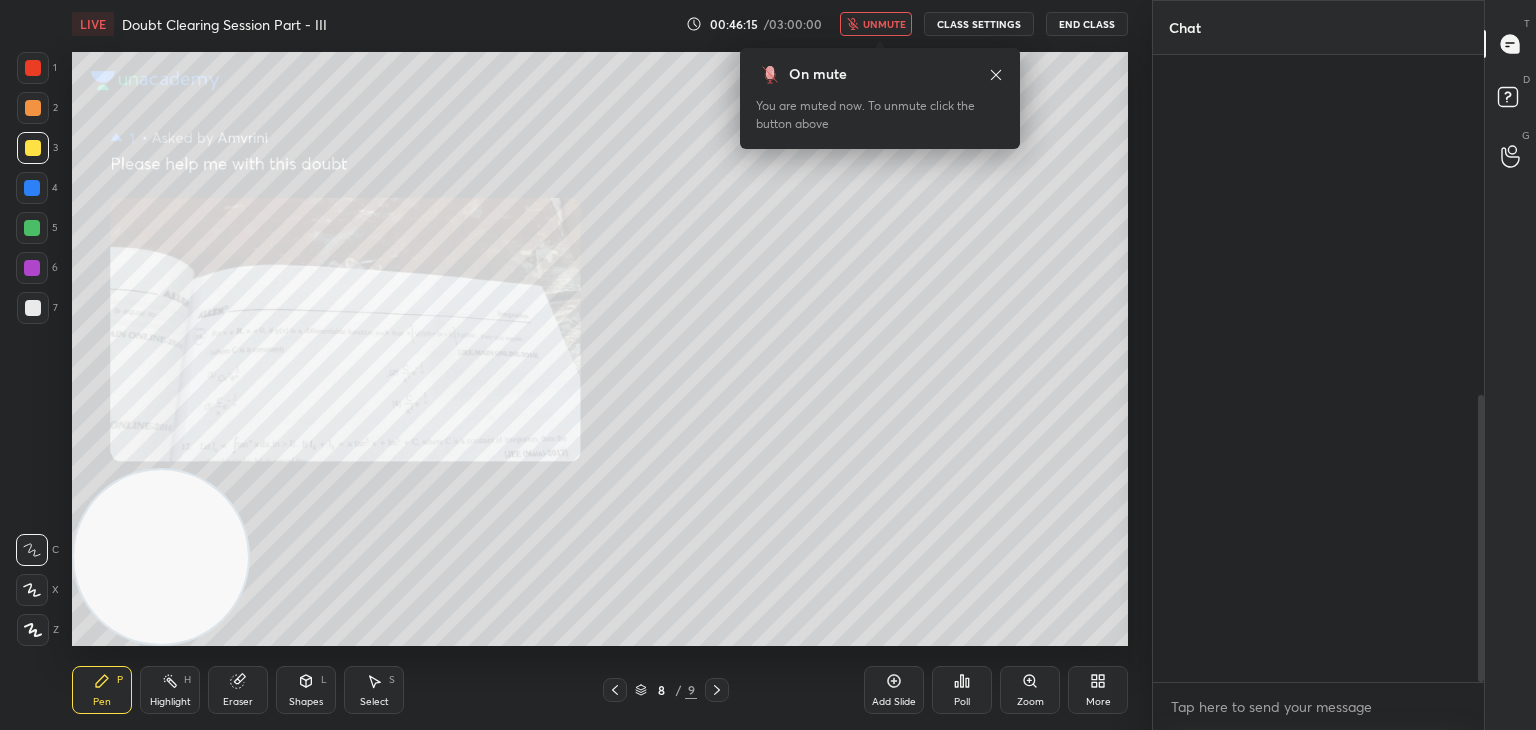 scroll, scrollTop: 742, scrollLeft: 0, axis: vertical 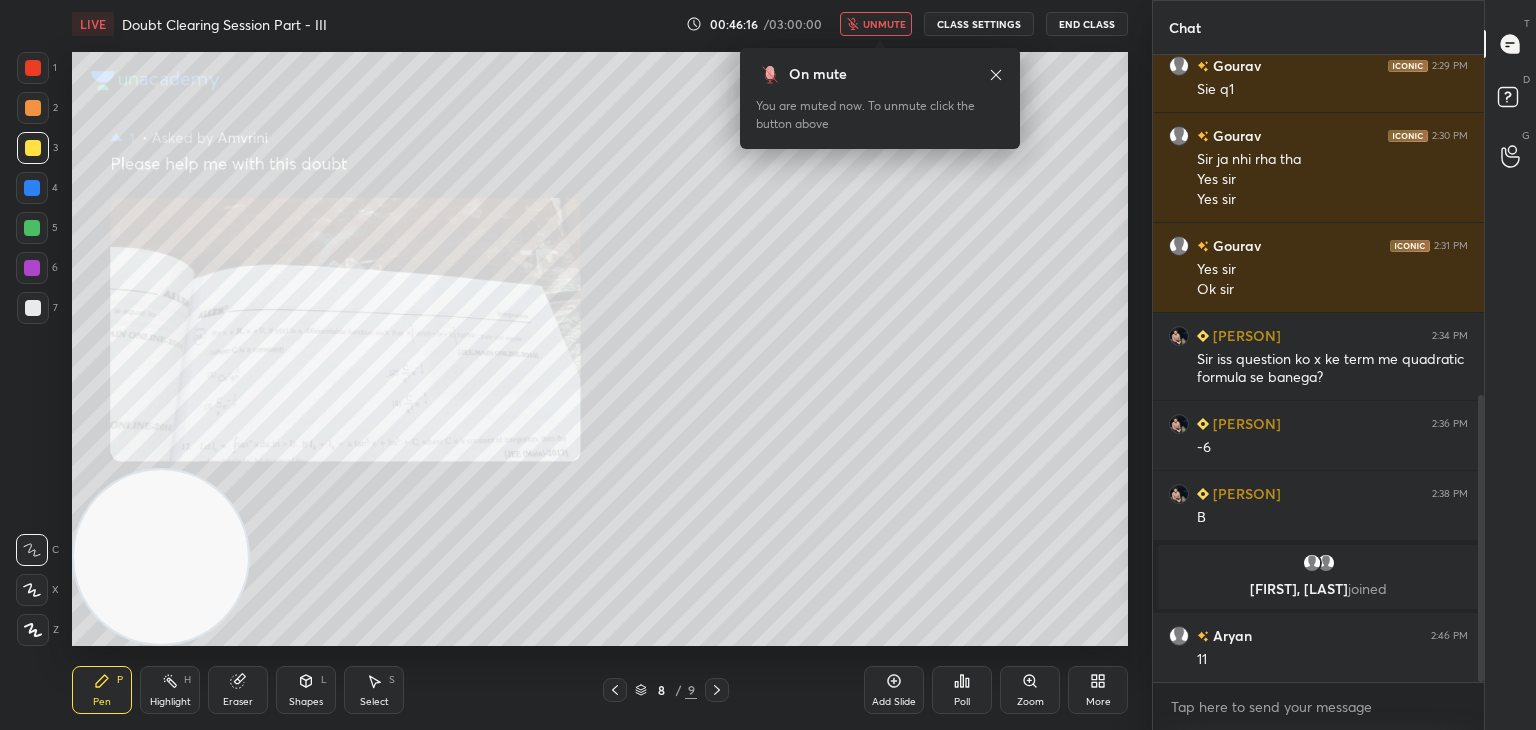 click at bounding box center (615, 690) 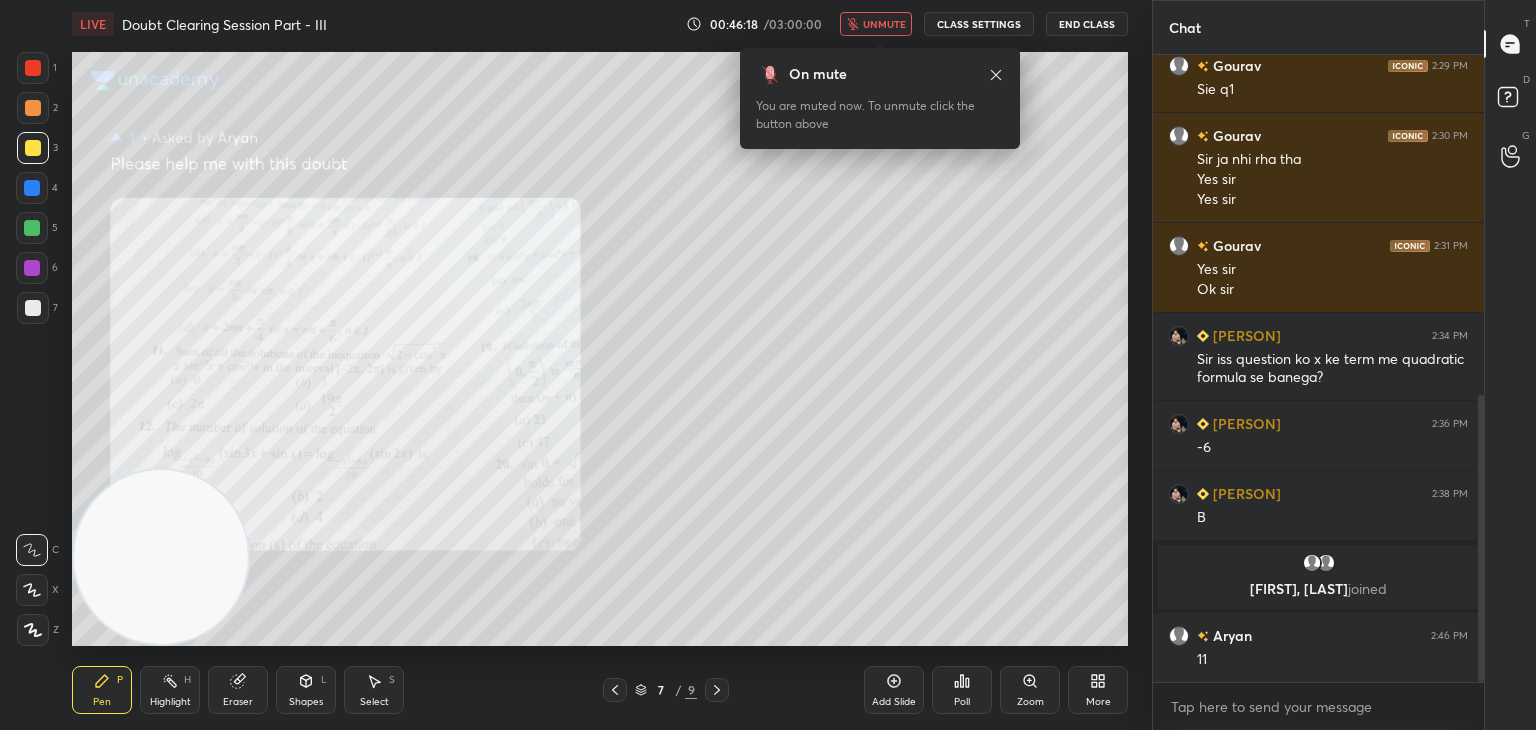 scroll, scrollTop: 828, scrollLeft: 0, axis: vertical 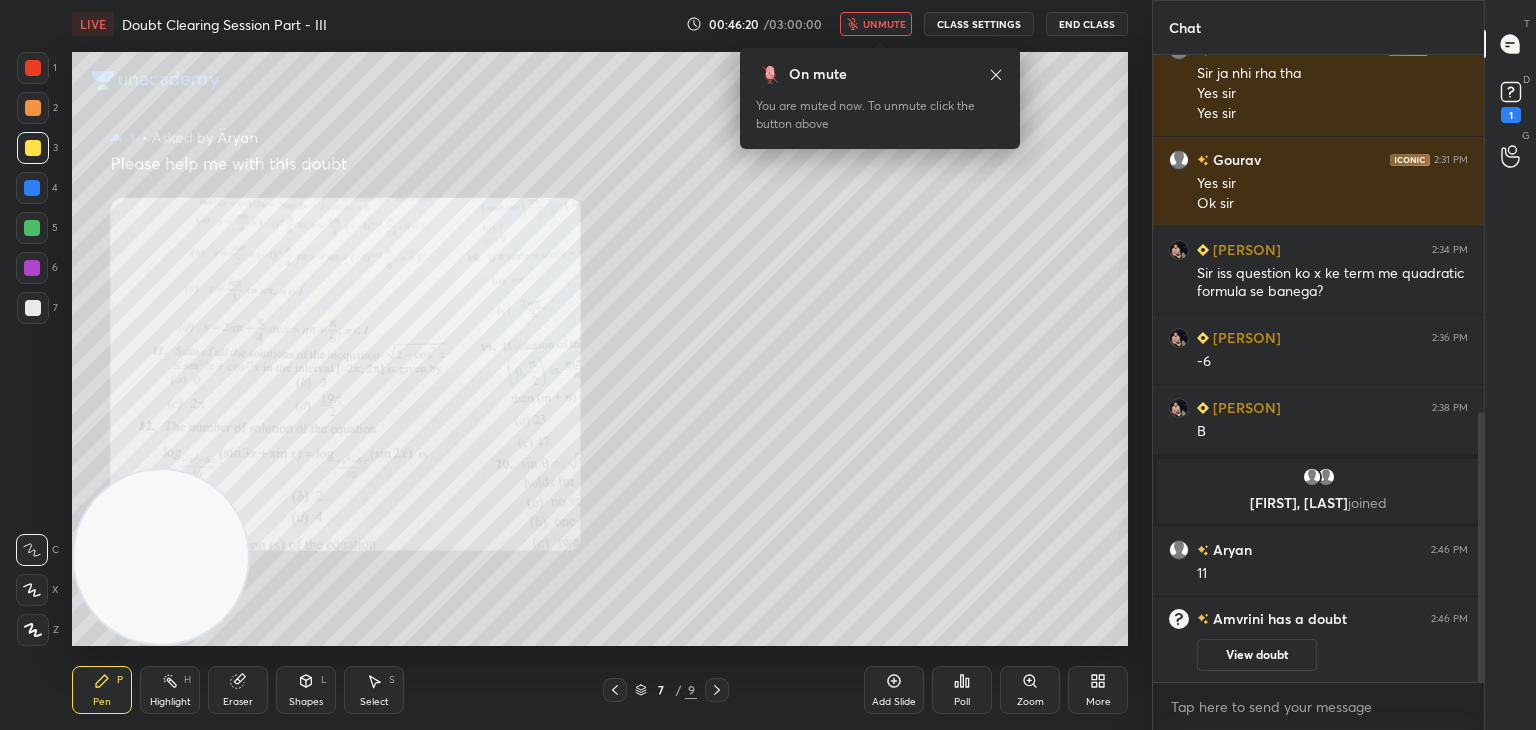 click 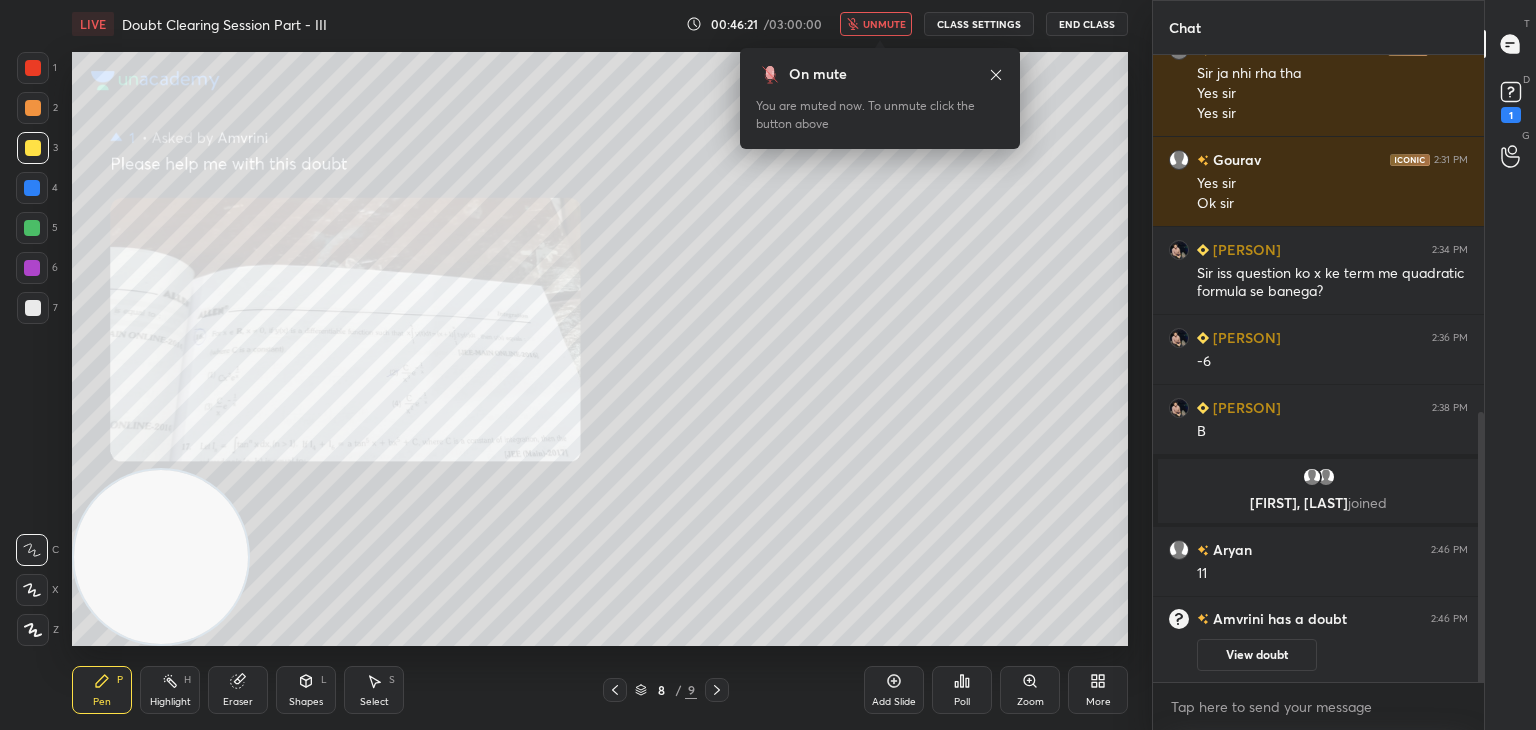 click on "View doubt" at bounding box center (1257, 655) 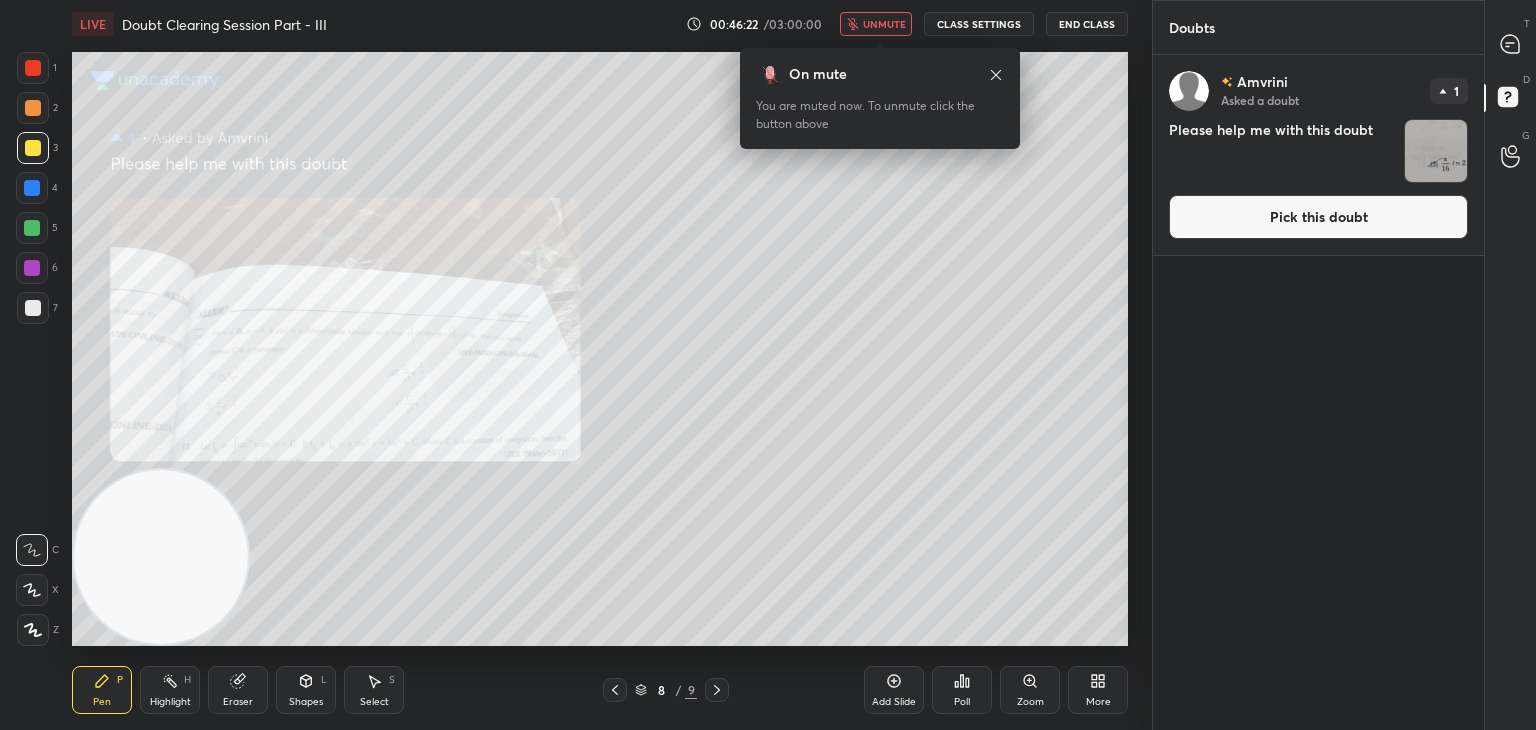 click on "Pick this doubt" at bounding box center [1318, 217] 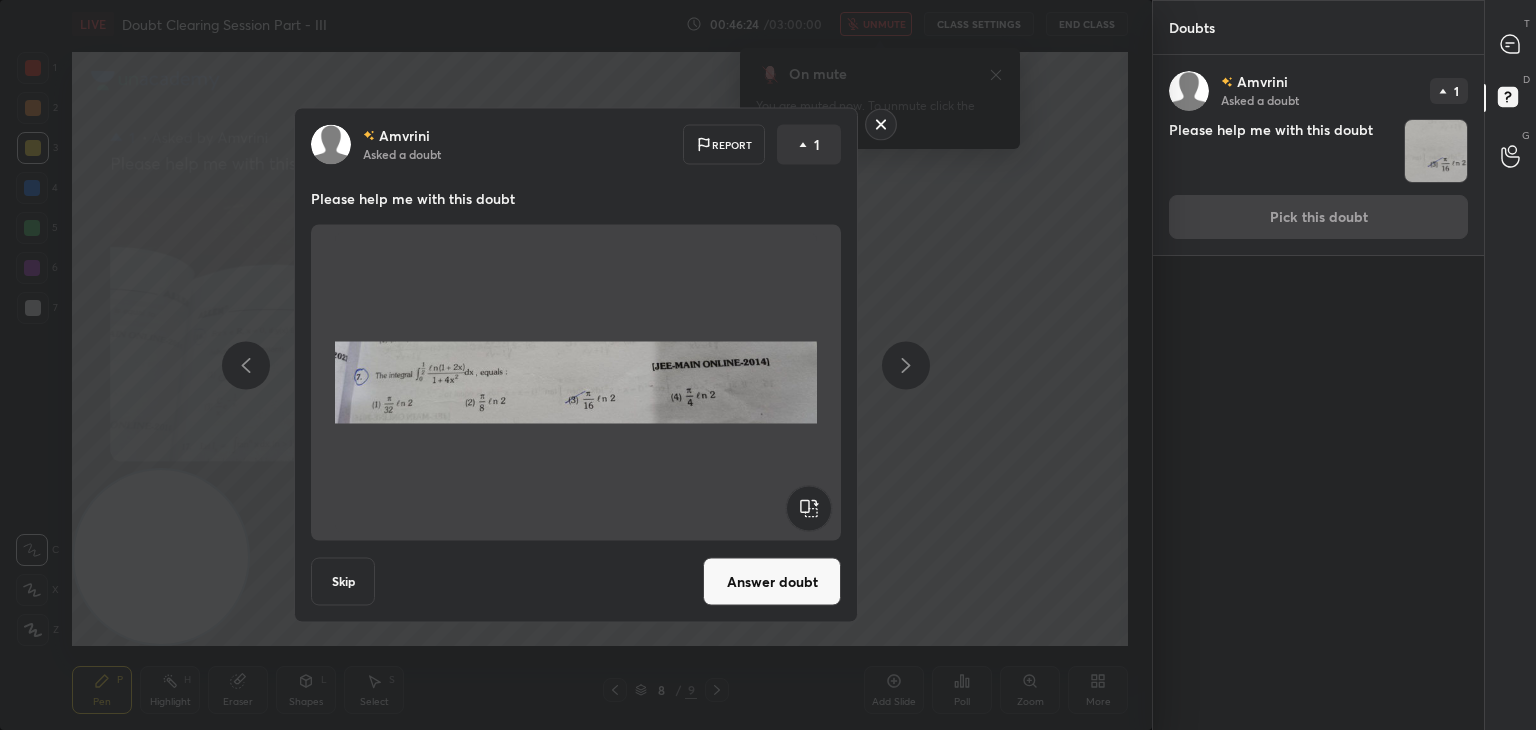click on "Answer doubt" at bounding box center (772, 582) 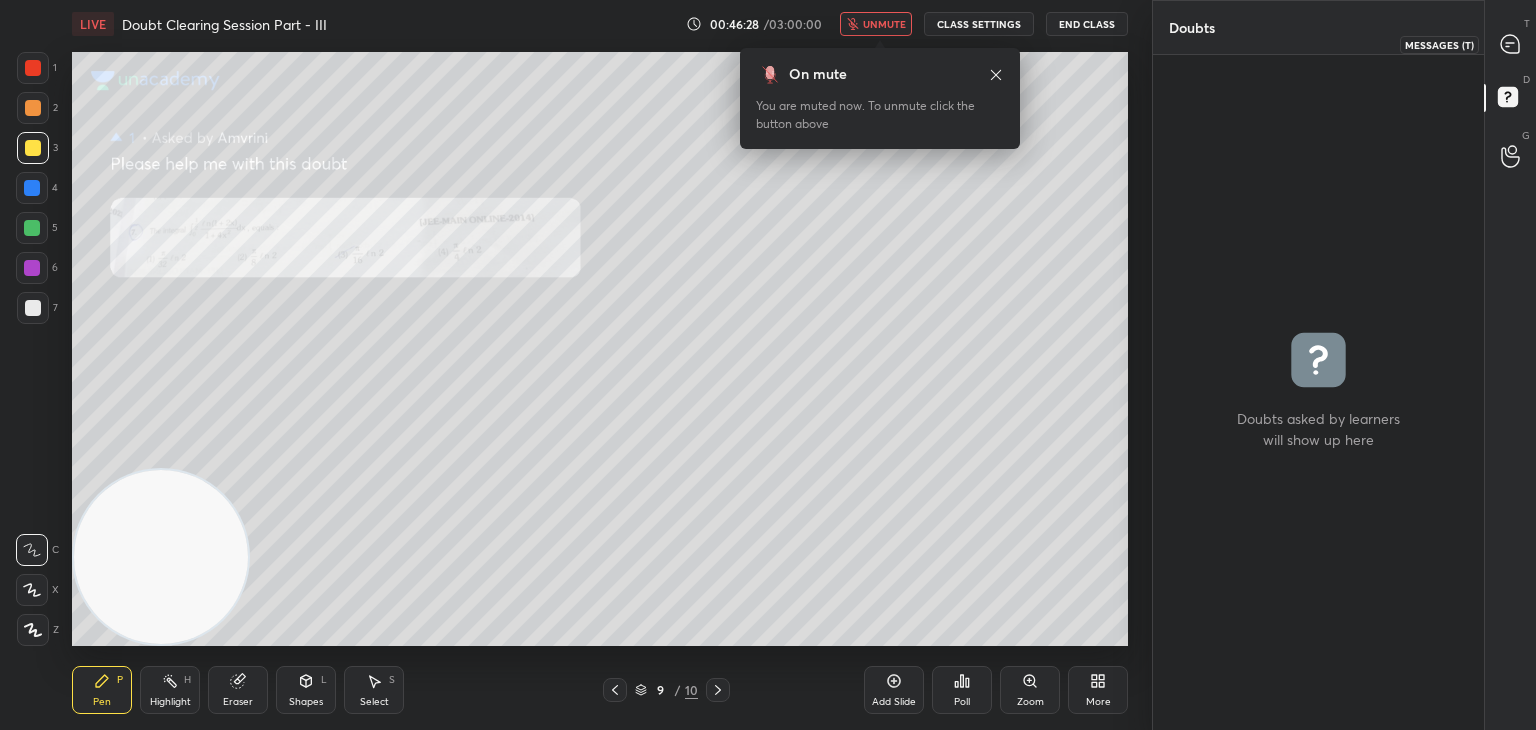 click 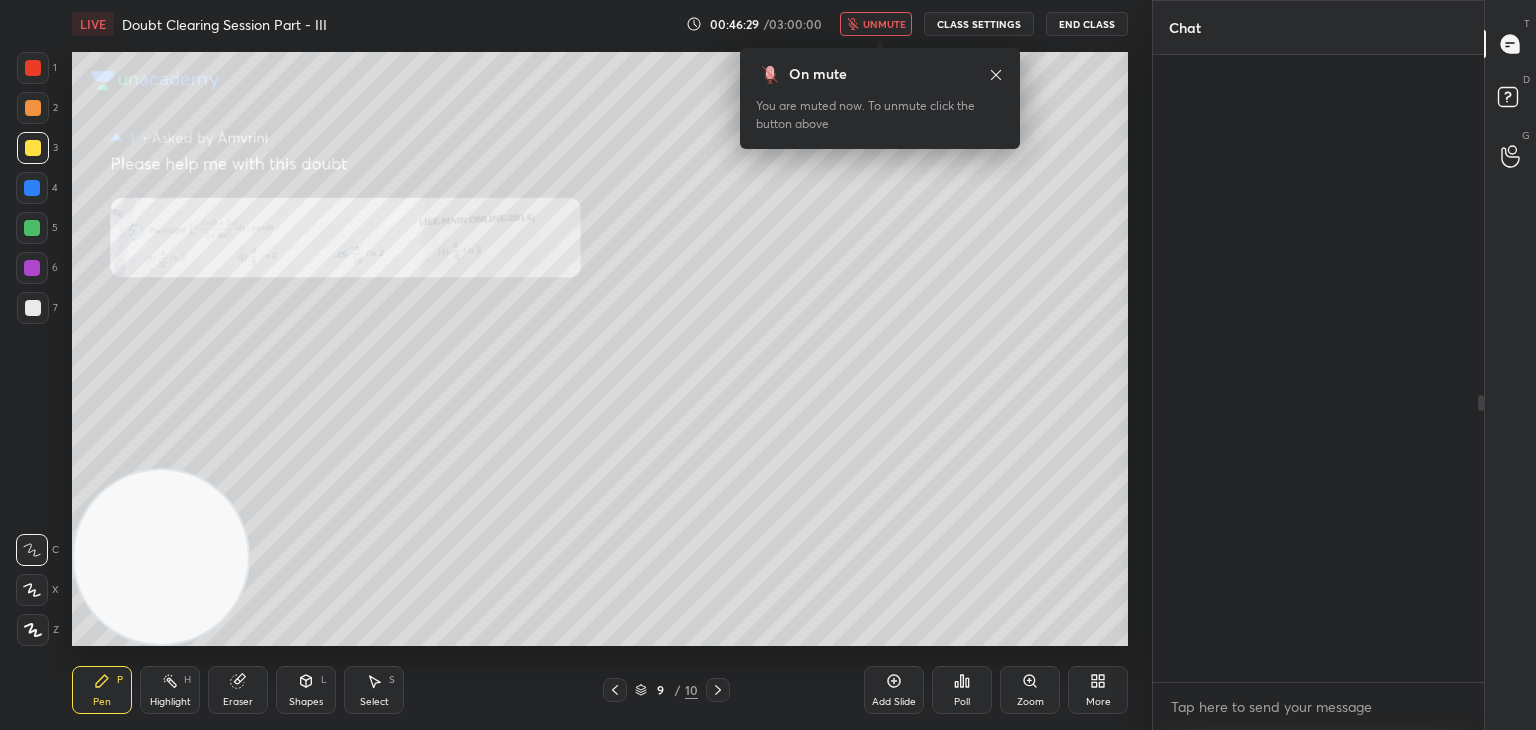 scroll, scrollTop: 742, scrollLeft: 0, axis: vertical 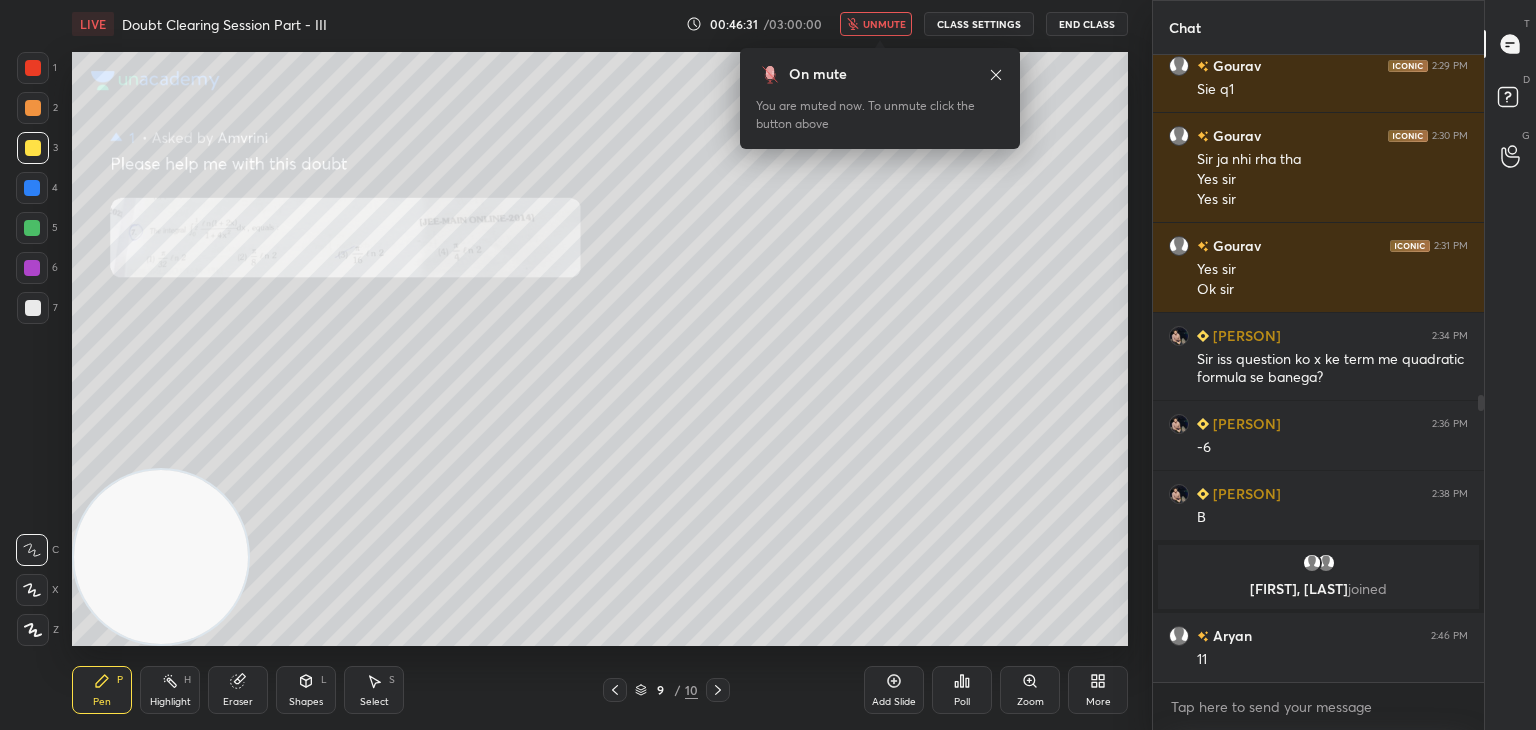 click 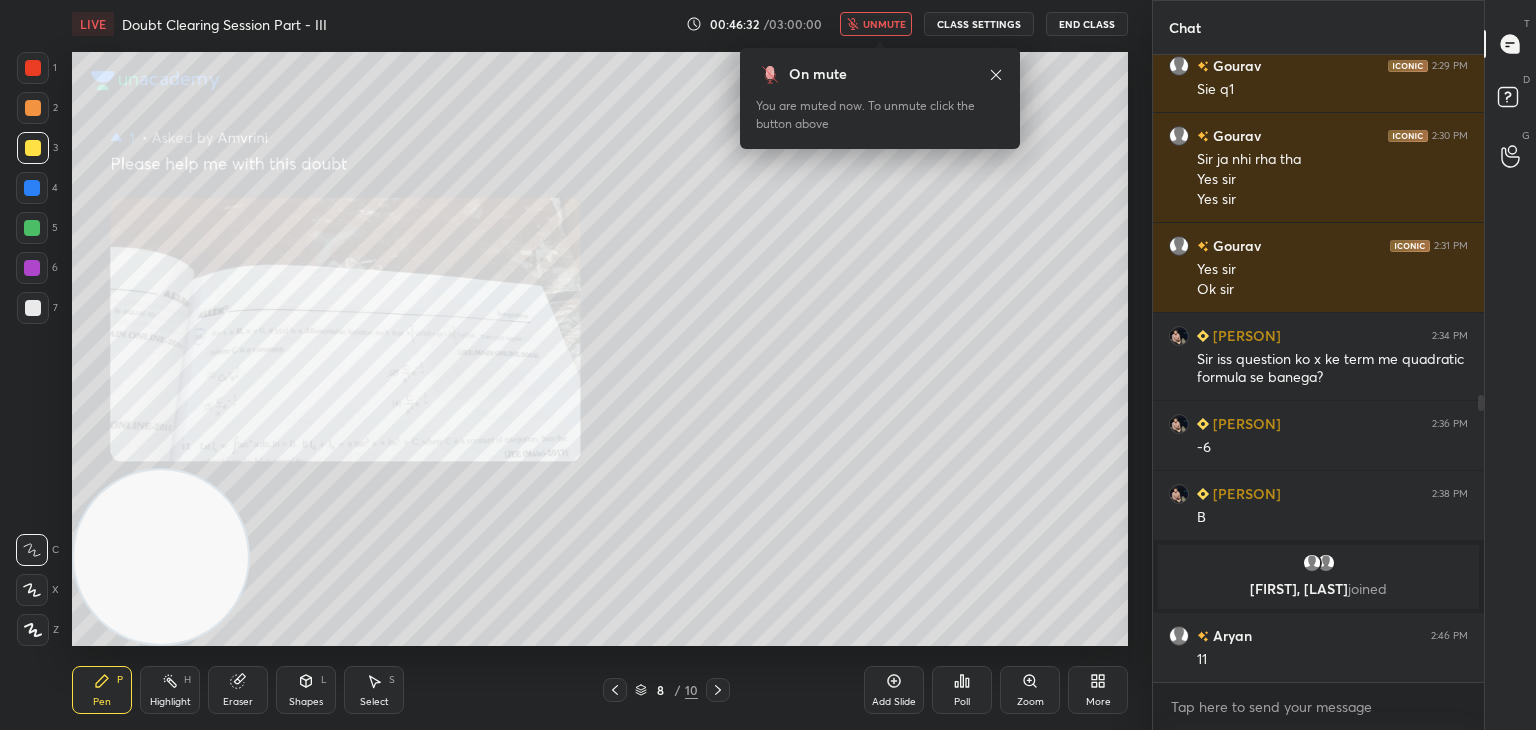 click 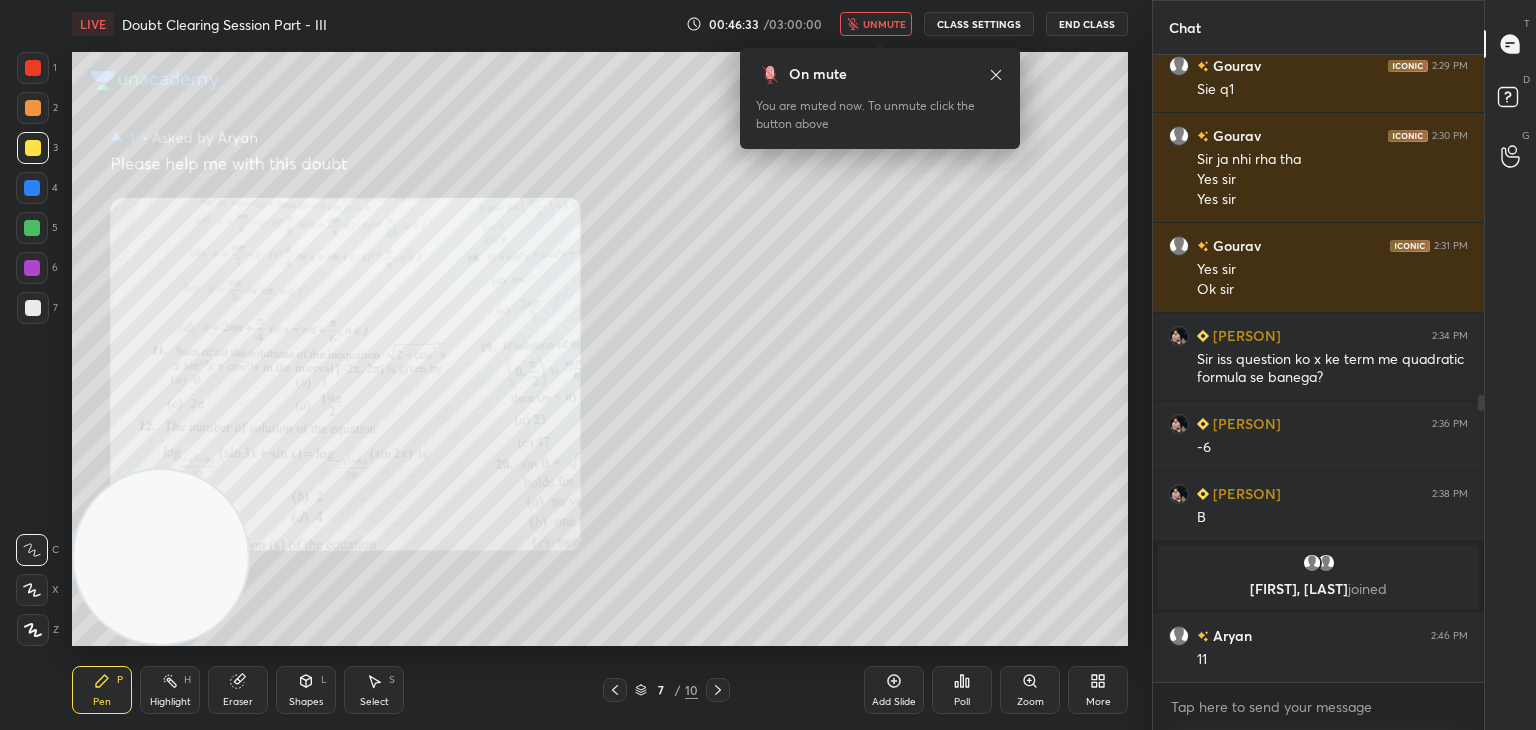 click 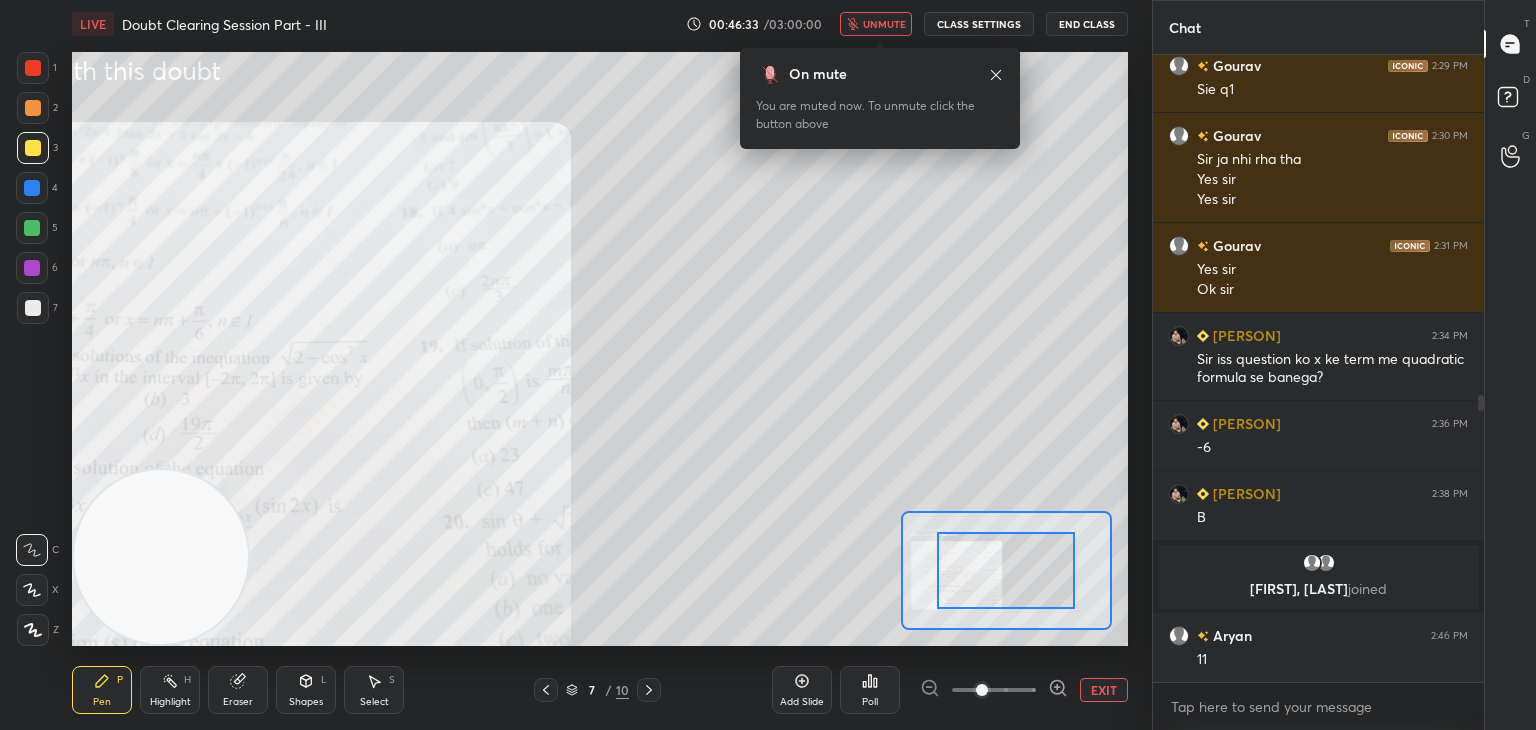 click at bounding box center [994, 690] 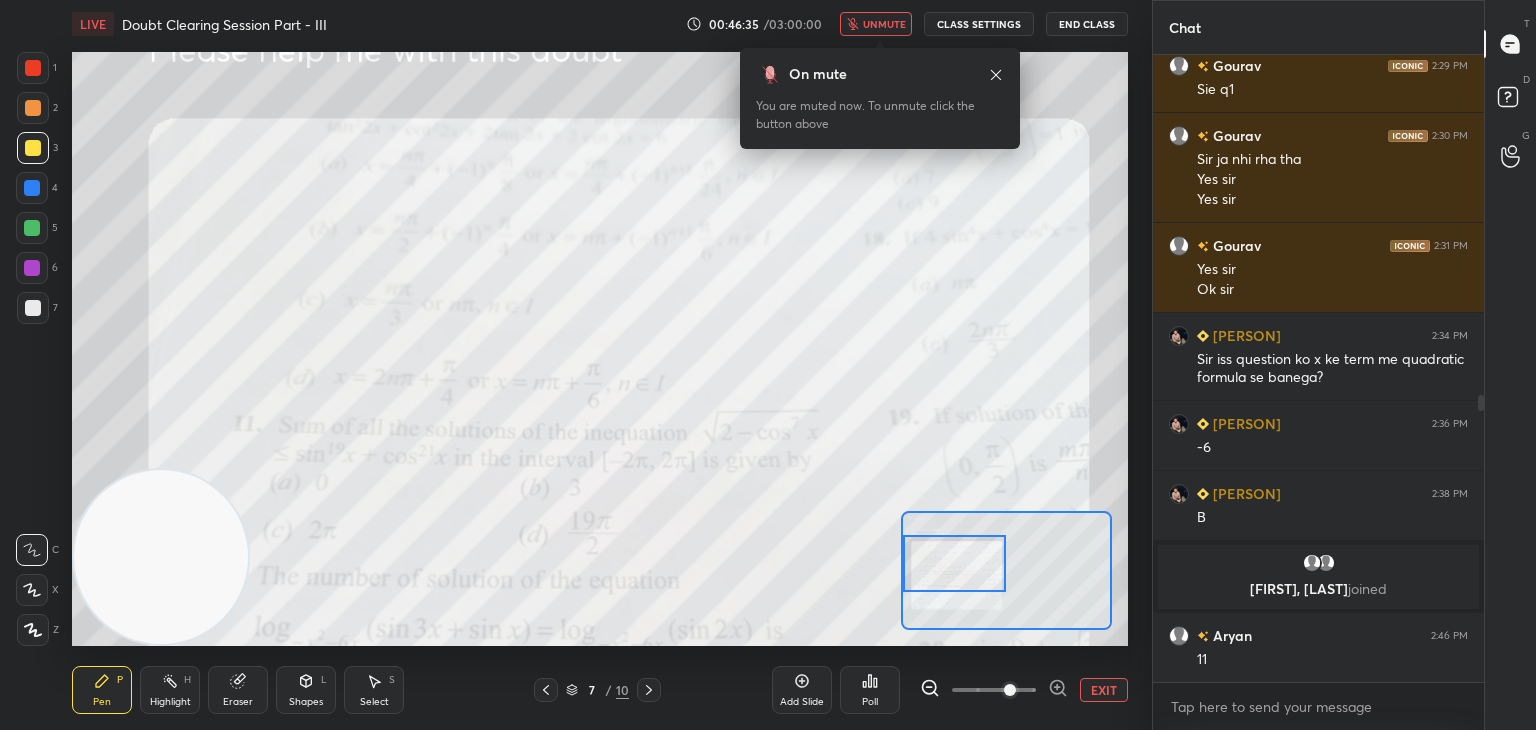 drag, startPoint x: 1001, startPoint y: 591, endPoint x: 973, endPoint y: 561, distance: 41.036568 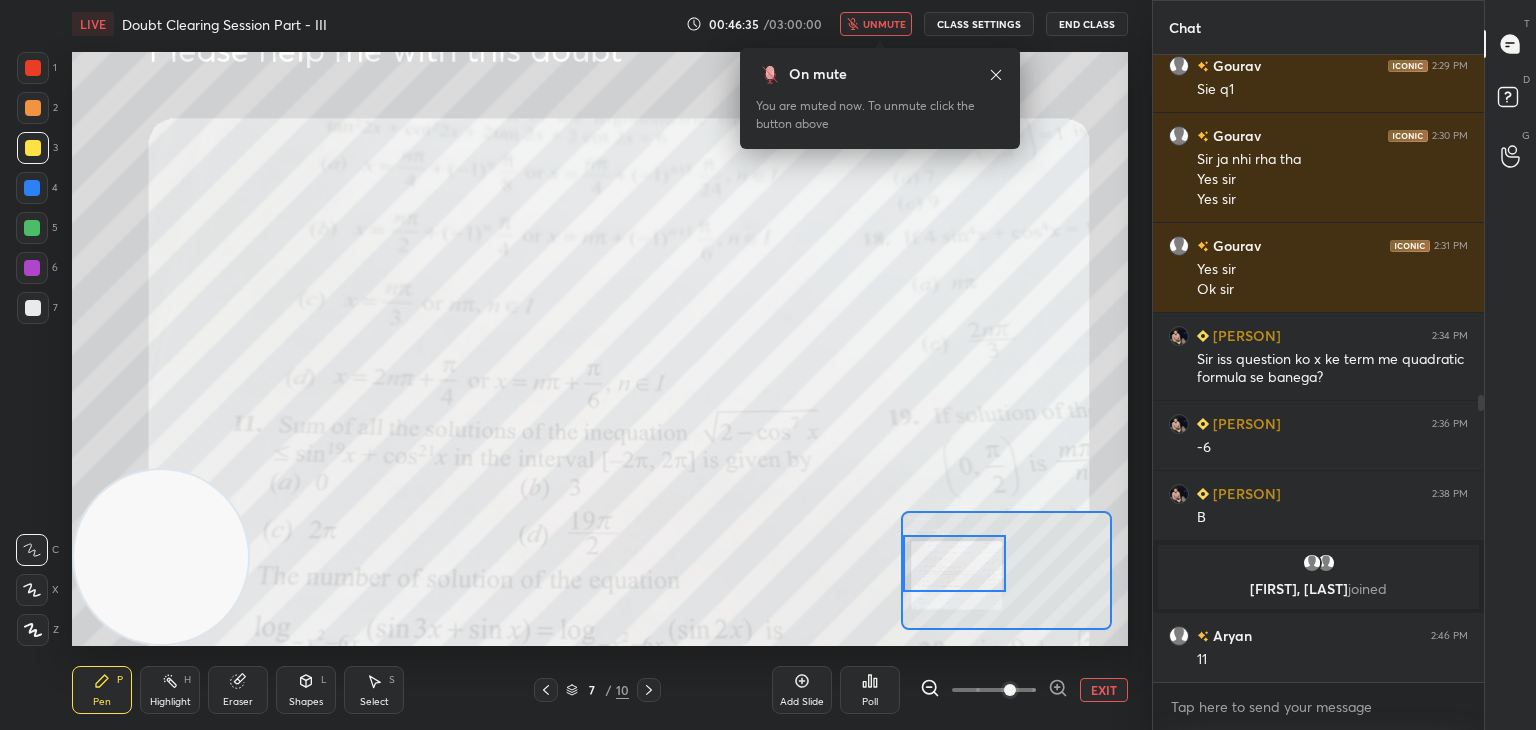 click at bounding box center (955, 563) 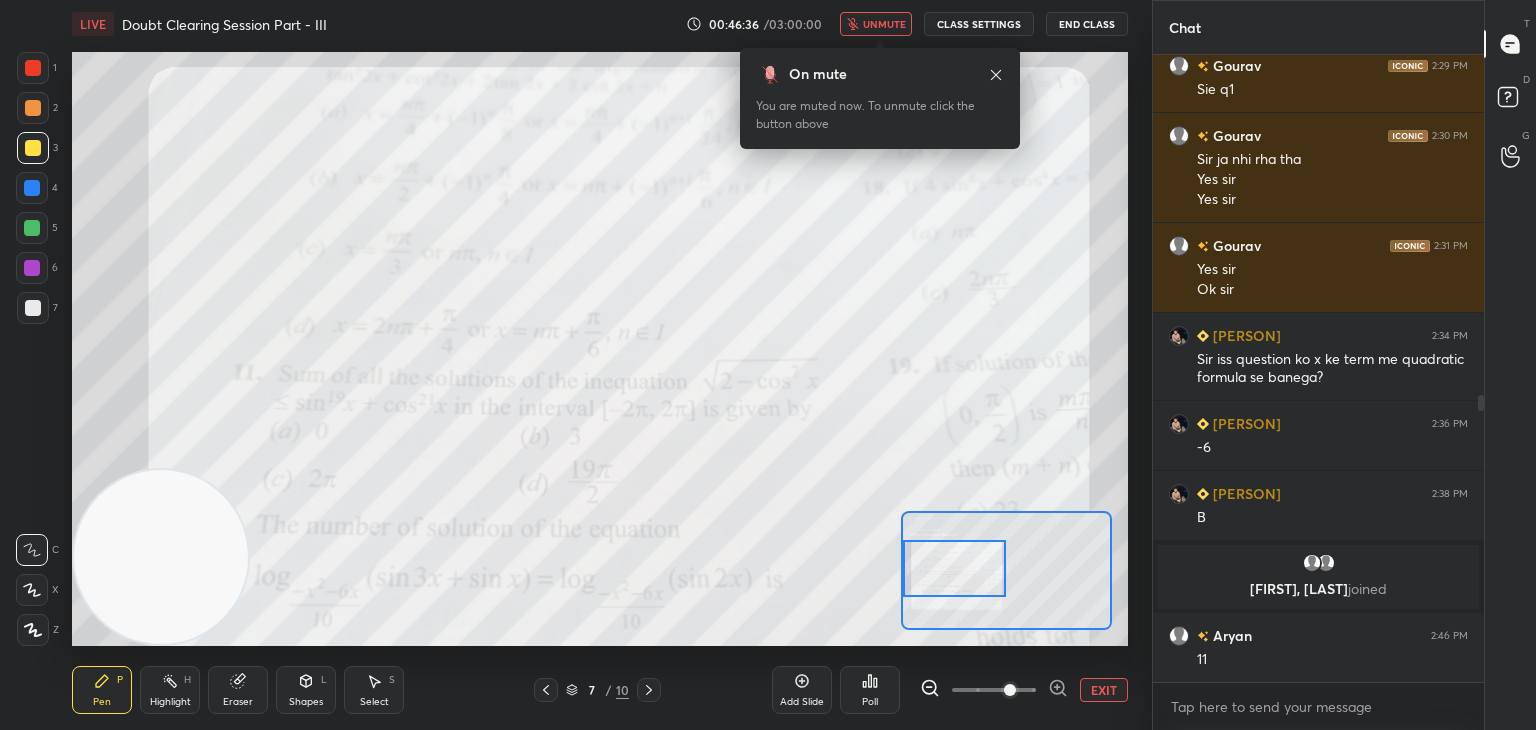 click on "unmute" at bounding box center (884, 24) 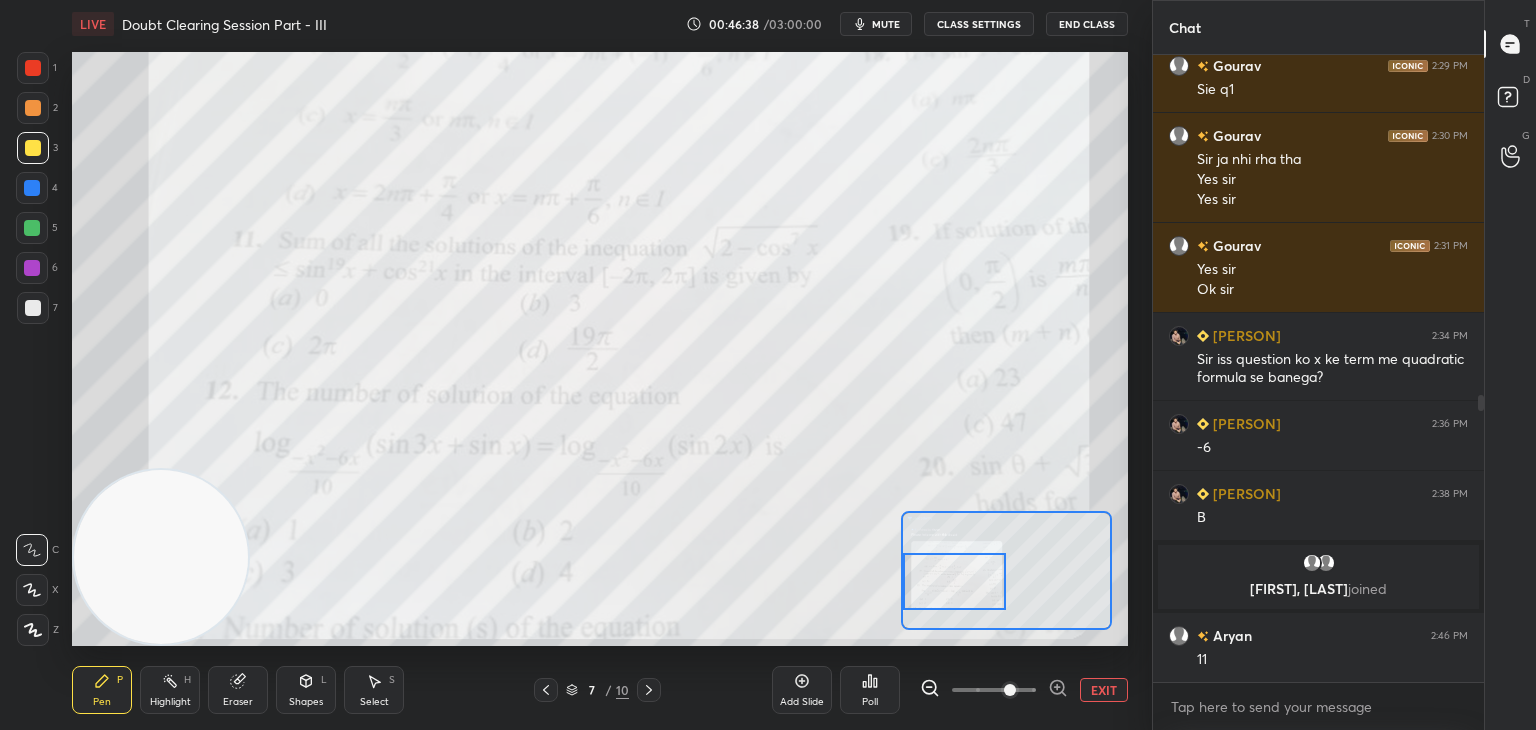 click at bounding box center (955, 581) 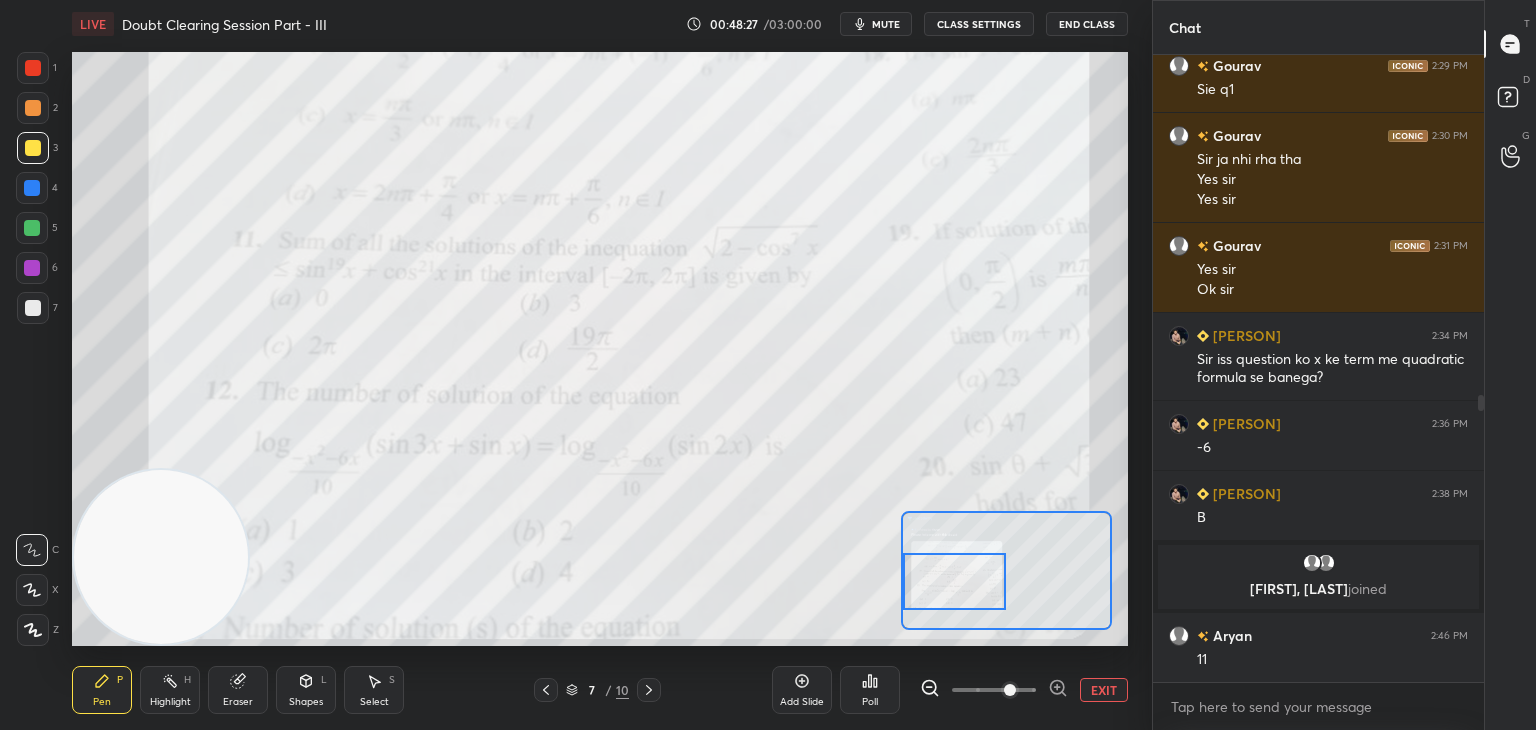 click on "Add Slide Poll EXIT" at bounding box center (950, 690) 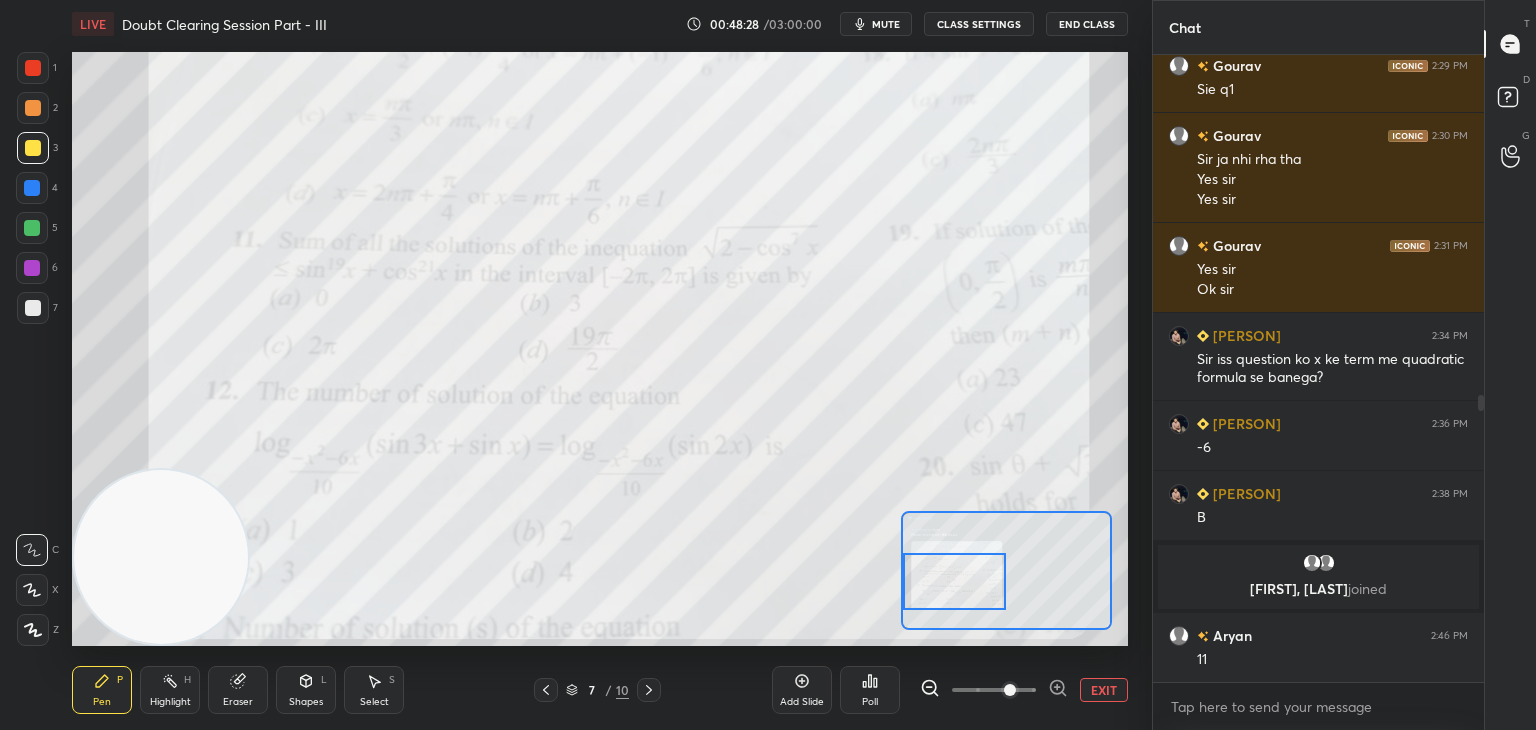 drag, startPoint x: 1114, startPoint y: 692, endPoint x: 1135, endPoint y: 677, distance: 25.806976 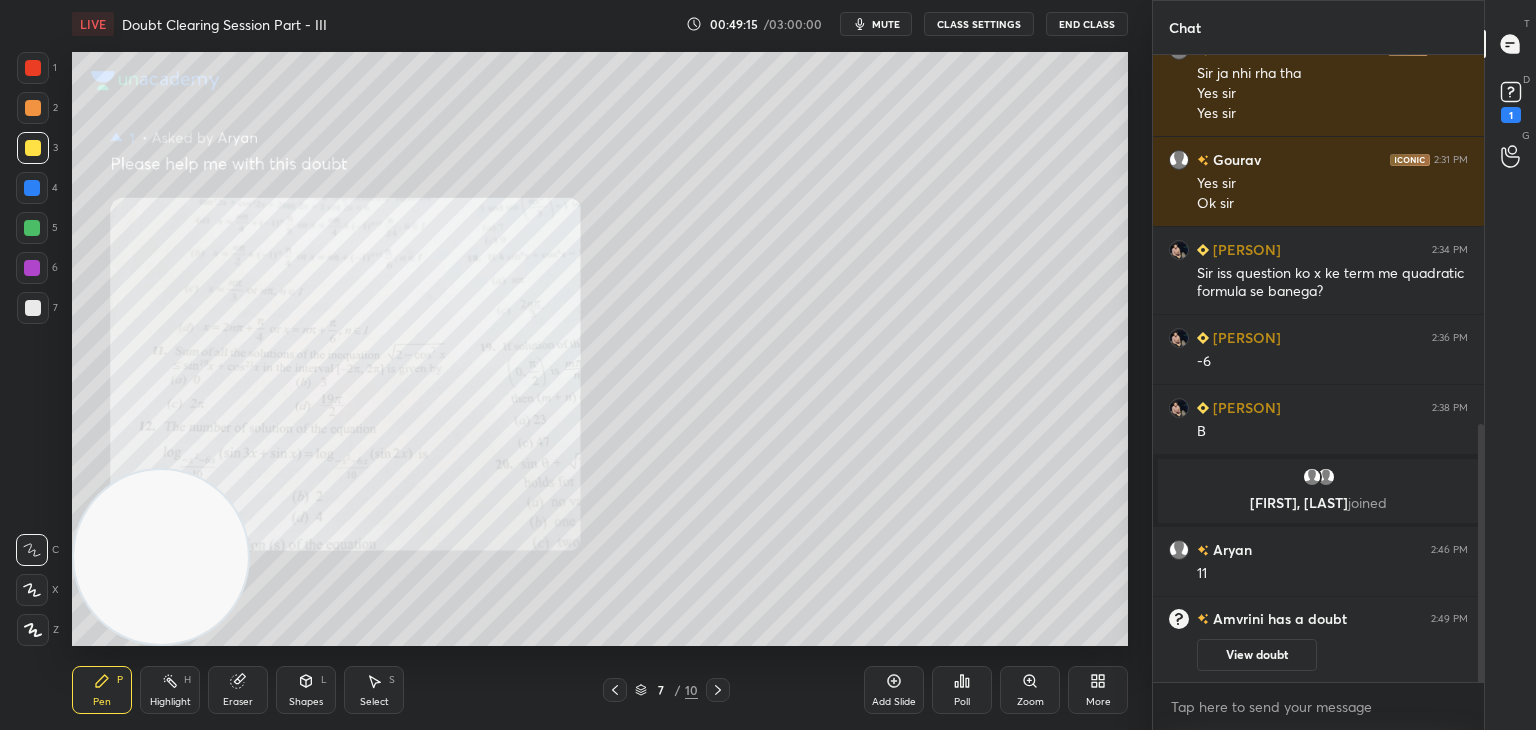 scroll, scrollTop: 898, scrollLeft: 0, axis: vertical 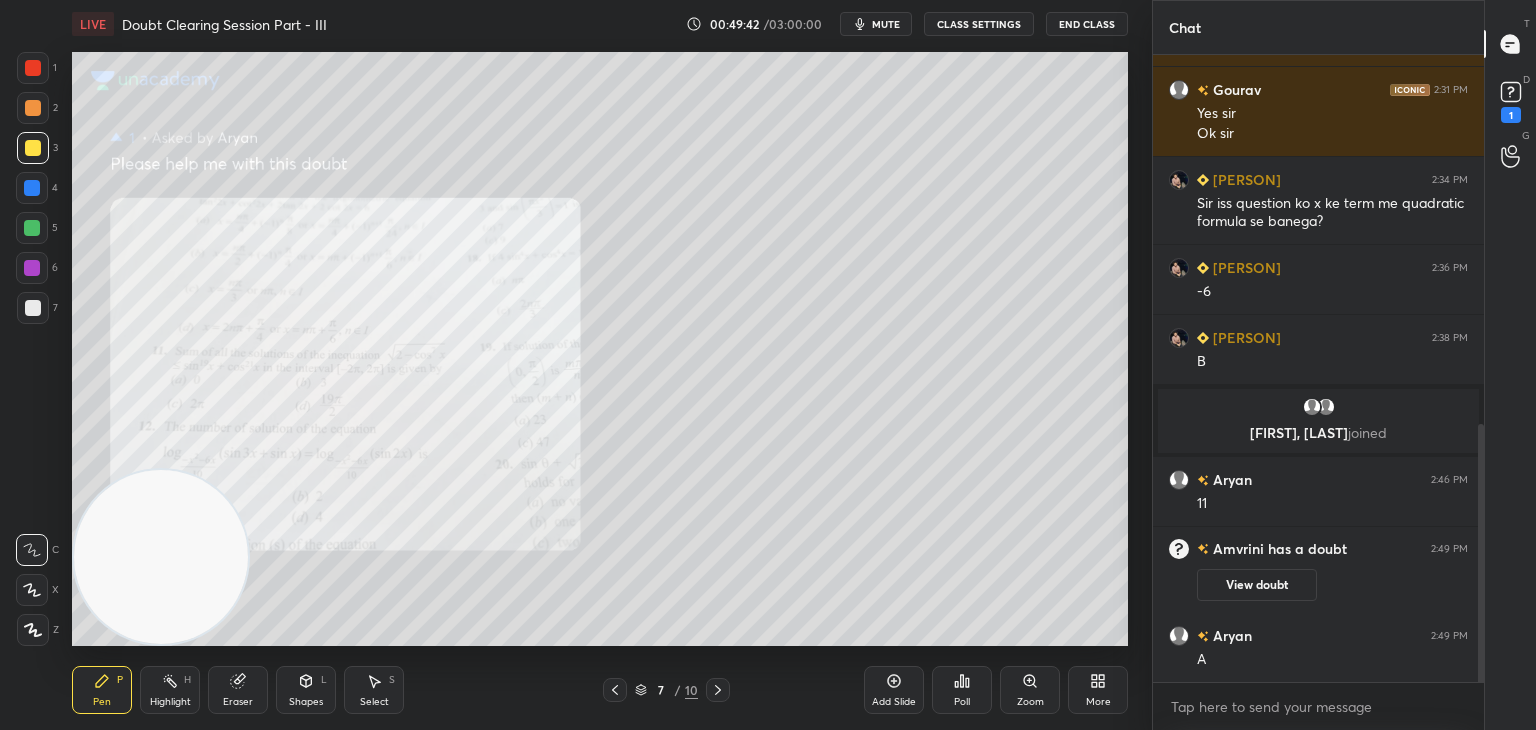 click 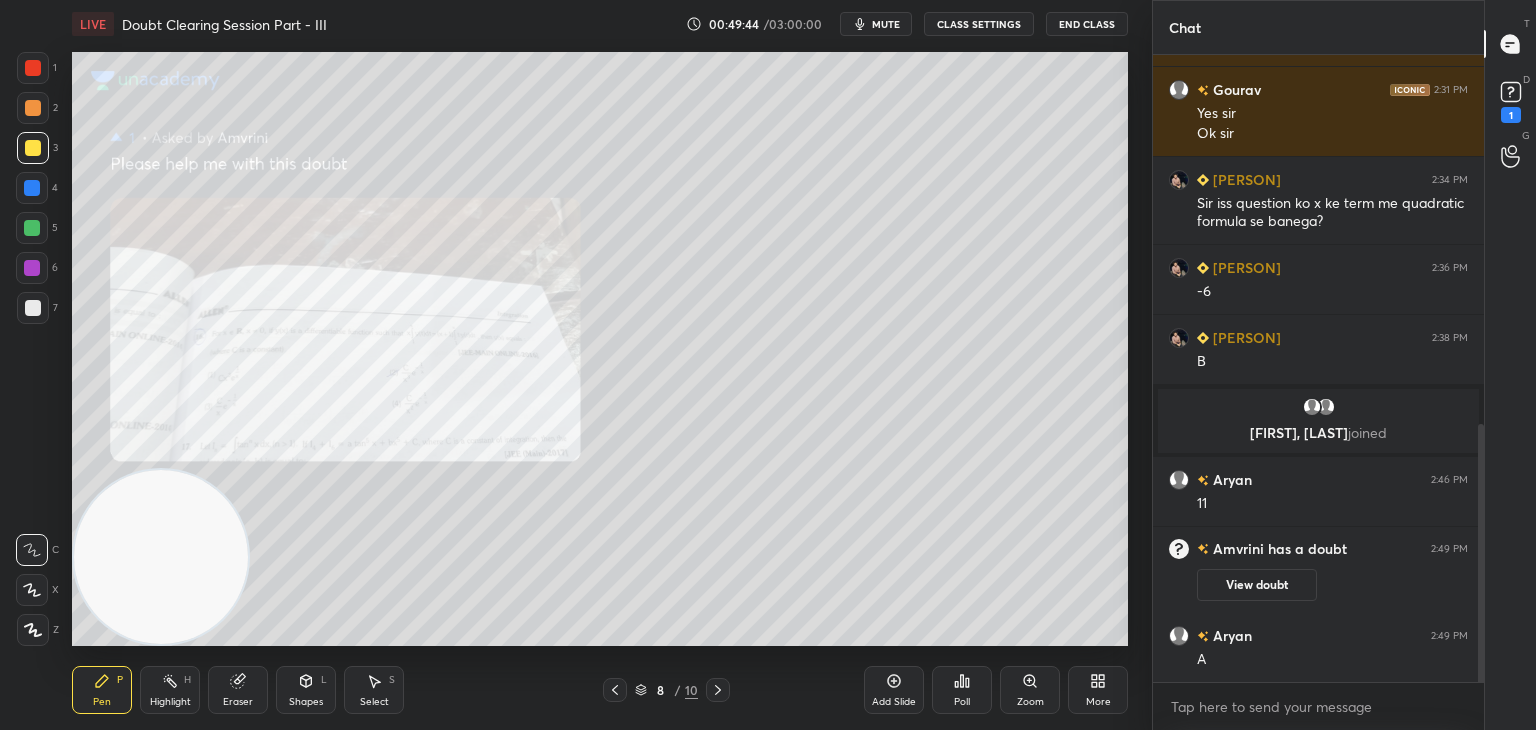 click on "Zoom" at bounding box center [1030, 690] 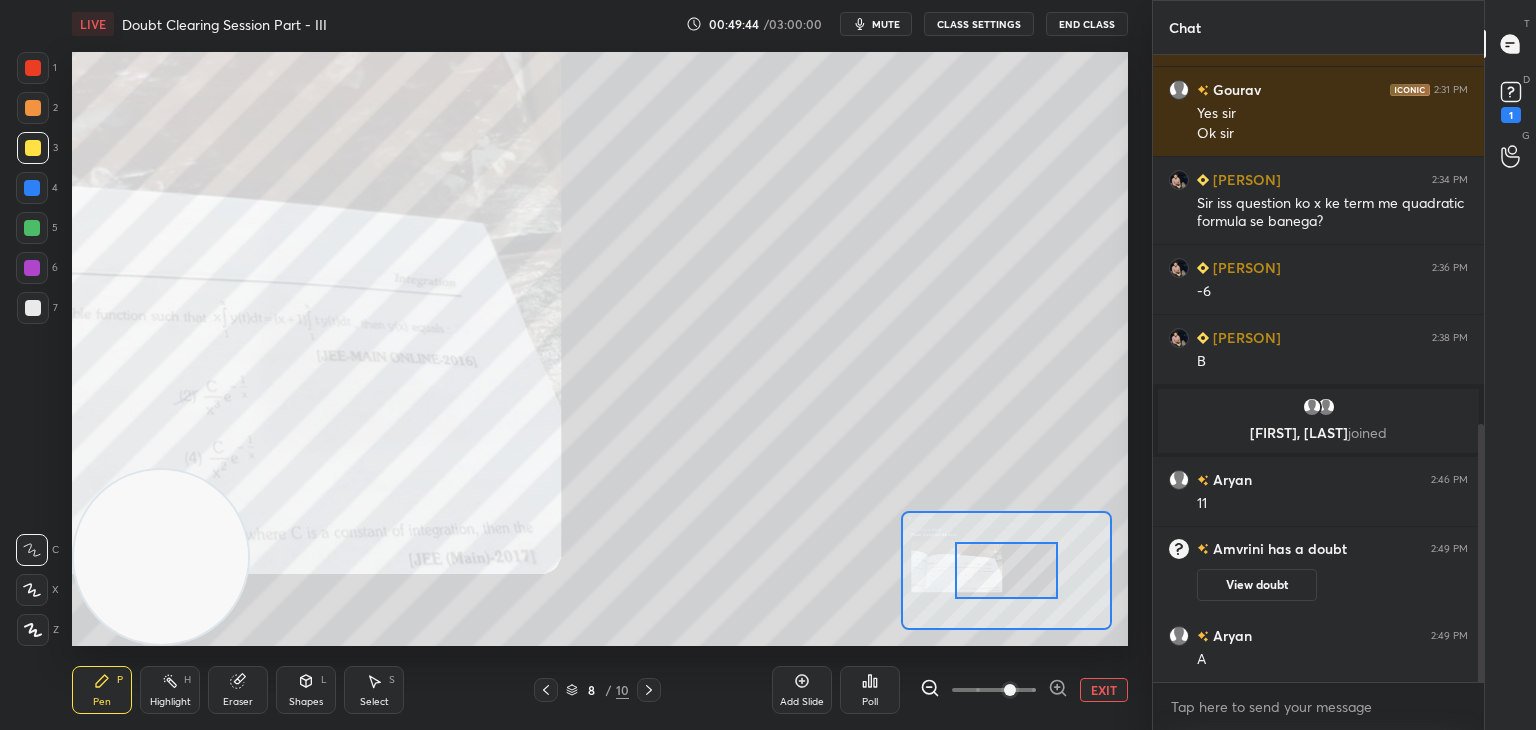 click at bounding box center [994, 690] 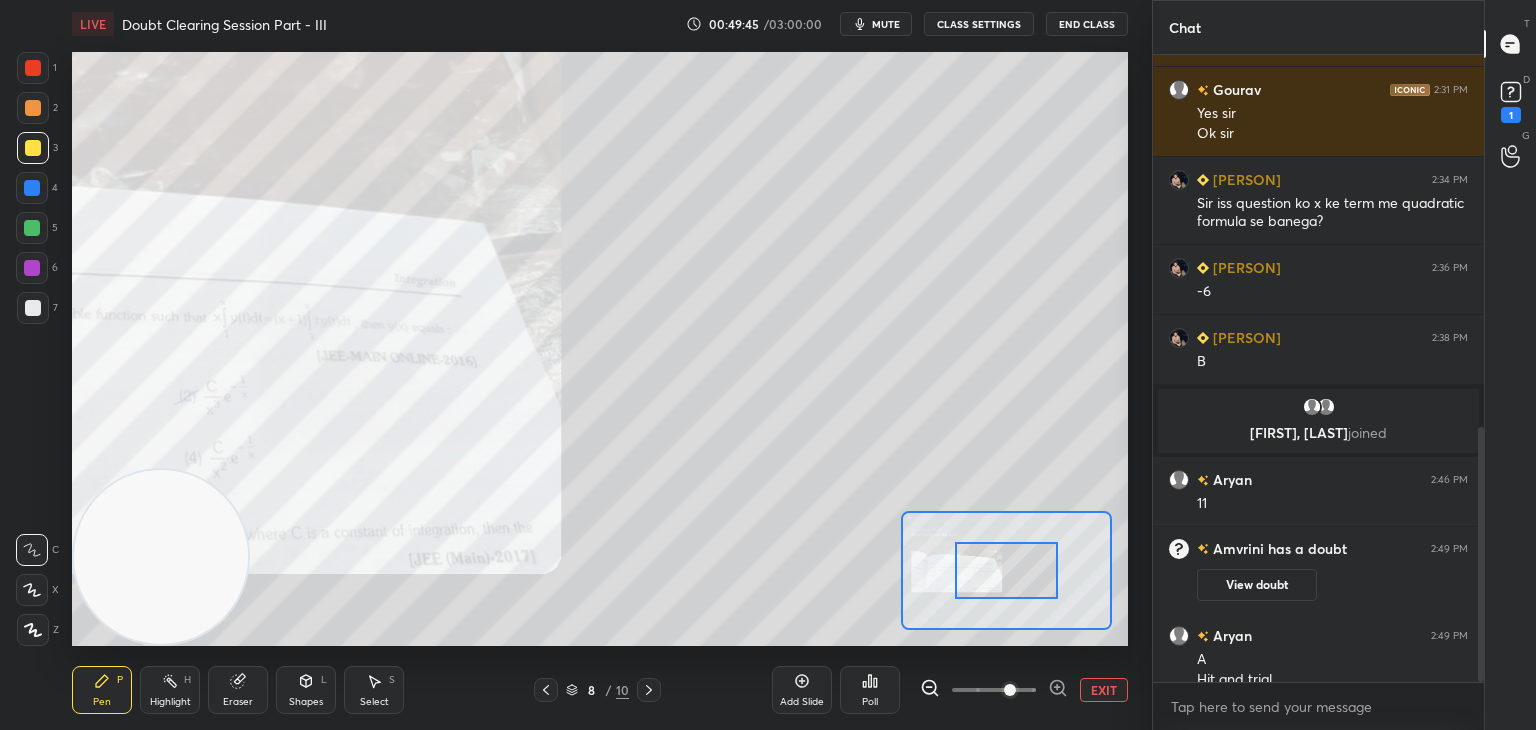 scroll, scrollTop: 918, scrollLeft: 0, axis: vertical 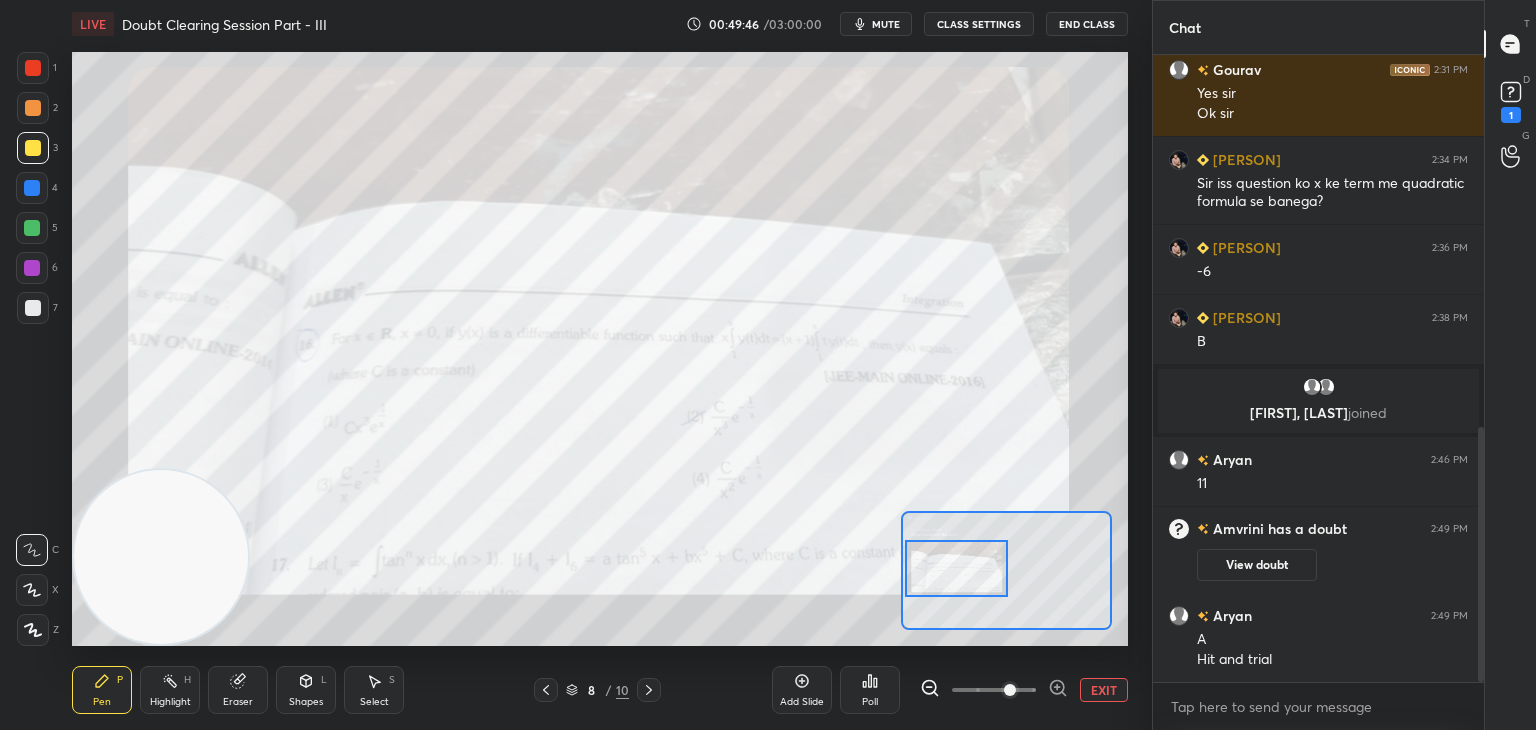 drag, startPoint x: 991, startPoint y: 596, endPoint x: 949, endPoint y: 597, distance: 42.0119 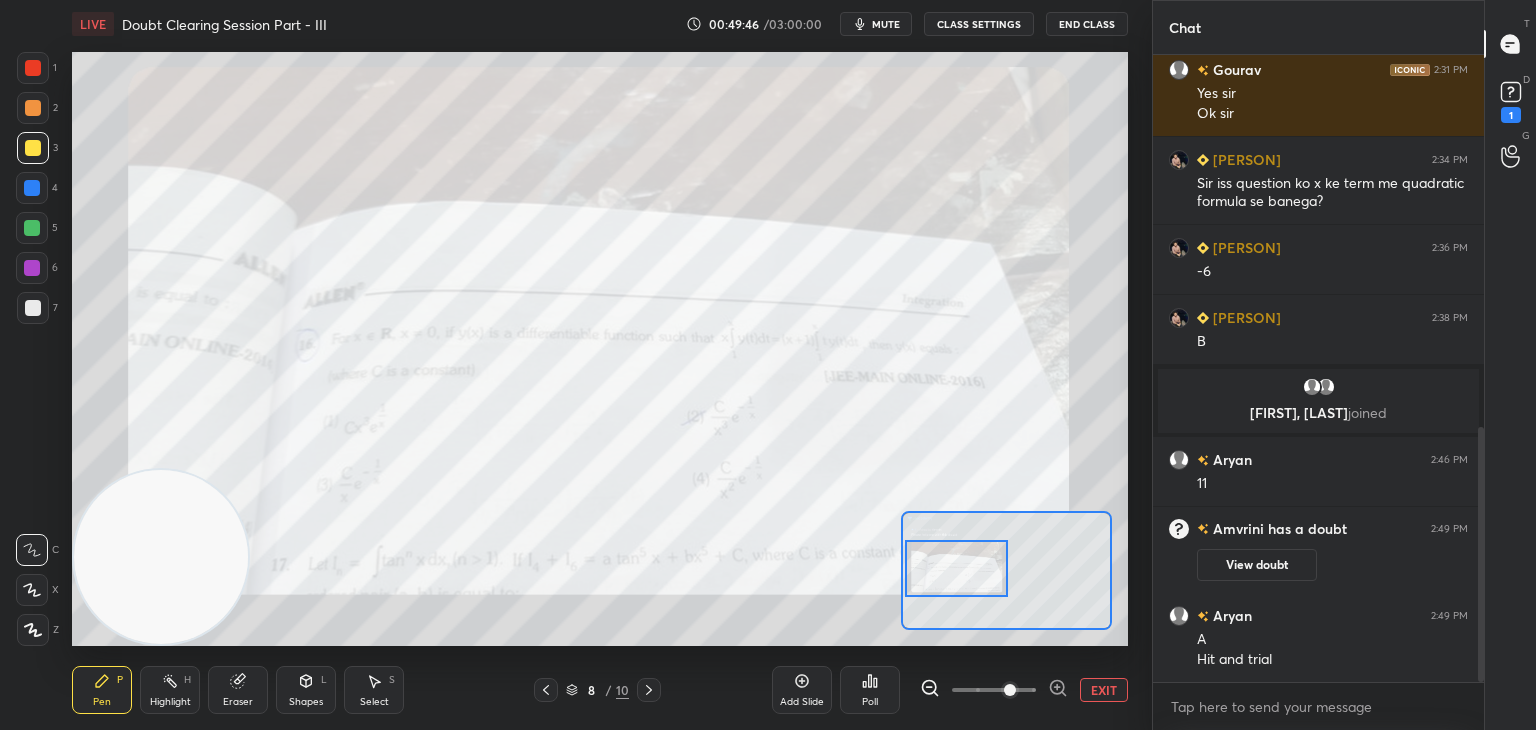 click at bounding box center [957, 568] 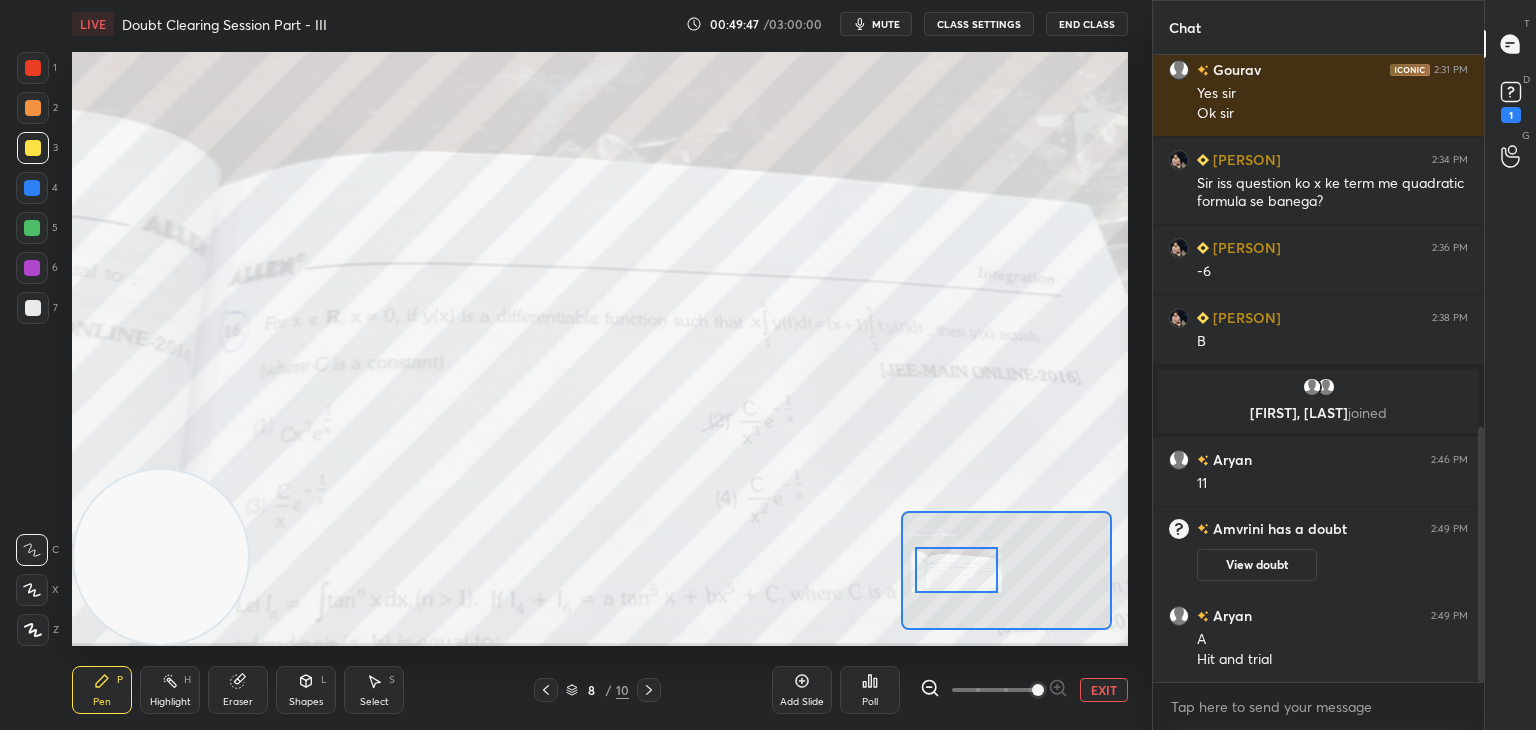click at bounding box center (994, 690) 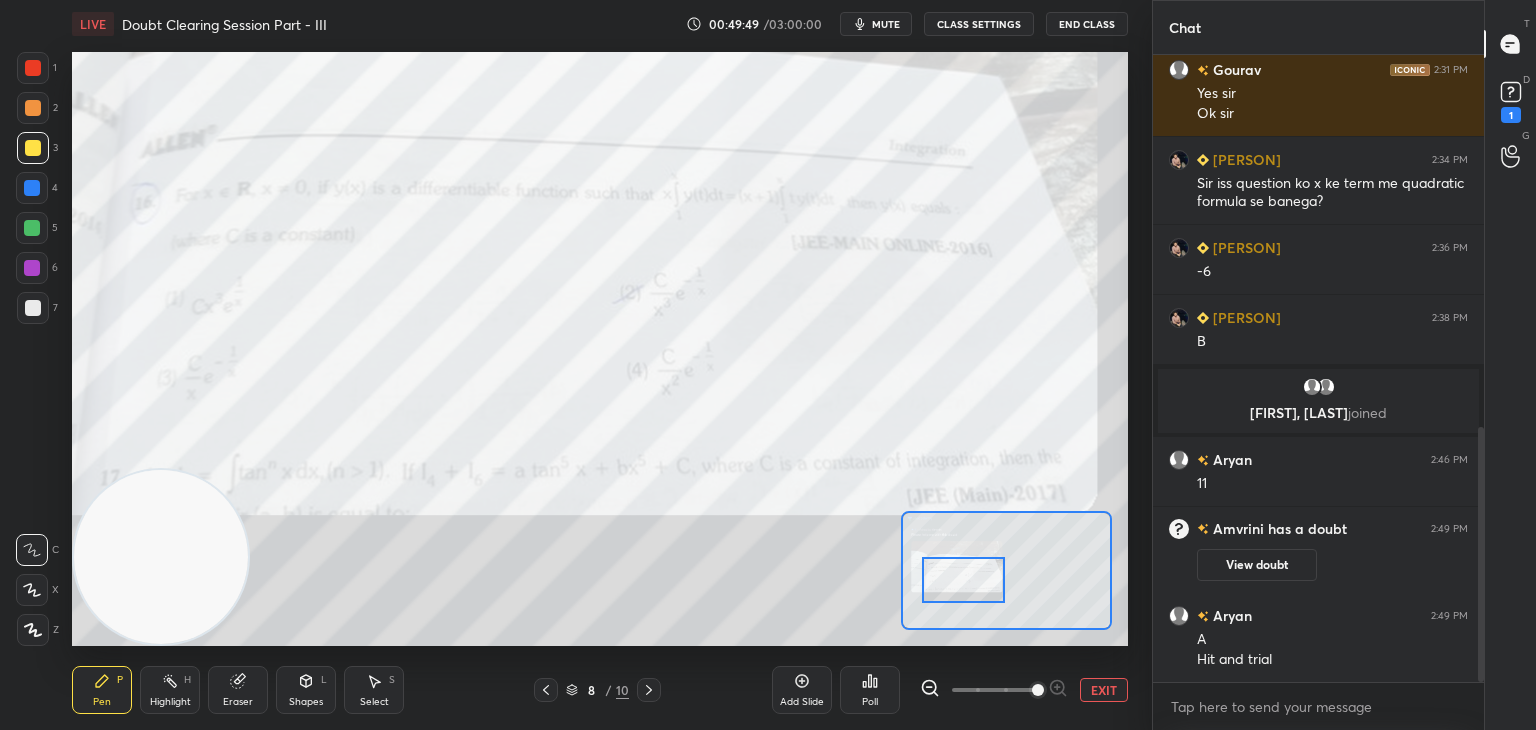 drag, startPoint x: 971, startPoint y: 572, endPoint x: 977, endPoint y: 582, distance: 11.661903 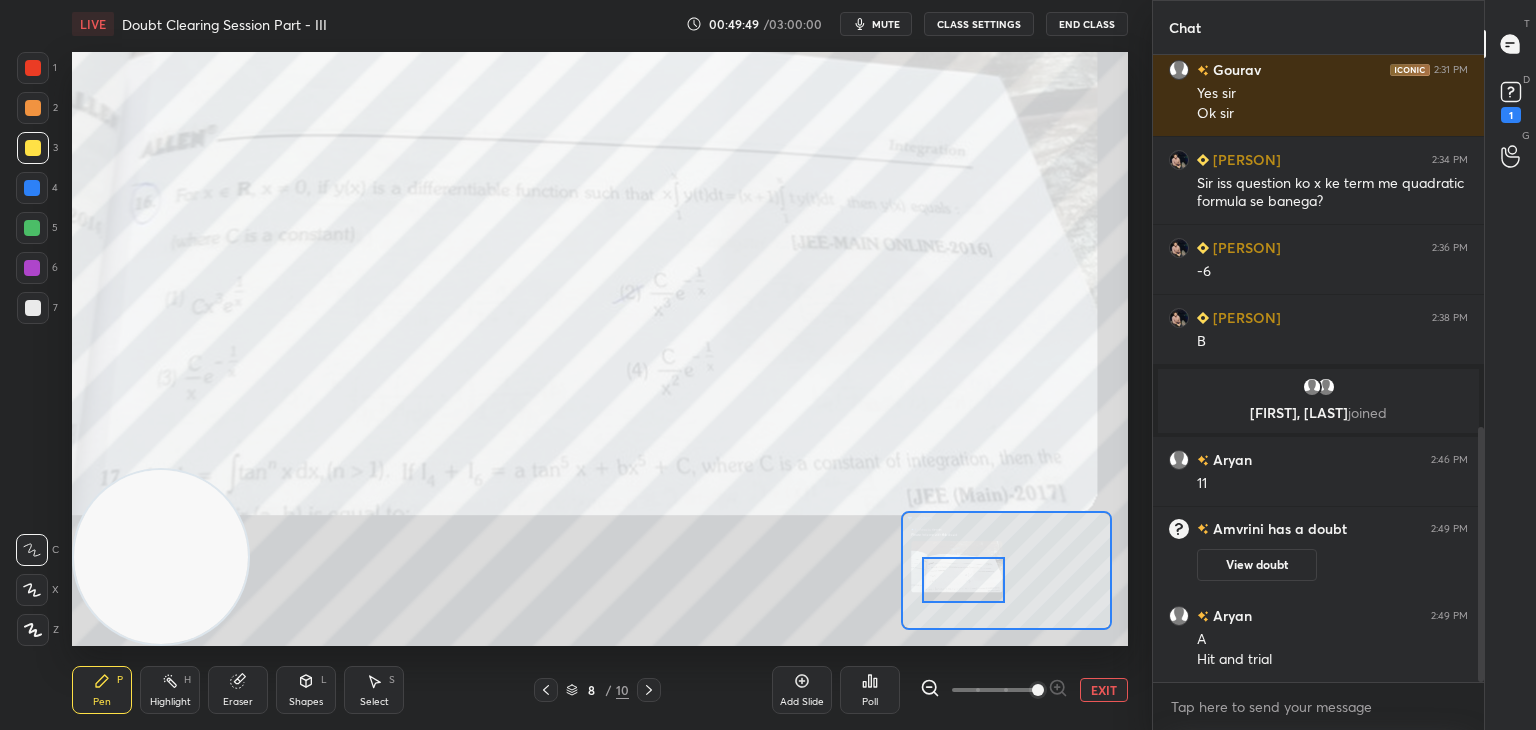 click at bounding box center [963, 580] 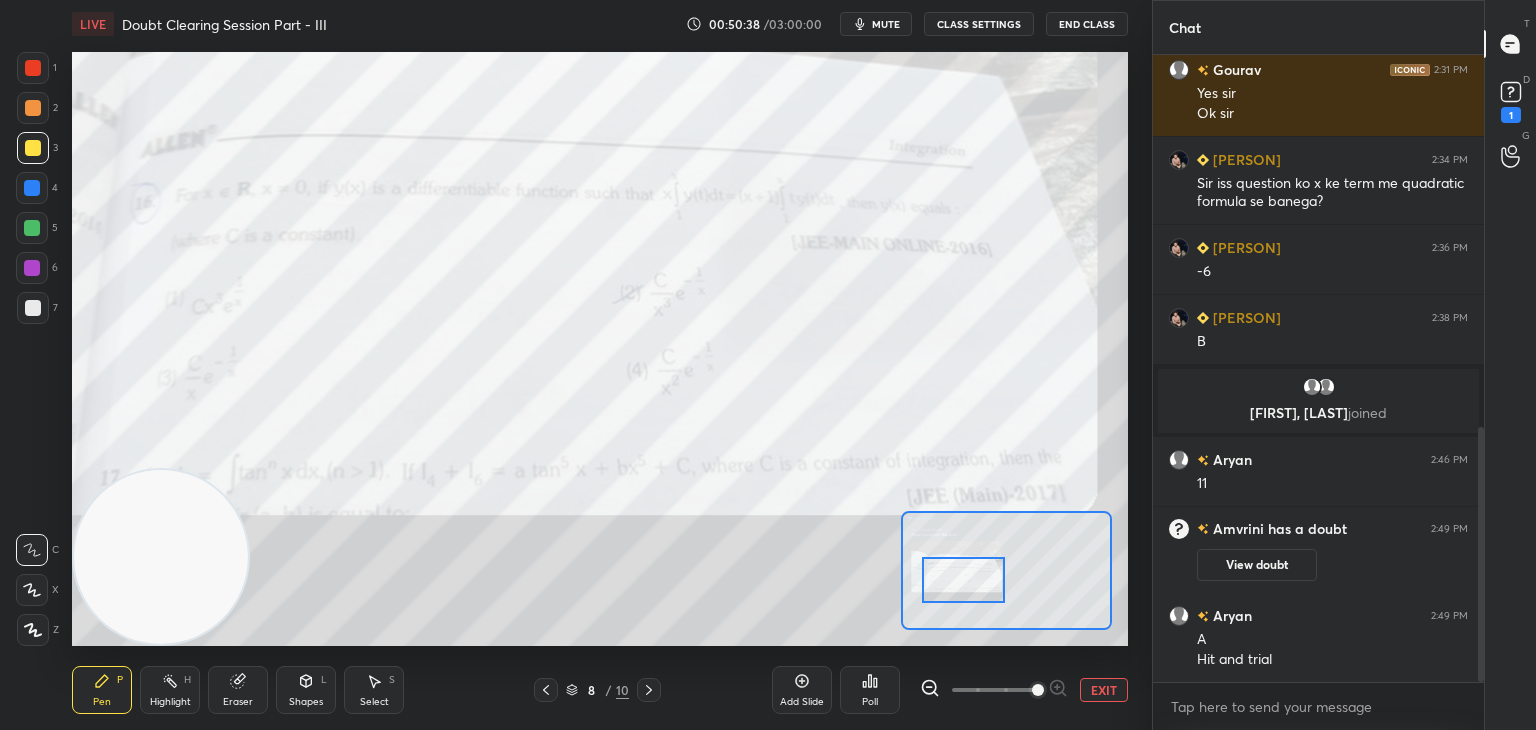 click on "EXIT" at bounding box center [1024, 690] 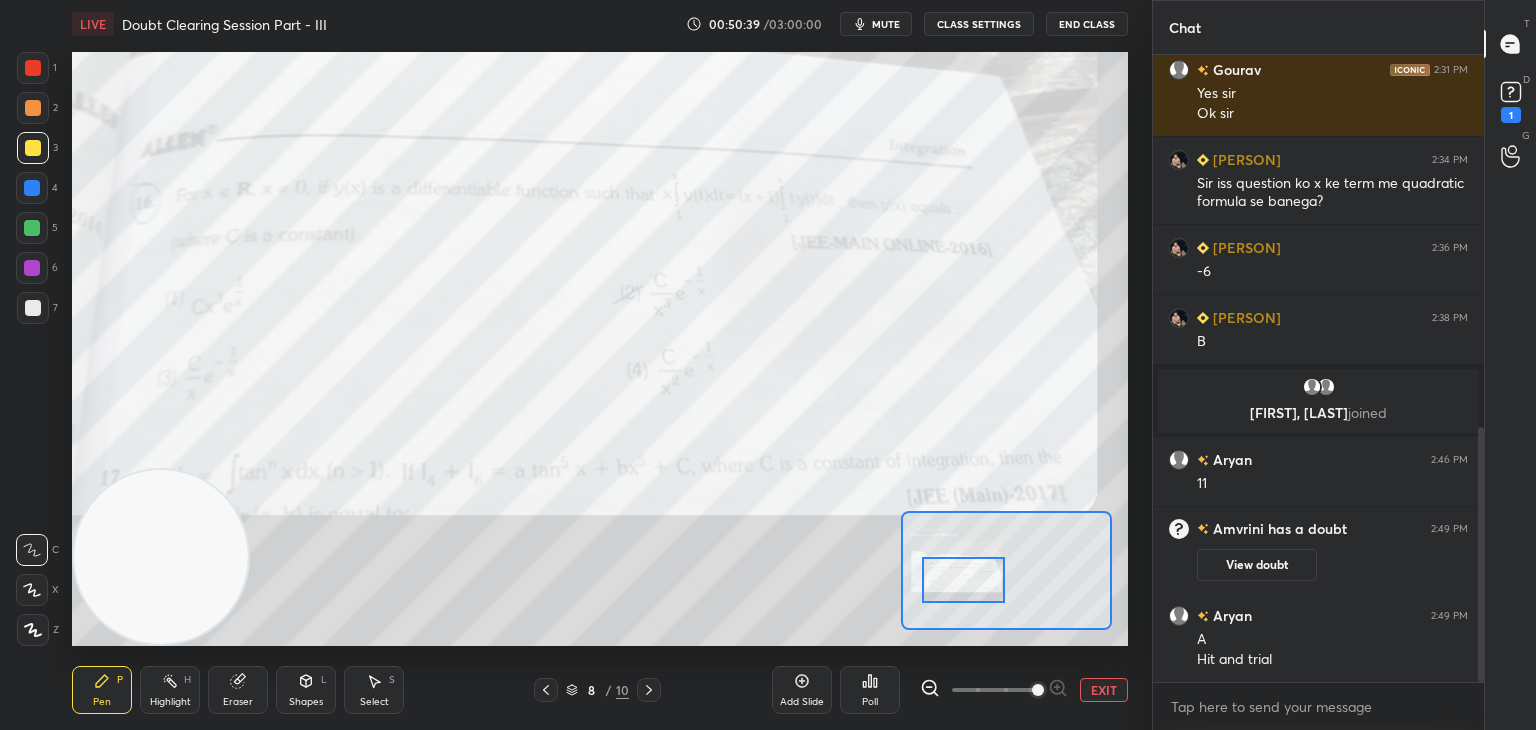 click on "EXIT" at bounding box center (1104, 690) 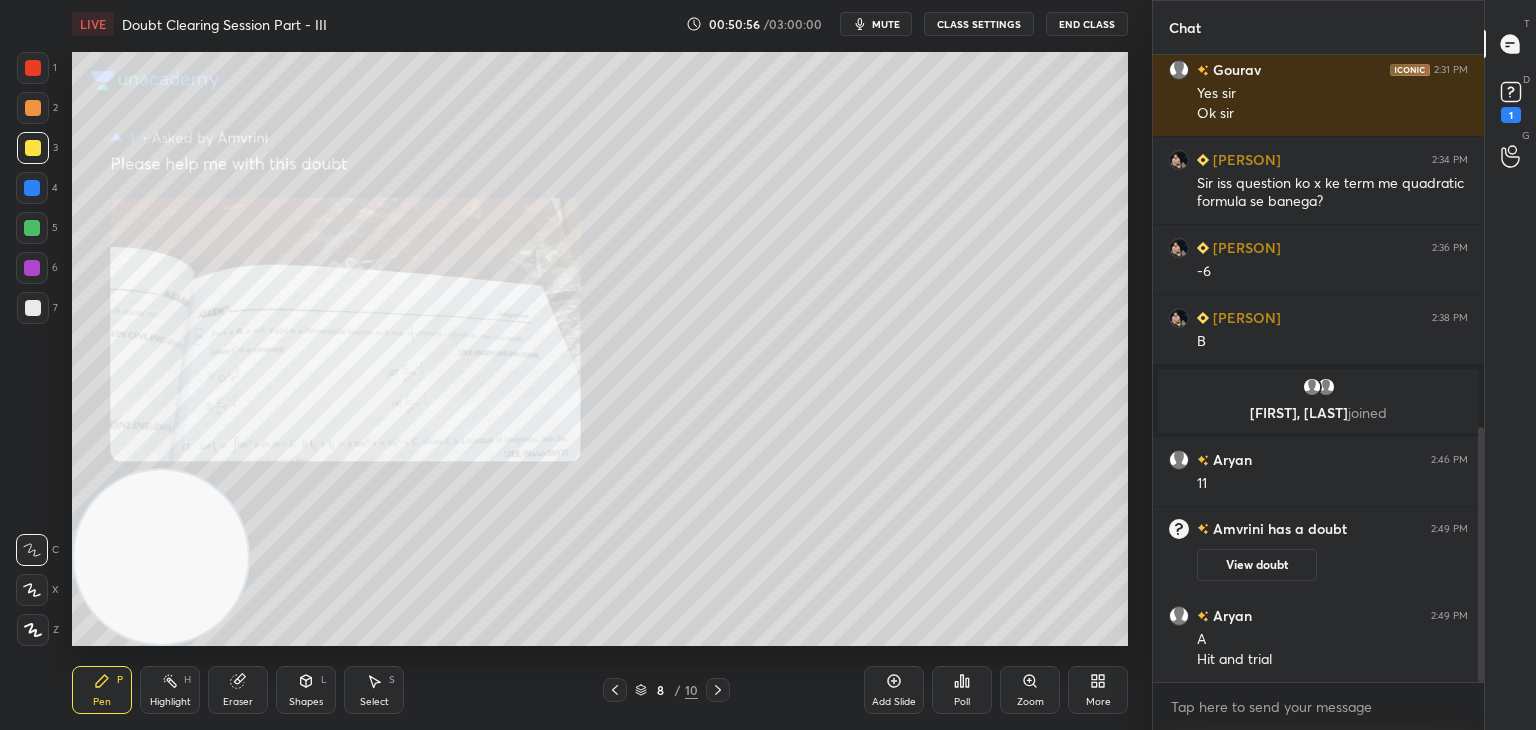 click on "Zoom" at bounding box center [1030, 690] 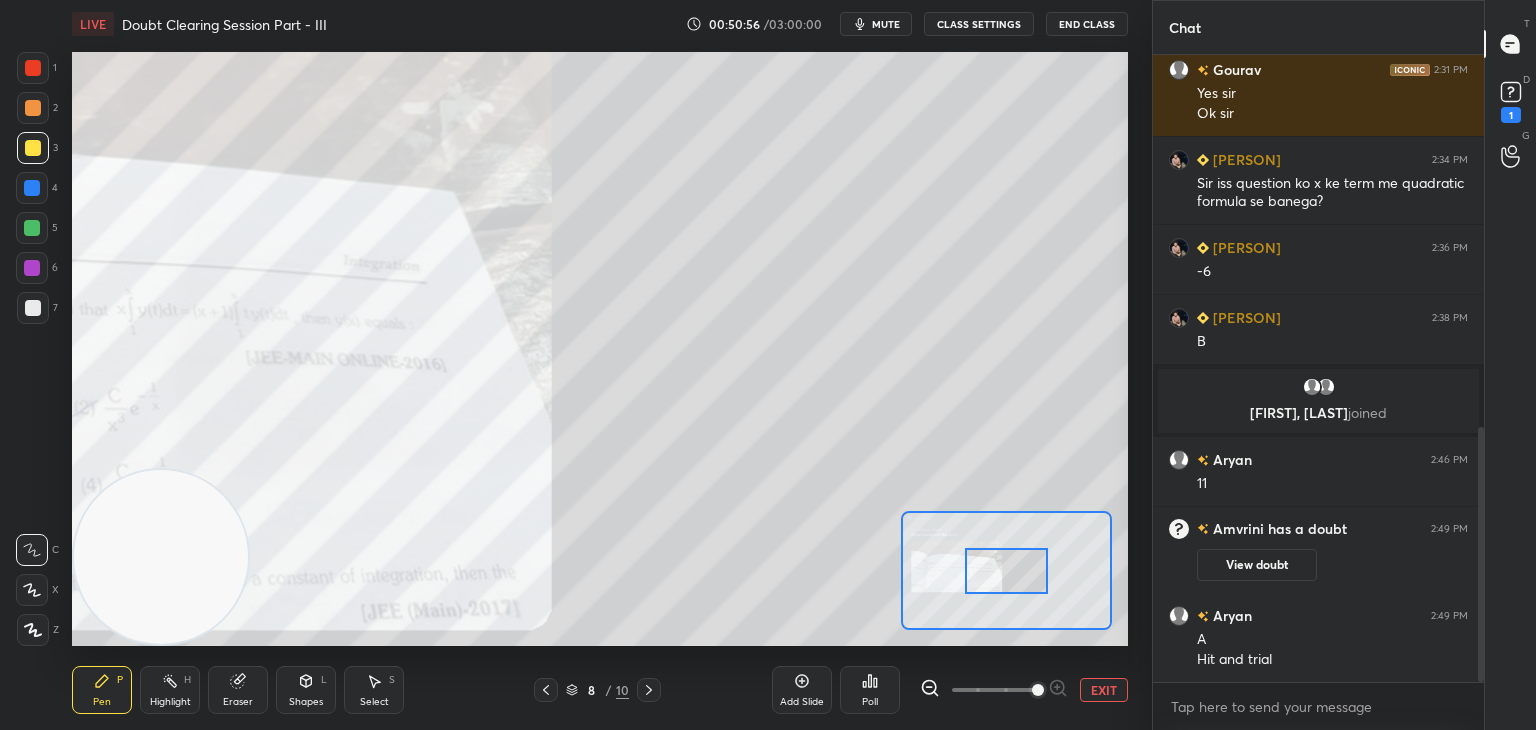 click at bounding box center [994, 690] 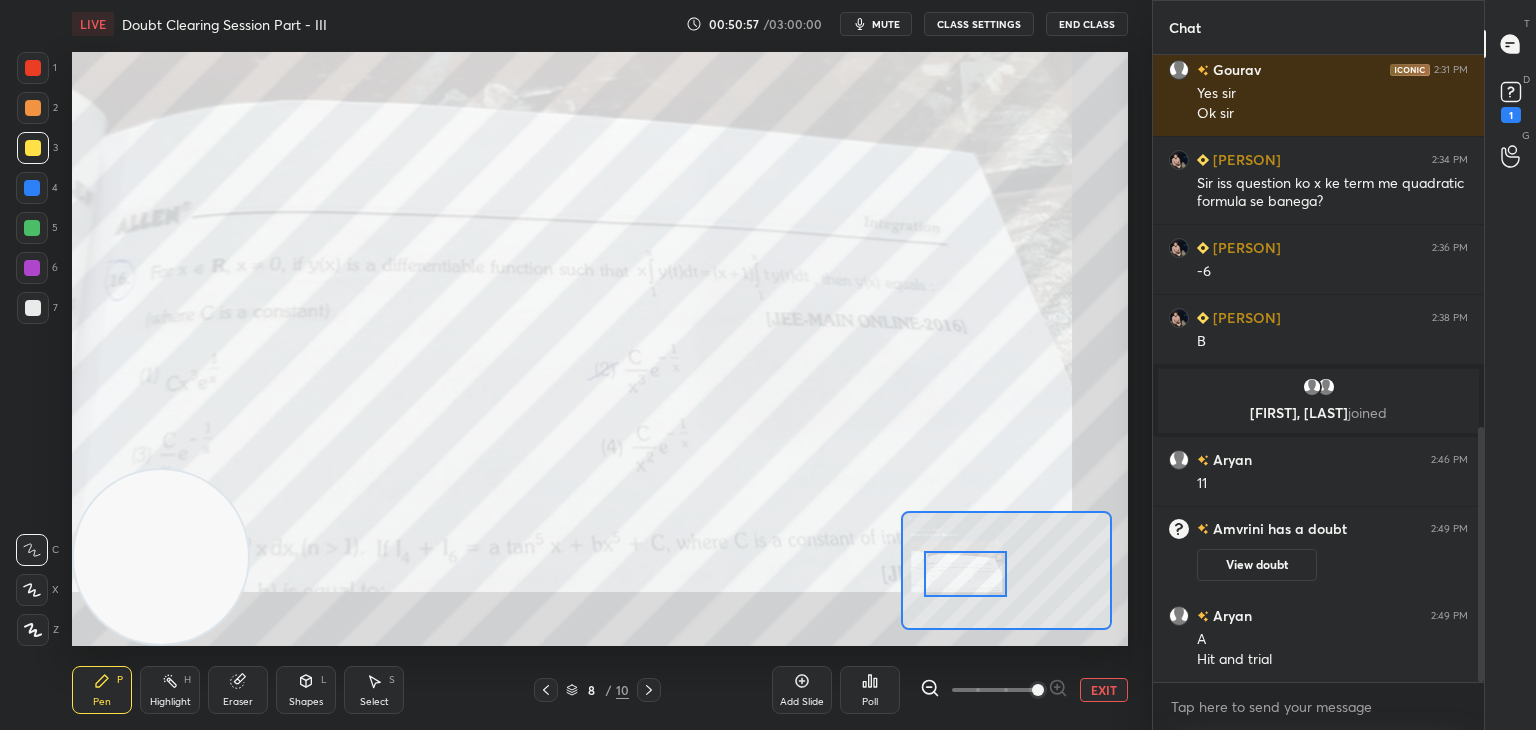 drag, startPoint x: 1015, startPoint y: 573, endPoint x: 971, endPoint y: 579, distance: 44.407207 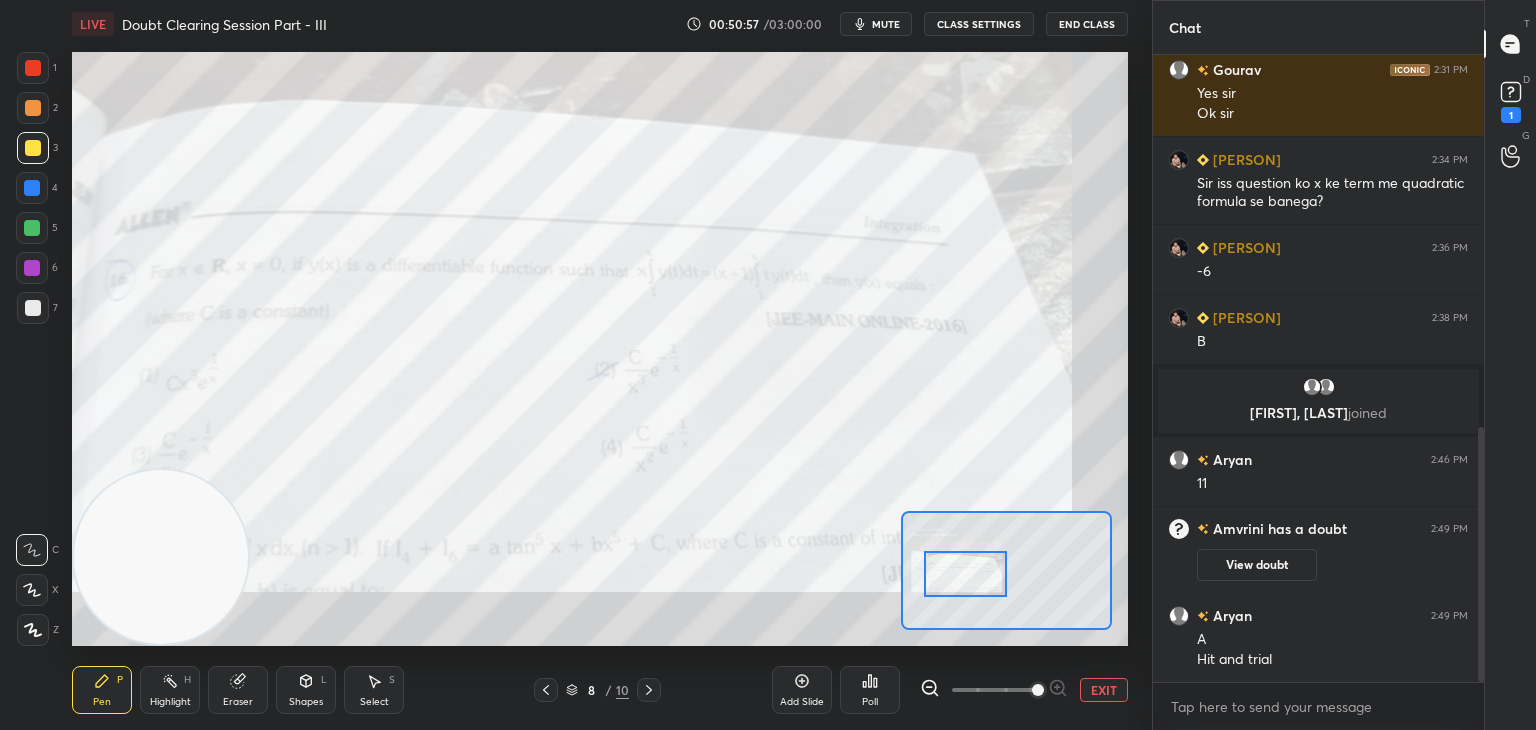click at bounding box center [965, 574] 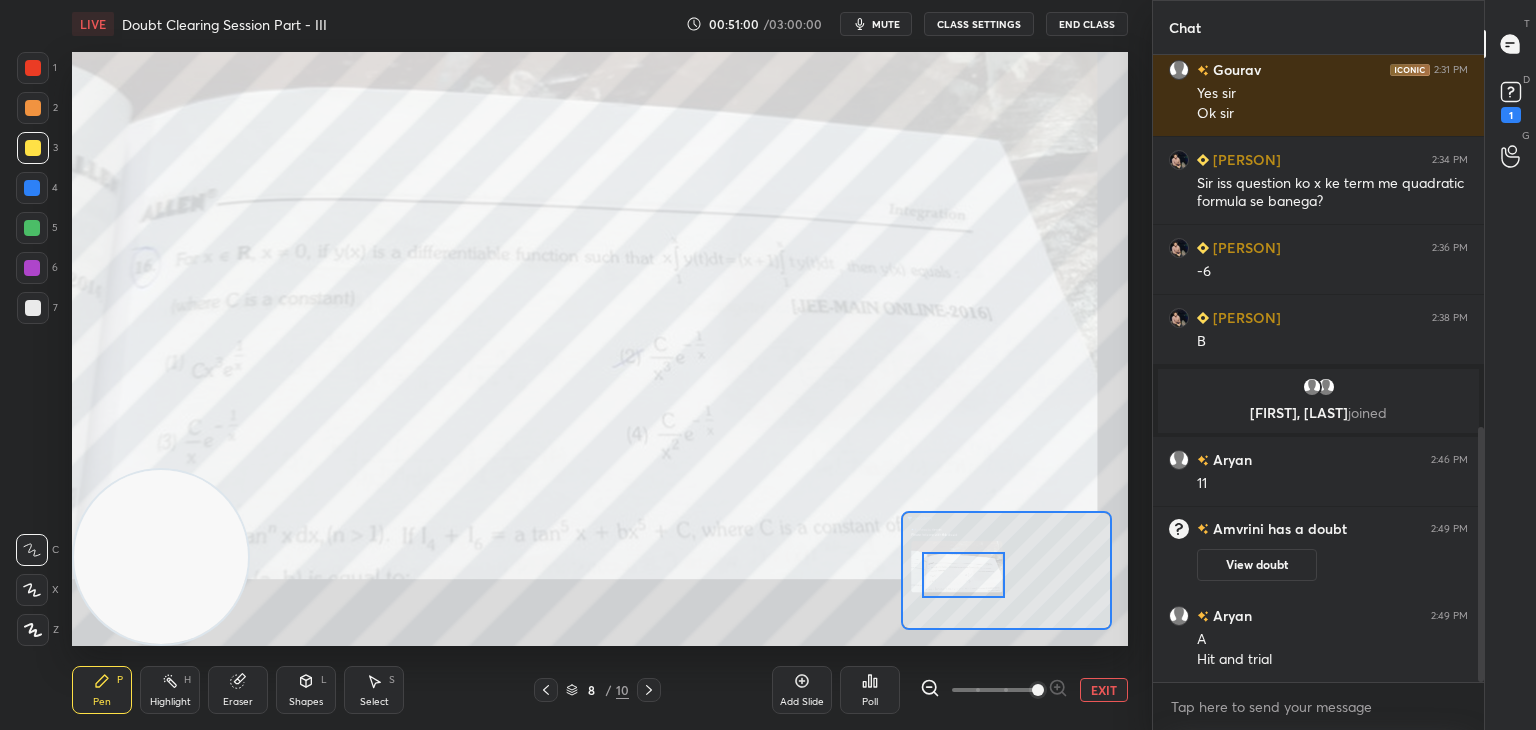 click on "EXIT" at bounding box center (1104, 690) 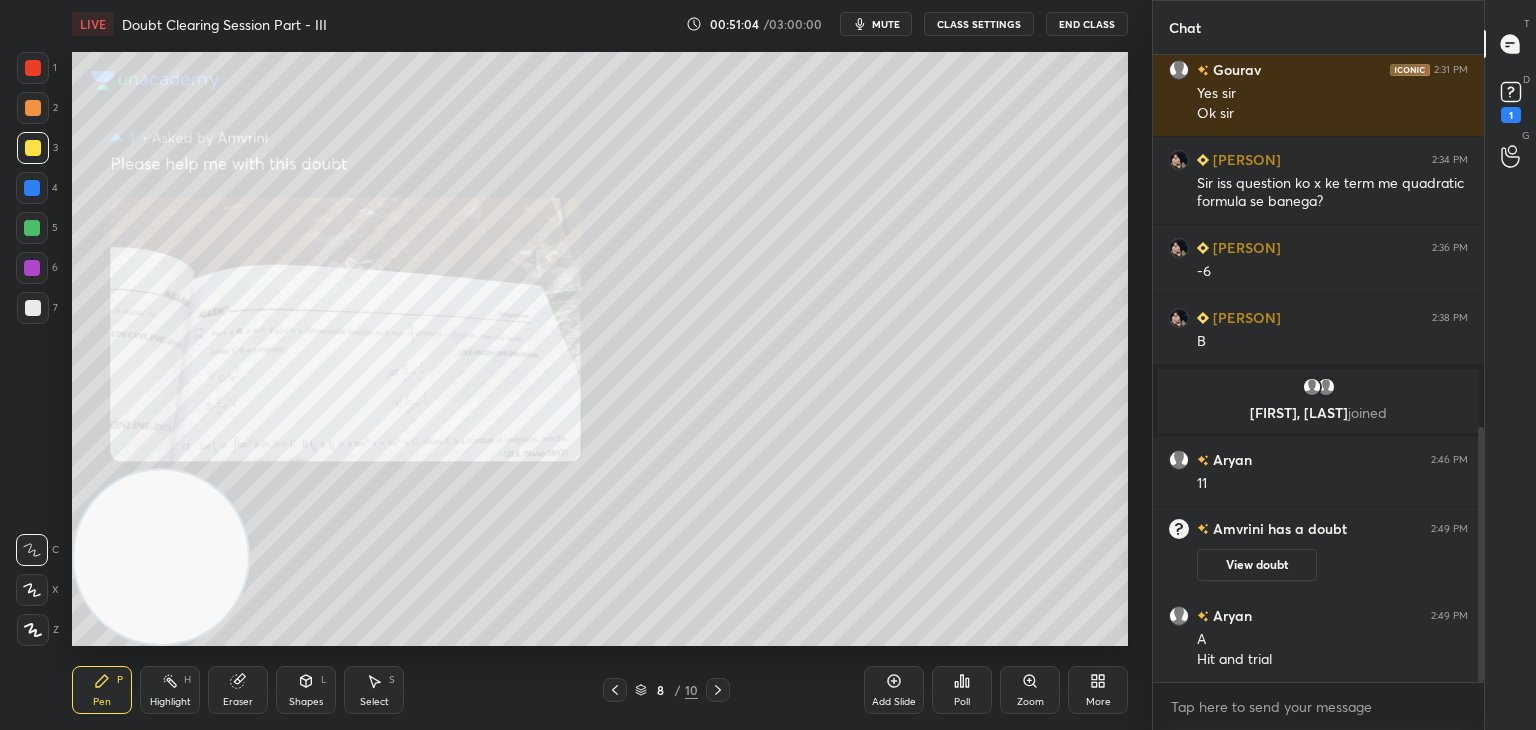 click on "Eraser" at bounding box center [238, 690] 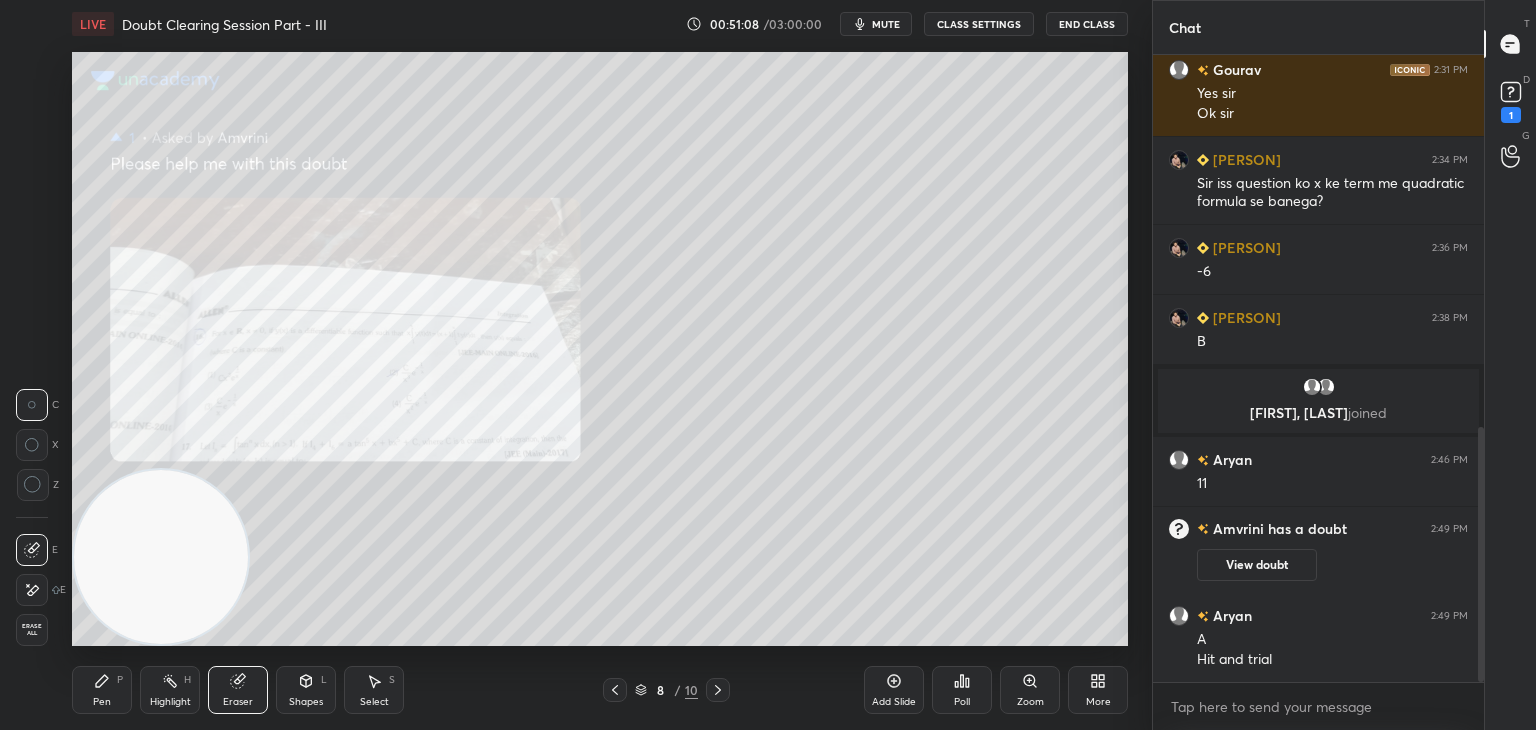 click on "Pen P" at bounding box center (102, 690) 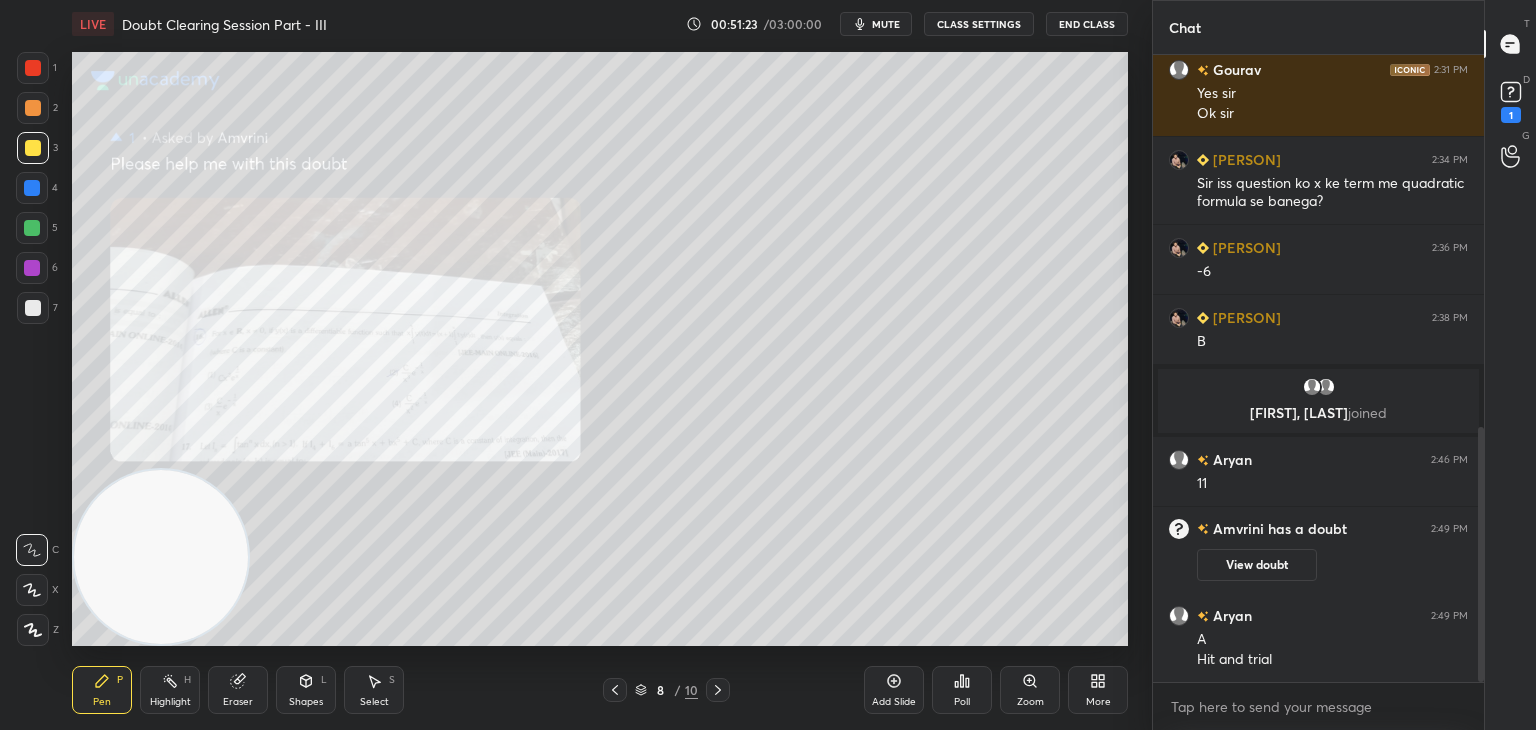 click on "Zoom" at bounding box center [1030, 690] 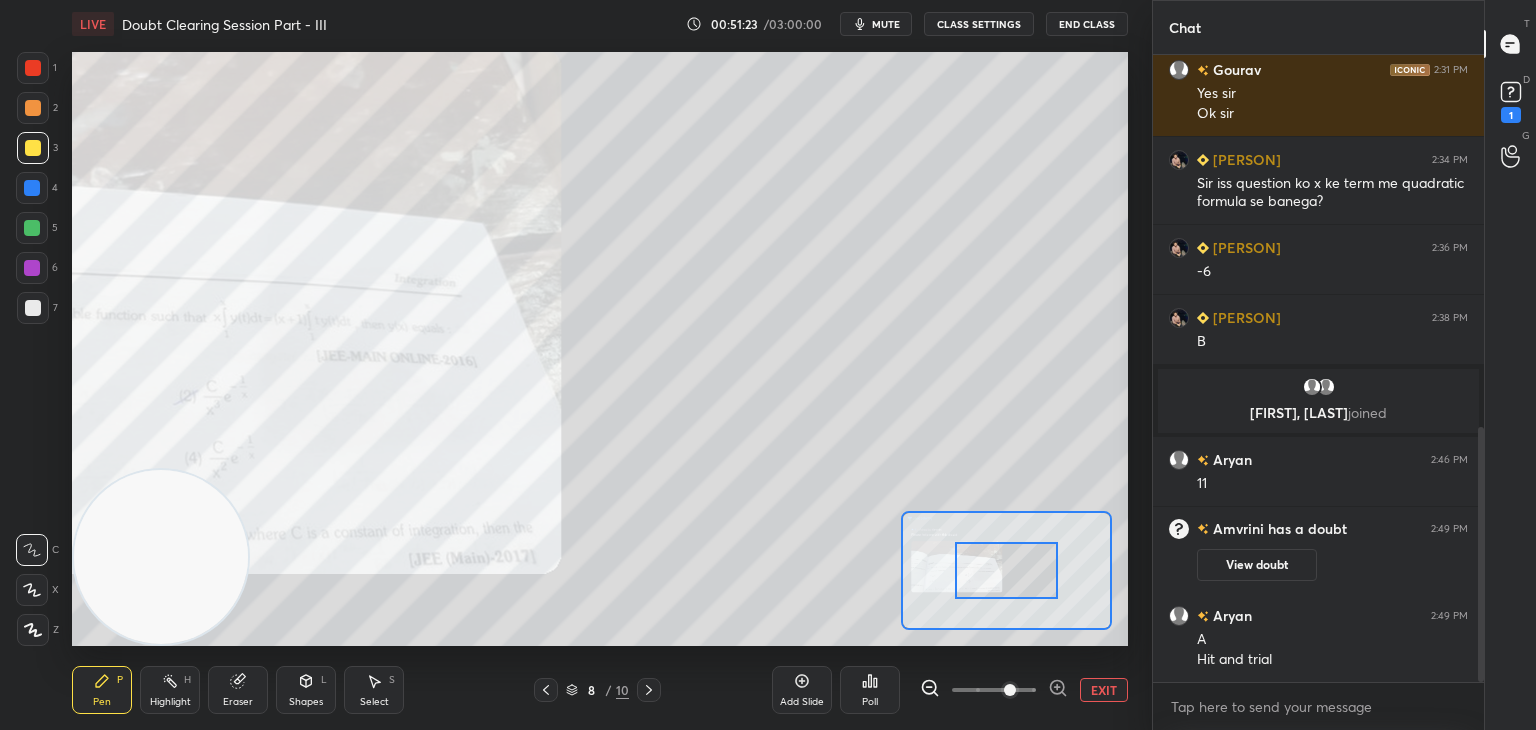 click at bounding box center [994, 690] 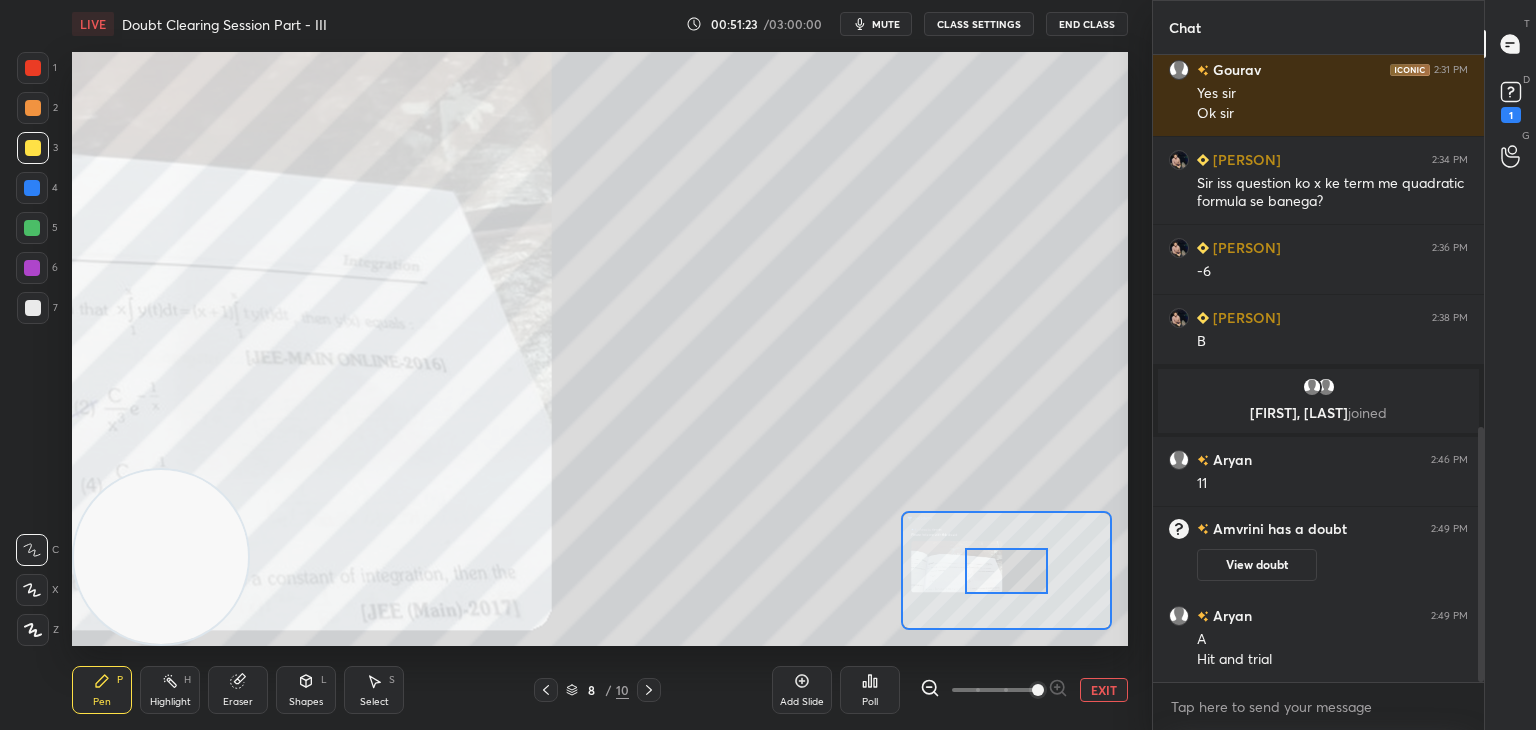 click at bounding box center (1038, 690) 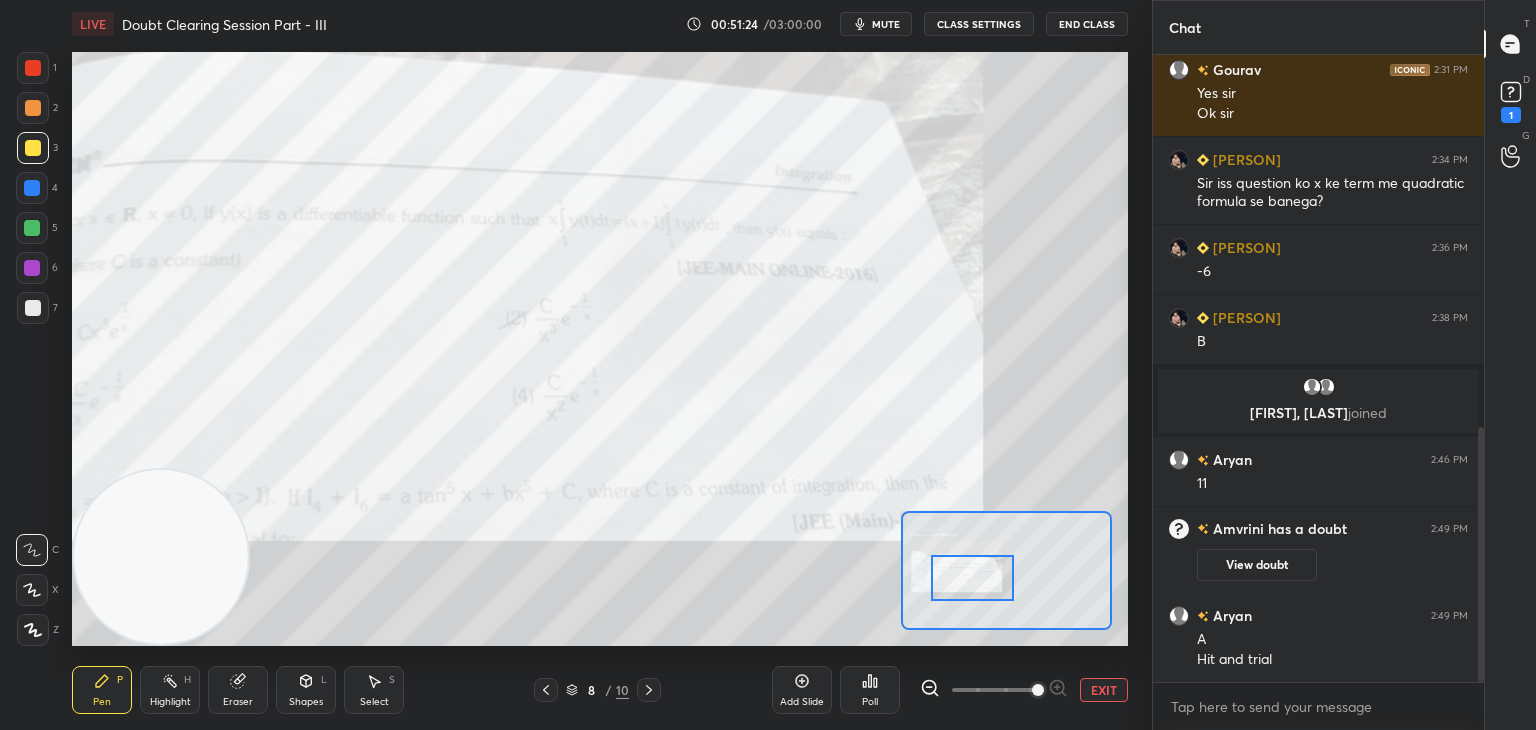 drag, startPoint x: 994, startPoint y: 560, endPoint x: 959, endPoint y: 567, distance: 35.69314 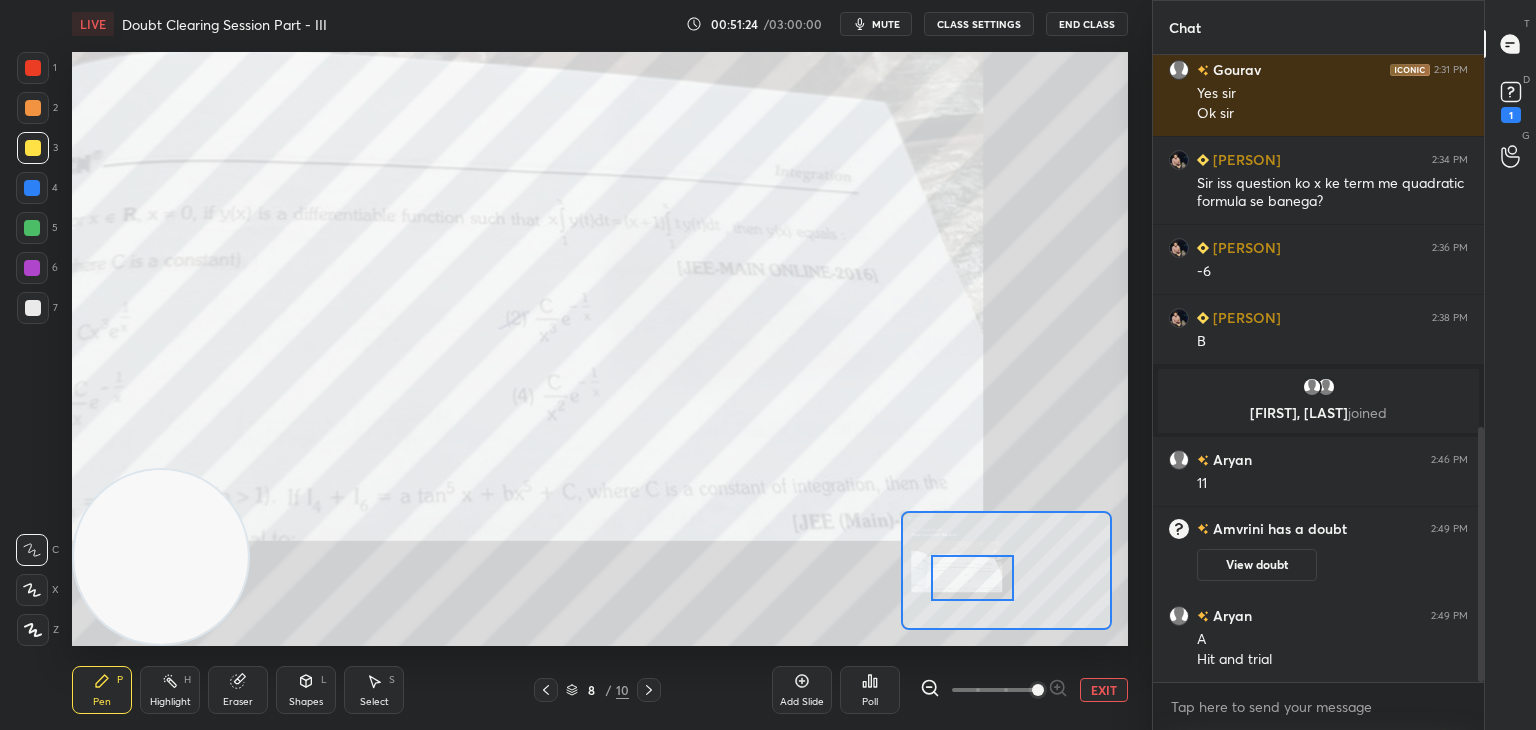 click at bounding box center (972, 578) 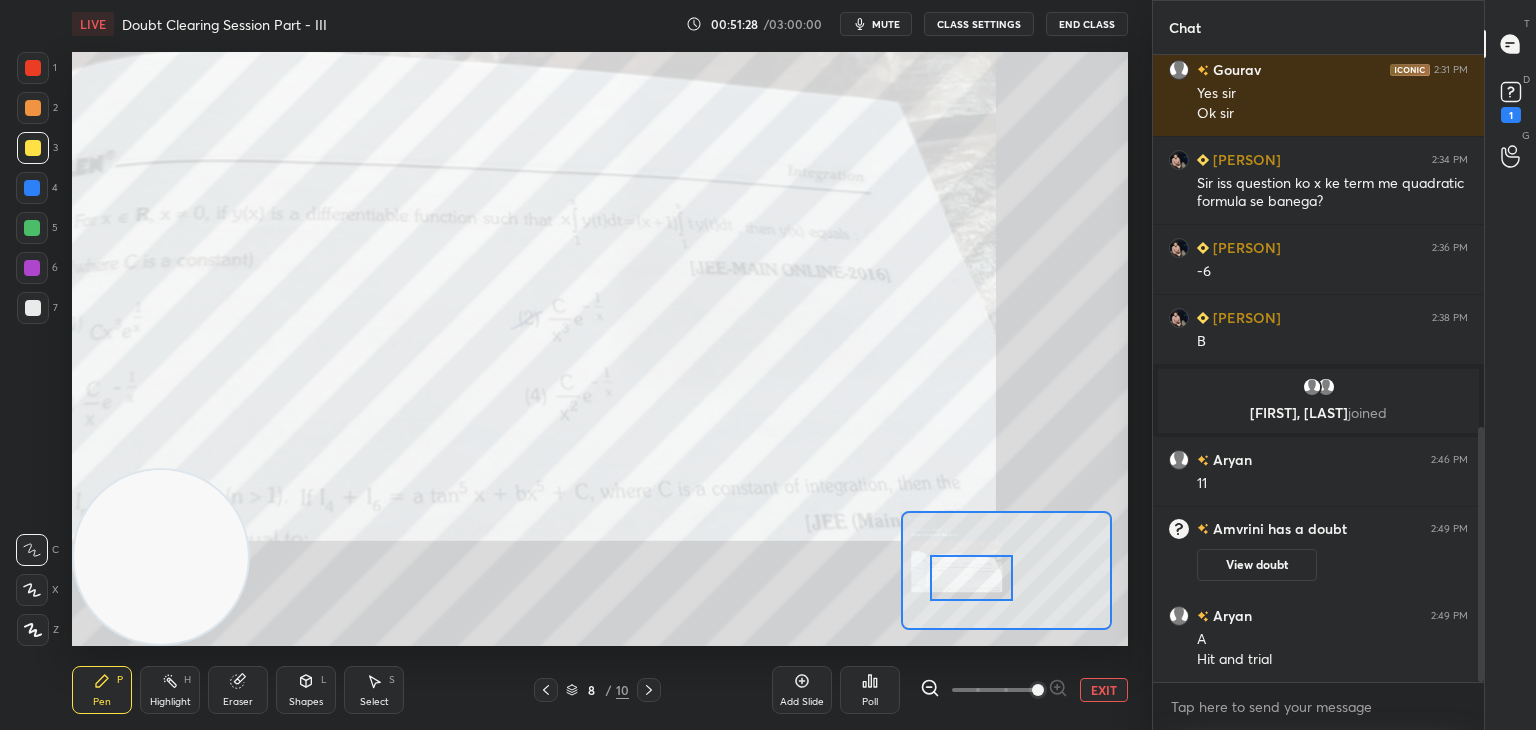 click on "EXIT" at bounding box center (1104, 690) 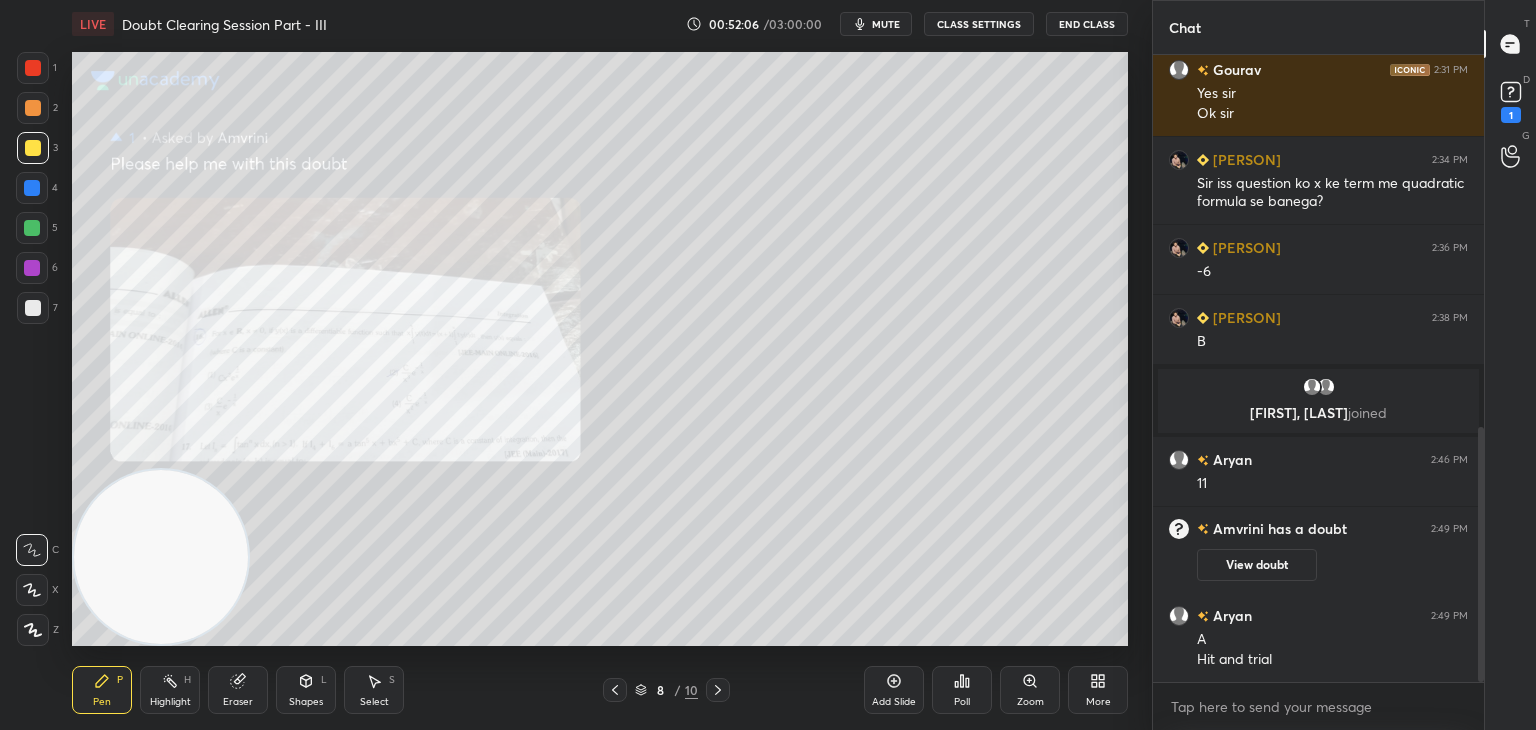click on "Zoom" at bounding box center [1030, 690] 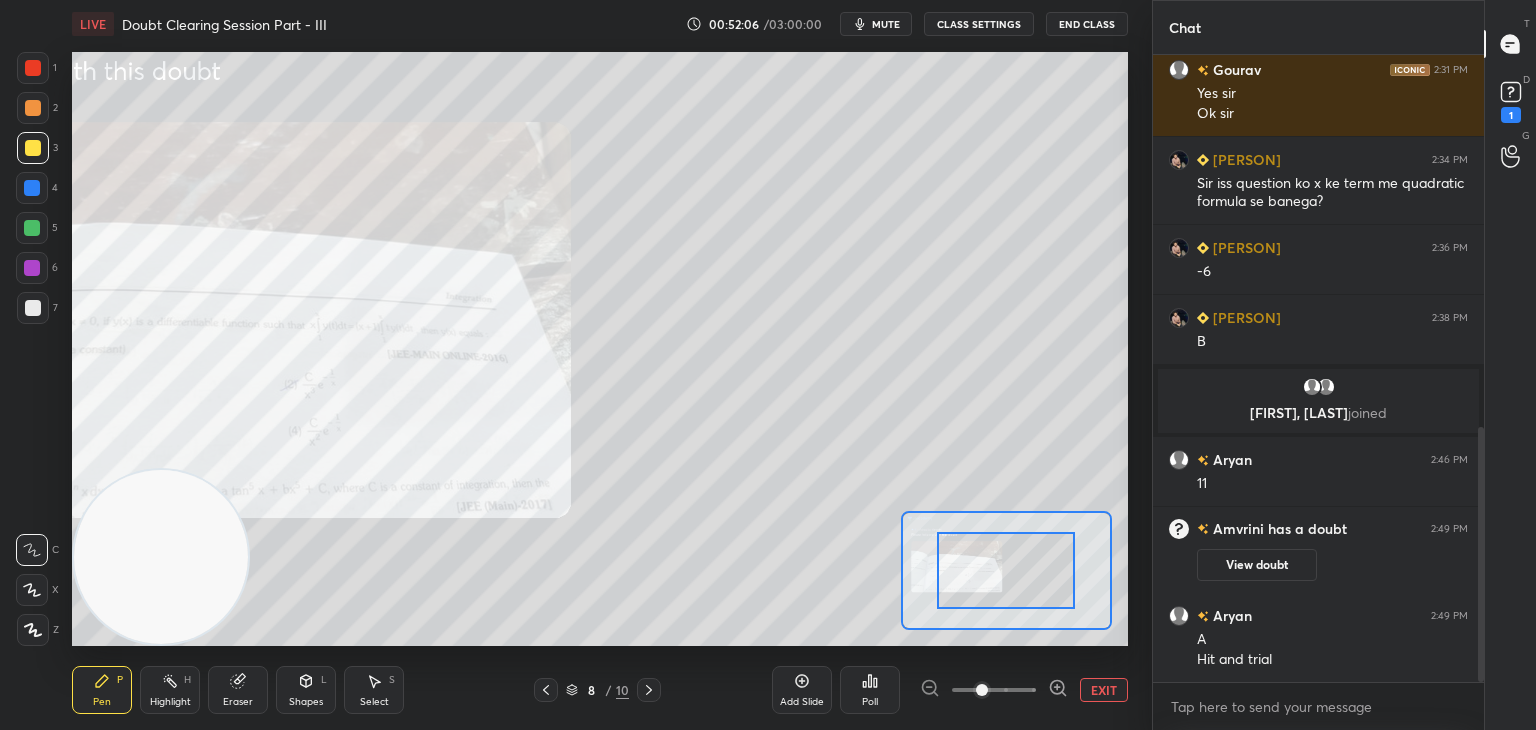 click at bounding box center [994, 690] 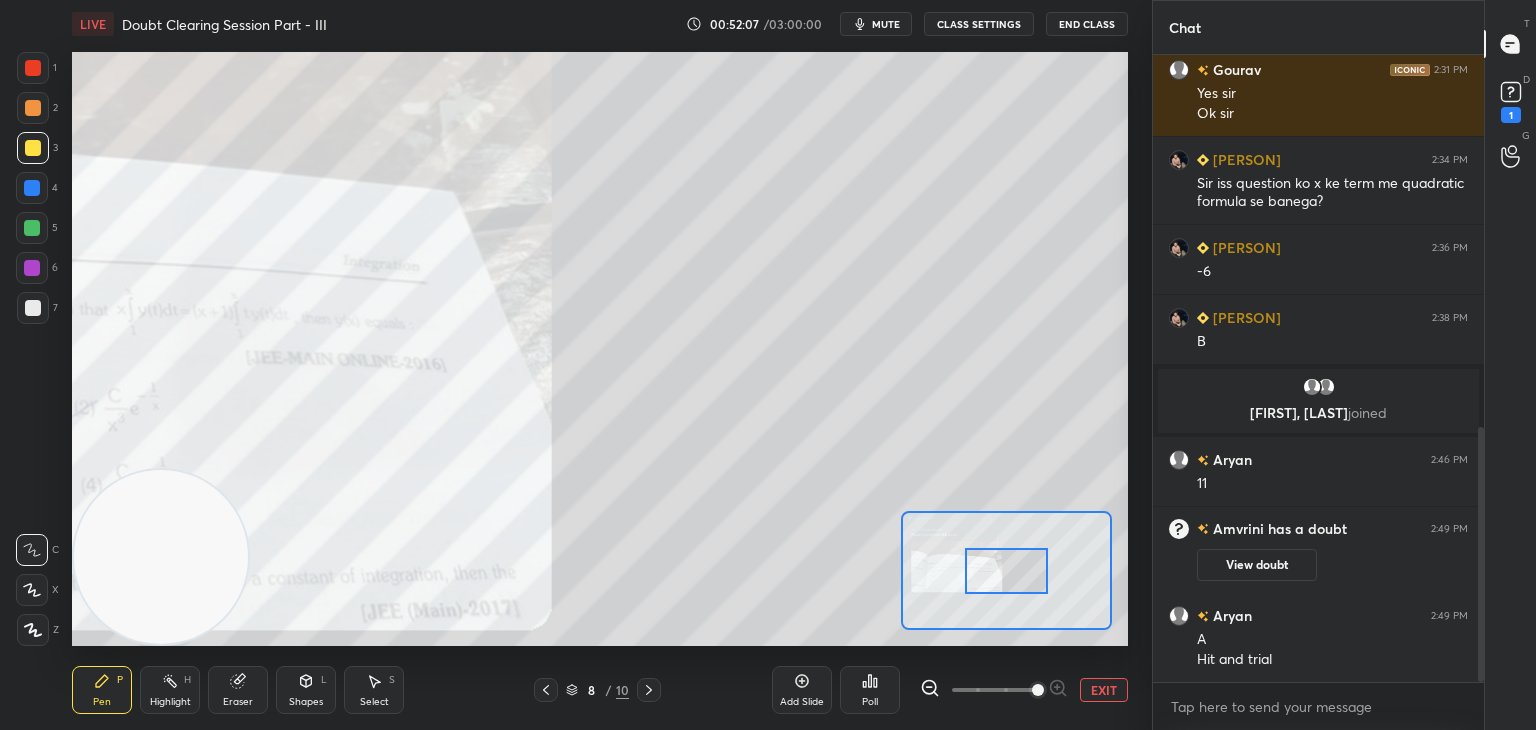 drag, startPoint x: 1032, startPoint y: 691, endPoint x: 1028, endPoint y: 673, distance: 18.439089 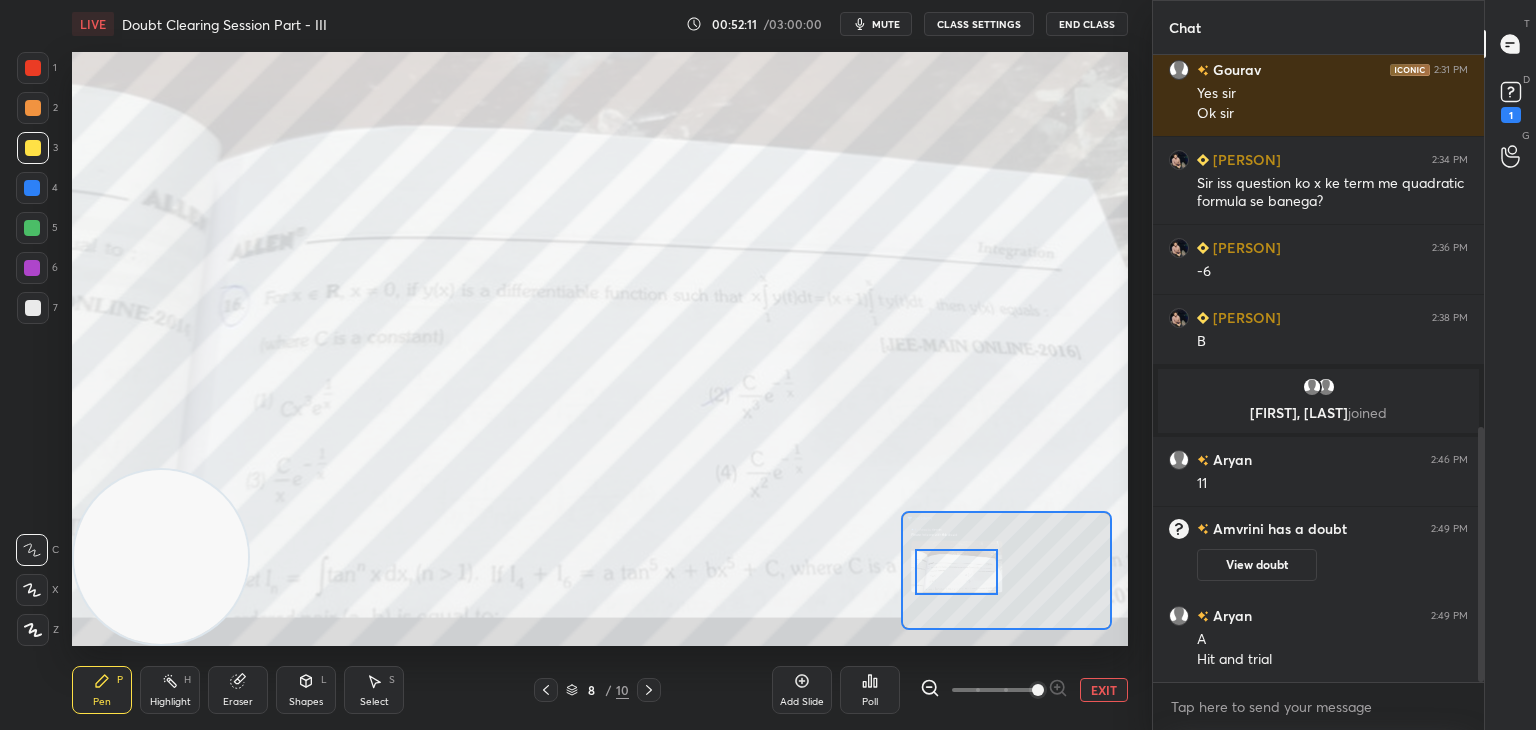 drag, startPoint x: 1028, startPoint y: 591, endPoint x: 984, endPoint y: 593, distance: 44.04543 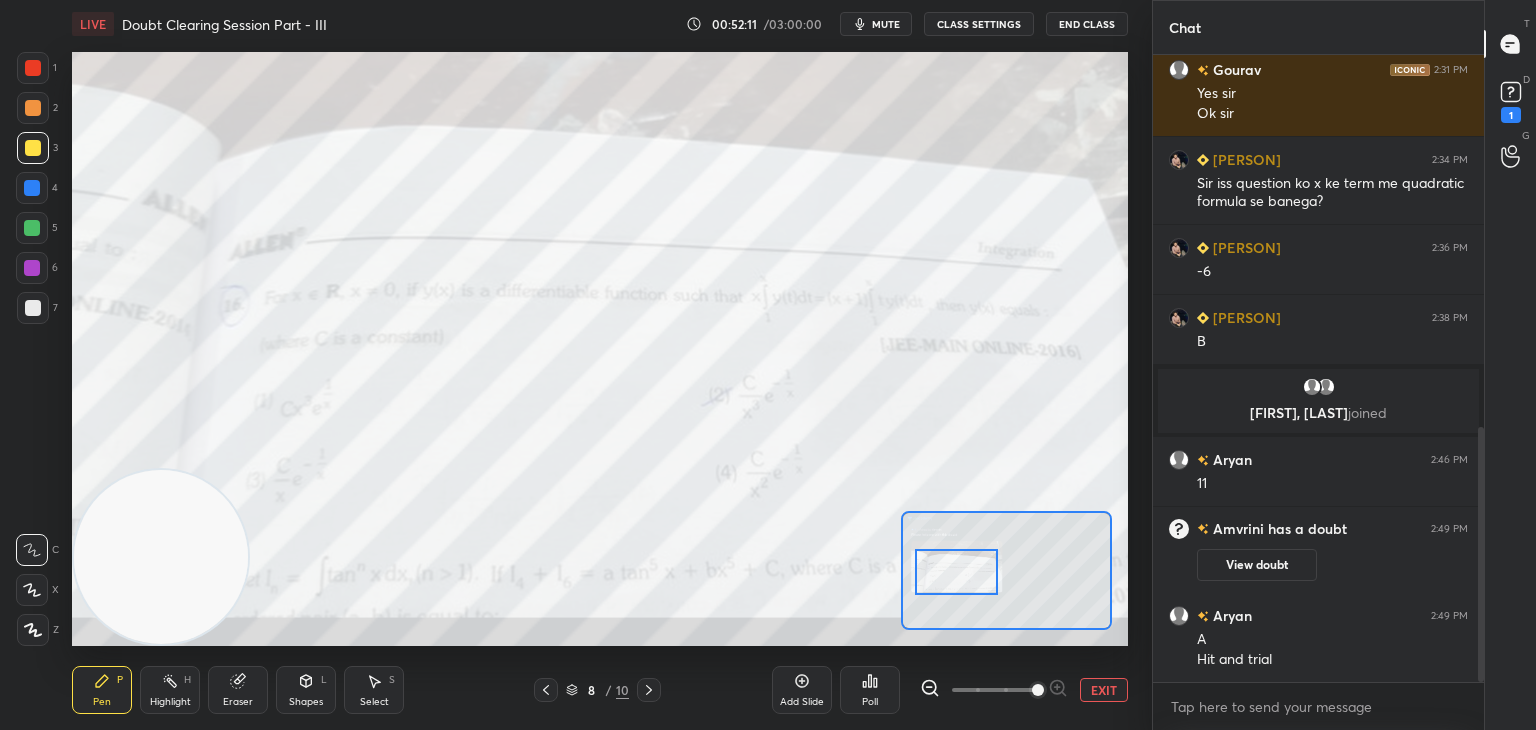 click at bounding box center [956, 572] 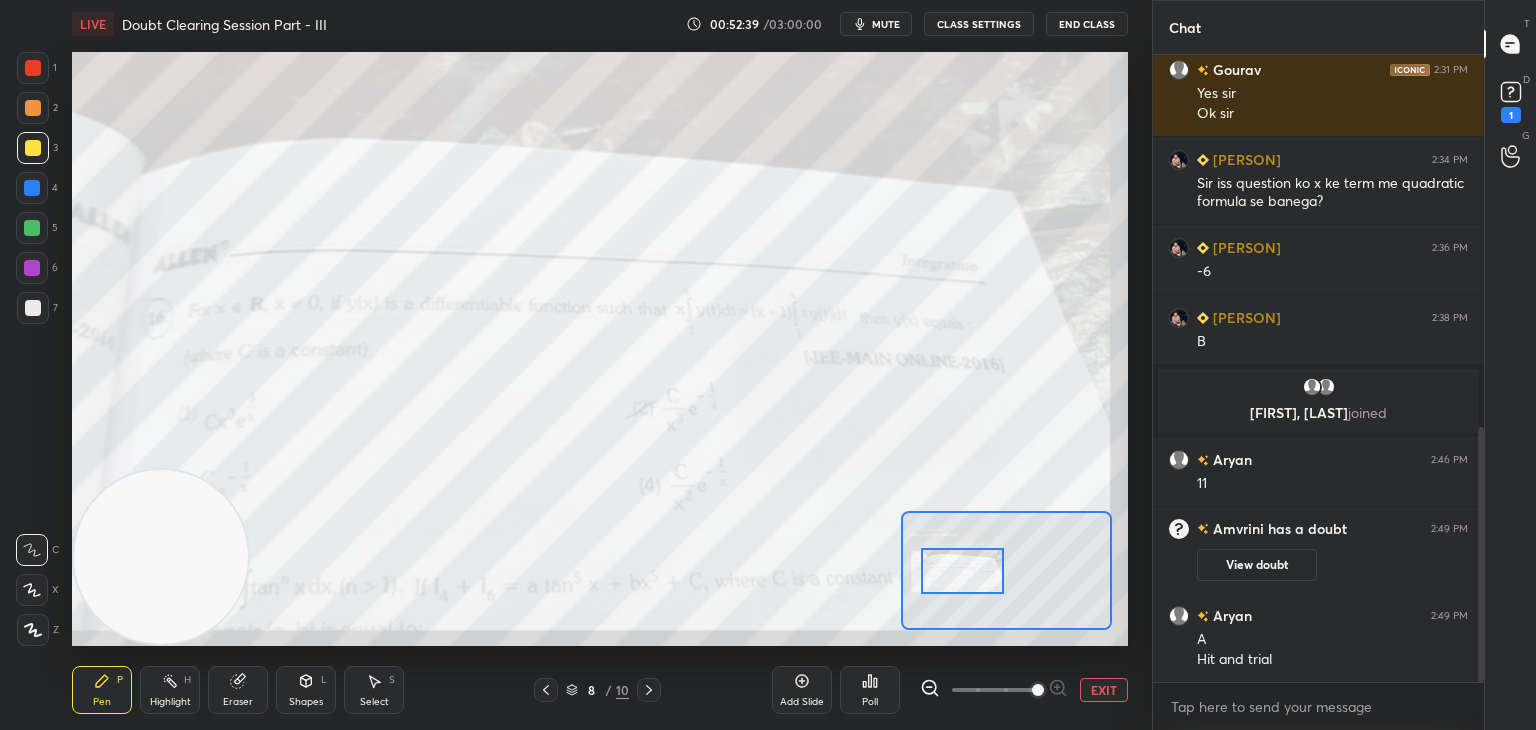click on "EXIT" at bounding box center [1104, 690] 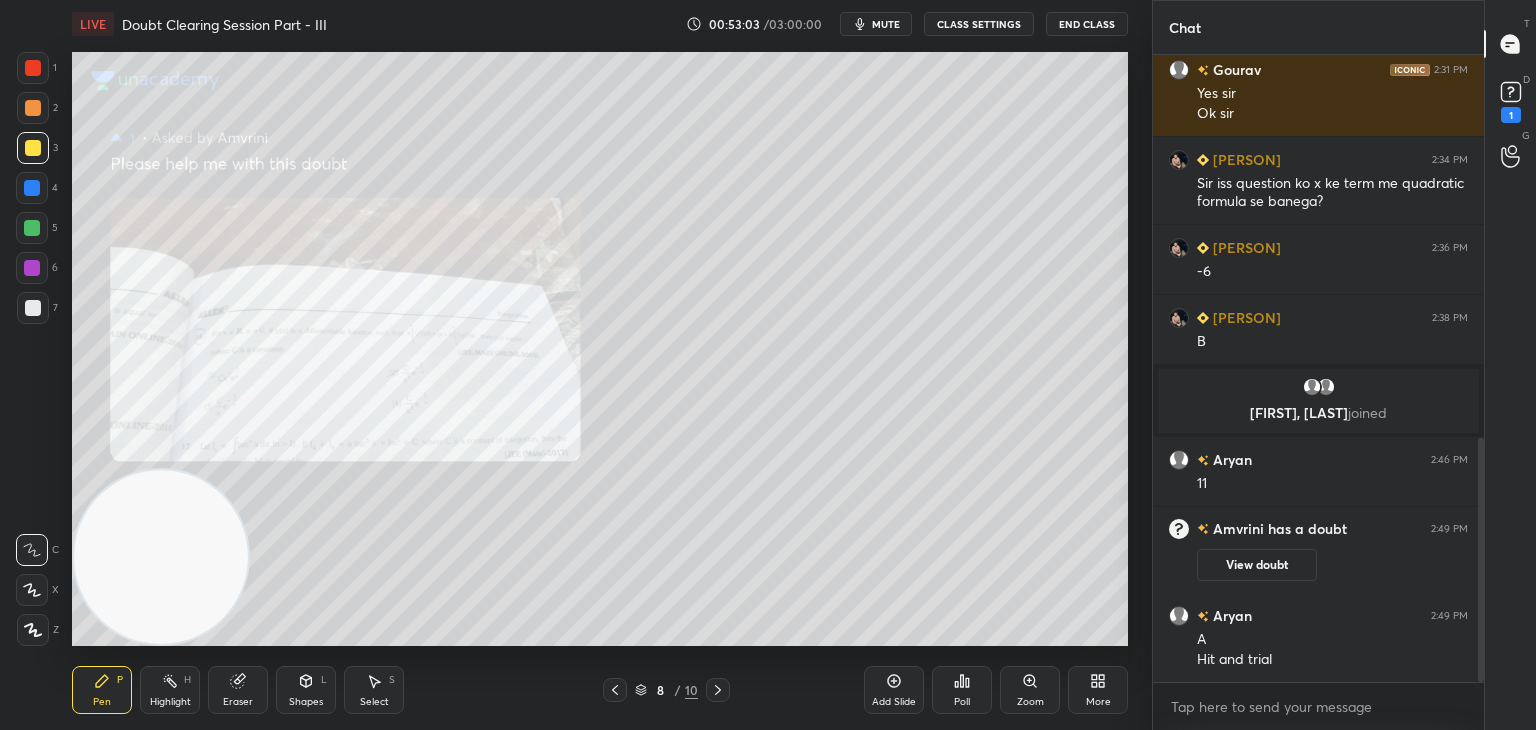 scroll, scrollTop: 988, scrollLeft: 0, axis: vertical 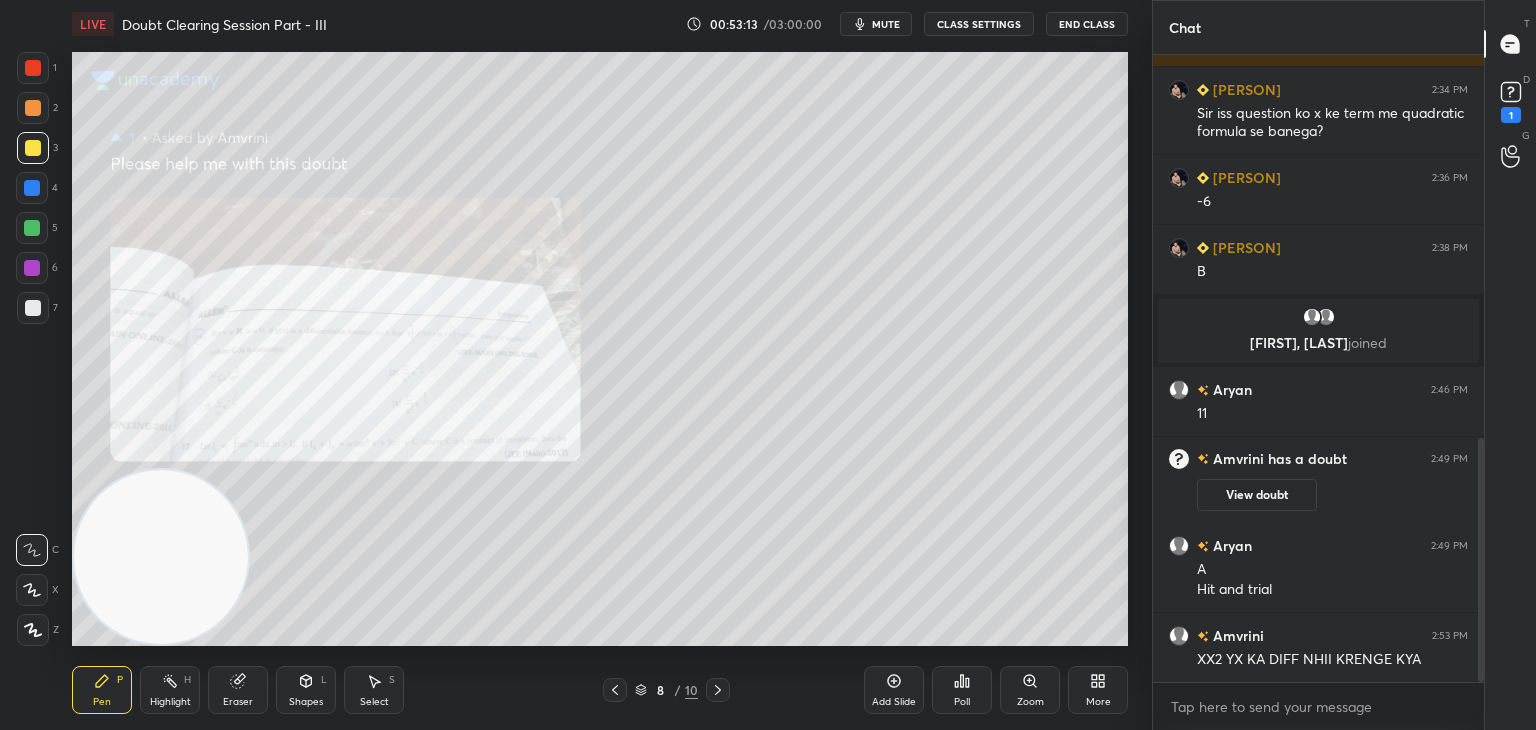 drag, startPoint x: 253, startPoint y: 684, endPoint x: 286, endPoint y: 658, distance: 42.0119 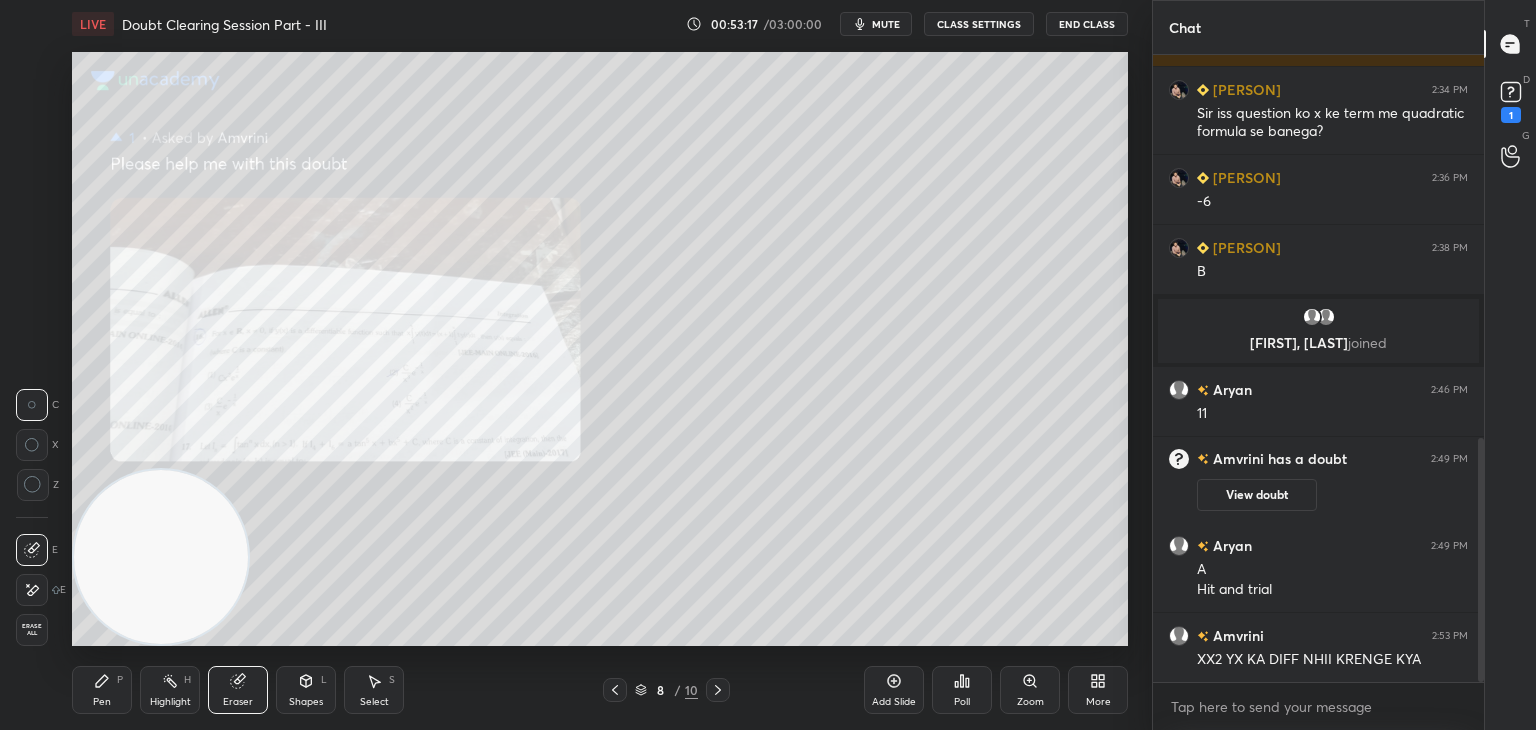 click on "Pen P" at bounding box center [102, 690] 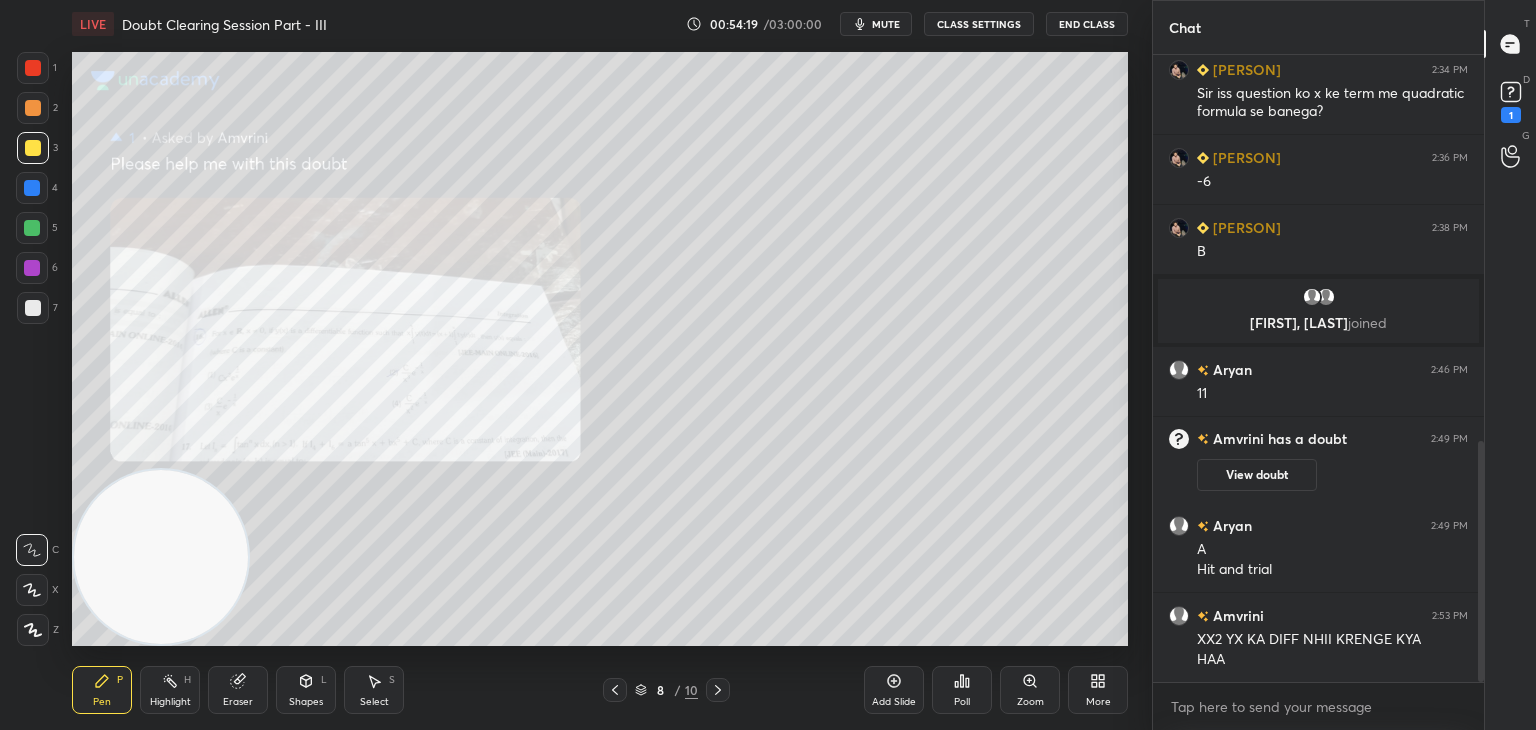 scroll, scrollTop: 1078, scrollLeft: 0, axis: vertical 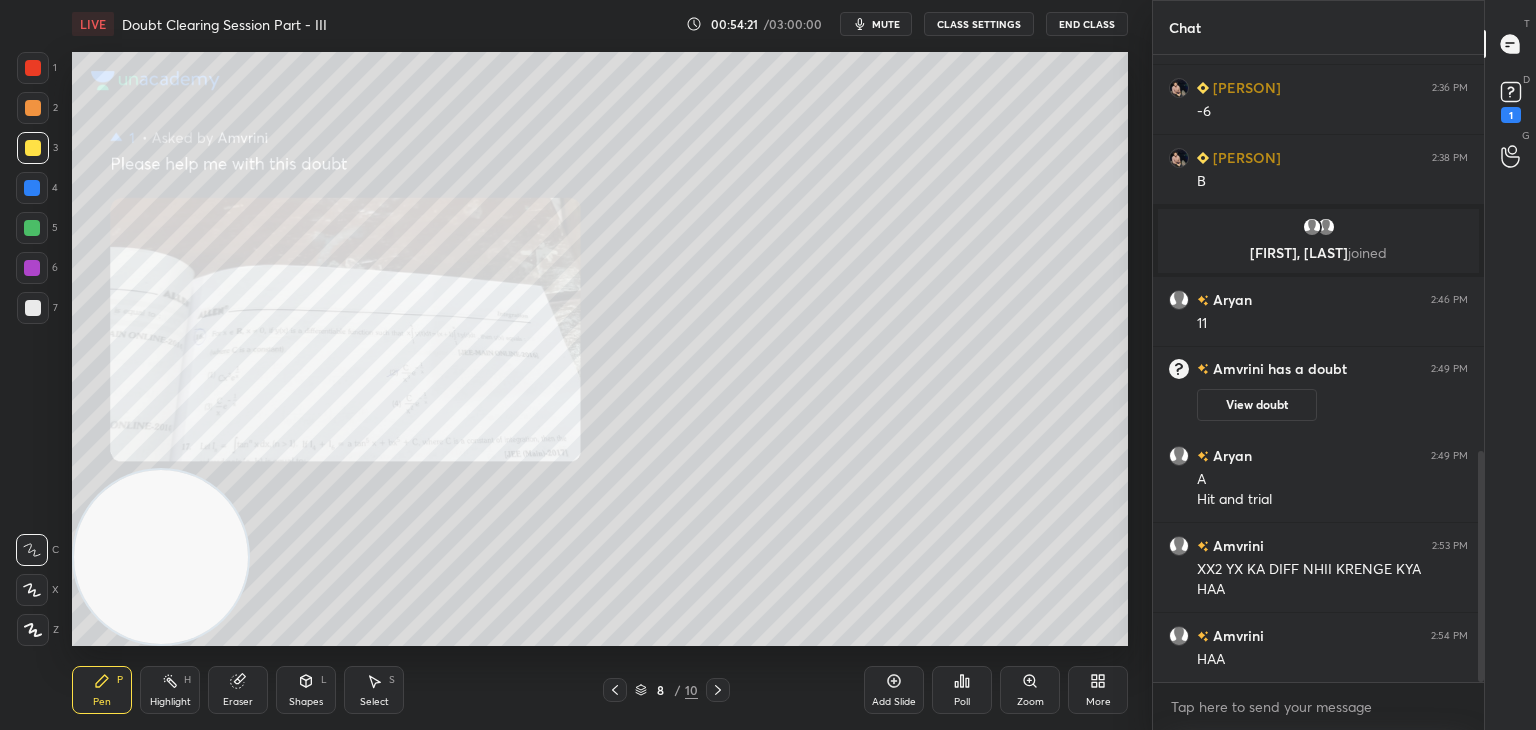 drag, startPoint x: 712, startPoint y: 691, endPoint x: 727, endPoint y: 690, distance: 15.033297 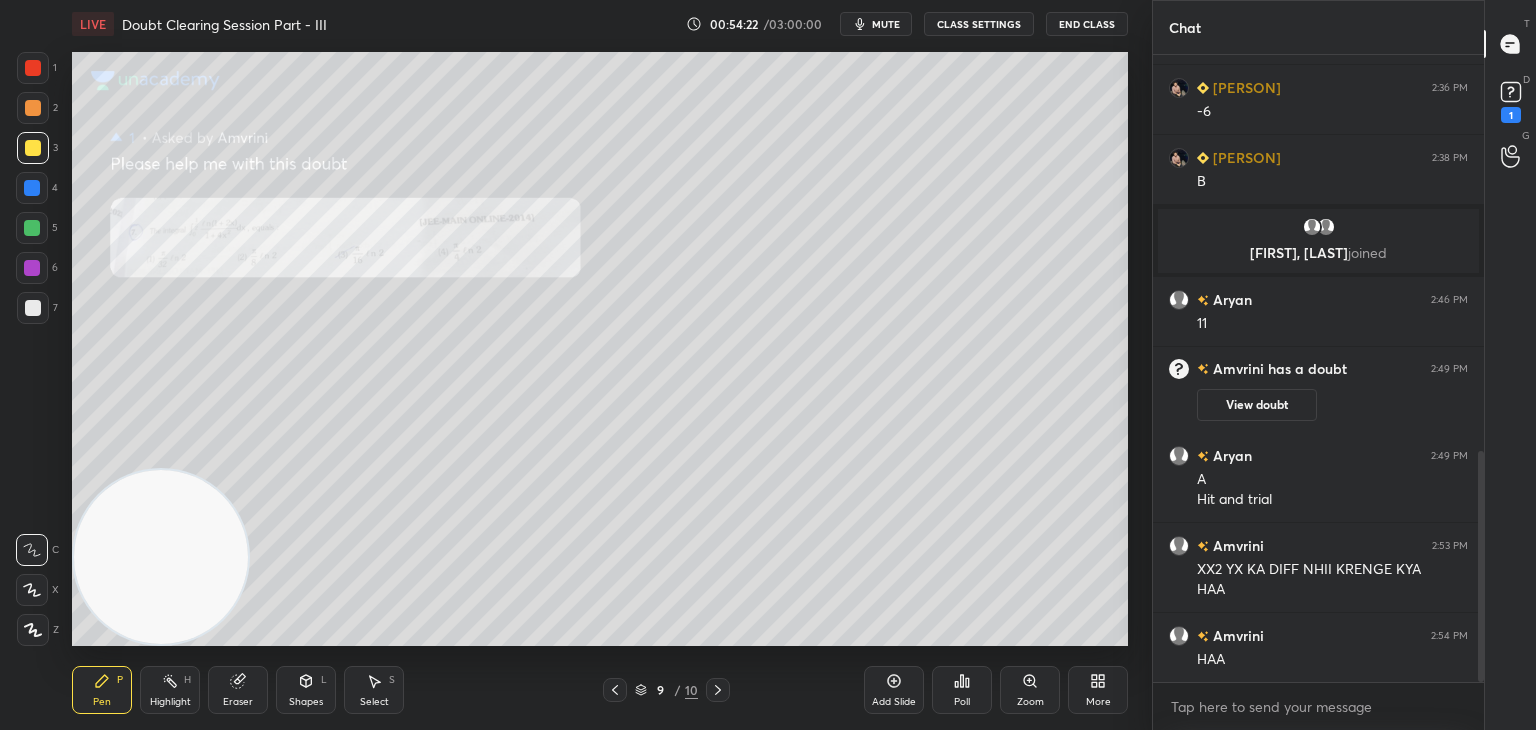click on "Zoom" at bounding box center [1030, 690] 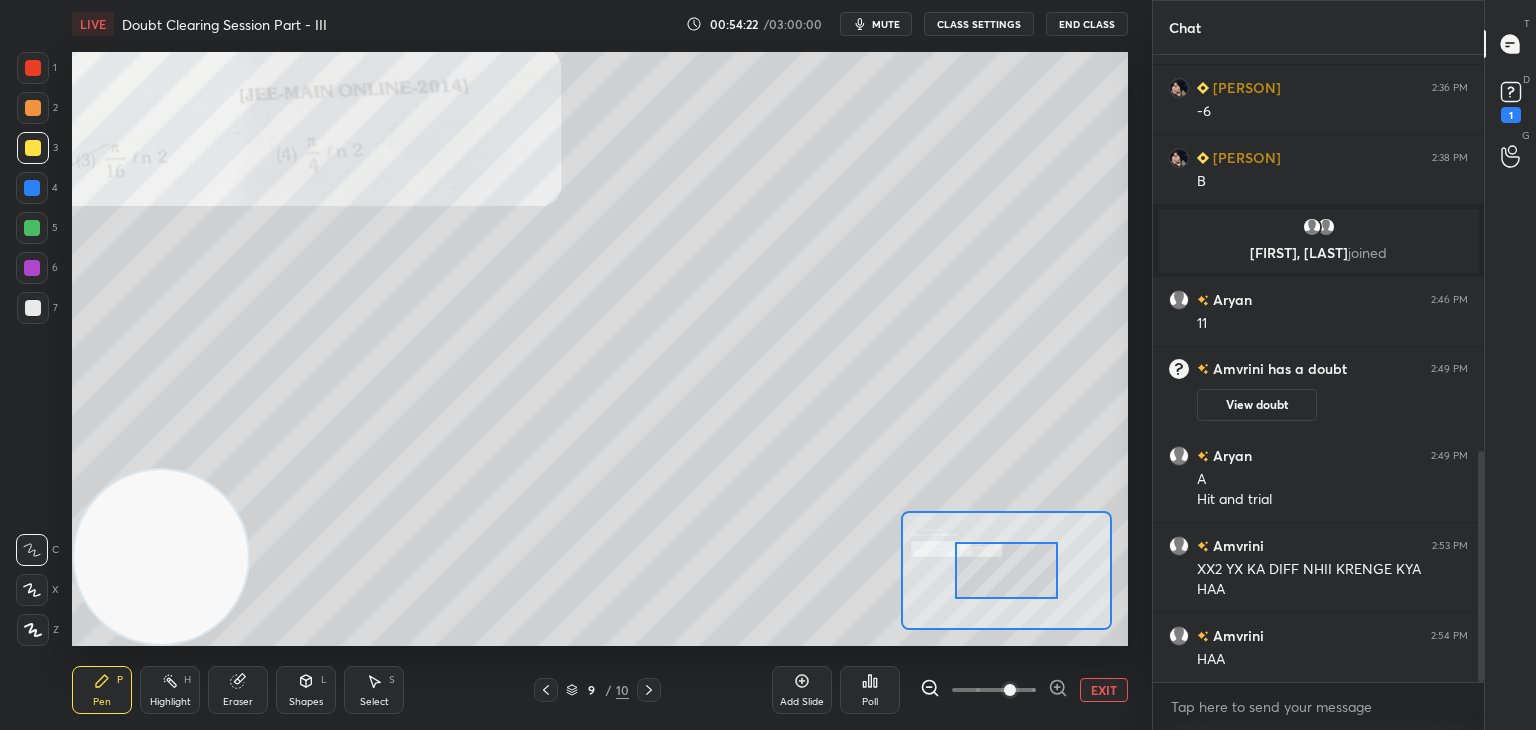 click at bounding box center [1010, 690] 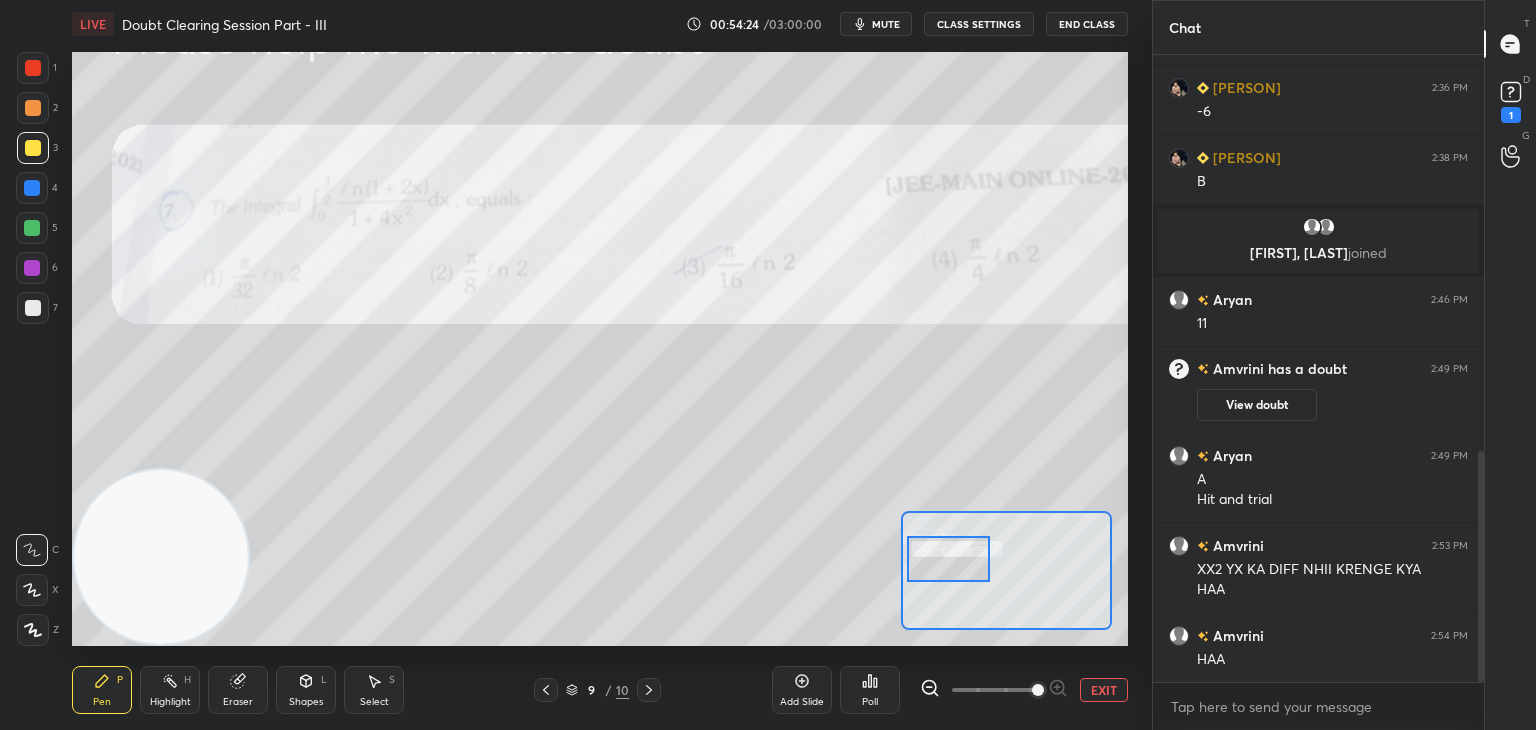 drag, startPoint x: 1008, startPoint y: 567, endPoint x: 966, endPoint y: 557, distance: 43.174065 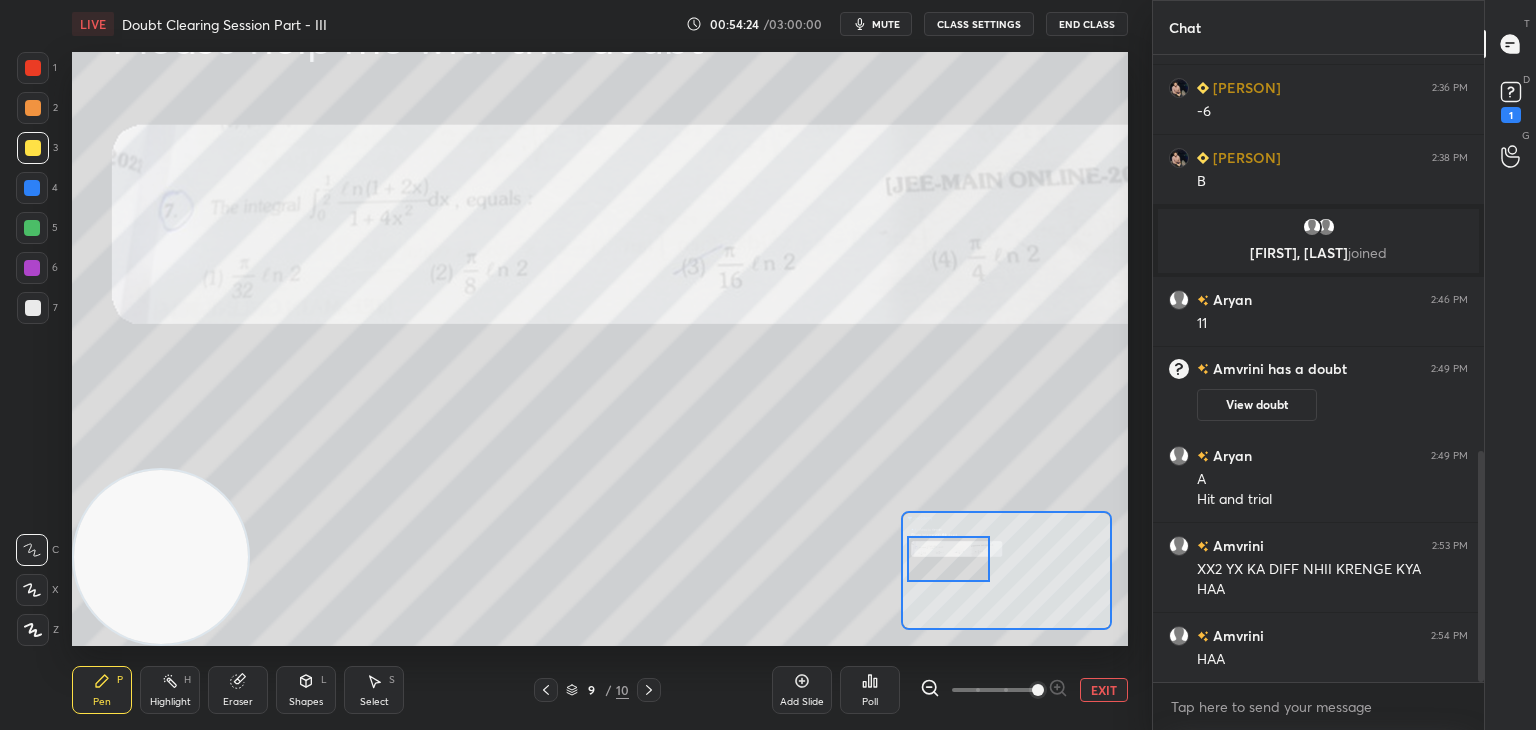 click at bounding box center (948, 559) 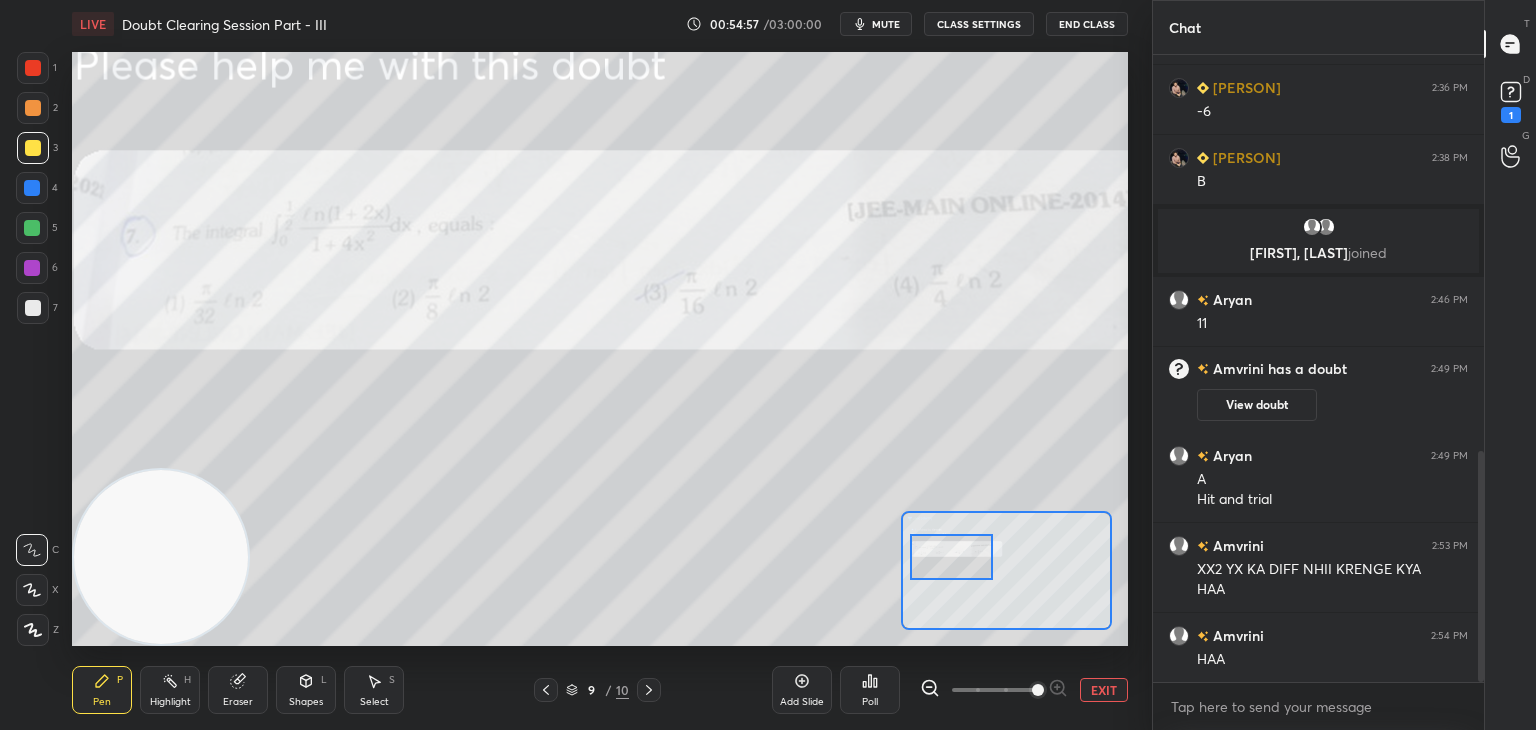 click on "EXIT" at bounding box center (1104, 690) 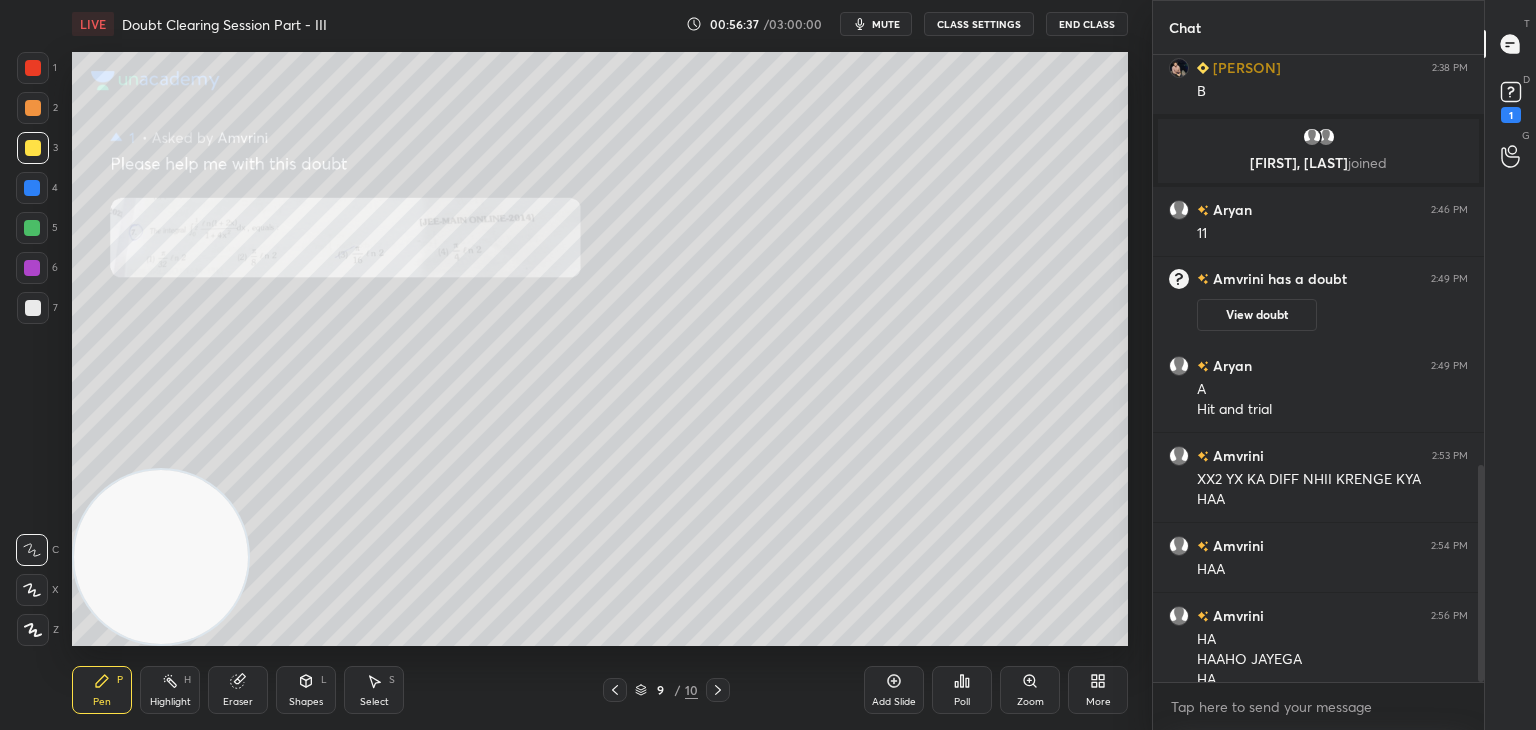 scroll, scrollTop: 1188, scrollLeft: 0, axis: vertical 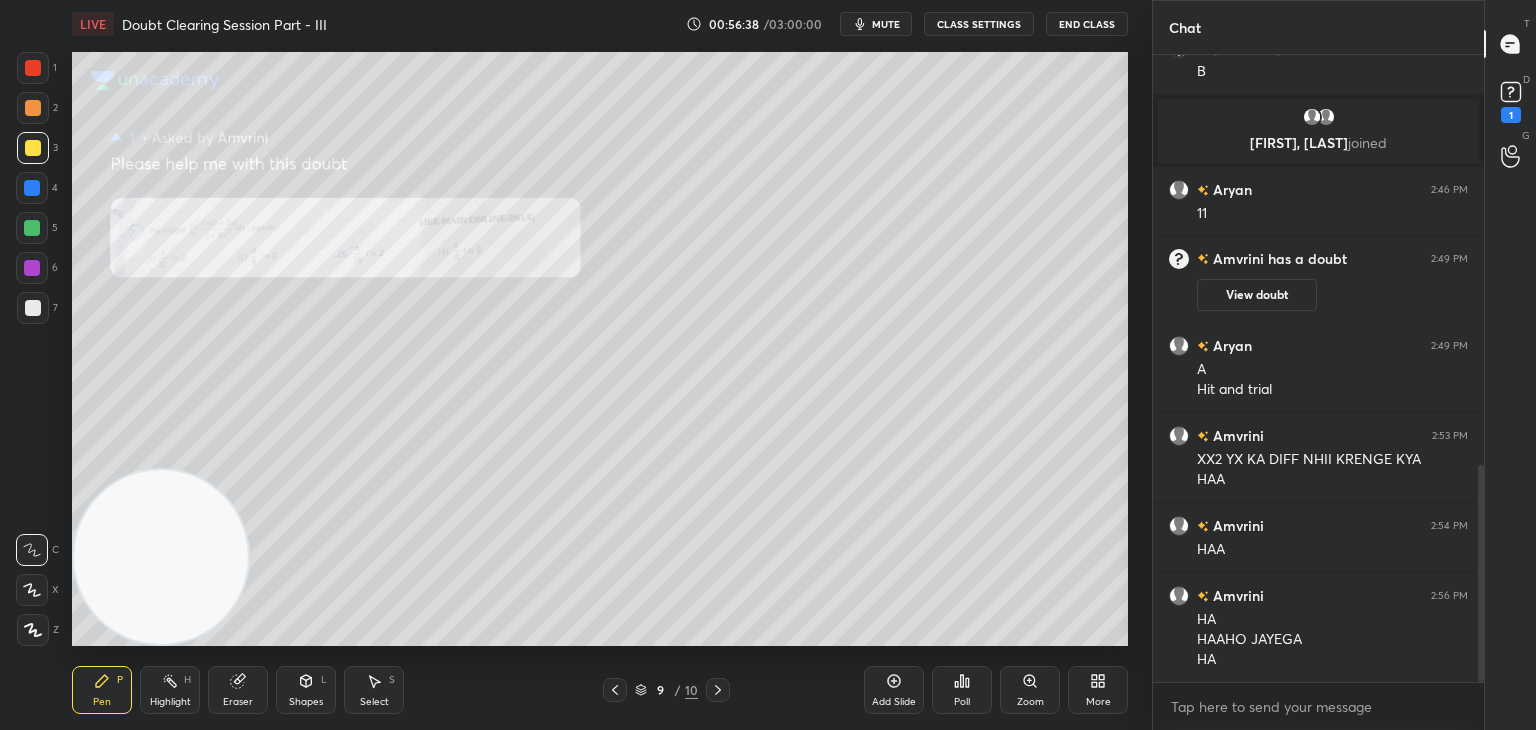 click at bounding box center (718, 690) 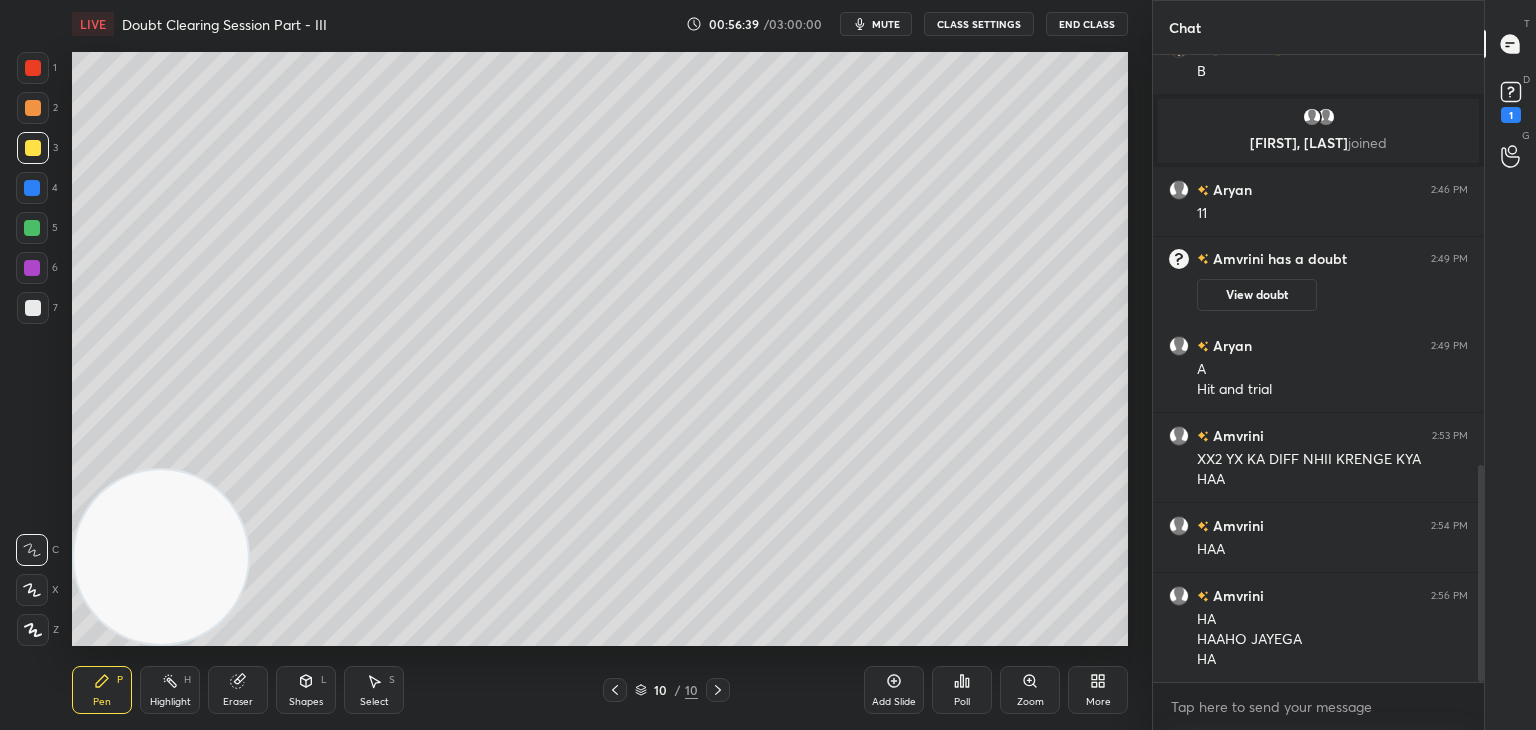 click 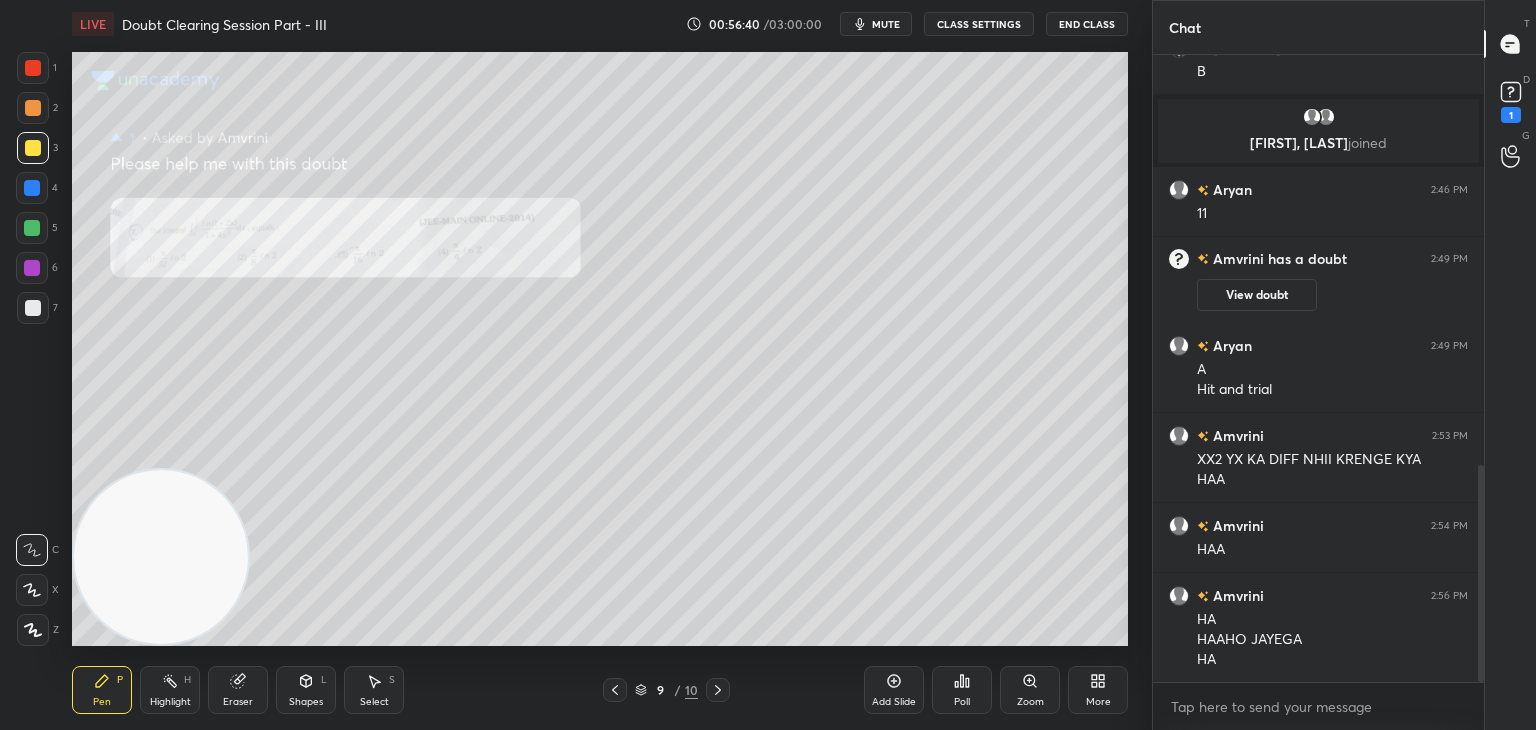 click on "View doubt" at bounding box center [1257, 295] 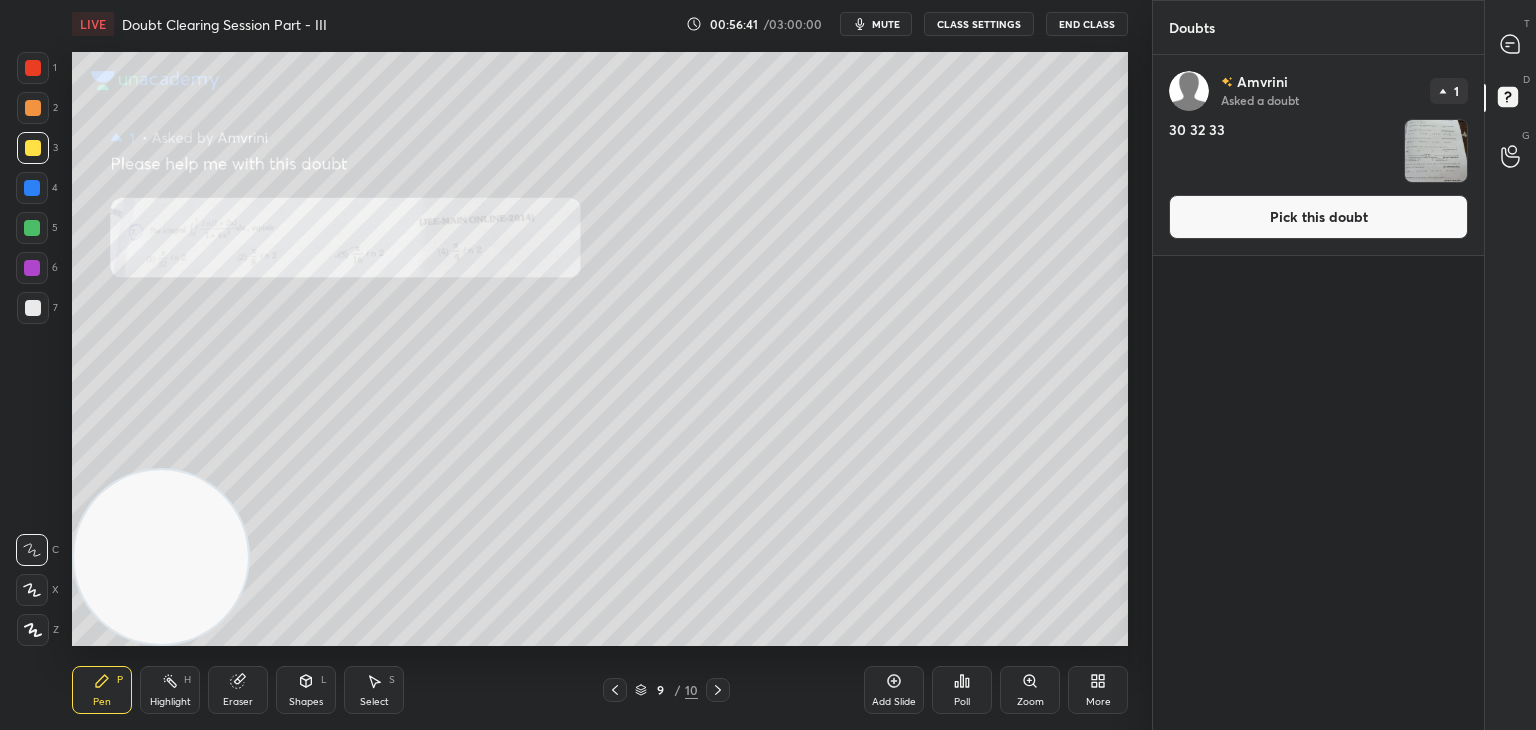 click on "Pick this doubt" at bounding box center [1318, 217] 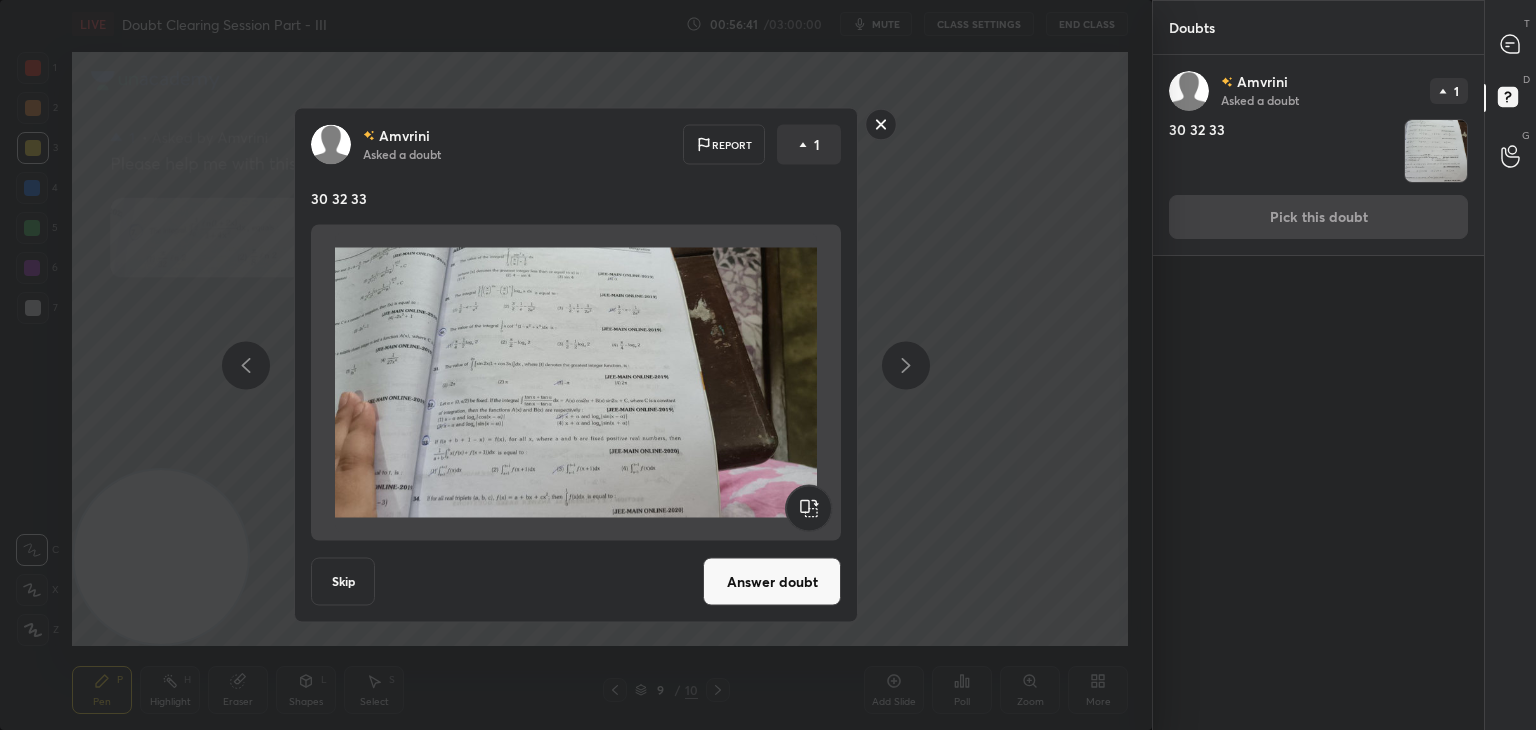 click on "Answer doubt" at bounding box center [772, 582] 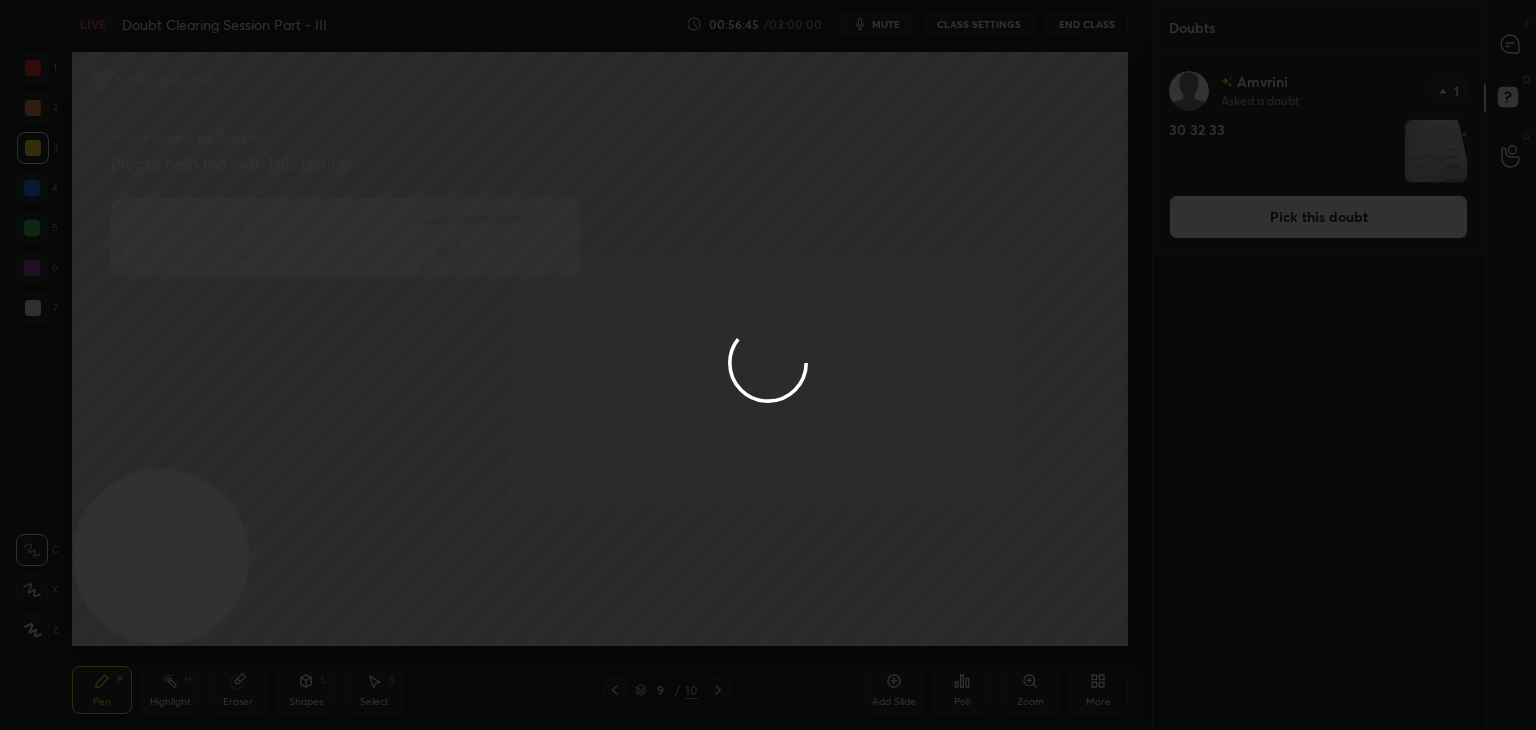 click at bounding box center (768, 365) 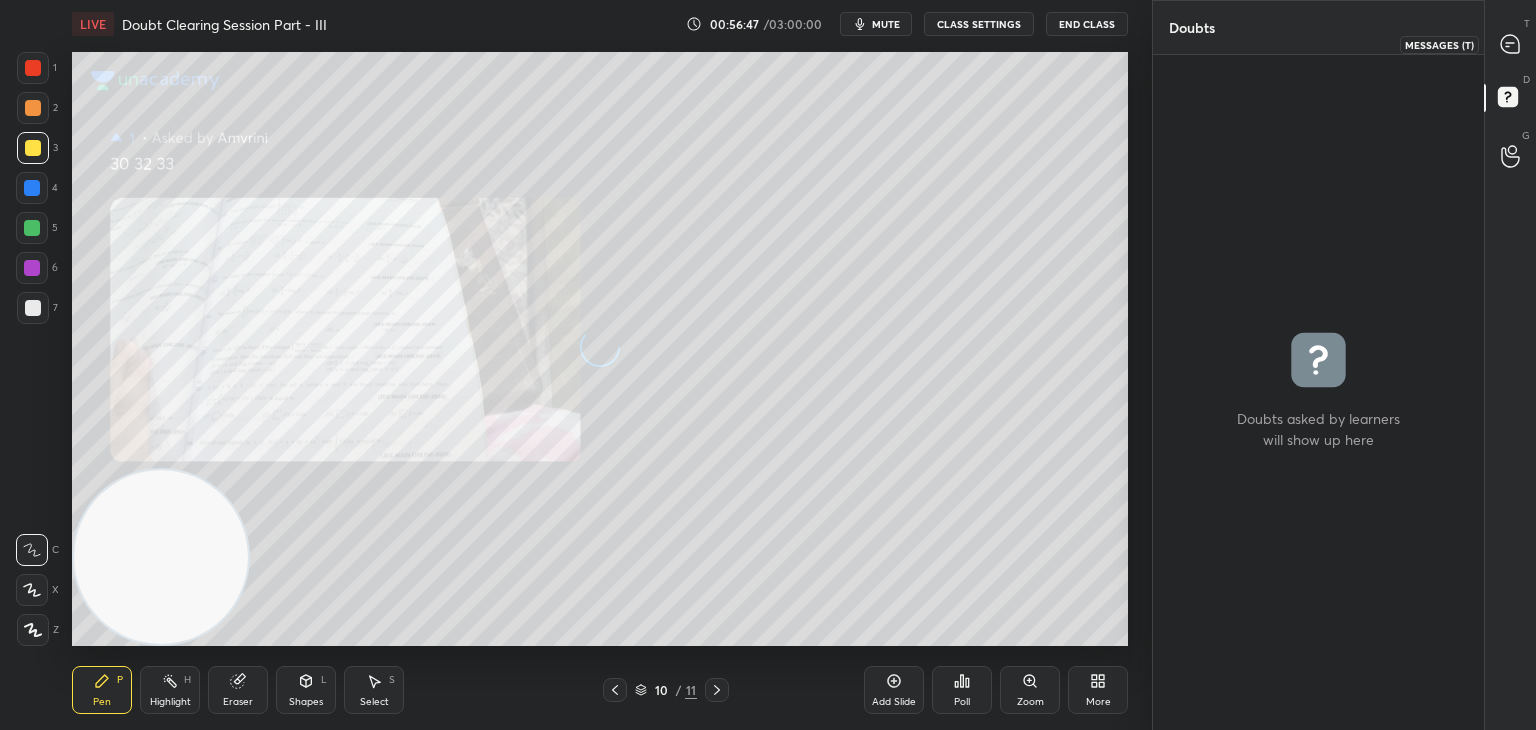 click 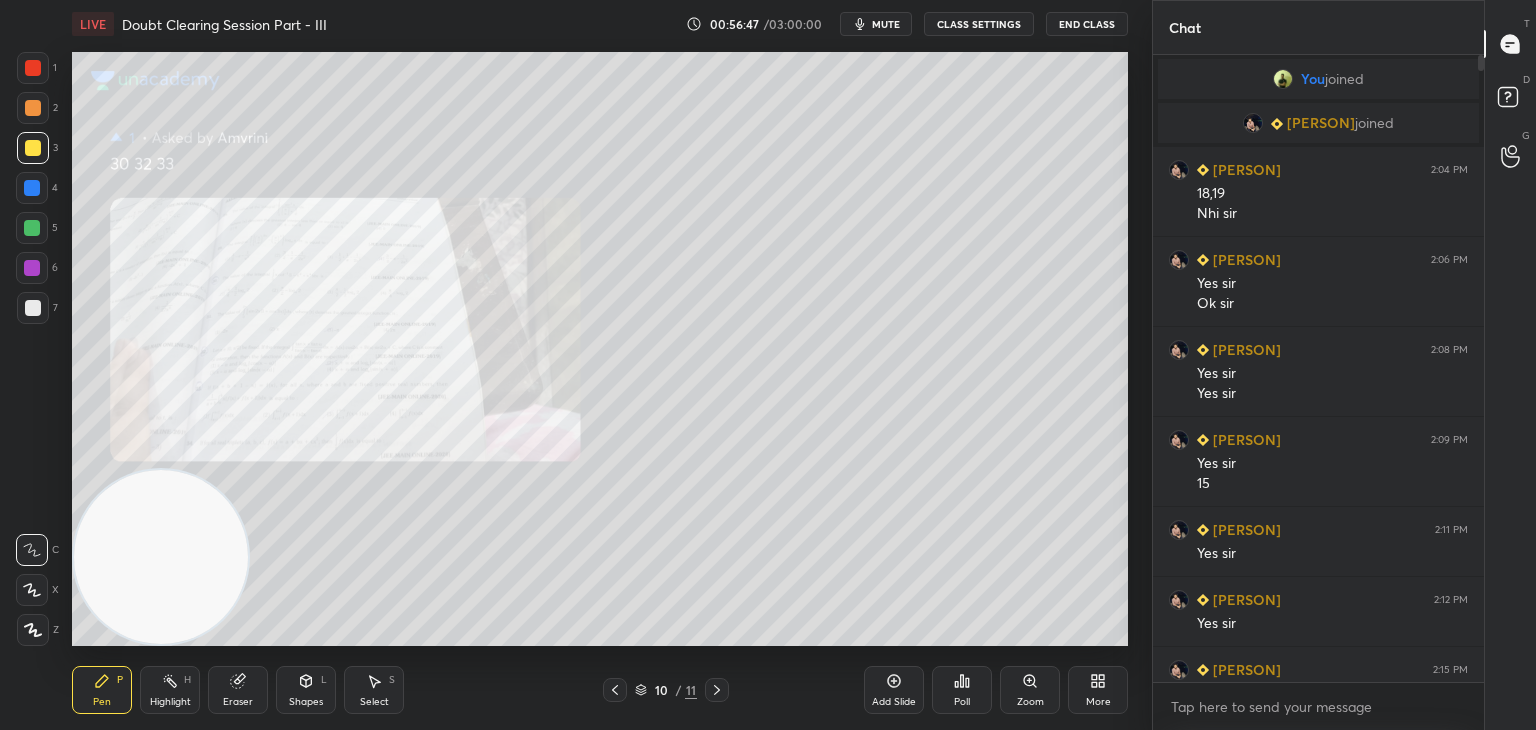 scroll, scrollTop: 1102, scrollLeft: 0, axis: vertical 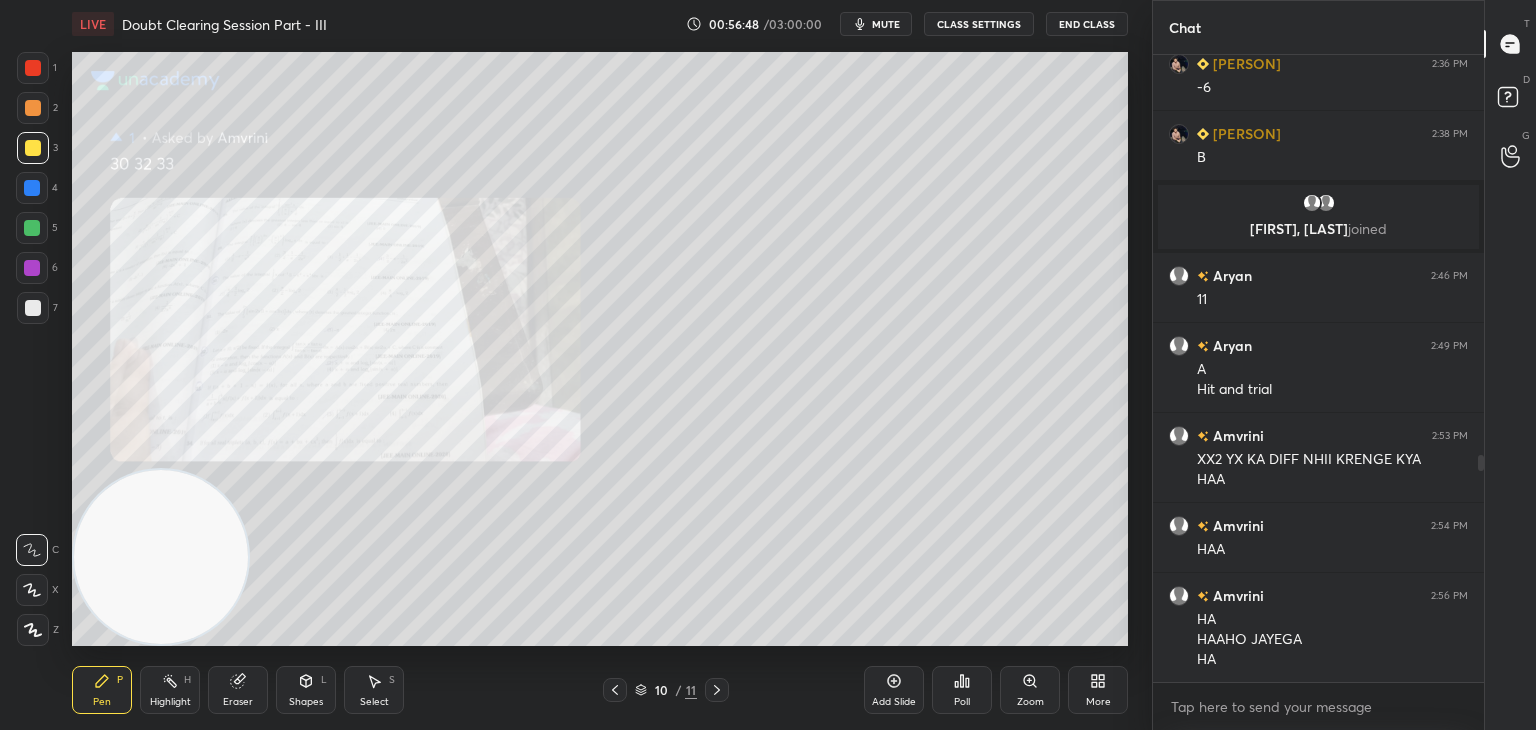 drag, startPoint x: 992, startPoint y: 685, endPoint x: 1004, endPoint y: 693, distance: 14.422205 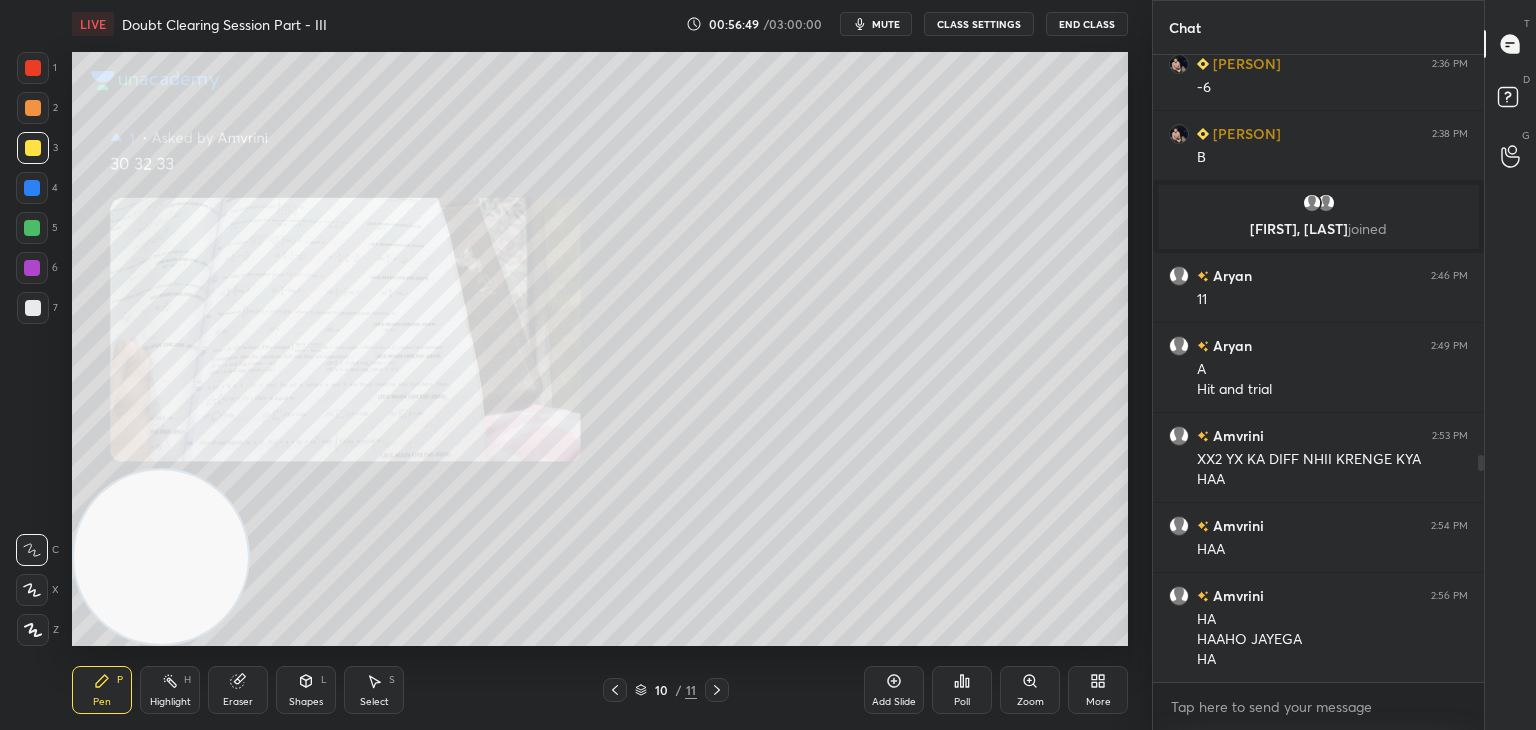 click on "Zoom" at bounding box center [1030, 690] 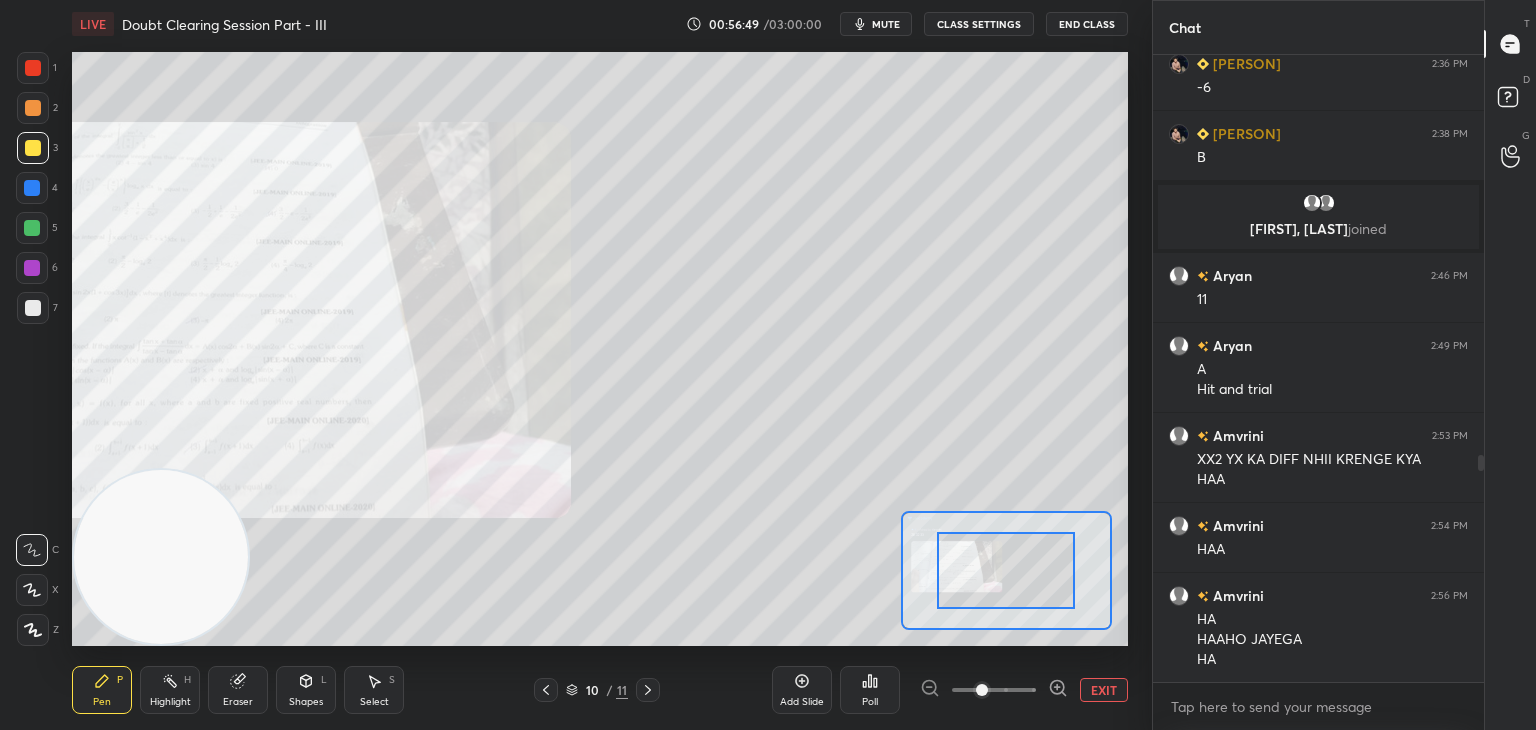 click at bounding box center (994, 690) 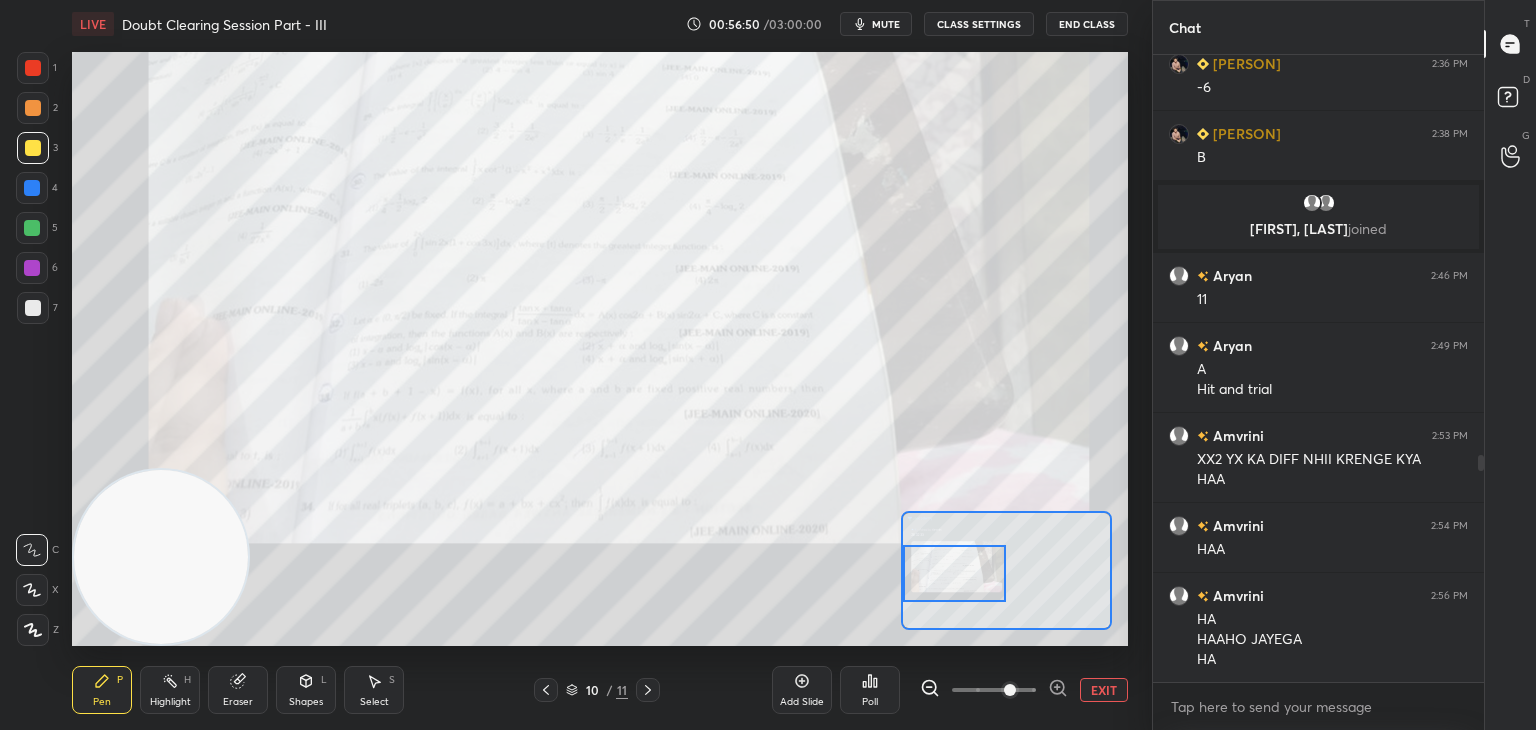 drag, startPoint x: 1049, startPoint y: 554, endPoint x: 972, endPoint y: 557, distance: 77.05842 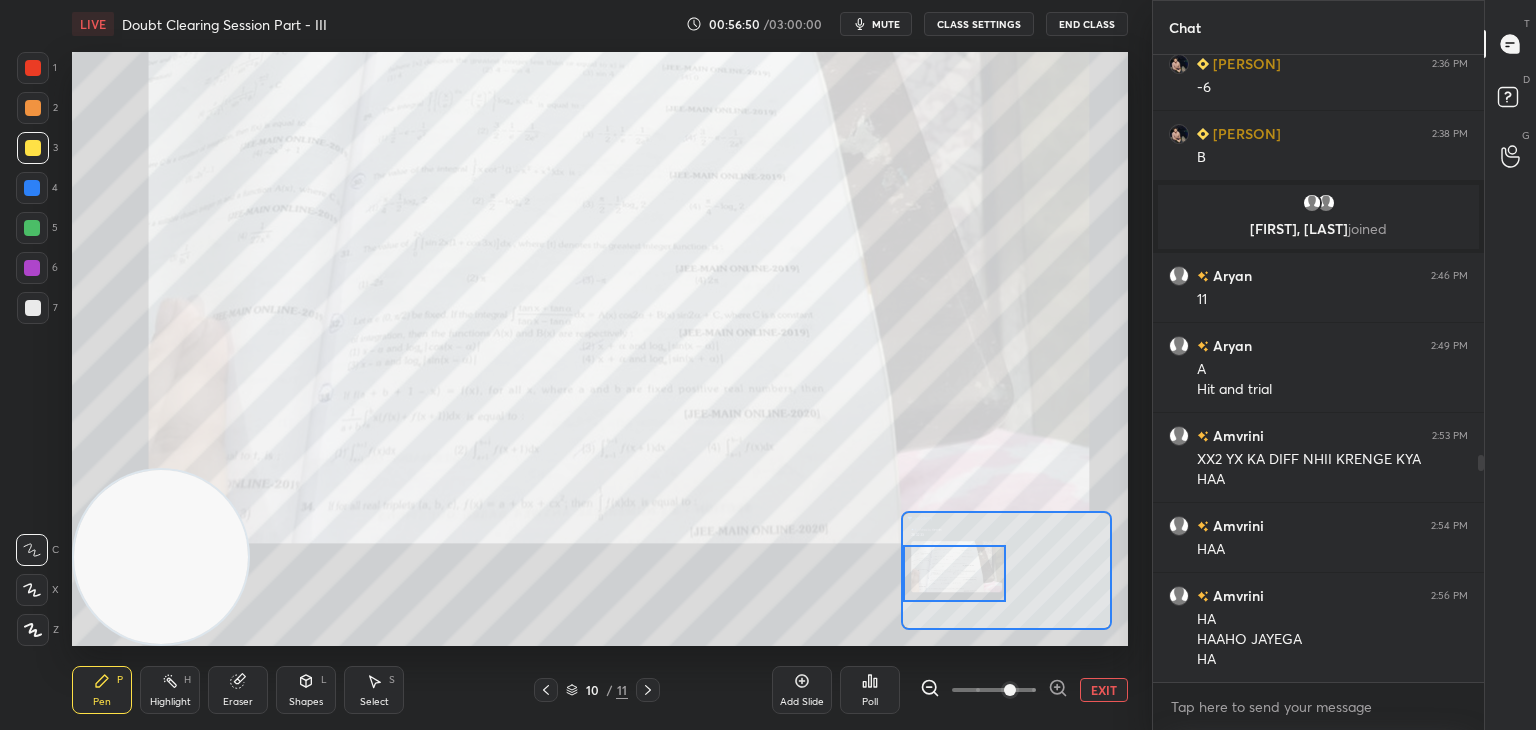 click at bounding box center [955, 573] 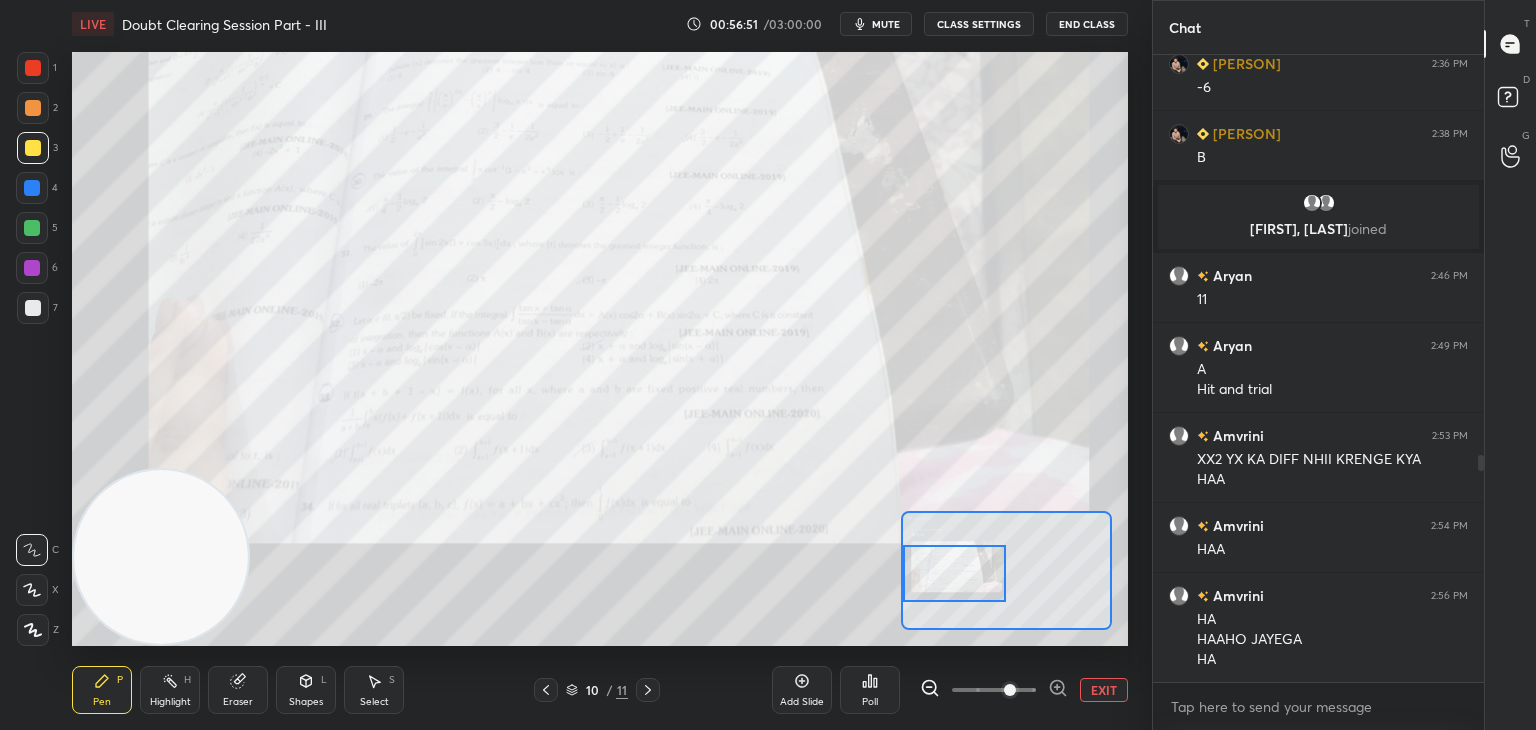 click at bounding box center (994, 690) 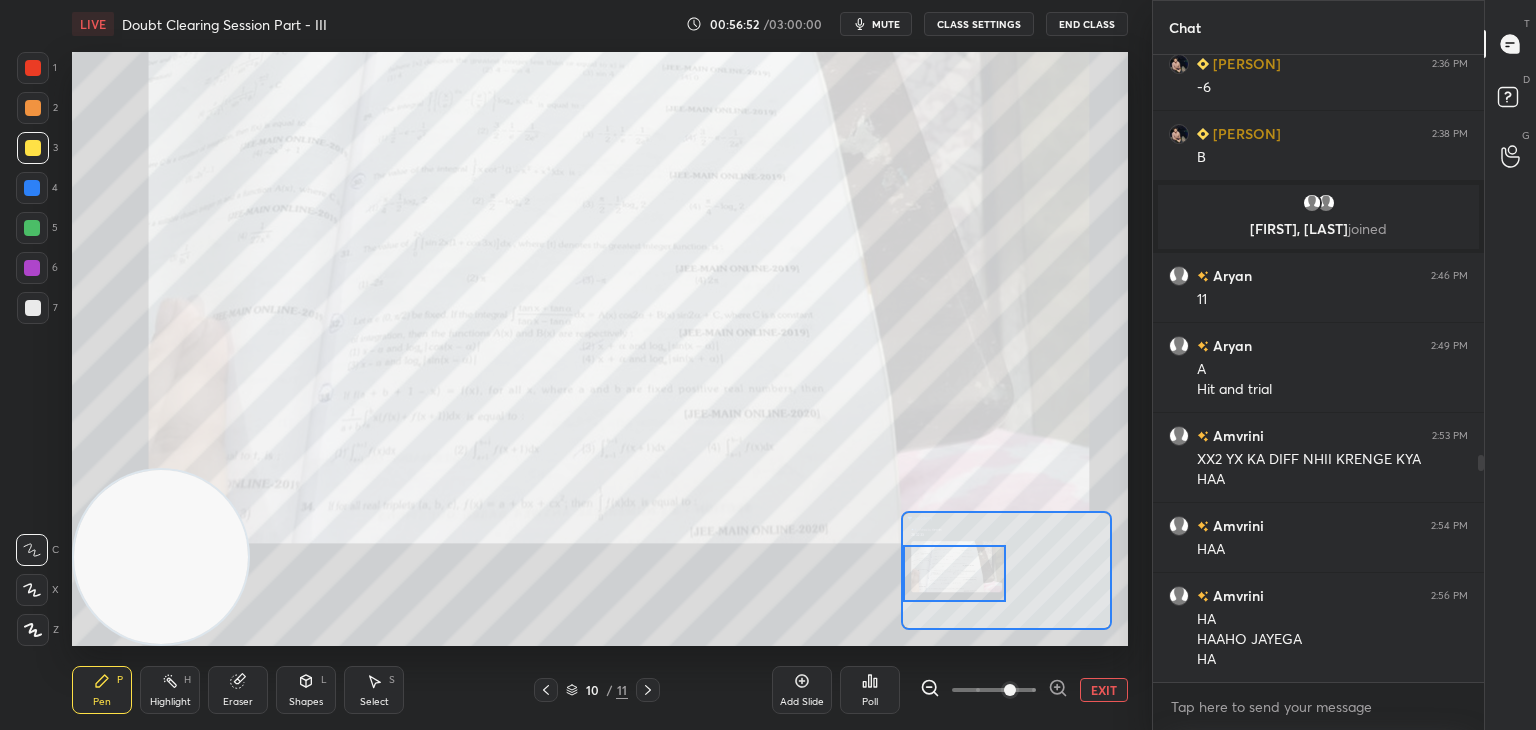 click at bounding box center [994, 690] 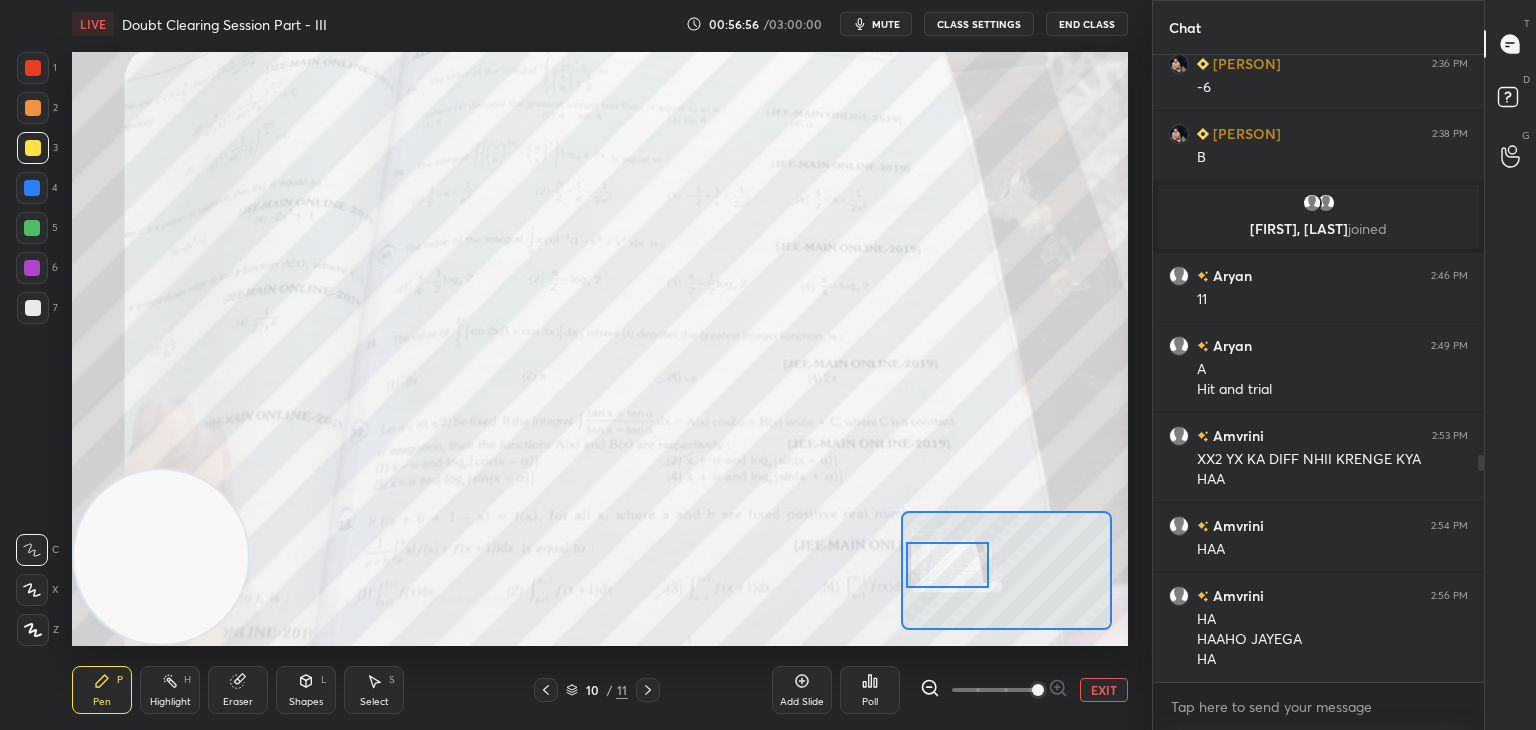 drag, startPoint x: 952, startPoint y: 565, endPoint x: 941, endPoint y: 552, distance: 17.029387 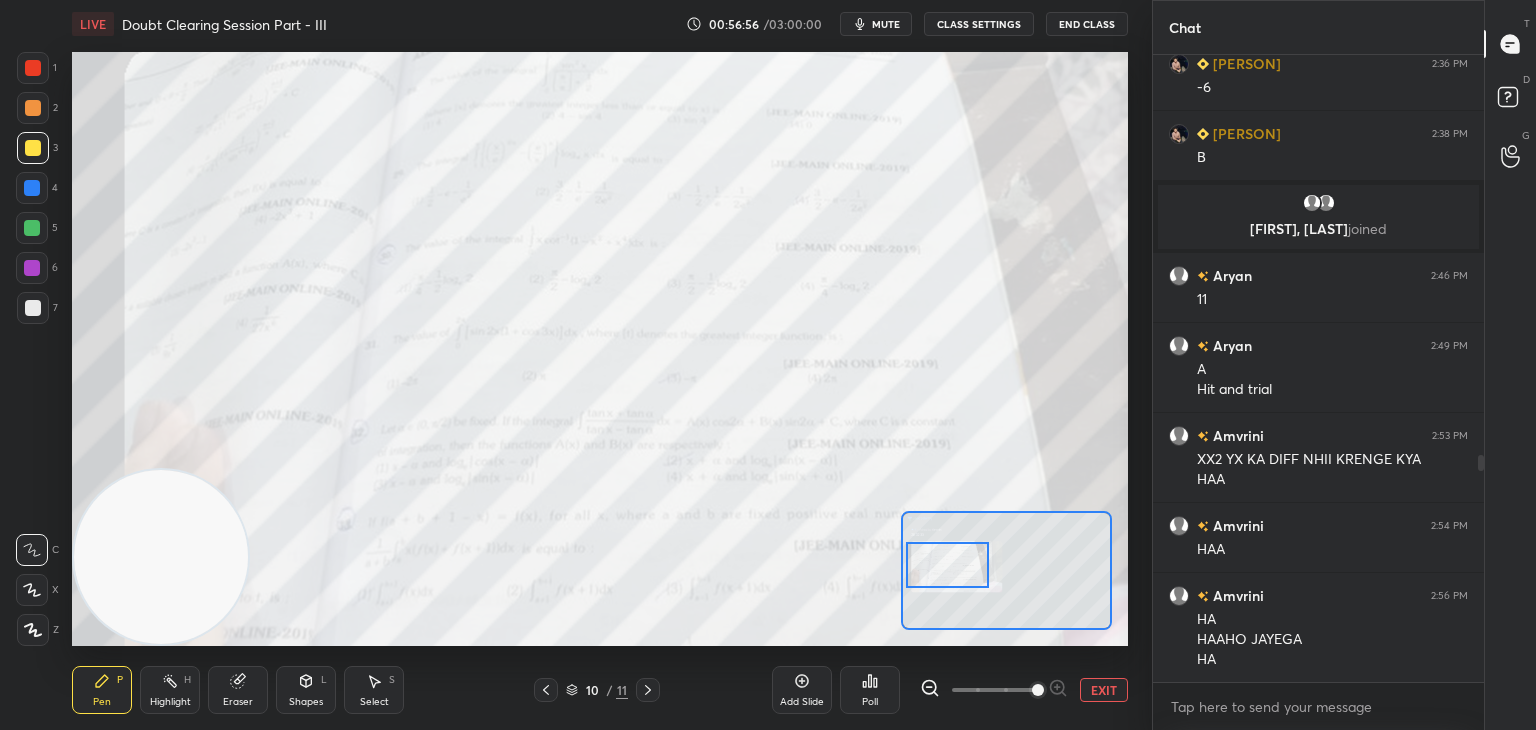 click at bounding box center [947, 565] 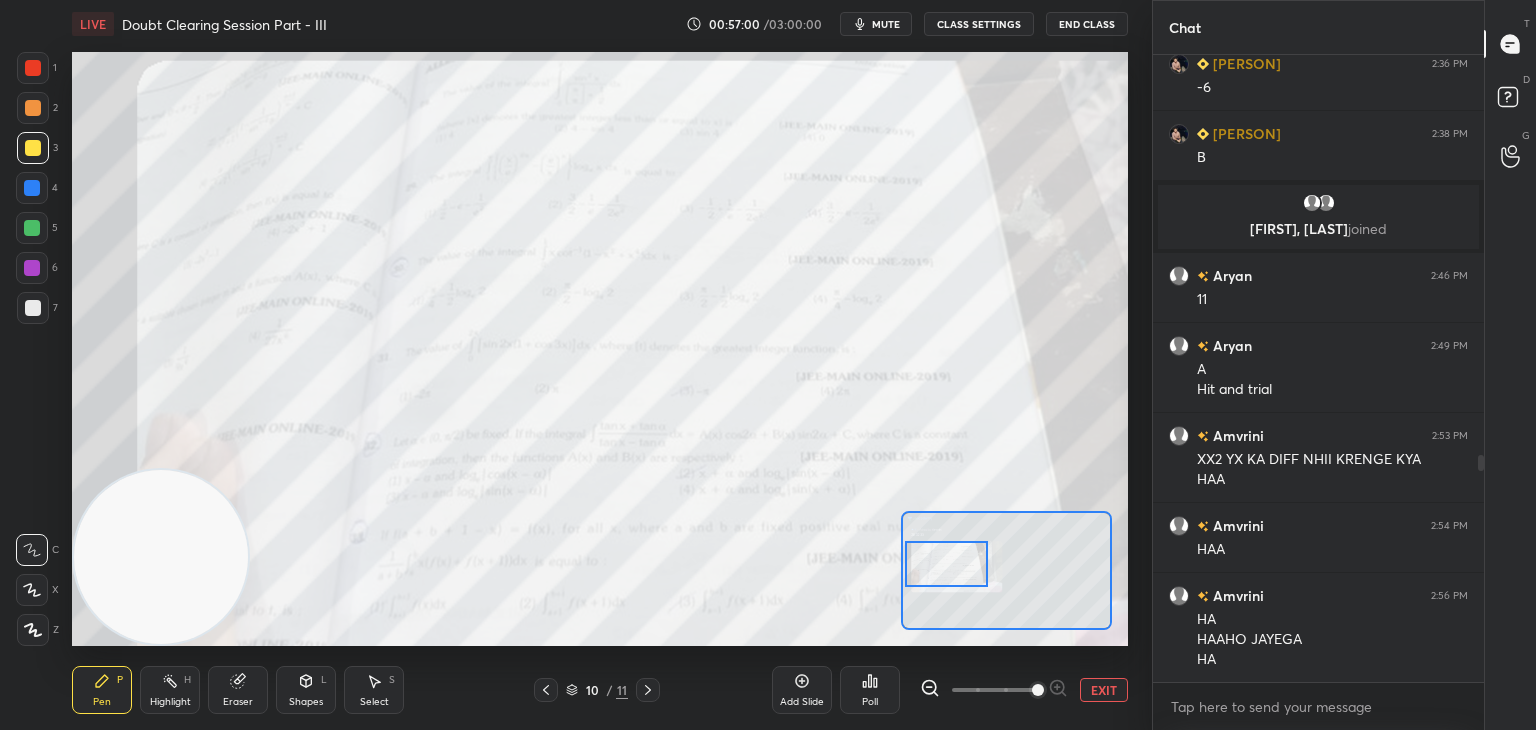 click on "EXIT" at bounding box center (1104, 690) 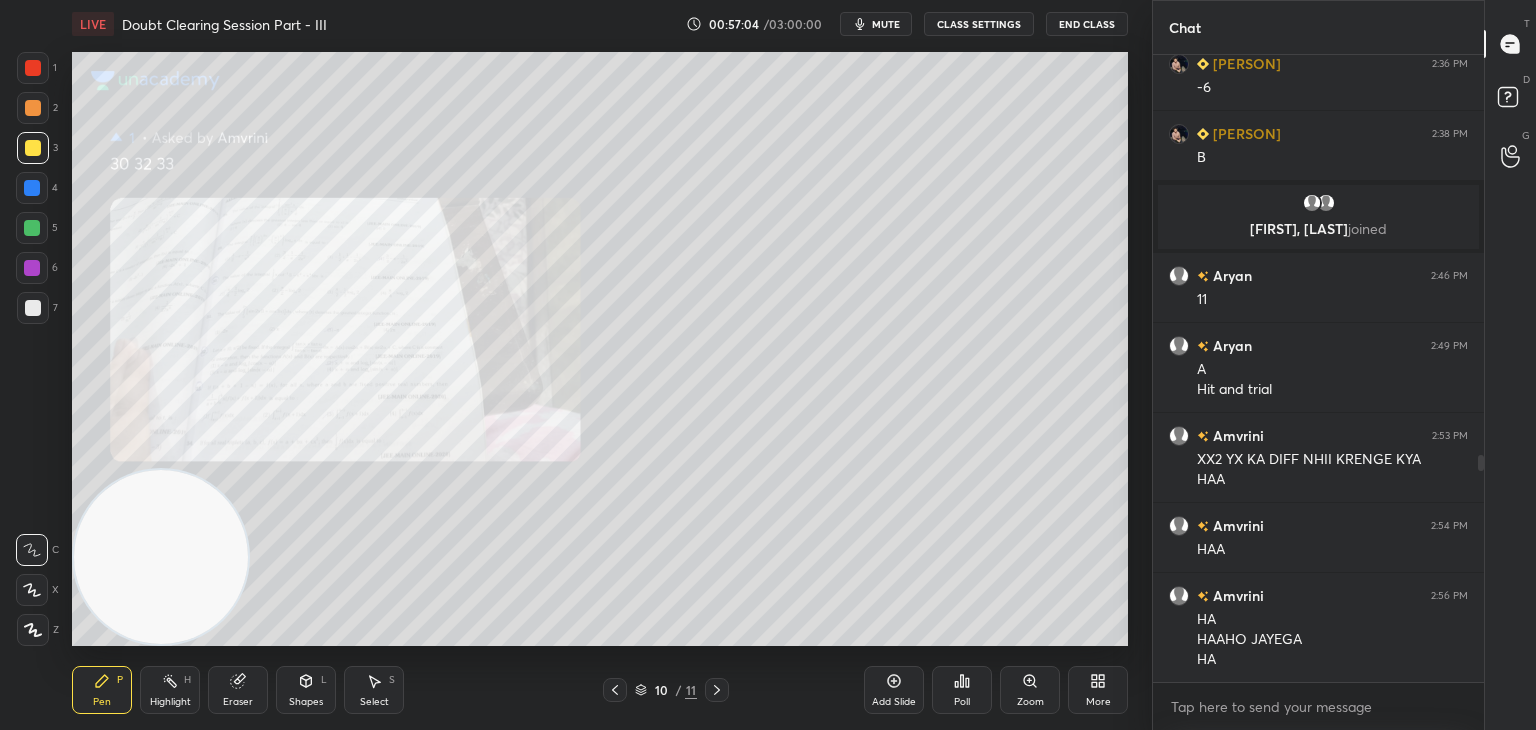 scroll, scrollTop: 1172, scrollLeft: 0, axis: vertical 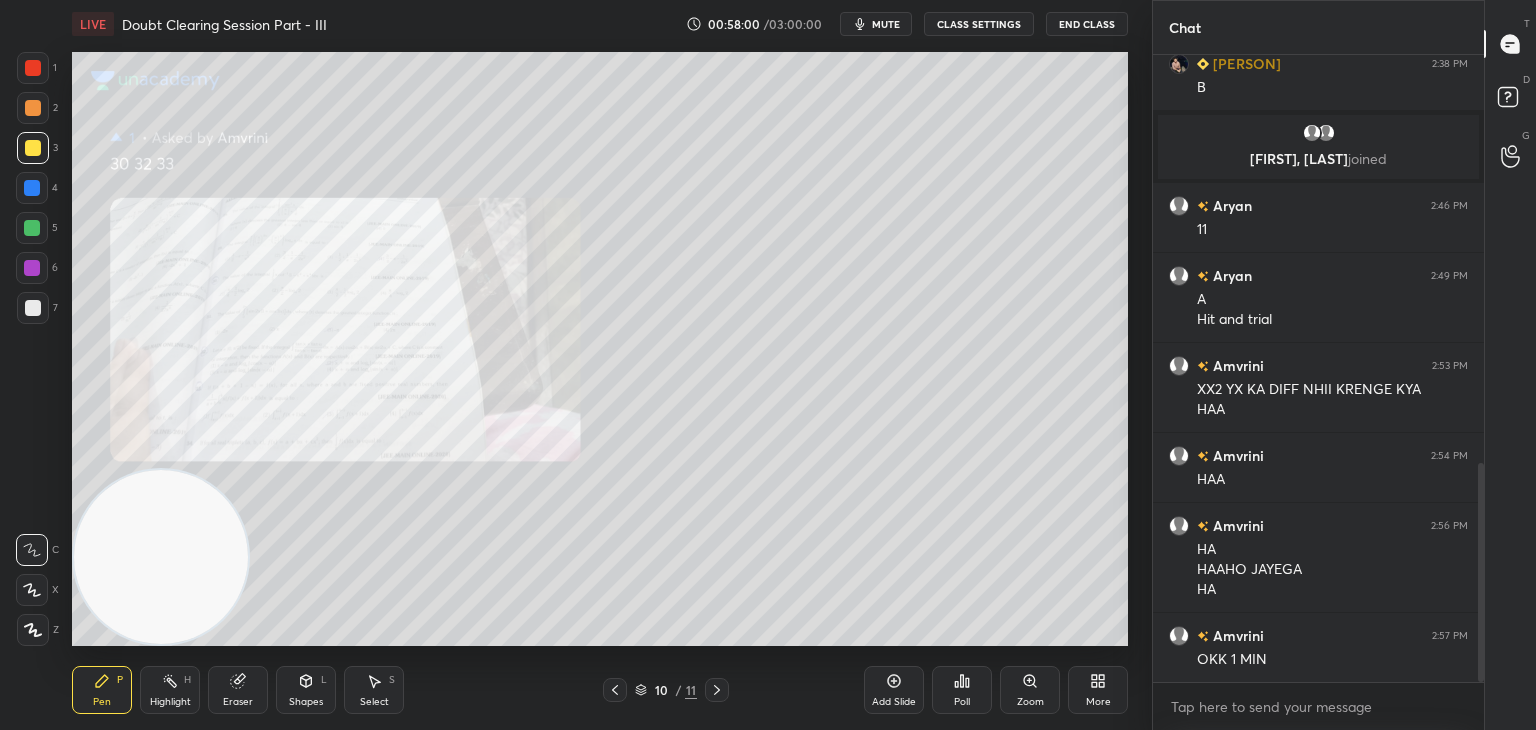 click on "mute" at bounding box center (886, 24) 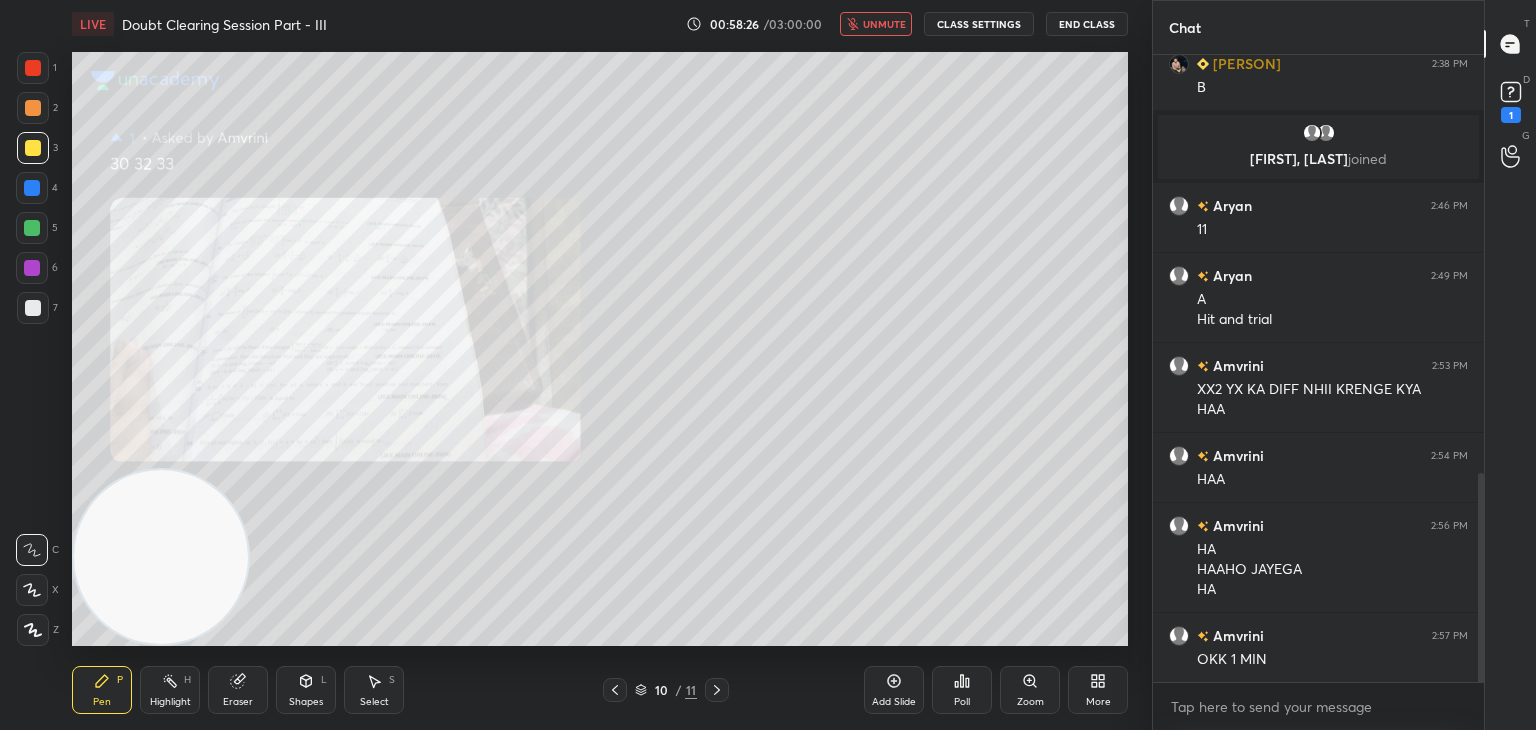 scroll, scrollTop: 1258, scrollLeft: 0, axis: vertical 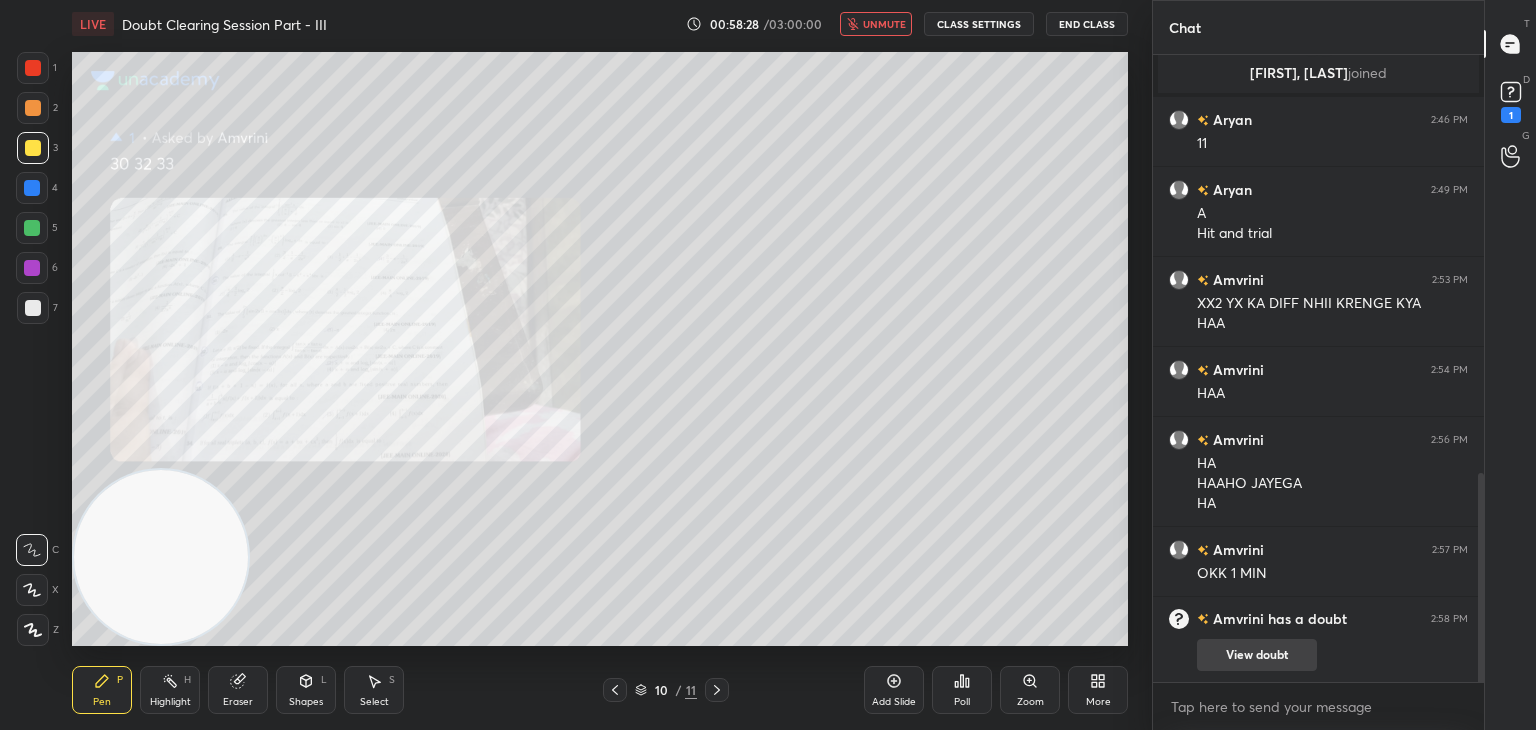 click on "View doubt" at bounding box center (1257, 655) 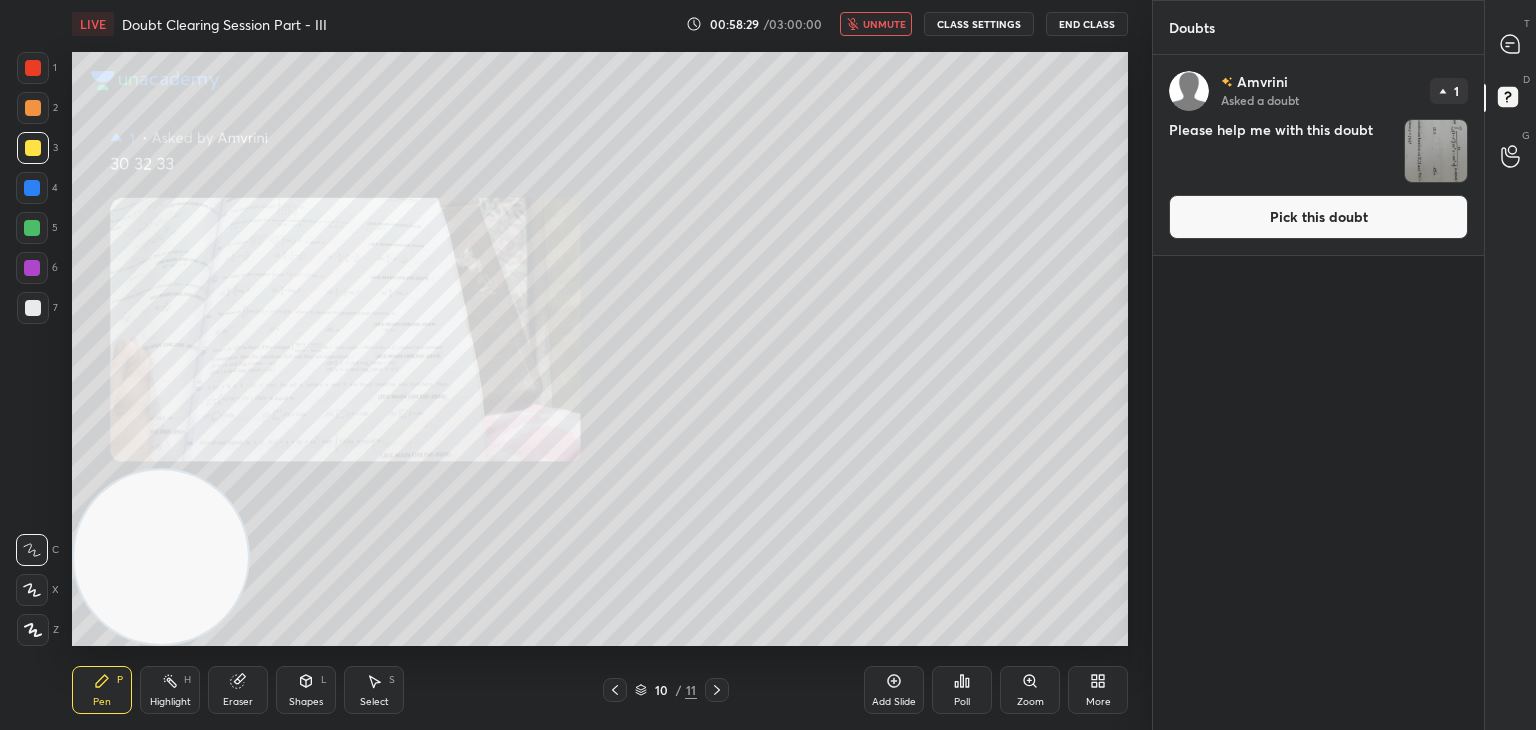 click on "Pick this doubt" at bounding box center (1318, 217) 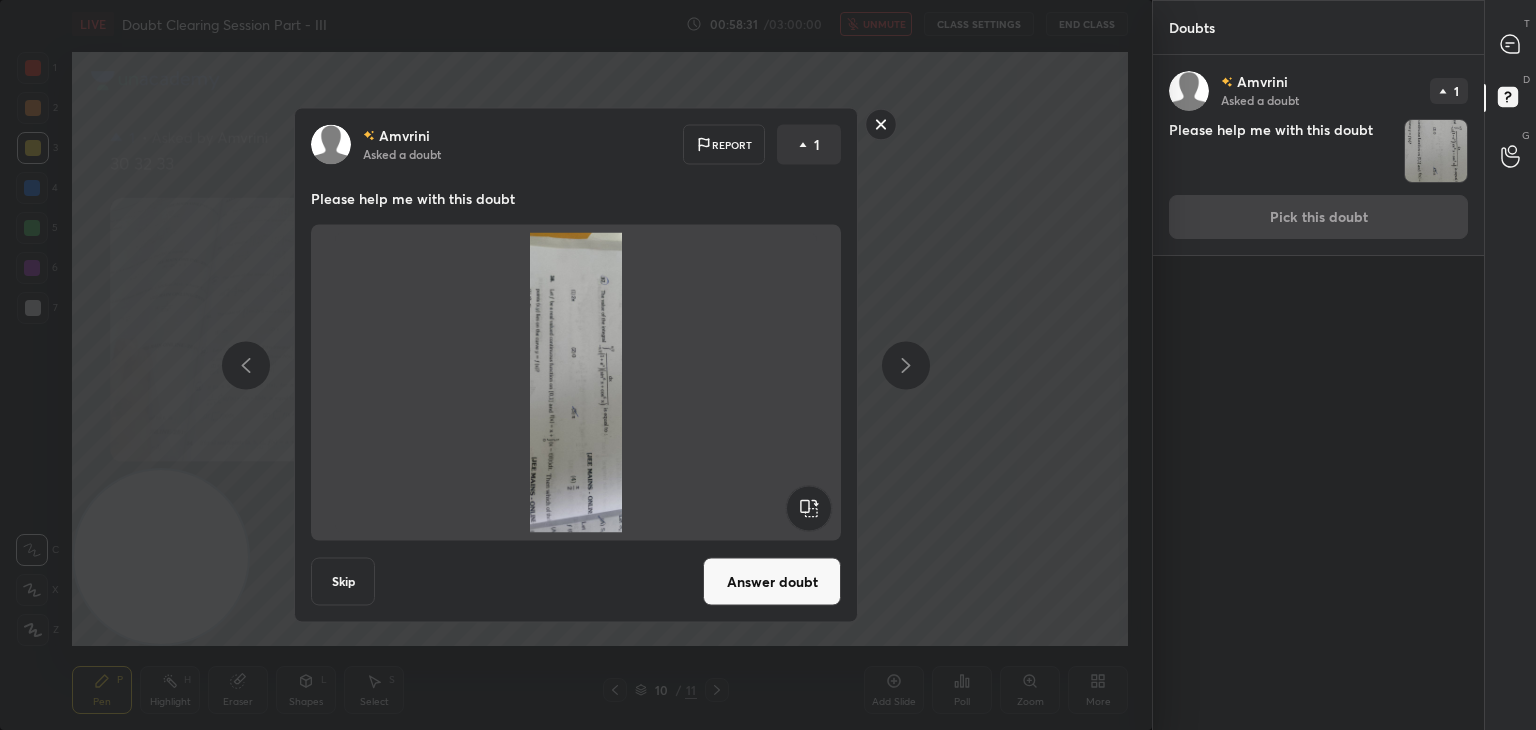 click 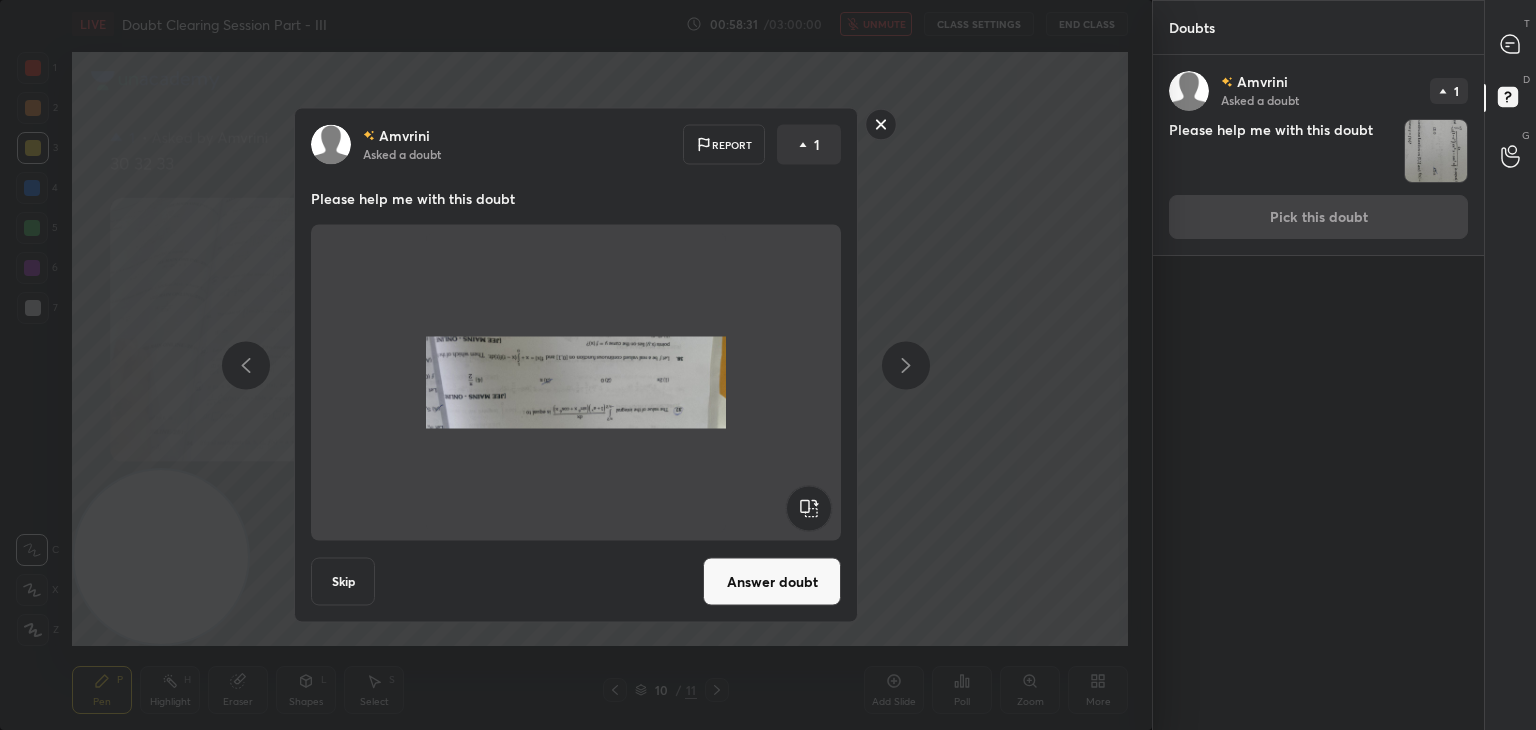 click 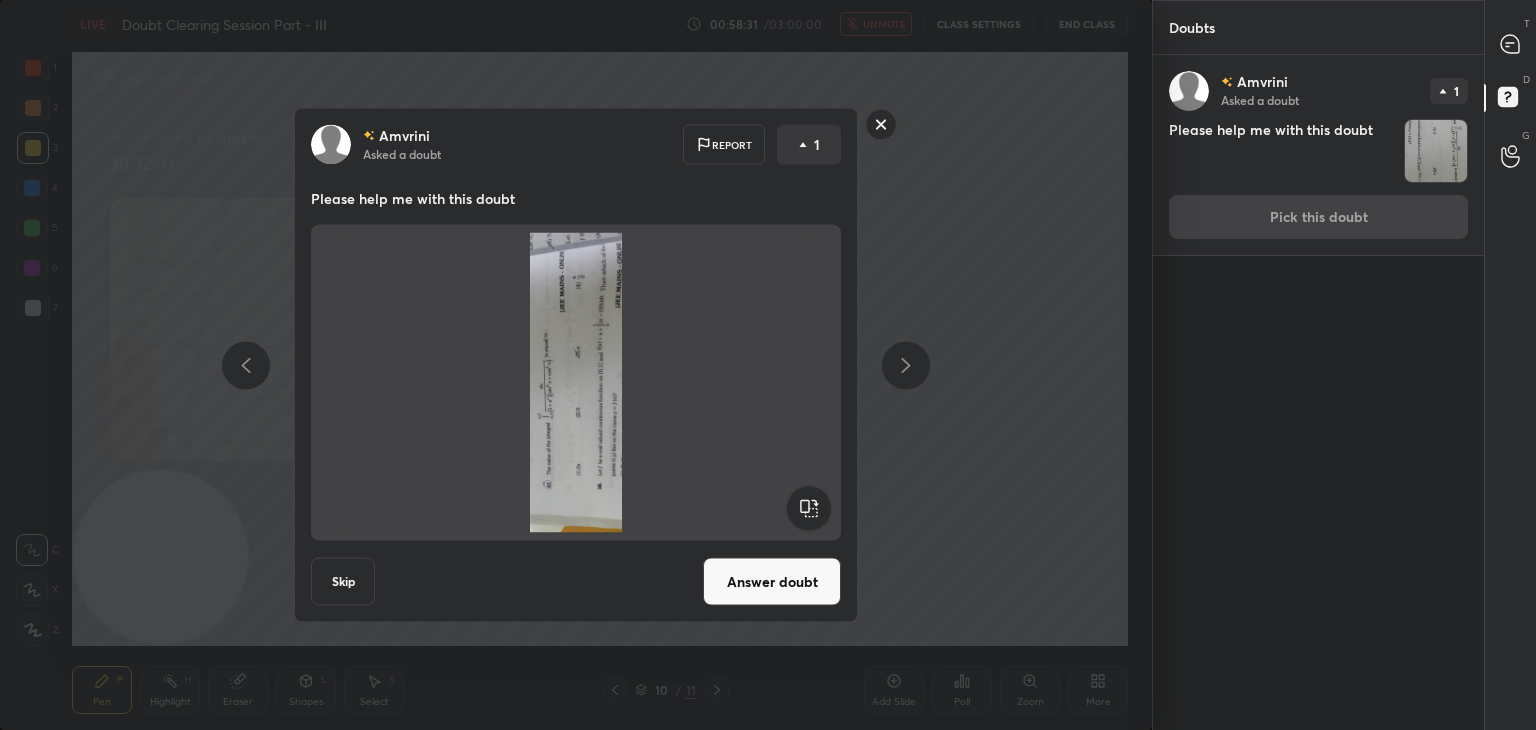 click 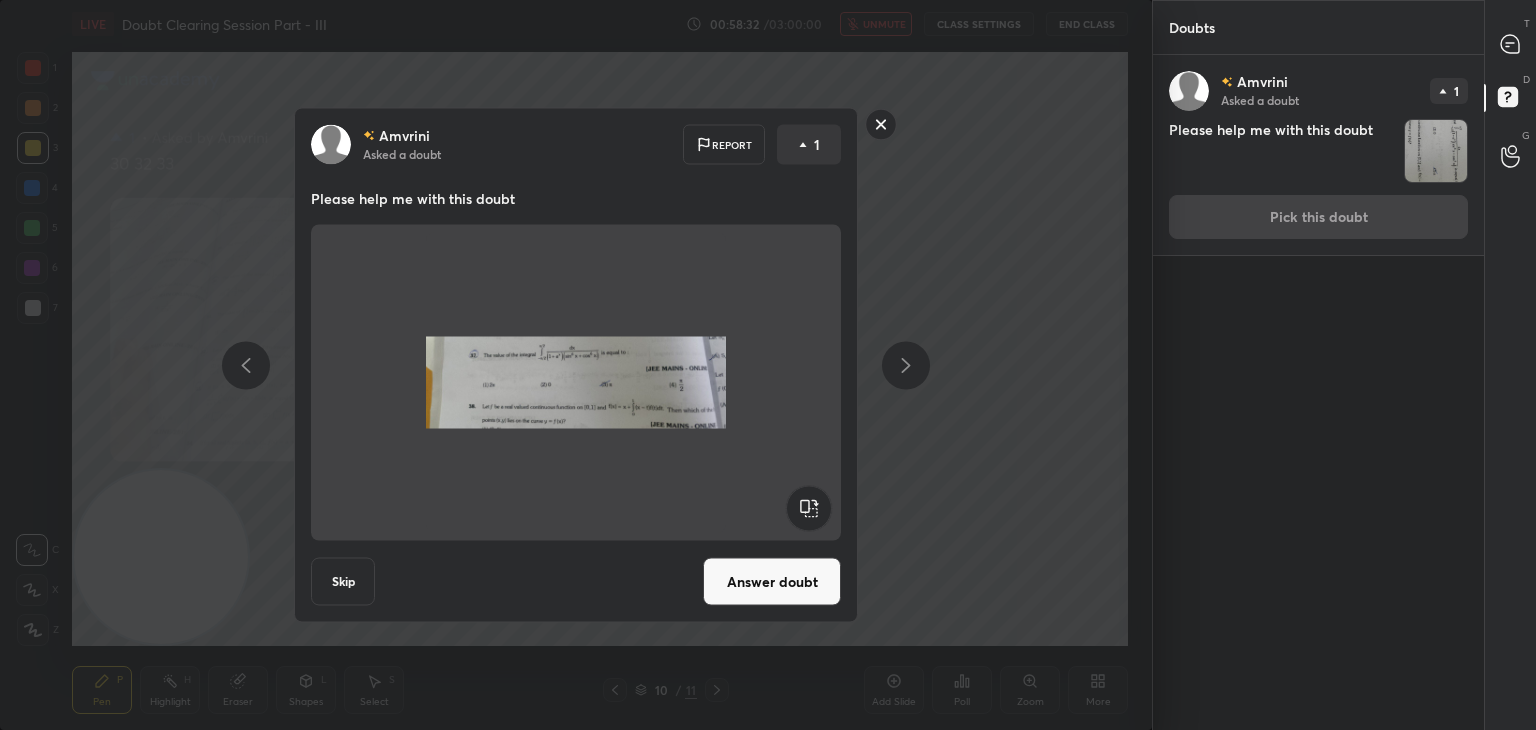 click on "Answer doubt" at bounding box center (772, 582) 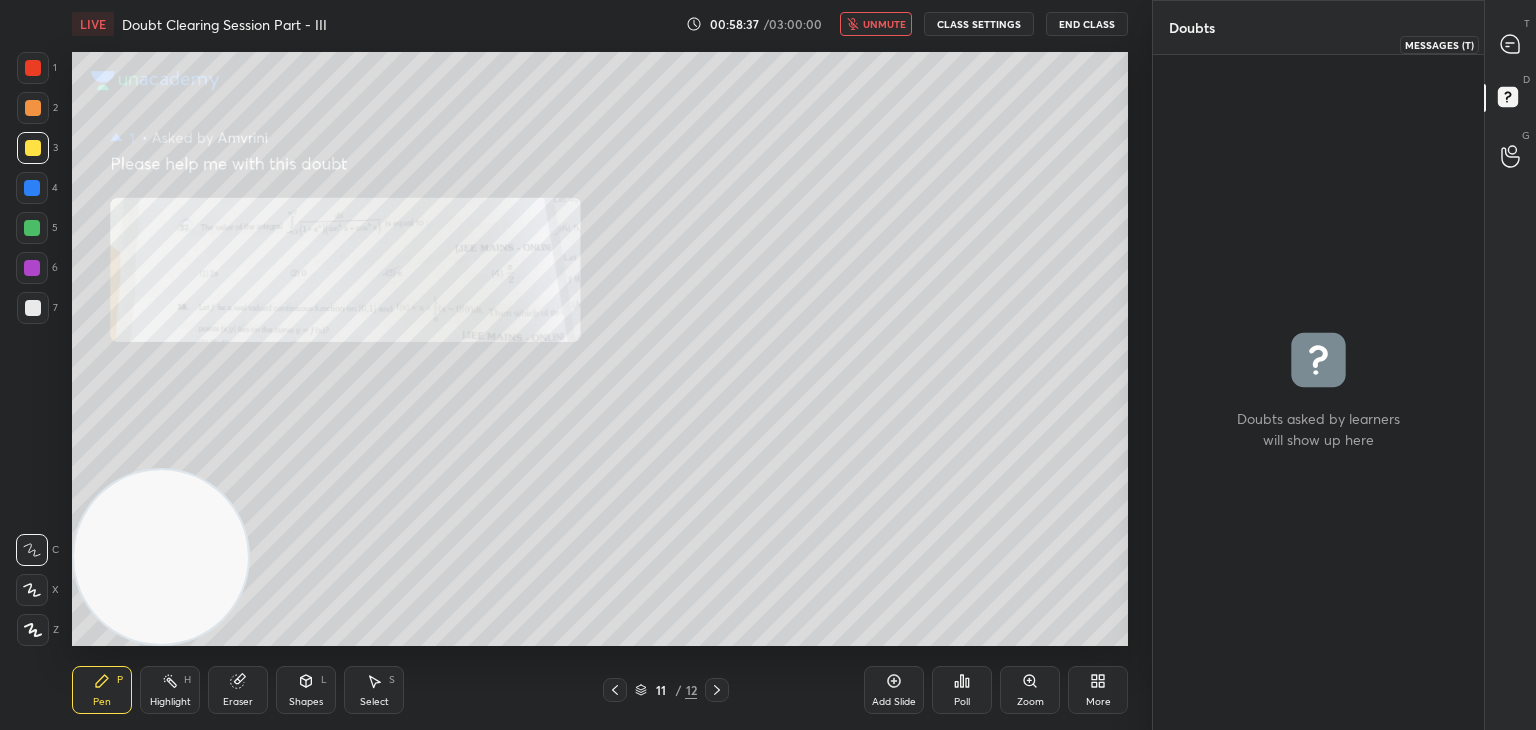 click 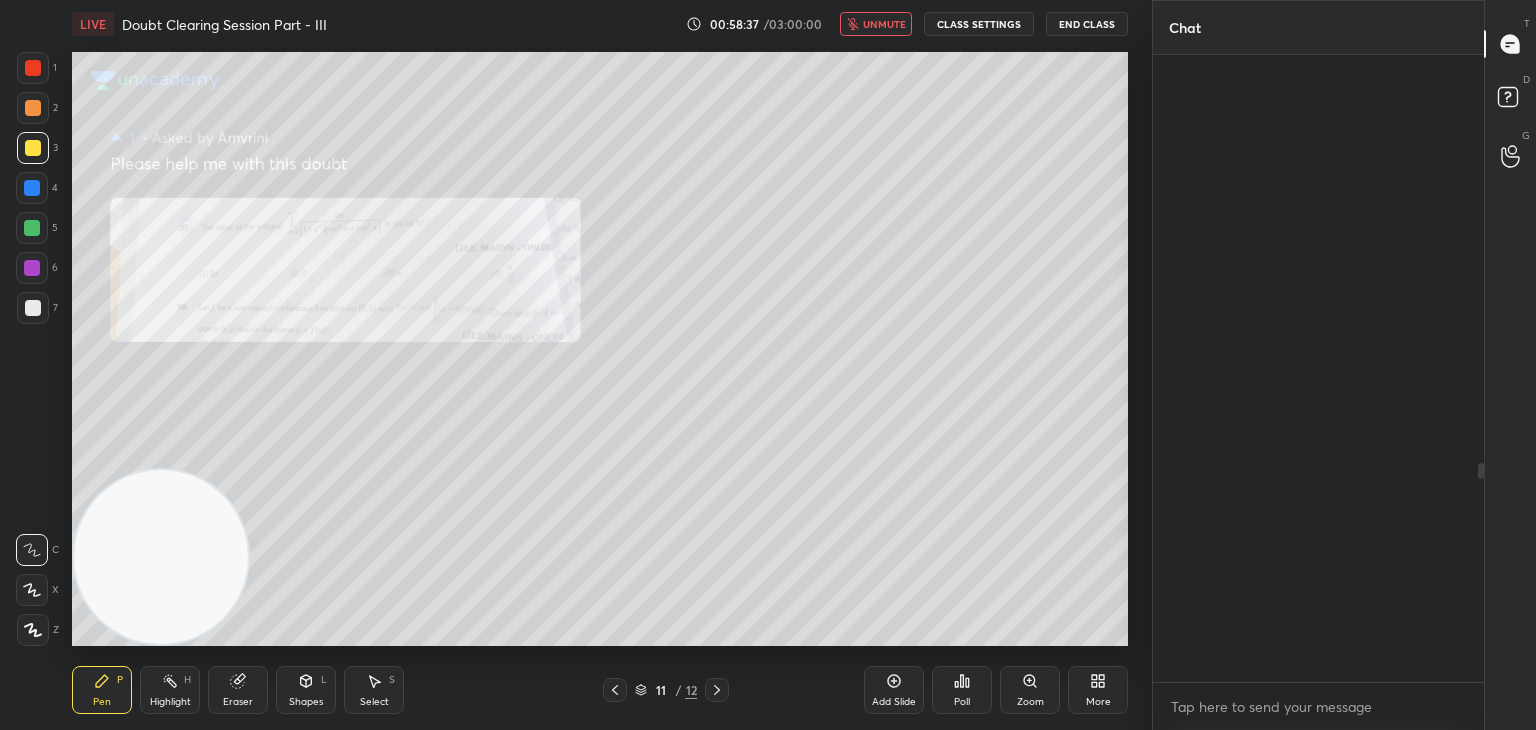 scroll, scrollTop: 1172, scrollLeft: 0, axis: vertical 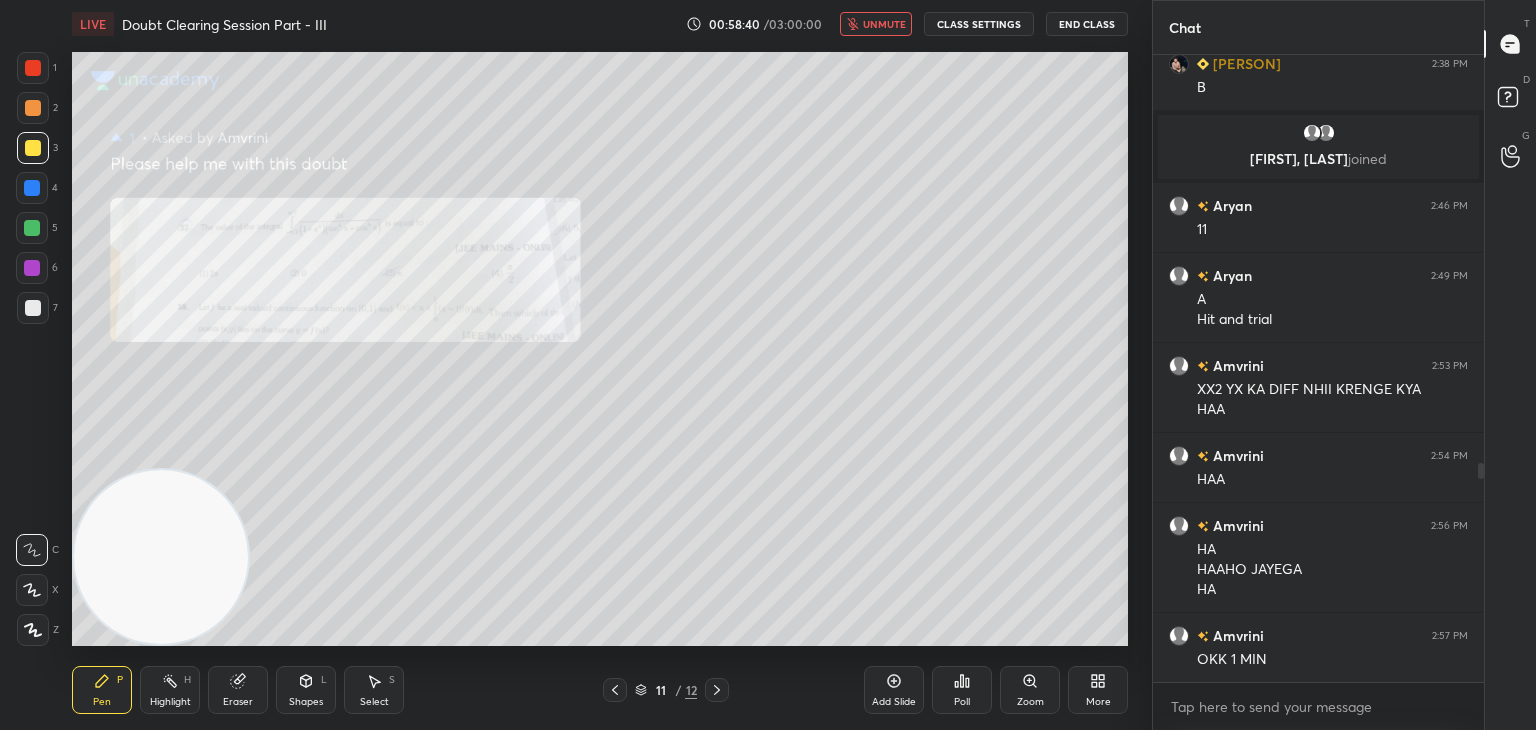 click on "Zoom" at bounding box center (1030, 702) 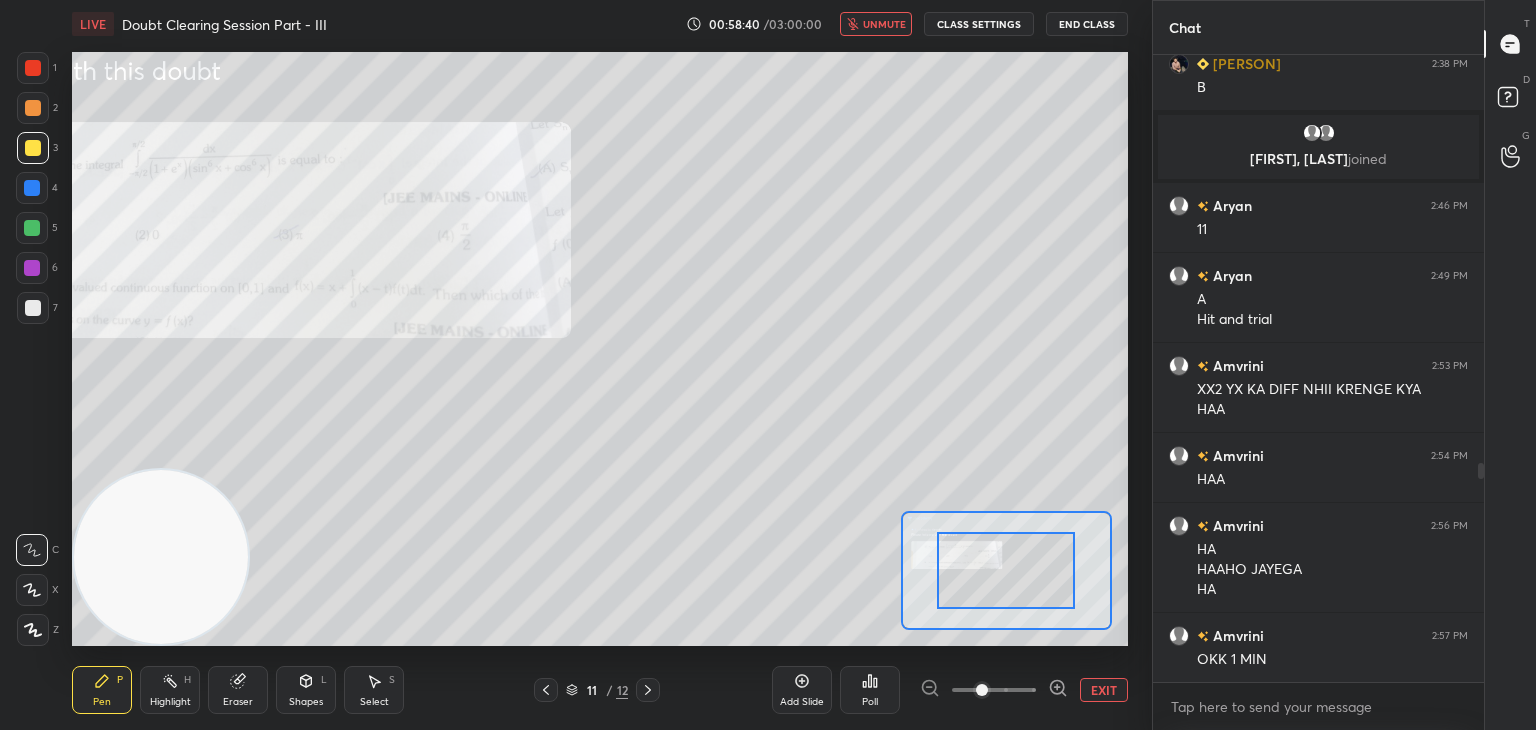 click at bounding box center (994, 690) 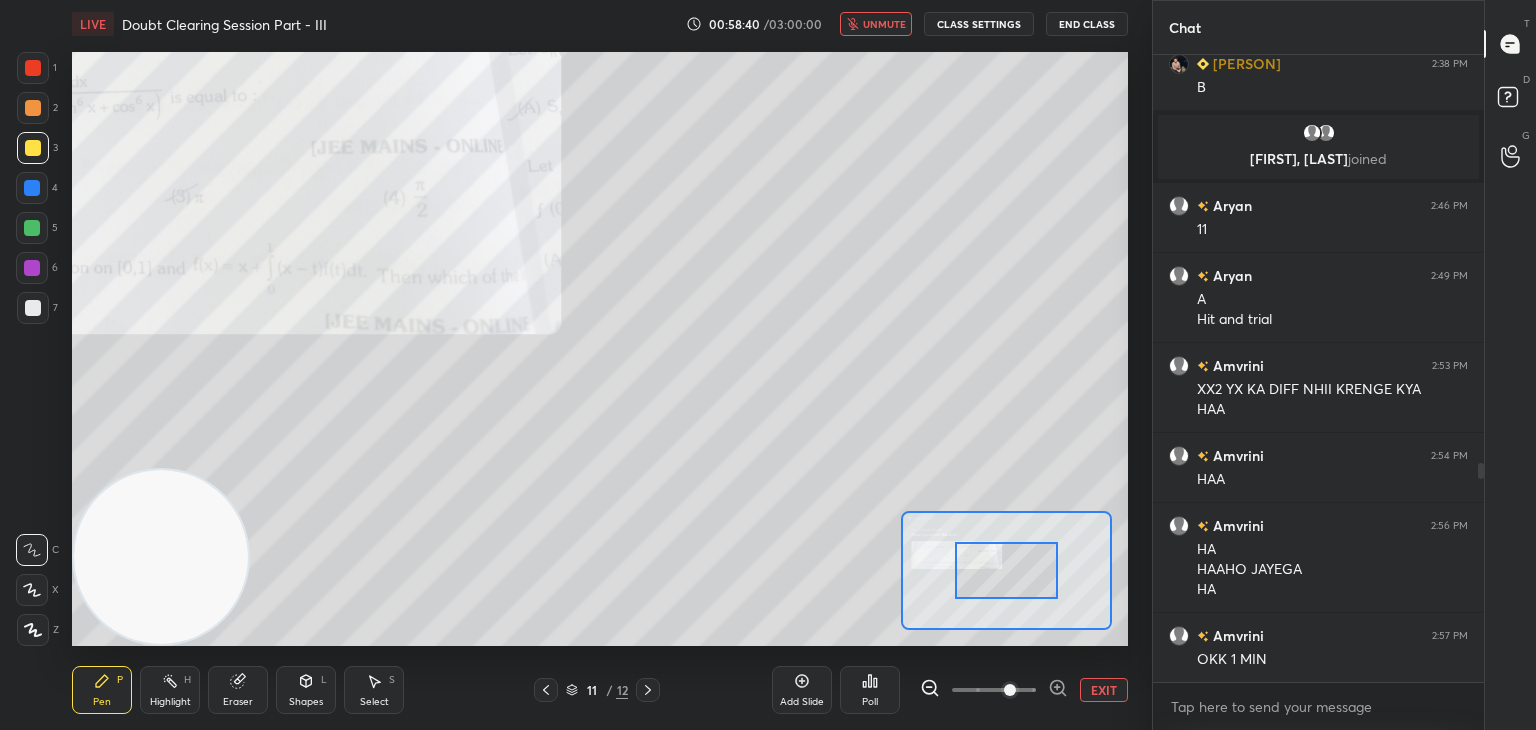 click at bounding box center [1010, 690] 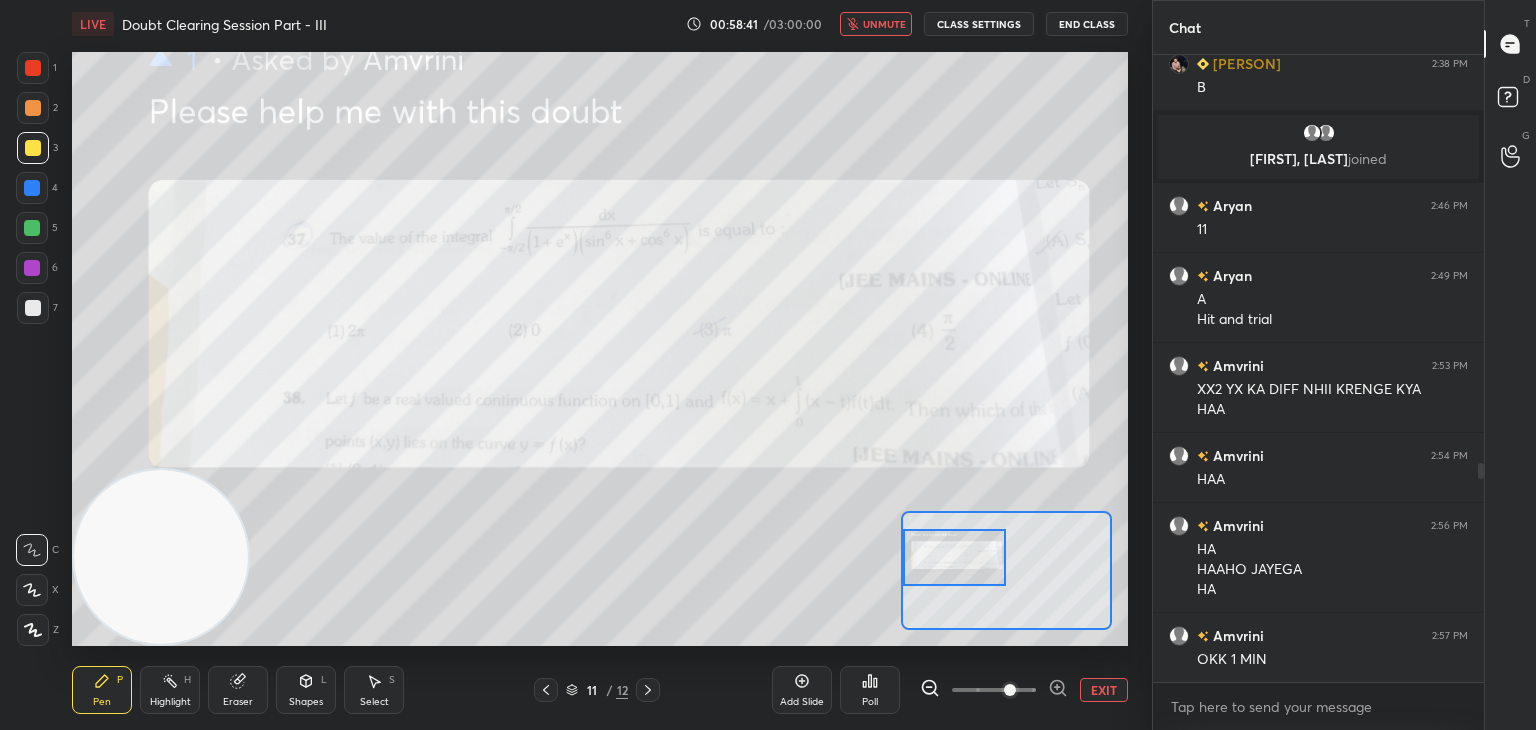 drag, startPoint x: 1034, startPoint y: 583, endPoint x: 975, endPoint y: 568, distance: 60.876926 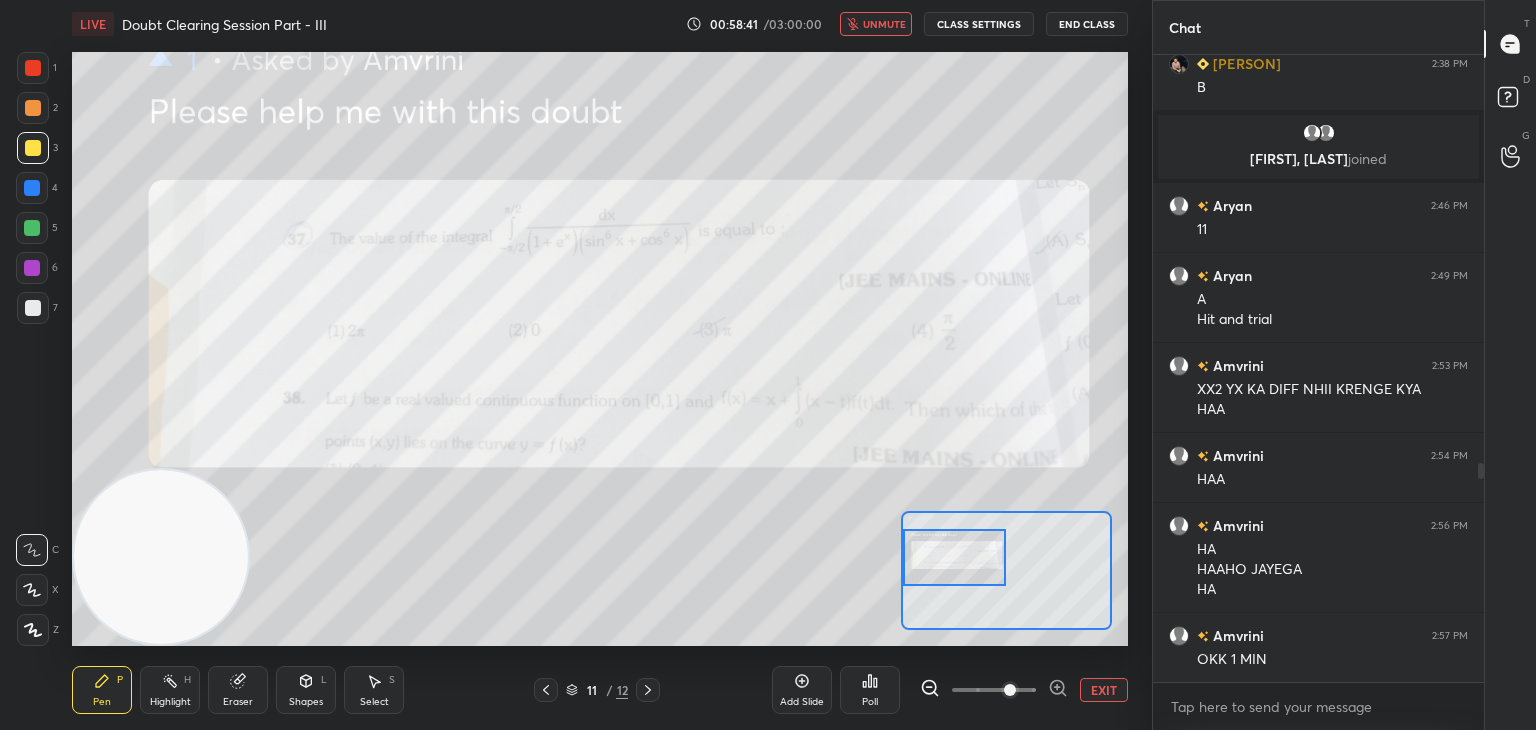 click at bounding box center [955, 557] 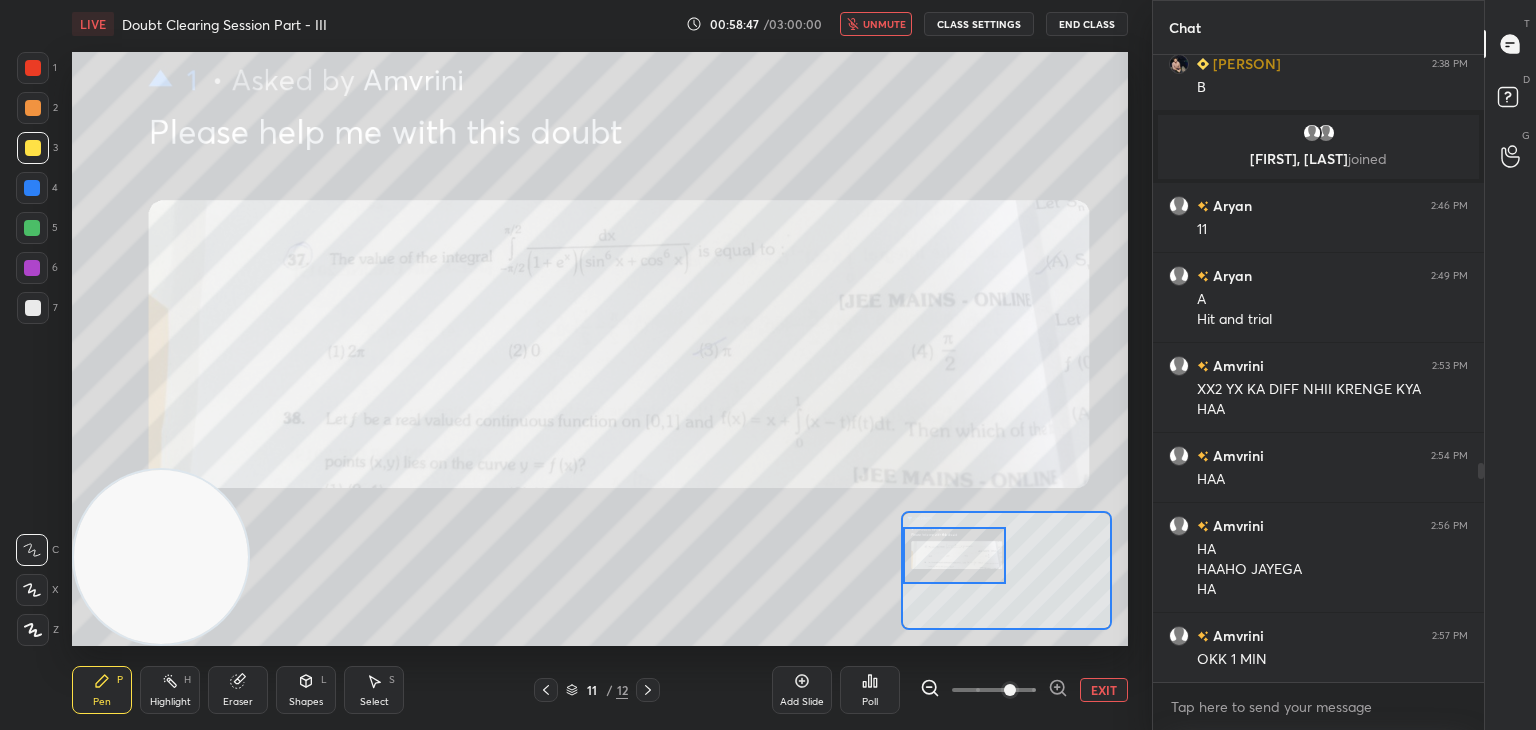 drag, startPoint x: 871, startPoint y: 24, endPoint x: 816, endPoint y: 47, distance: 59.615433 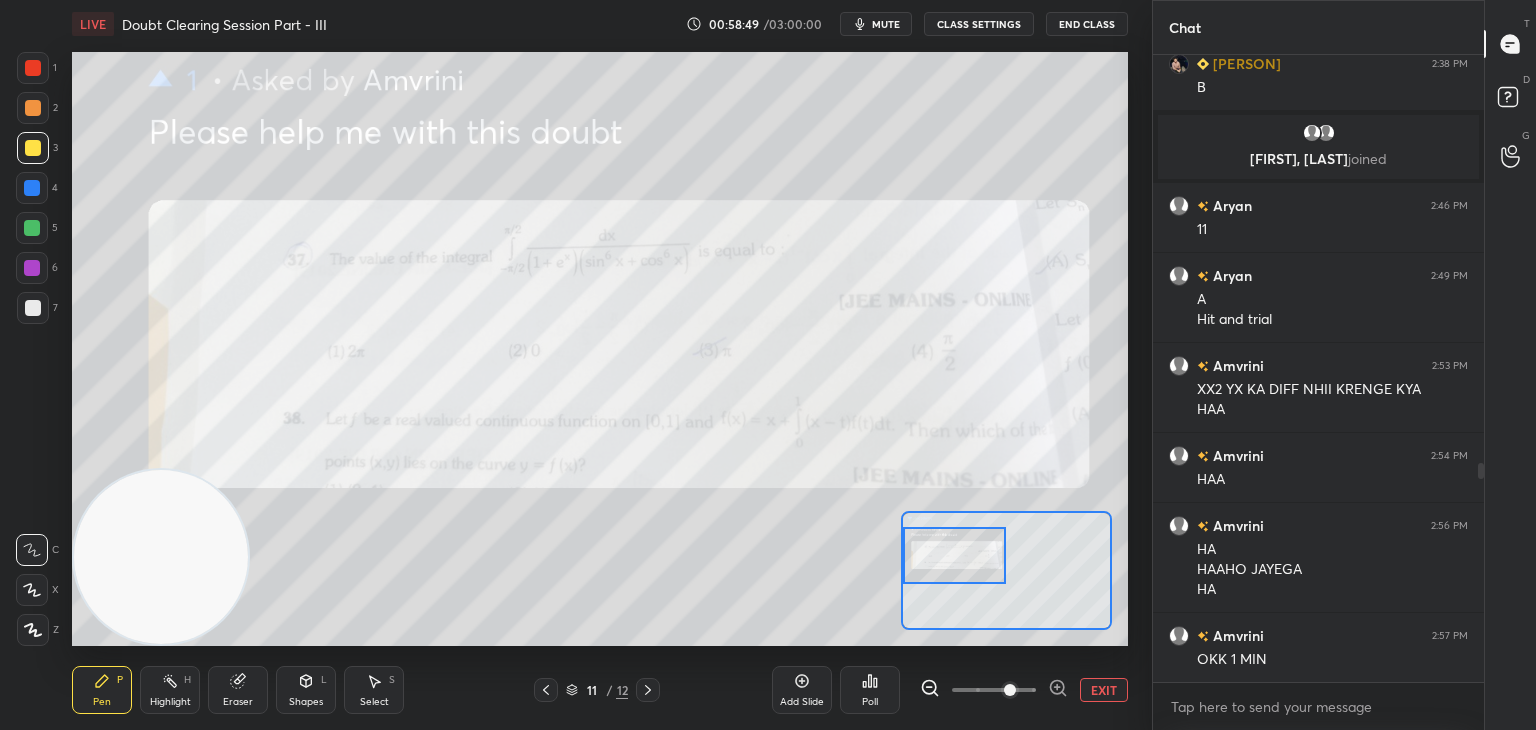 click on "11 / 12" at bounding box center (597, 690) 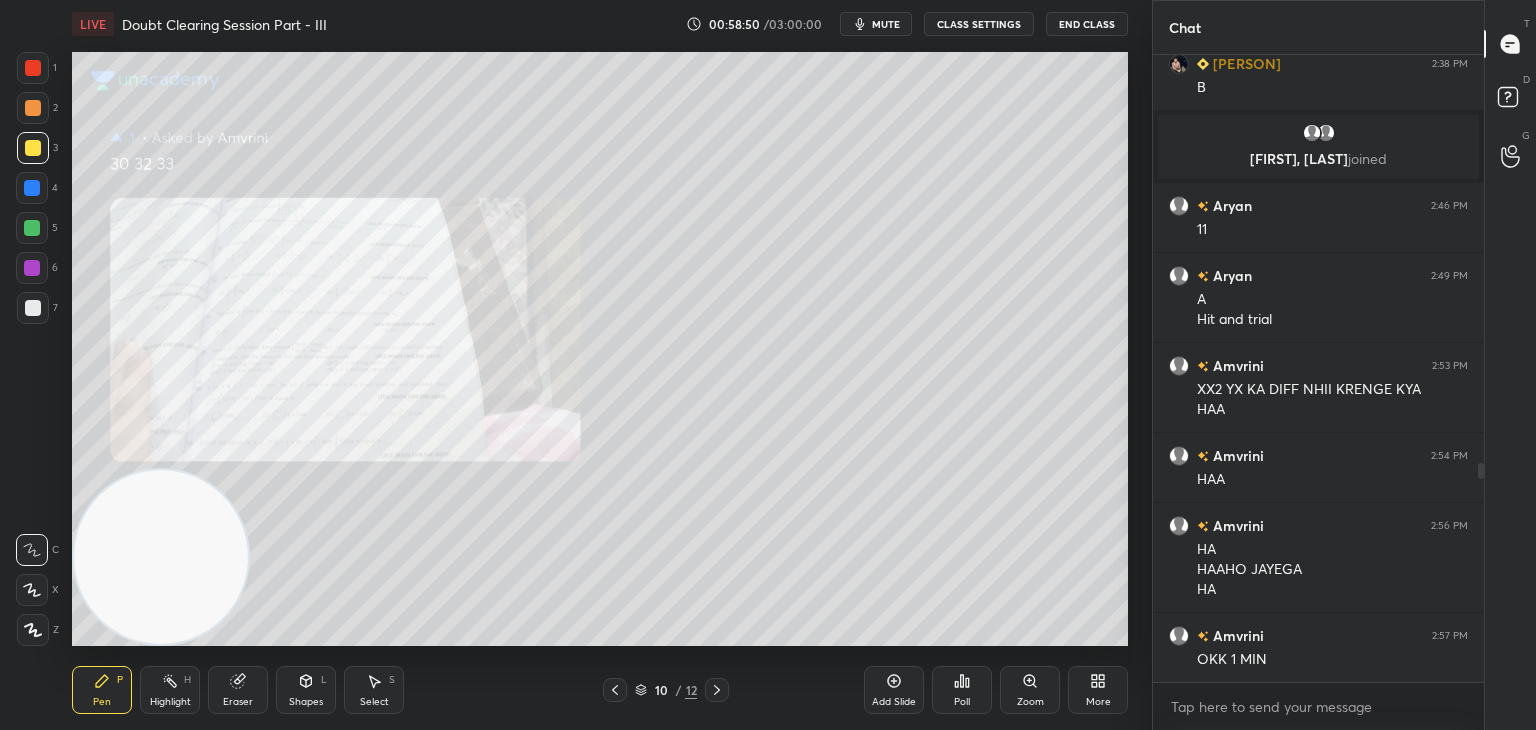 click on "Zoom" at bounding box center [1030, 690] 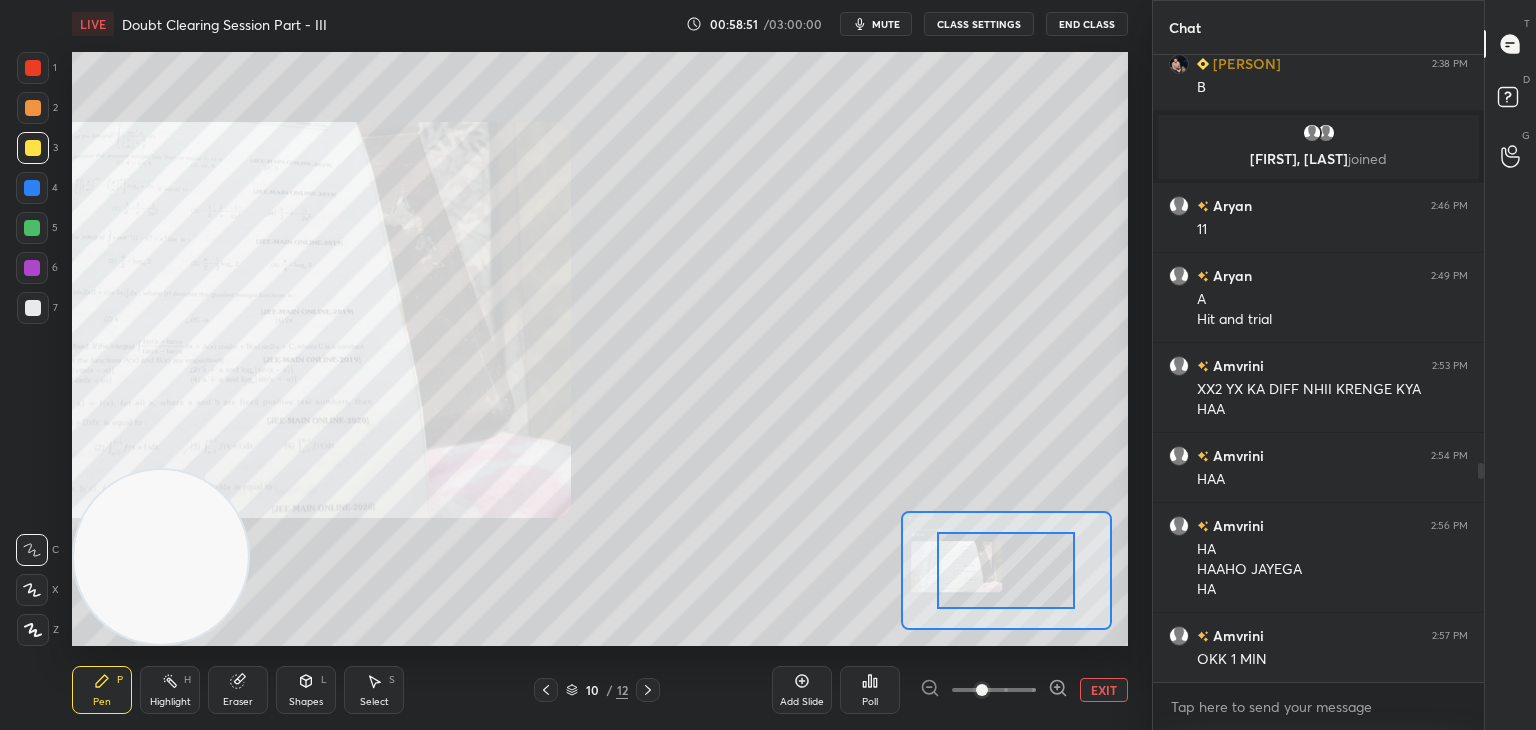 drag, startPoint x: 1032, startPoint y: 690, endPoint x: 1042, endPoint y: 683, distance: 12.206555 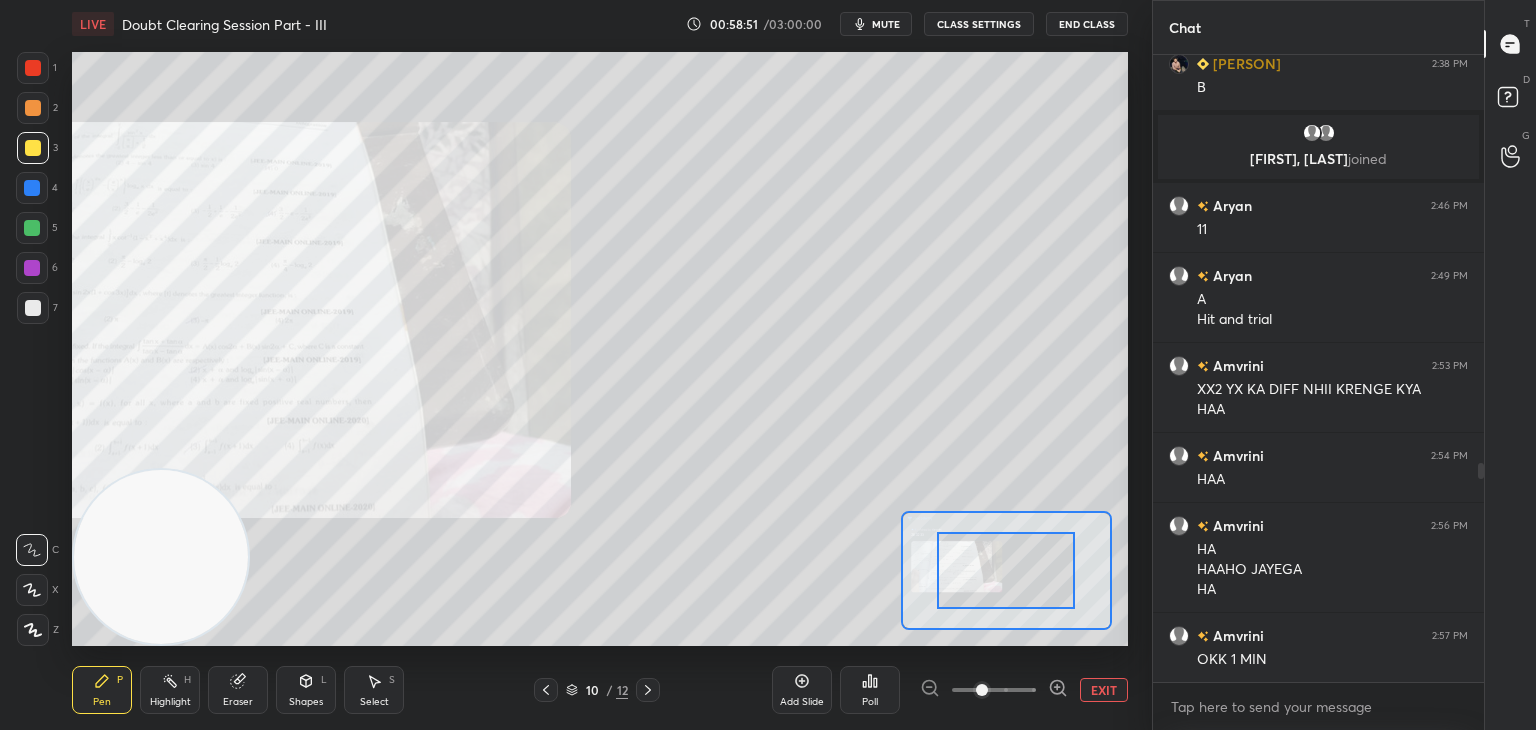 click at bounding box center [994, 690] 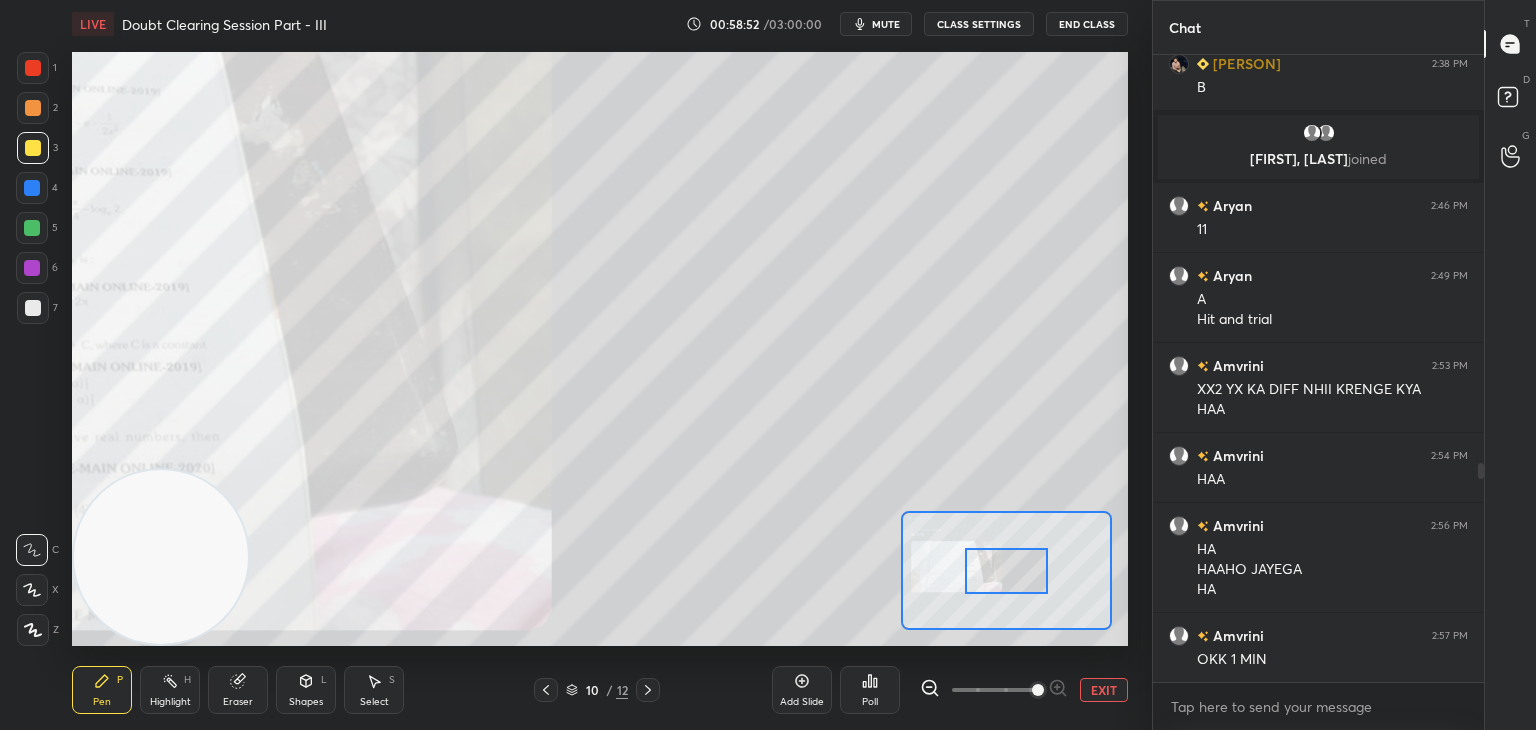 click at bounding box center (994, 690) 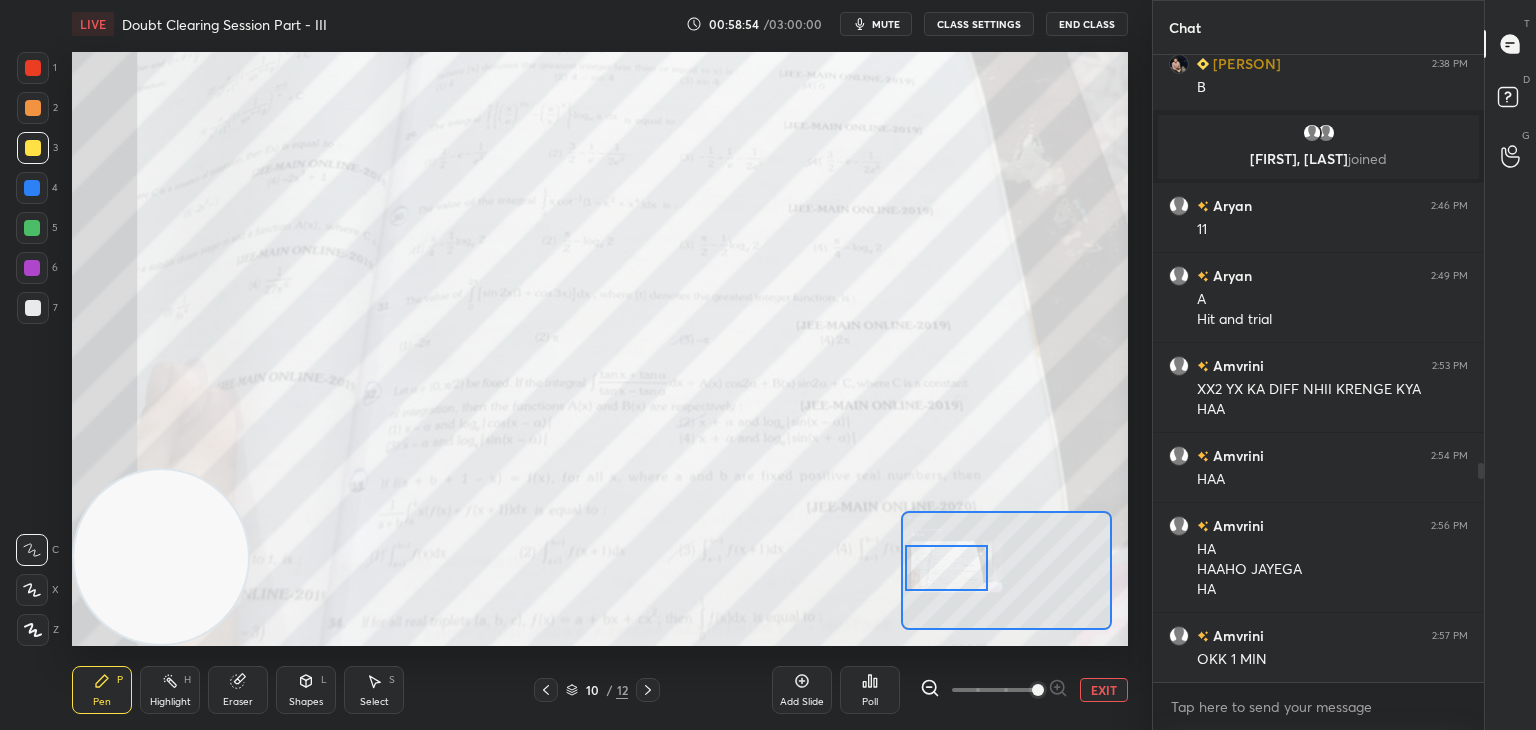 drag, startPoint x: 981, startPoint y: 585, endPoint x: 939, endPoint y: 585, distance: 42 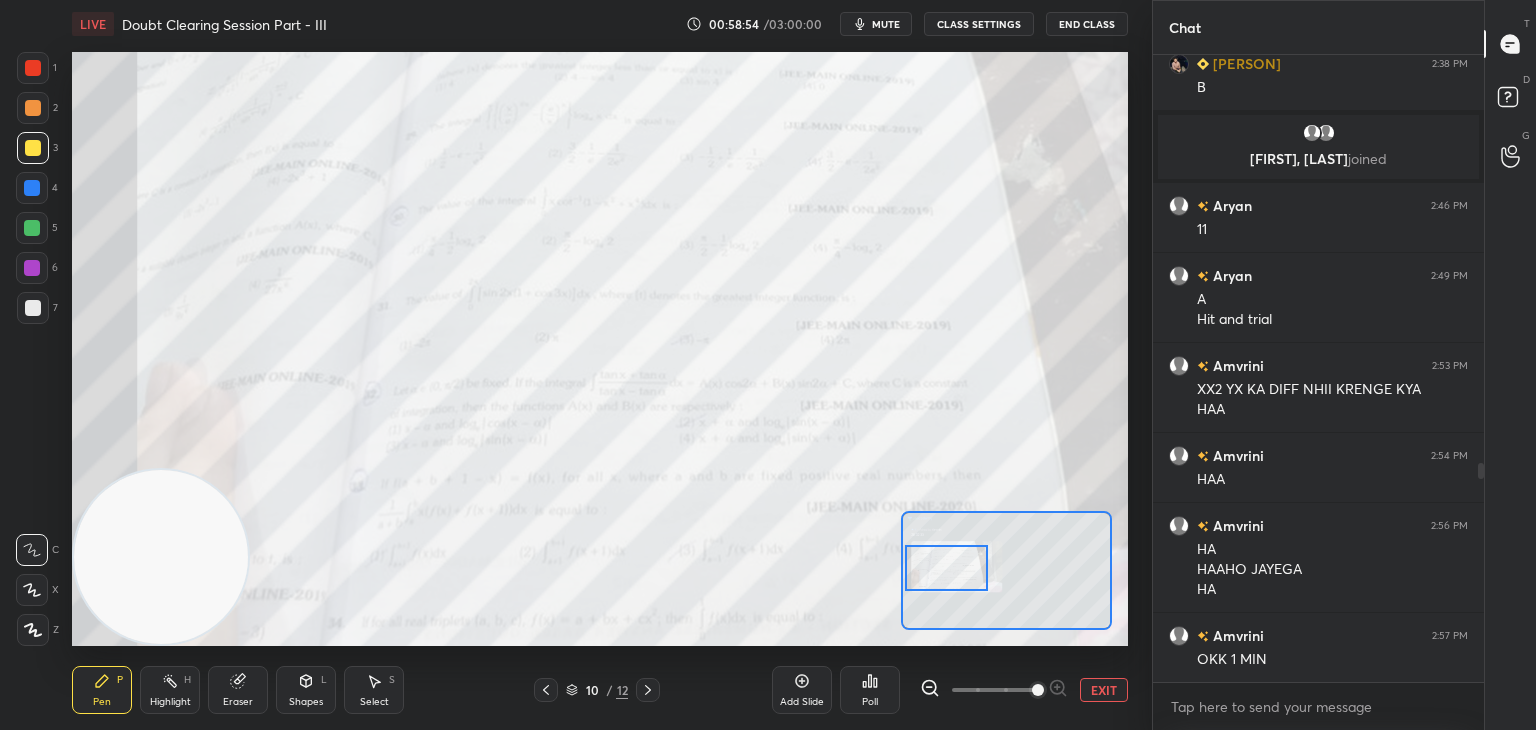 click at bounding box center [946, 568] 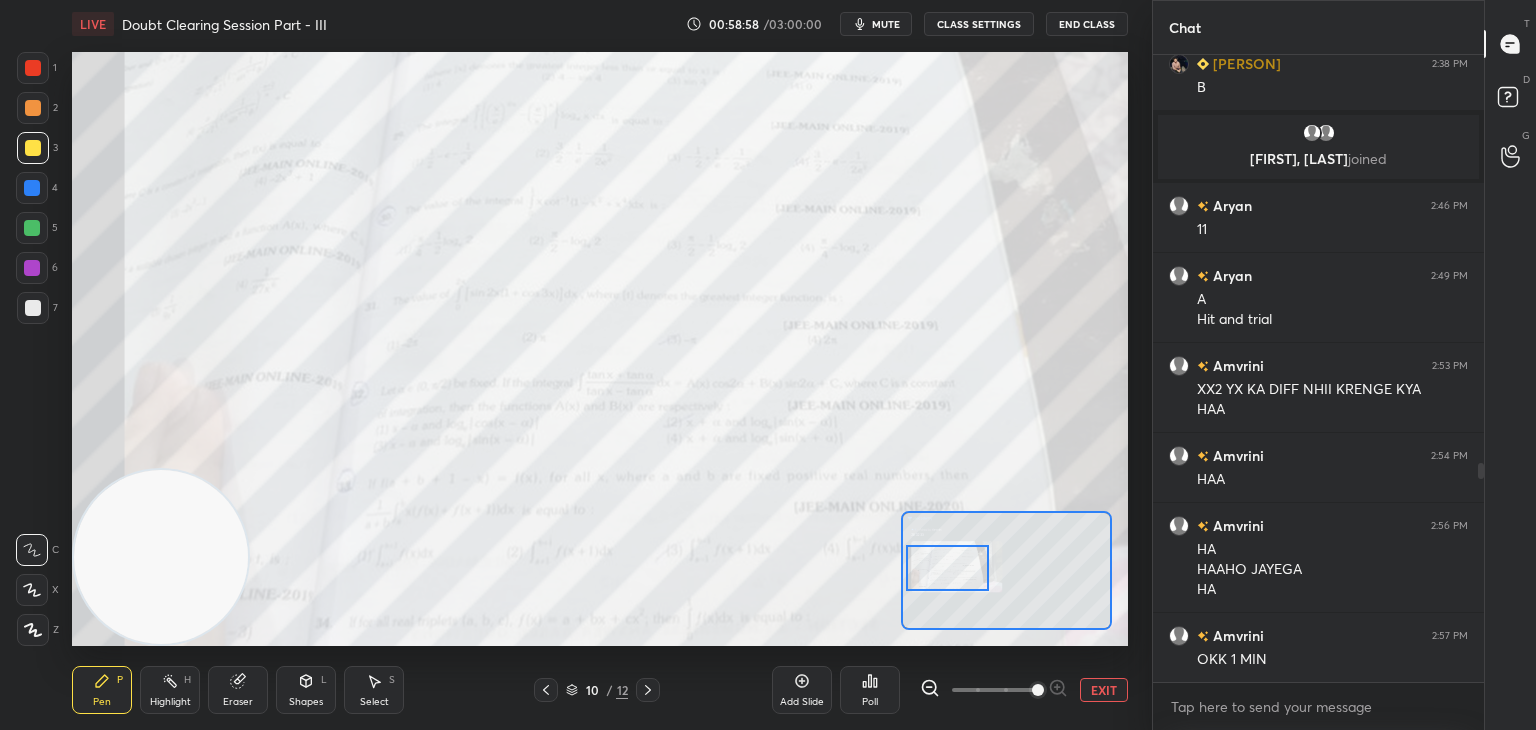 click on "EXIT" at bounding box center (1104, 690) 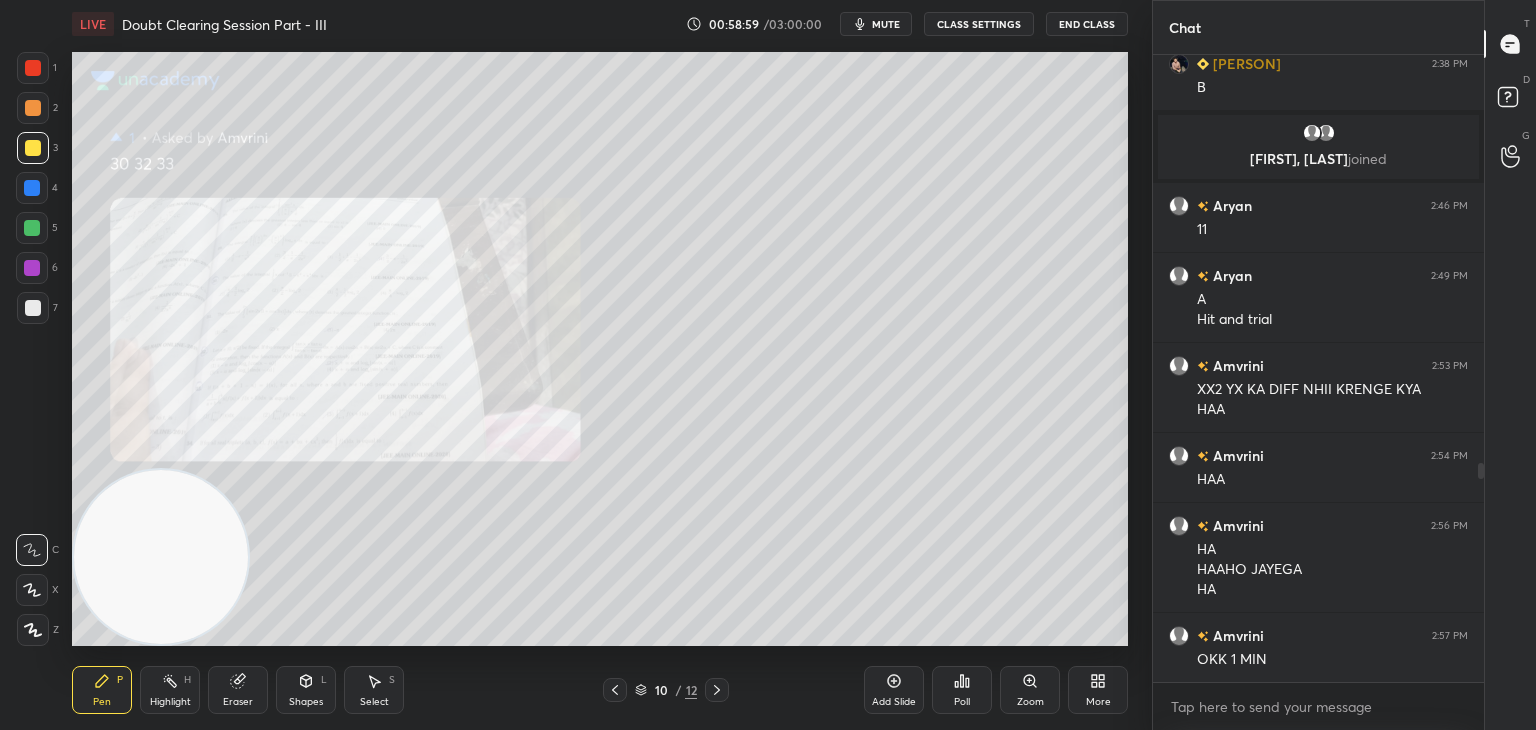 drag, startPoint x: 719, startPoint y: 686, endPoint x: 748, endPoint y: 685, distance: 29.017237 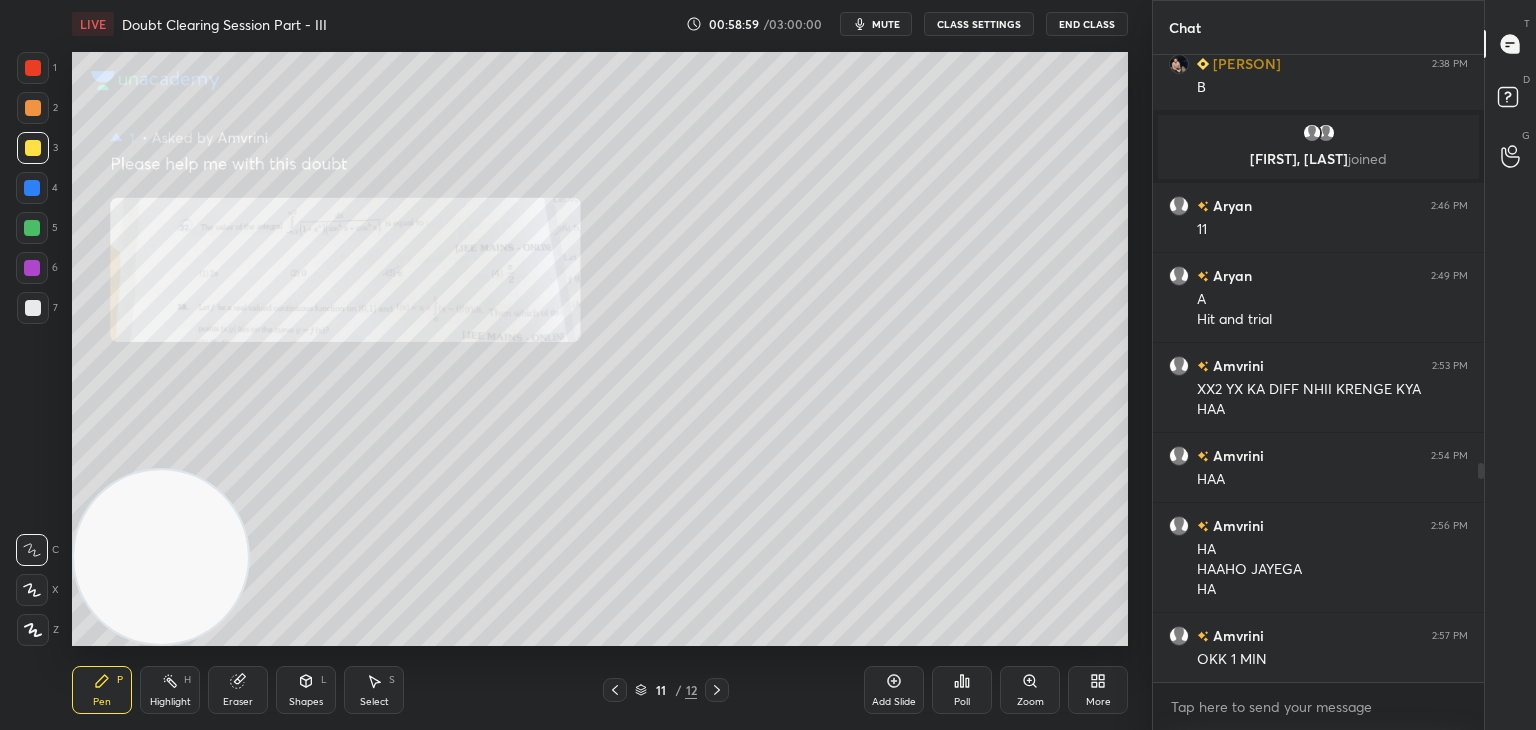 scroll, scrollTop: 1258, scrollLeft: 0, axis: vertical 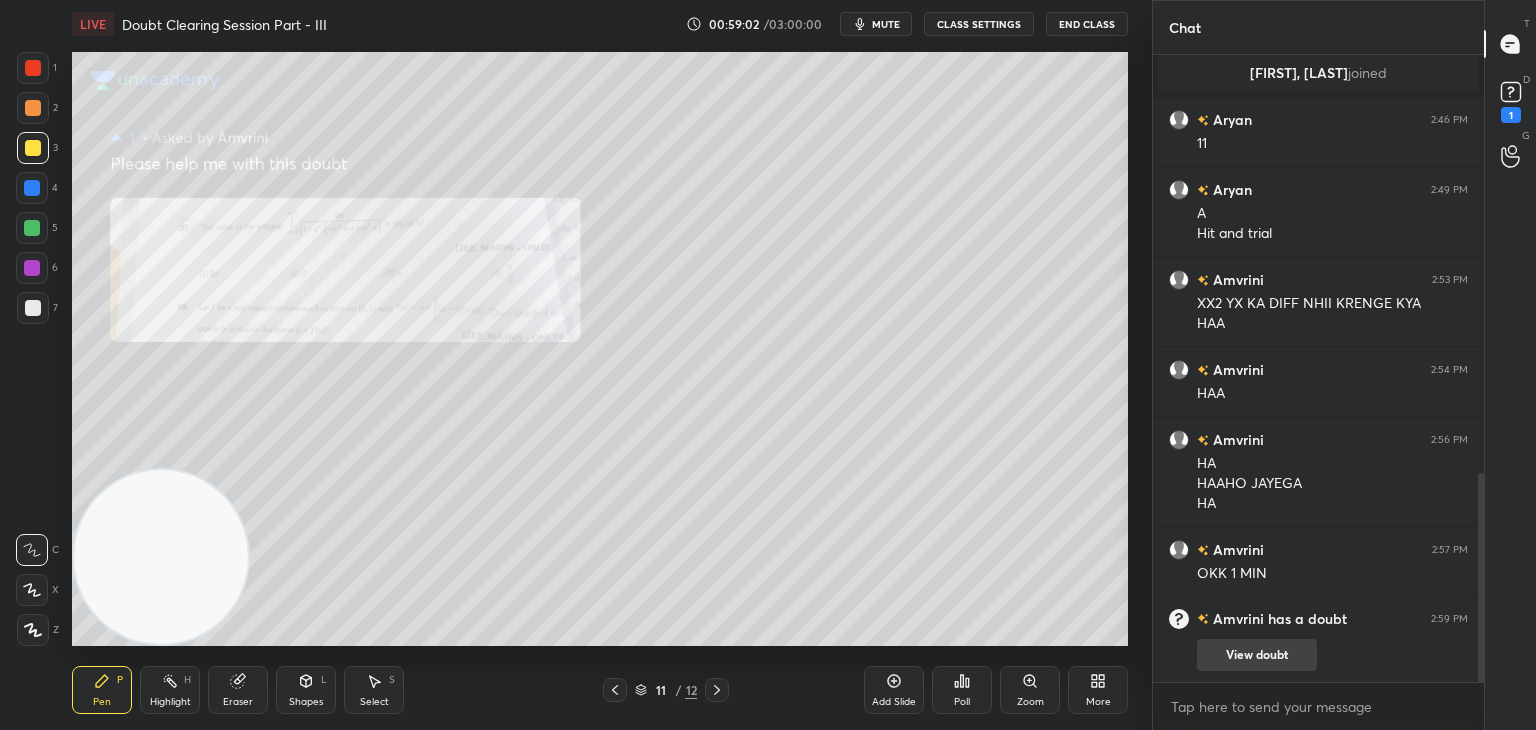 click on "View doubt" at bounding box center [1257, 655] 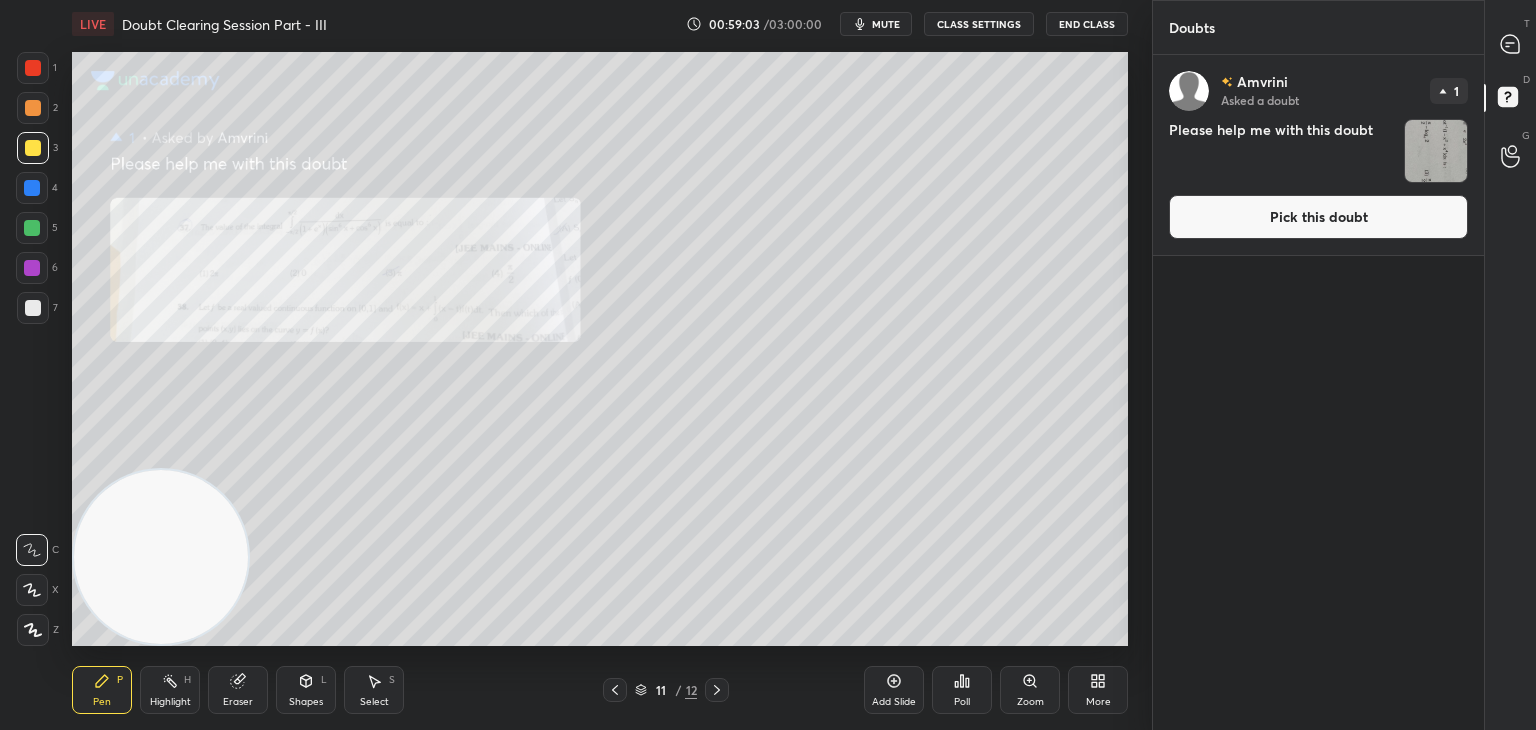click on "[PERSON] Asked a doubt 1 Please help me with this doubt Pick this doubt" at bounding box center (1318, 155) 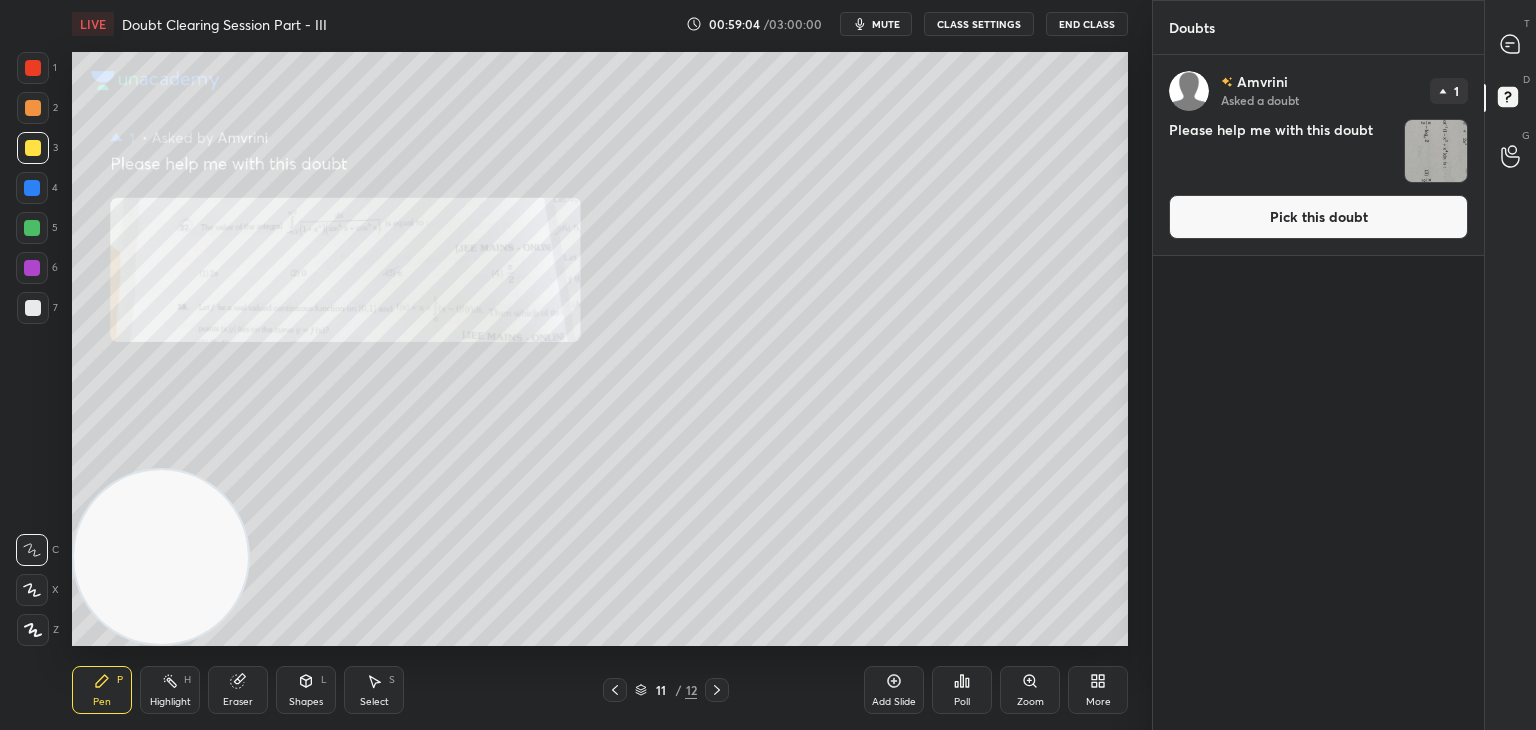 click on "Pick this doubt" at bounding box center (1318, 217) 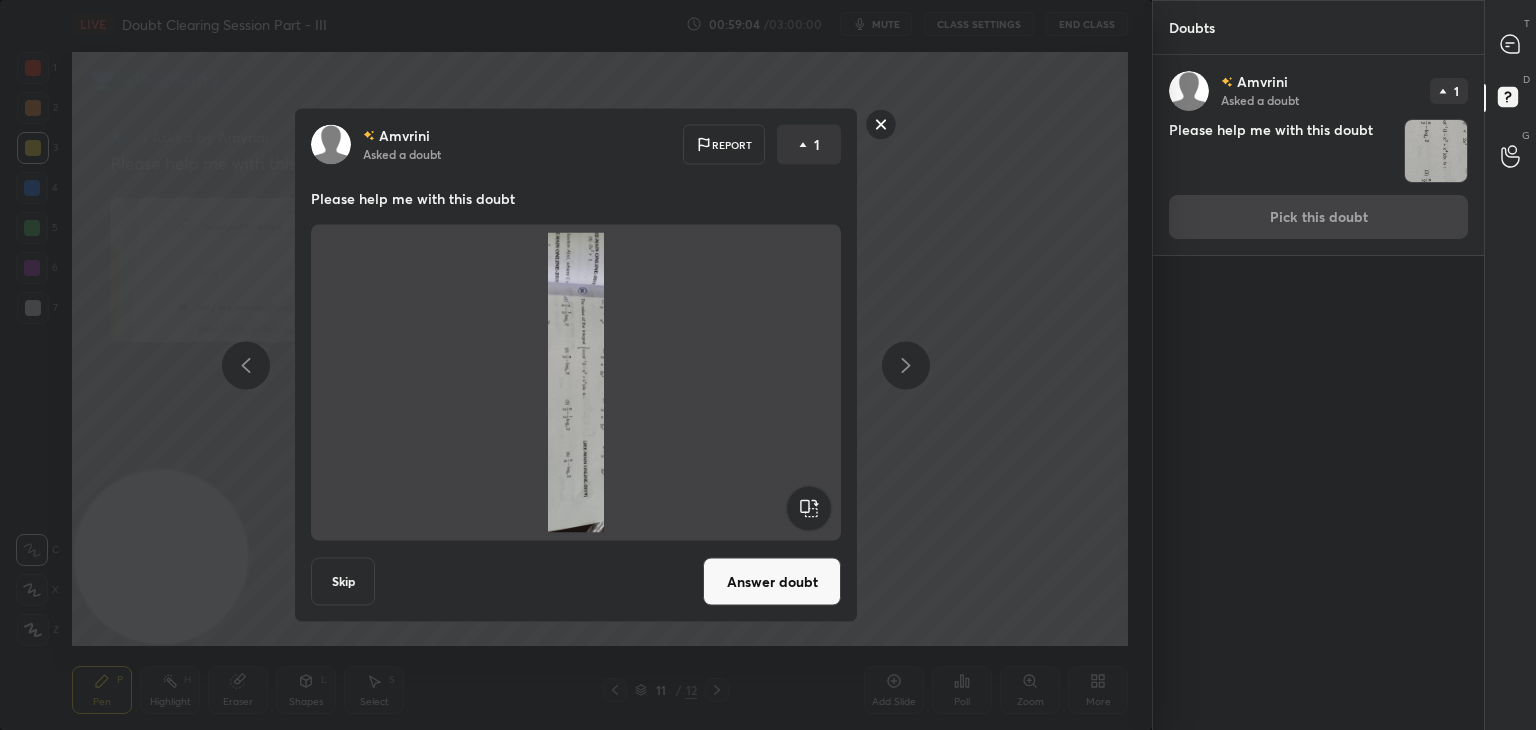 click 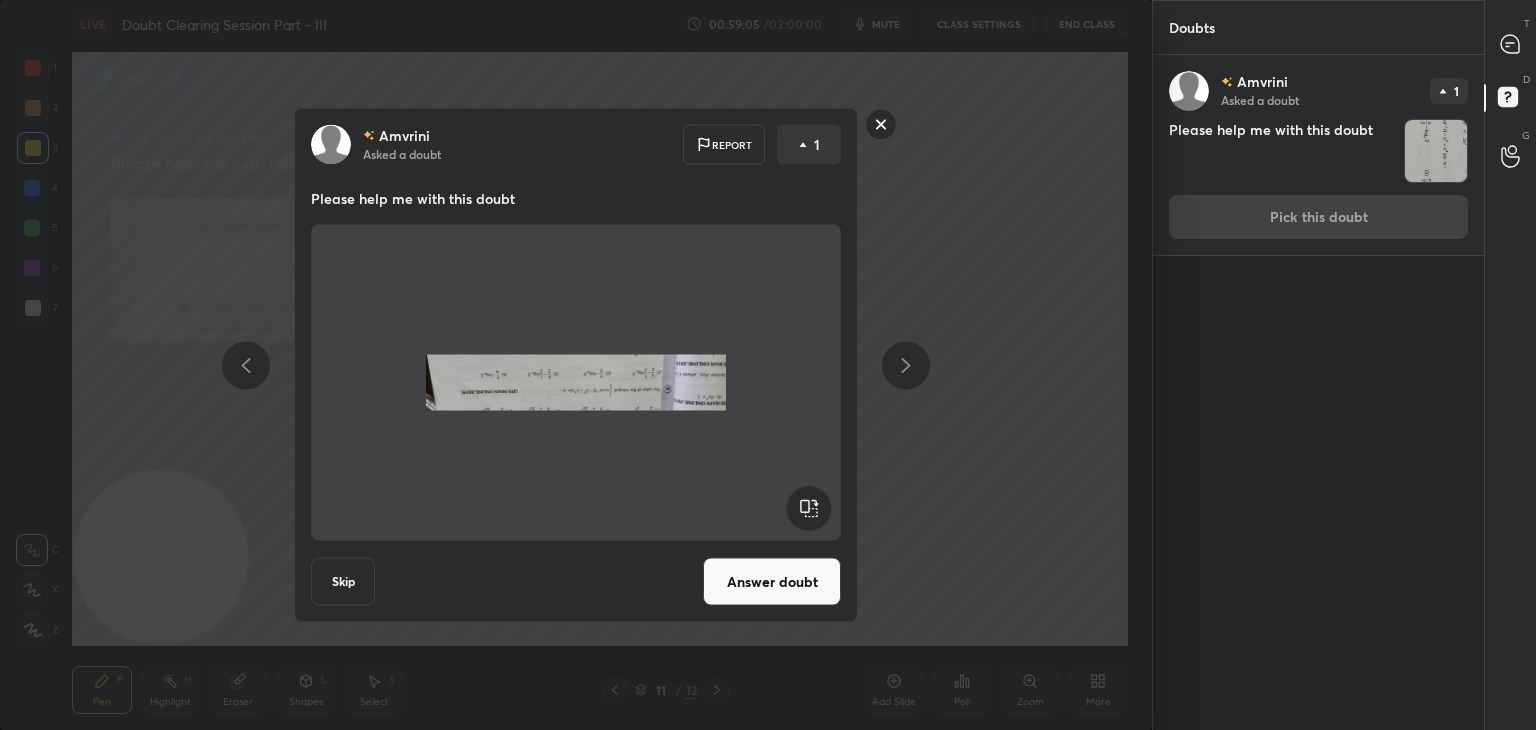 click 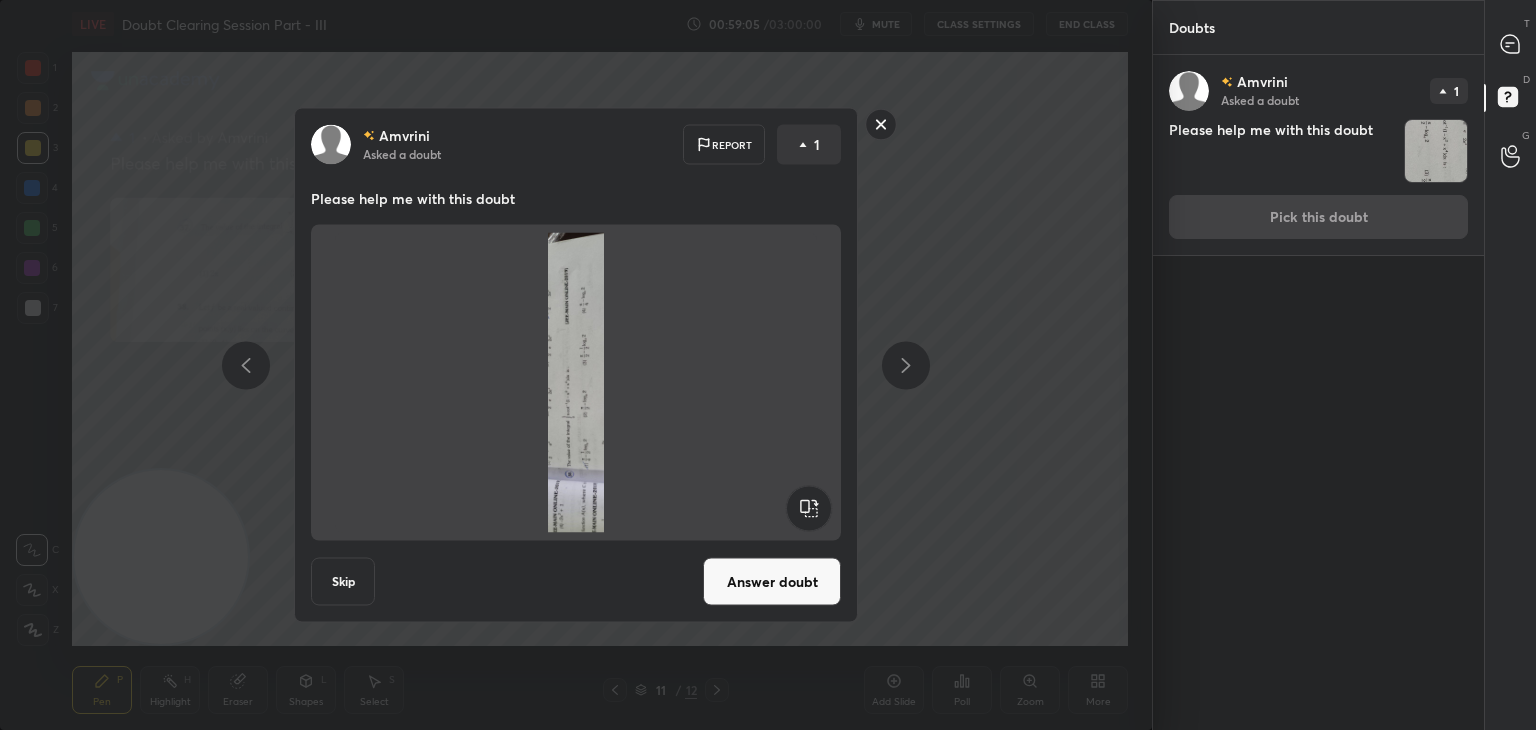 click 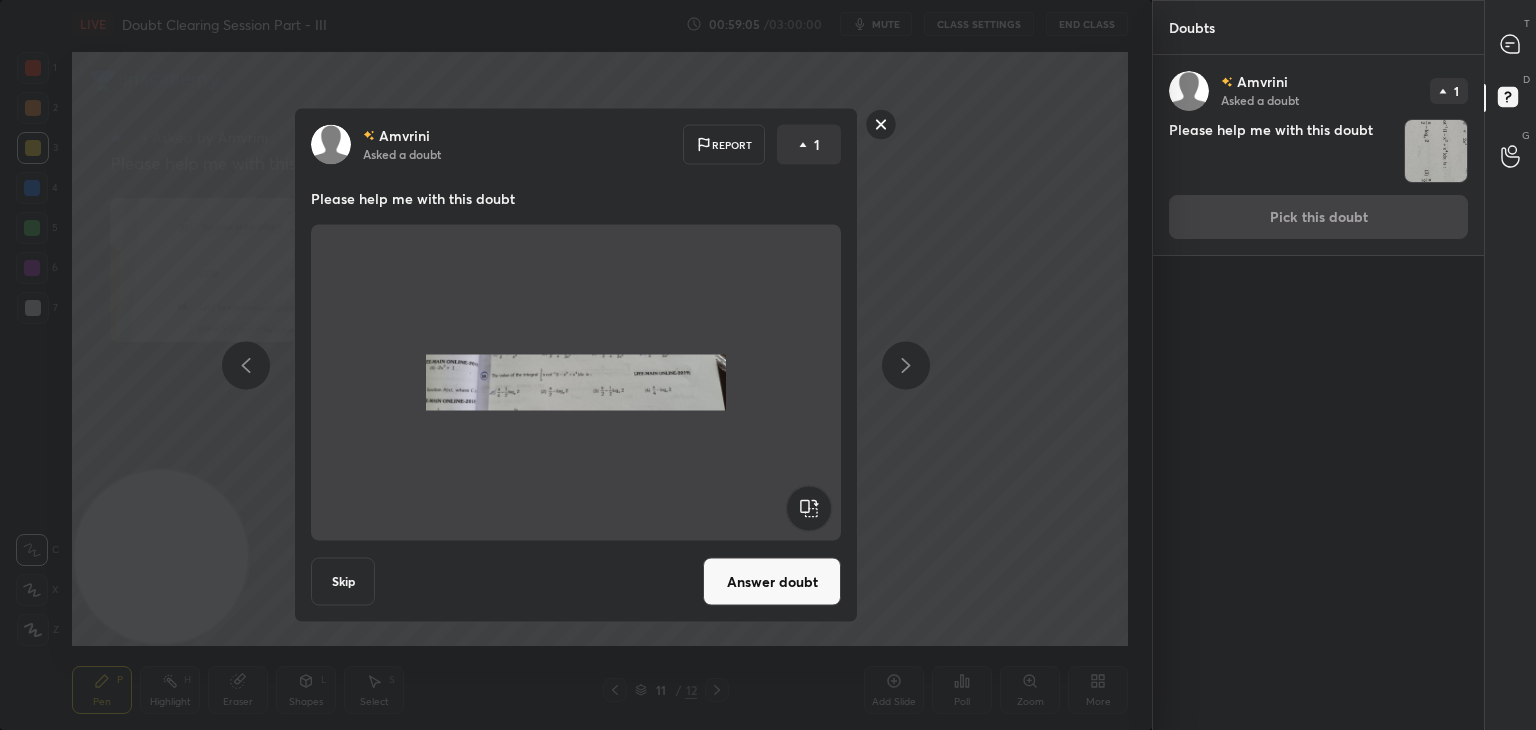 click on "Answer doubt" at bounding box center (772, 582) 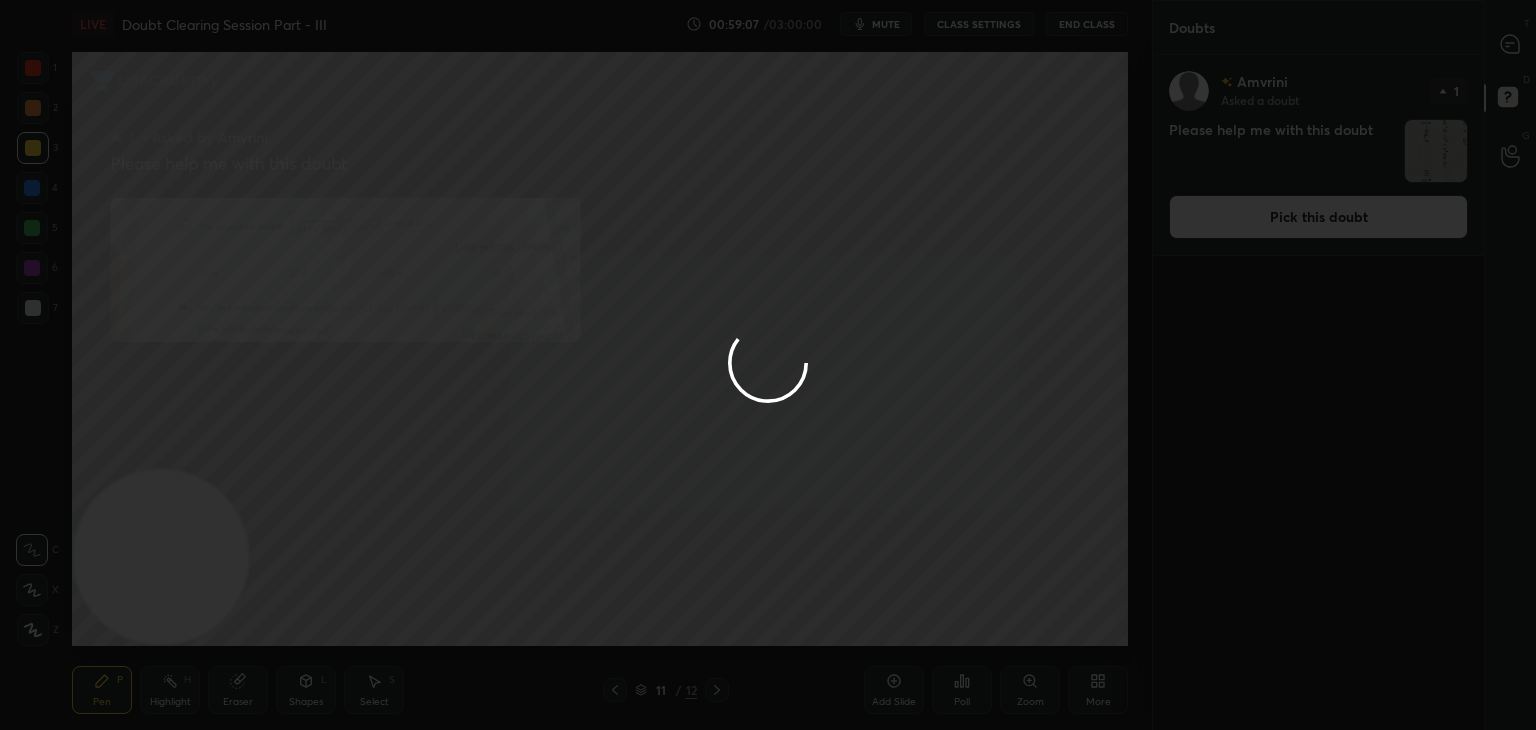 click at bounding box center [768, 365] 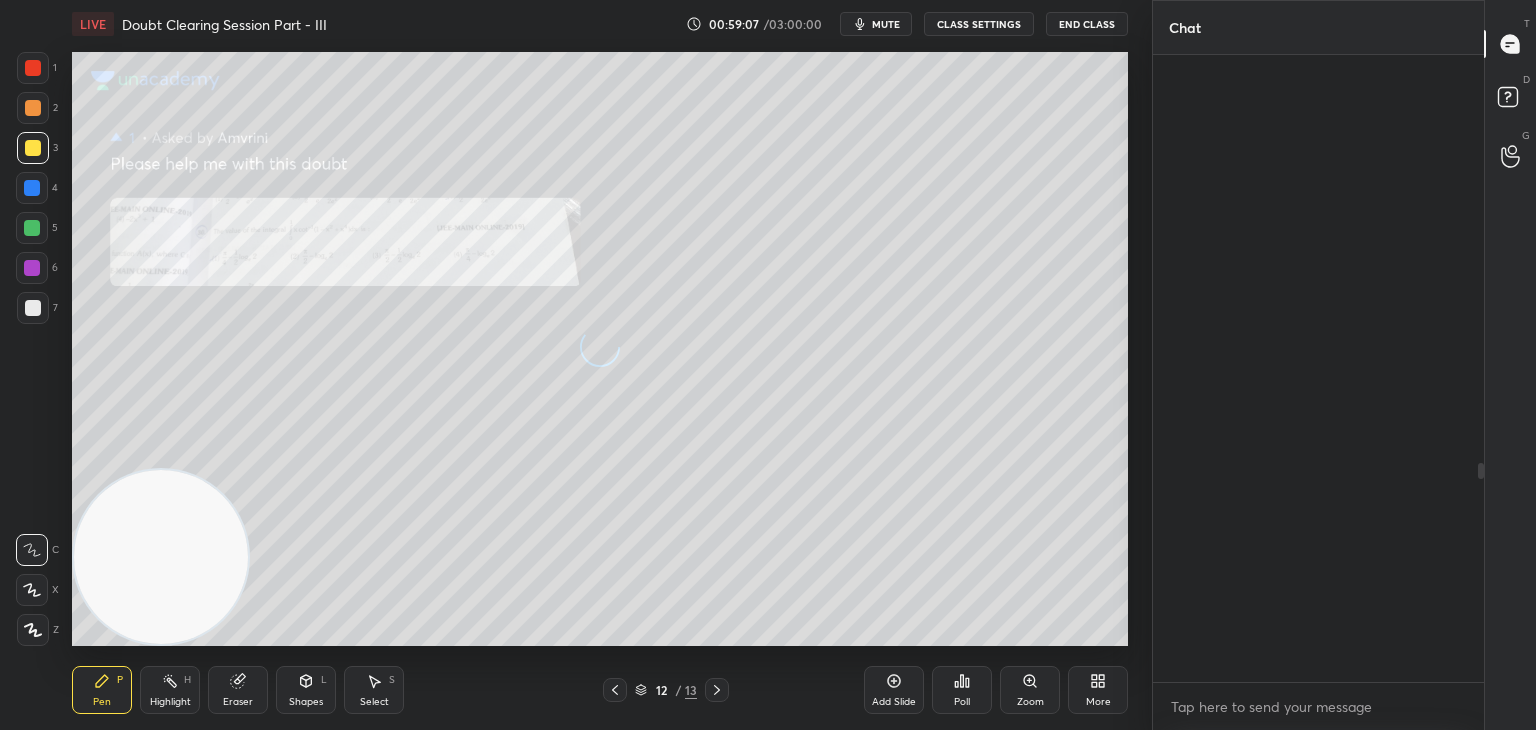 click at bounding box center (1511, 44) 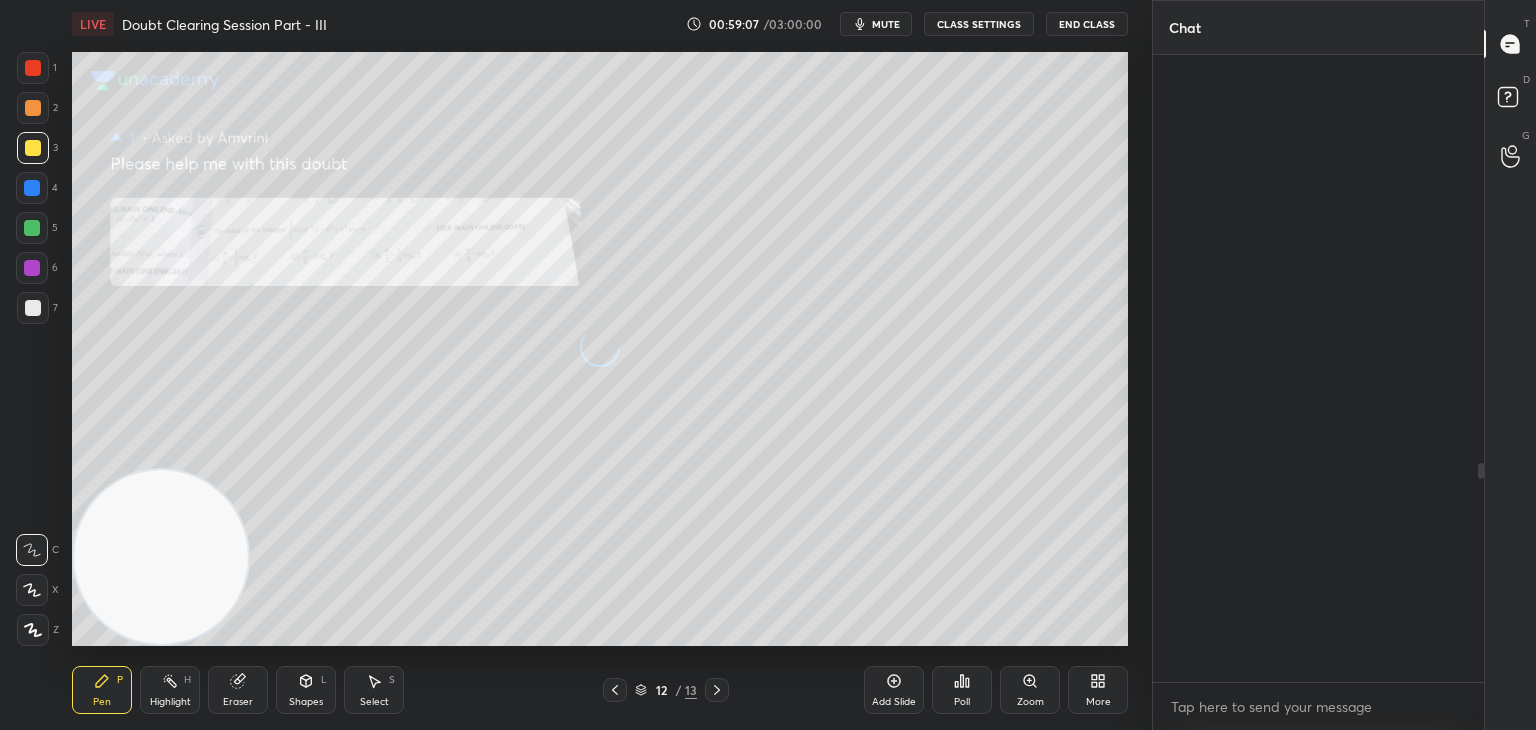 scroll, scrollTop: 1172, scrollLeft: 0, axis: vertical 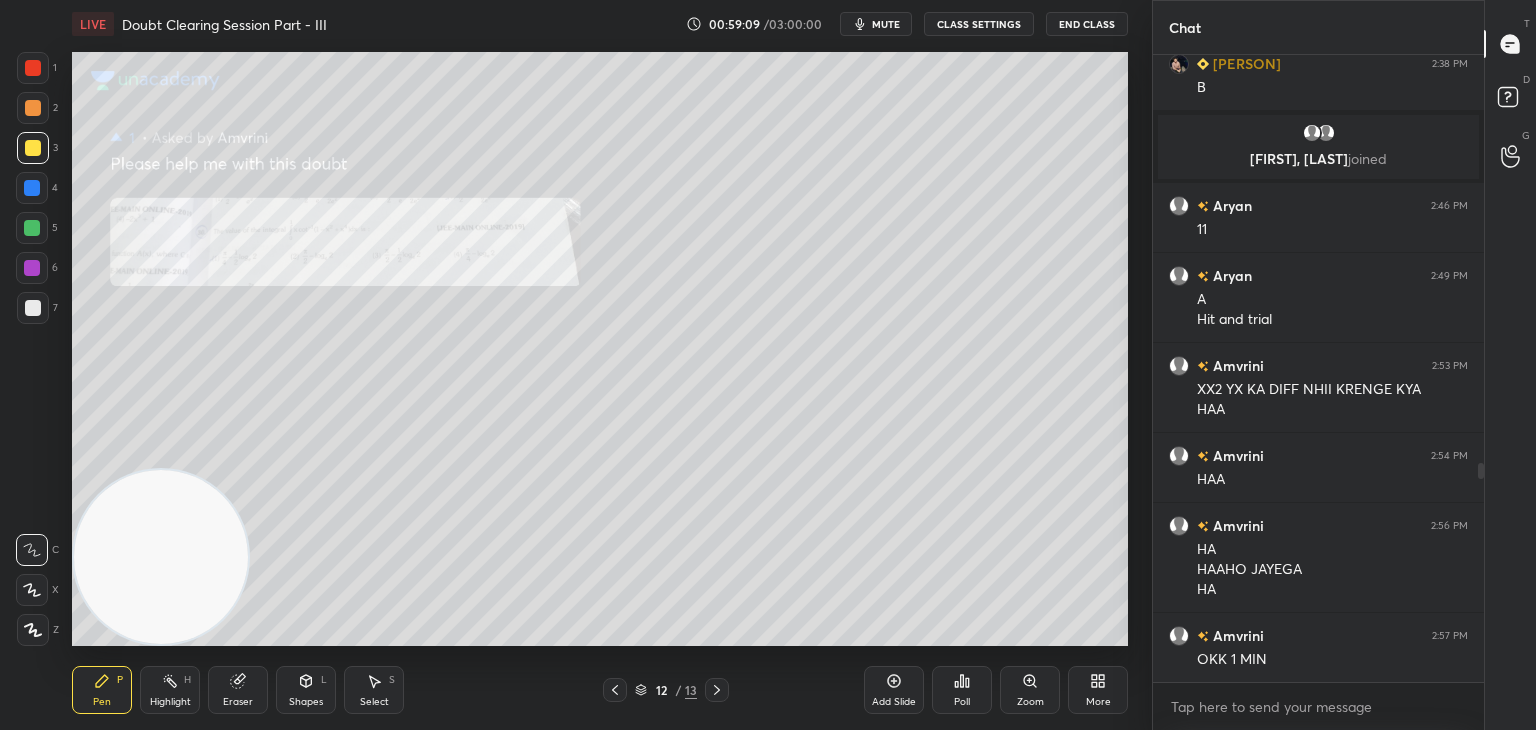 click on "Zoom" at bounding box center [1030, 690] 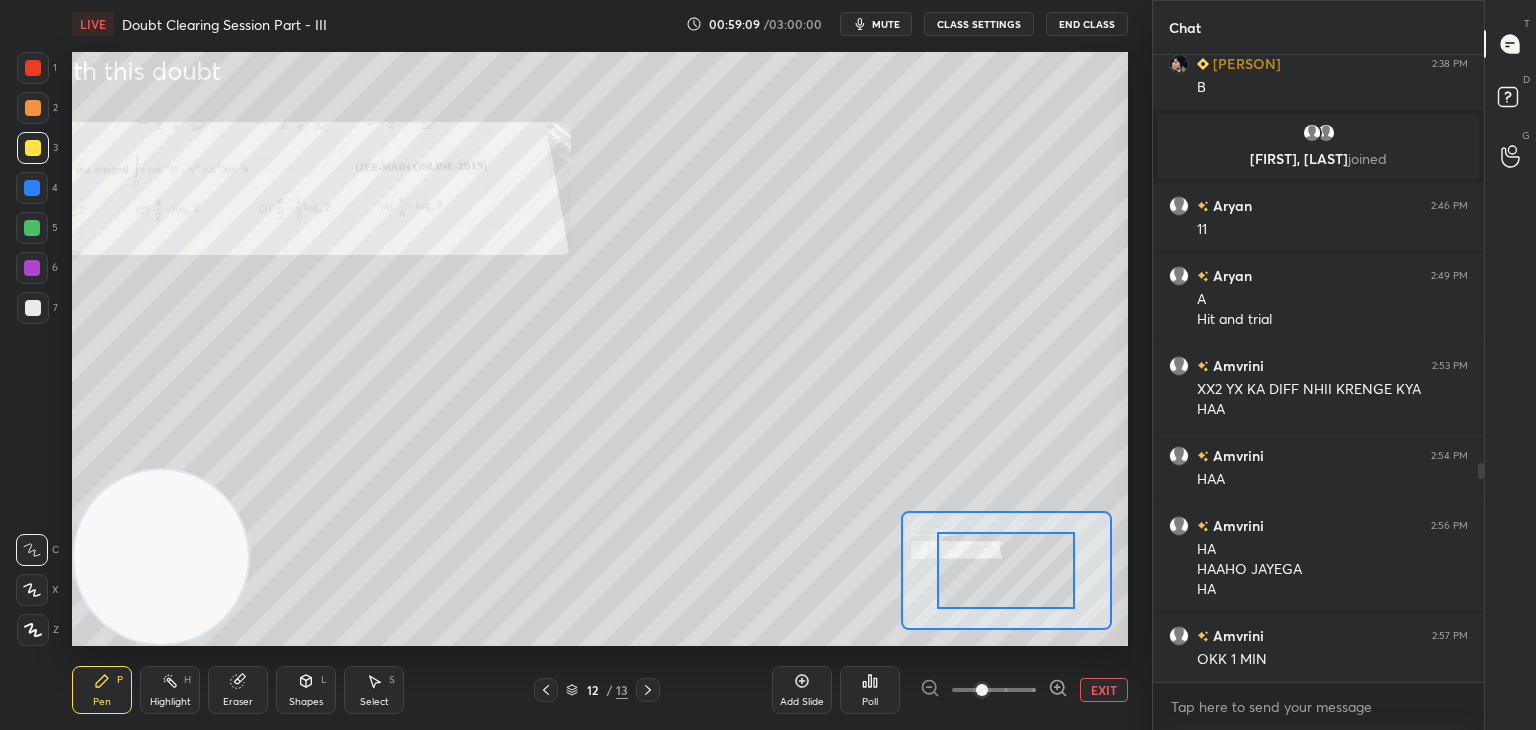 click at bounding box center [994, 690] 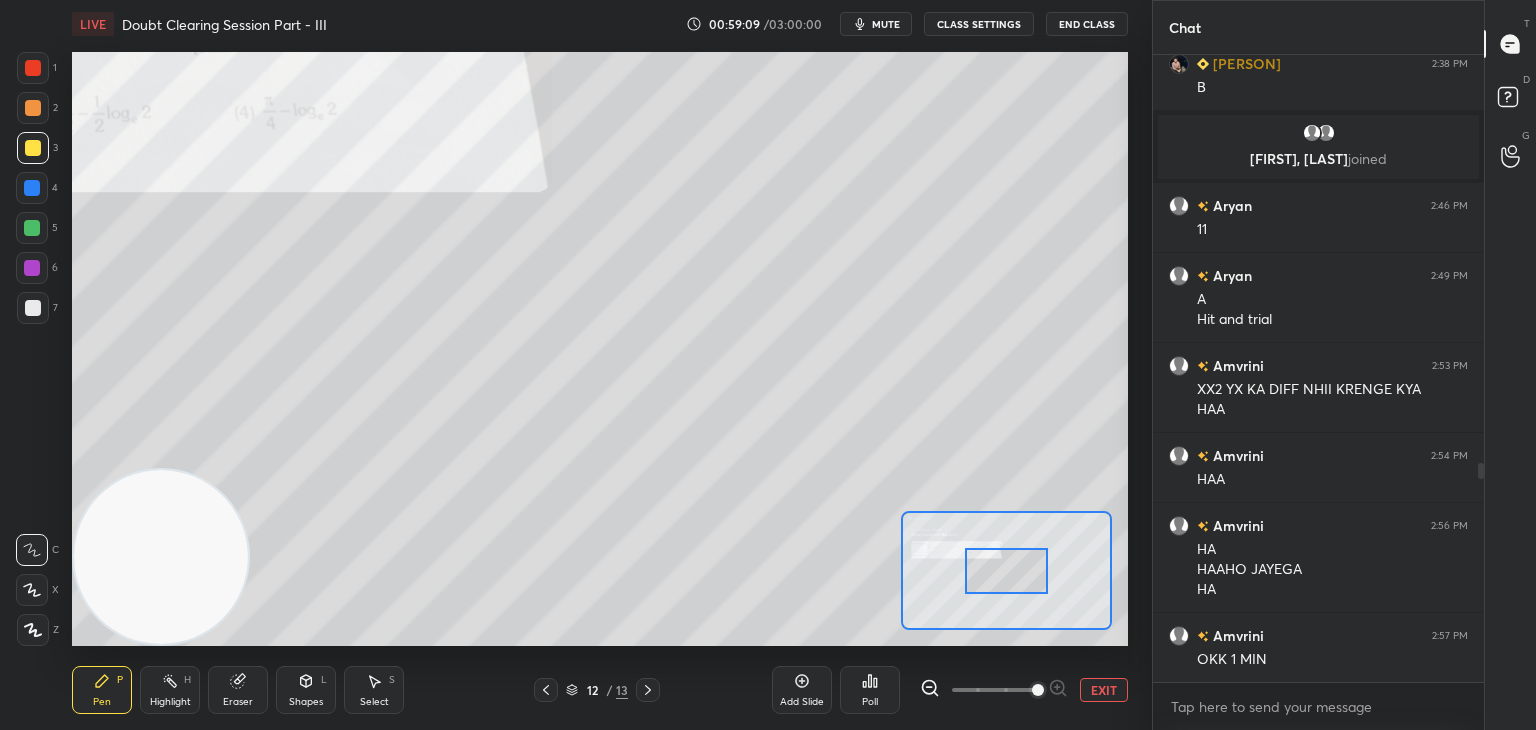 click at bounding box center (1038, 690) 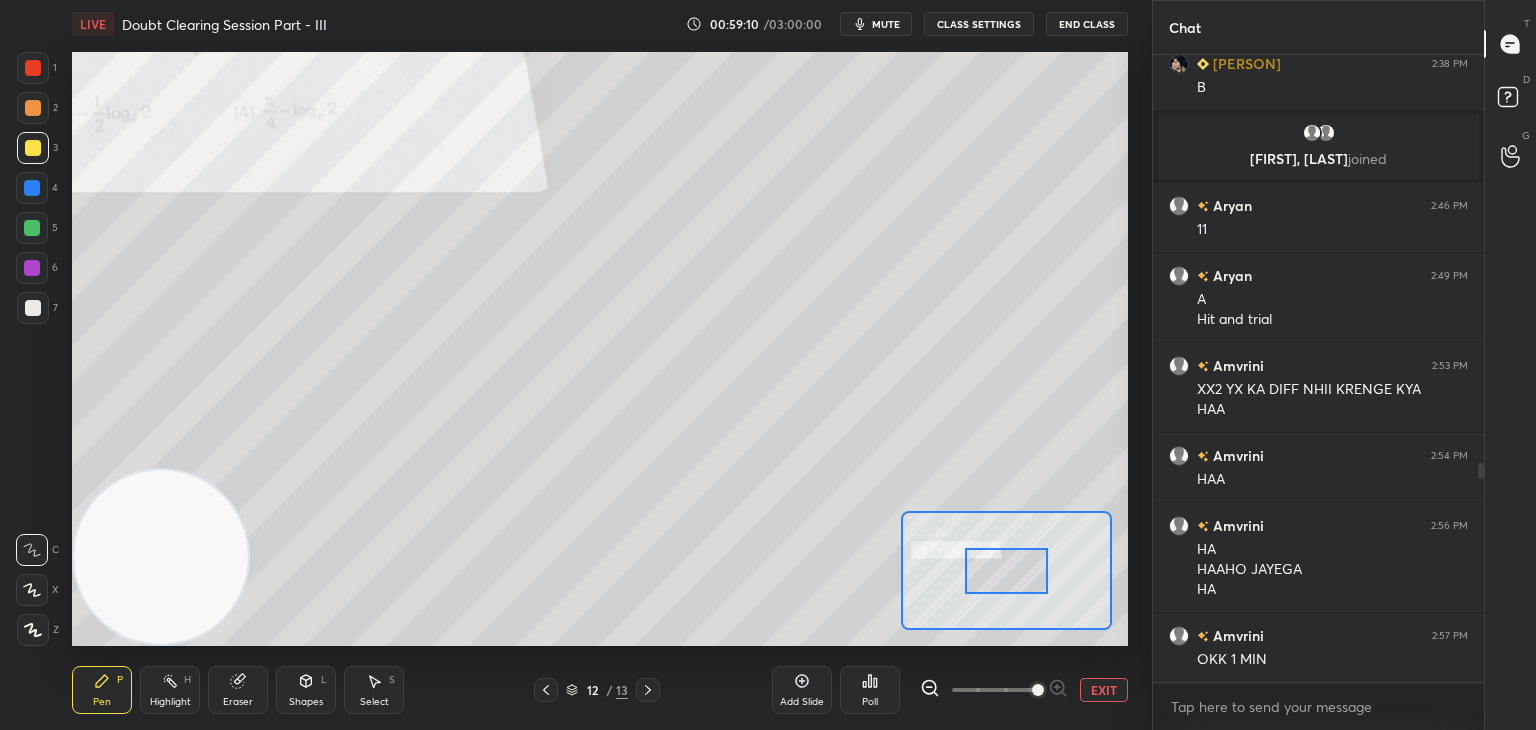 click at bounding box center (1038, 690) 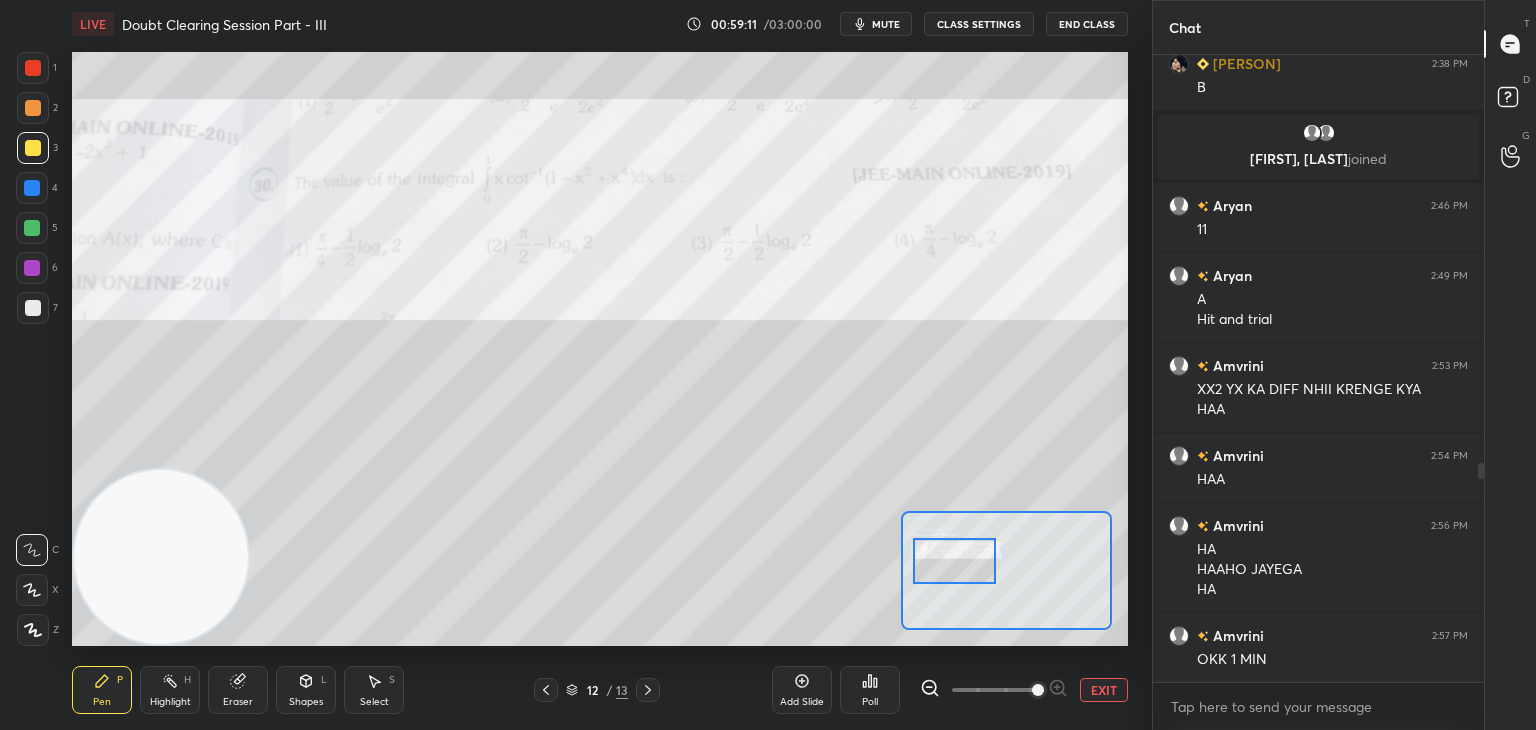 drag, startPoint x: 962, startPoint y: 569, endPoint x: 943, endPoint y: 565, distance: 19.416489 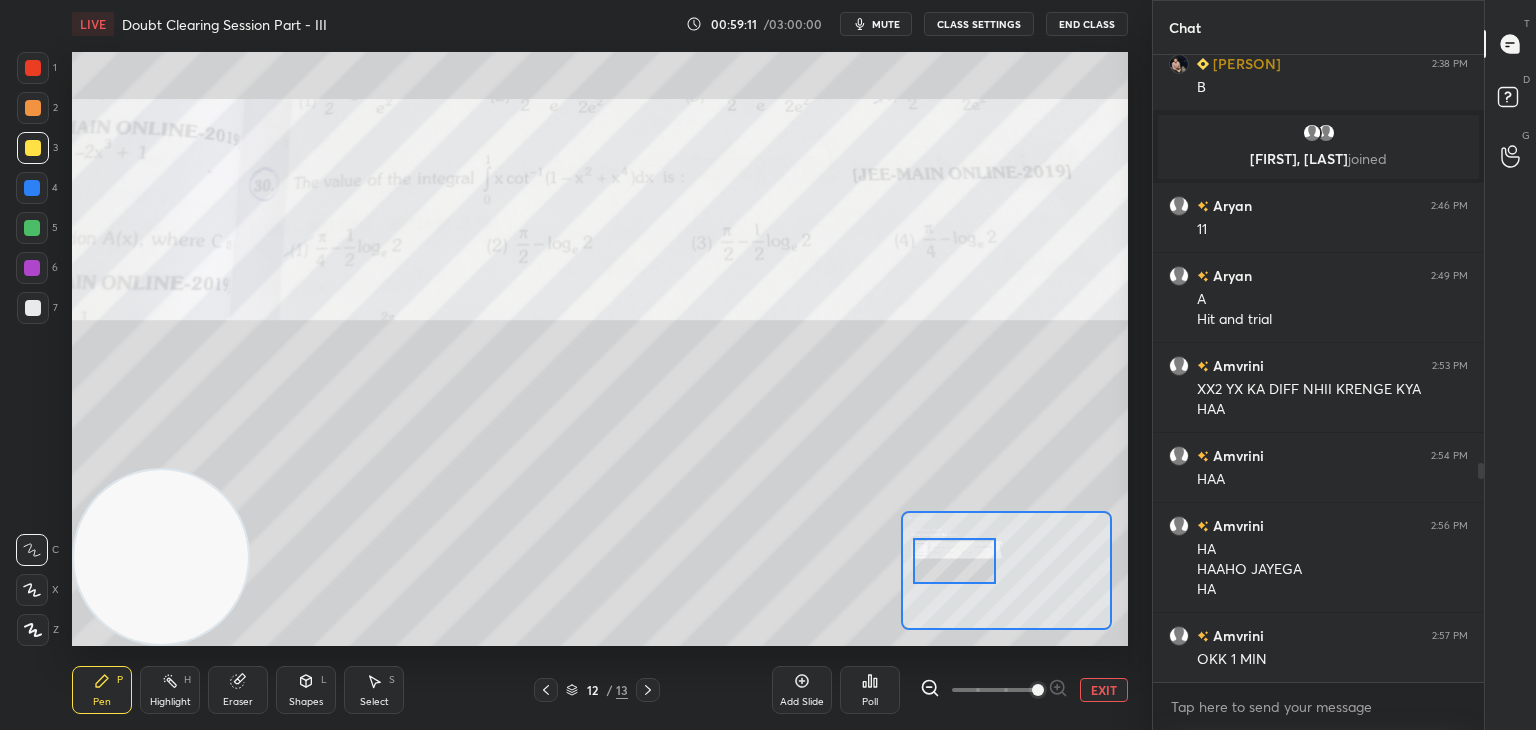 click at bounding box center [954, 561] 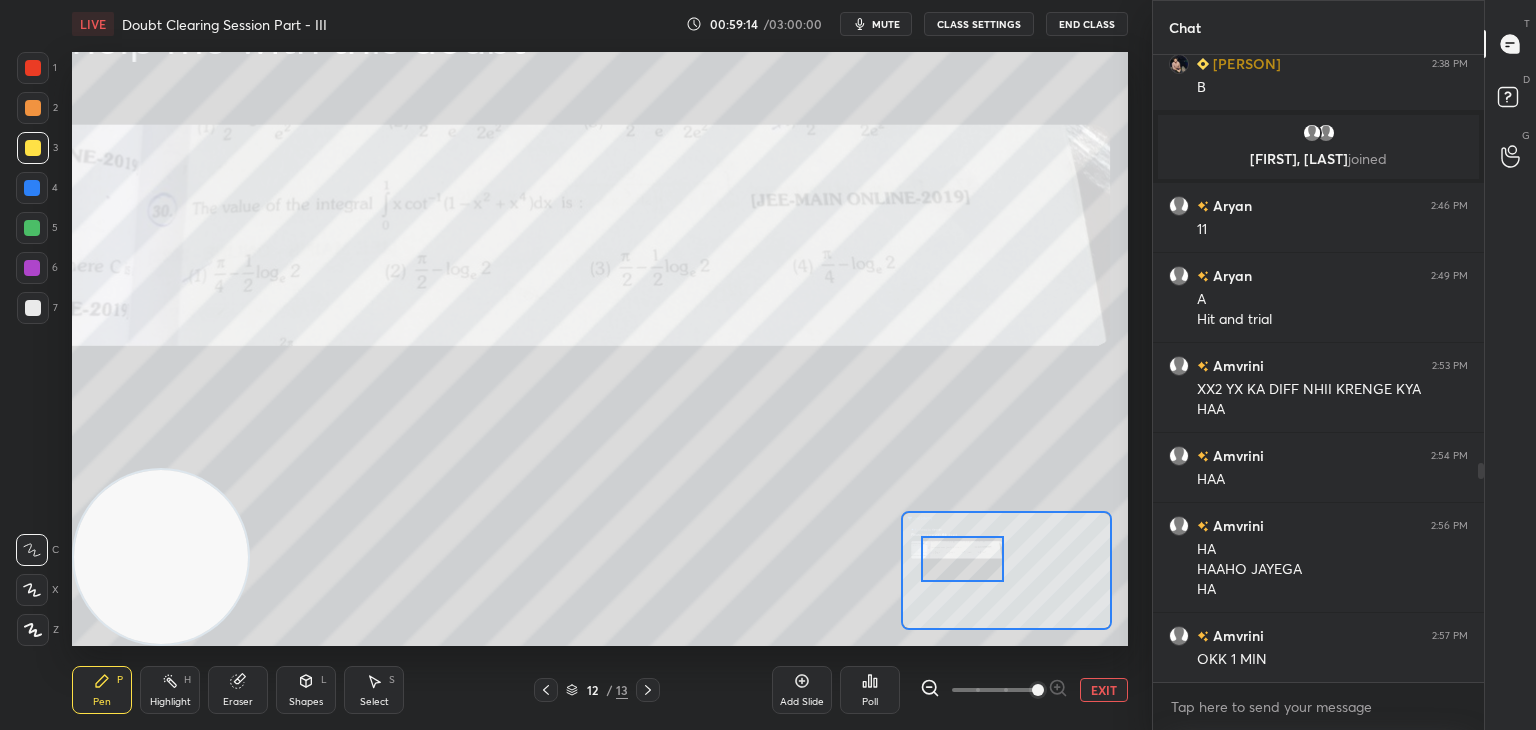 click at bounding box center [962, 559] 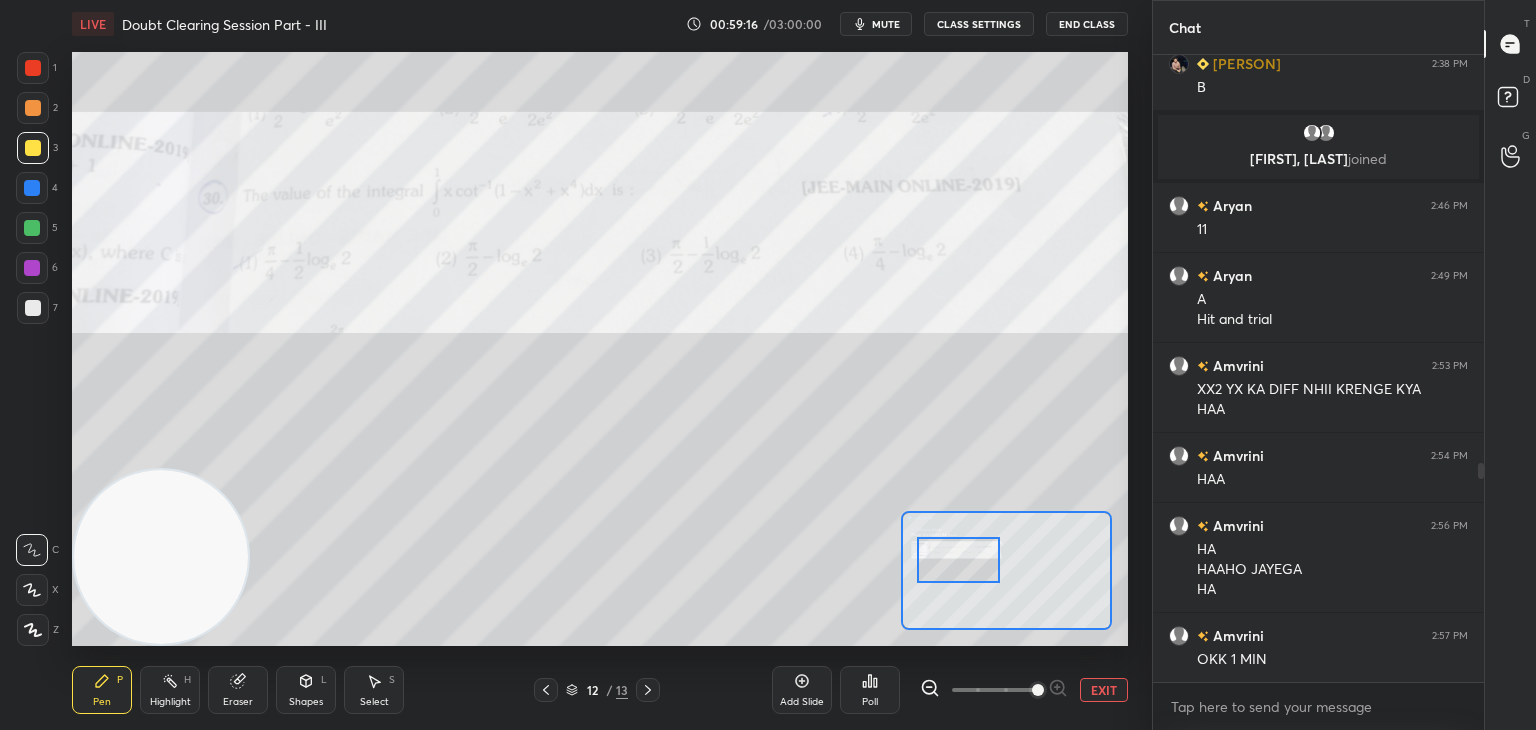 scroll, scrollTop: 1258, scrollLeft: 0, axis: vertical 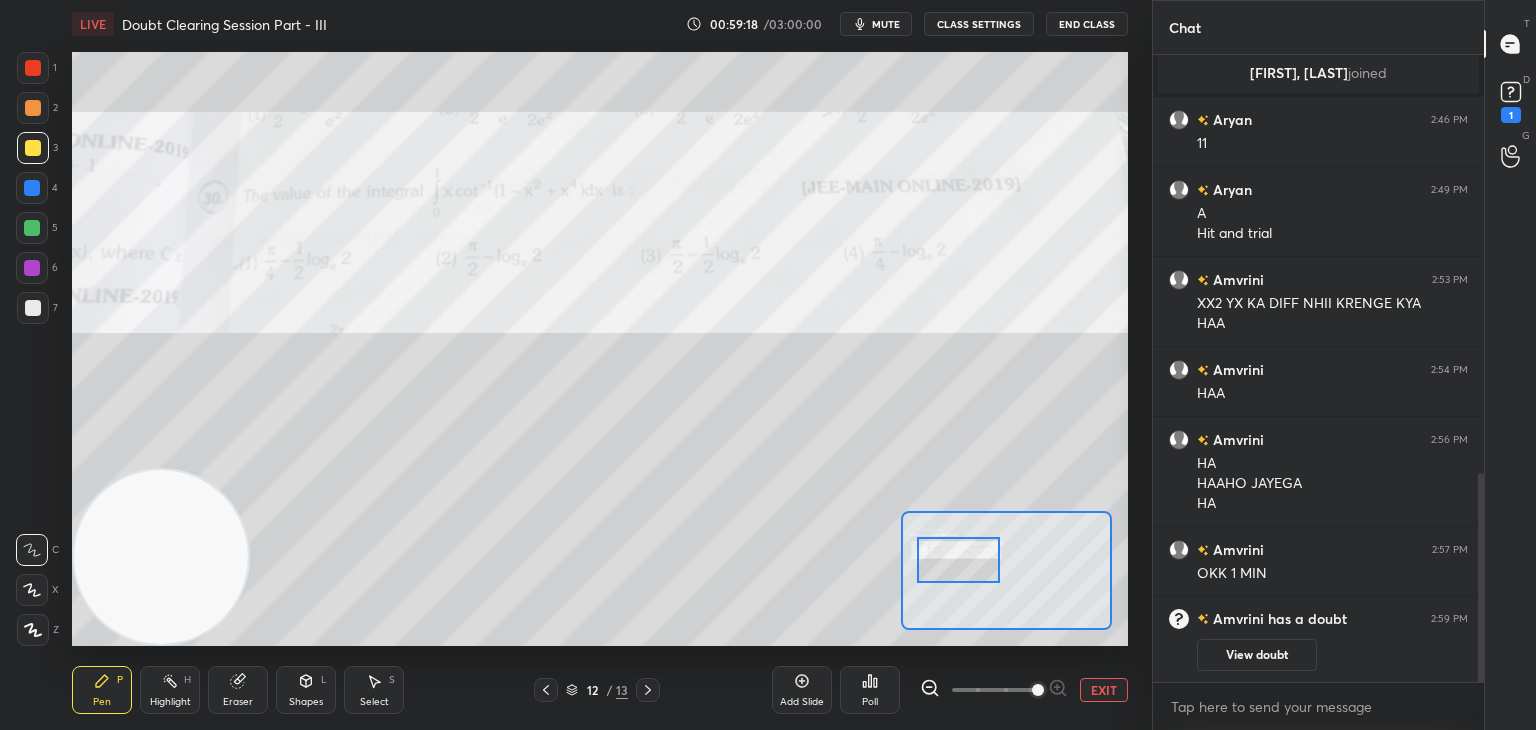 drag, startPoint x: 1292, startPoint y: 657, endPoint x: 1293, endPoint y: 631, distance: 26.019224 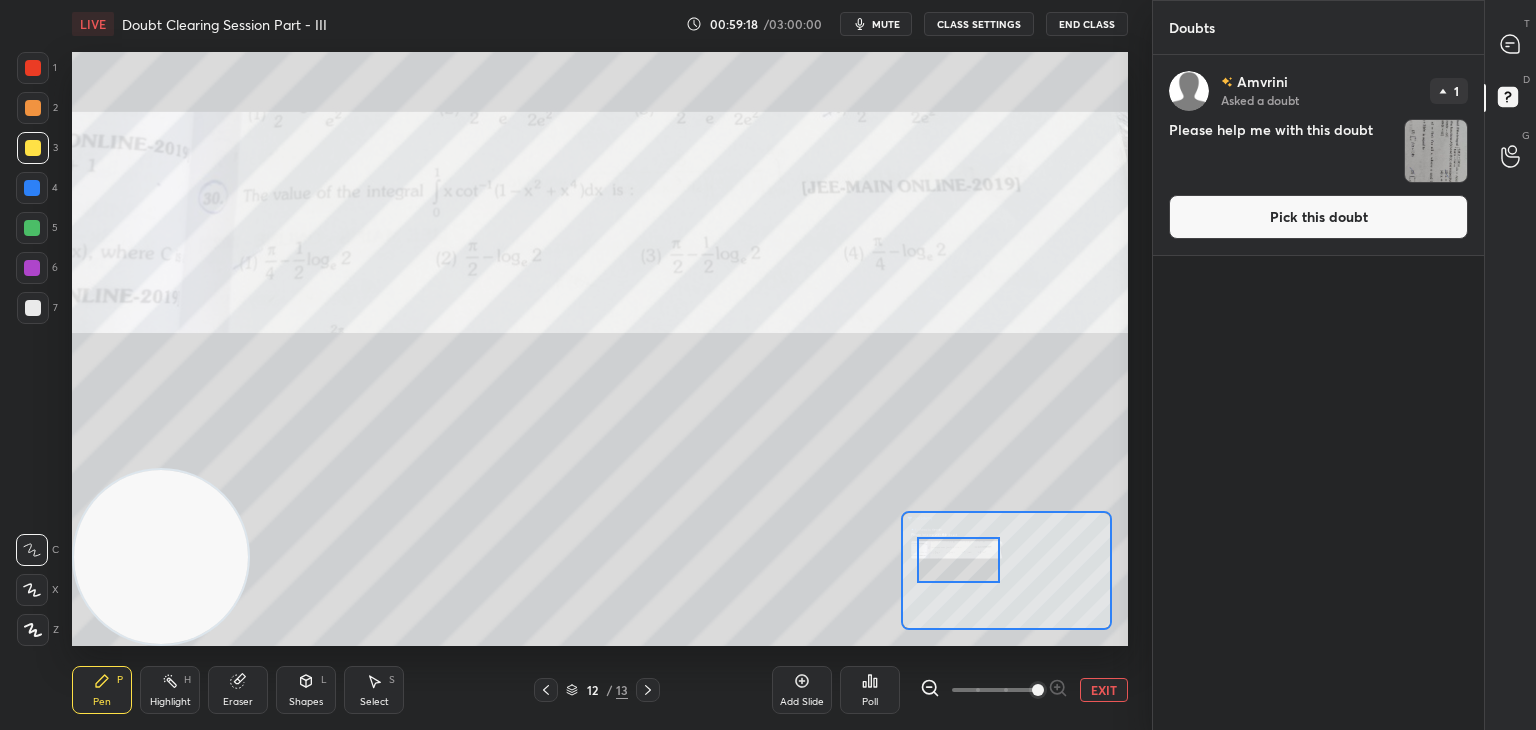 click on "Pick this doubt" at bounding box center (1318, 217) 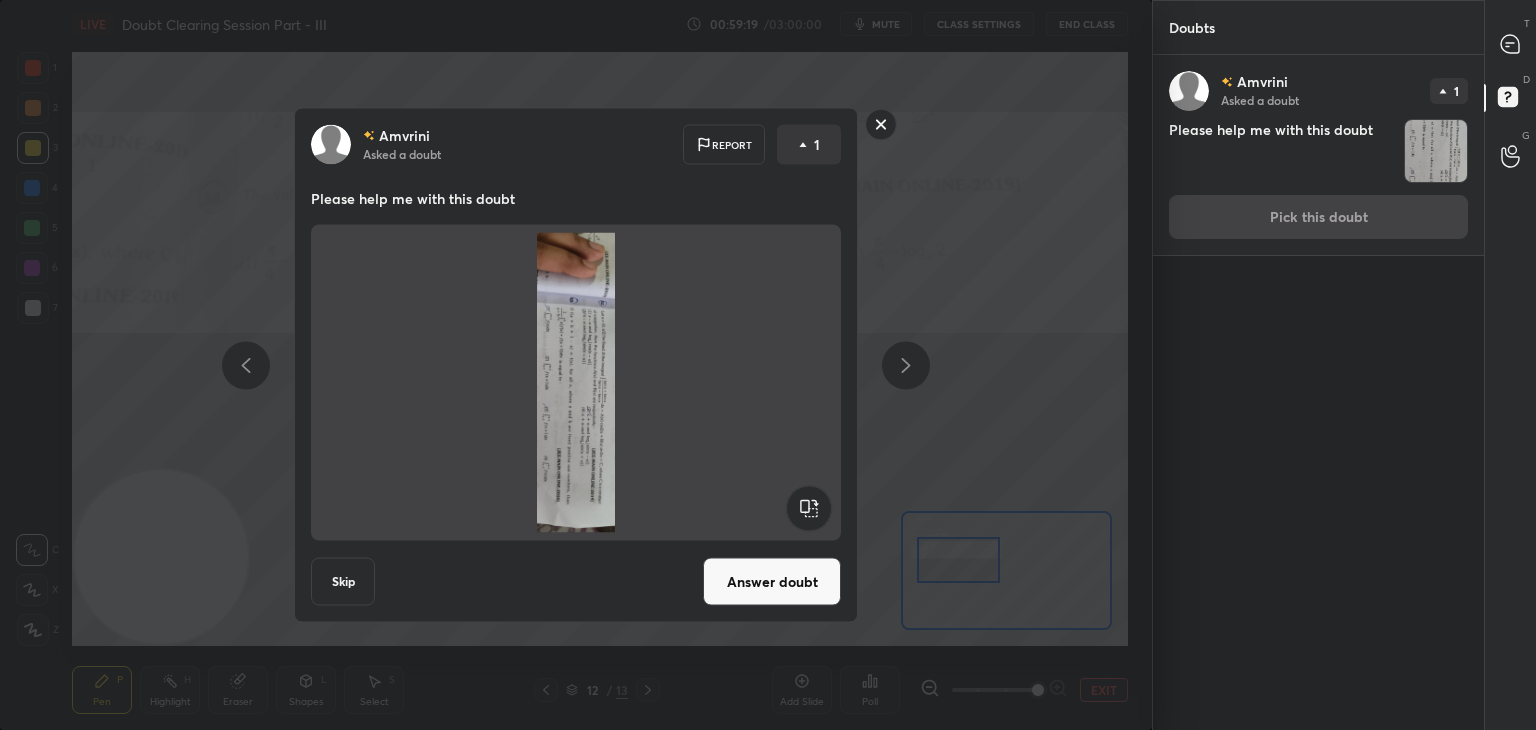 click 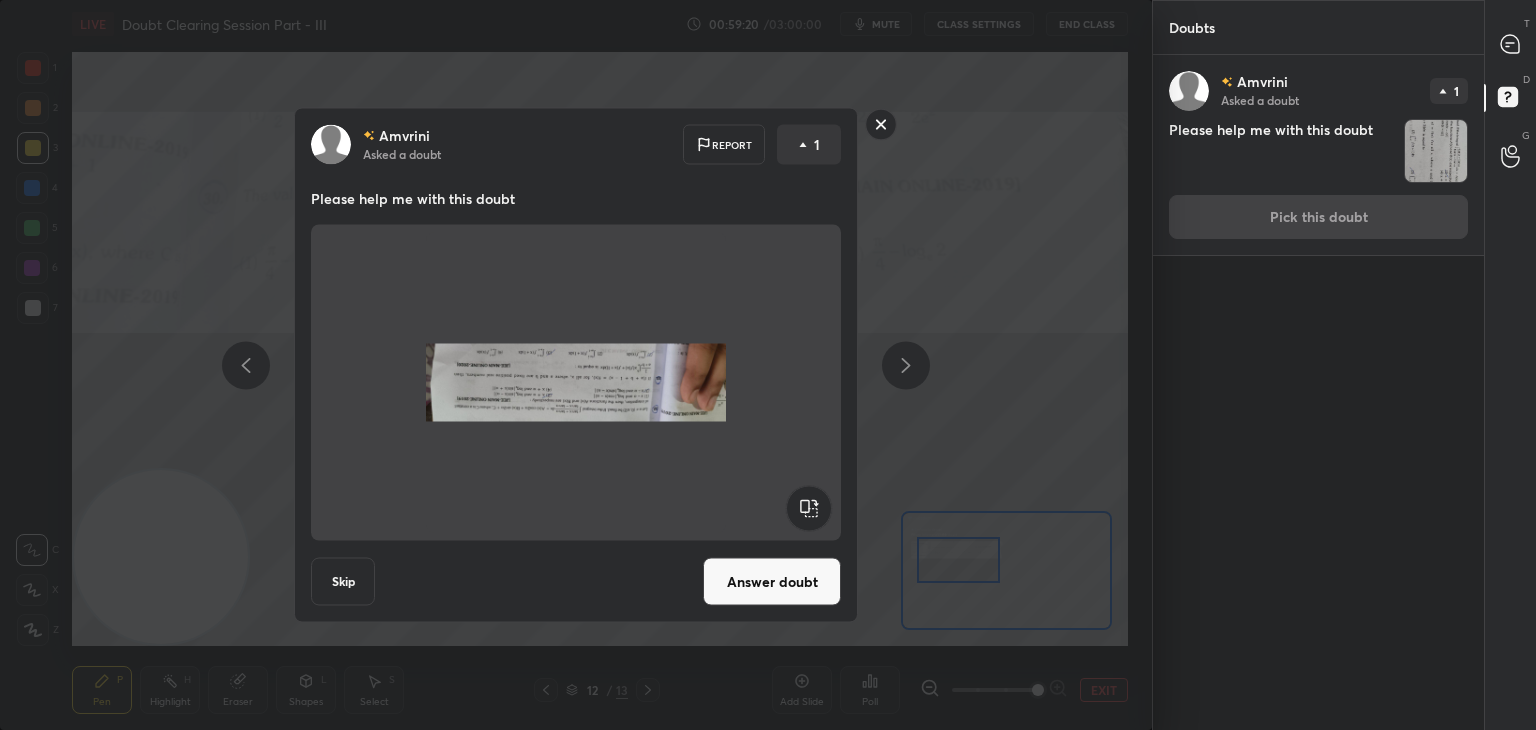 click 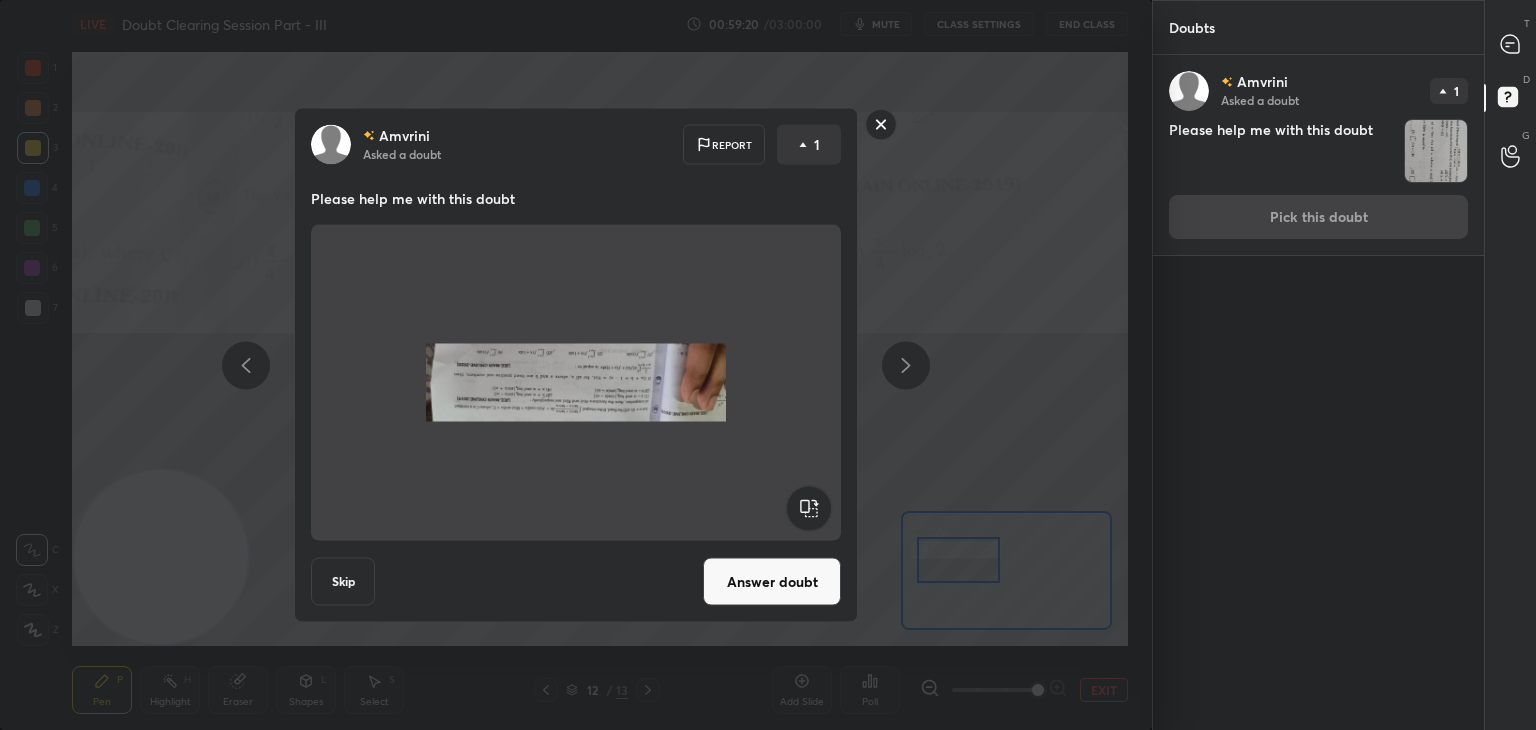 click 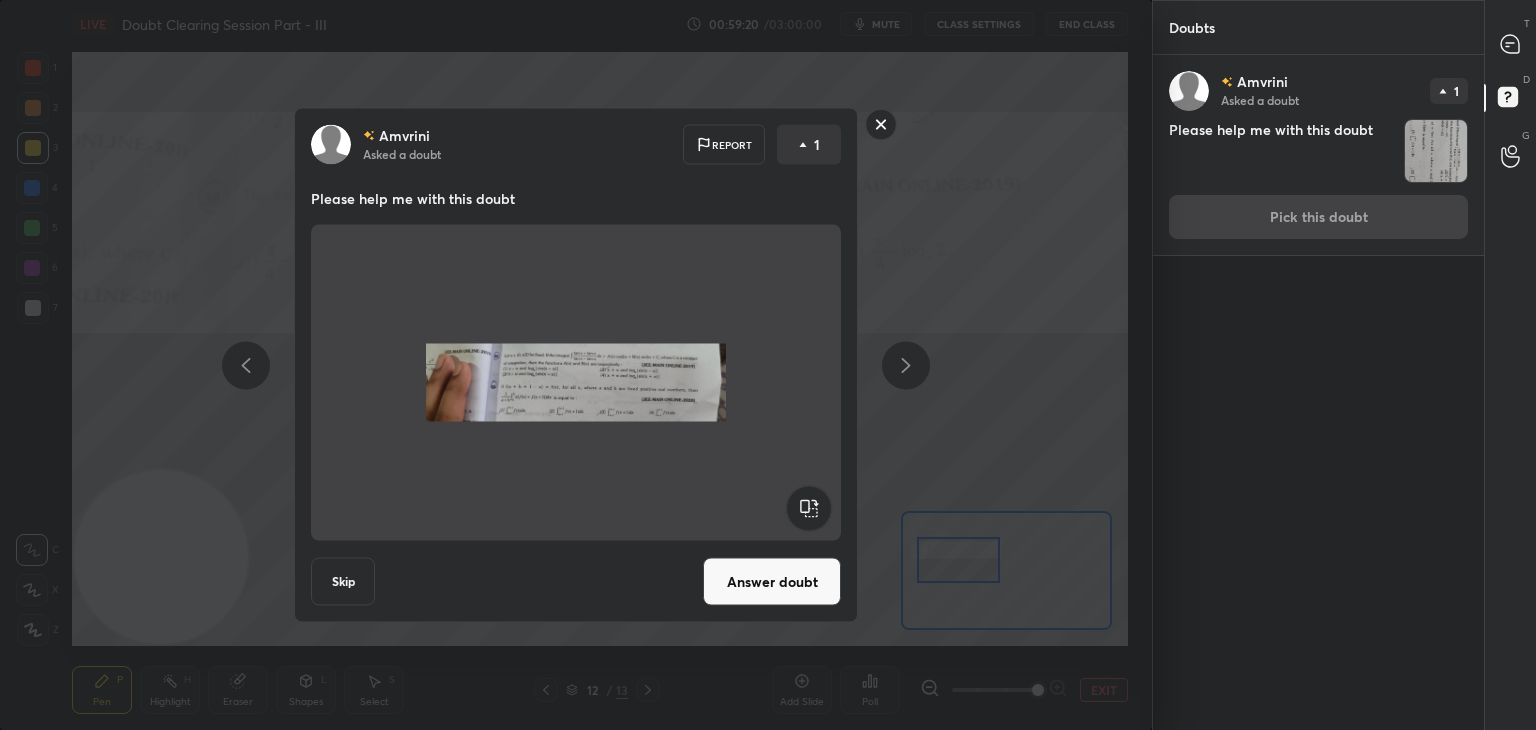 click on "Answer doubt" at bounding box center (772, 582) 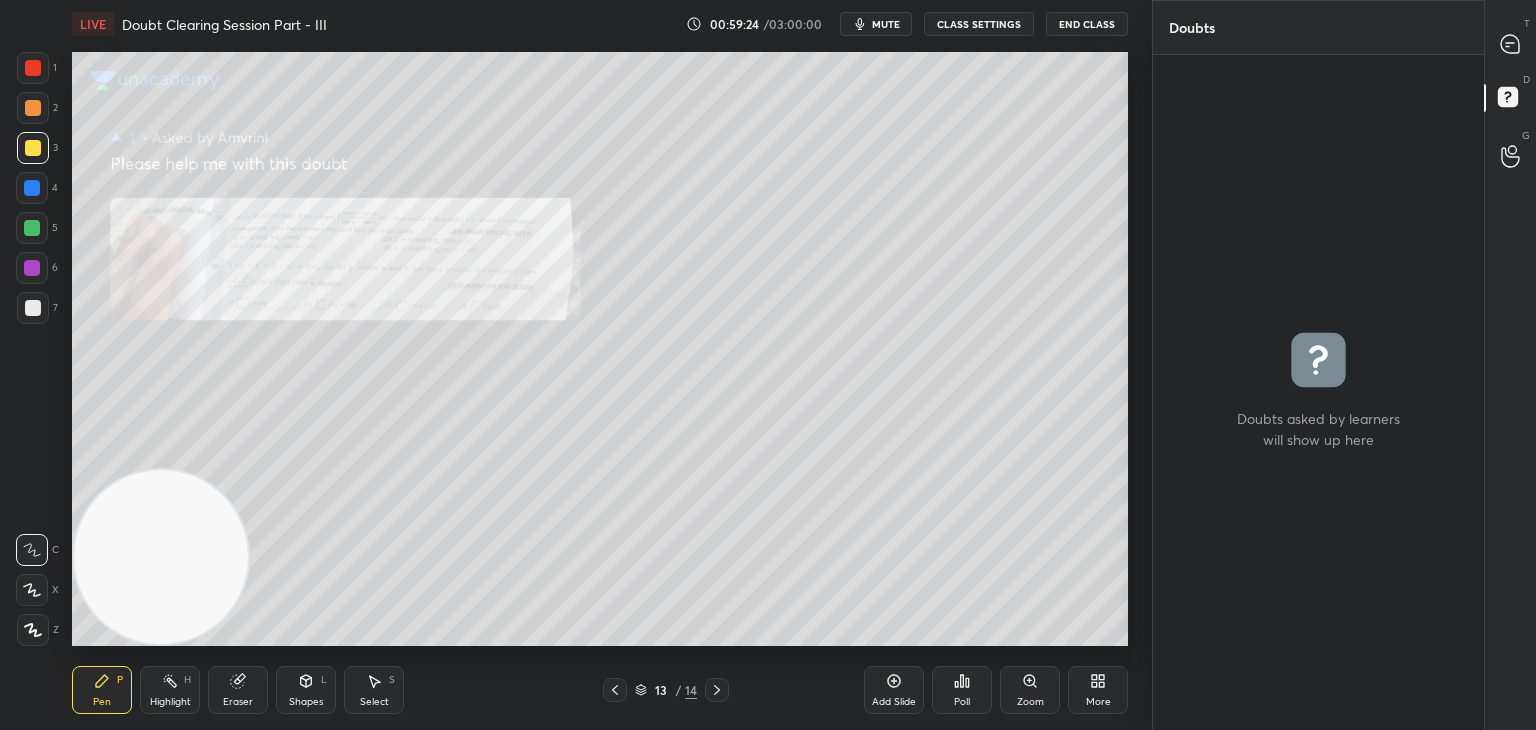 click on "Zoom" at bounding box center (1030, 690) 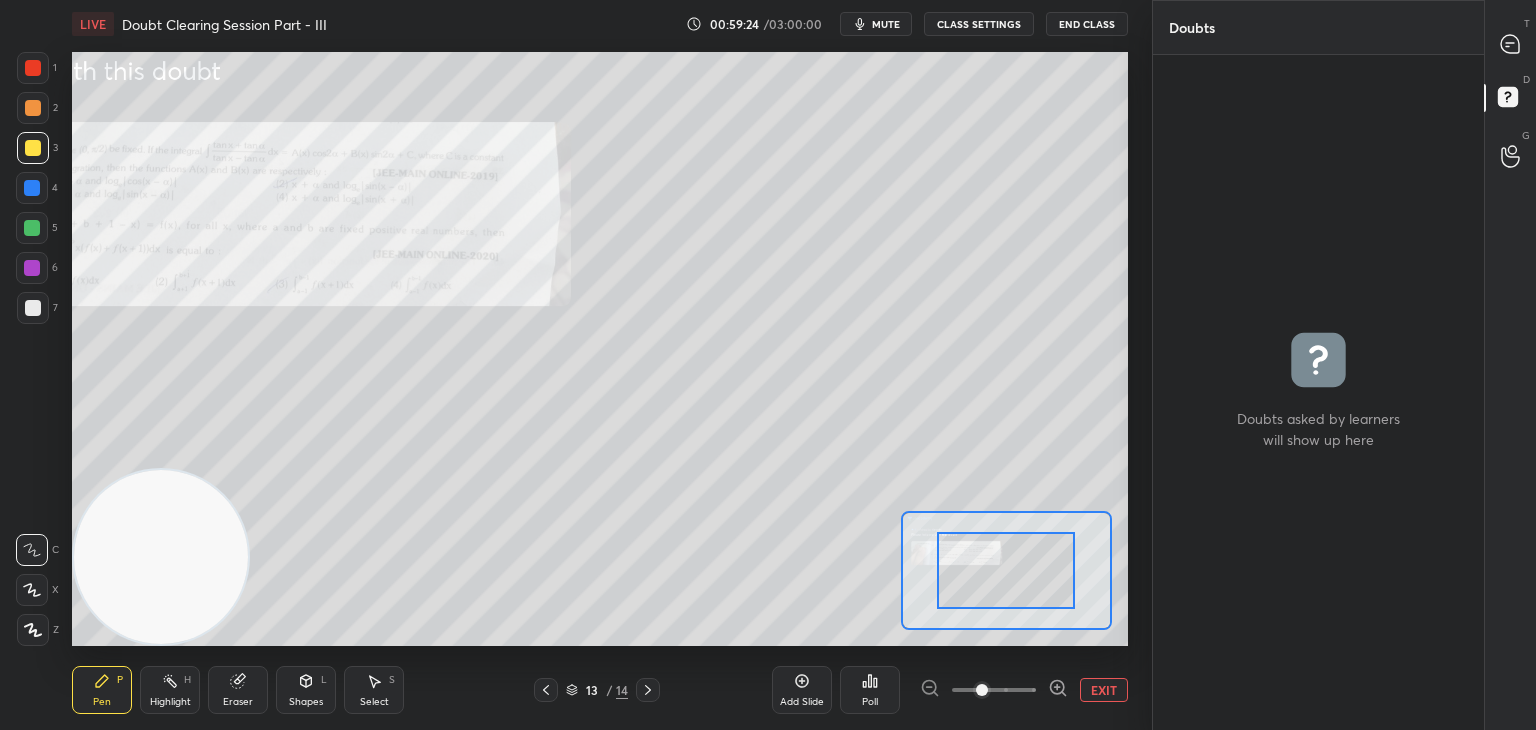 click at bounding box center (994, 690) 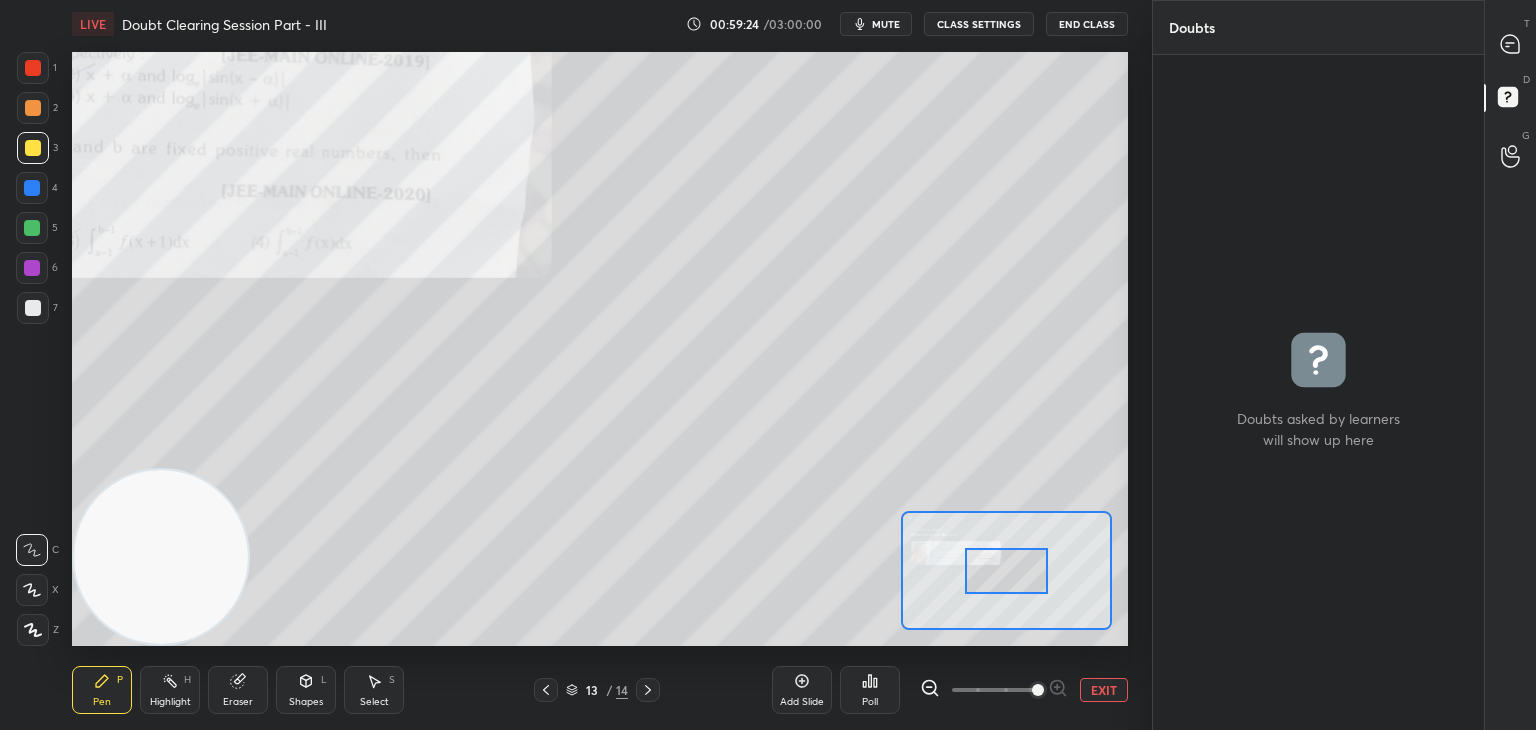 click at bounding box center (1038, 690) 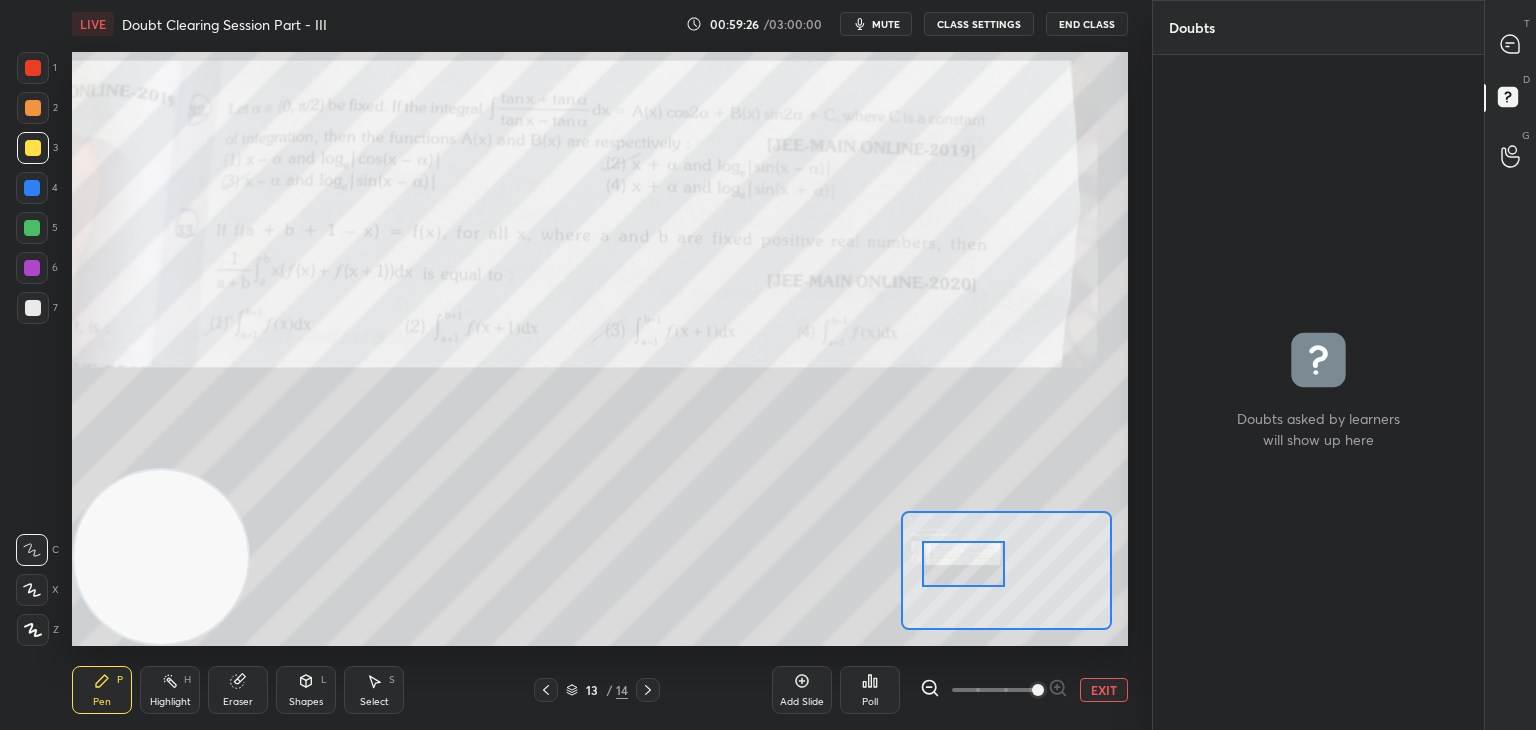 drag, startPoint x: 977, startPoint y: 561, endPoint x: 945, endPoint y: 556, distance: 32.38827 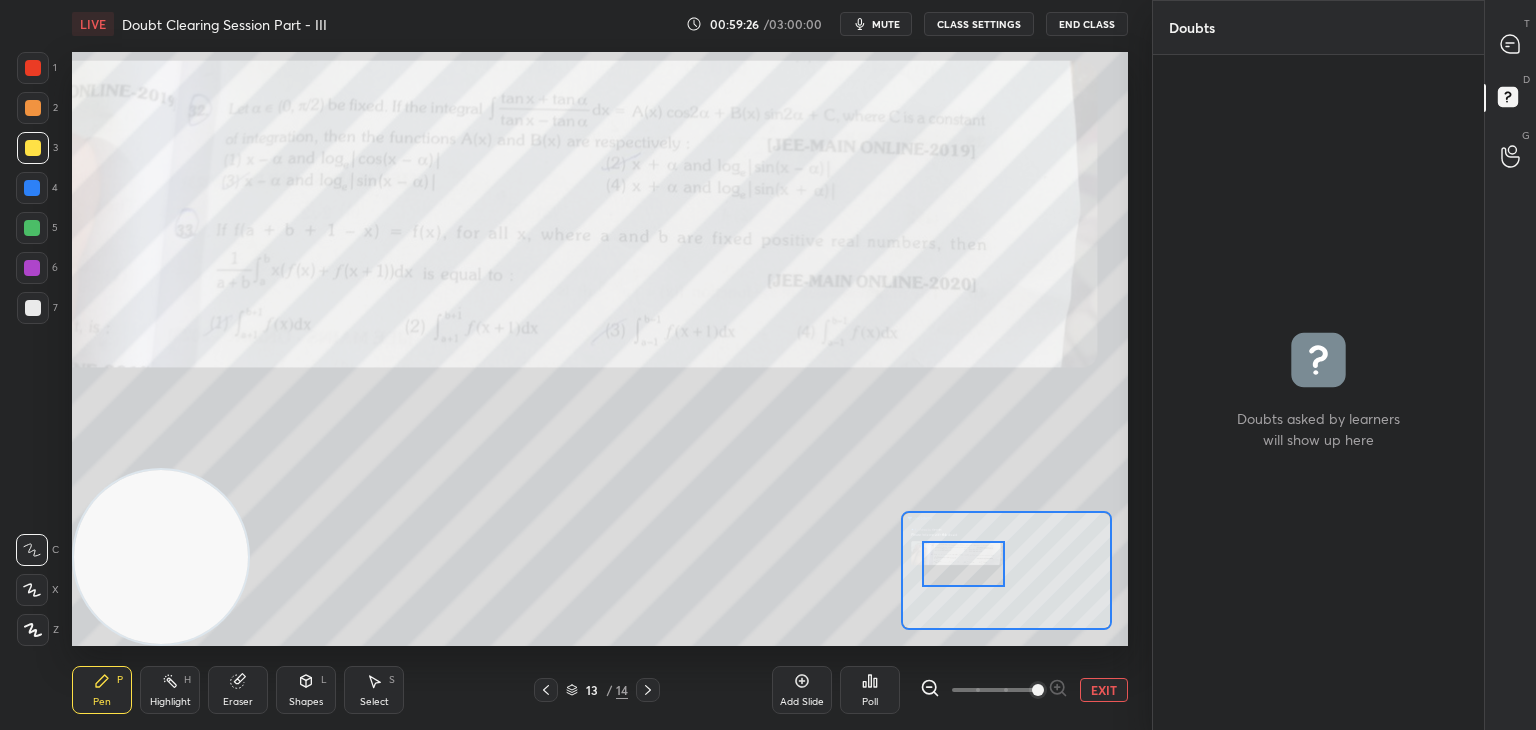 click at bounding box center (963, 564) 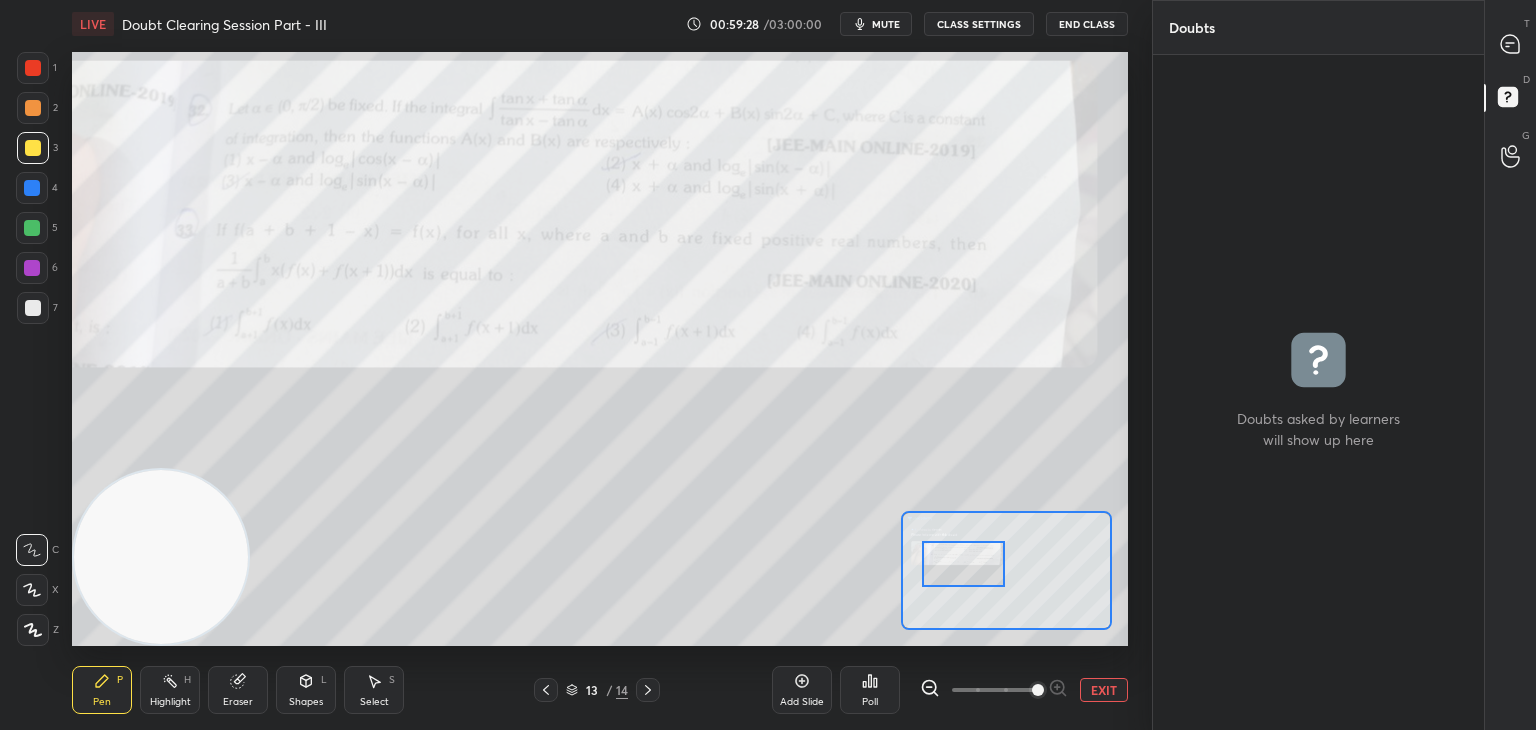 click at bounding box center [1511, 44] 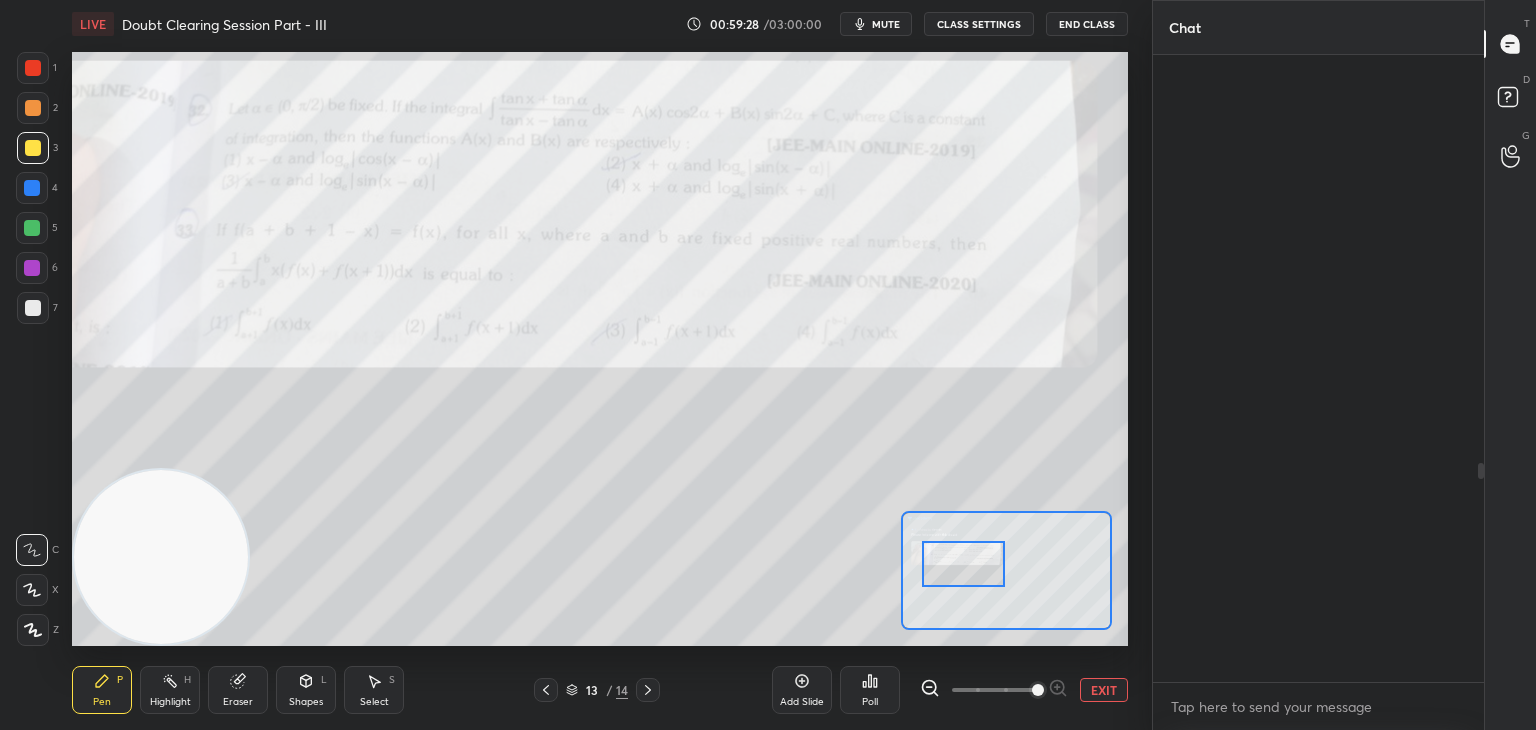 scroll, scrollTop: 1172, scrollLeft: 0, axis: vertical 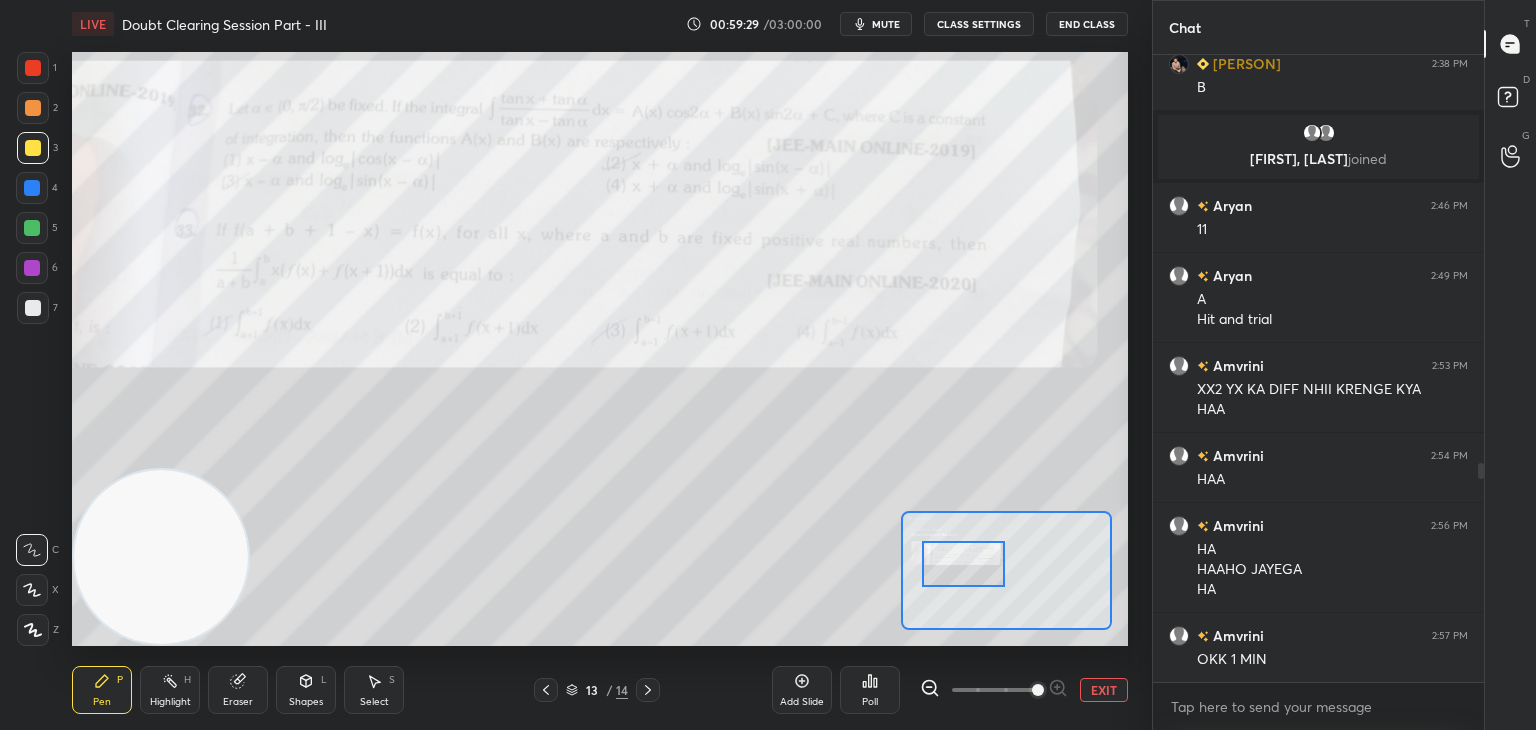 drag, startPoint x: 545, startPoint y: 693, endPoint x: 566, endPoint y: 691, distance: 21.095022 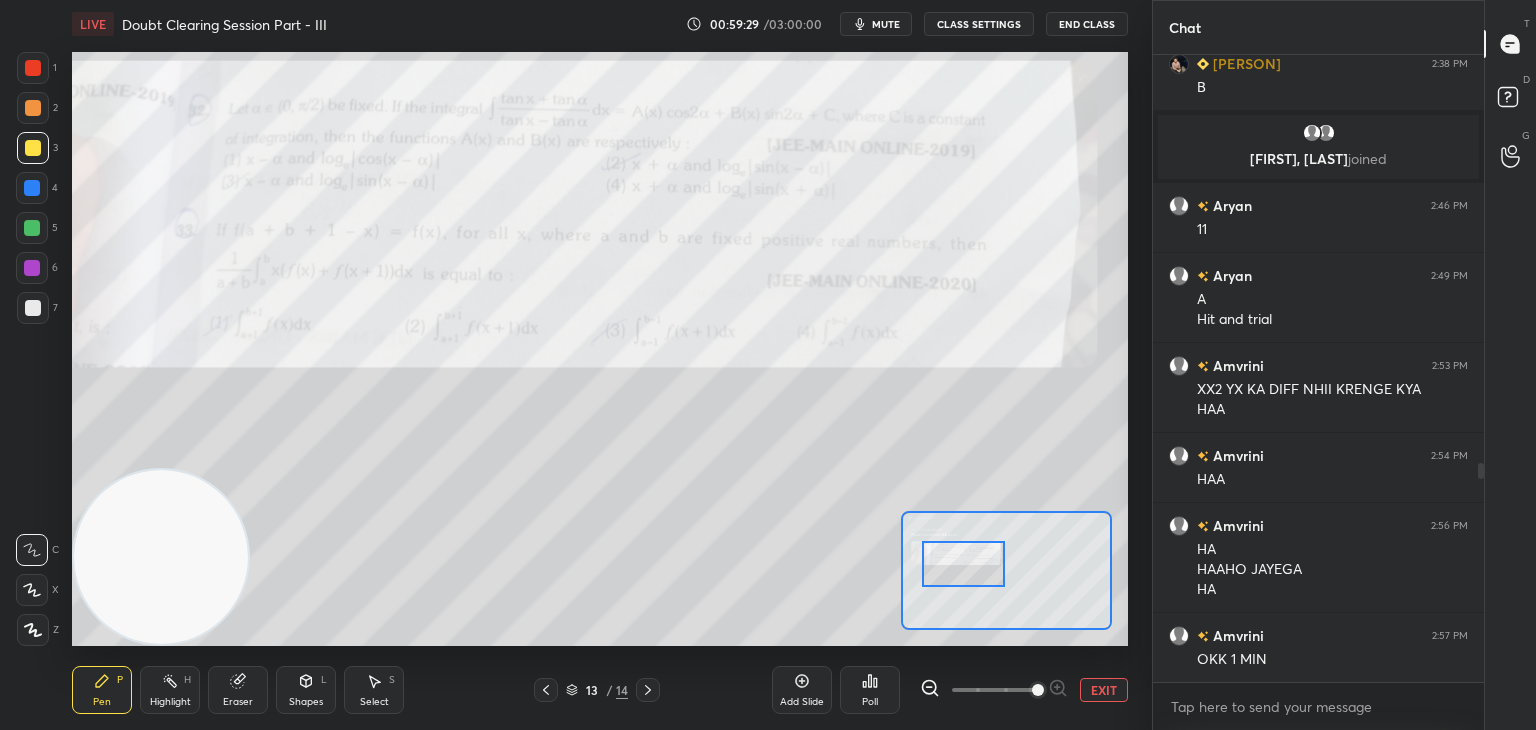 click 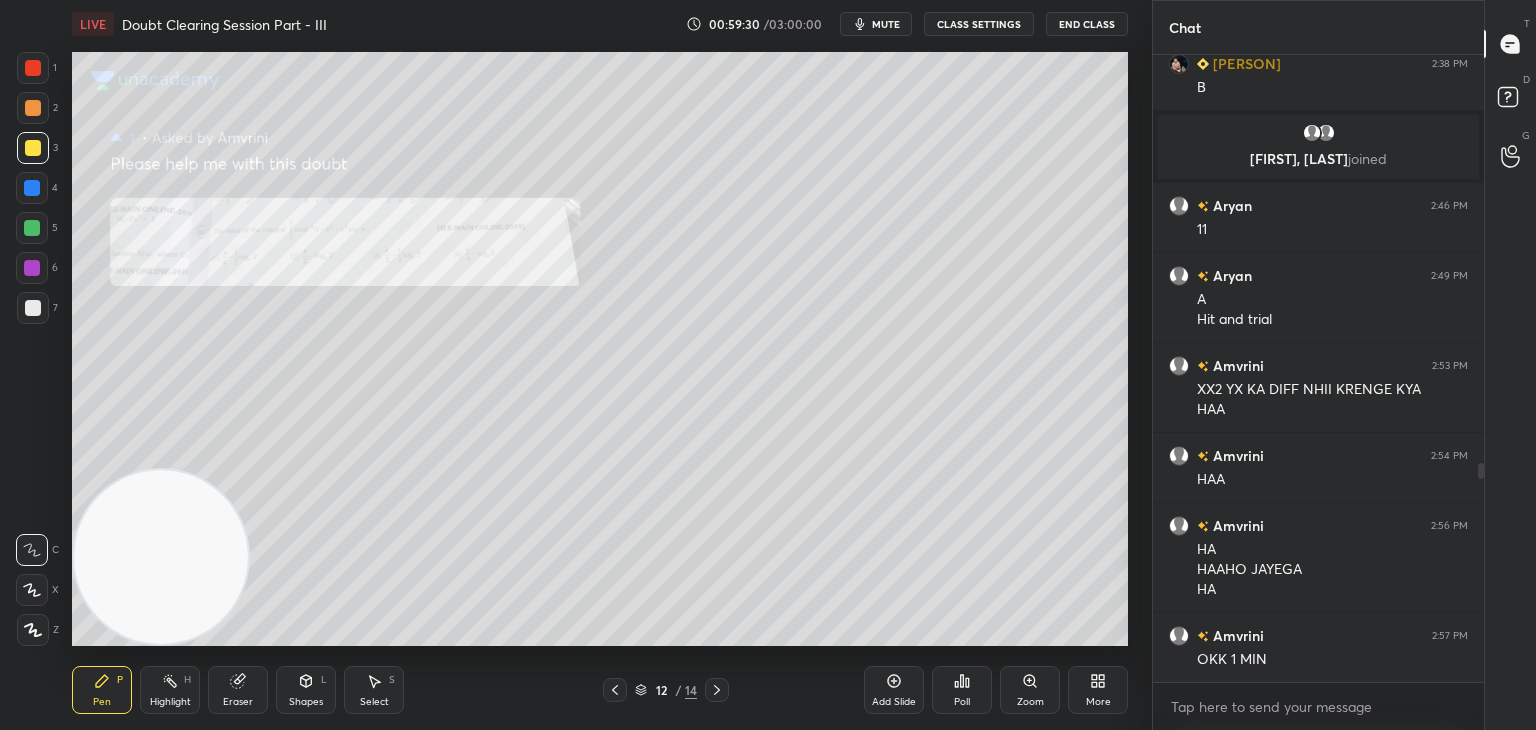 click on "Add Slide Poll Zoom More" at bounding box center (996, 690) 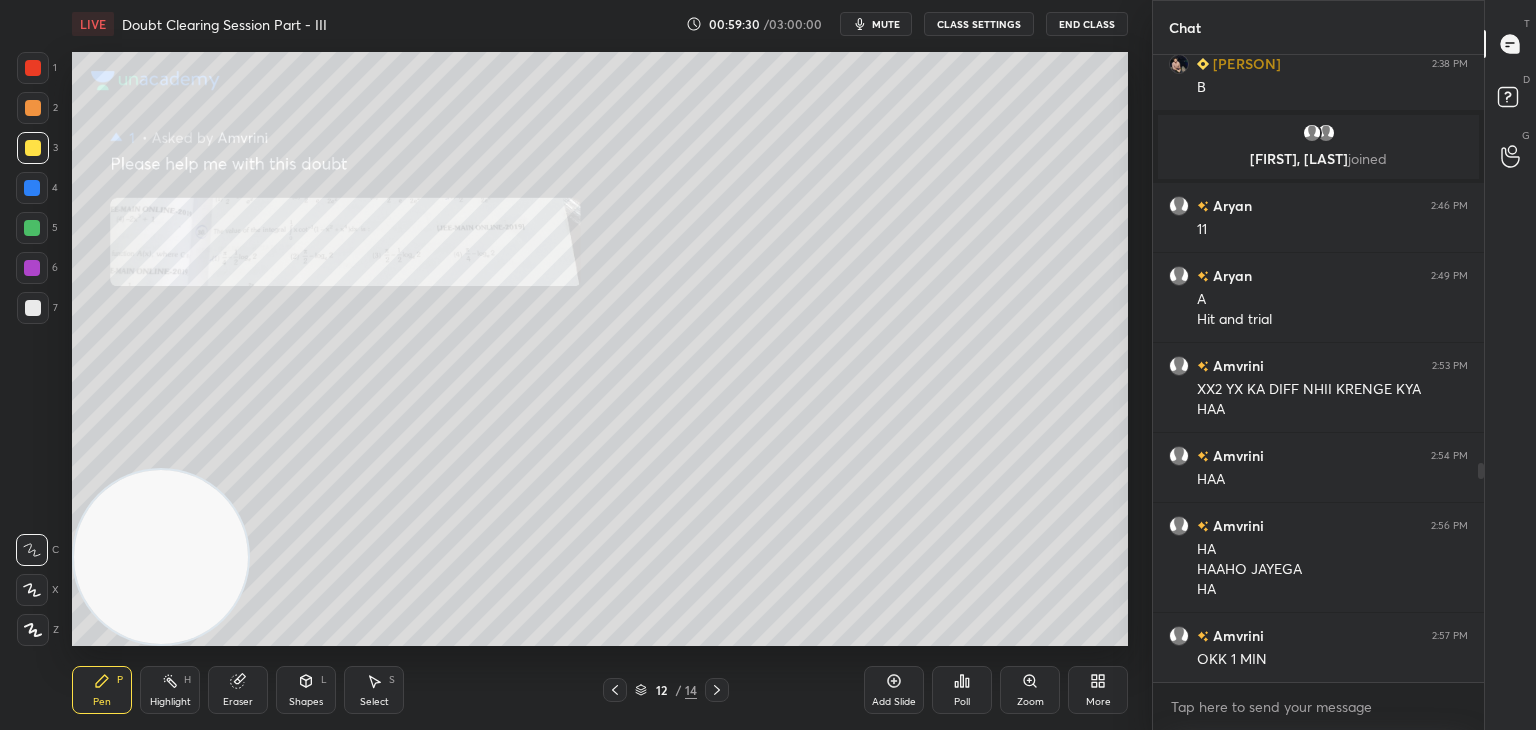 click on "Zoom" at bounding box center (1030, 690) 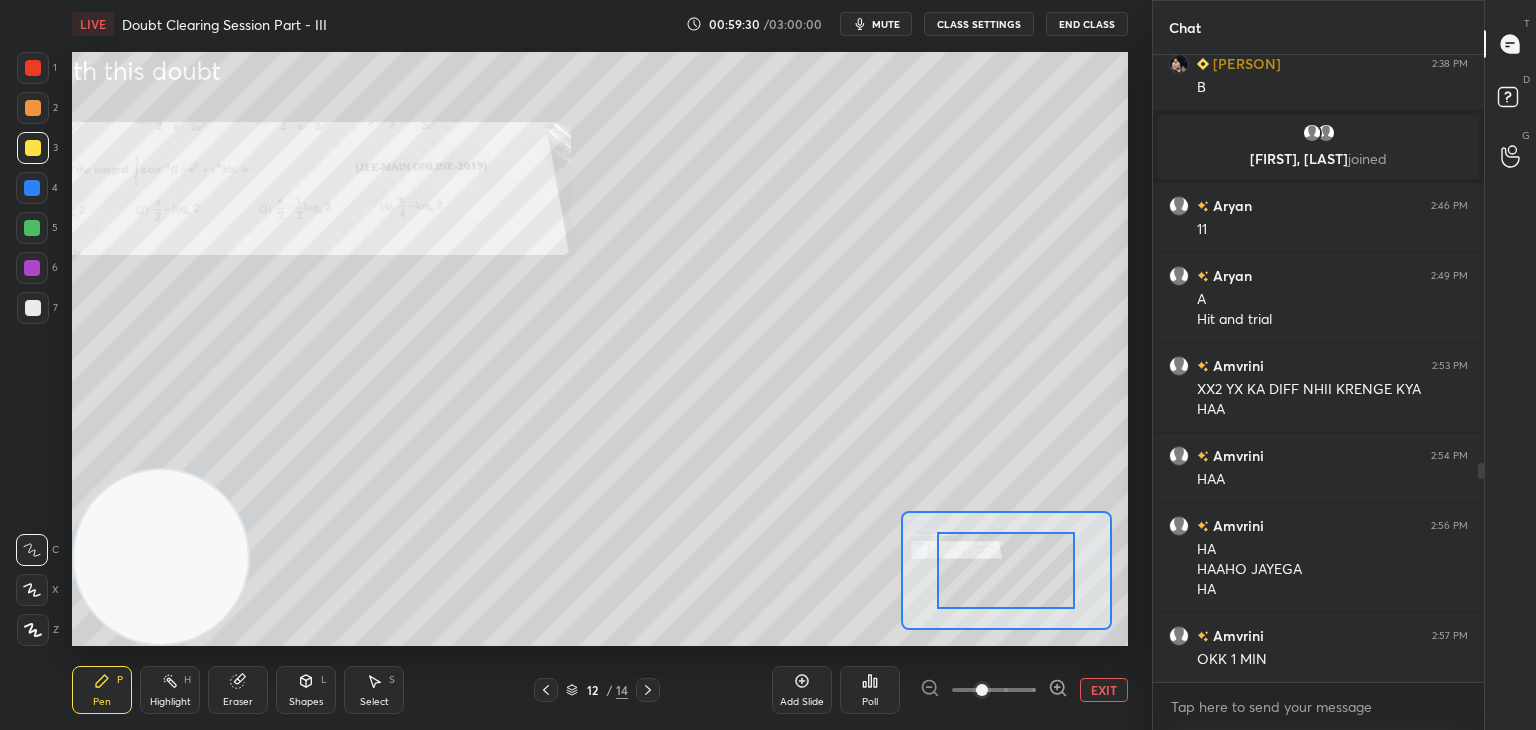 click at bounding box center [994, 690] 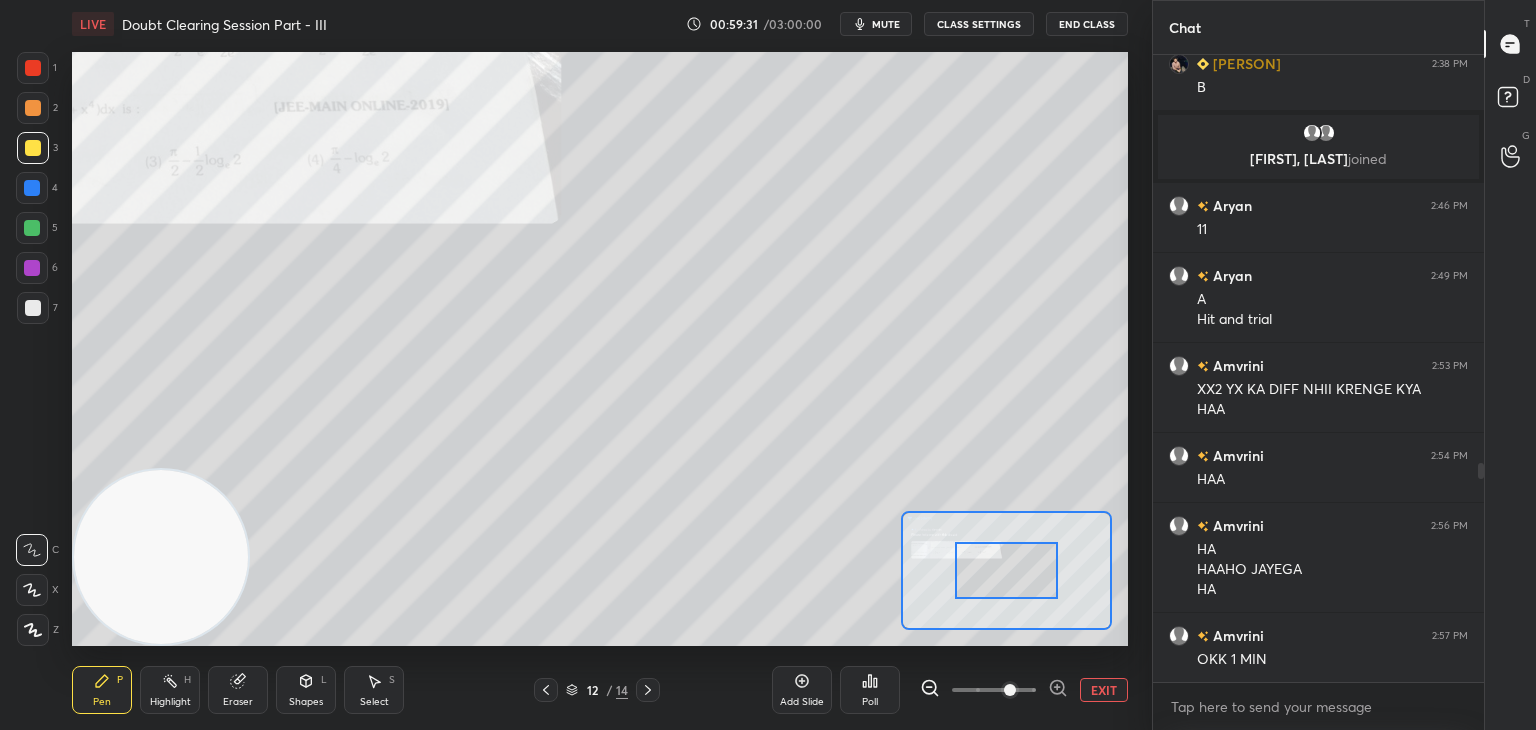 click at bounding box center (1010, 690) 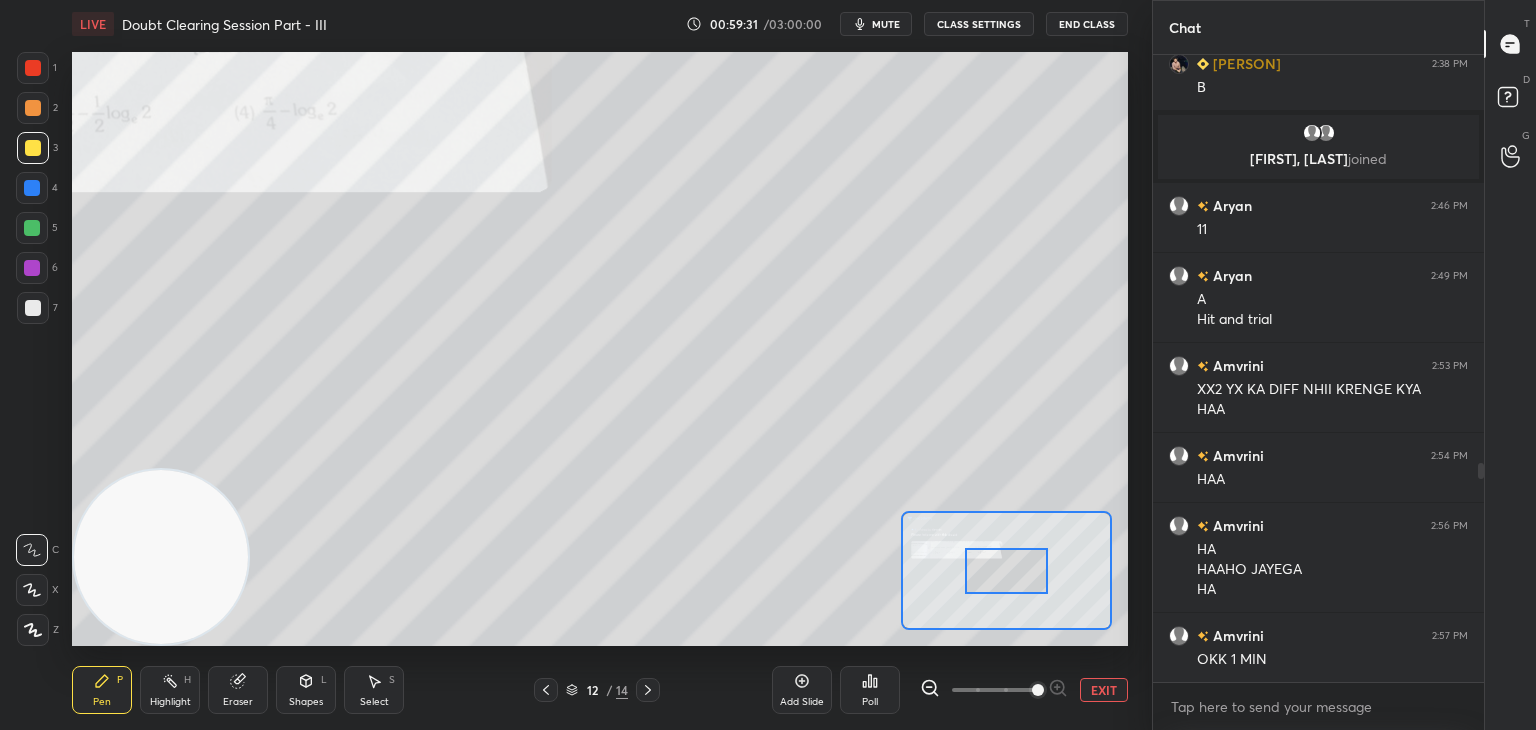 drag, startPoint x: 1024, startPoint y: 688, endPoint x: 1047, endPoint y: 689, distance: 23.021729 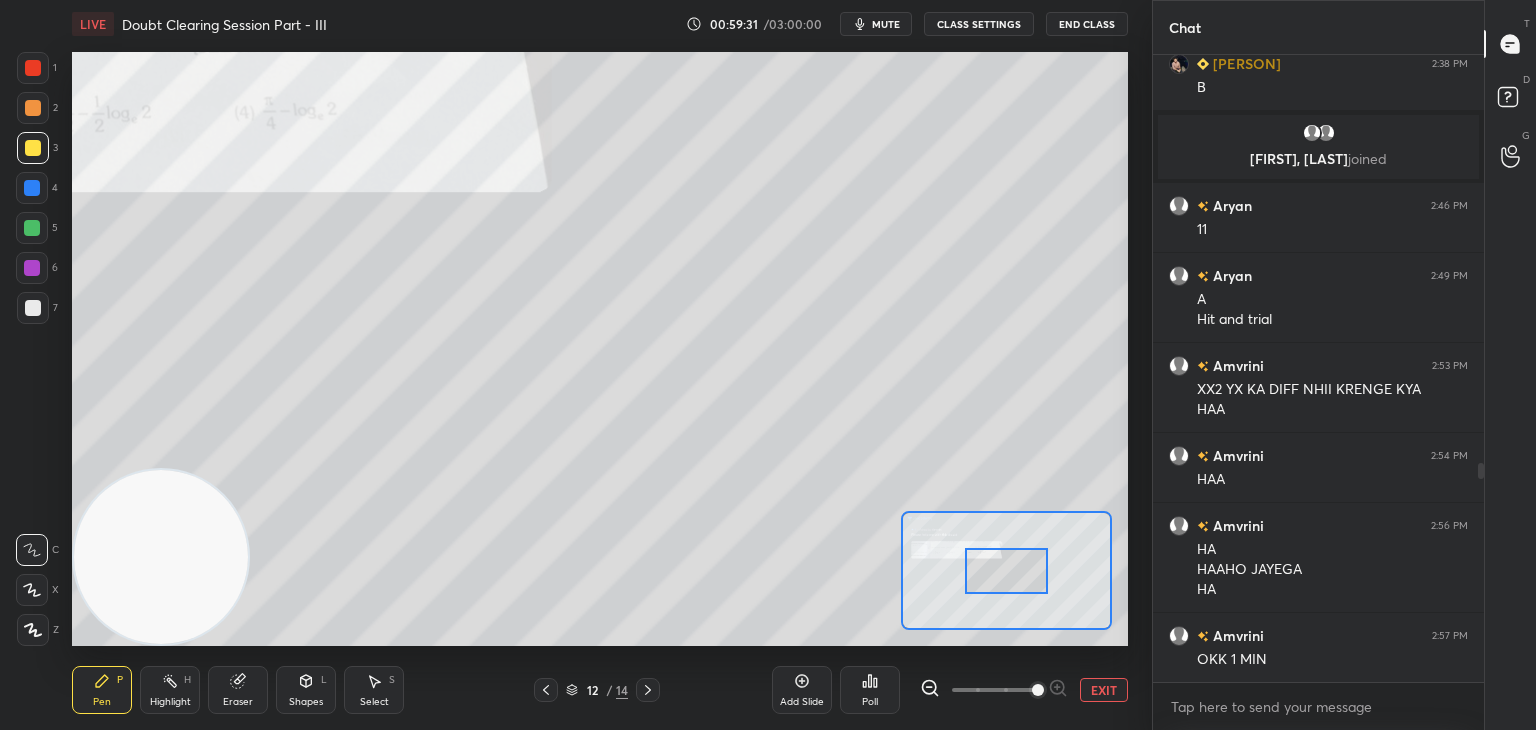 click at bounding box center (1038, 690) 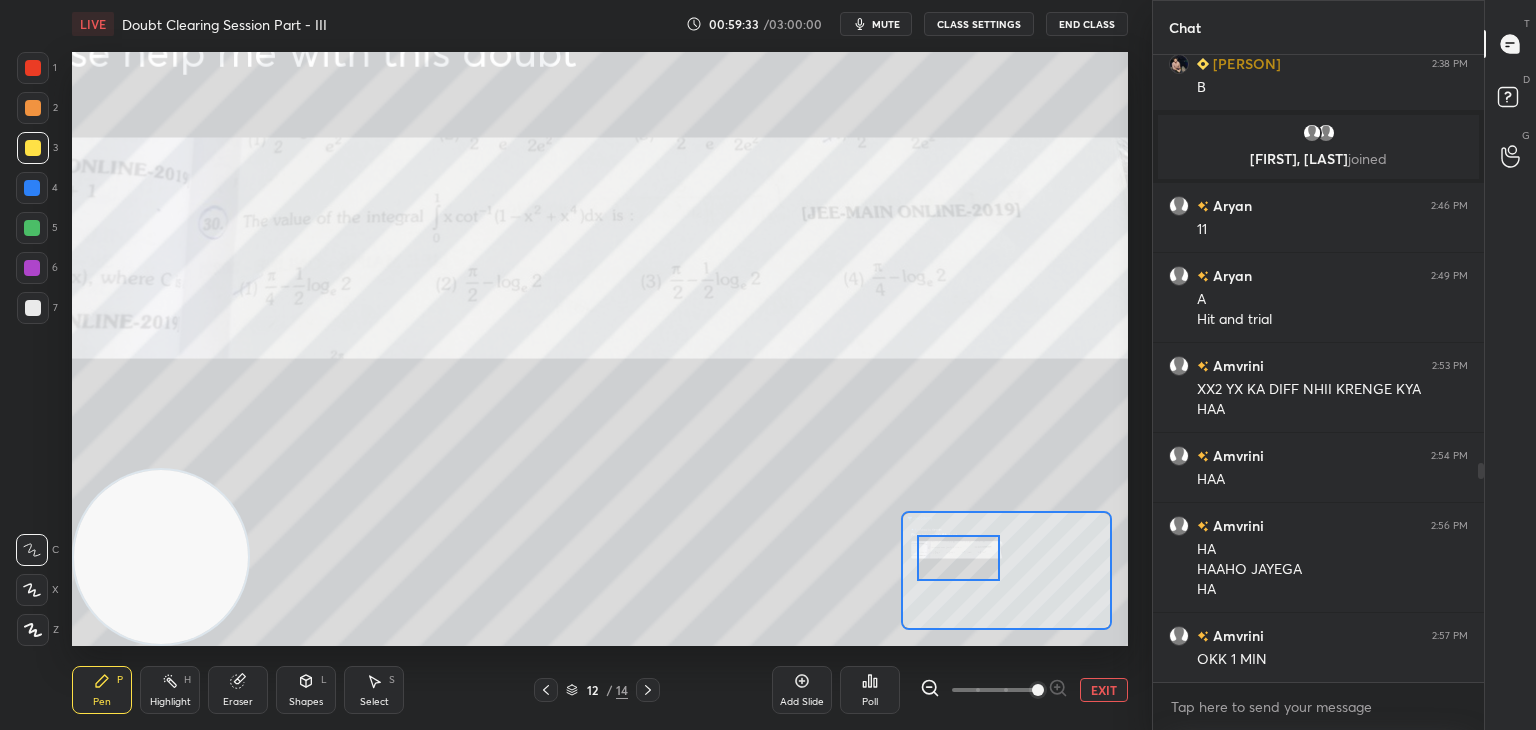 drag, startPoint x: 972, startPoint y: 559, endPoint x: 926, endPoint y: 547, distance: 47.539455 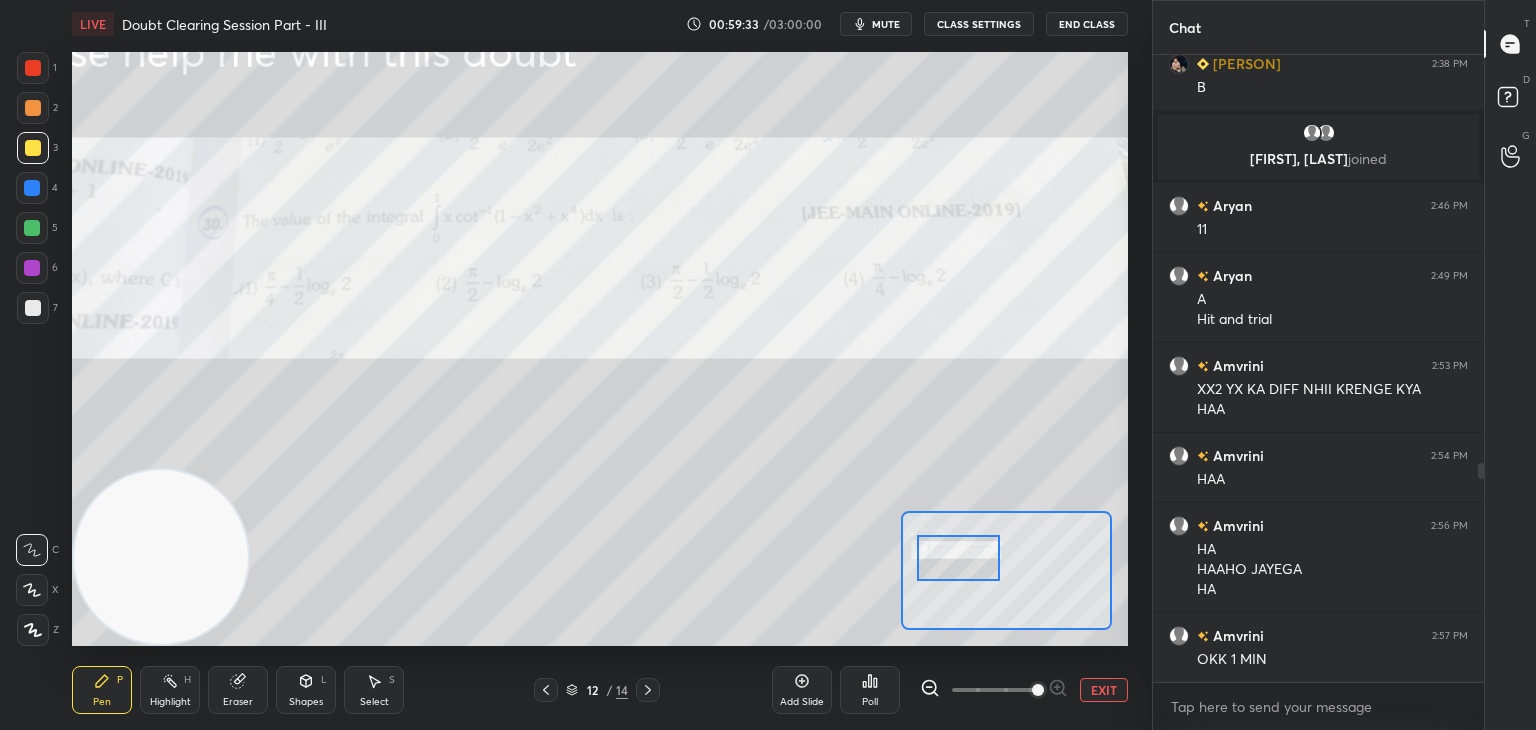 click at bounding box center [958, 558] 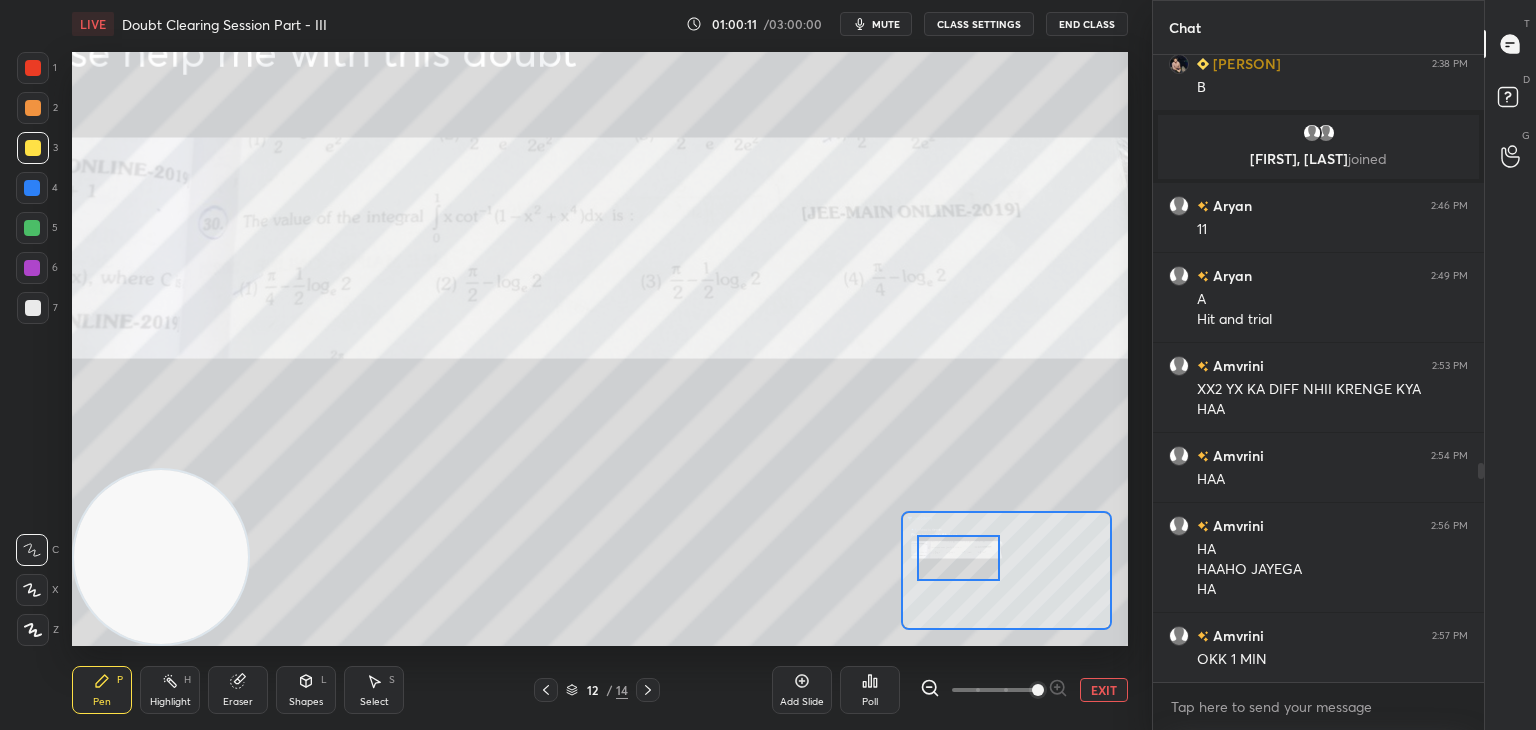 click on "EXIT" at bounding box center (1104, 690) 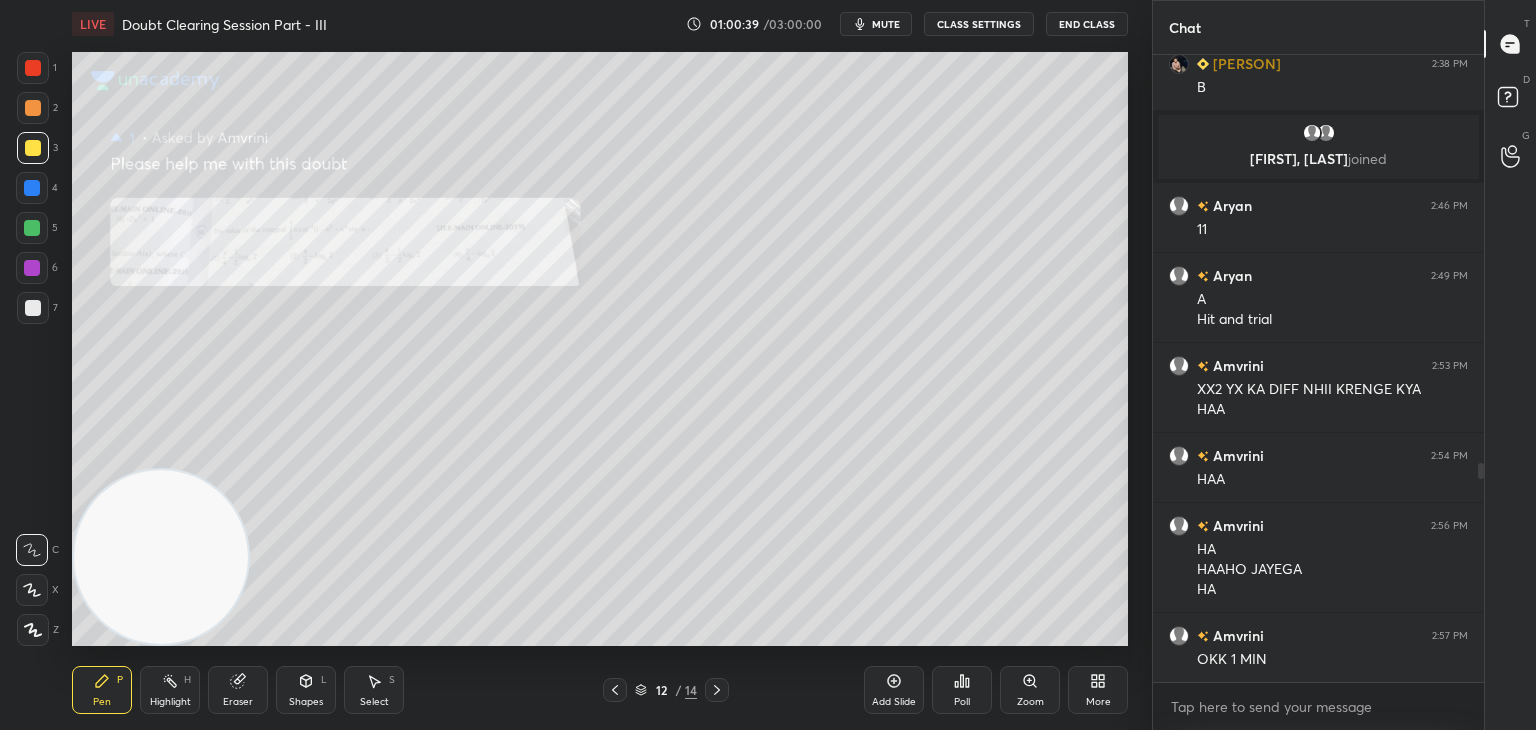 scroll, scrollTop: 1242, scrollLeft: 0, axis: vertical 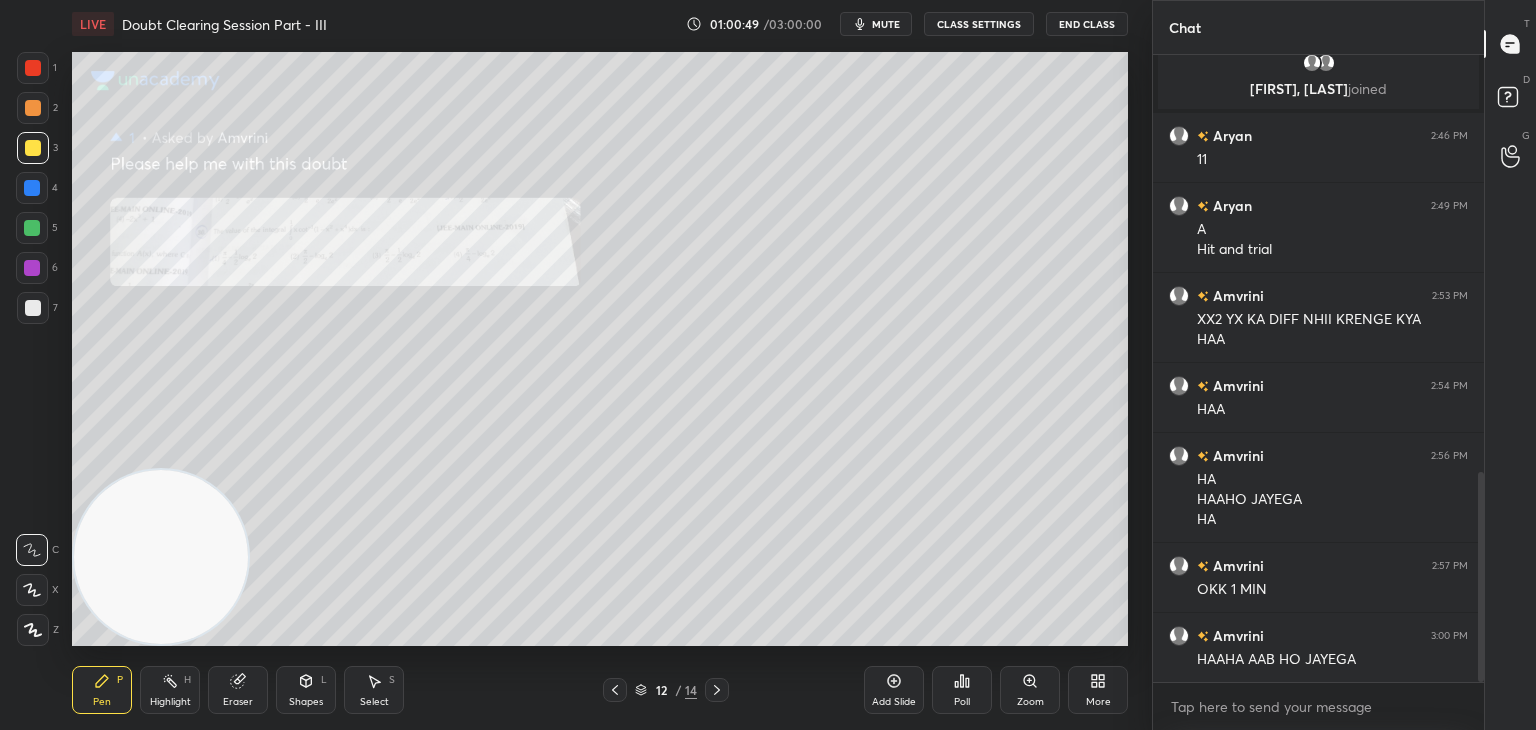 click 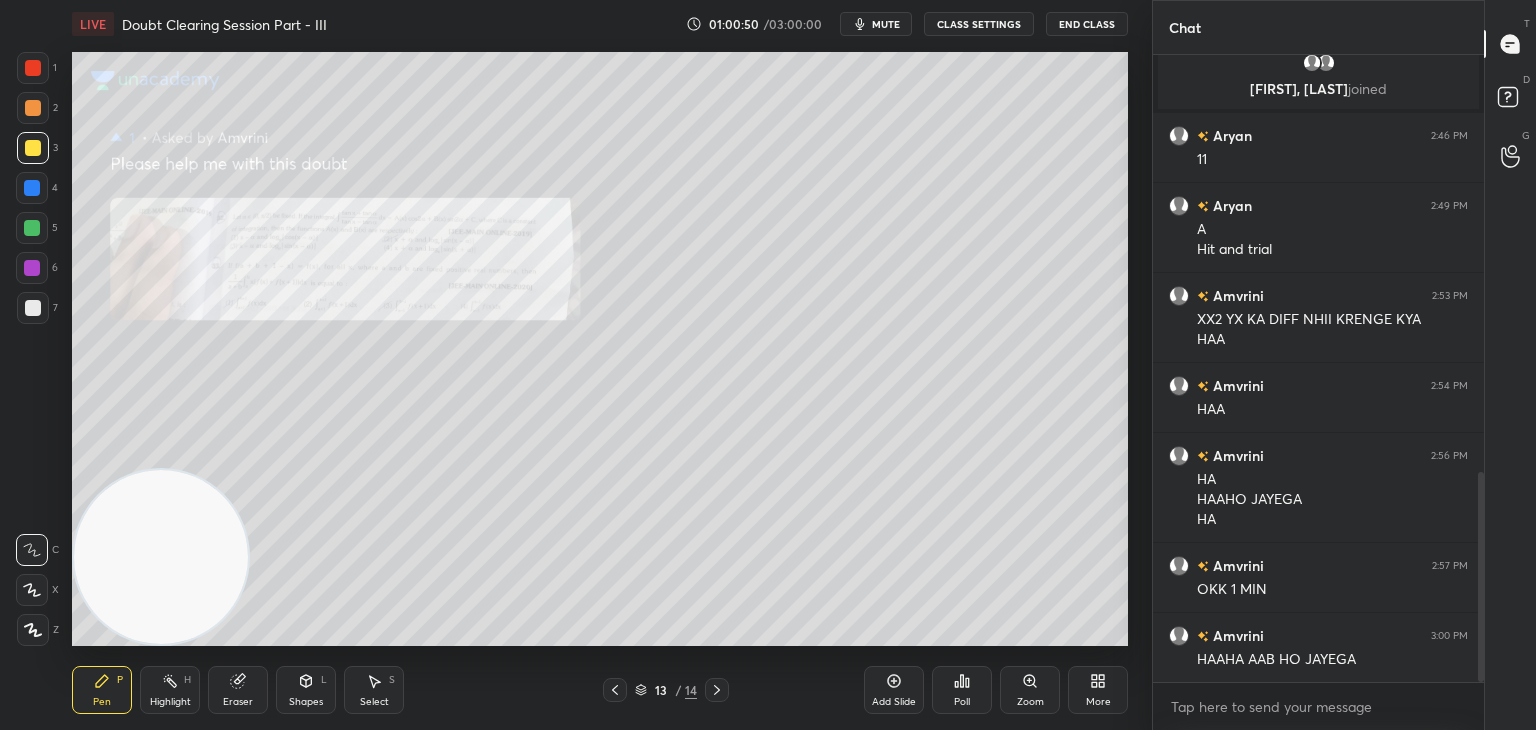 click 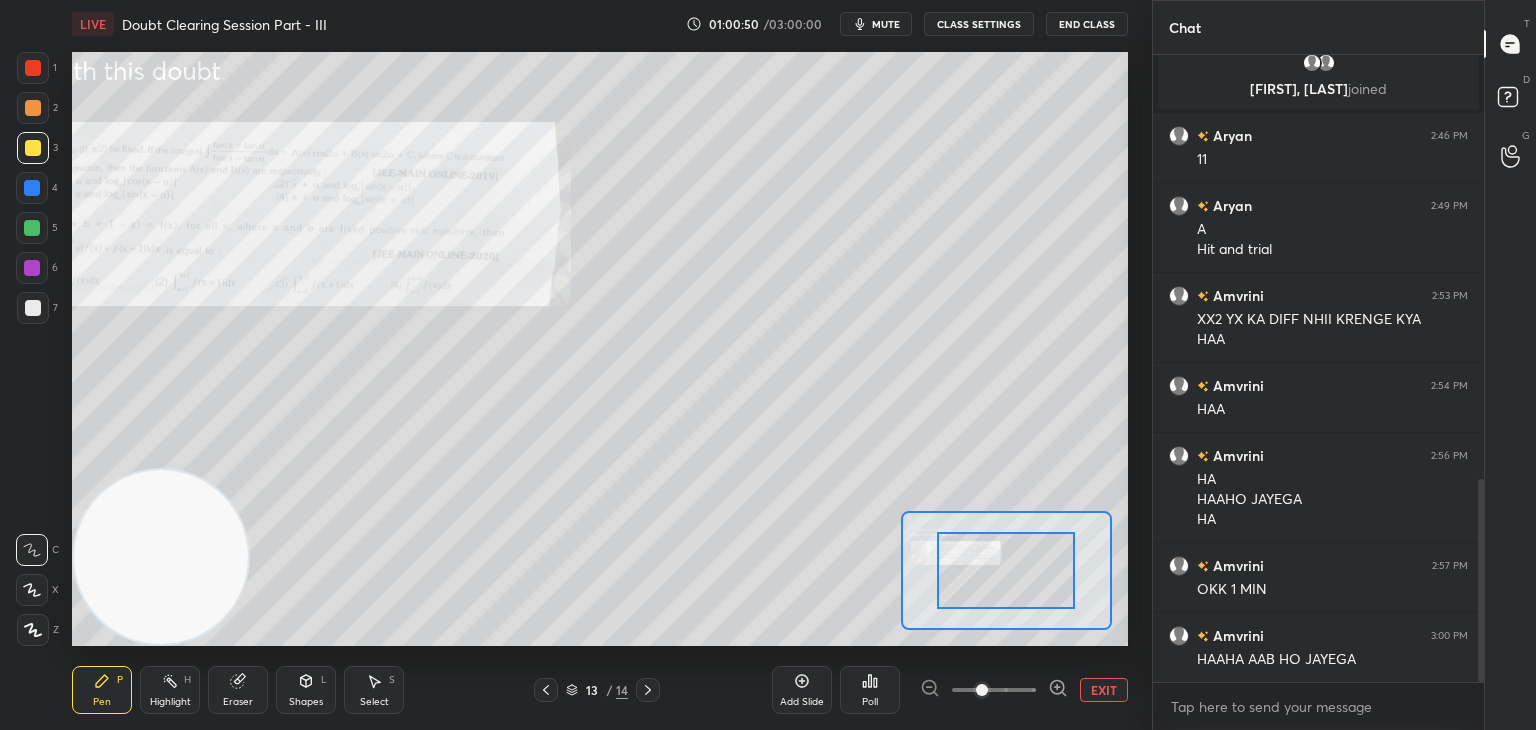 scroll, scrollTop: 1312, scrollLeft: 0, axis: vertical 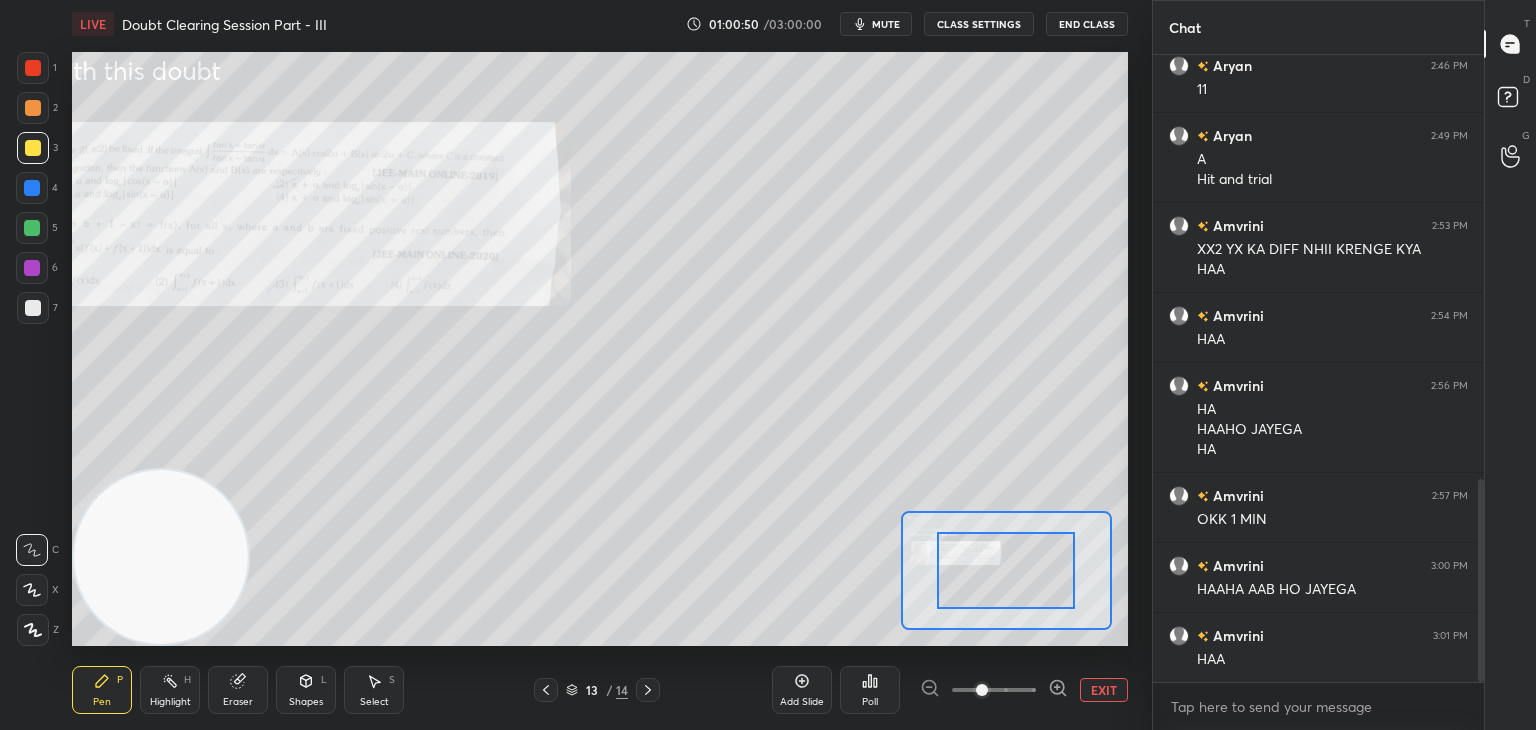 click at bounding box center (994, 690) 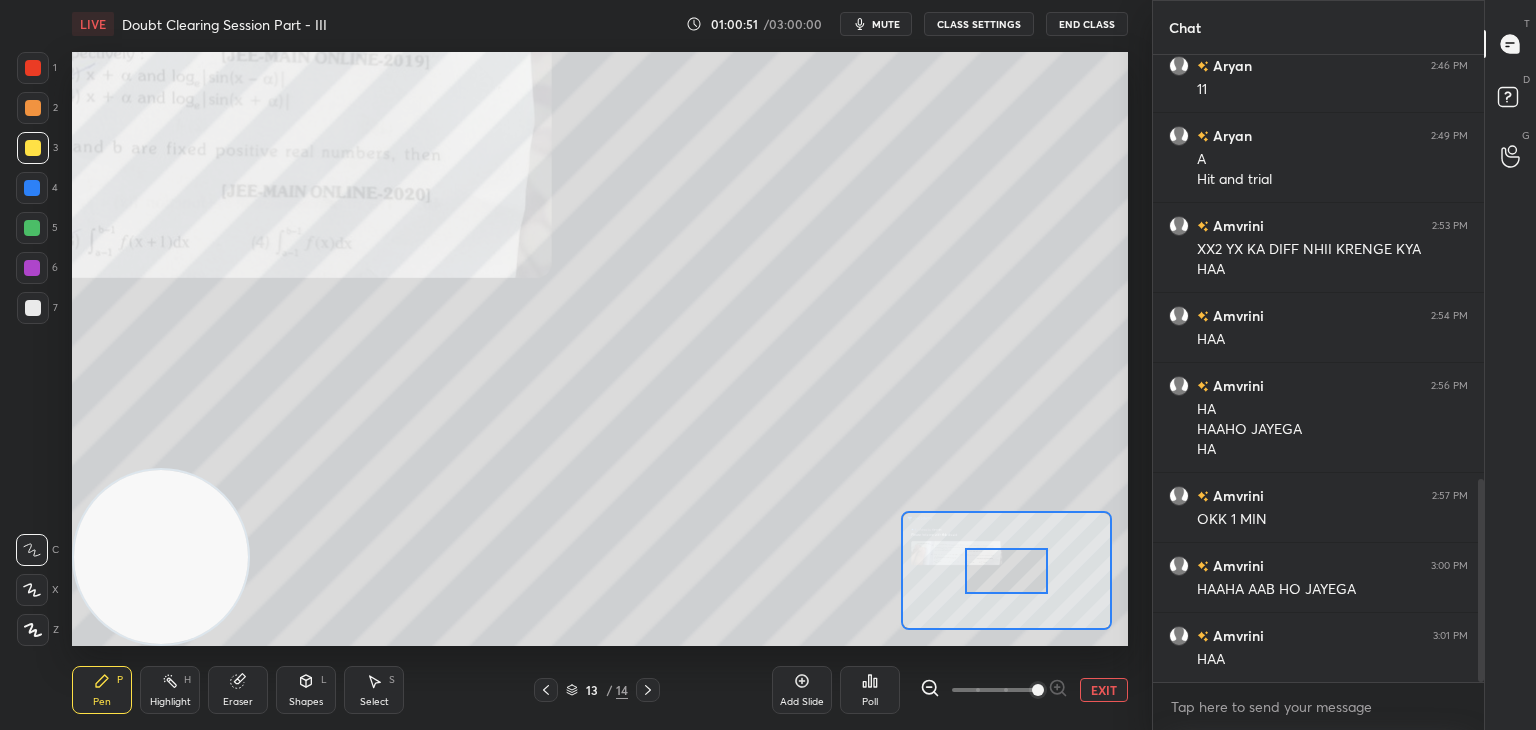 click at bounding box center (1038, 690) 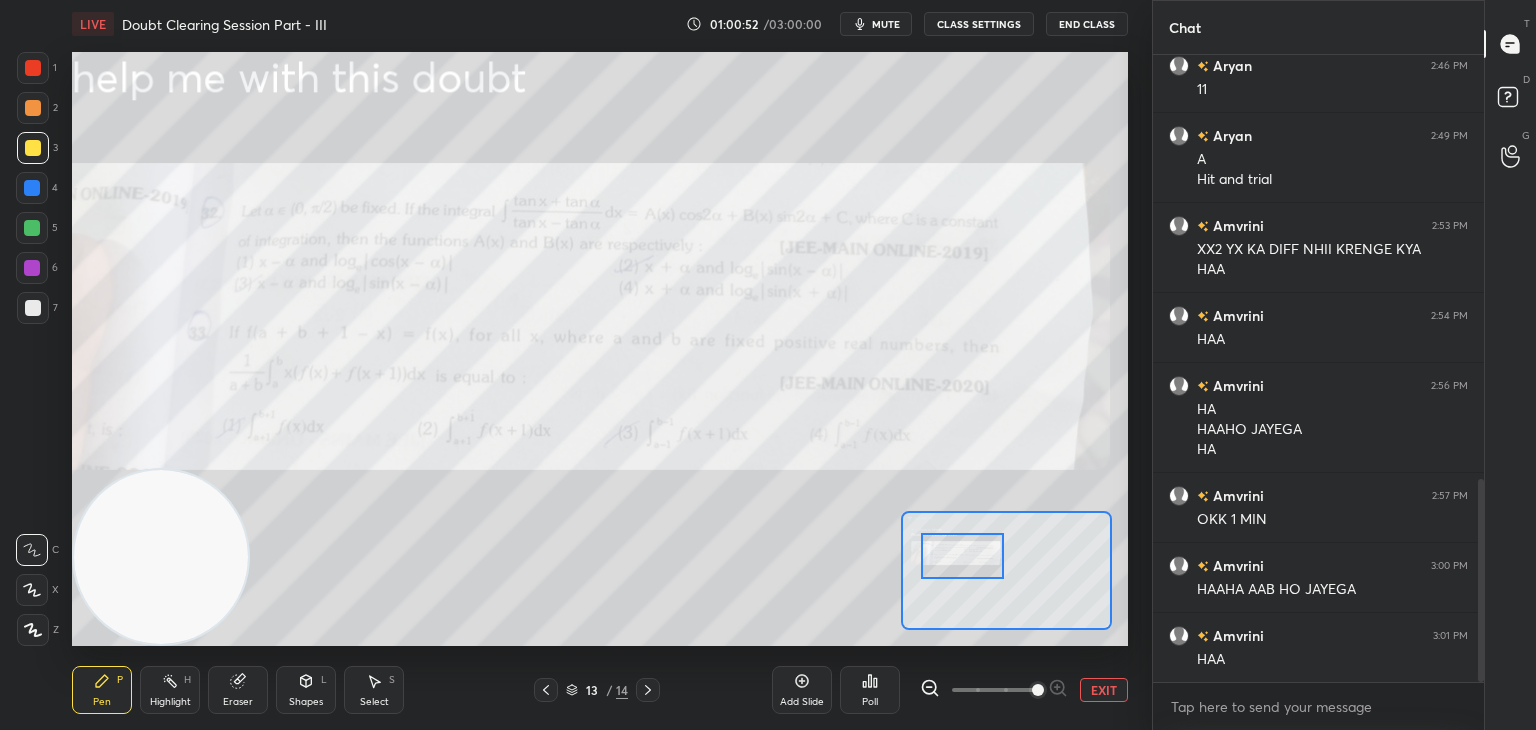 drag, startPoint x: 995, startPoint y: 555, endPoint x: 968, endPoint y: 547, distance: 28.160255 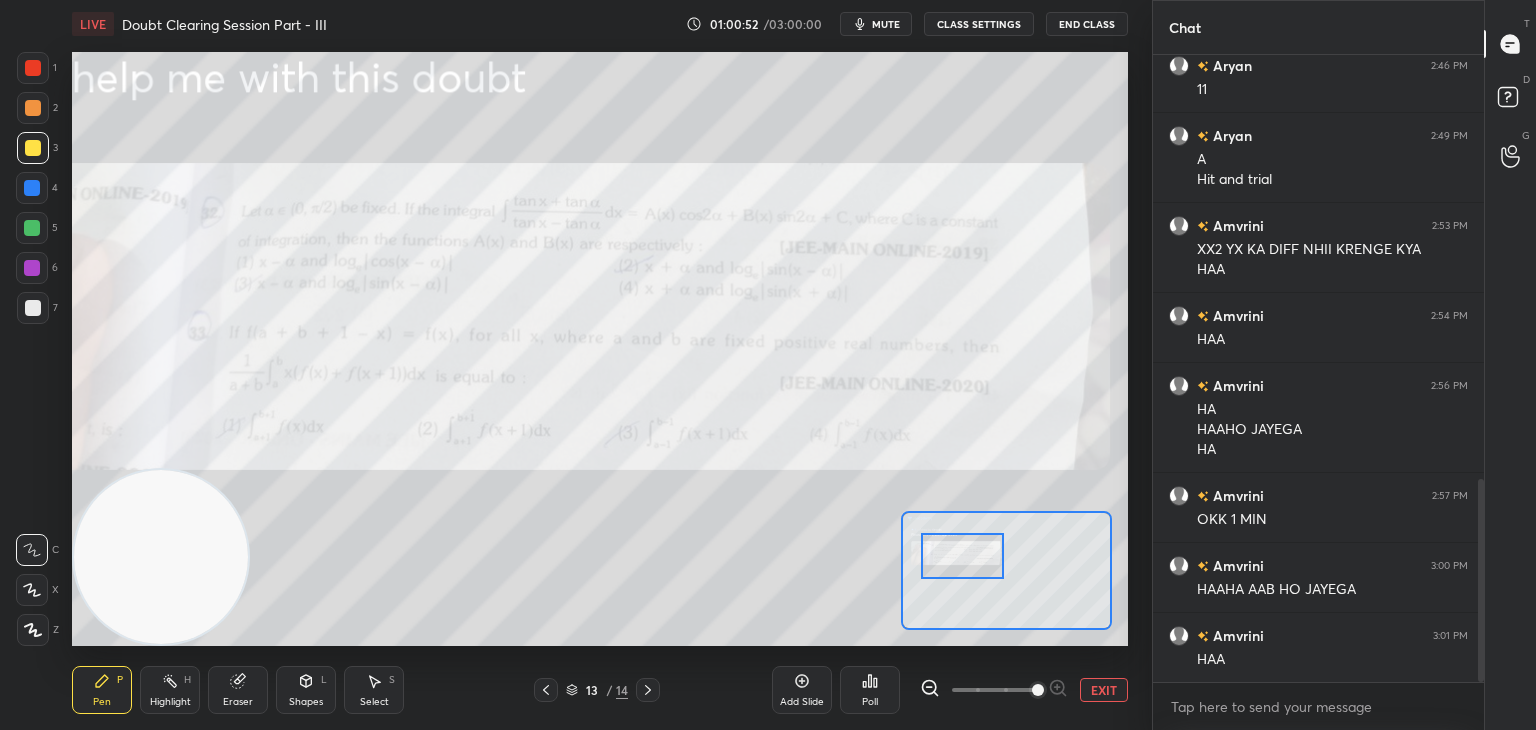 click at bounding box center [962, 556] 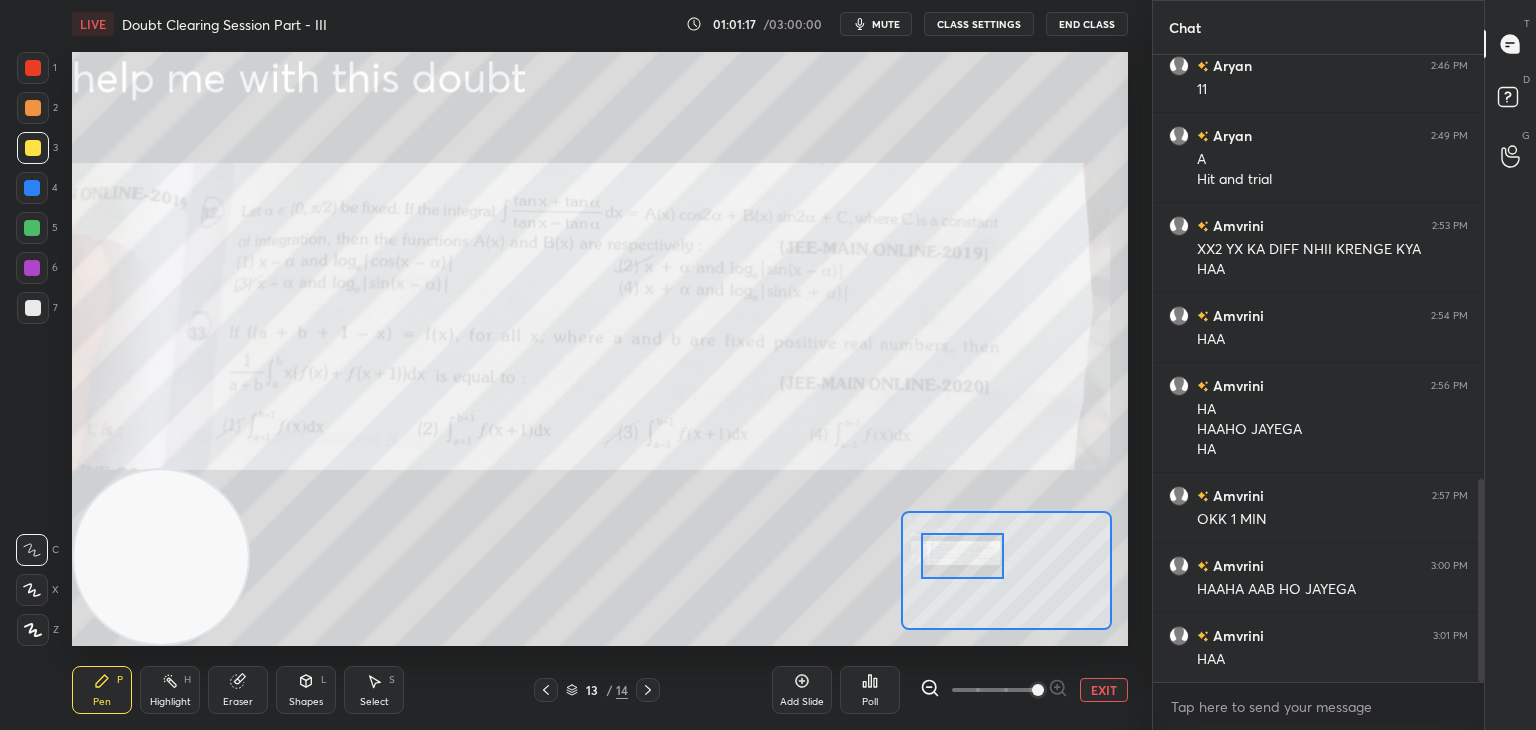 drag, startPoint x: 895, startPoint y: 24, endPoint x: 851, endPoint y: 48, distance: 50.119858 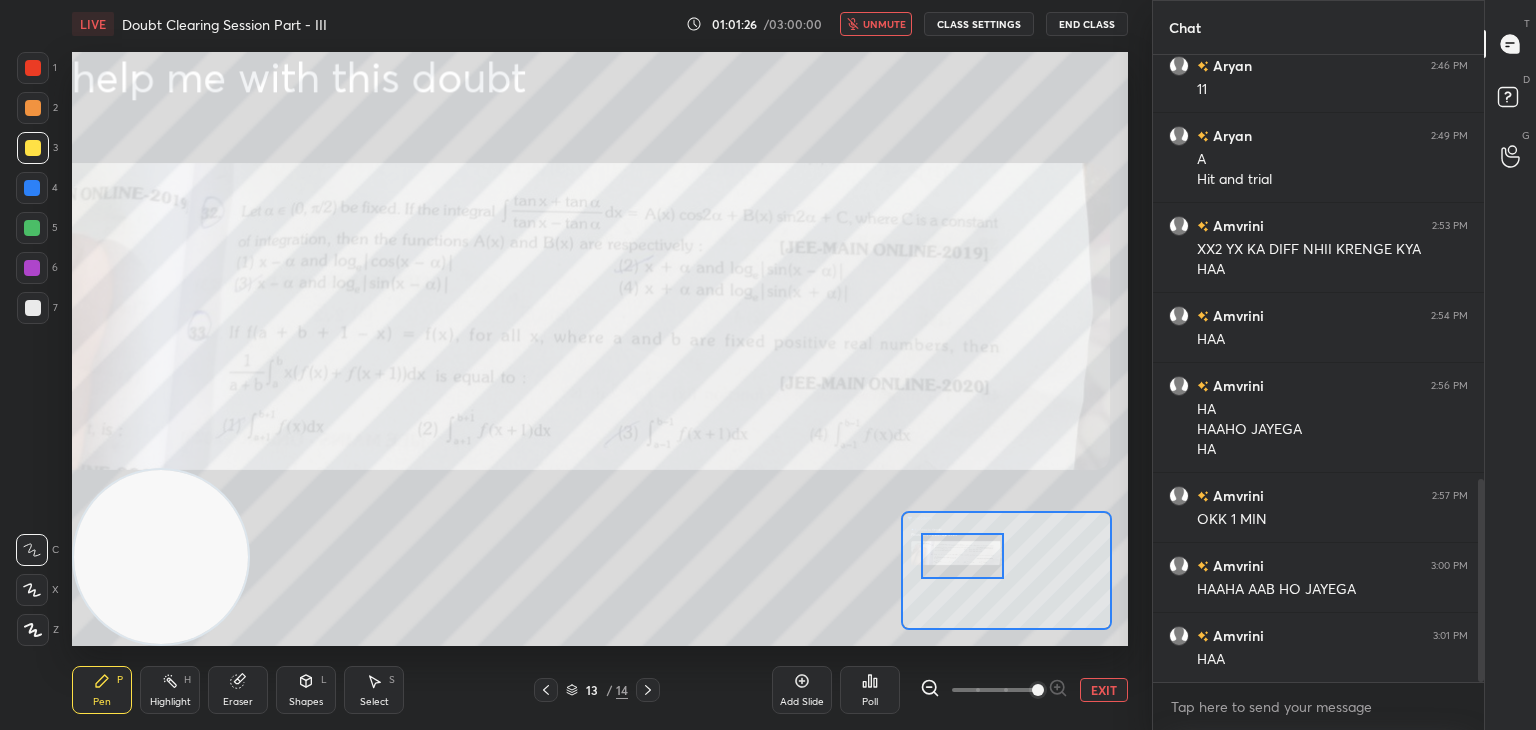 click on "unmute" at bounding box center [884, 24] 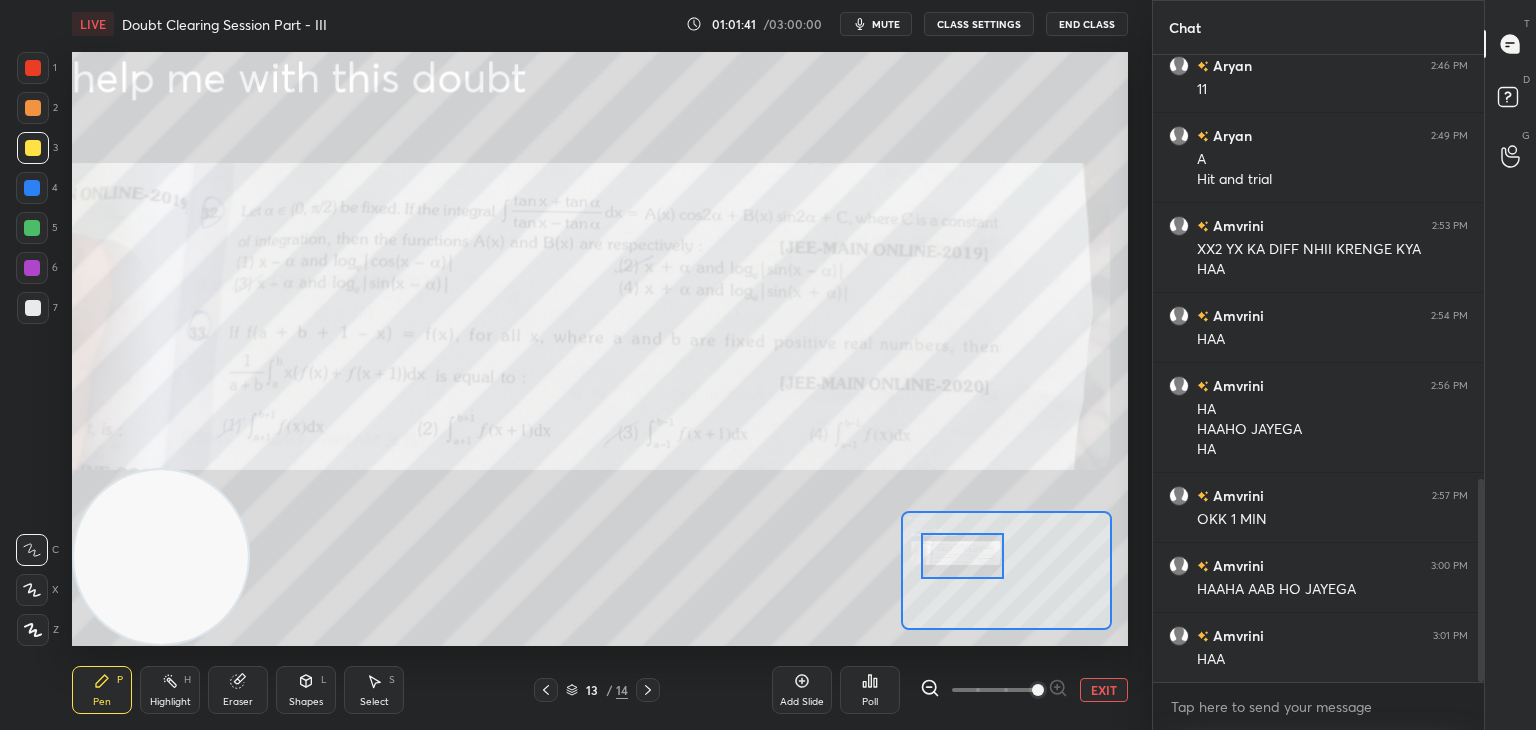 click on "mute" at bounding box center (886, 24) 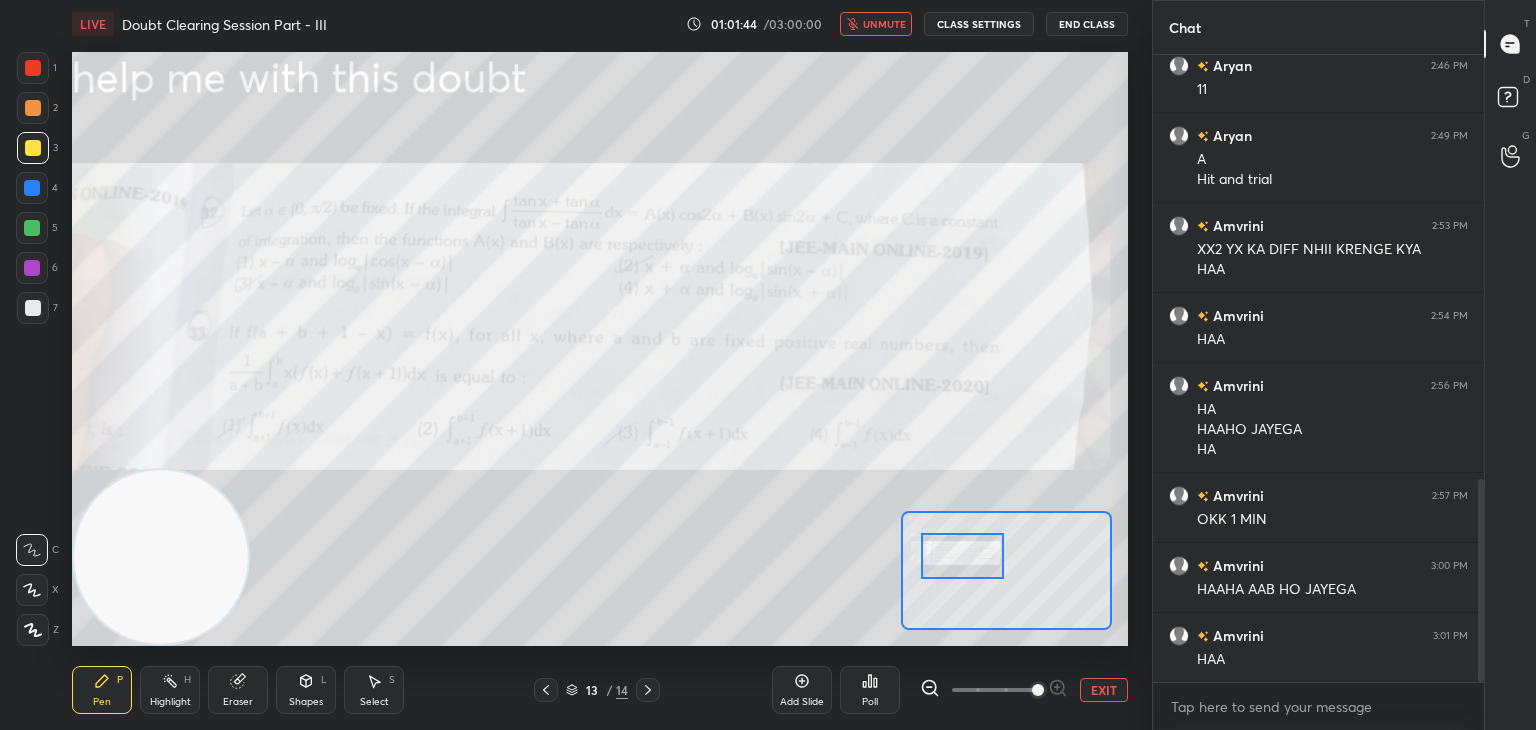 scroll, scrollTop: 1332, scrollLeft: 0, axis: vertical 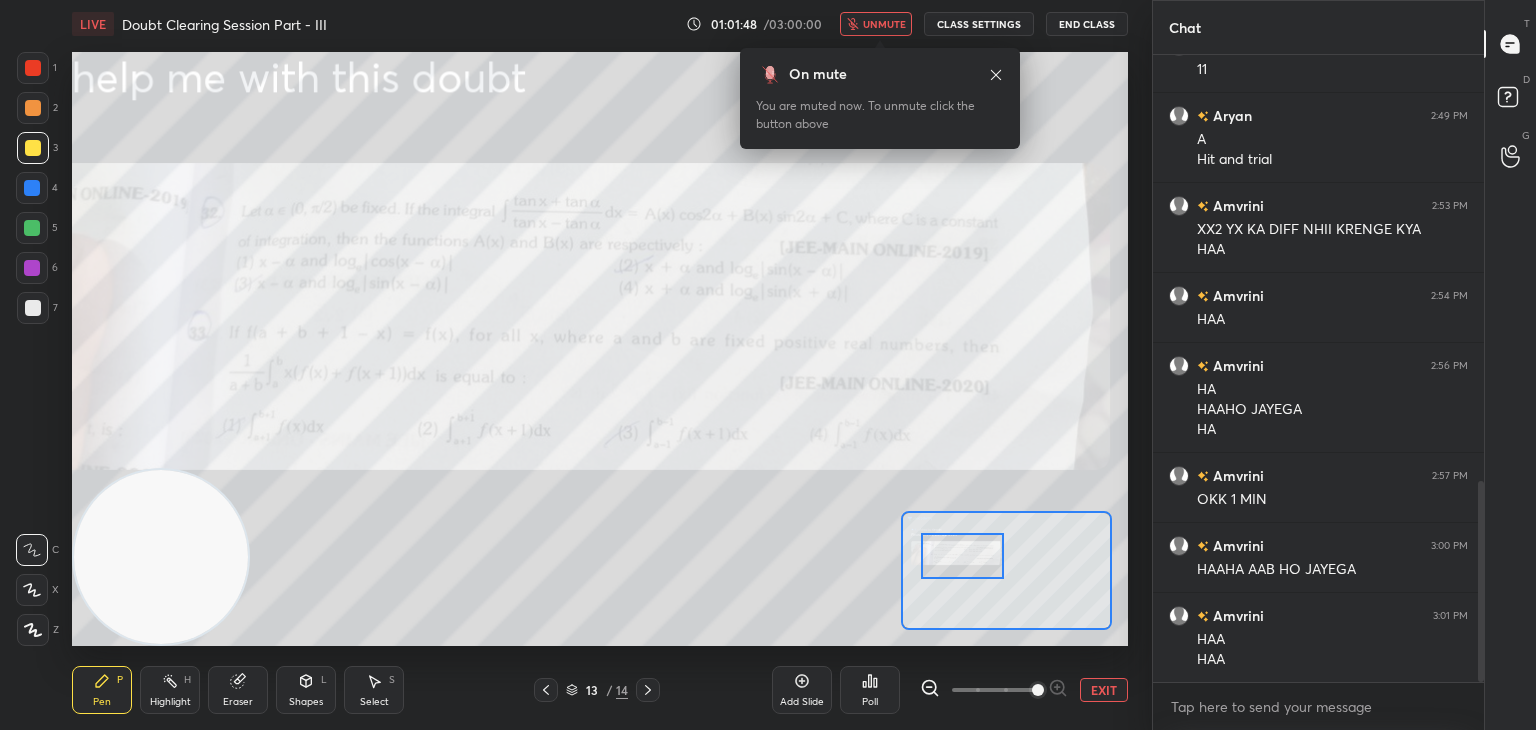 click on "unmute" at bounding box center [884, 24] 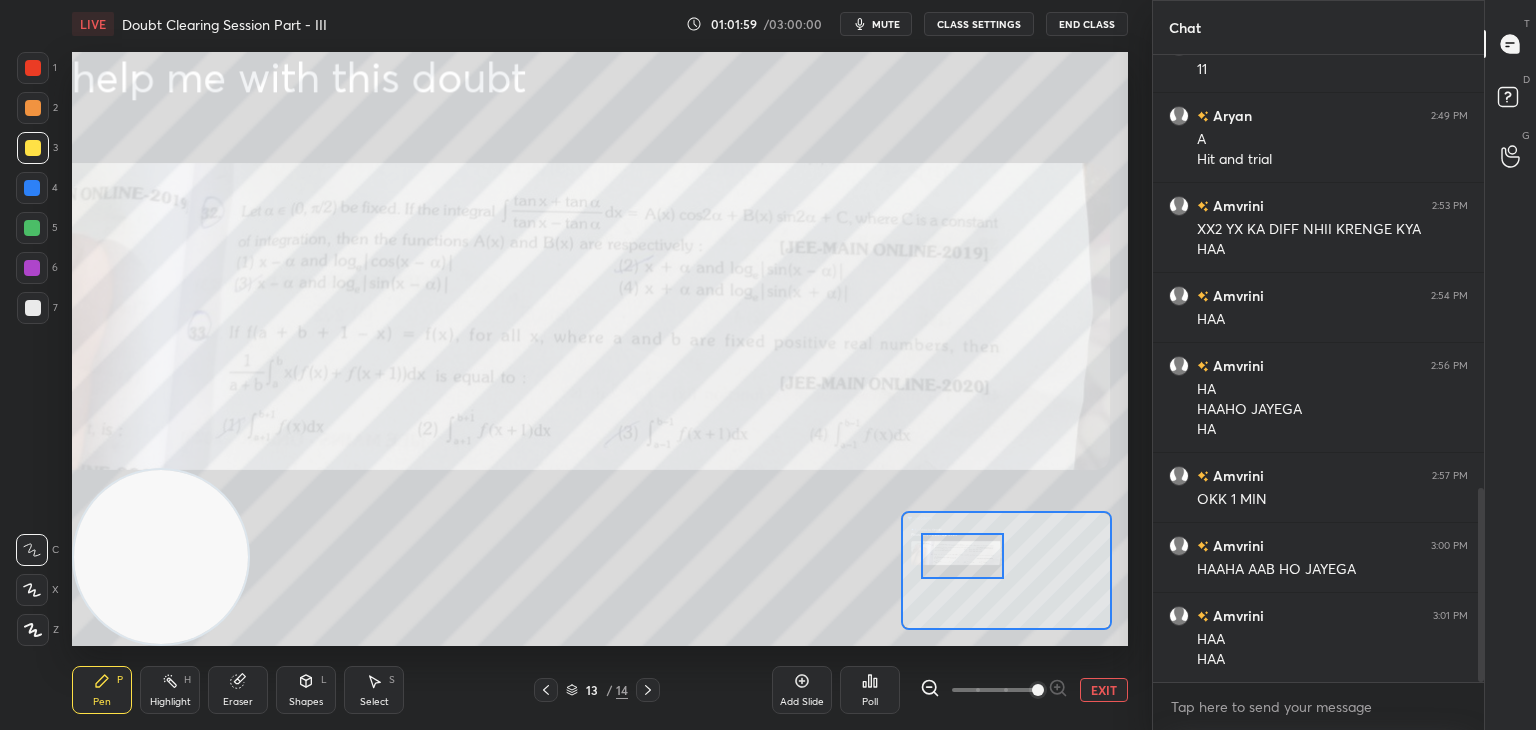 scroll, scrollTop: 1402, scrollLeft: 0, axis: vertical 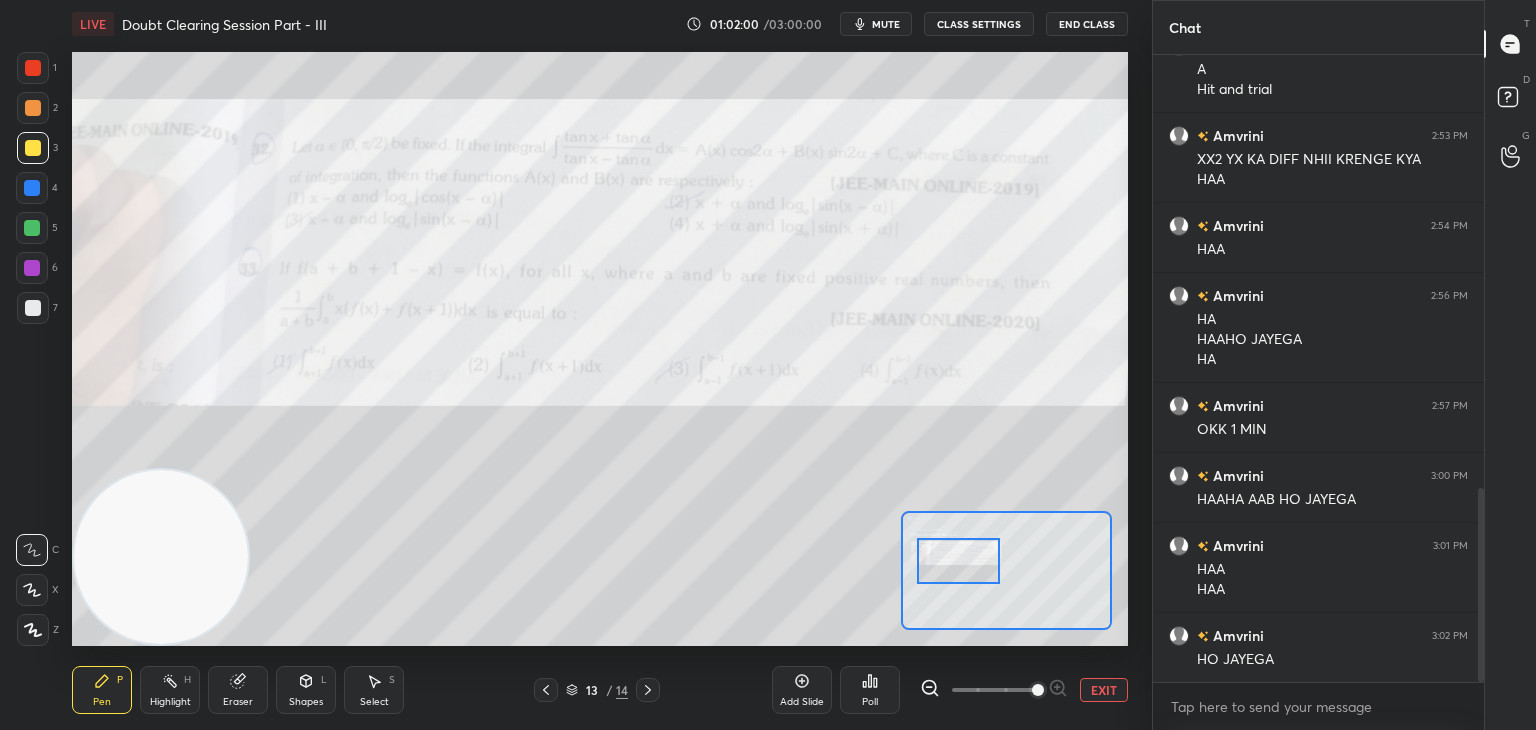 drag, startPoint x: 964, startPoint y: 560, endPoint x: 955, endPoint y: 545, distance: 17.492855 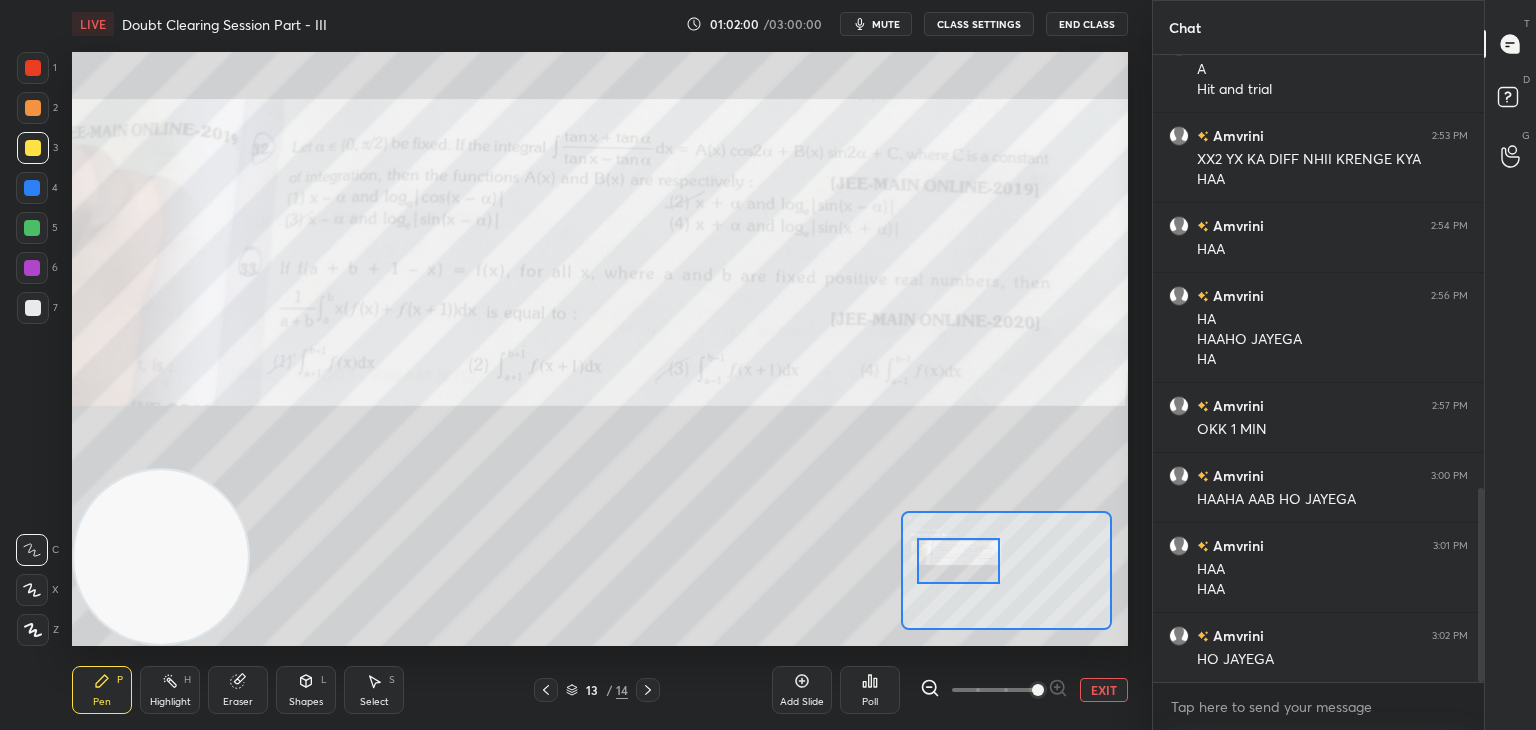 click at bounding box center (958, 561) 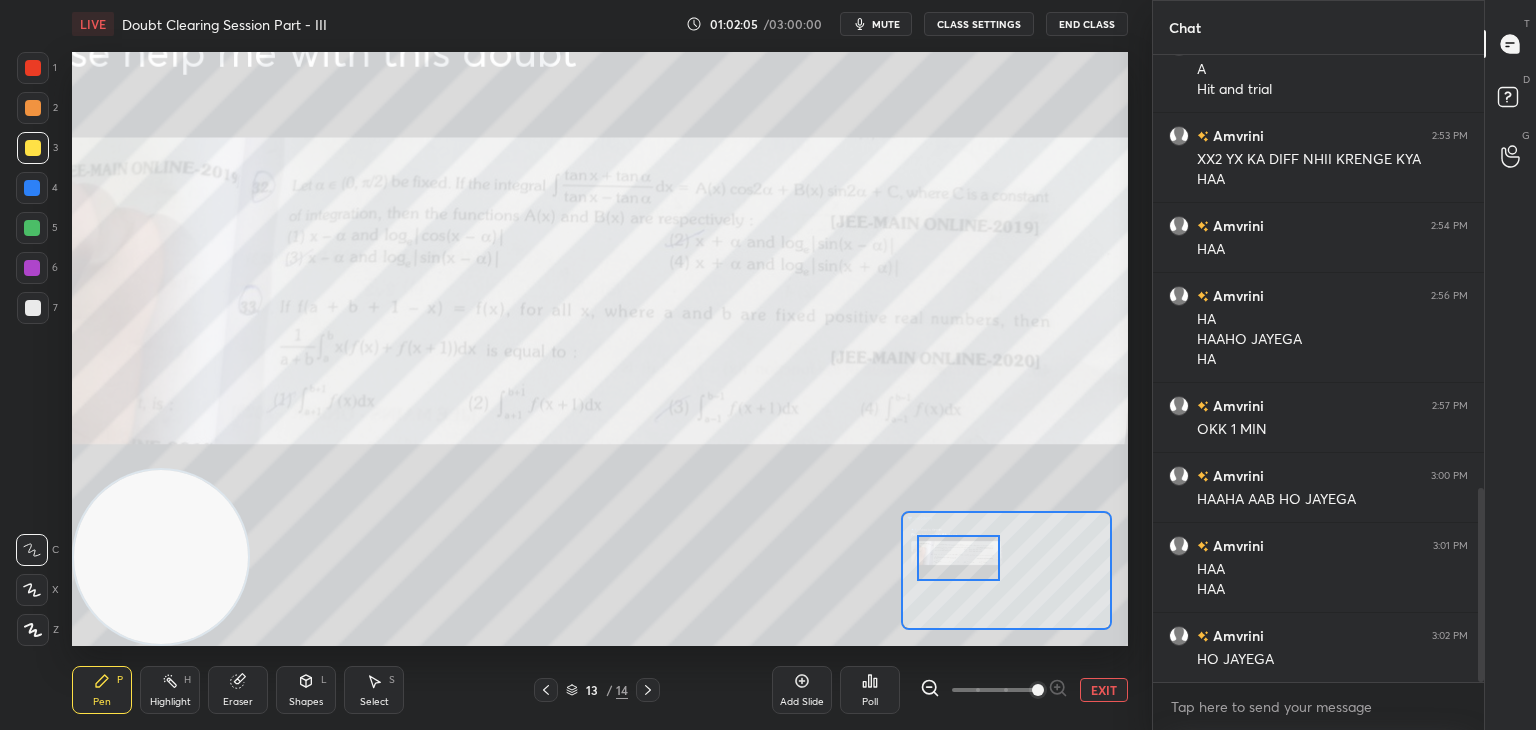 scroll, scrollTop: 1422, scrollLeft: 0, axis: vertical 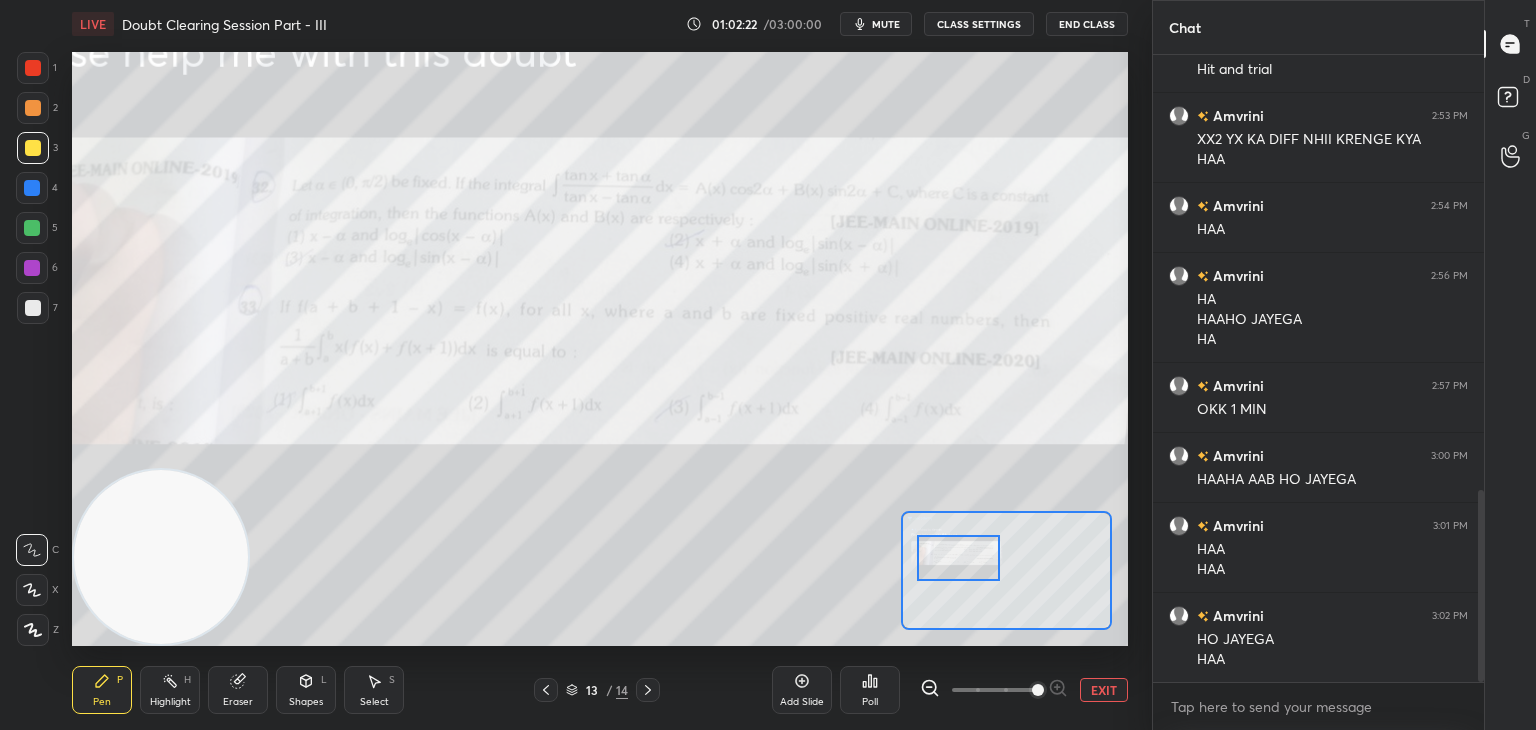 click on "mute" at bounding box center (886, 24) 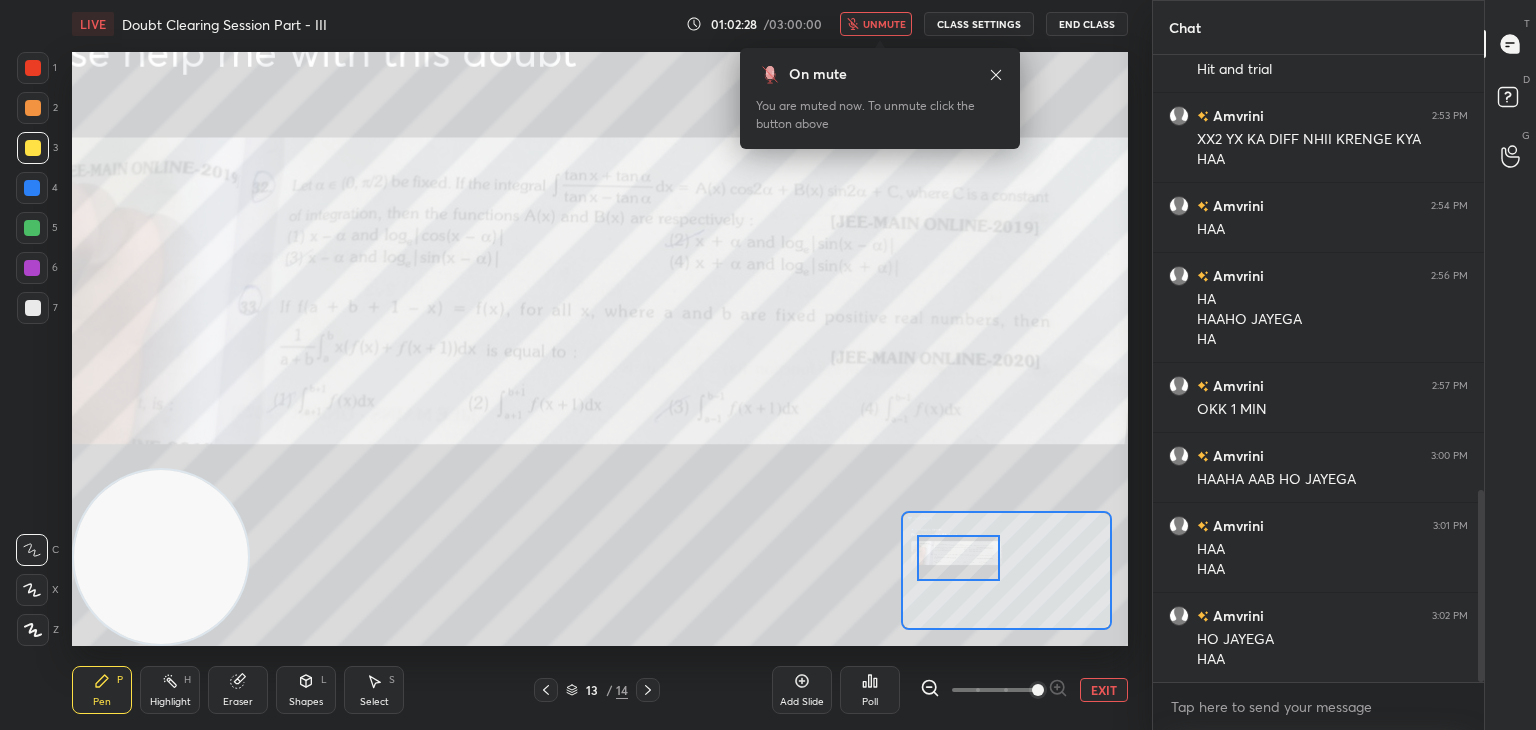 click on "unmute" at bounding box center (884, 24) 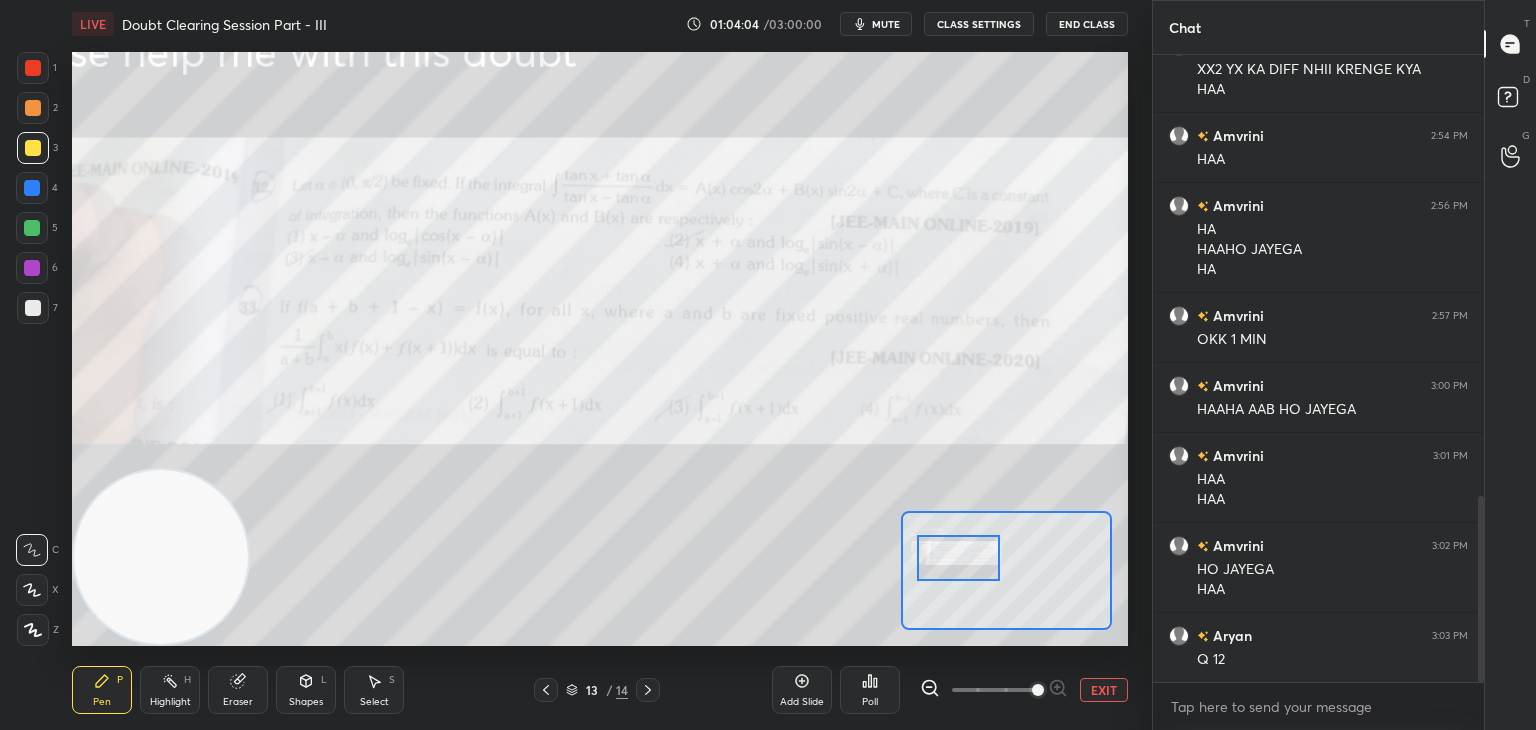 scroll, scrollTop: 1562, scrollLeft: 0, axis: vertical 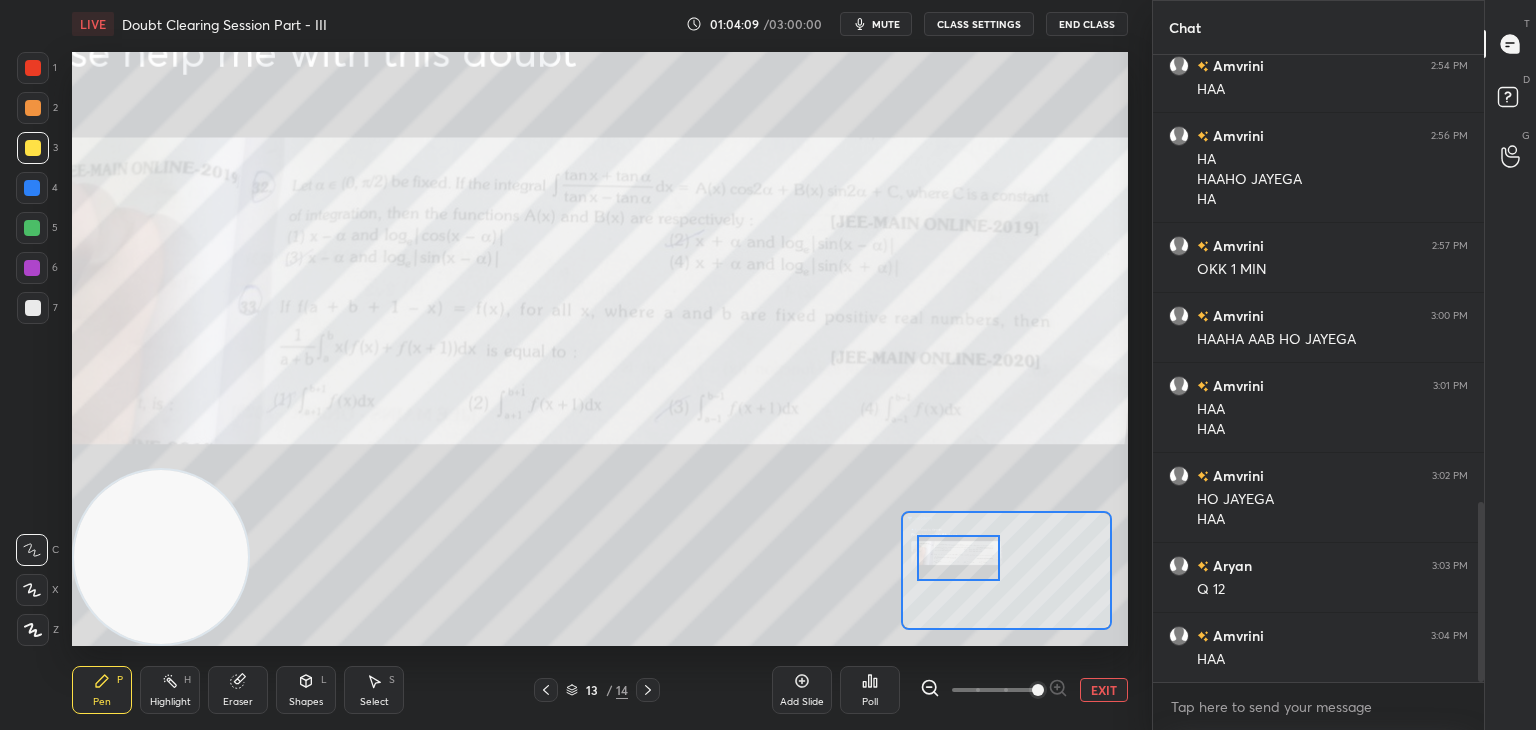 click on "EXIT" at bounding box center (1104, 690) 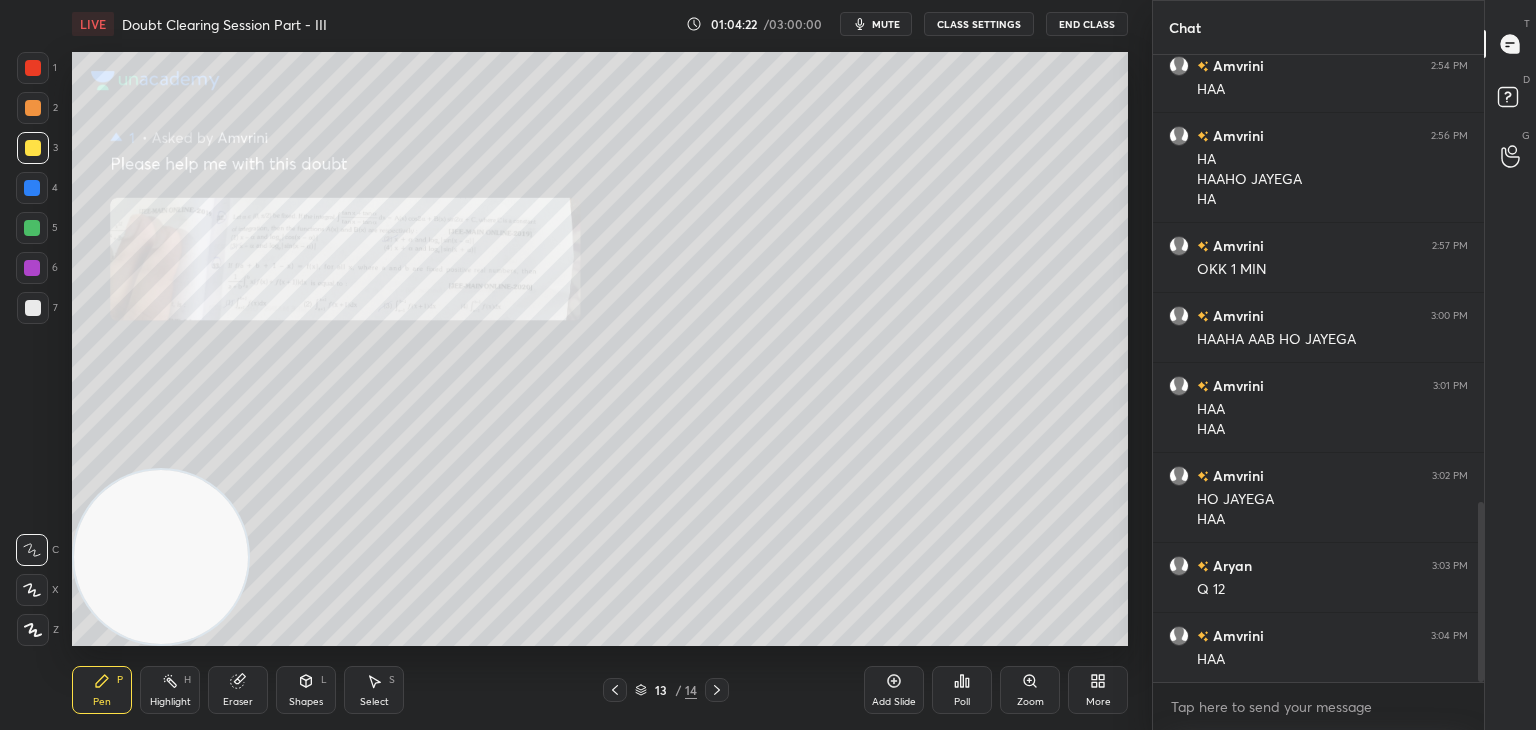 click on "Zoom" at bounding box center [1030, 690] 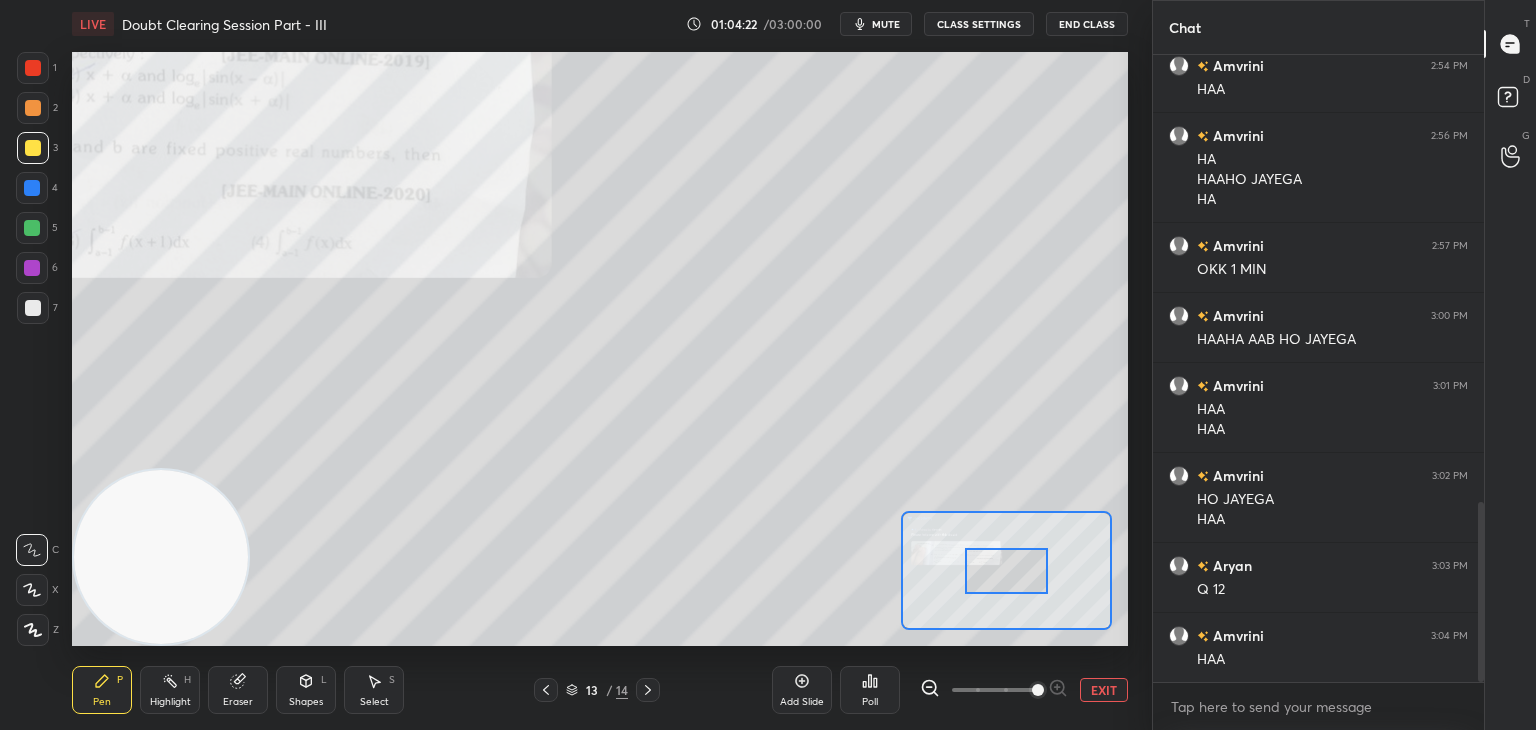 click at bounding box center [1038, 690] 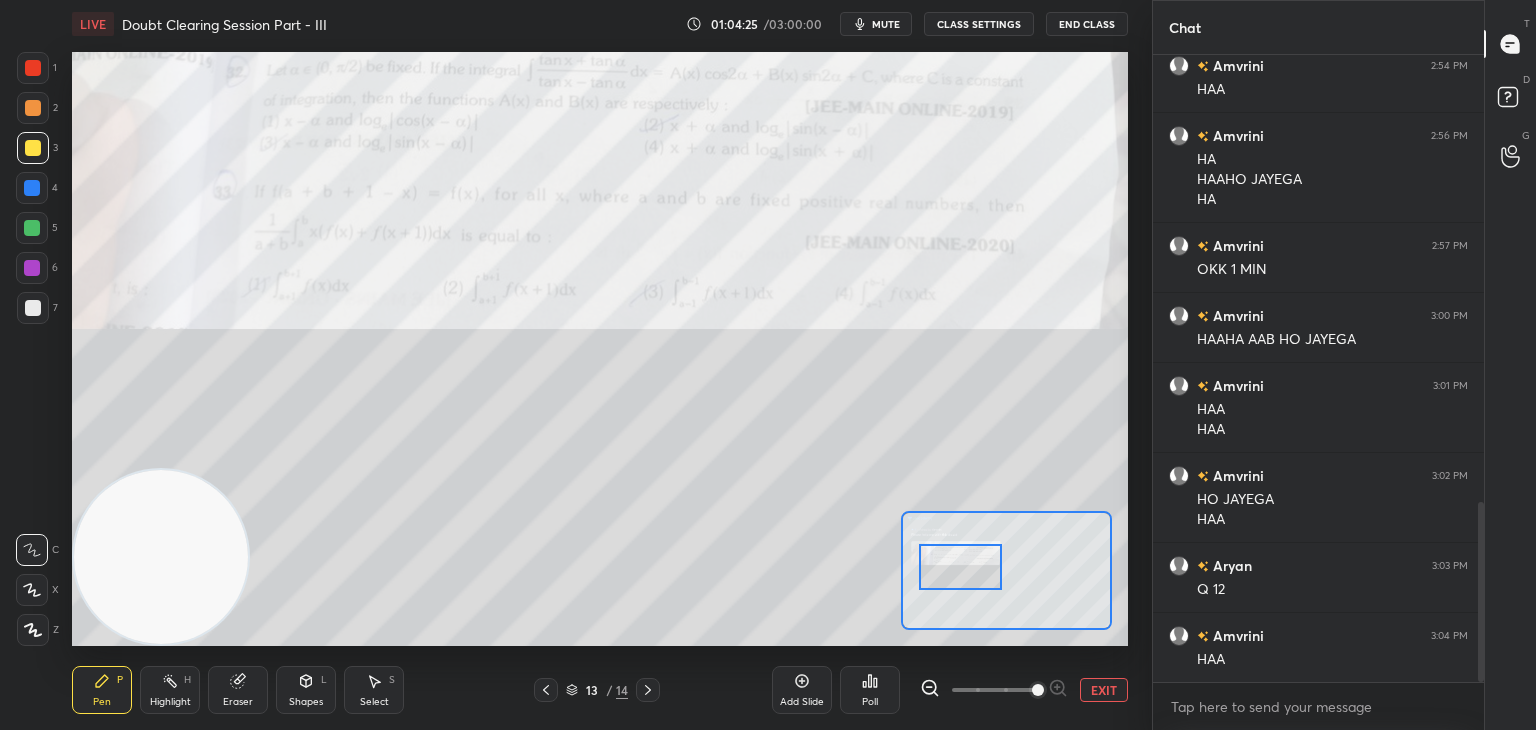 drag, startPoint x: 997, startPoint y: 550, endPoint x: 950, endPoint y: 547, distance: 47.095646 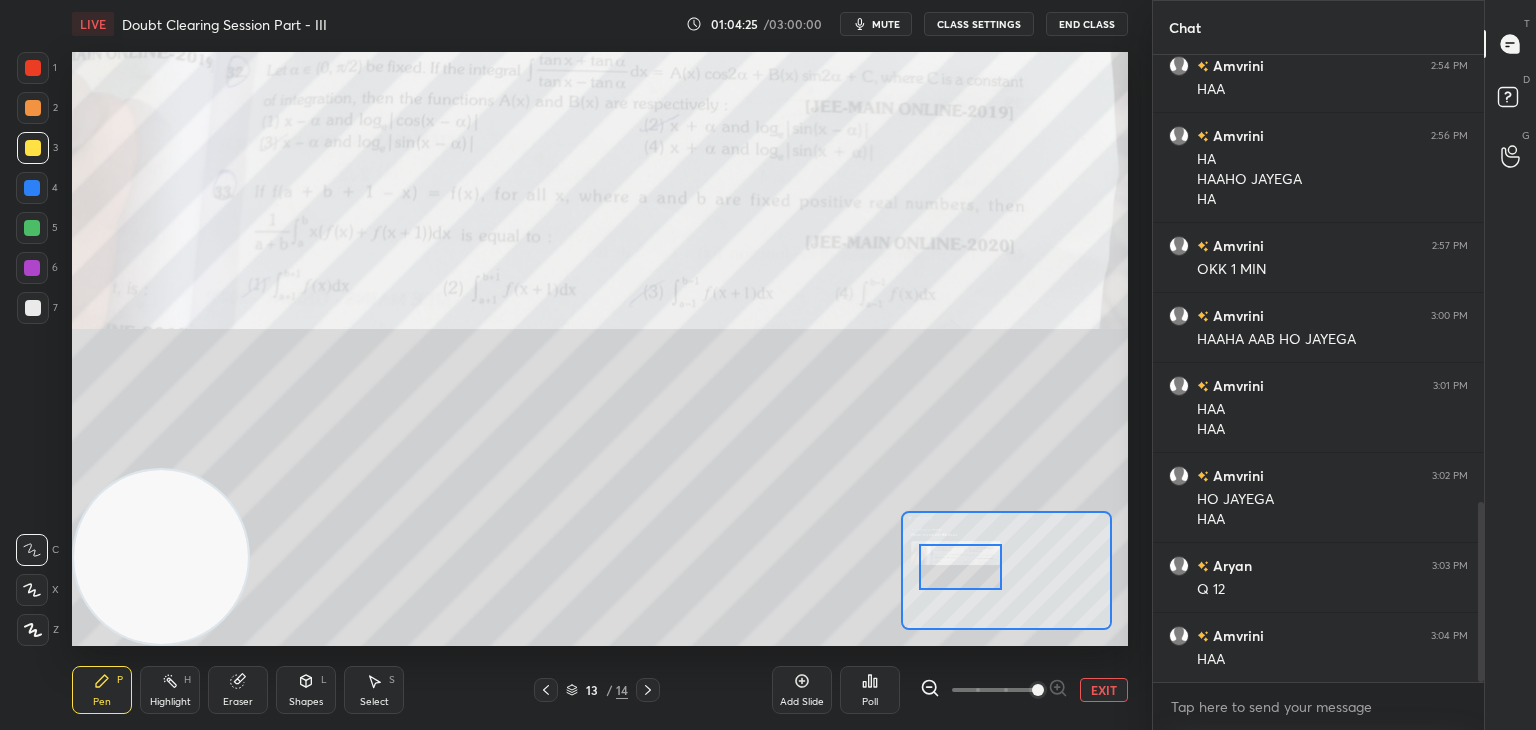 click at bounding box center (960, 567) 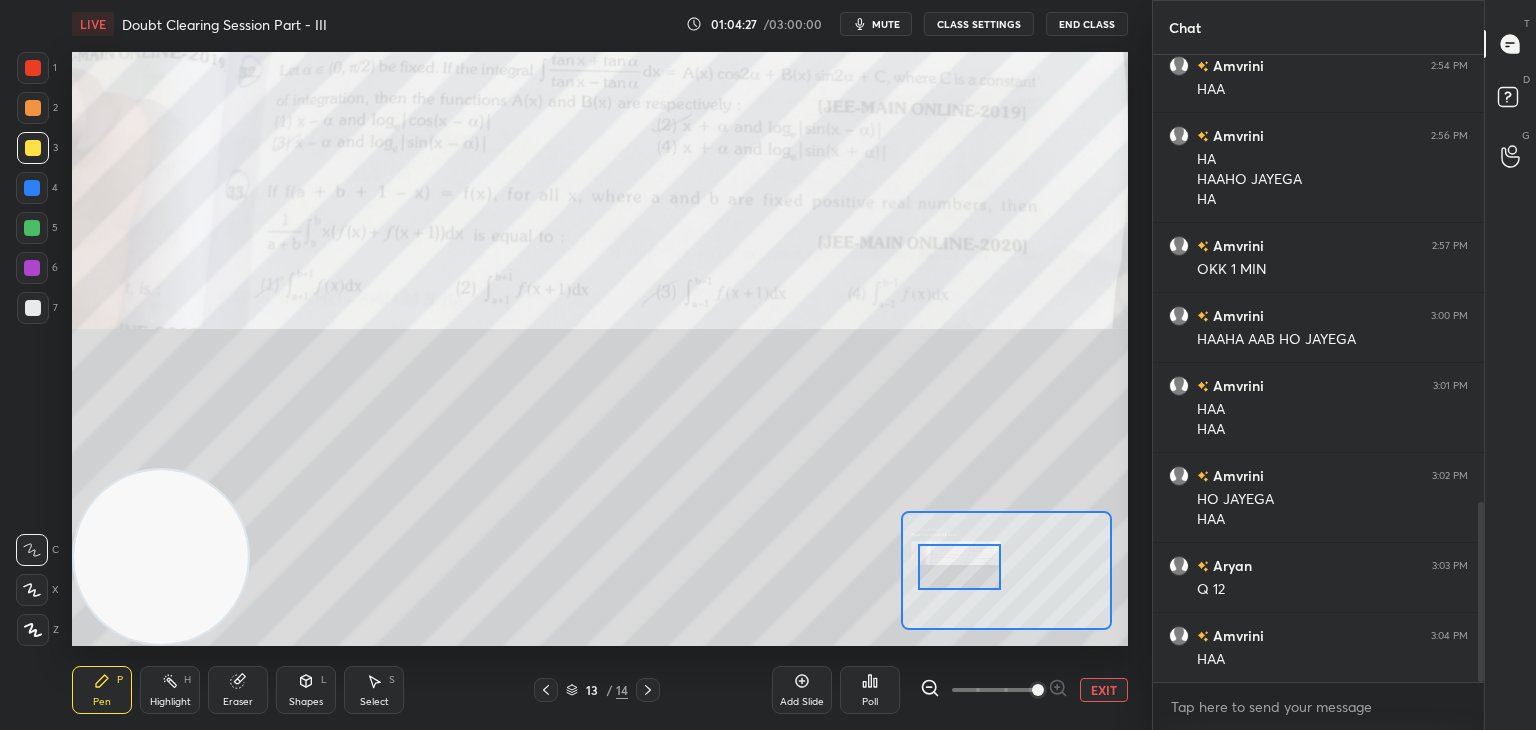 drag, startPoint x: 1103, startPoint y: 689, endPoint x: 1097, endPoint y: 650, distance: 39.45884 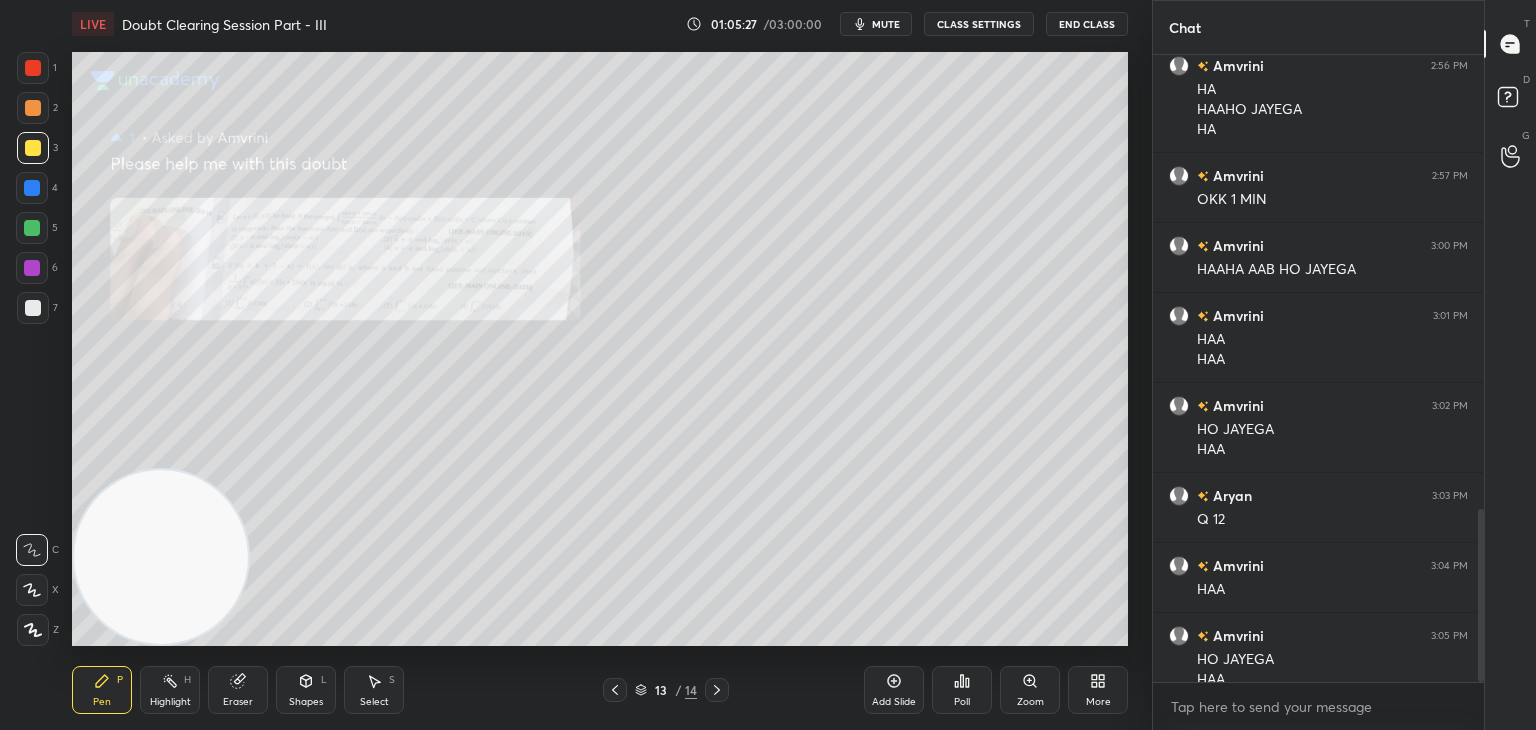 scroll, scrollTop: 1652, scrollLeft: 0, axis: vertical 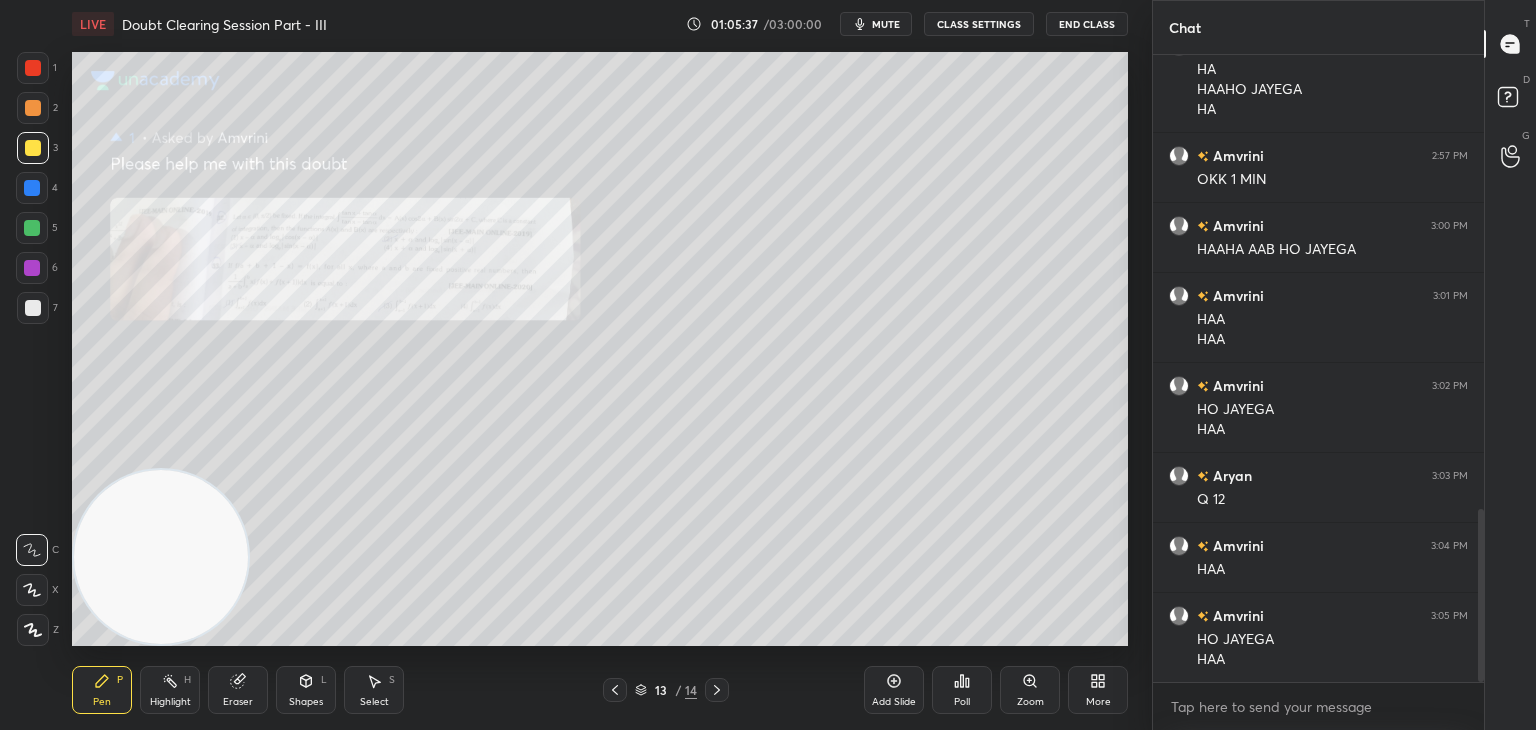 click 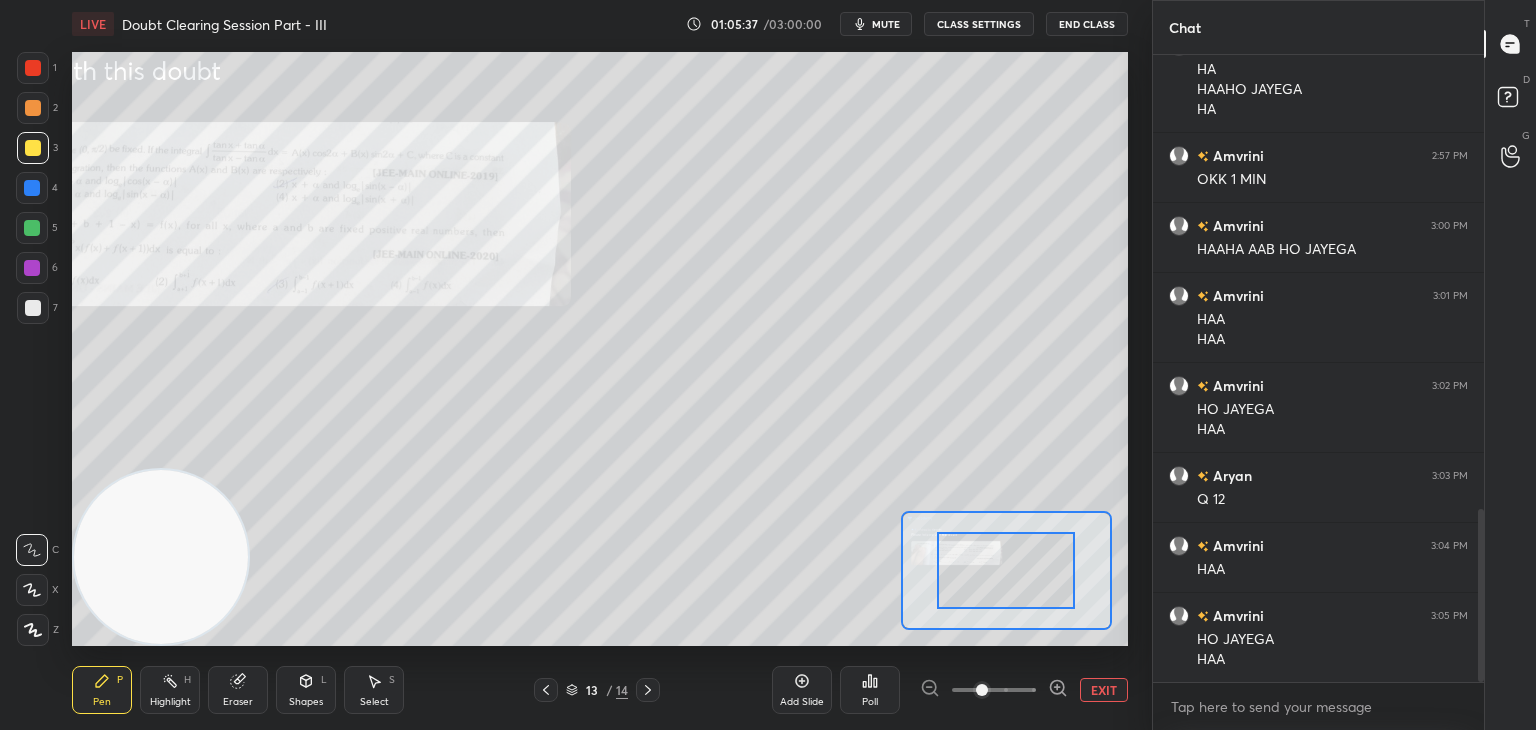 click at bounding box center (994, 690) 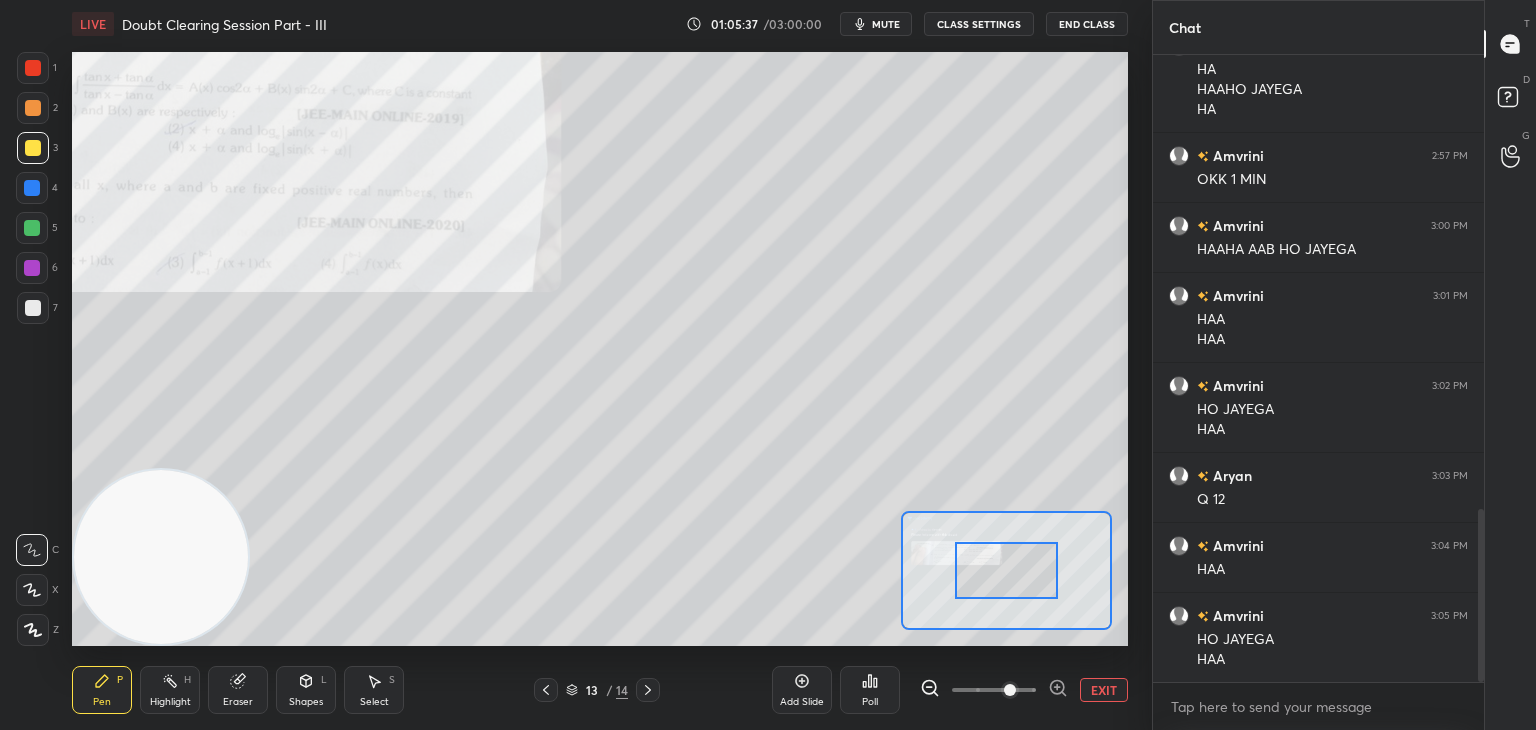 click at bounding box center (1010, 690) 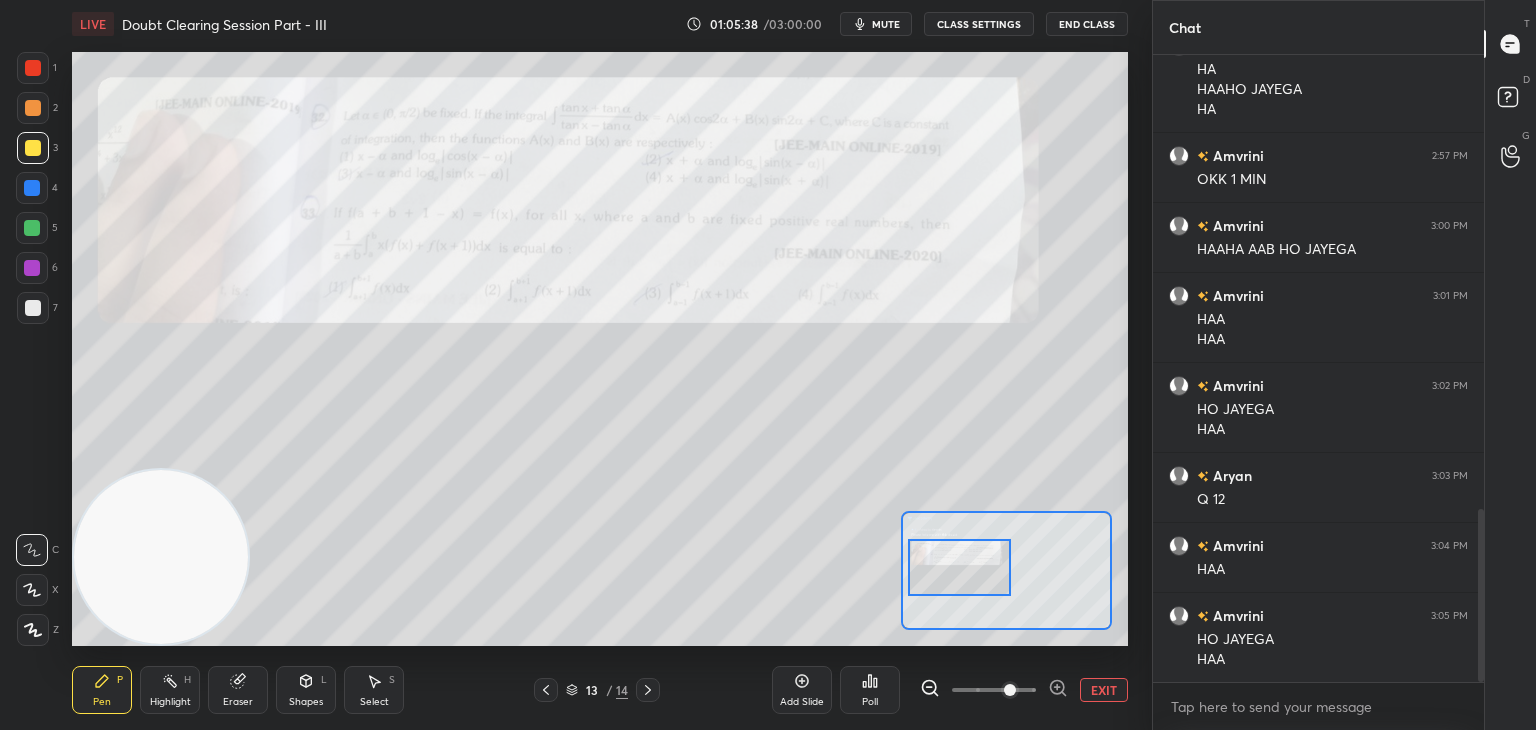 drag, startPoint x: 1031, startPoint y: 549, endPoint x: 988, endPoint y: 550, distance: 43.011627 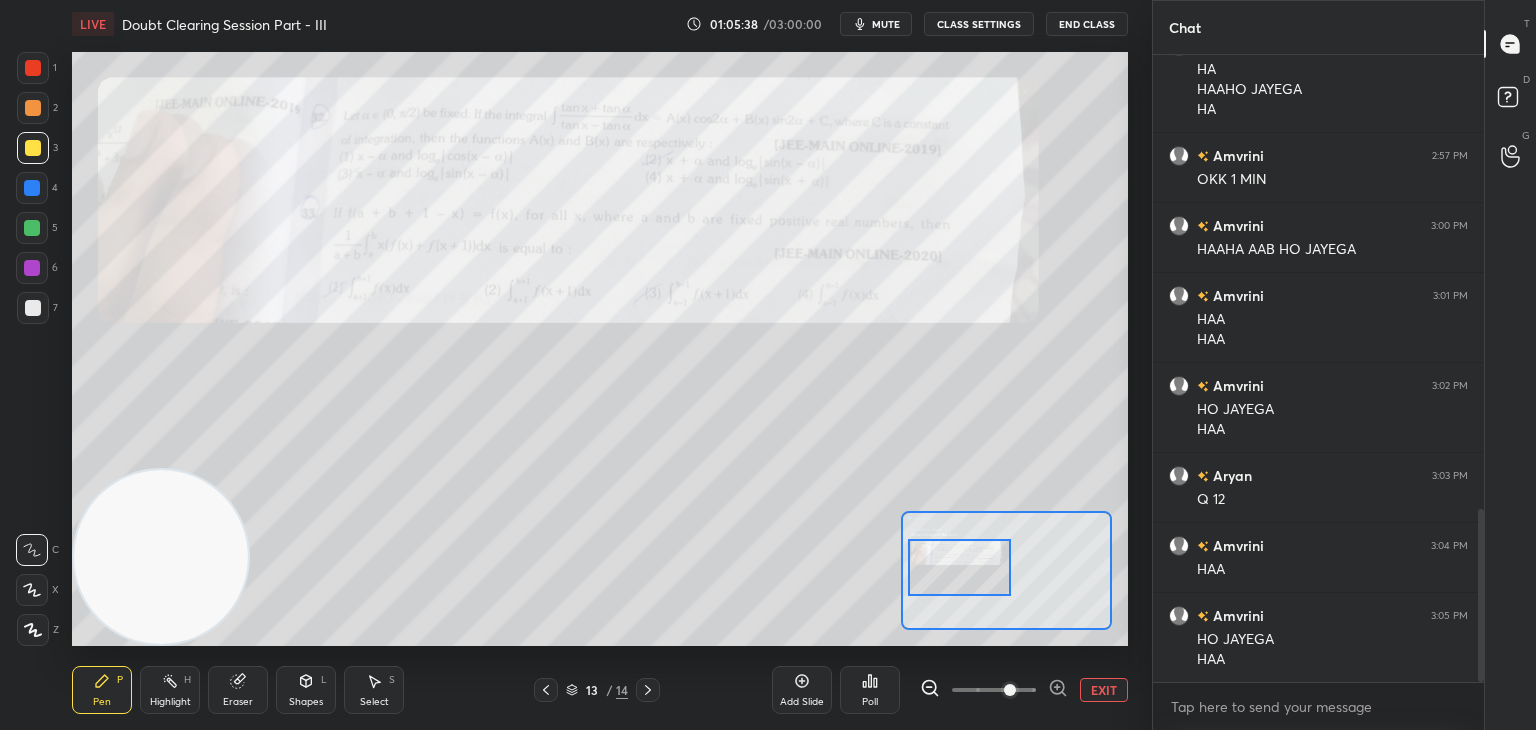 click at bounding box center [960, 567] 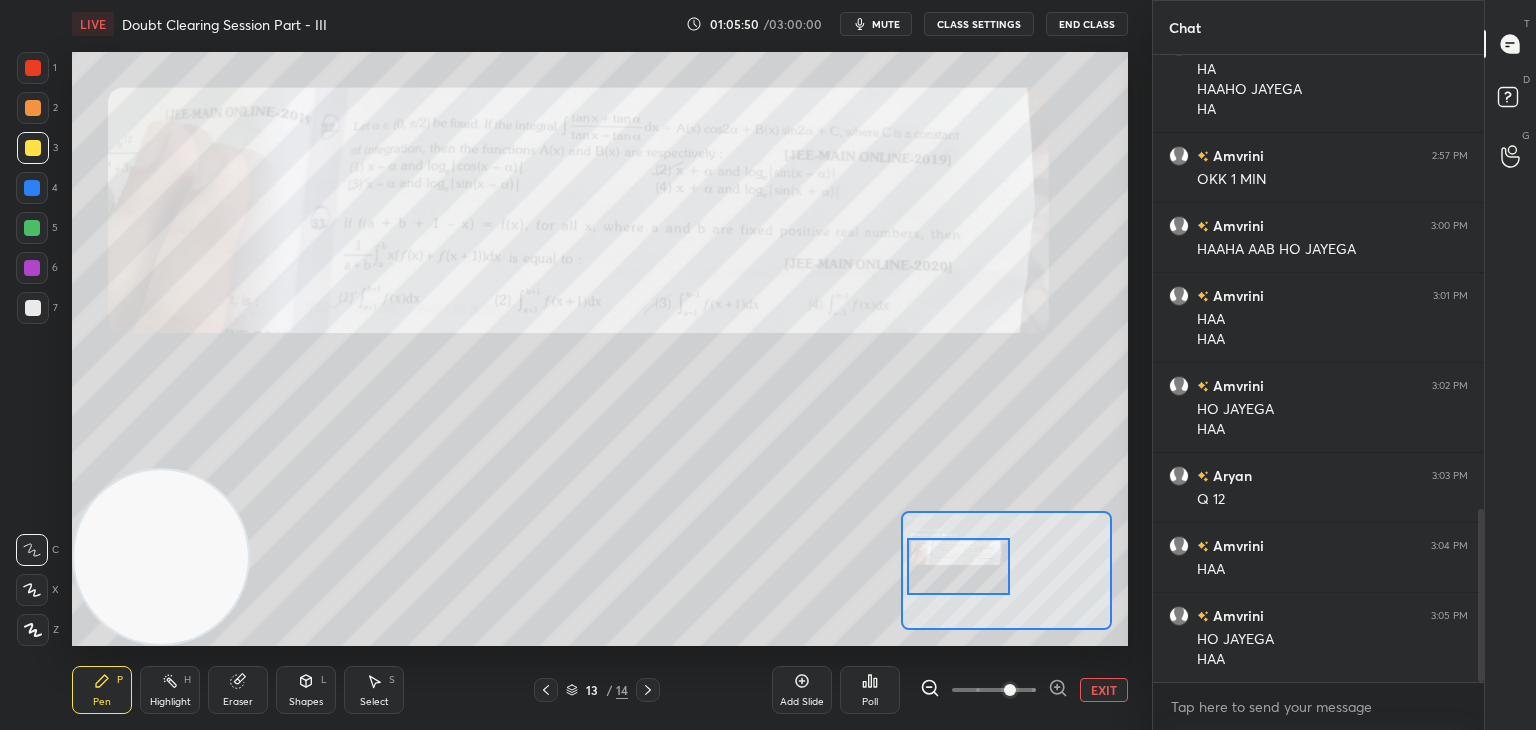 click on "EXIT" at bounding box center (1104, 690) 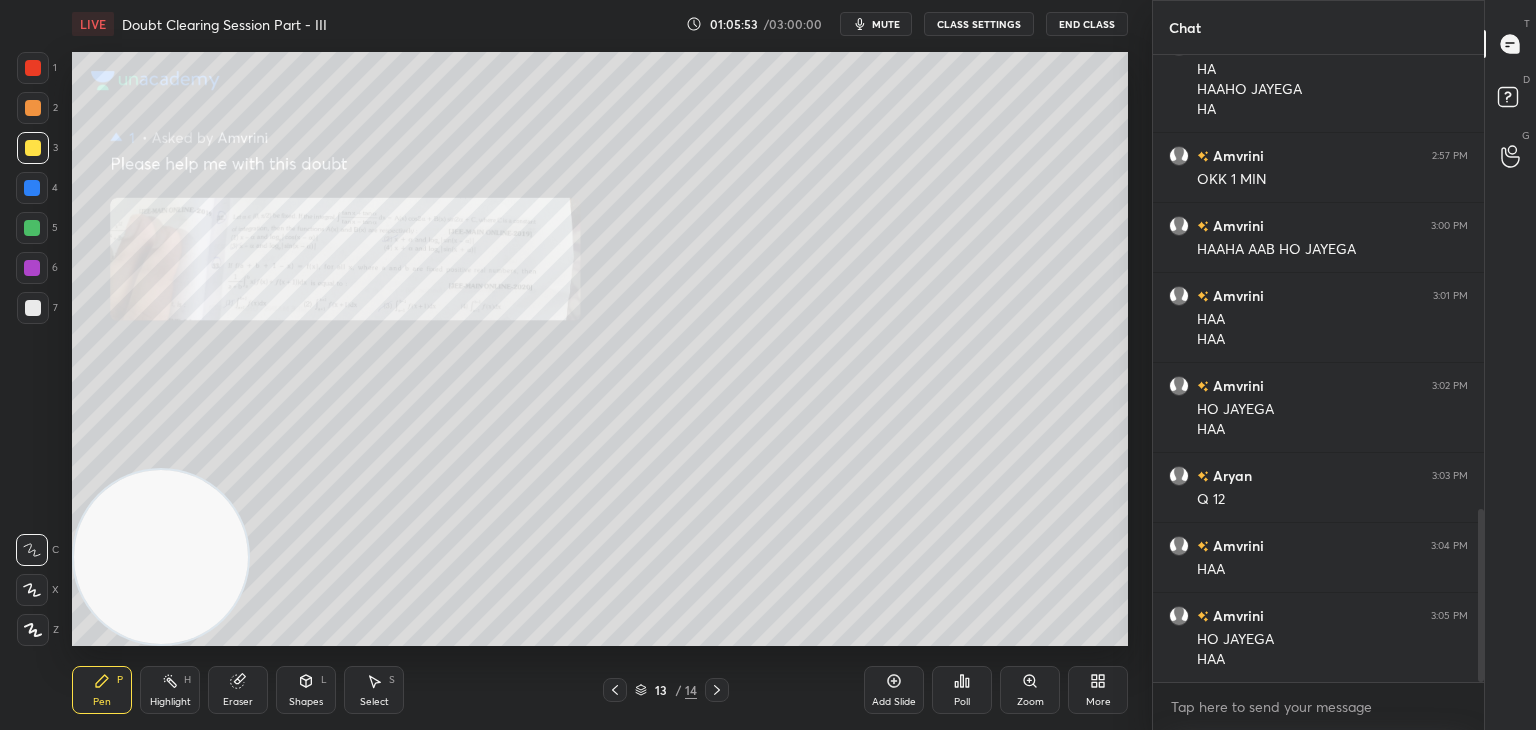 click 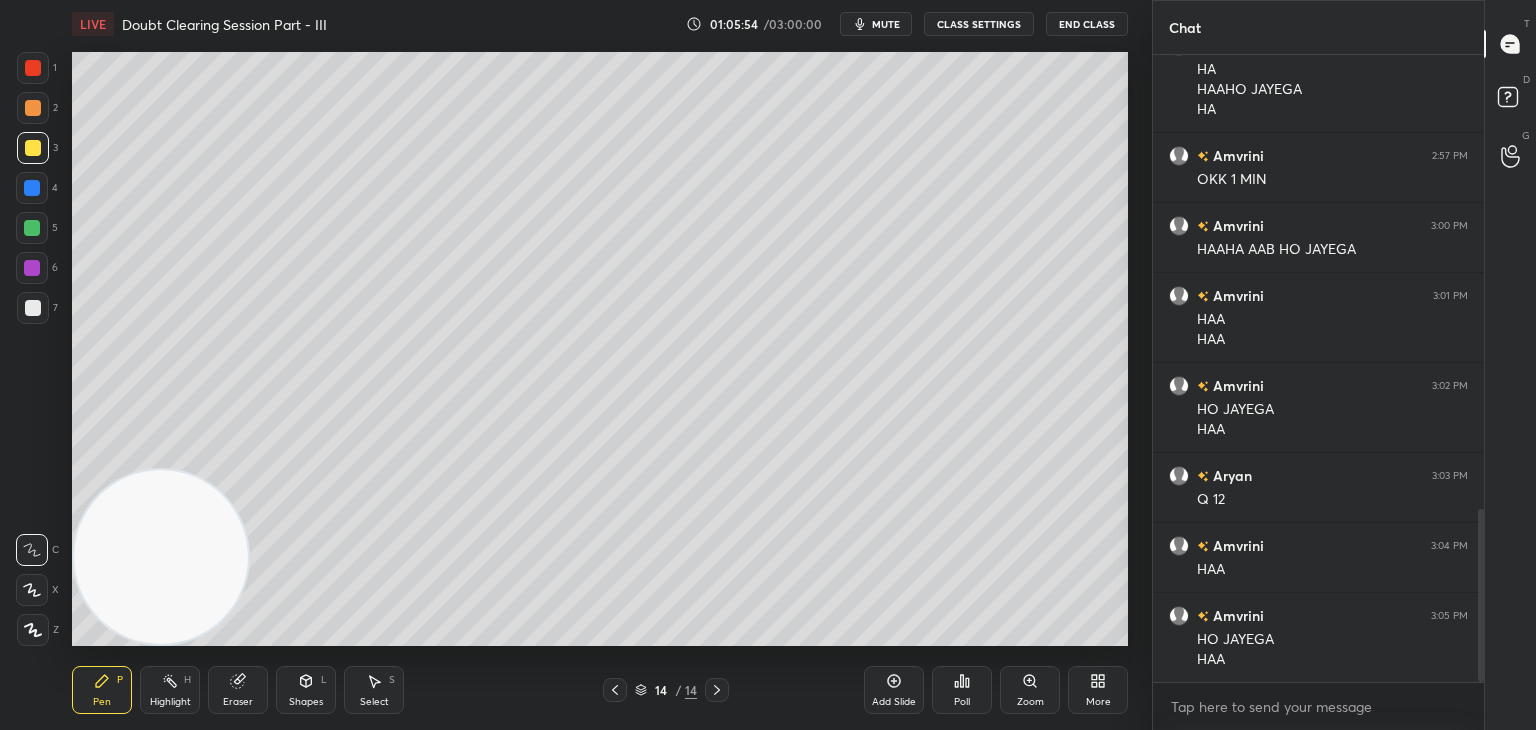 click 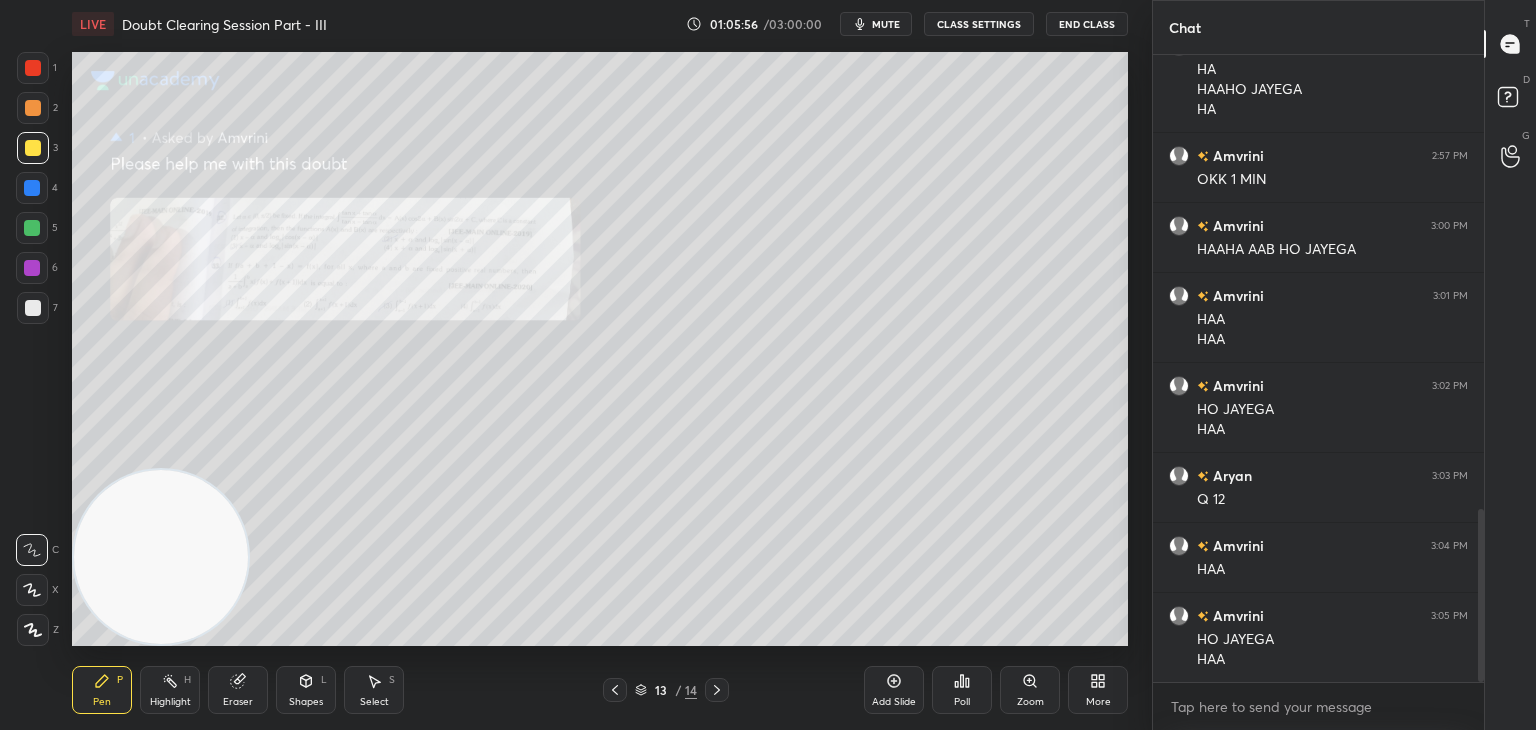 click at bounding box center (615, 690) 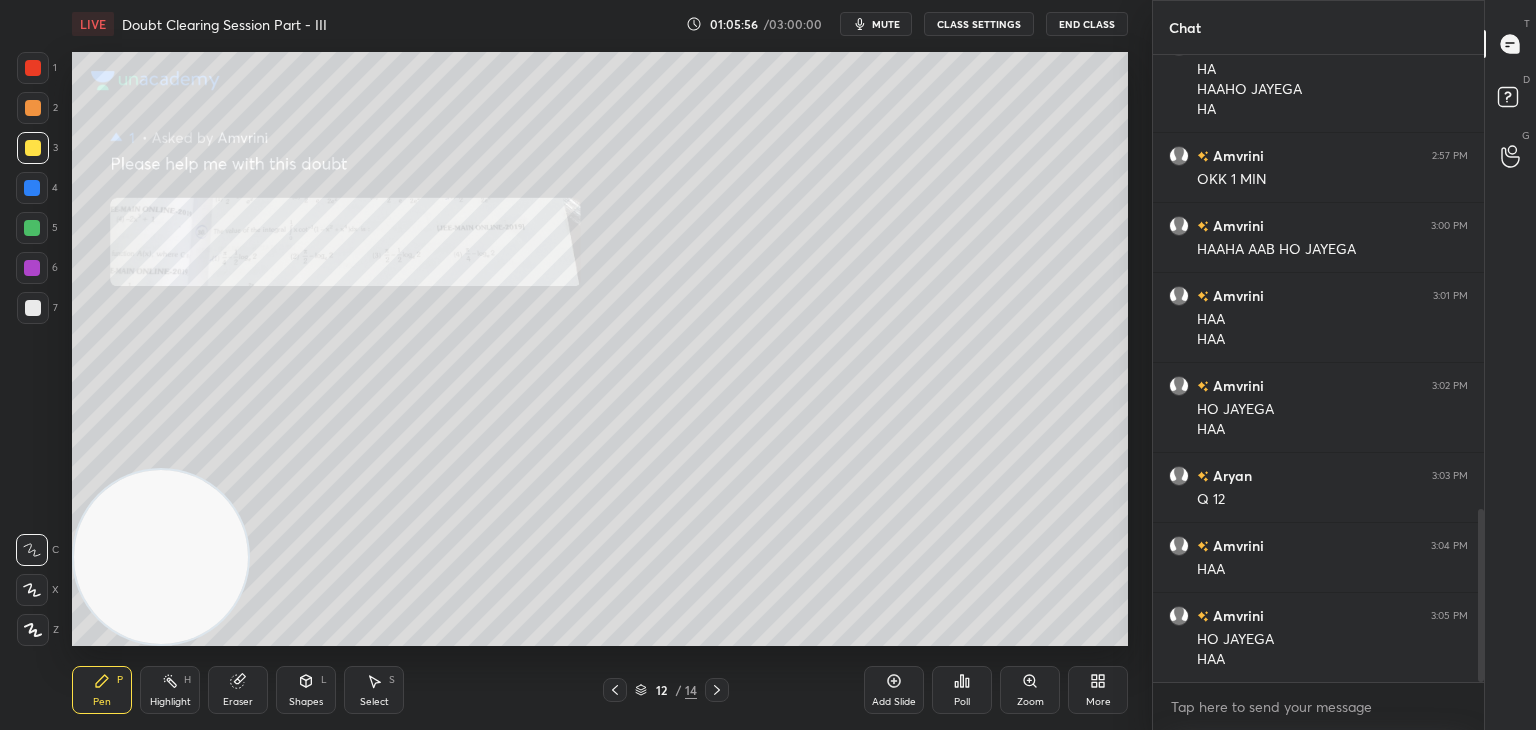 click at bounding box center [615, 690] 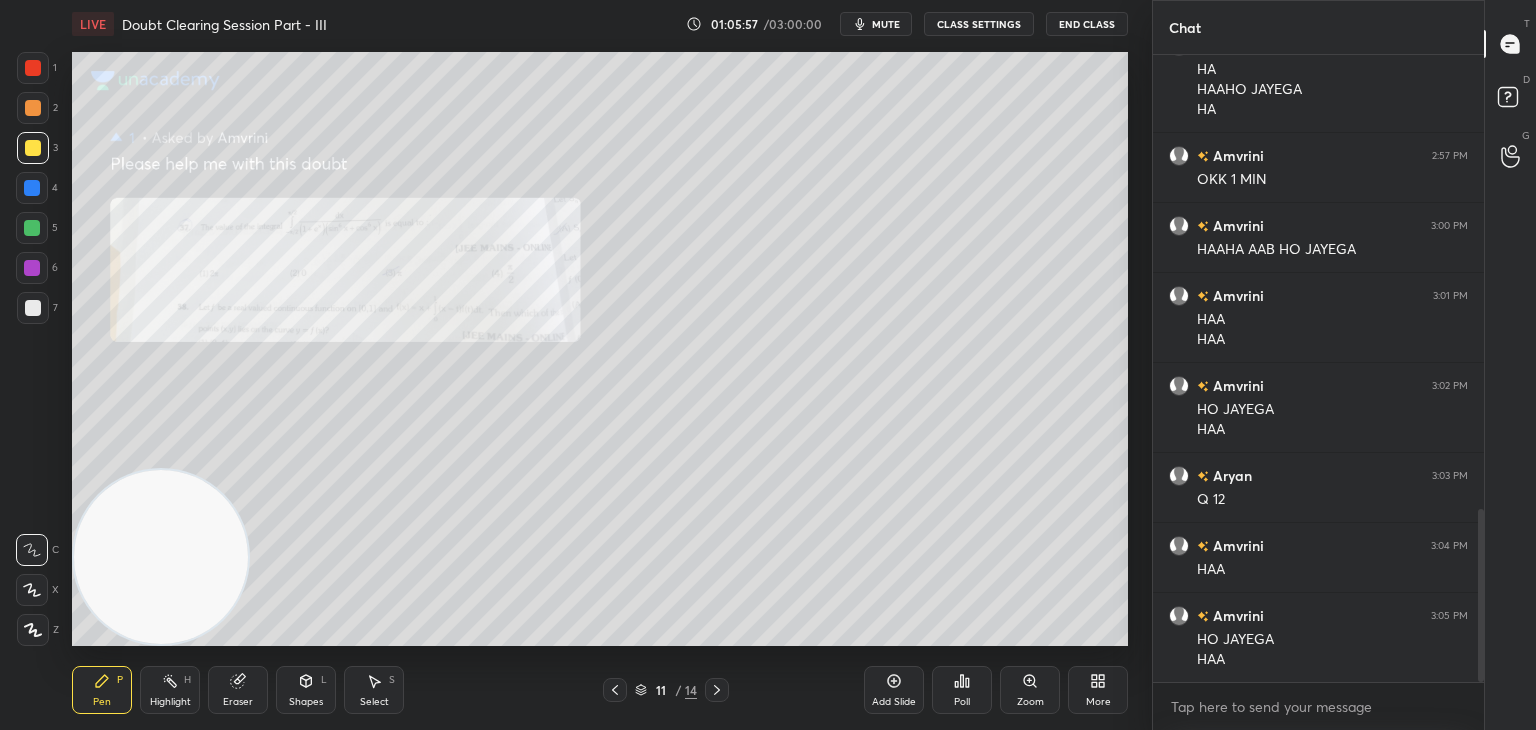 click at bounding box center [615, 690] 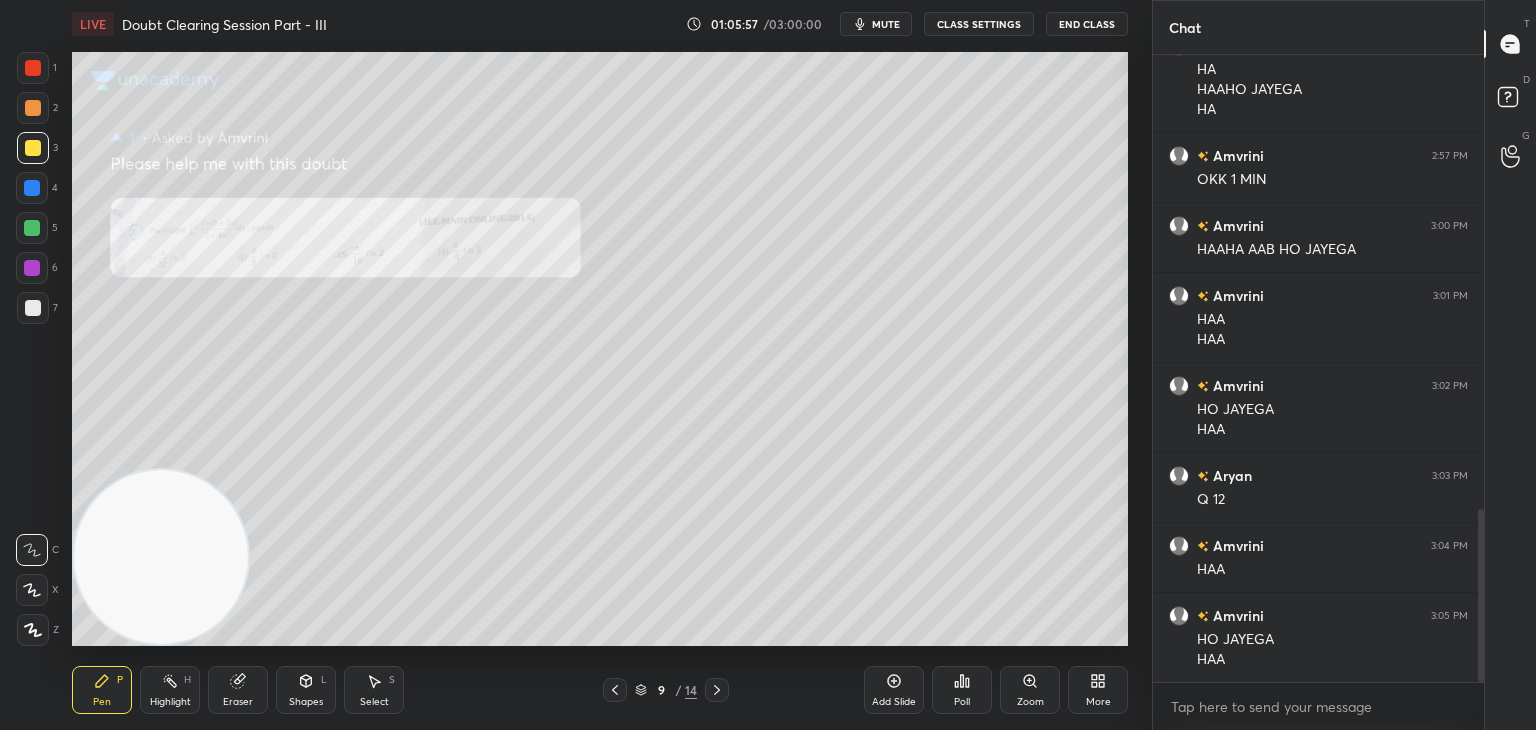 click at bounding box center [615, 690] 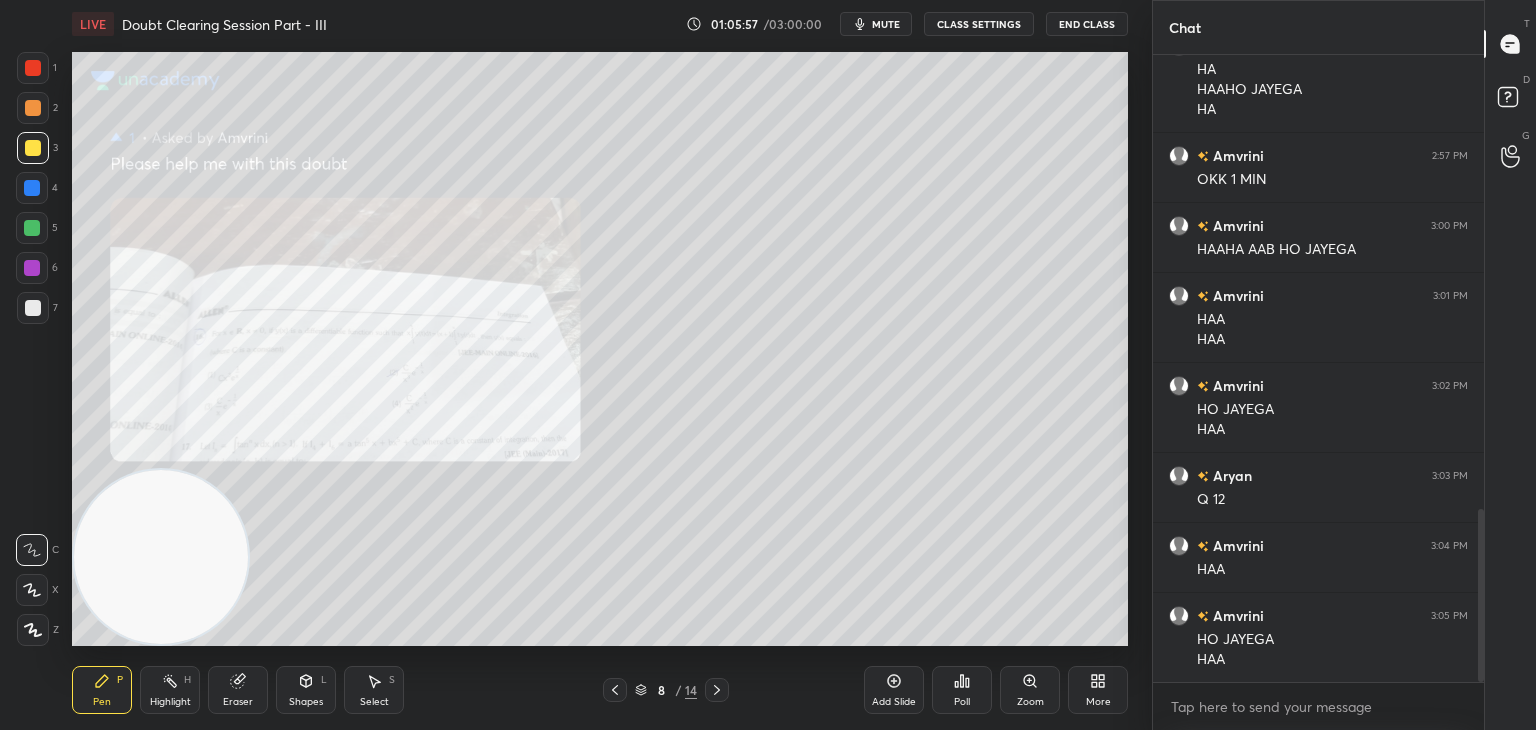click at bounding box center (615, 690) 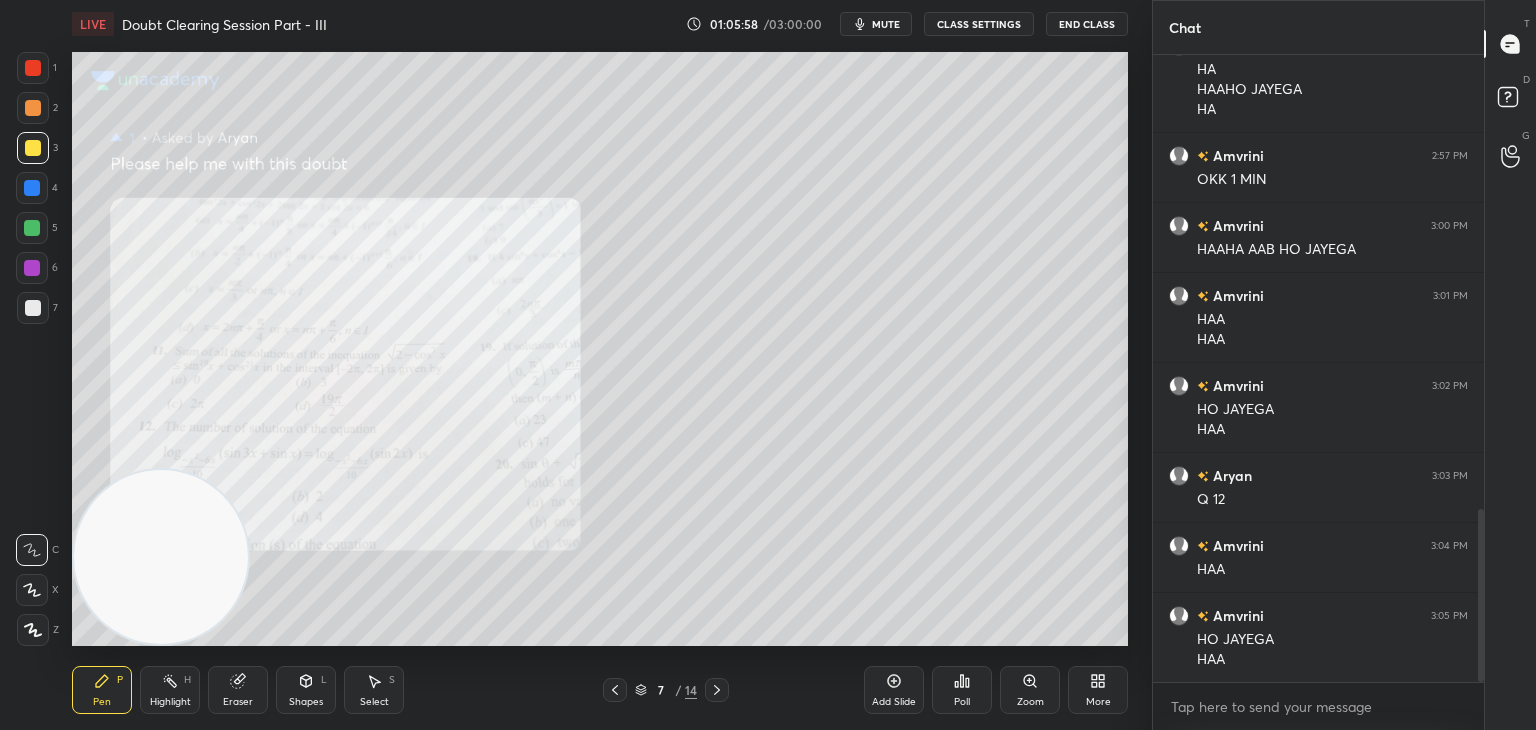 click at bounding box center (615, 690) 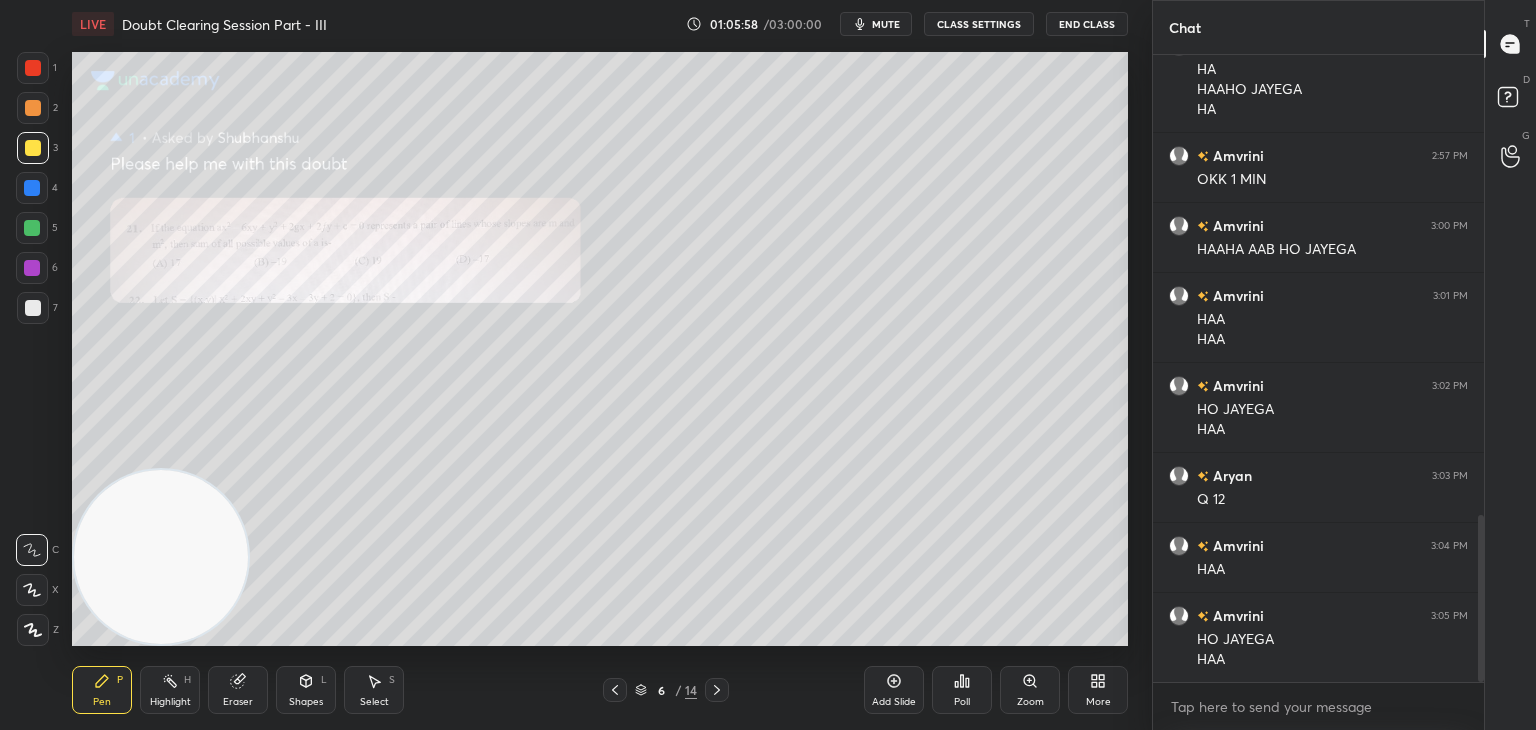 scroll, scrollTop: 1722, scrollLeft: 0, axis: vertical 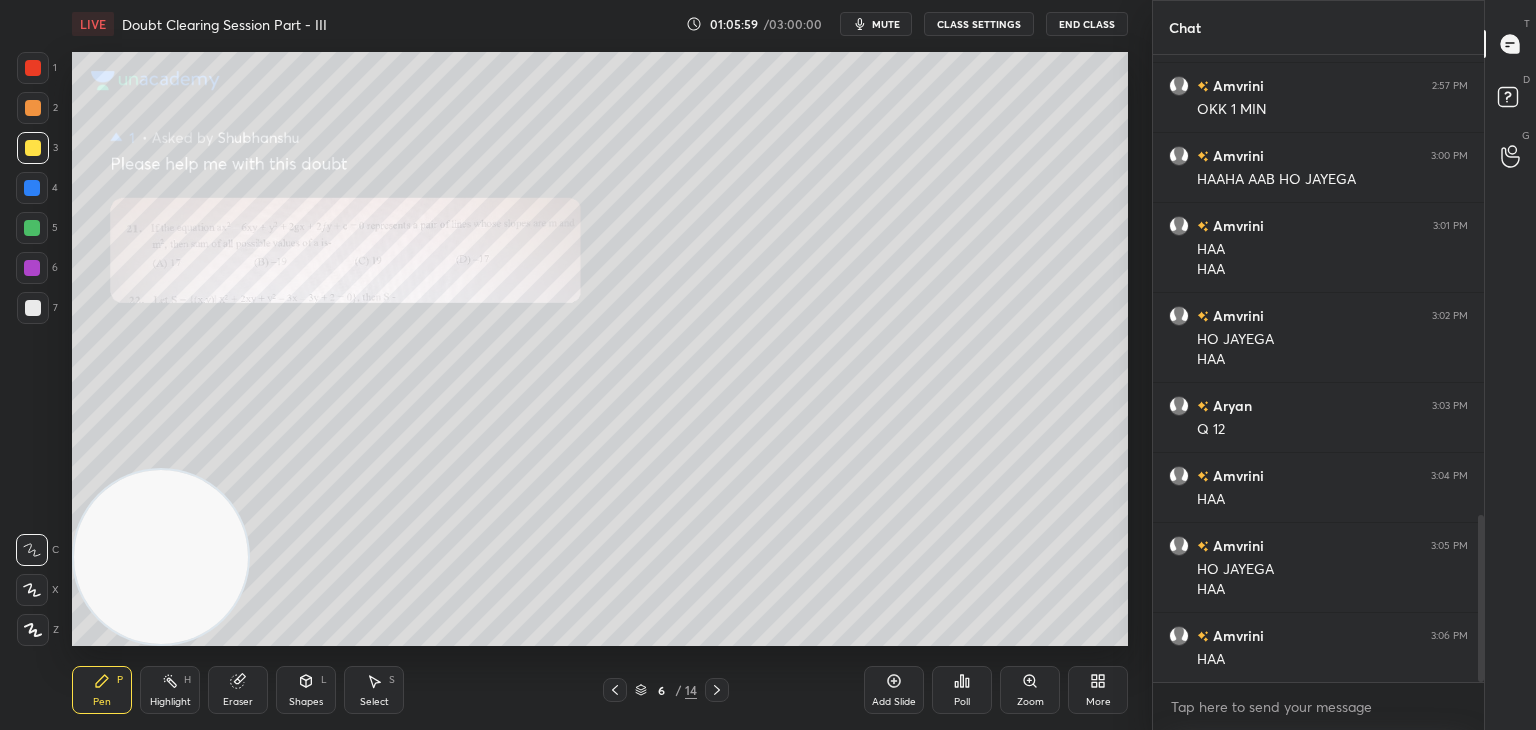 click 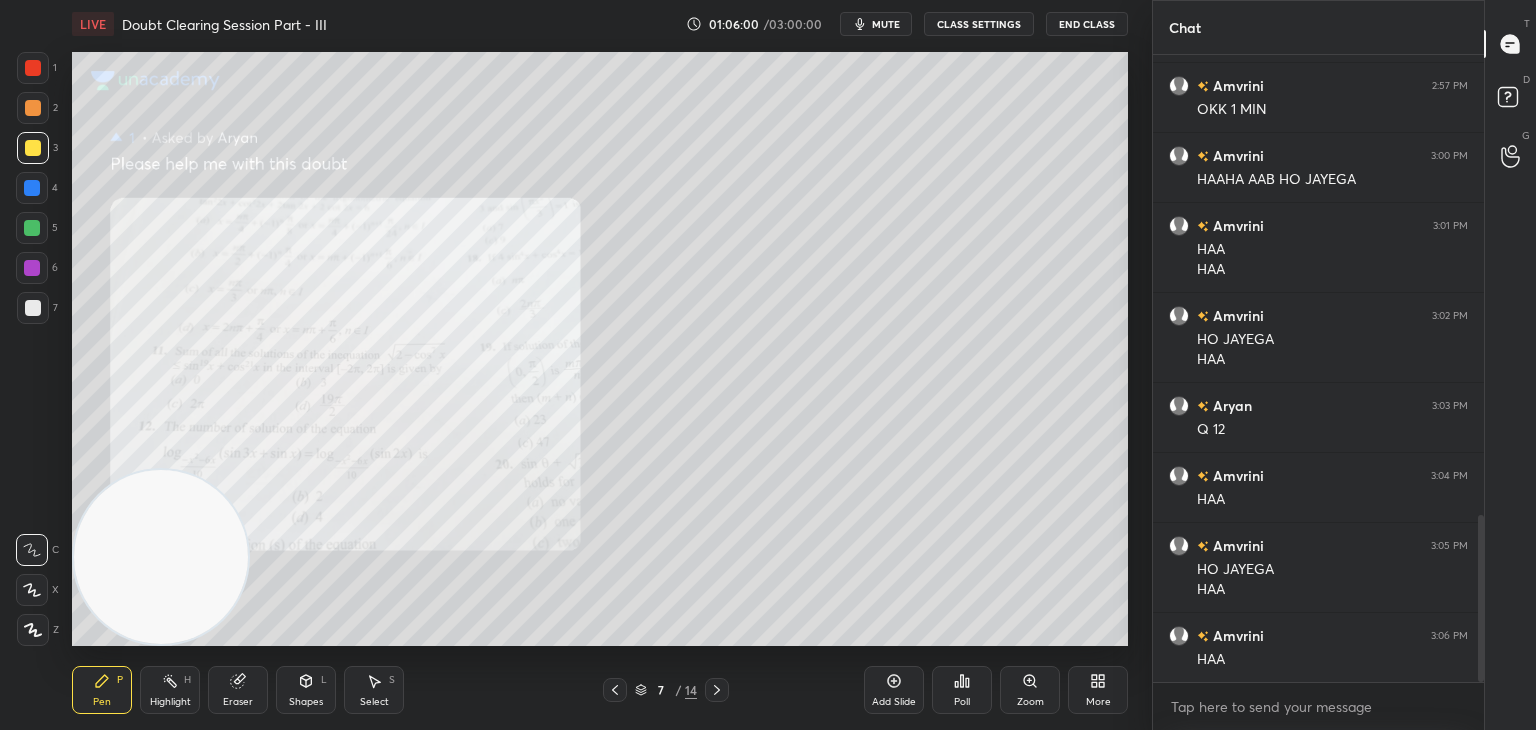 click on "Zoom" at bounding box center [1030, 690] 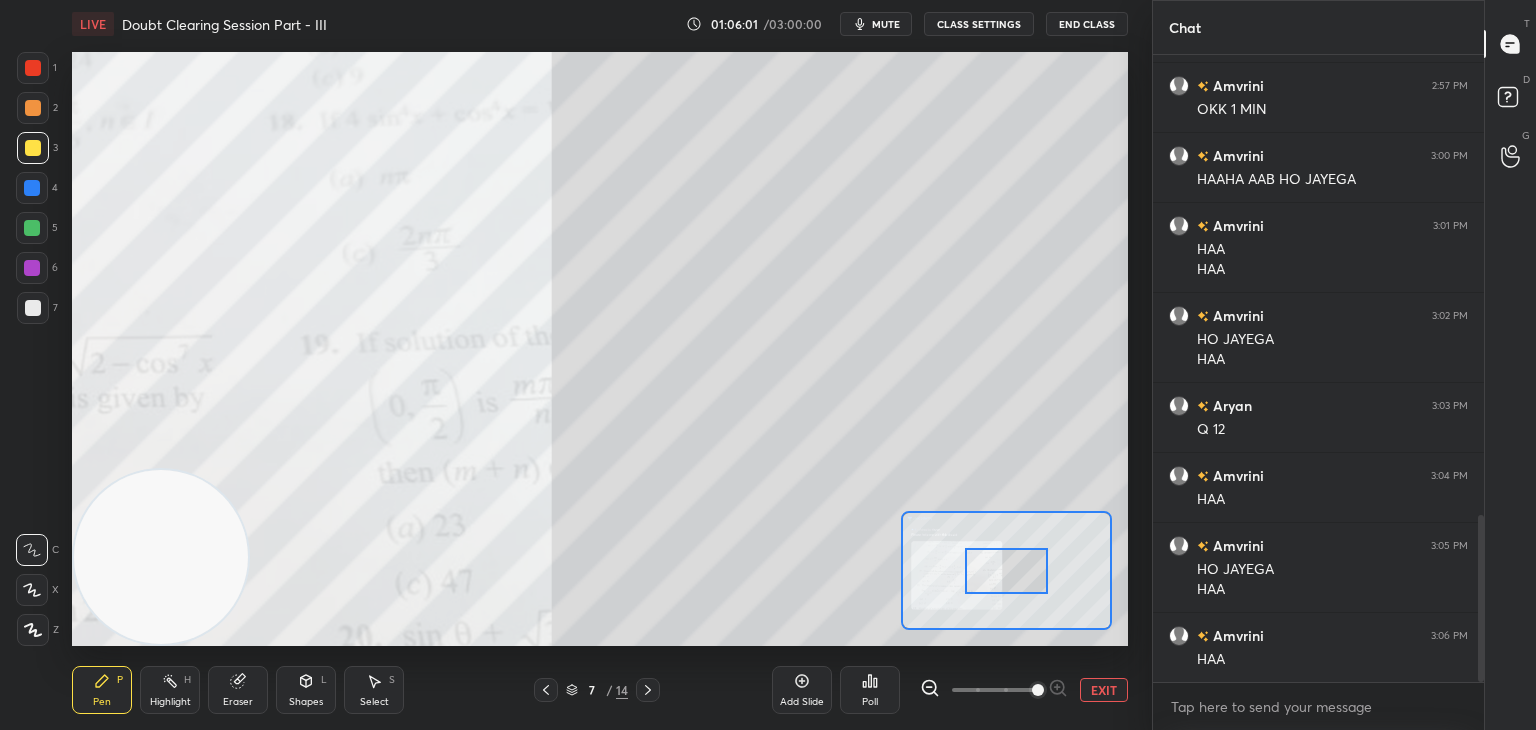 click at bounding box center [994, 690] 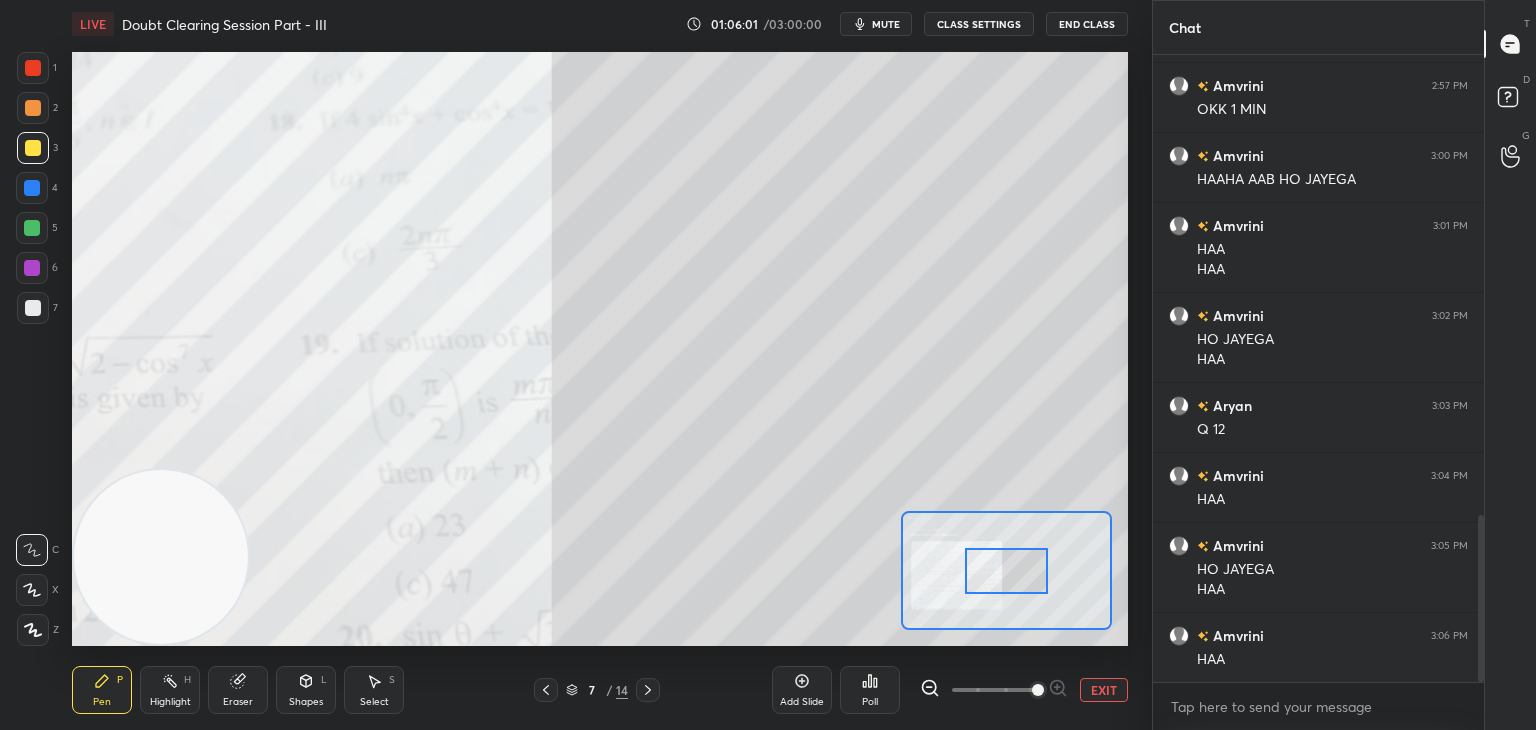 click at bounding box center (1038, 690) 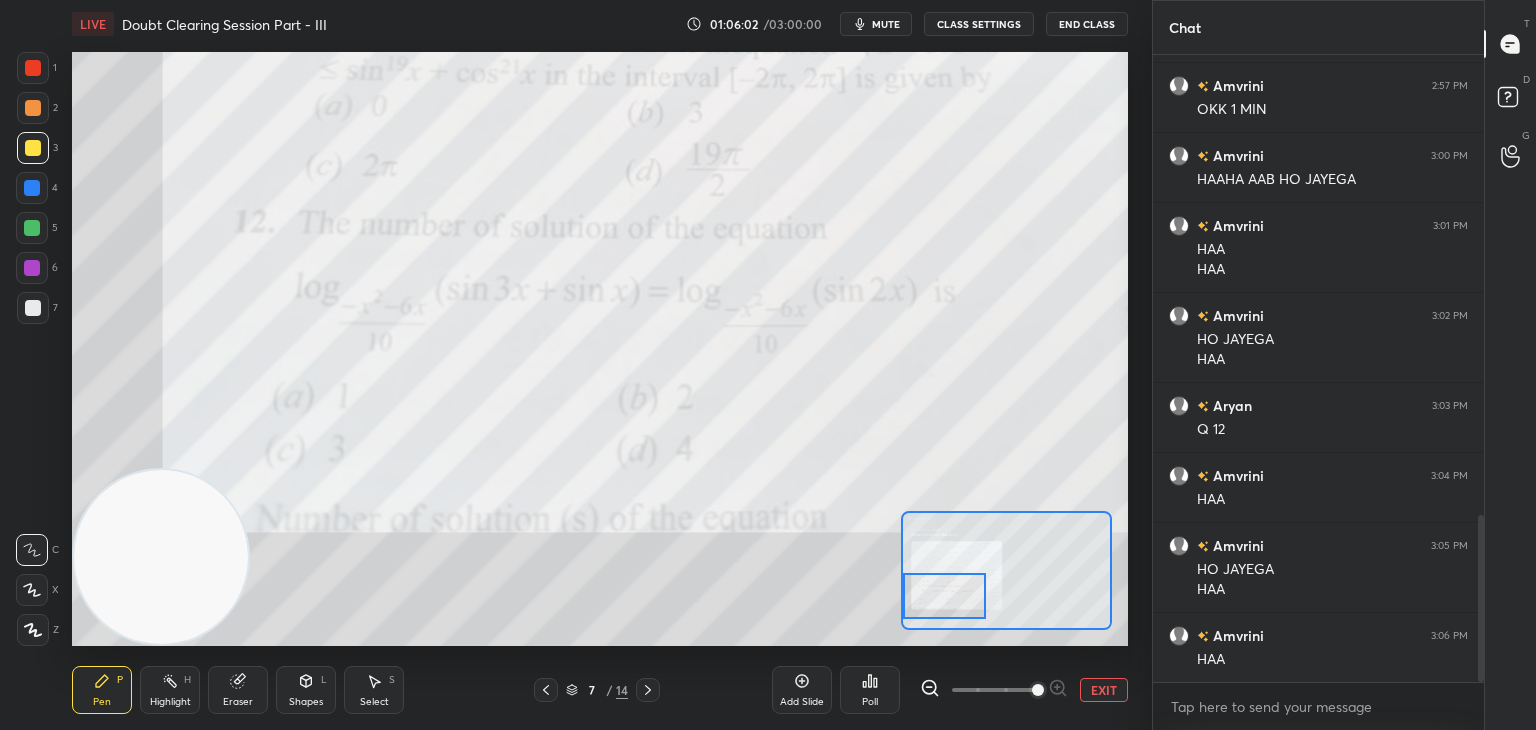 drag, startPoint x: 988, startPoint y: 575, endPoint x: 928, endPoint y: 586, distance: 61 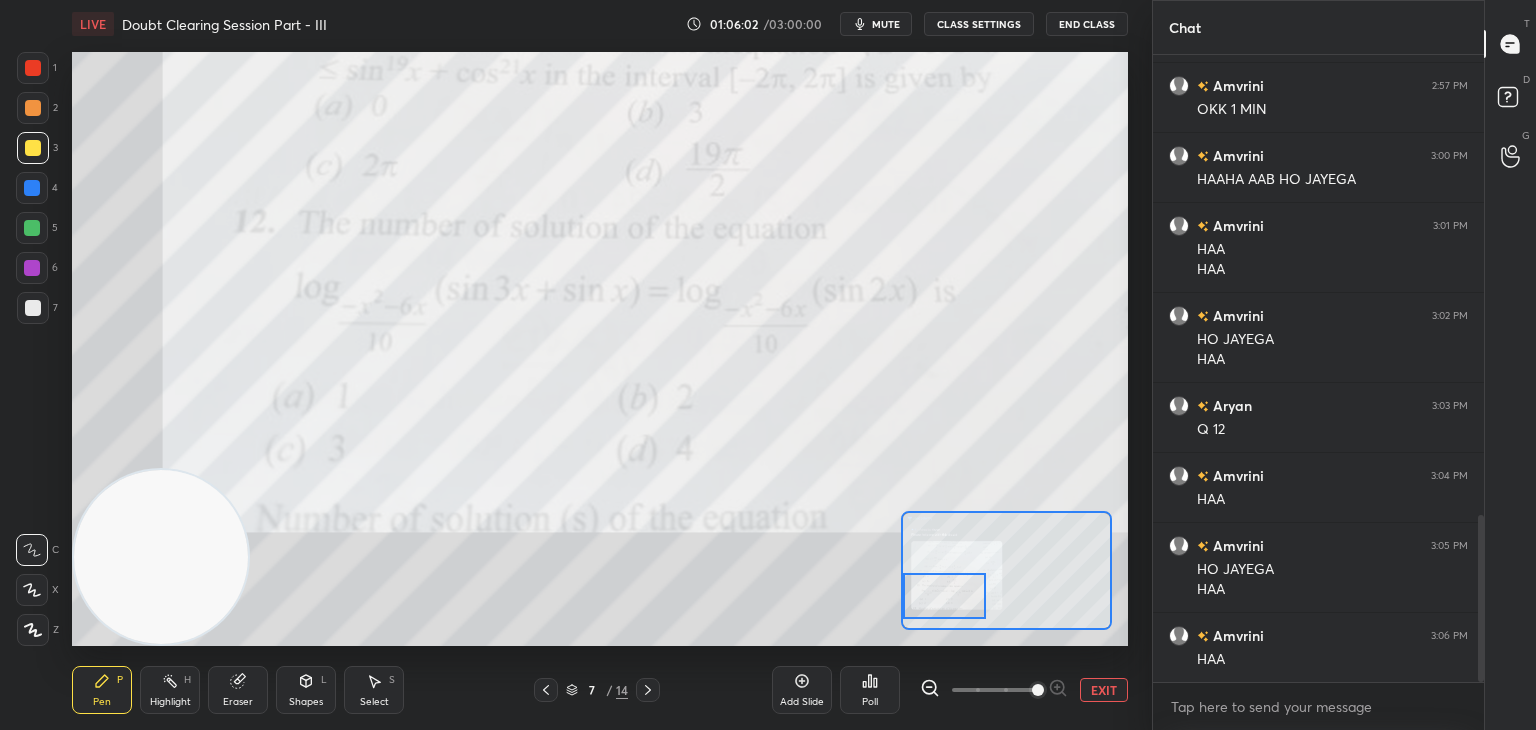 click at bounding box center [944, 596] 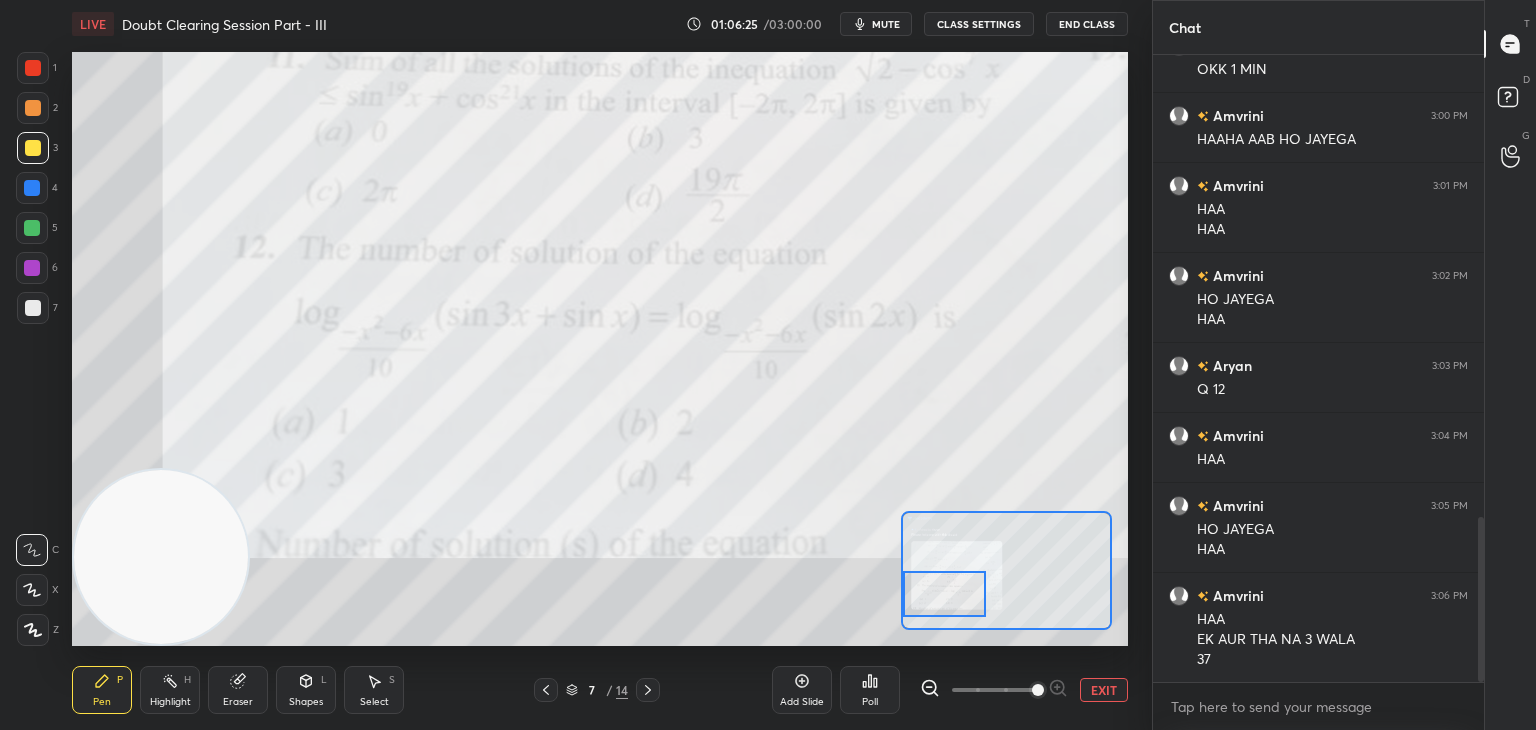 scroll, scrollTop: 1832, scrollLeft: 0, axis: vertical 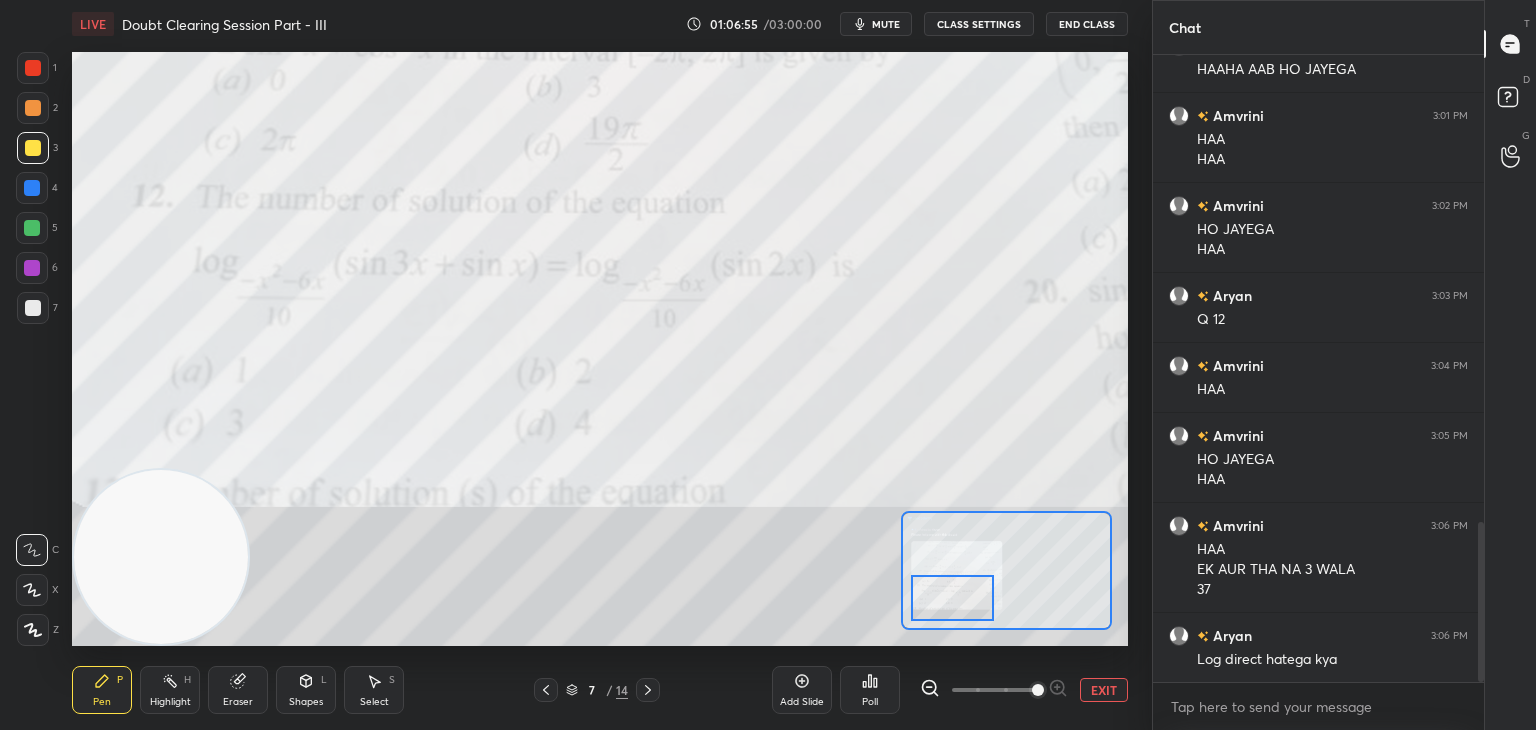 click at bounding box center (952, 598) 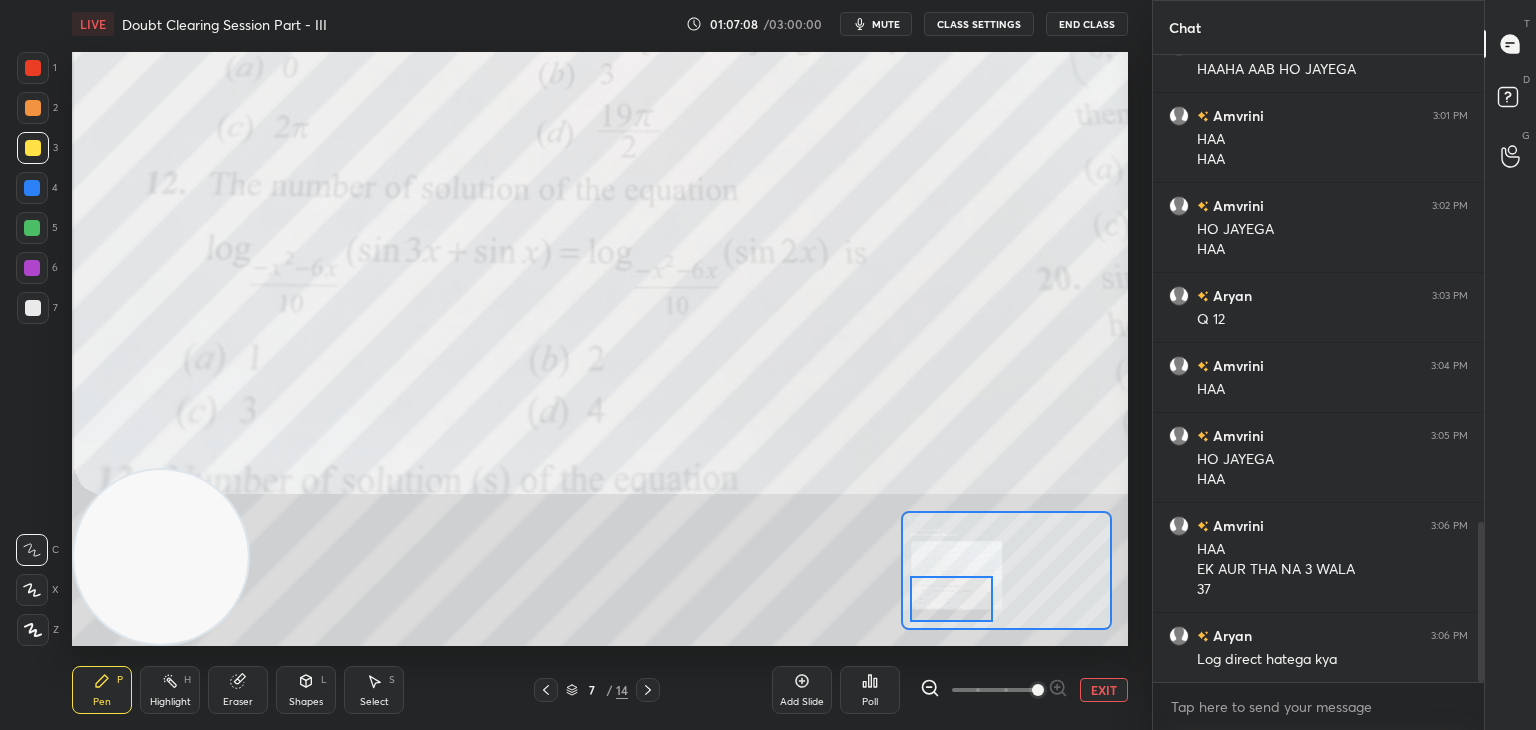scroll, scrollTop: 1902, scrollLeft: 0, axis: vertical 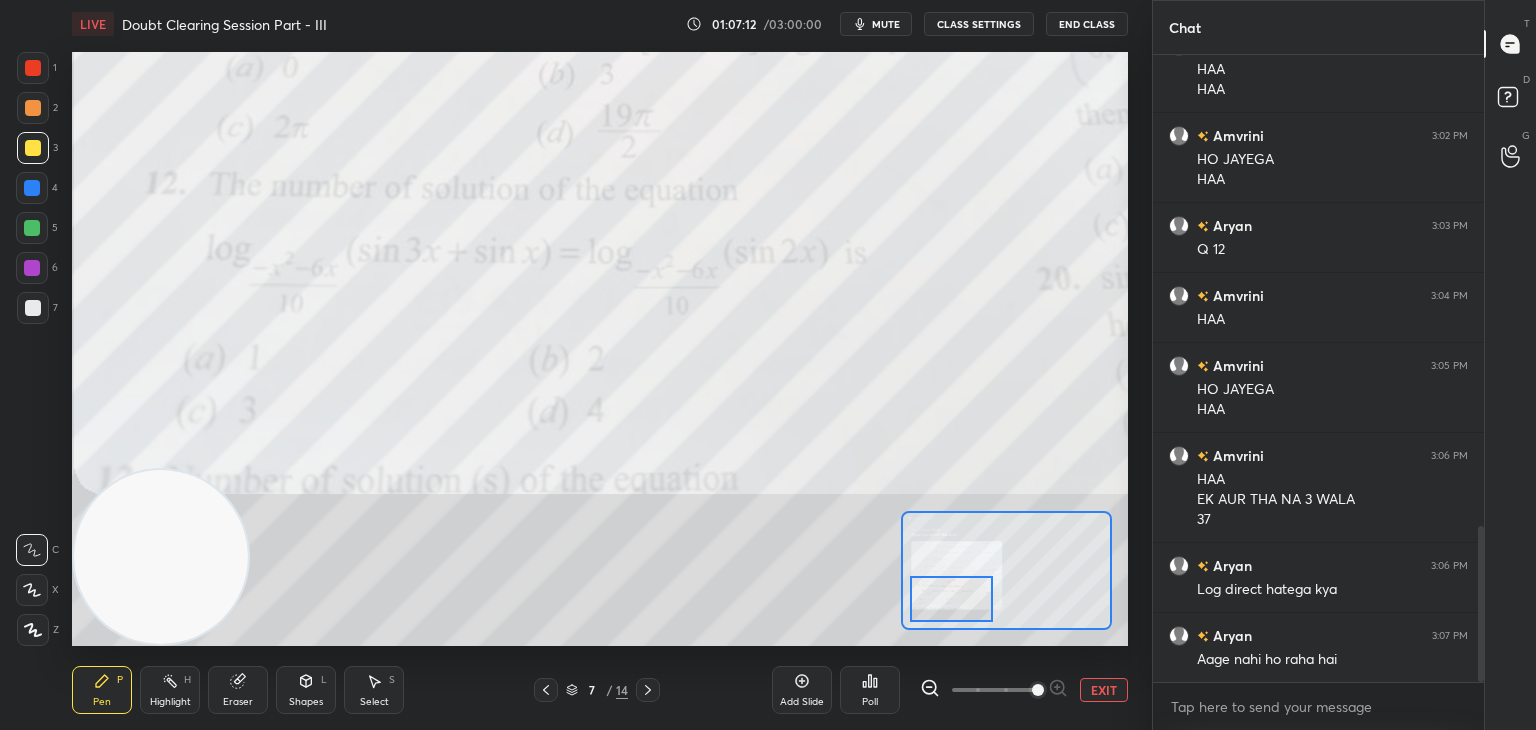 click on "EXIT" at bounding box center (1104, 690) 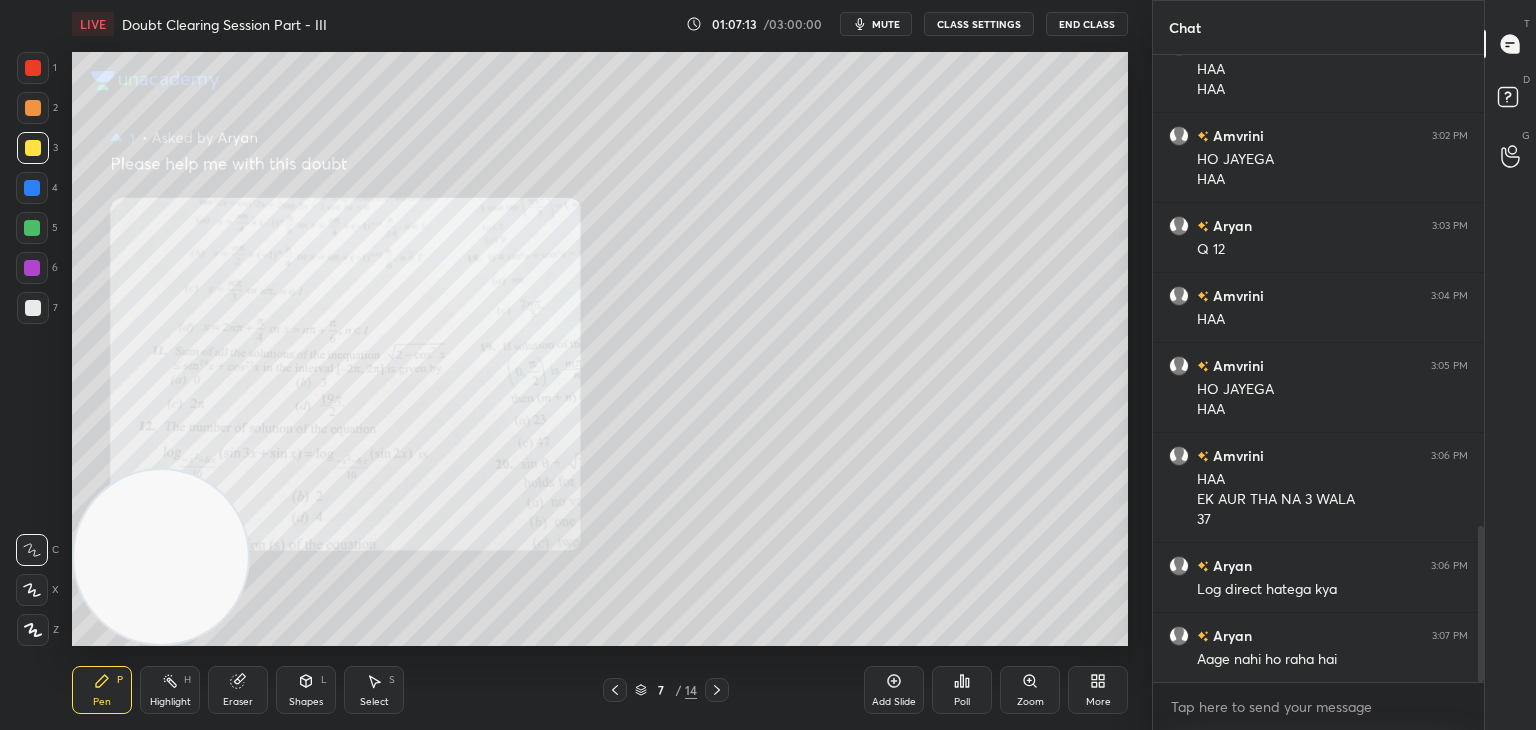 click on "Eraser" at bounding box center [238, 690] 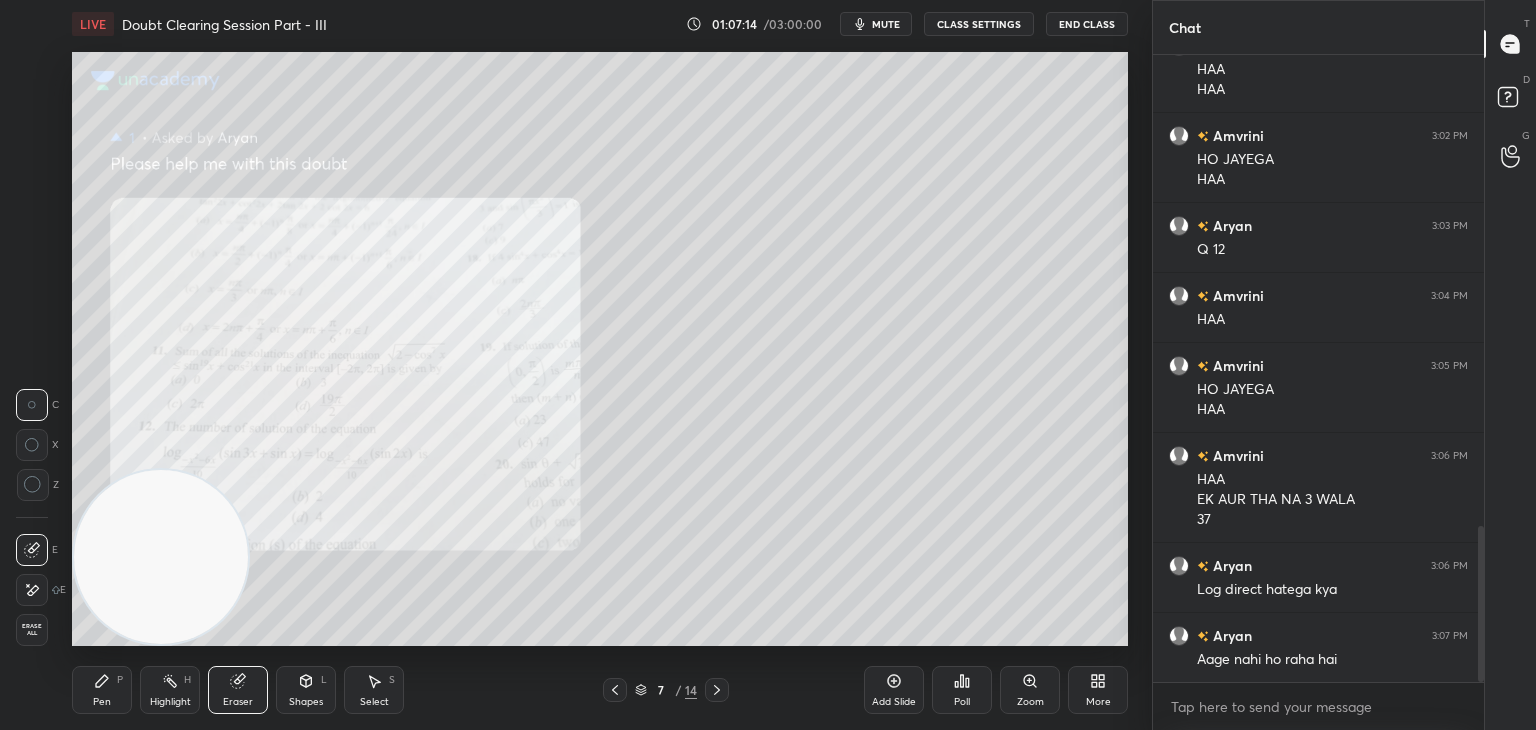 drag, startPoint x: 43, startPoint y: 623, endPoint x: 68, endPoint y: 588, distance: 43.011627 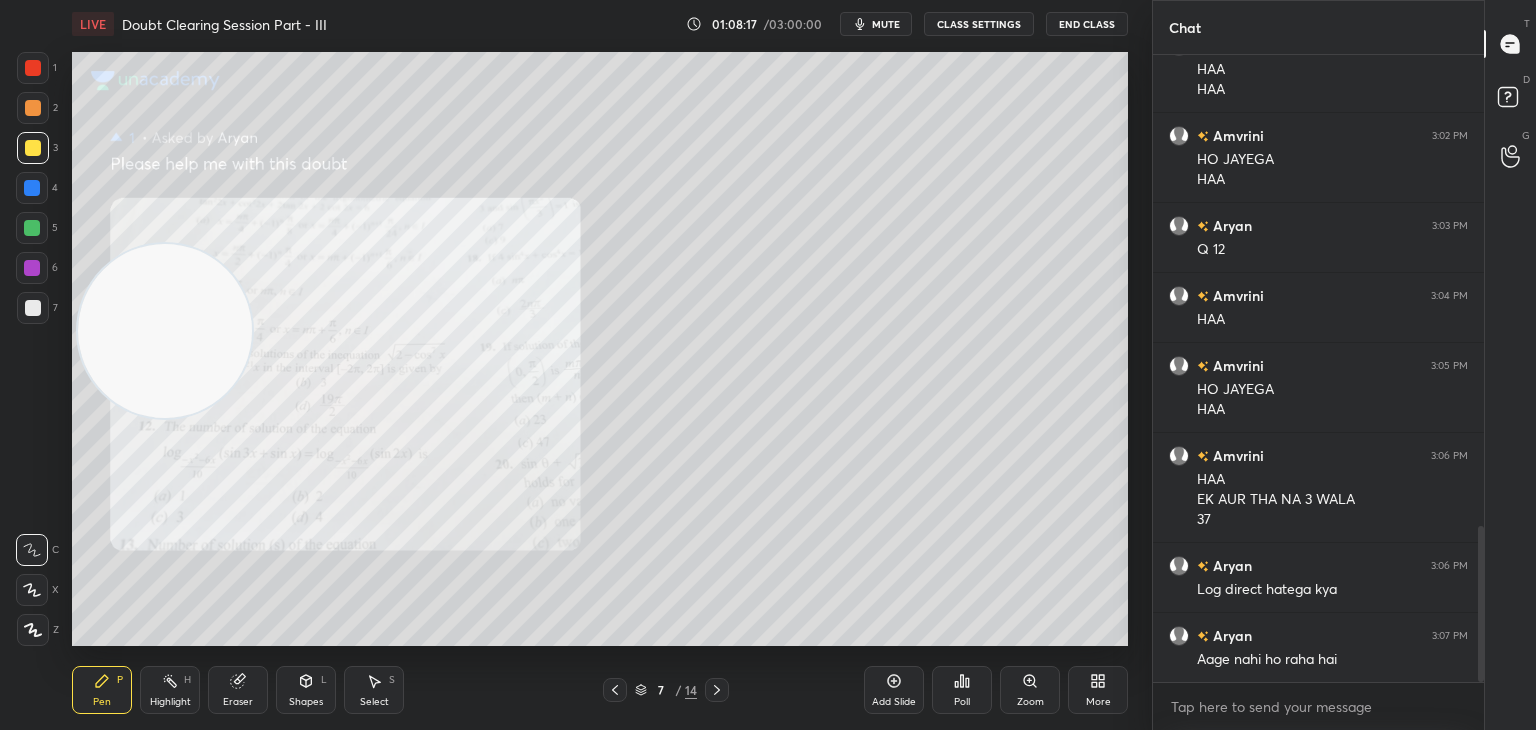 drag, startPoint x: 185, startPoint y: 559, endPoint x: 200, endPoint y: 181, distance: 378.29752 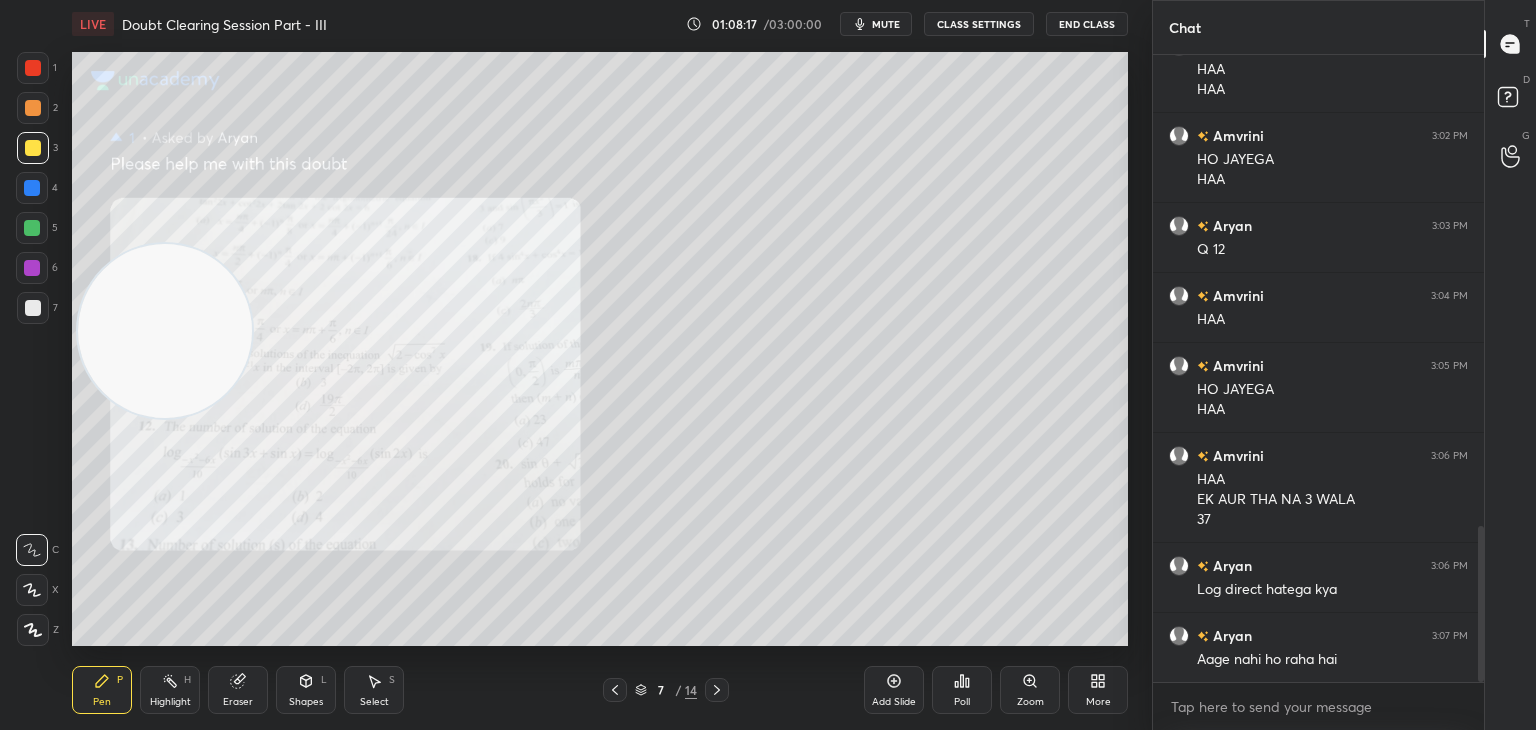 click at bounding box center [165, 331] 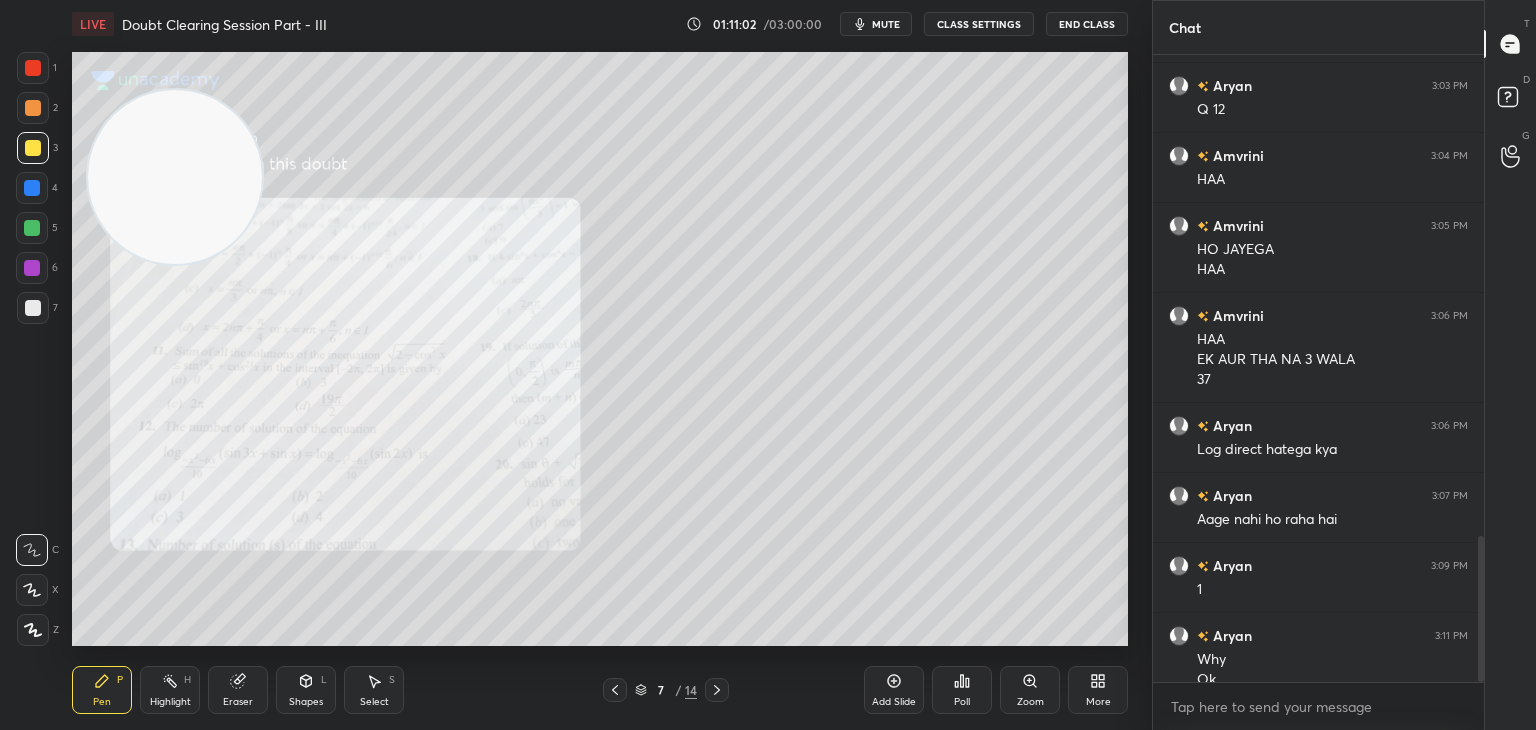 scroll, scrollTop: 2062, scrollLeft: 0, axis: vertical 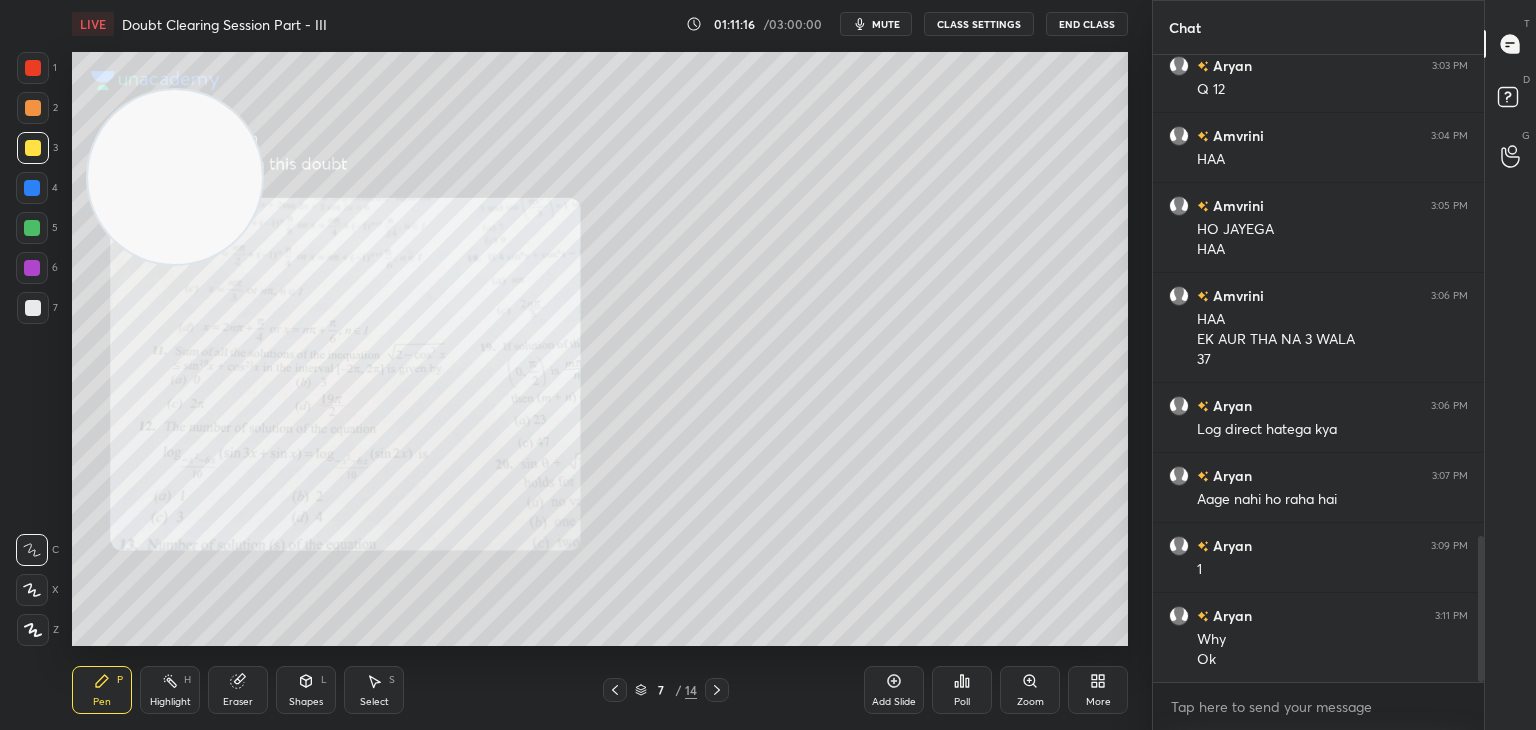 click 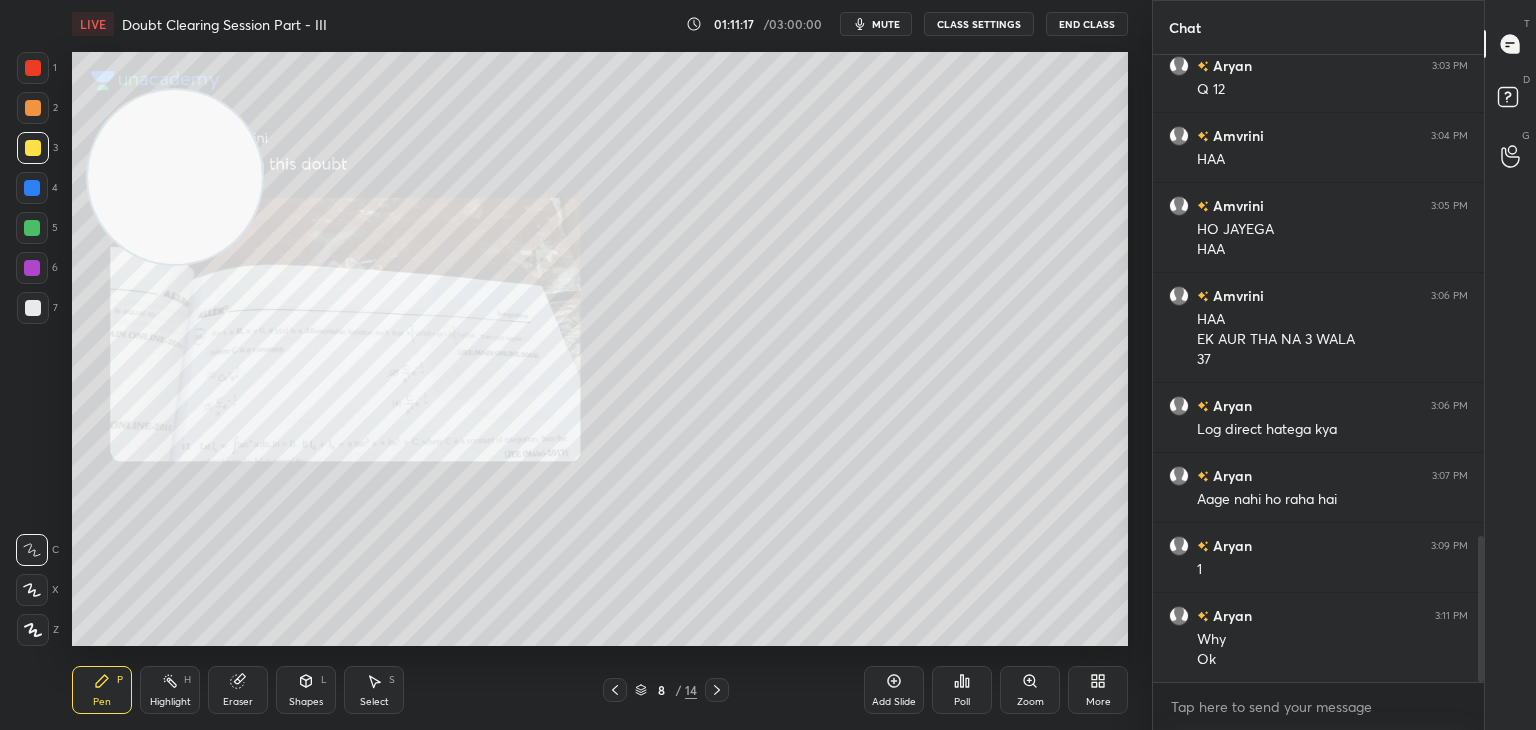 click 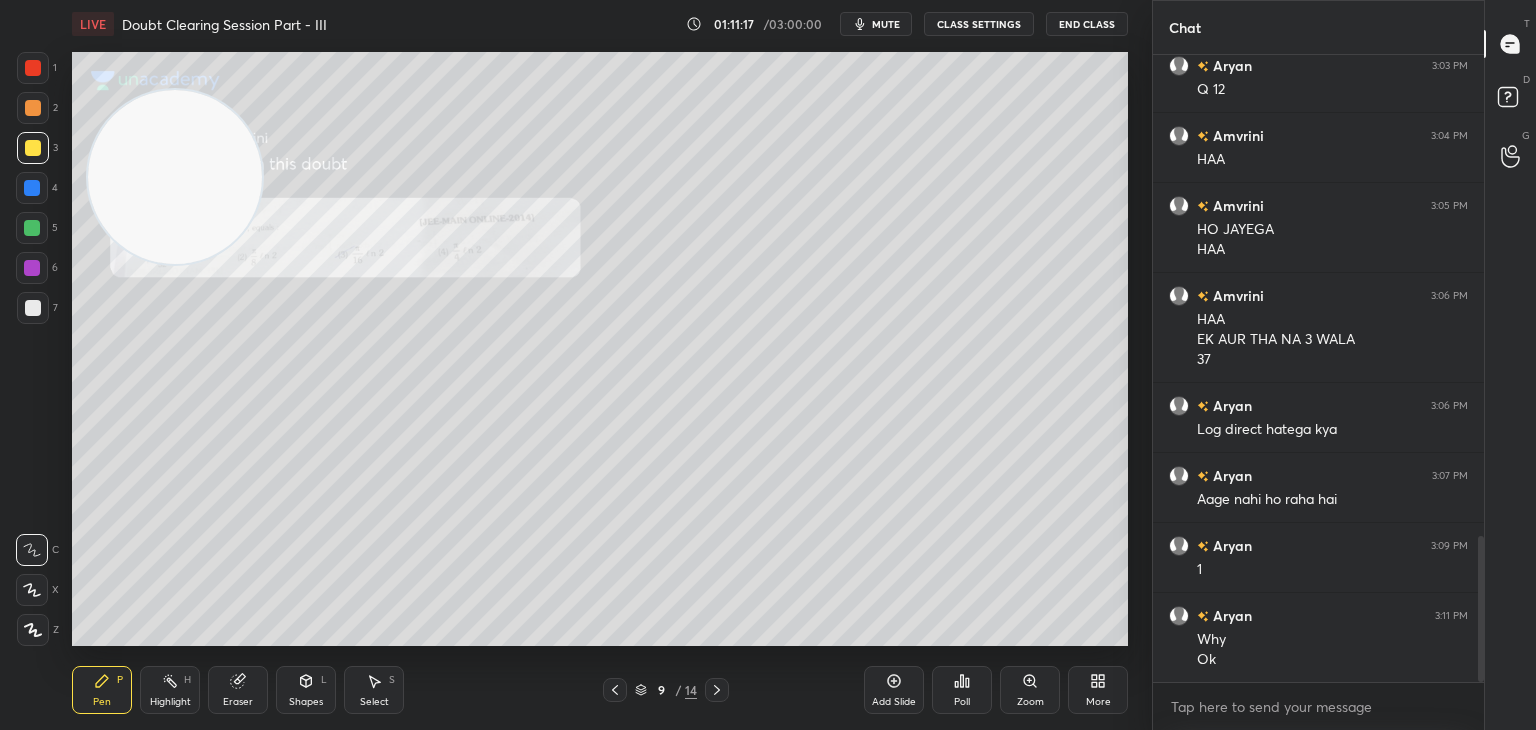 click 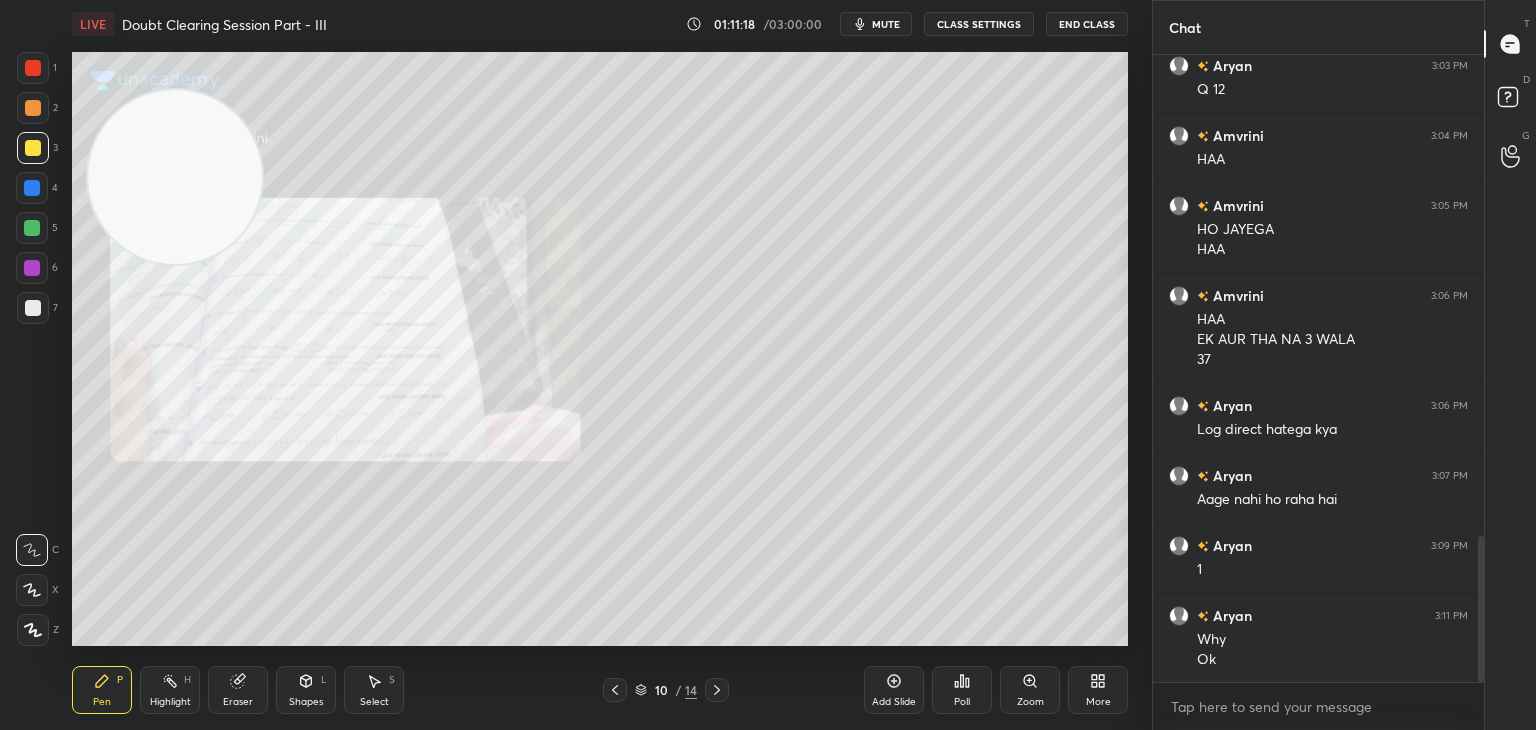 click 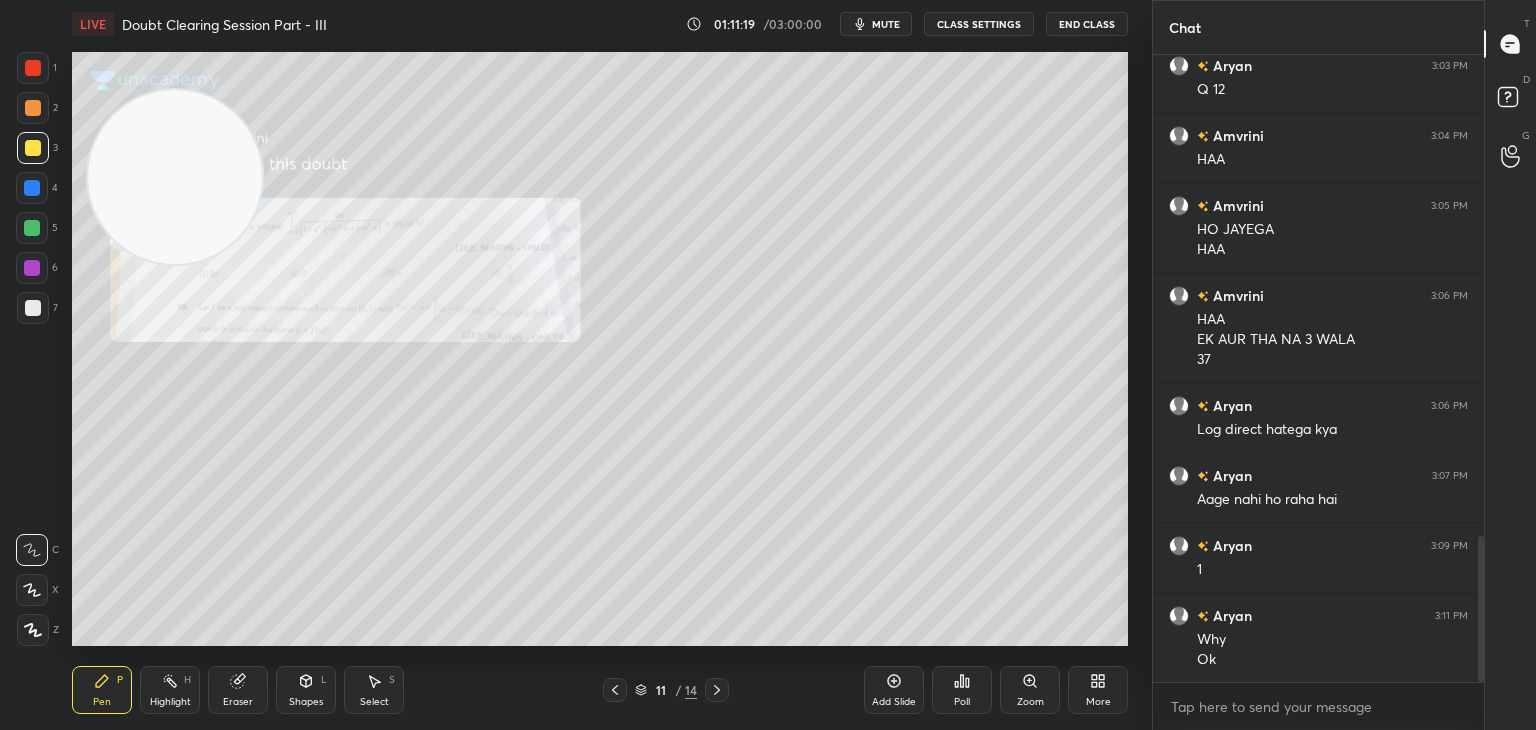 click 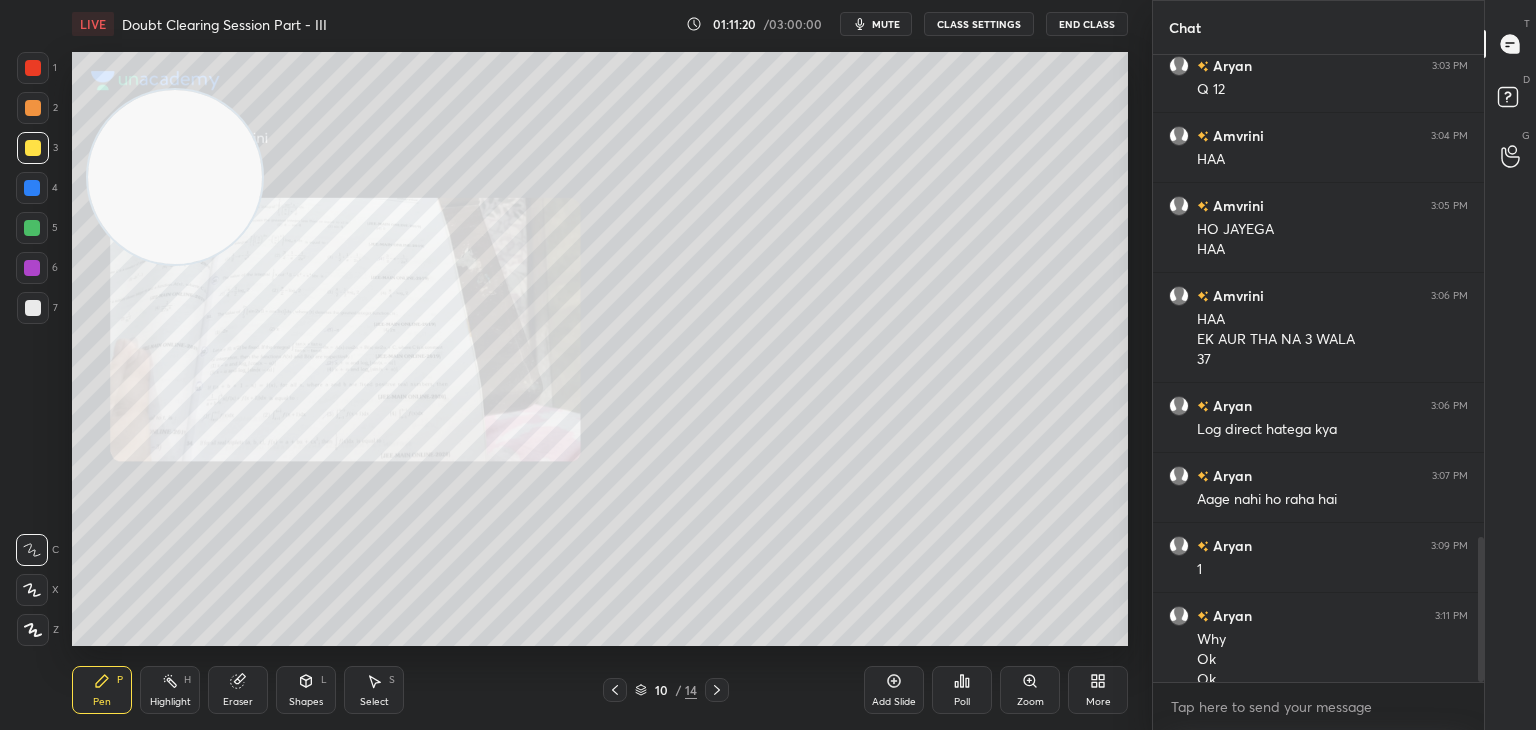 scroll, scrollTop: 2082, scrollLeft: 0, axis: vertical 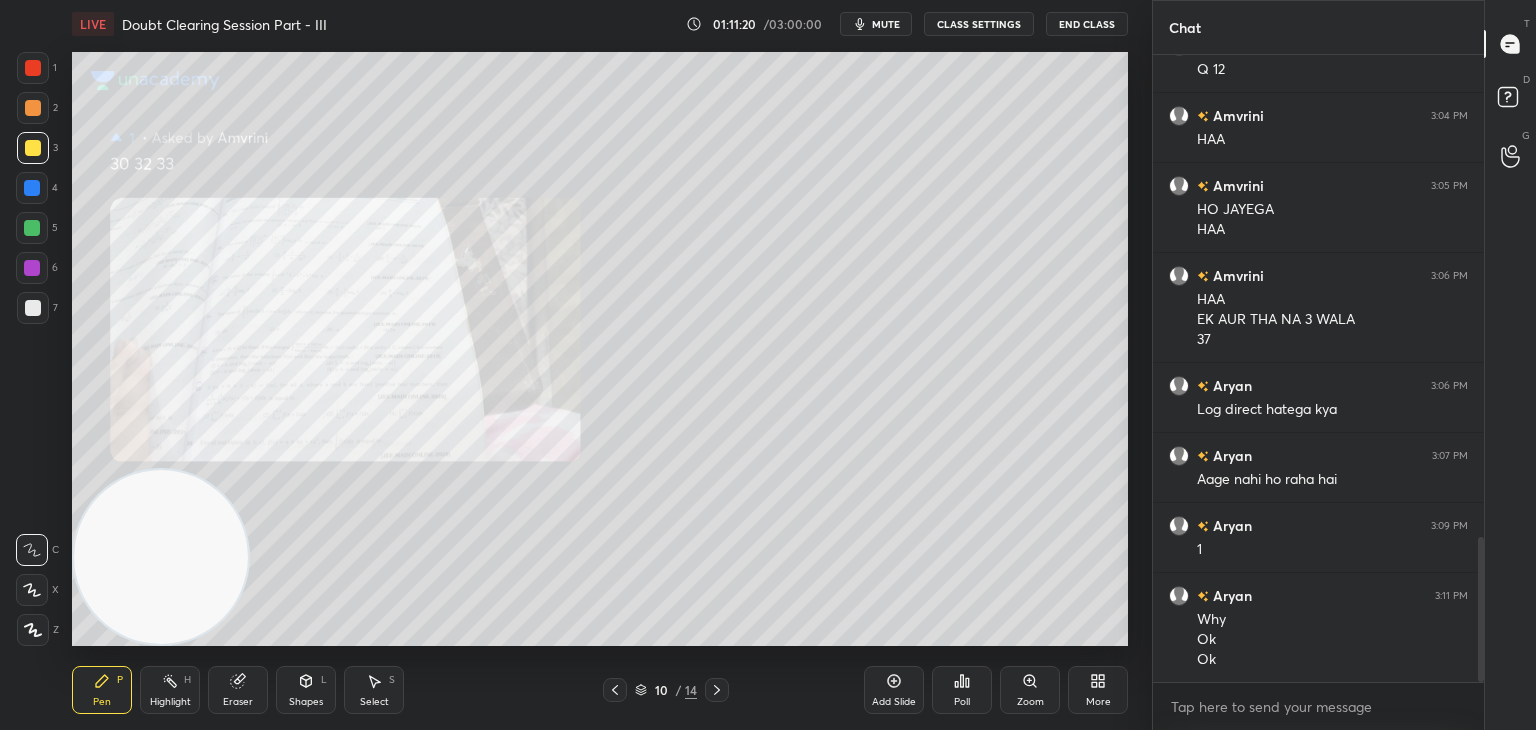 drag, startPoint x: 260, startPoint y: 139, endPoint x: 203, endPoint y: 754, distance: 617.6358 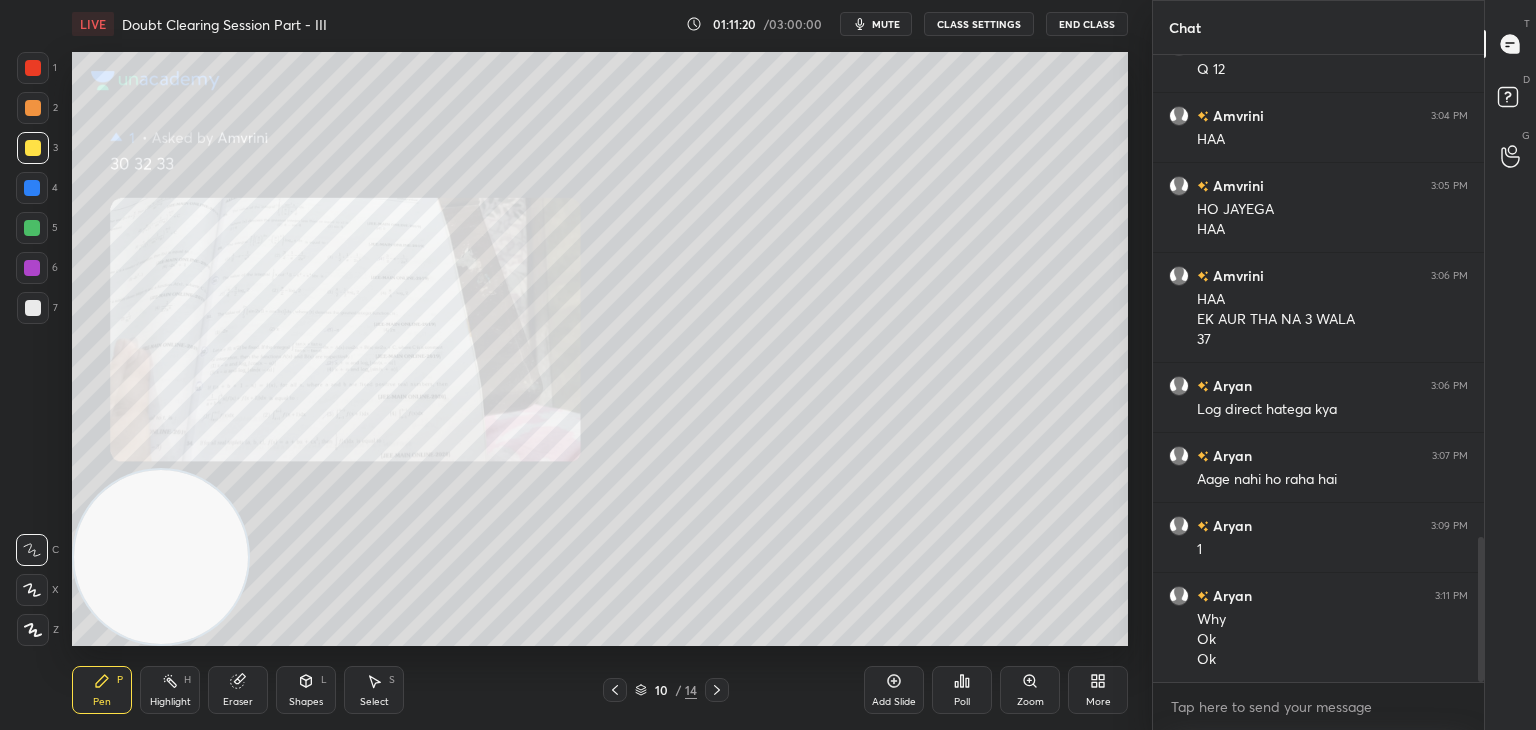 click on "1 2 3 4 5 6 7 C X Z C X Z E E Erase all   H H LIVE Doubt Clearing Session Part - III 01:11:20 /  03:00:00 mute CLASS SETTINGS End Class Setting up your live class Poll for   secs No correct answer Start poll Back Doubt Clearing Session Part - III • L3 of Doubt Clearing Course on Mathematics IIT JEE - Part II [NAME] Pen P Highlight H Eraser Shapes L Select S 10 / 14 Add Slide Poll Zoom More Chat [NAME] 3:02 PM HO JAYEGA HAA [NAME] 3:03 PM Q 12 [NAME] 3:04 PM HAA [NAME] 3:05 PM HO JAYEGA HAA [NAME] 3:06 PM HAA EK AUR THA NA 3 WALA 37 [NAME] 3:06 PM Log direct hatega kya [NAME] 3:07 PM Aage nahi ho raha hai [NAME] 3:09 PM 1 [NAME] 3:11 PM Why Ok Ok JUMP TO LATEST Enable hand raising Enable raise hand to speak to learners. Once enabled, chat will be turned off temporarily. Enable x   Doubts asked by learners will show up here NEW DOUBTS ASKED No one has raised a hand yet Can't raise hand Looks like educator just invited you to speak. Please wait before you can raise your hand again. Got it T Messages (T)" at bounding box center (768, 0) 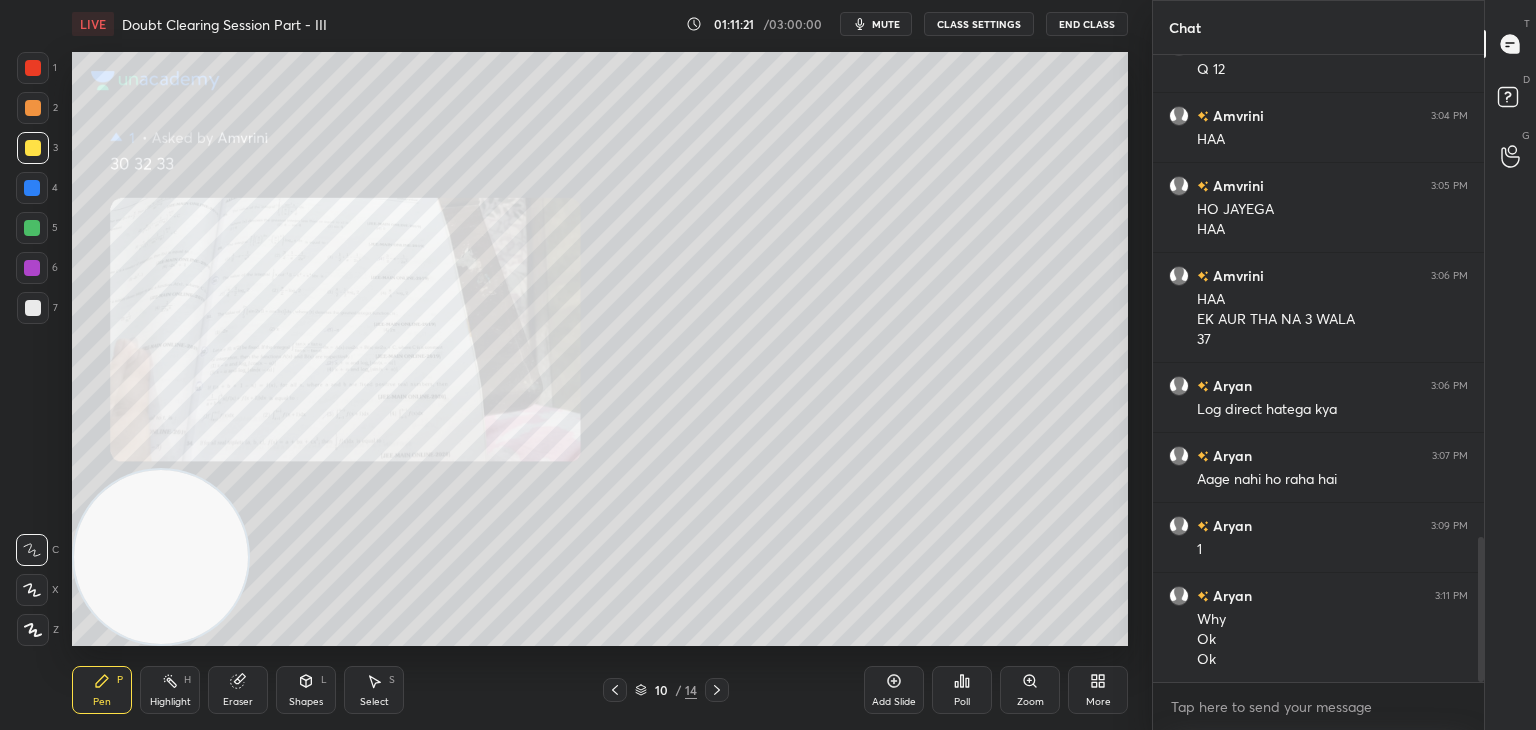 drag, startPoint x: 711, startPoint y: 695, endPoint x: 721, endPoint y: 693, distance: 10.198039 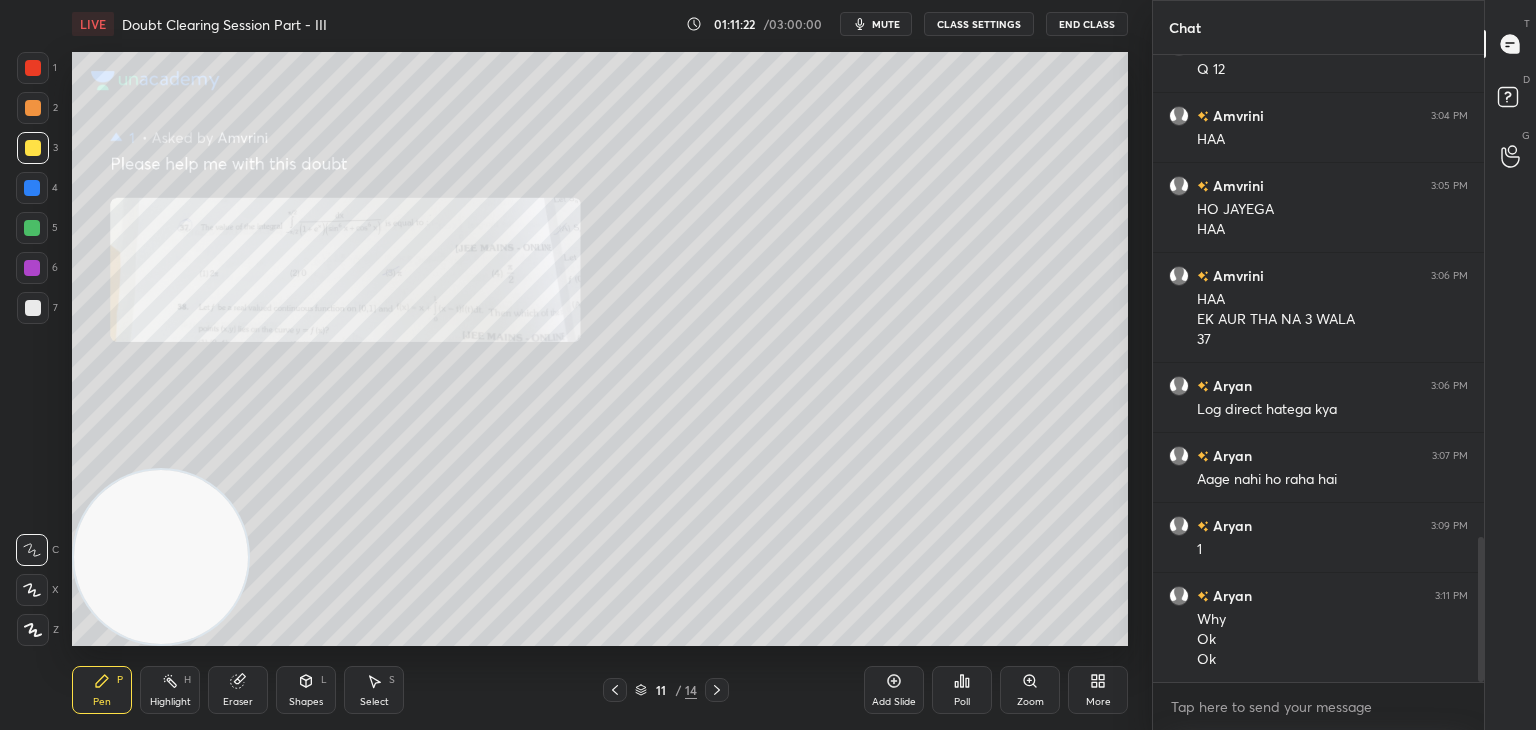 click on "Zoom" at bounding box center [1030, 690] 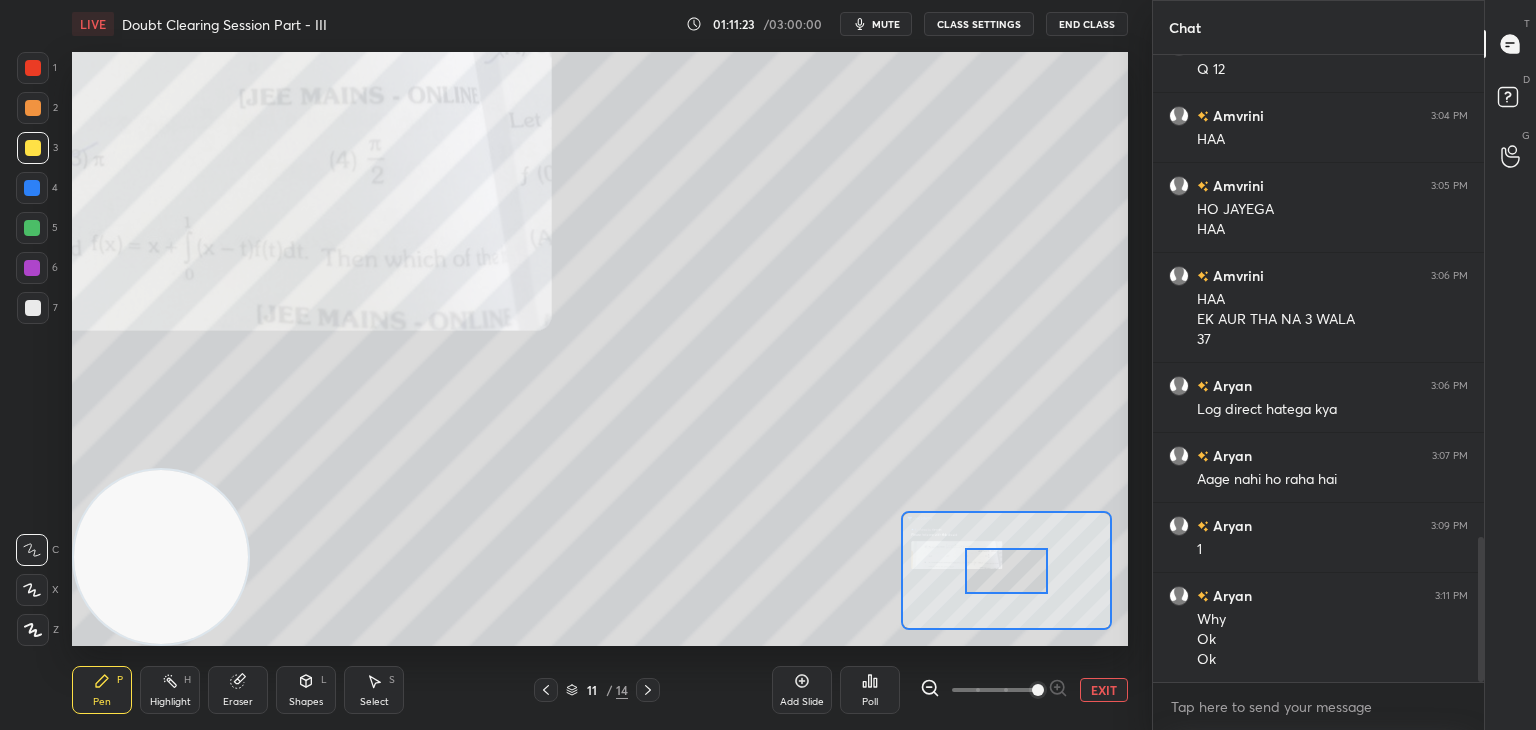 click at bounding box center [994, 690] 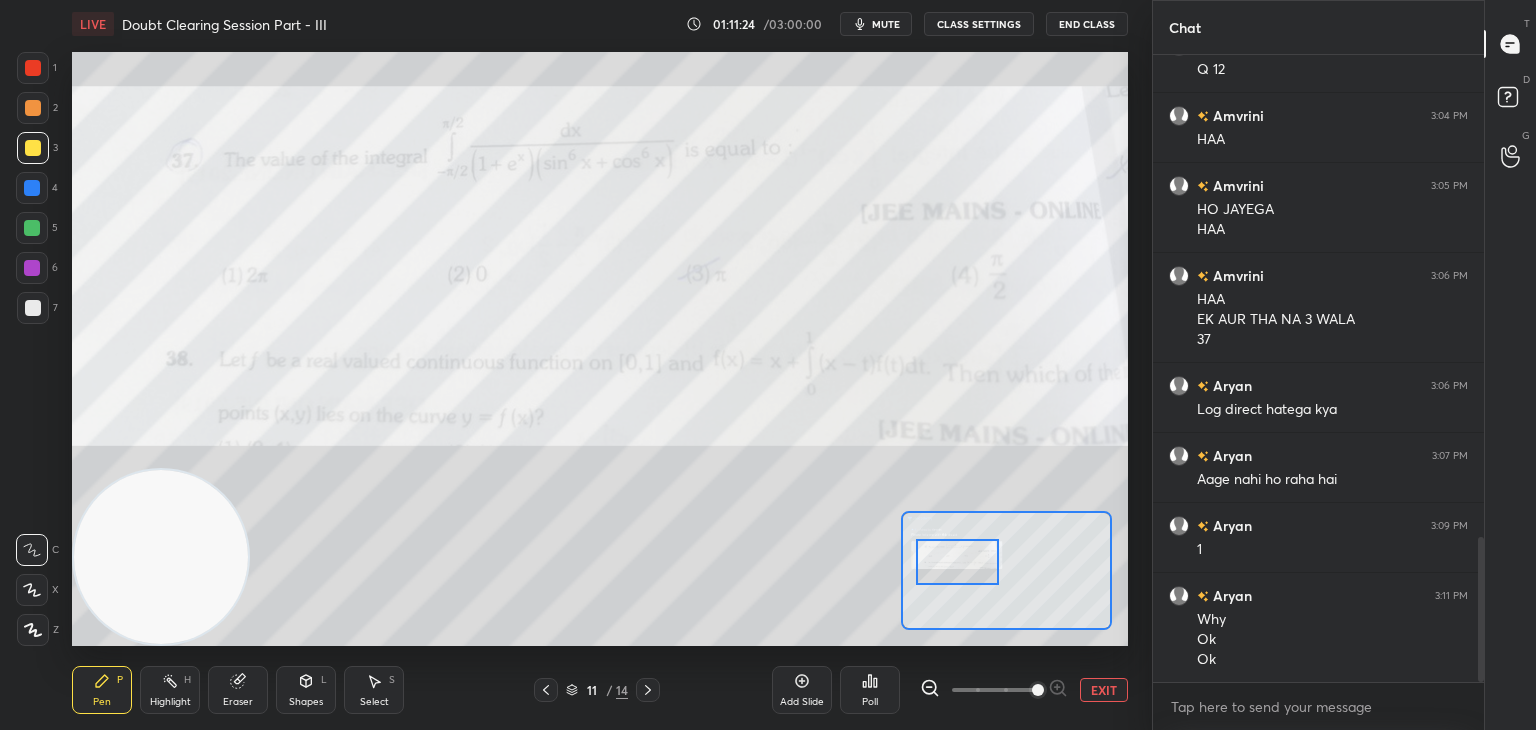 drag, startPoint x: 985, startPoint y: 561, endPoint x: 957, endPoint y: 561, distance: 28 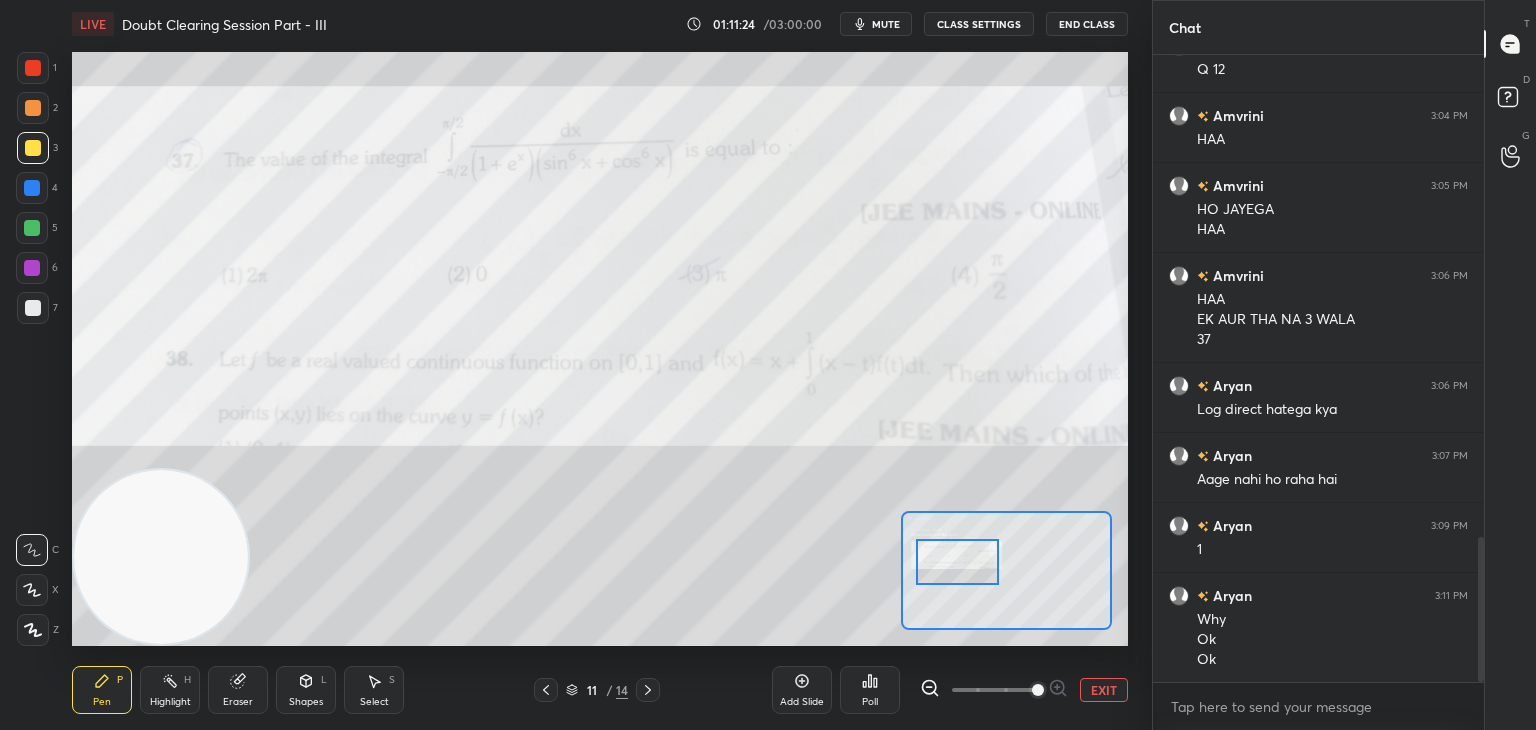 click at bounding box center (957, 562) 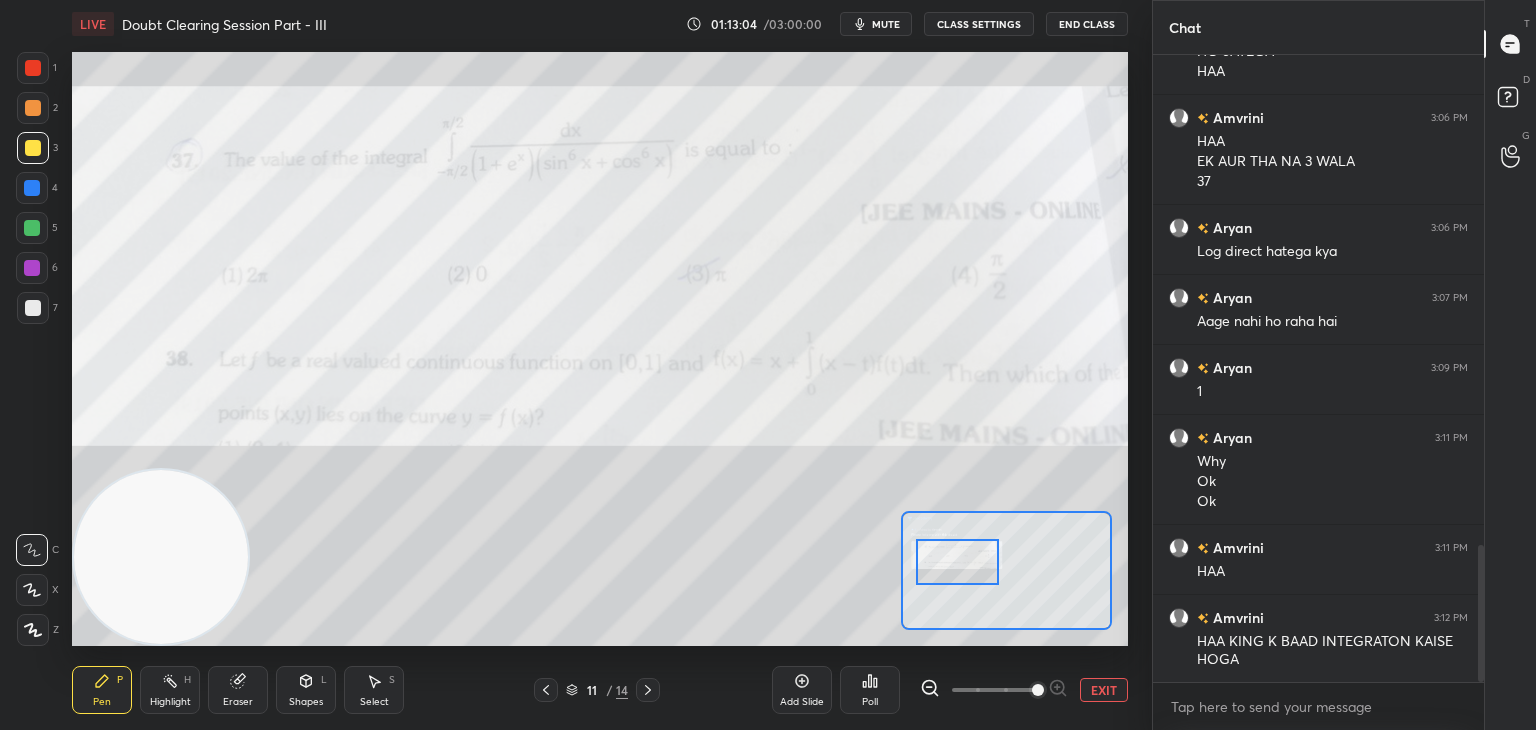 scroll, scrollTop: 2310, scrollLeft: 0, axis: vertical 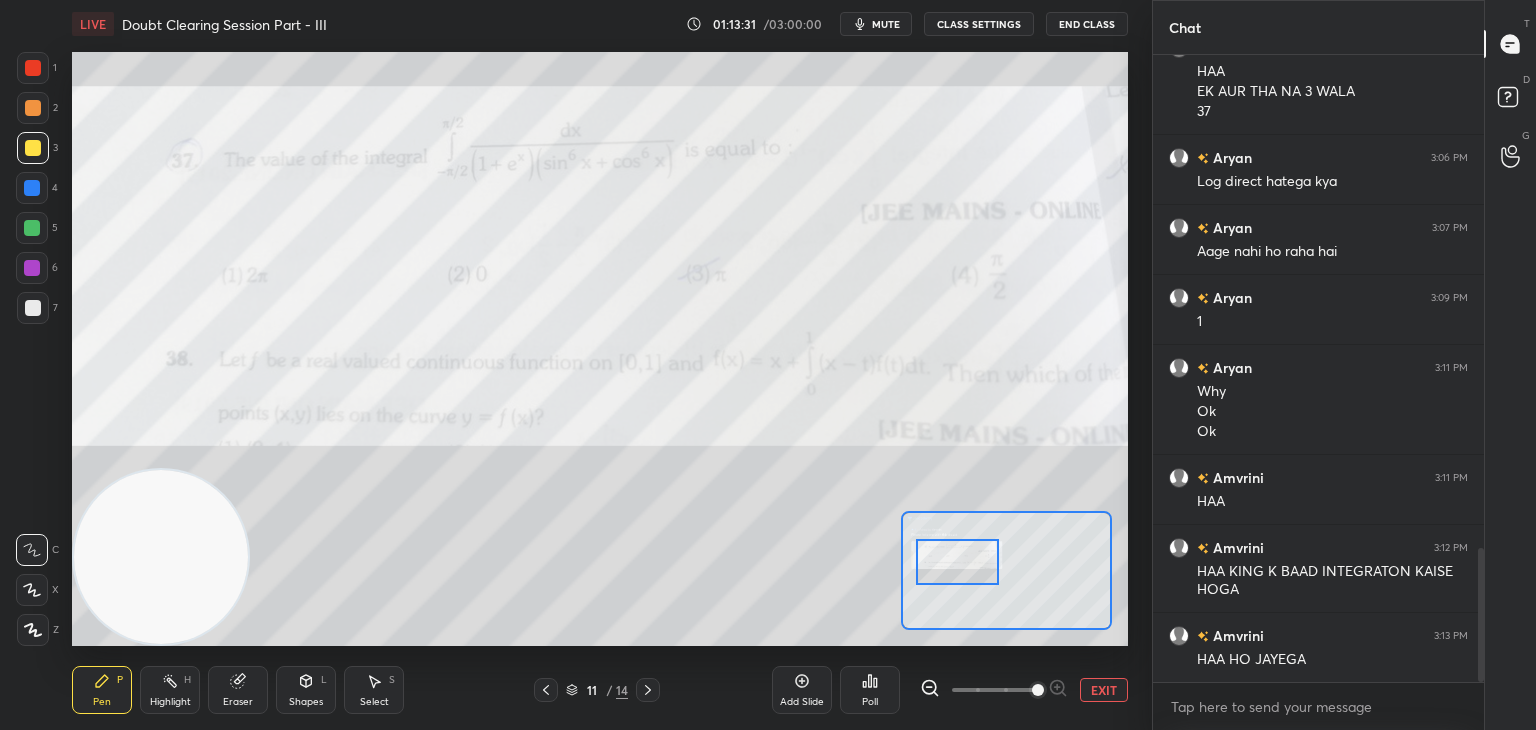 drag, startPoint x: 1125, startPoint y: 707, endPoint x: 1124, endPoint y: 687, distance: 20.024984 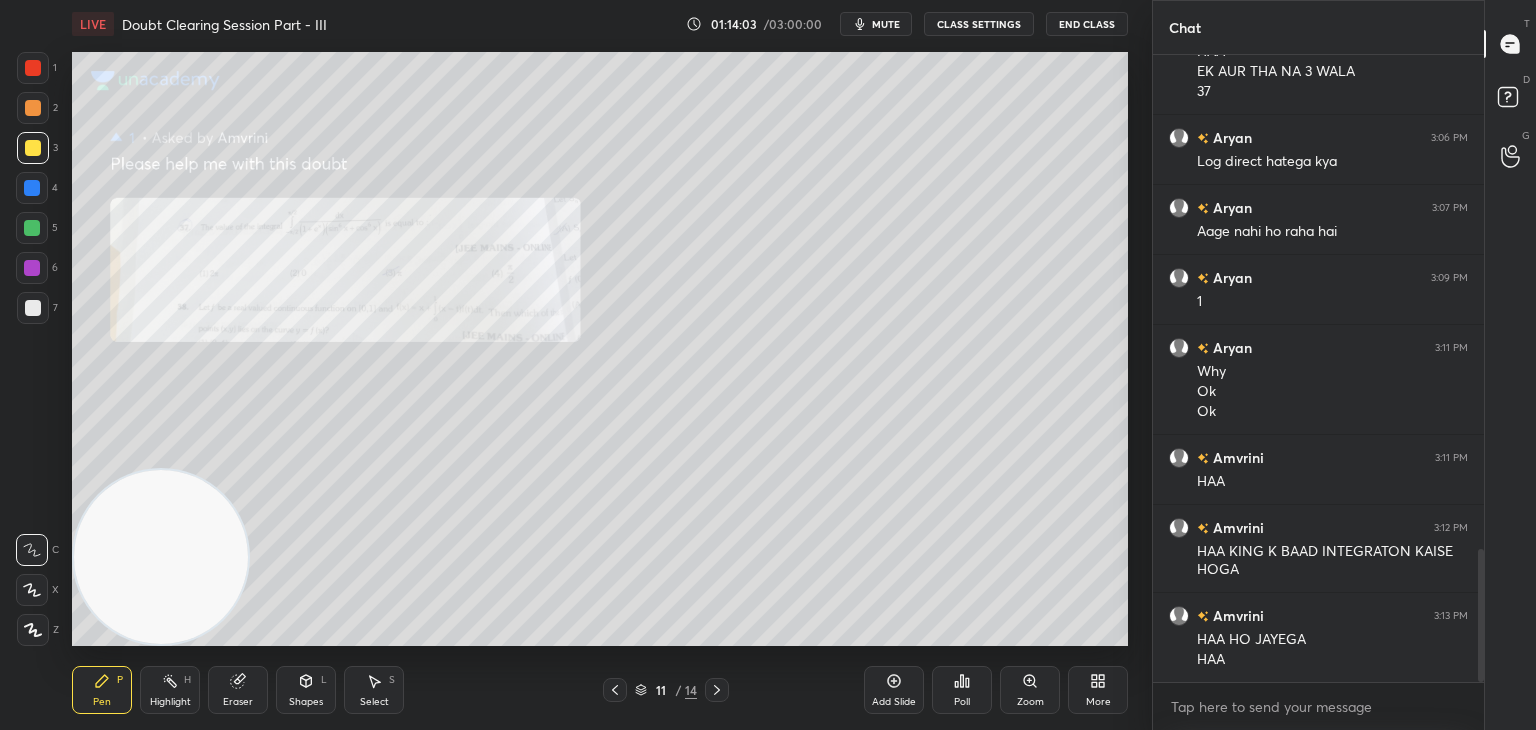 scroll, scrollTop: 2400, scrollLeft: 0, axis: vertical 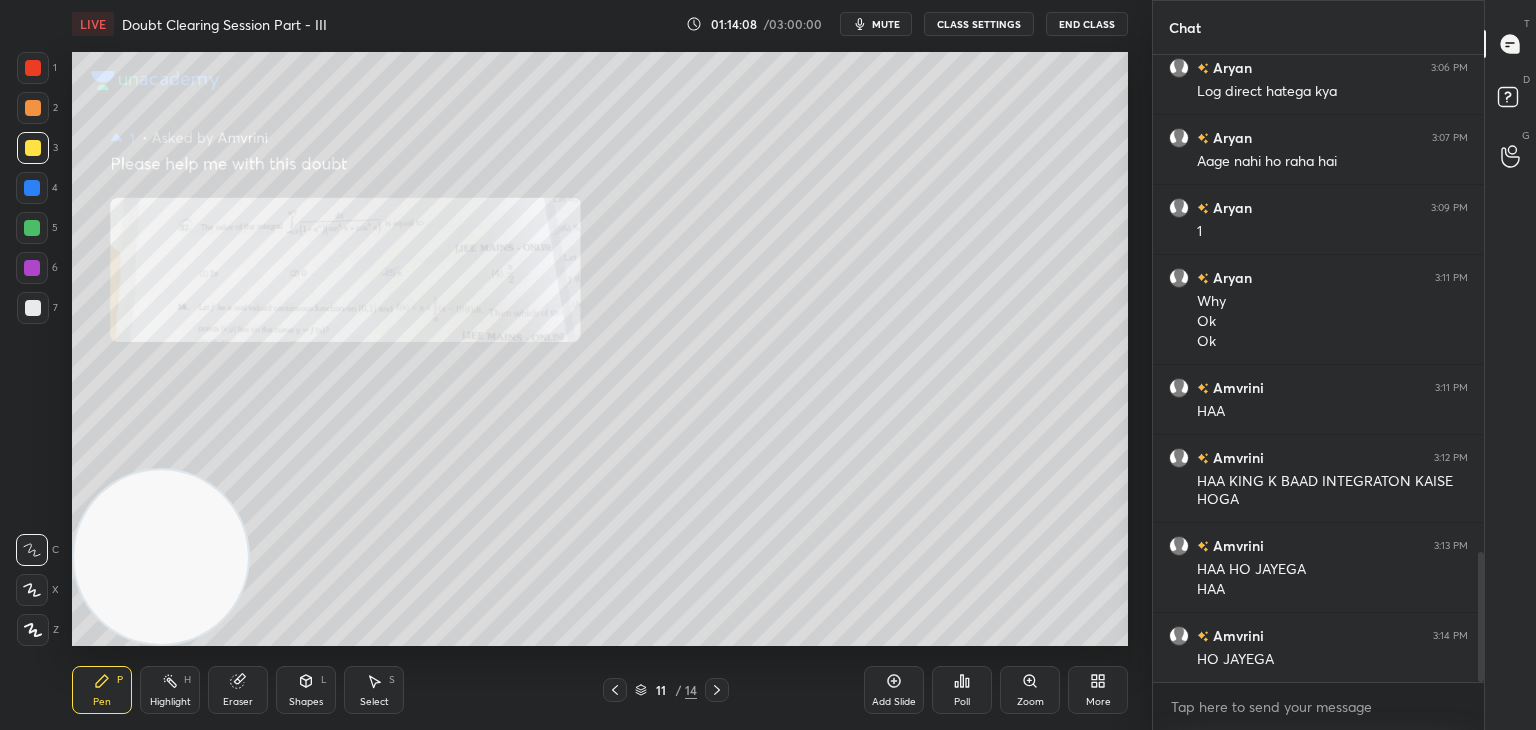 click on "mute" at bounding box center (886, 24) 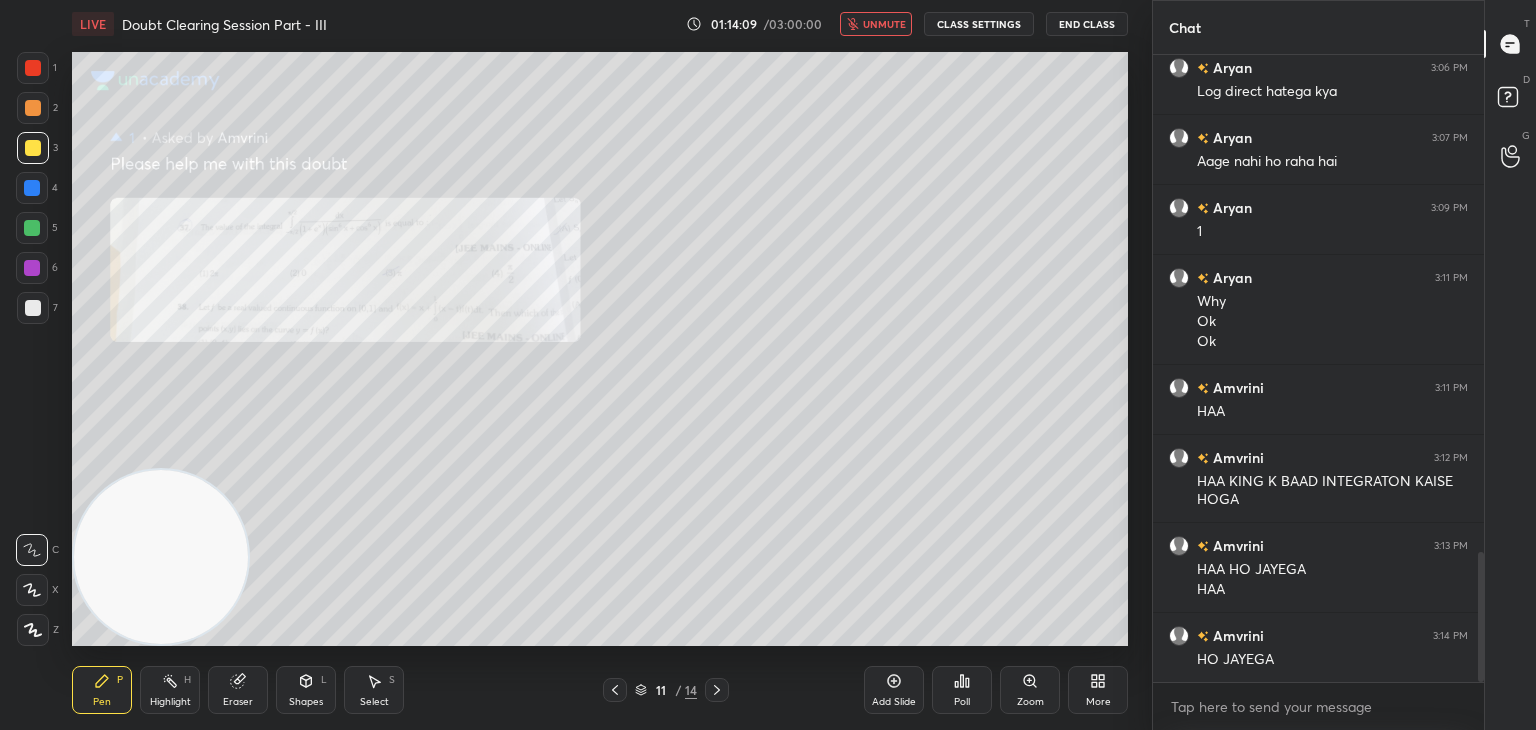 drag, startPoint x: 712, startPoint y: 691, endPoint x: 723, endPoint y: 692, distance: 11.045361 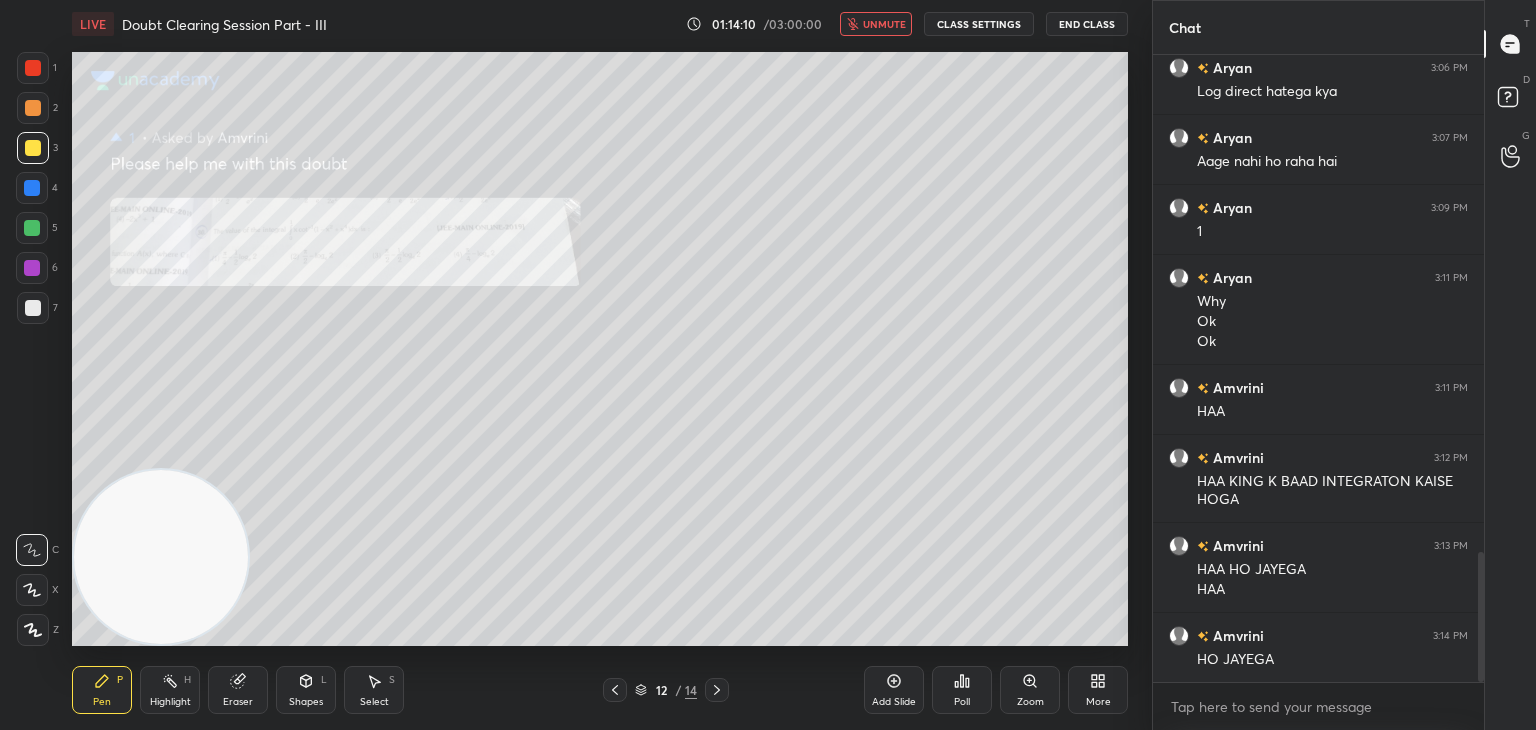 click 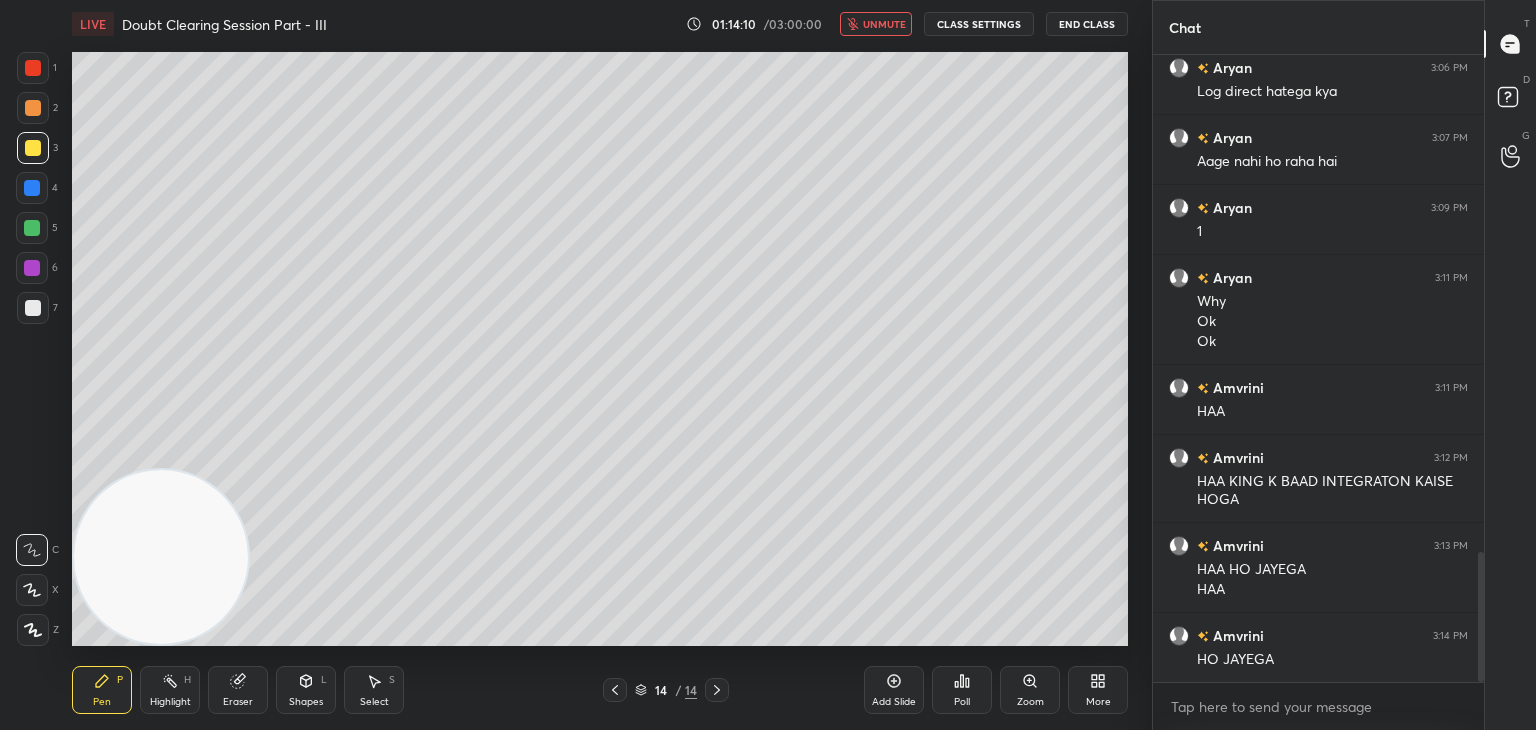 click 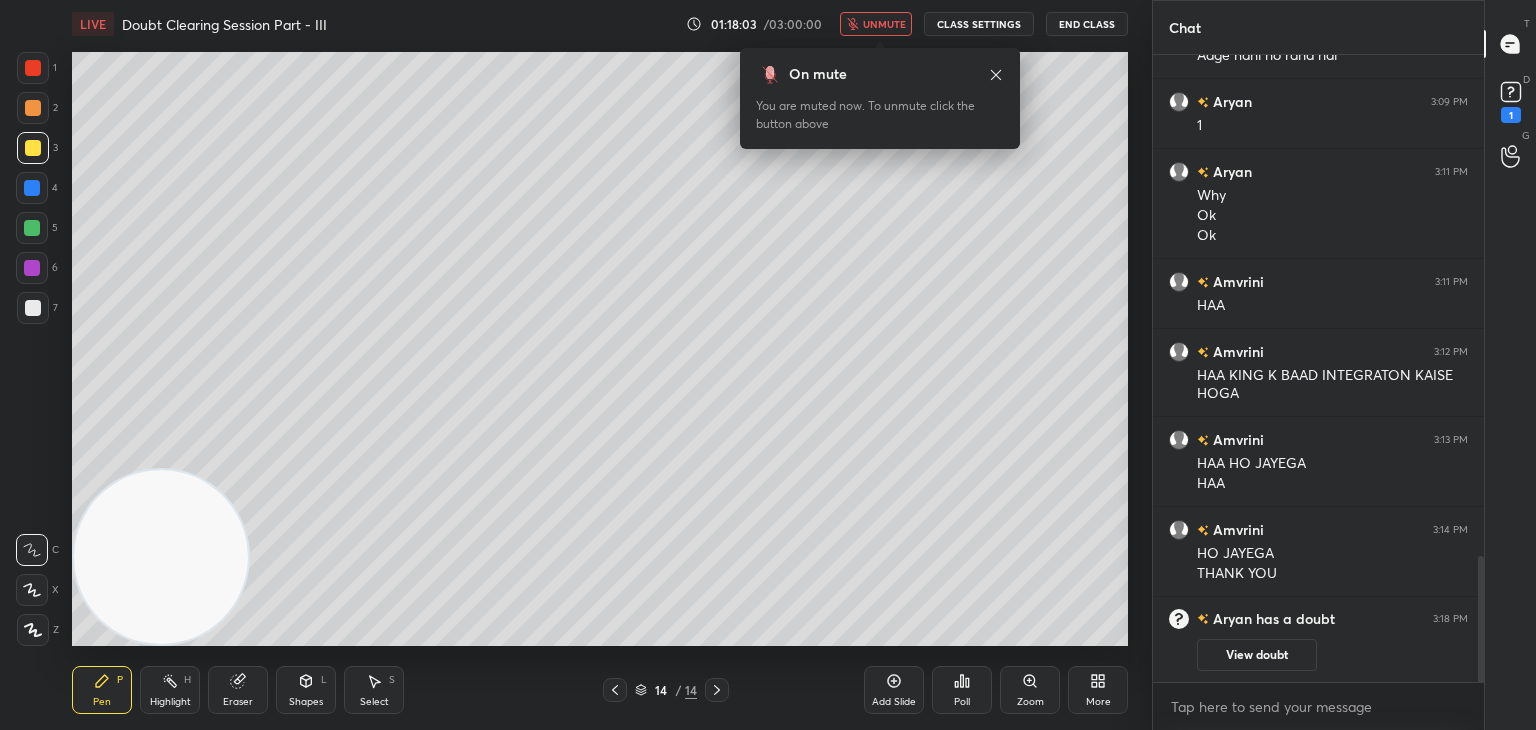 scroll, scrollTop: 2106, scrollLeft: 0, axis: vertical 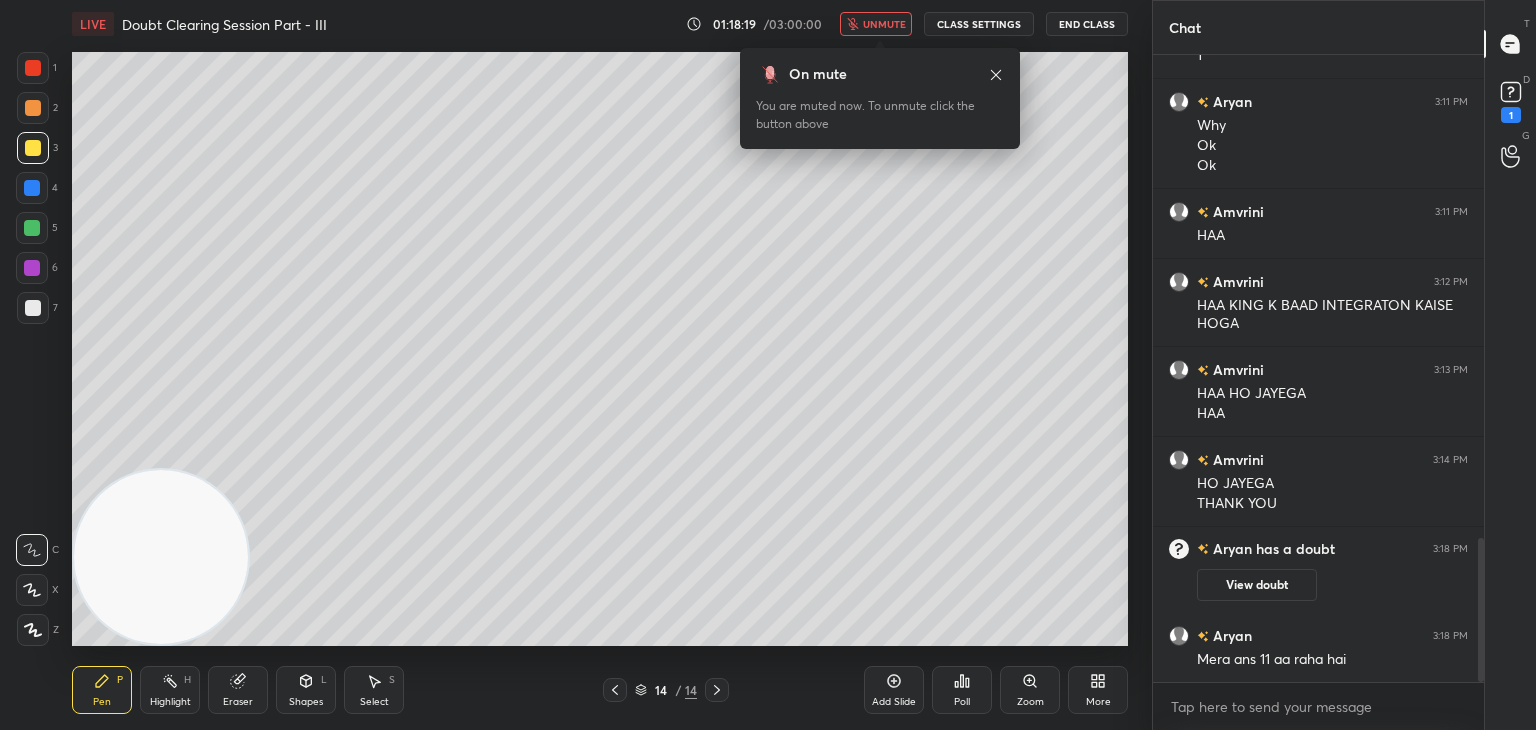 click on "unmute" at bounding box center [884, 24] 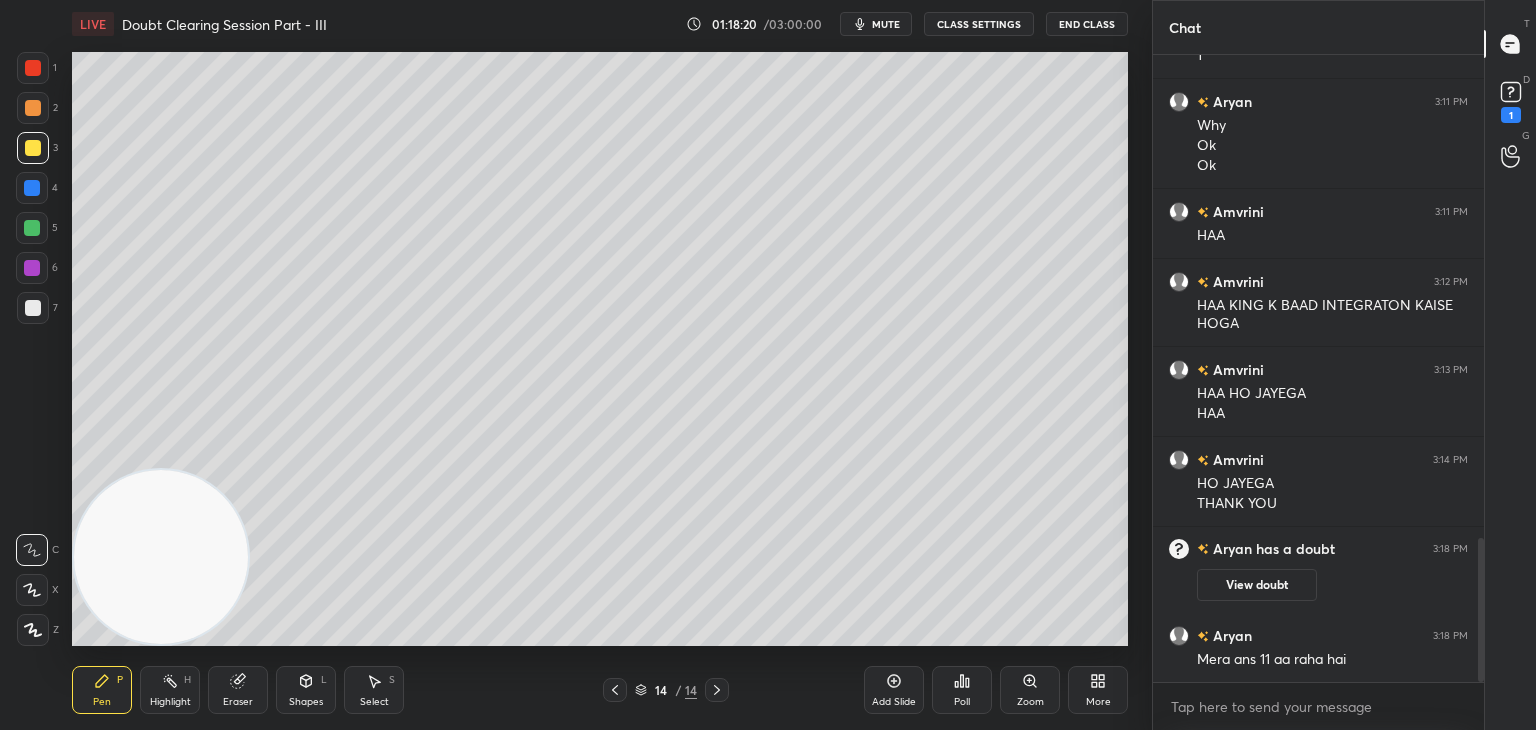 click 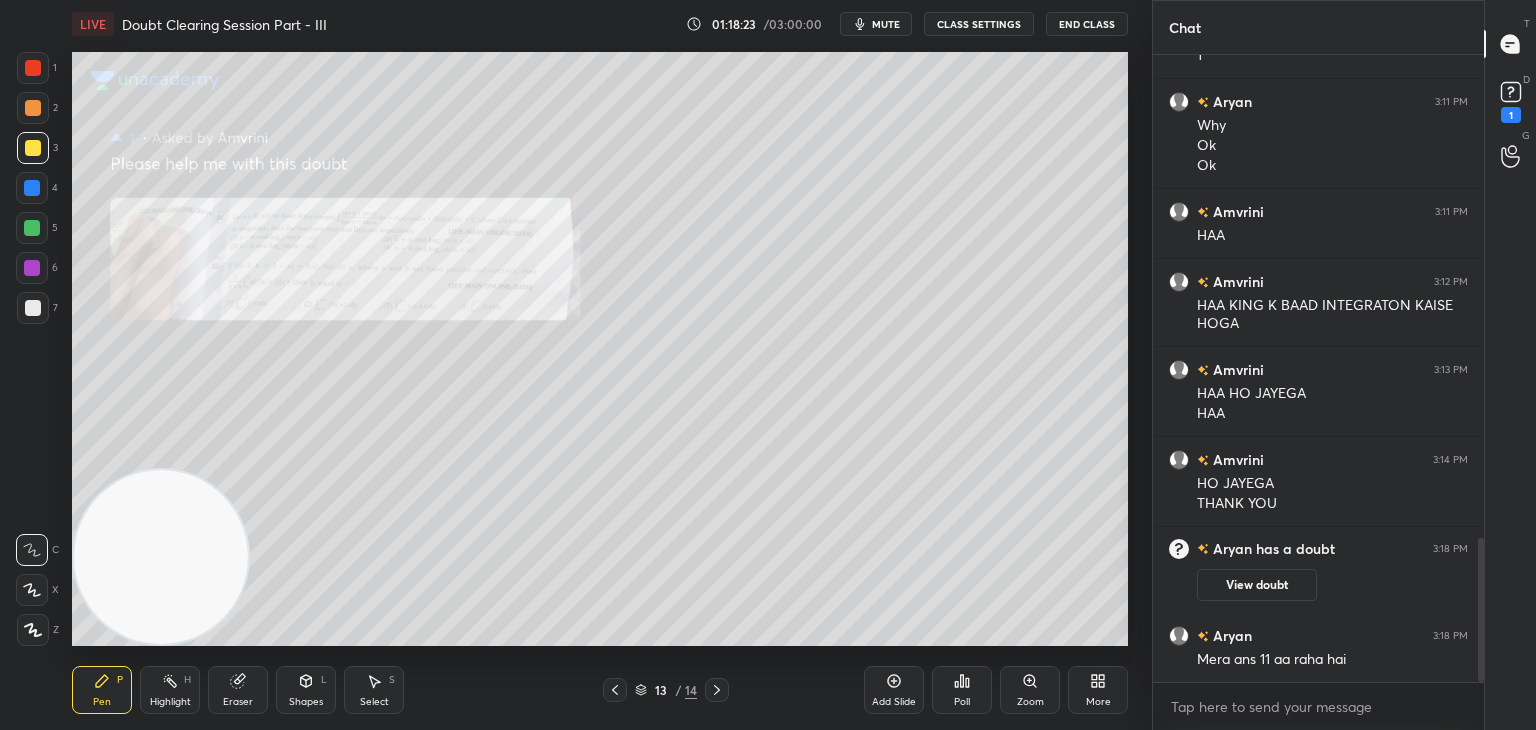 click on "View doubt" at bounding box center [1257, 585] 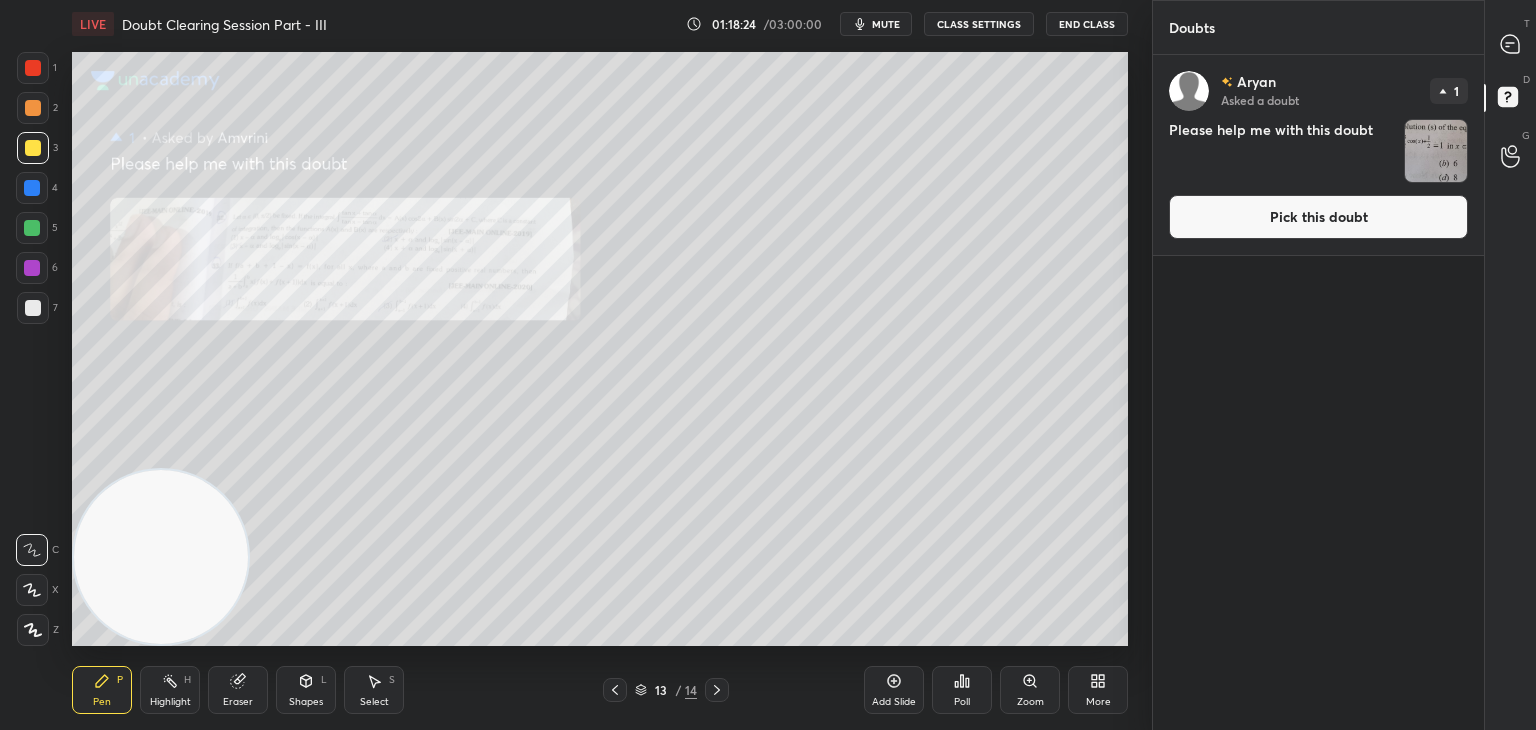 click on "Pick this doubt" at bounding box center [1318, 217] 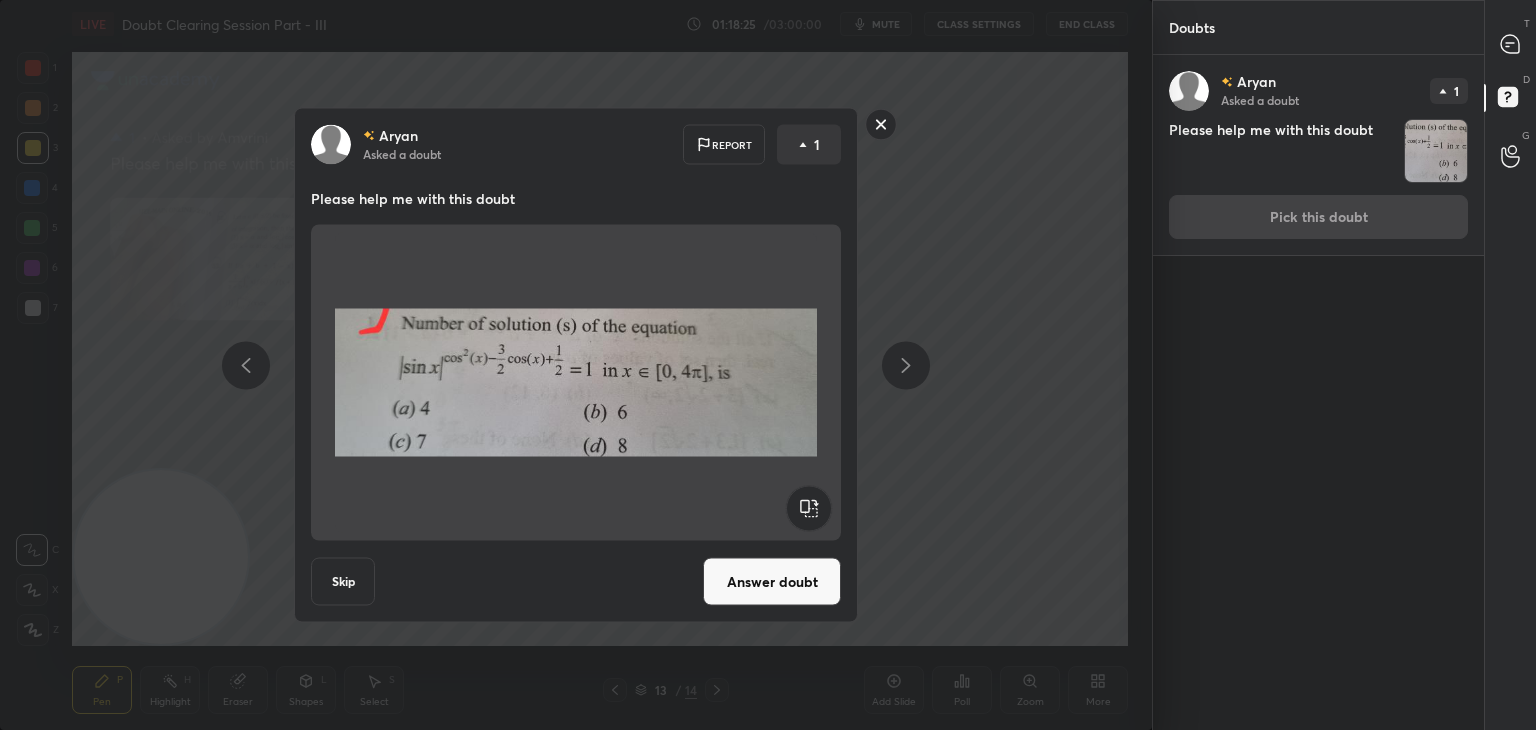 click on "Answer doubt" at bounding box center [772, 582] 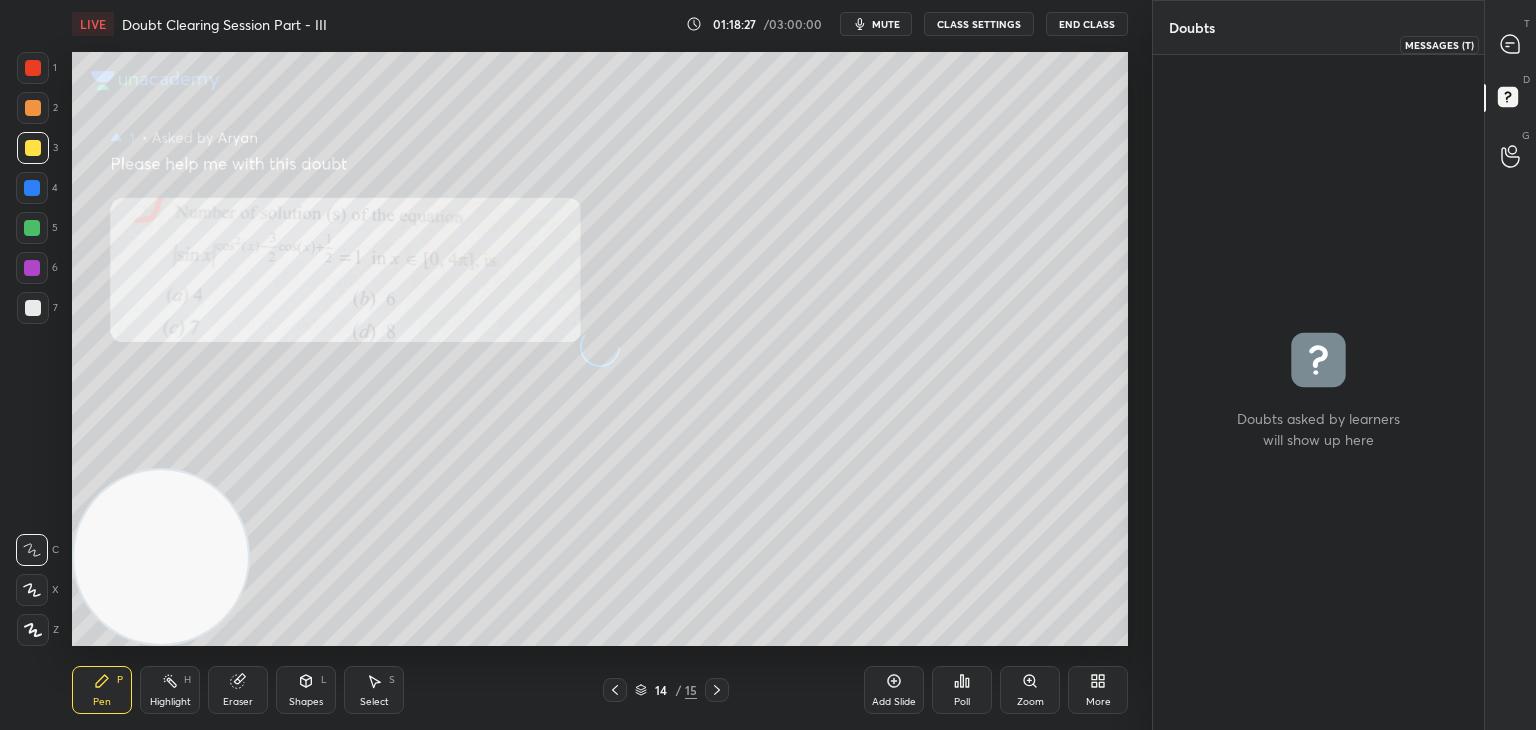 click 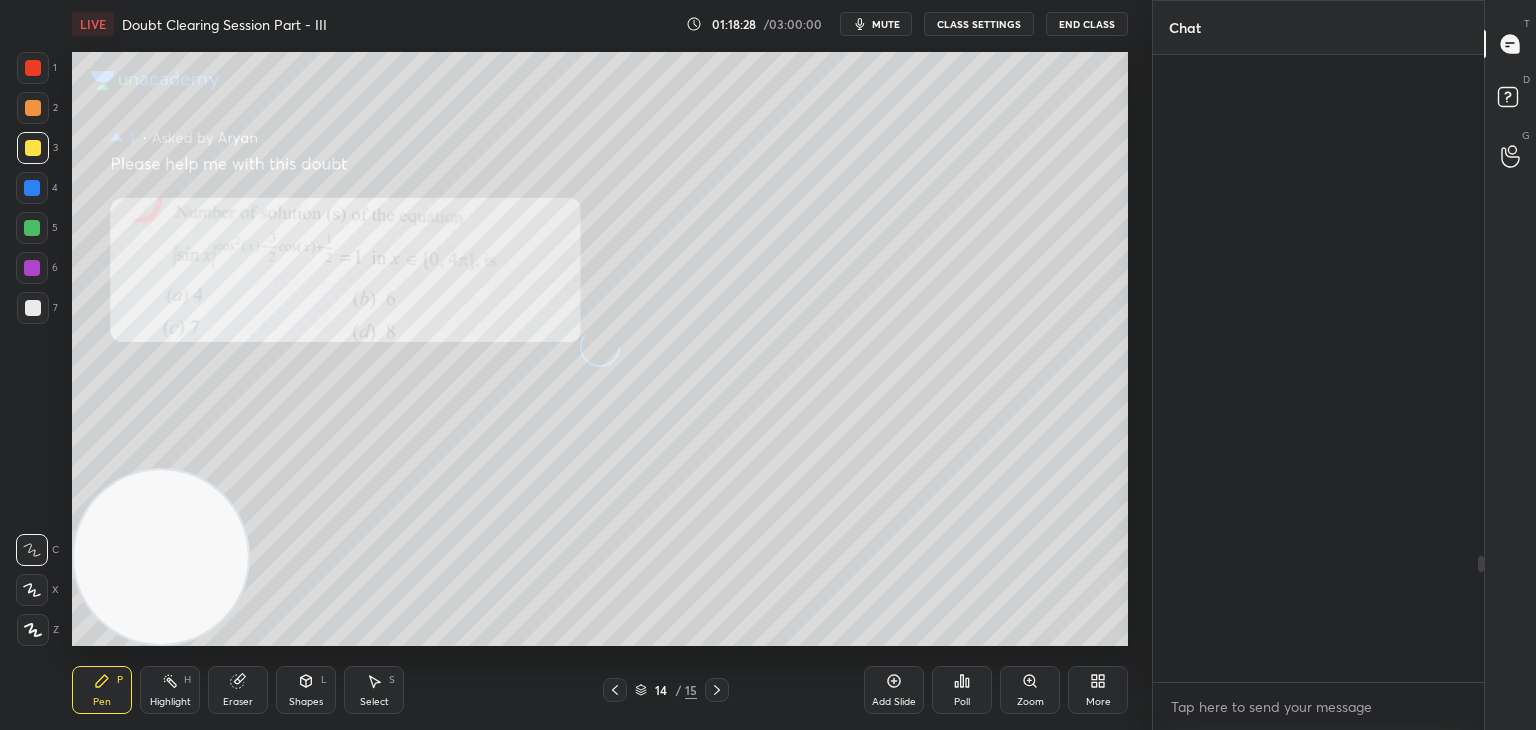 click 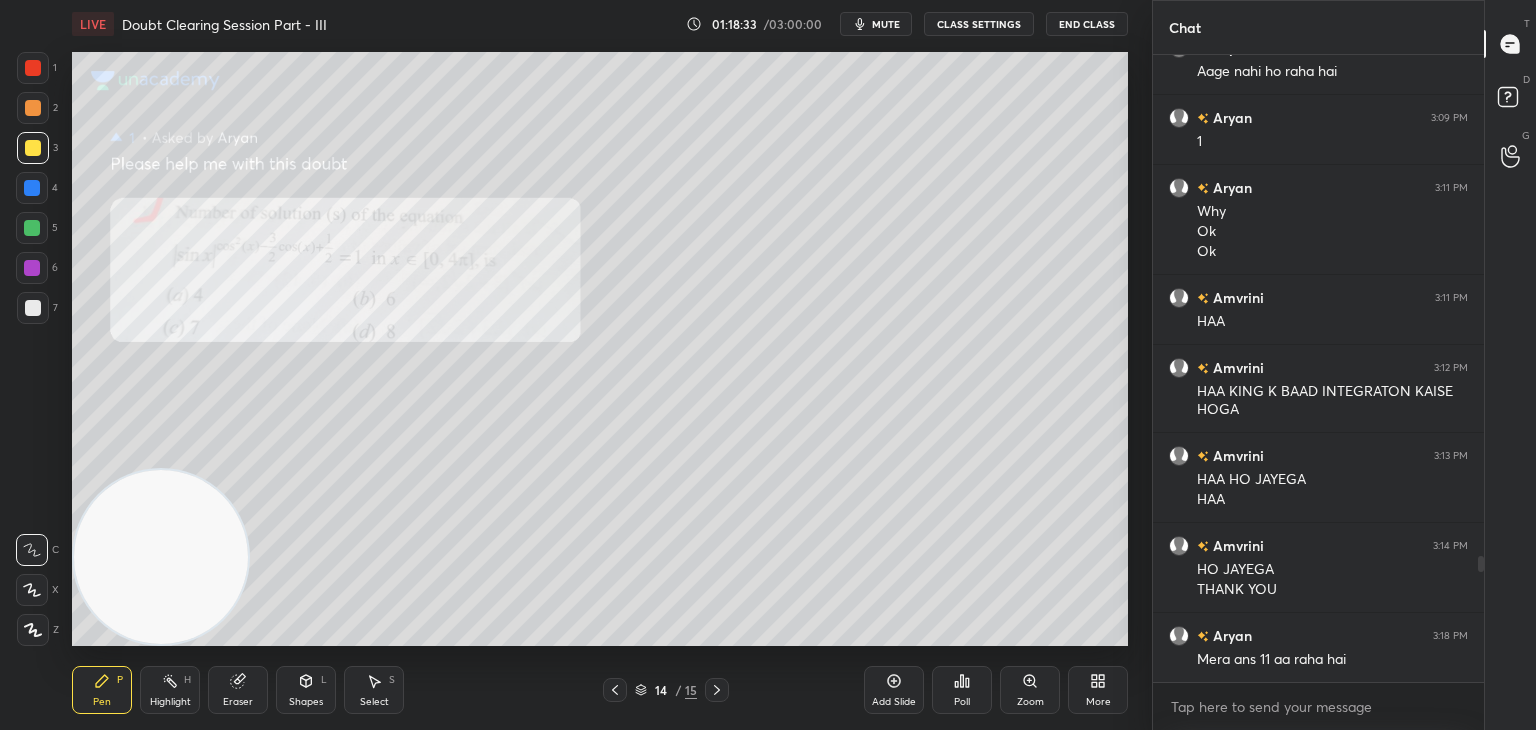click 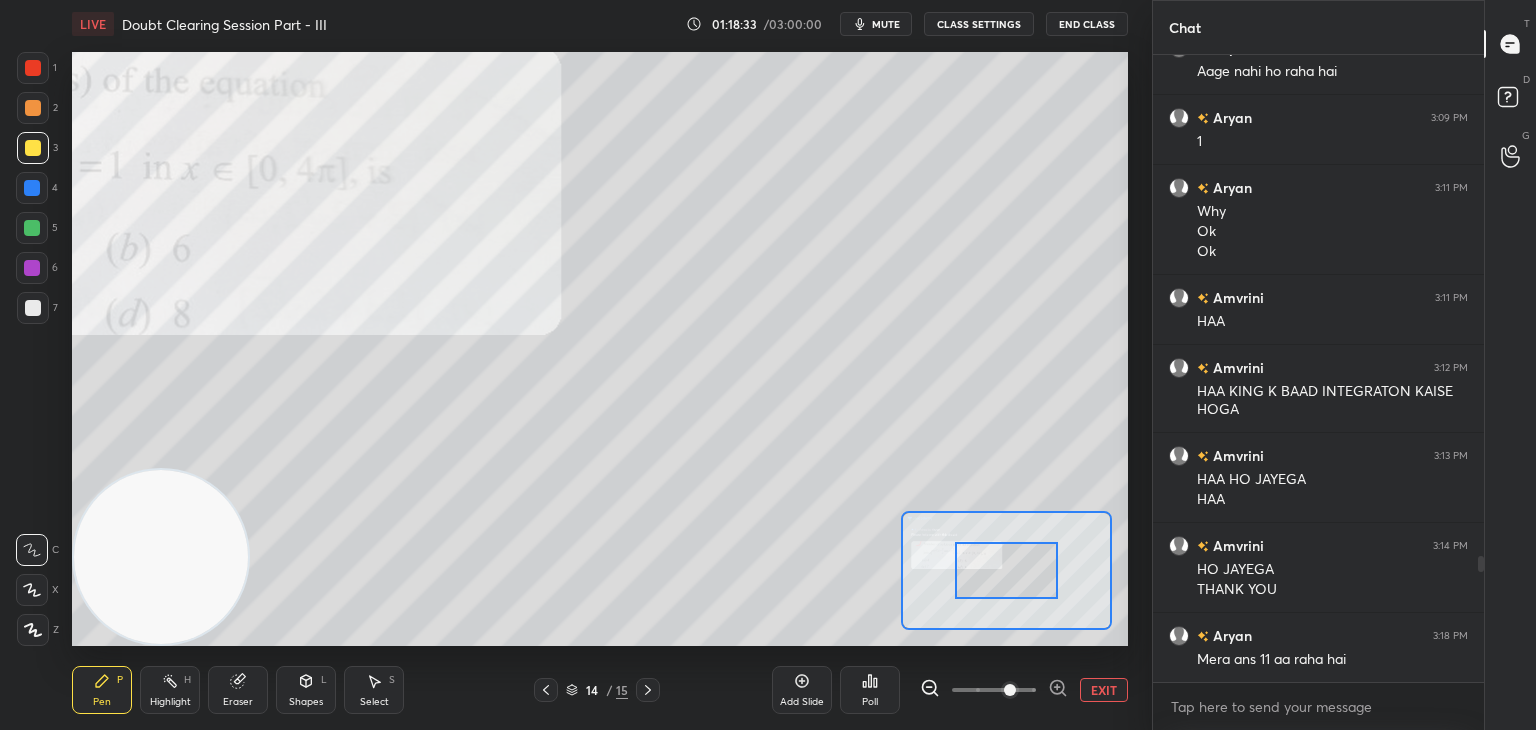 click at bounding box center [994, 690] 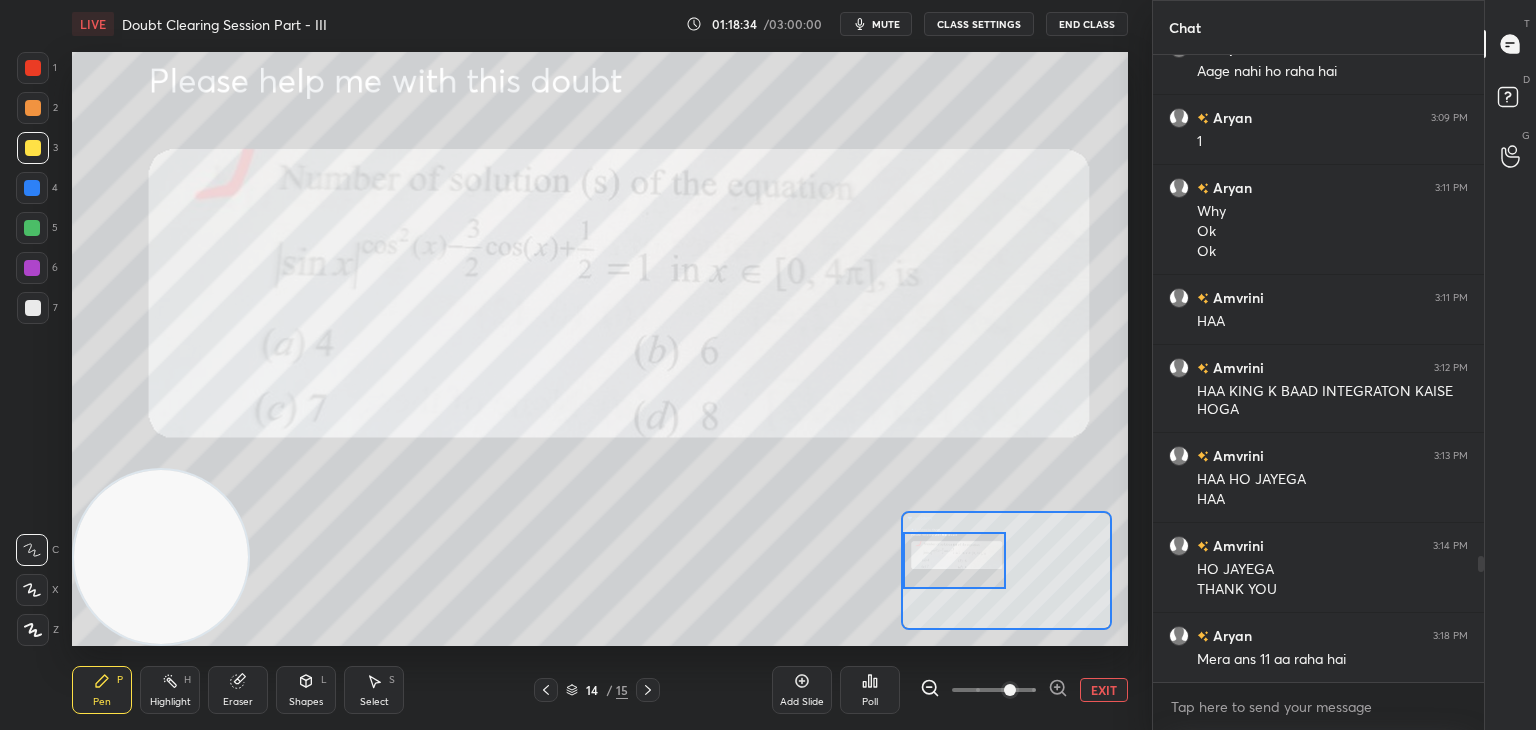 drag, startPoint x: 990, startPoint y: 571, endPoint x: 942, endPoint y: 561, distance: 49.0306 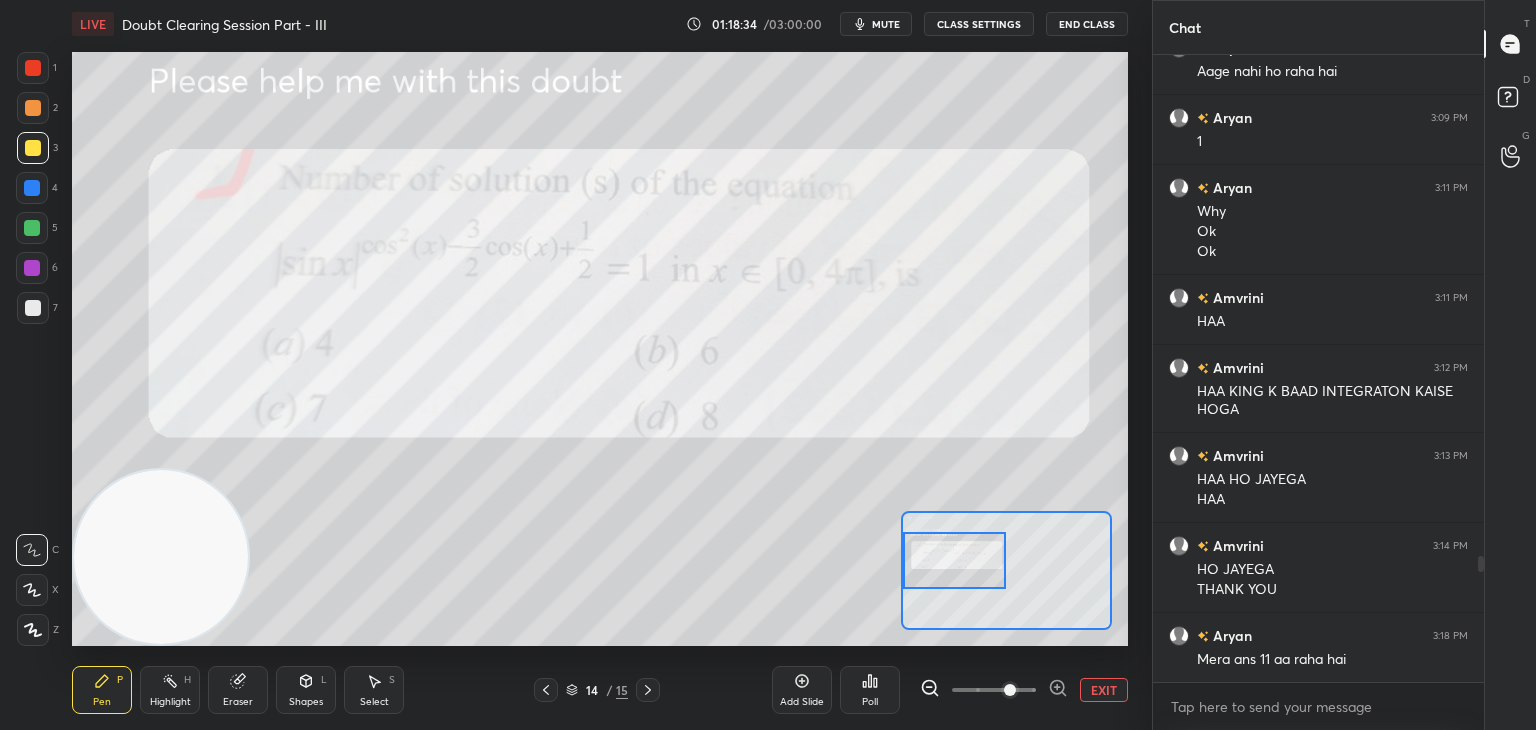 click at bounding box center [955, 560] 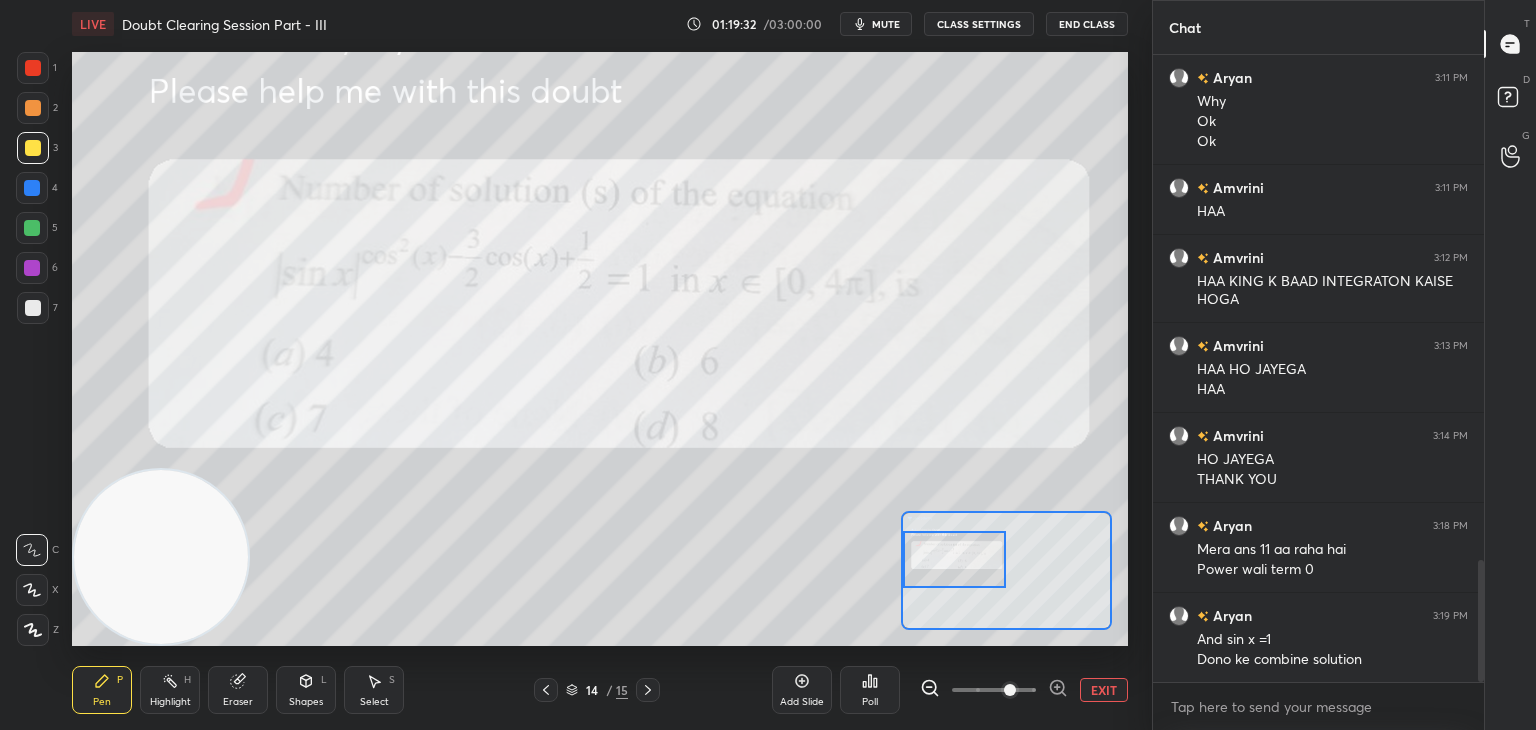 scroll, scrollTop: 2620, scrollLeft: 0, axis: vertical 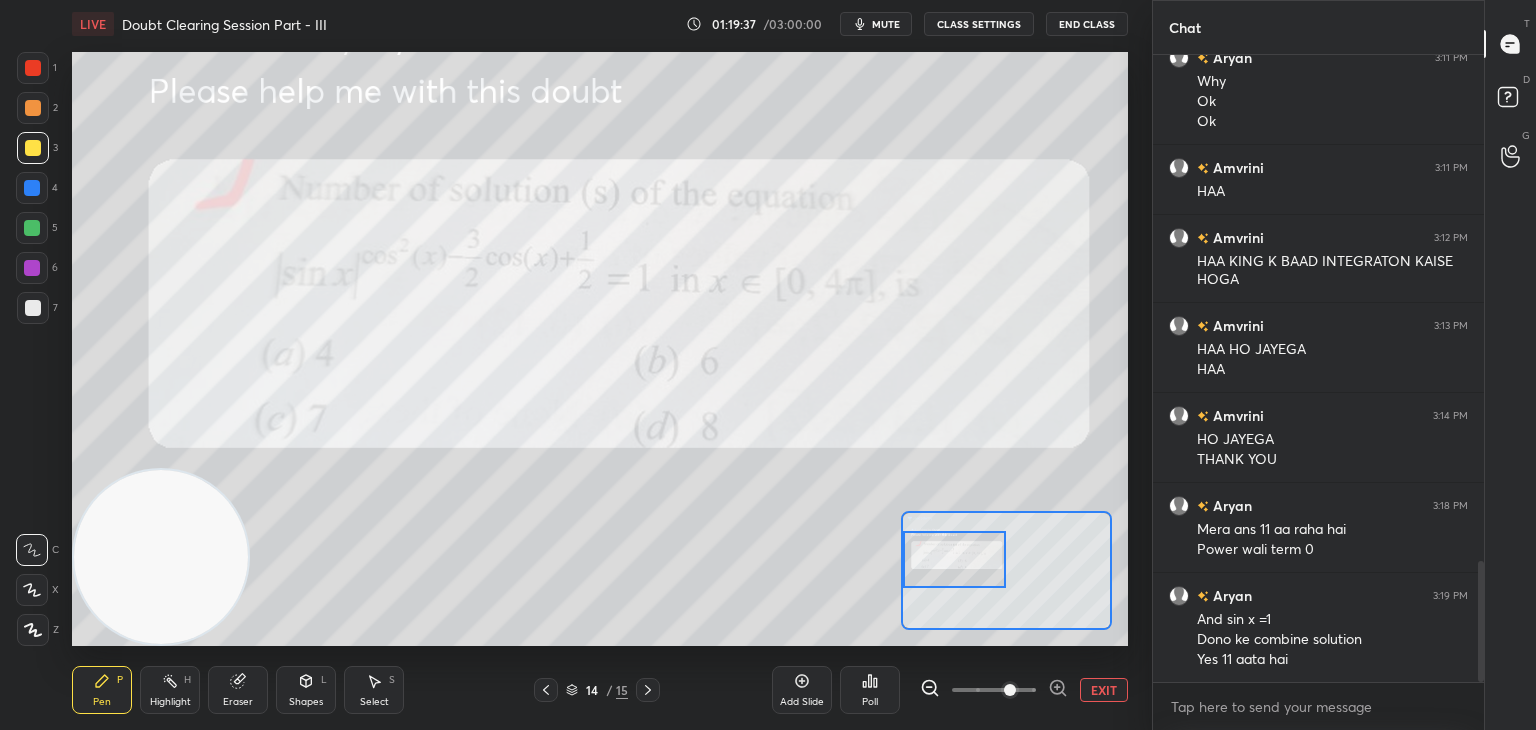 click at bounding box center (33, 68) 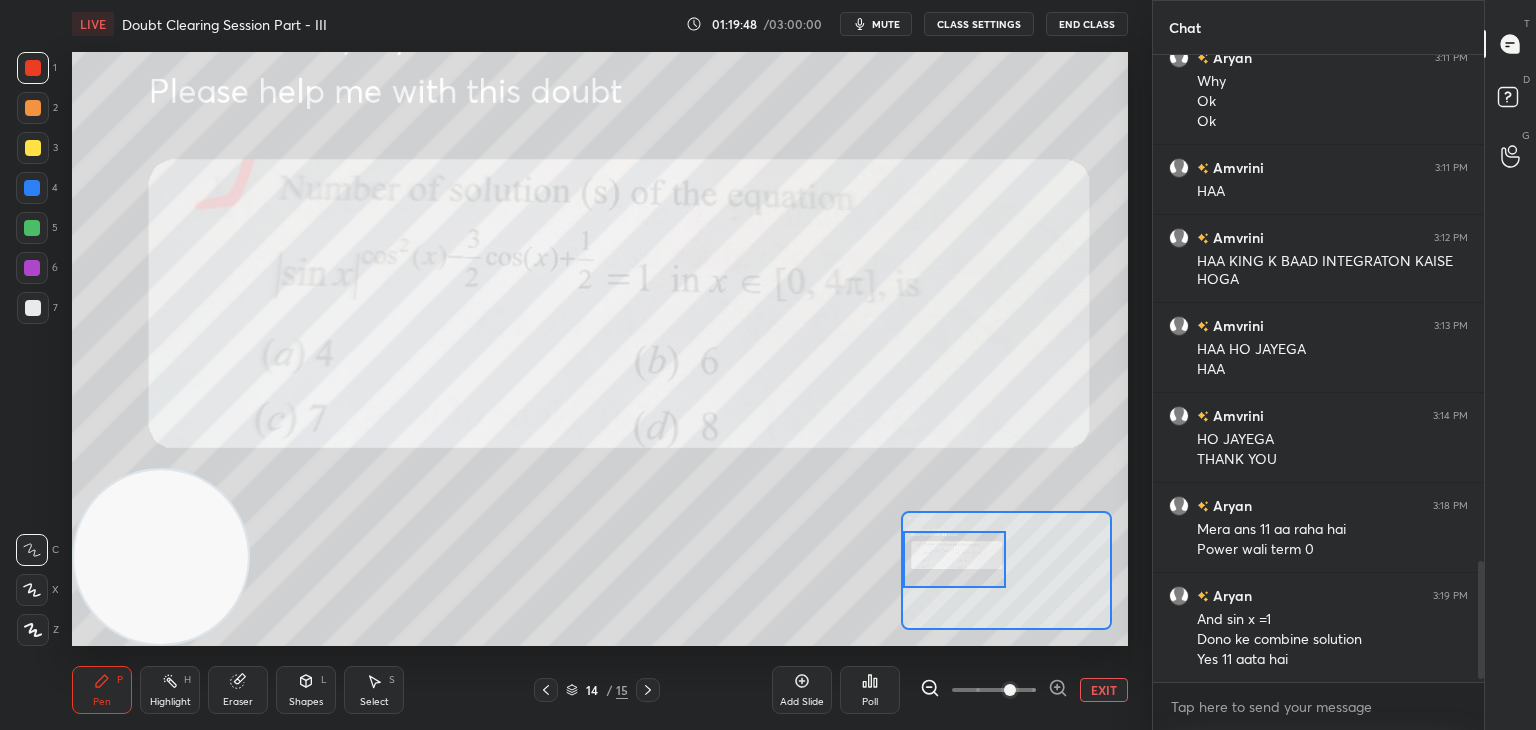 scroll, scrollTop: 2690, scrollLeft: 0, axis: vertical 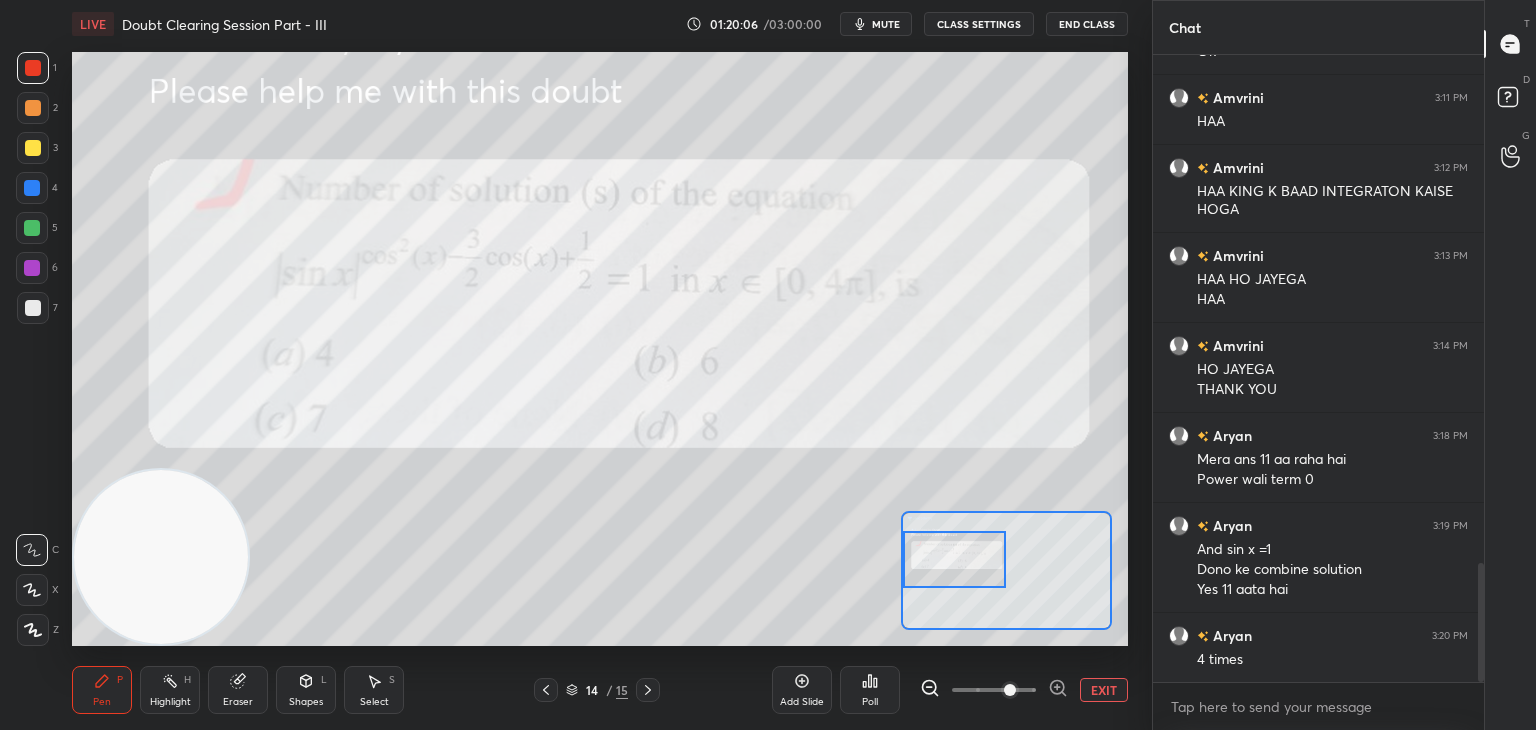 drag, startPoint x: 36, startPoint y: 154, endPoint x: 44, endPoint y: 184, distance: 31.04835 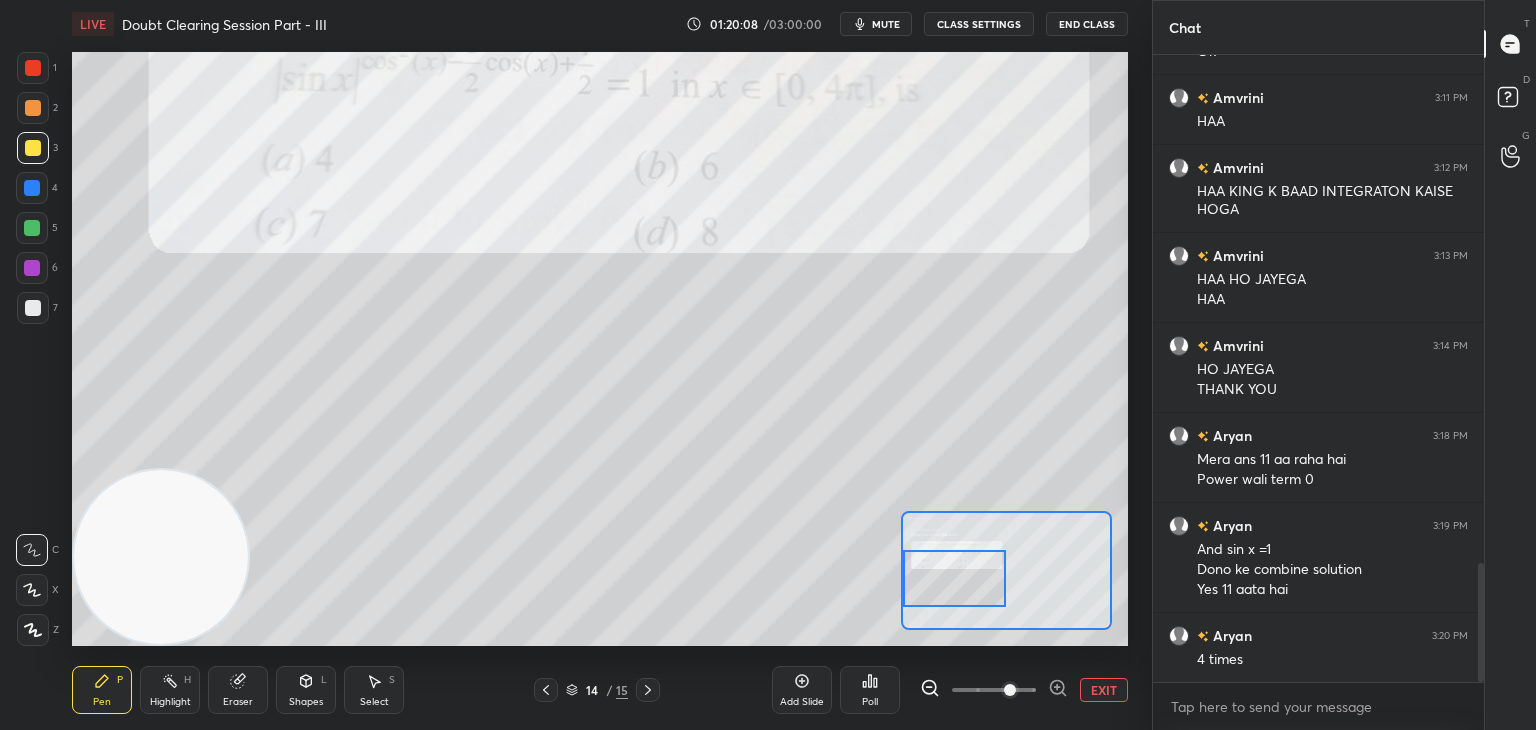 drag, startPoint x: 967, startPoint y: 564, endPoint x: 910, endPoint y: 562, distance: 57.035076 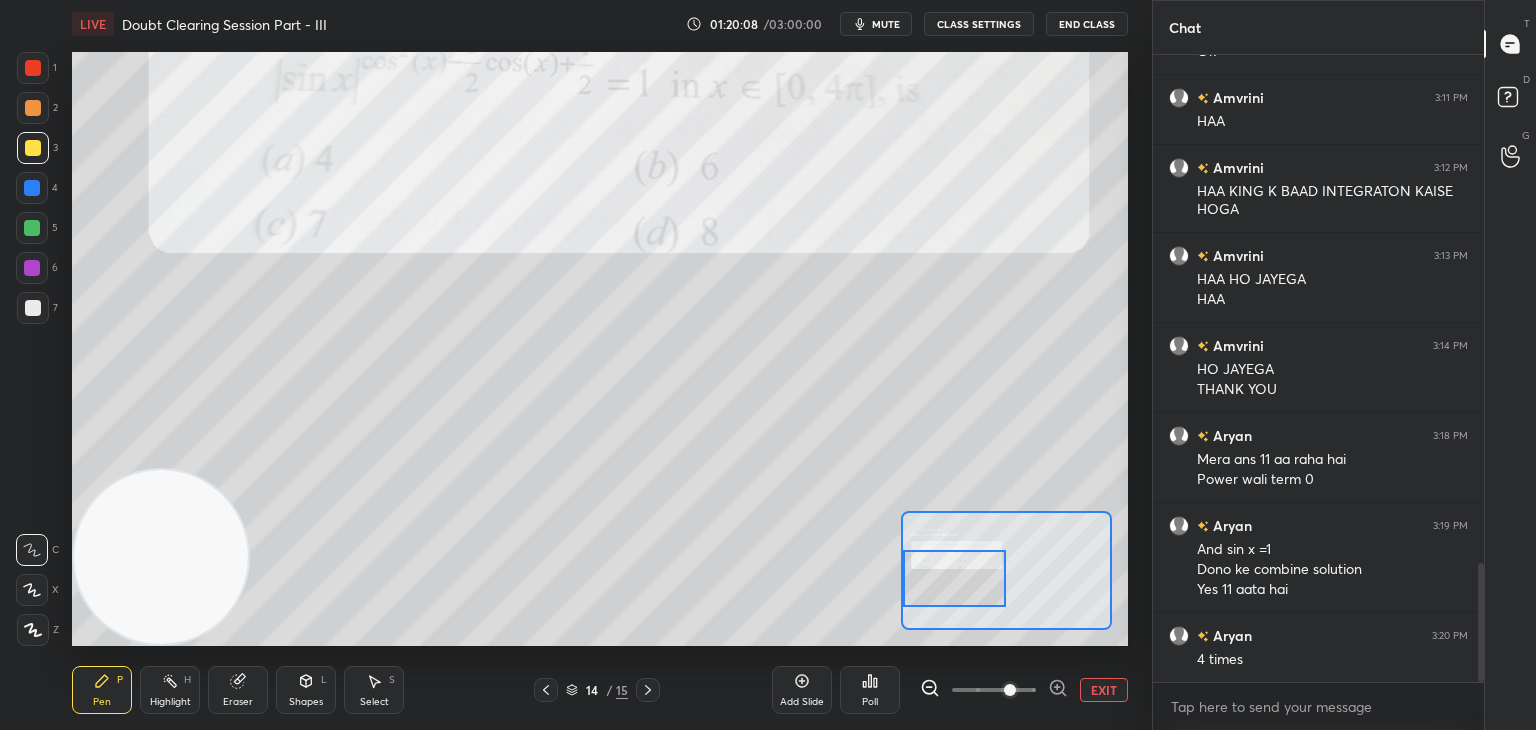 click at bounding box center (955, 578) 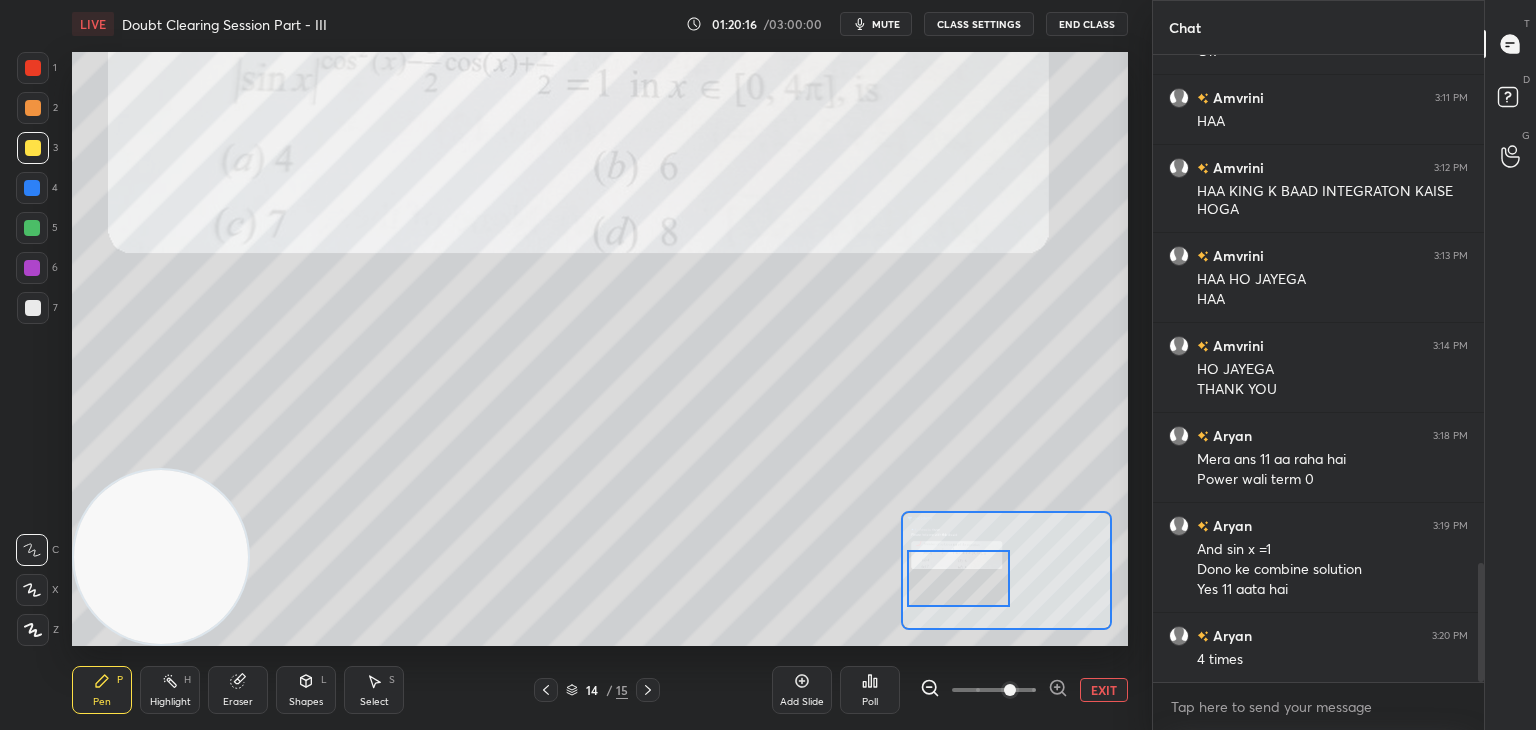 drag, startPoint x: 980, startPoint y: 596, endPoint x: 972, endPoint y: 585, distance: 13.601471 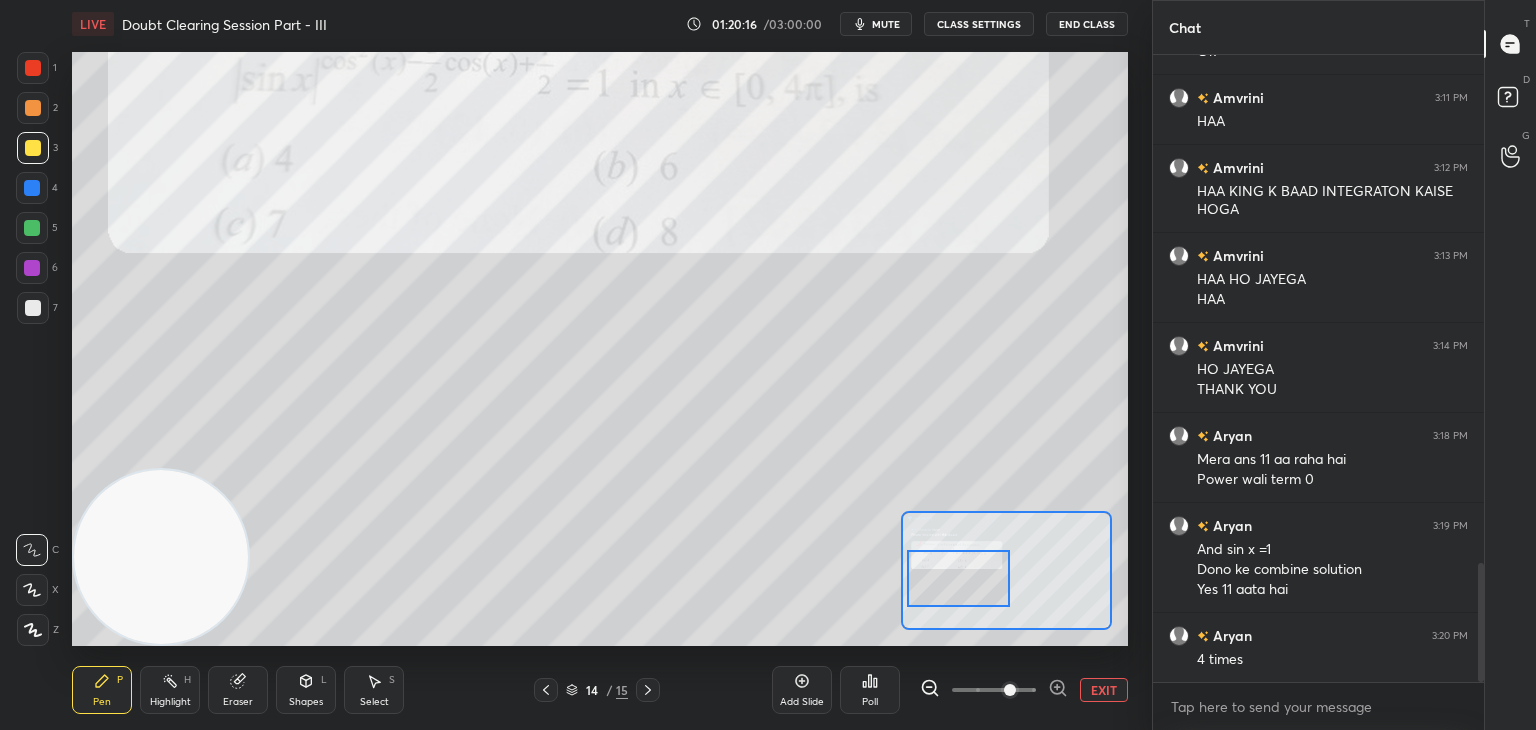 click at bounding box center [959, 578] 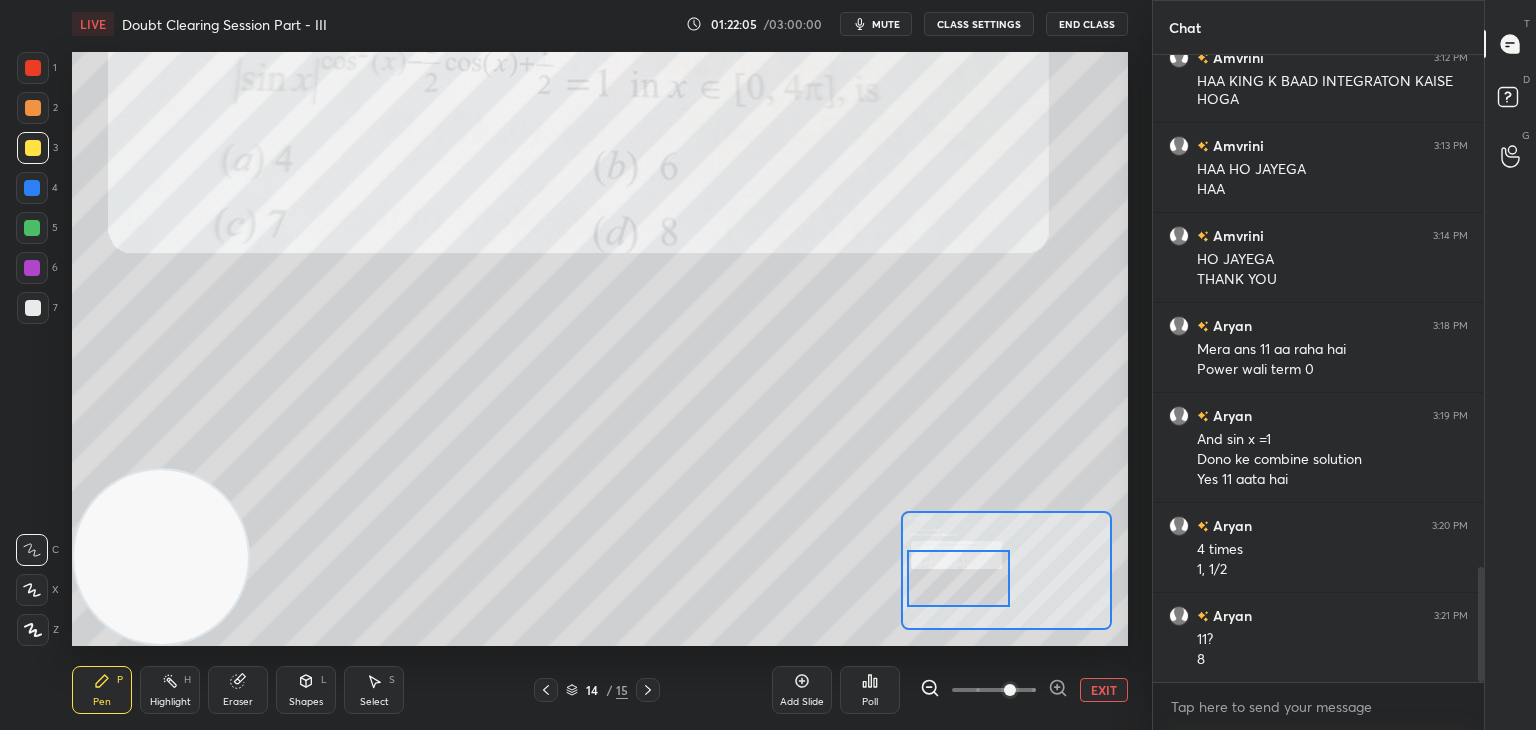 scroll, scrollTop: 2870, scrollLeft: 0, axis: vertical 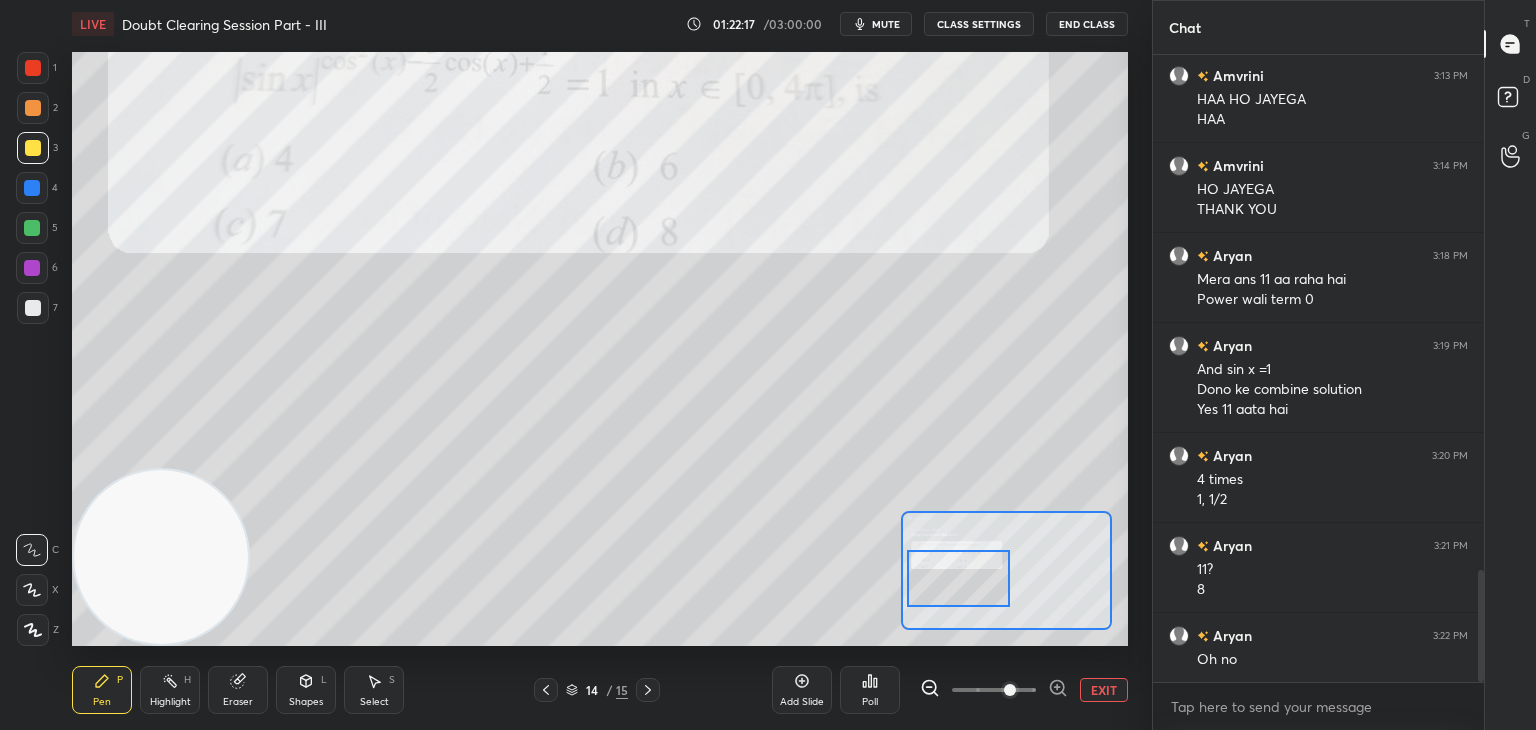 click on "EXIT" at bounding box center (1104, 690) 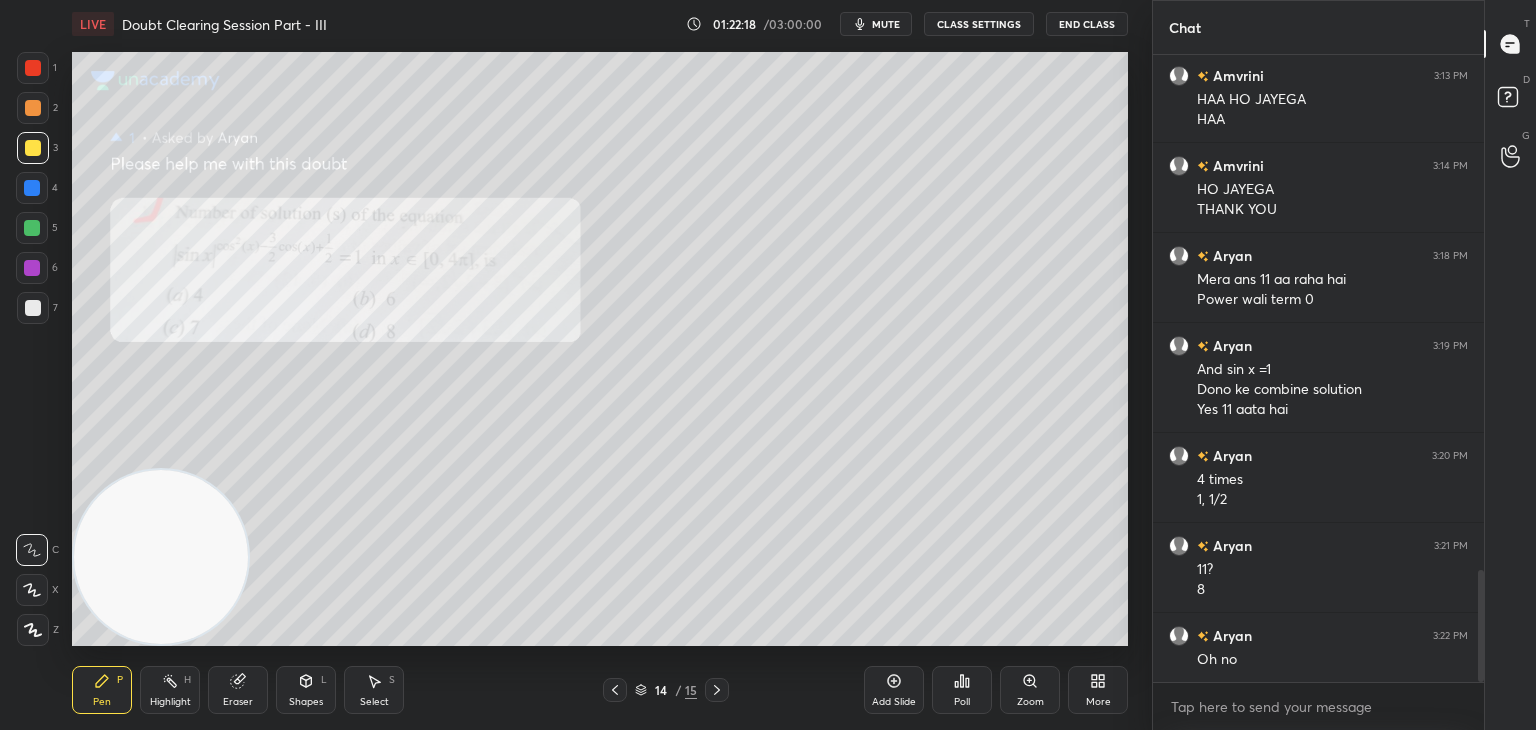 scroll, scrollTop: 2890, scrollLeft: 0, axis: vertical 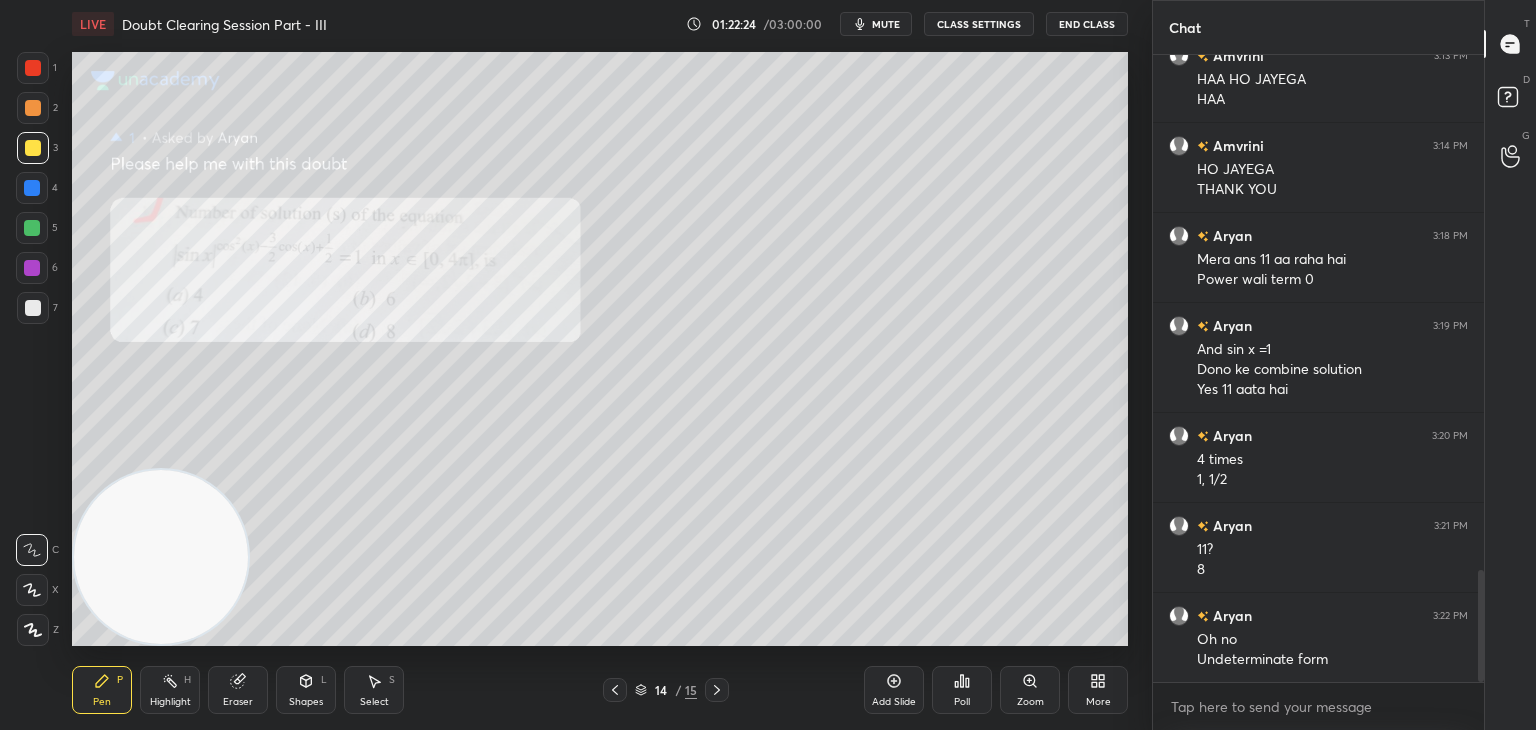click 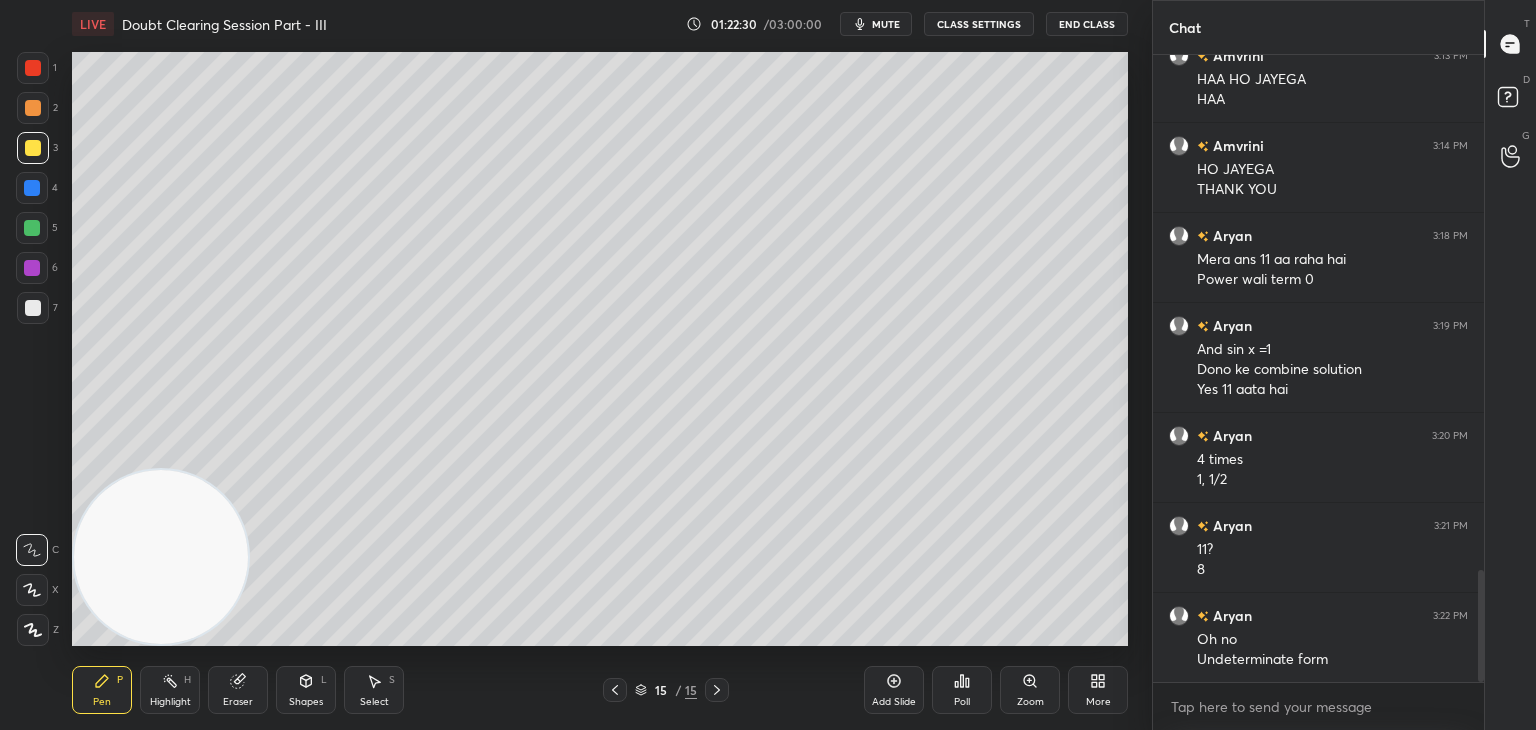 click on "mute" at bounding box center [886, 24] 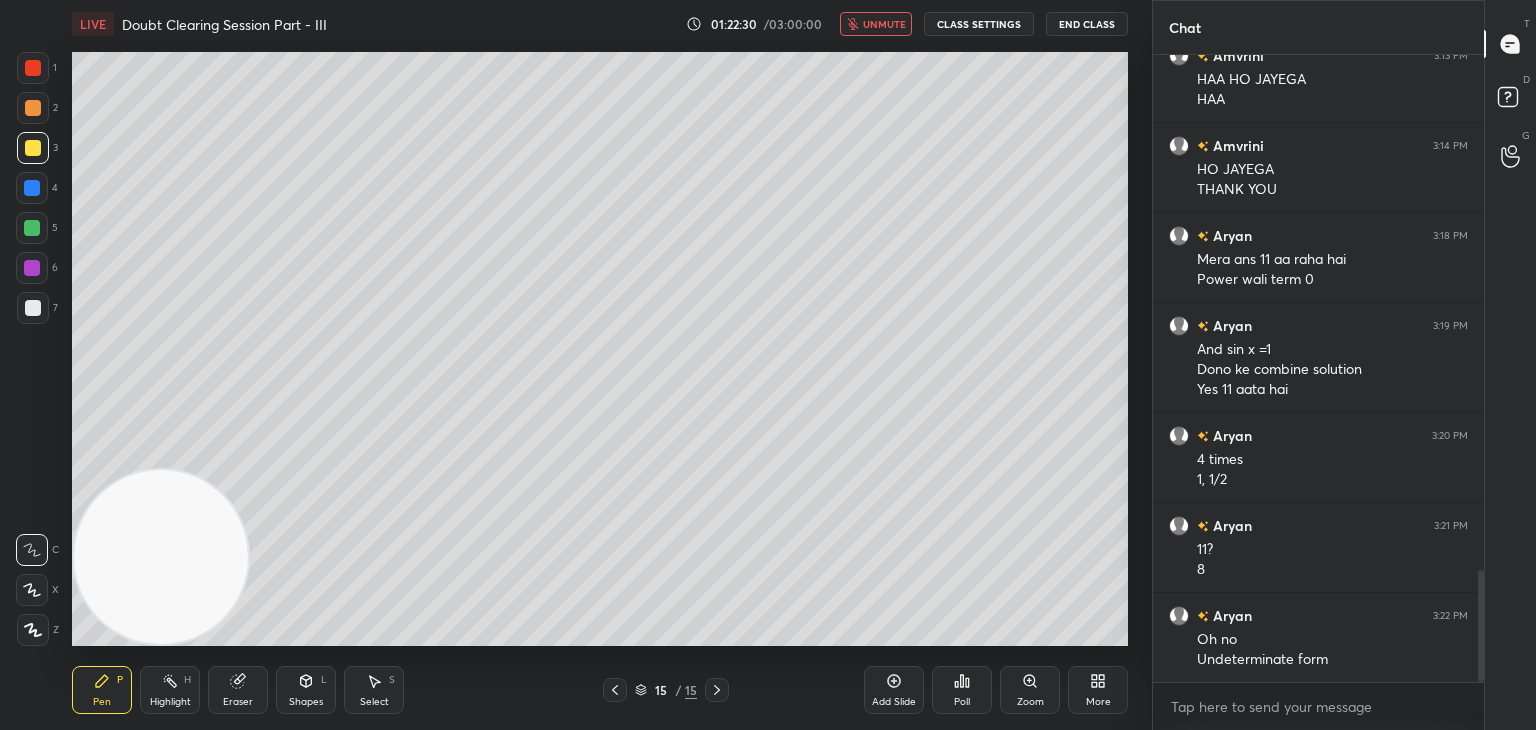 click on "unmute" at bounding box center [876, 24] 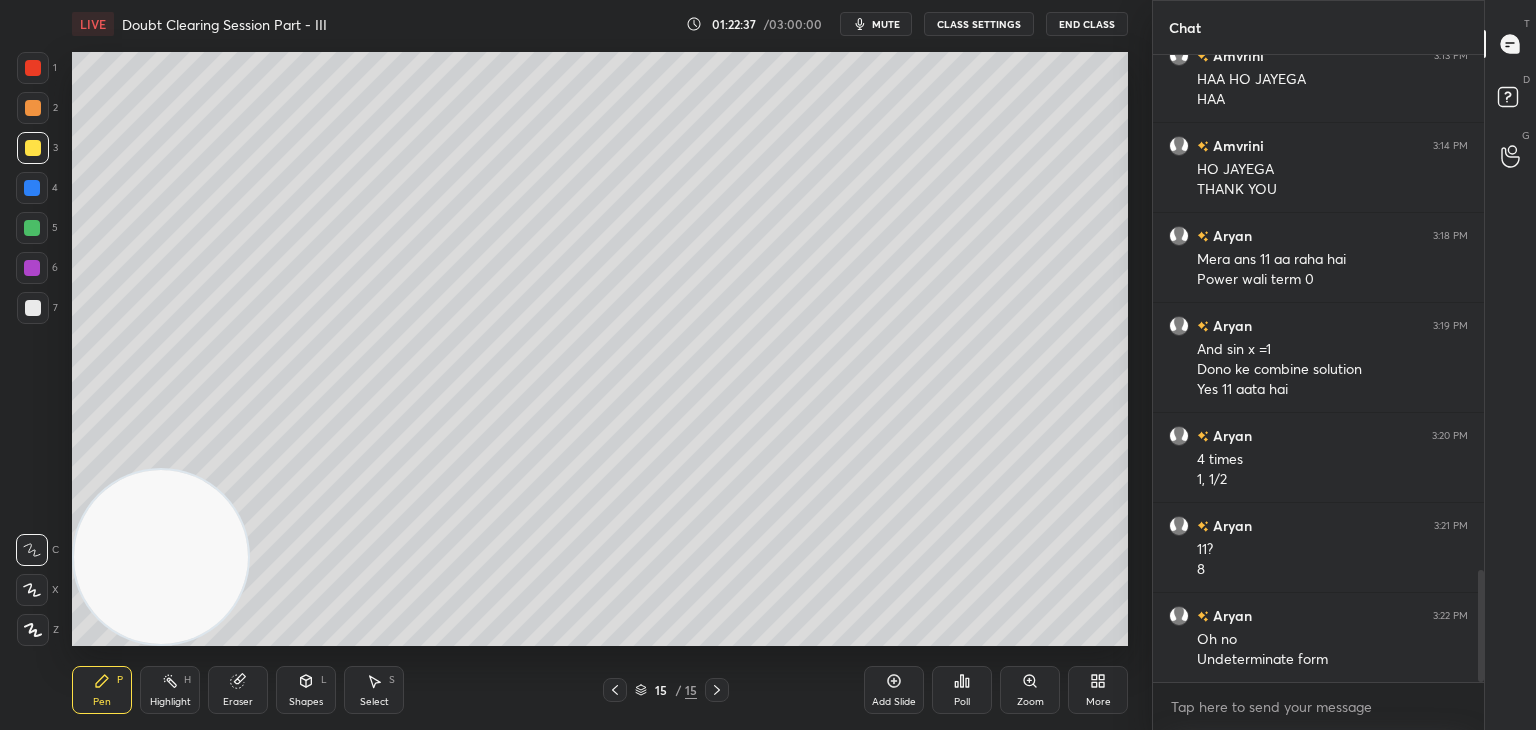 click on "mute" at bounding box center [886, 24] 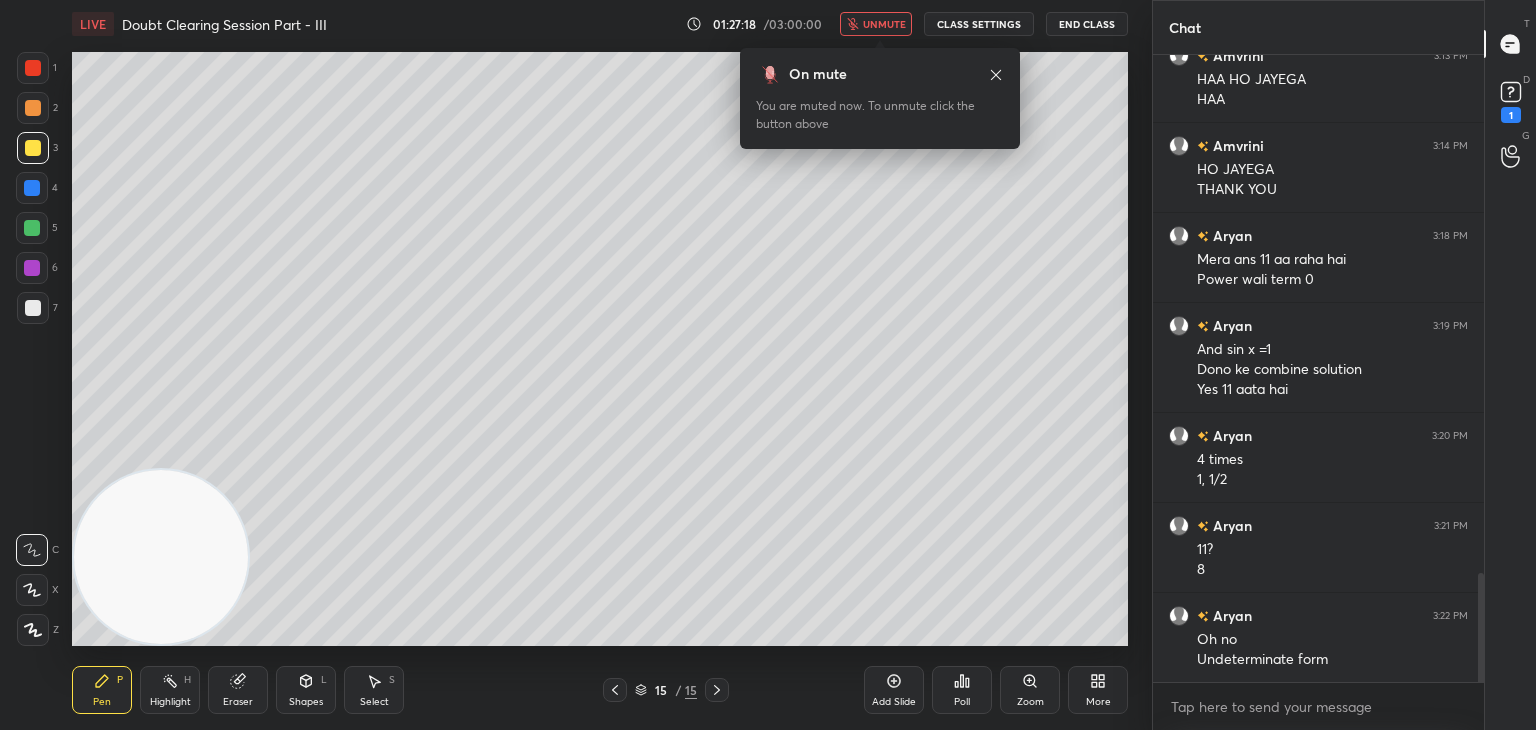 scroll, scrollTop: 2976, scrollLeft: 0, axis: vertical 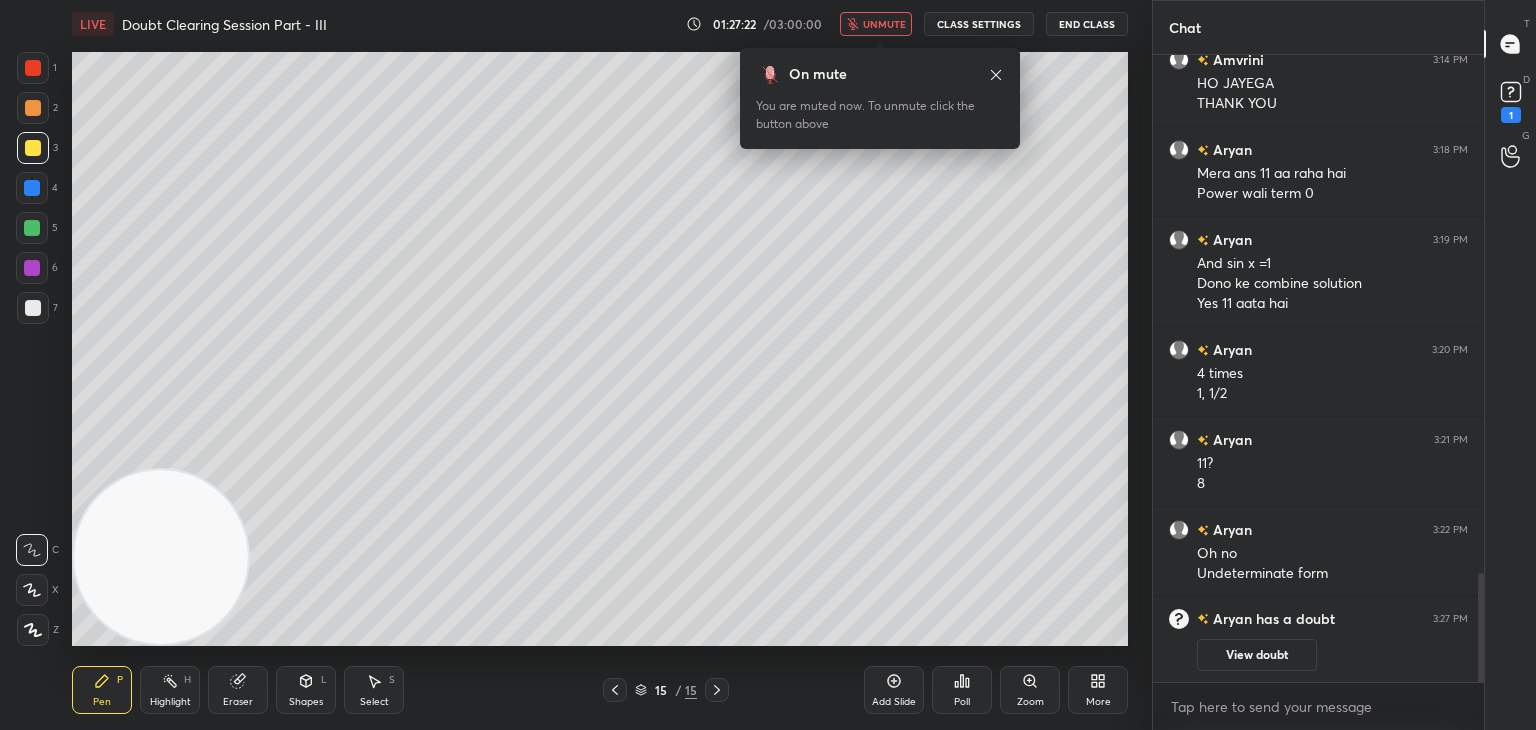 drag, startPoint x: 613, startPoint y: 687, endPoint x: 631, endPoint y: 679, distance: 19.697716 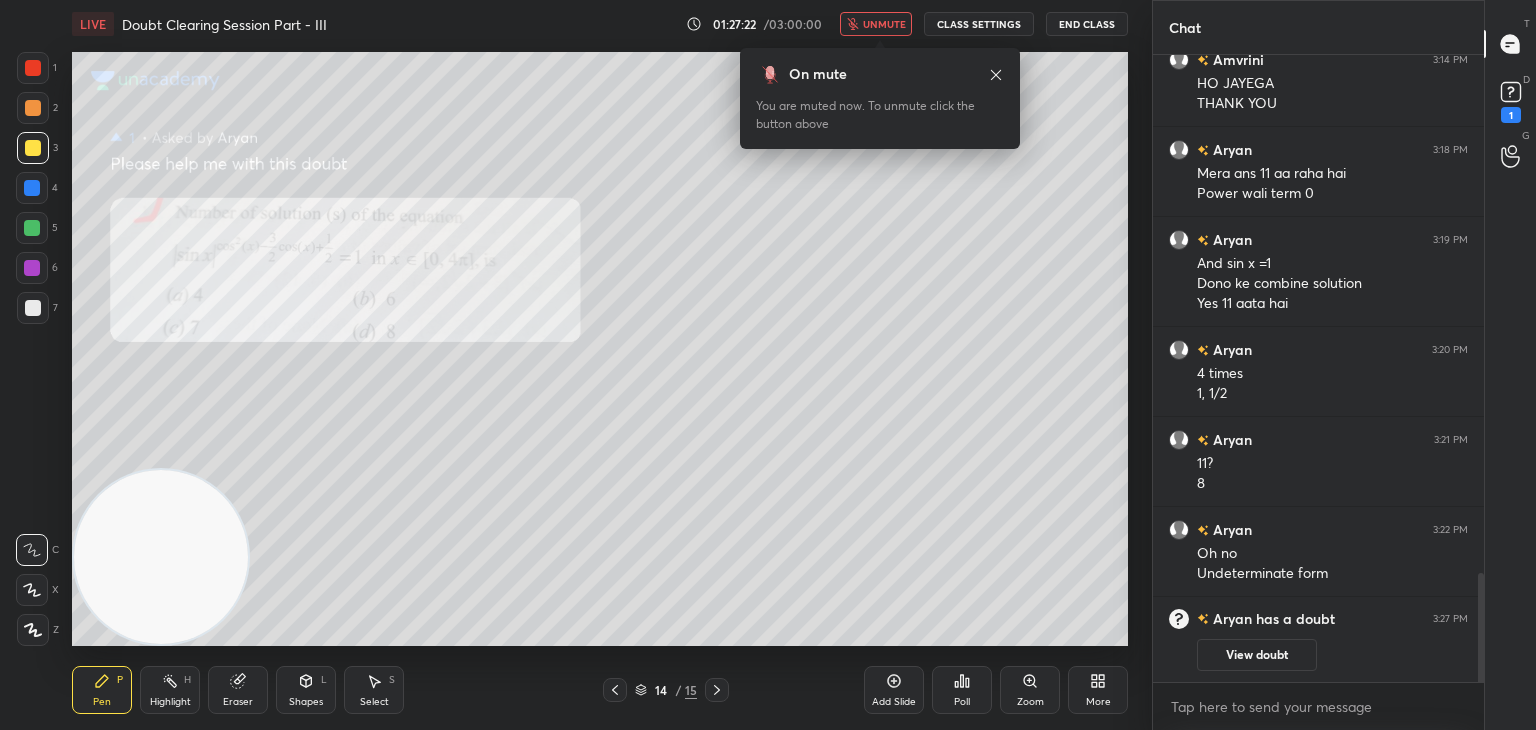 click on "View doubt" at bounding box center (1257, 655) 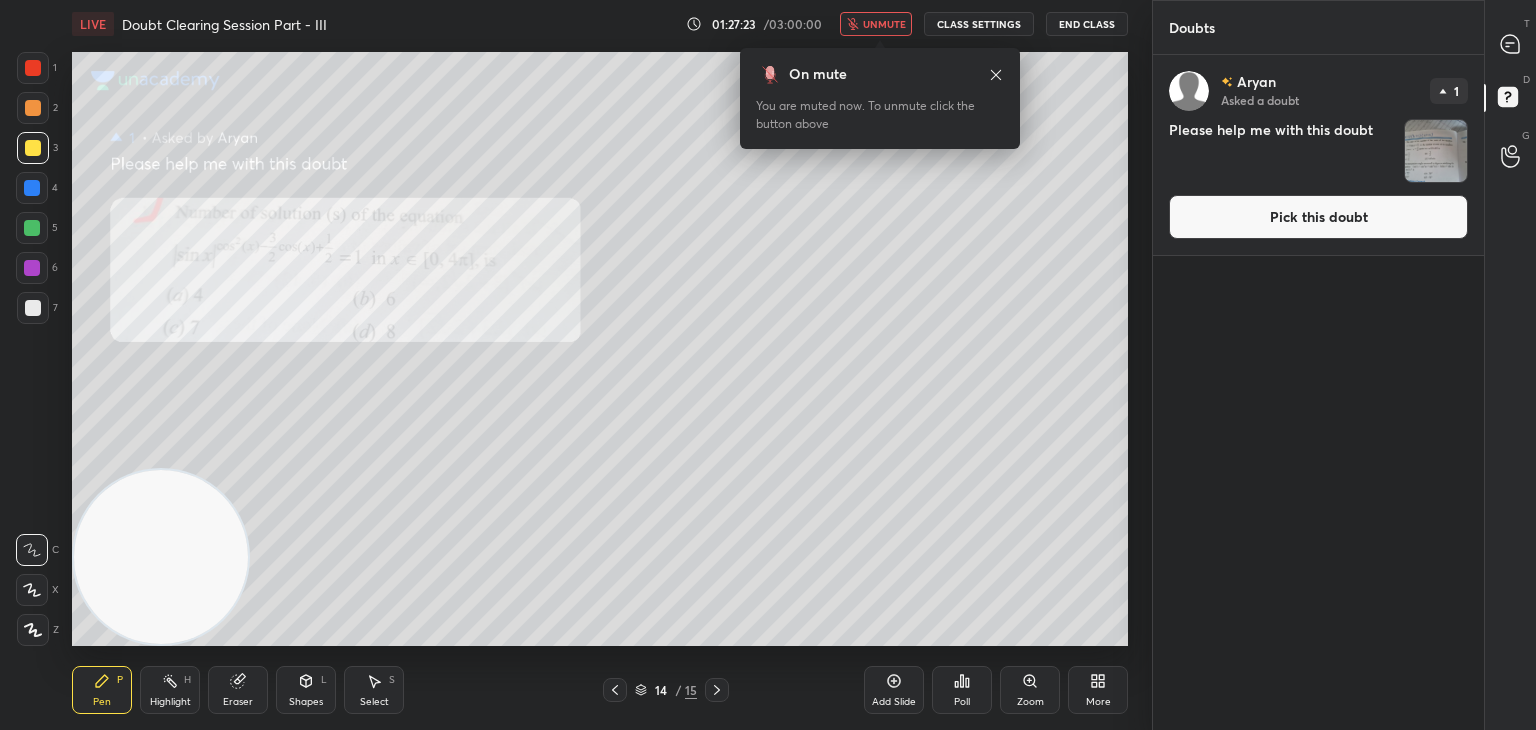 click on "Pick this doubt" at bounding box center (1318, 217) 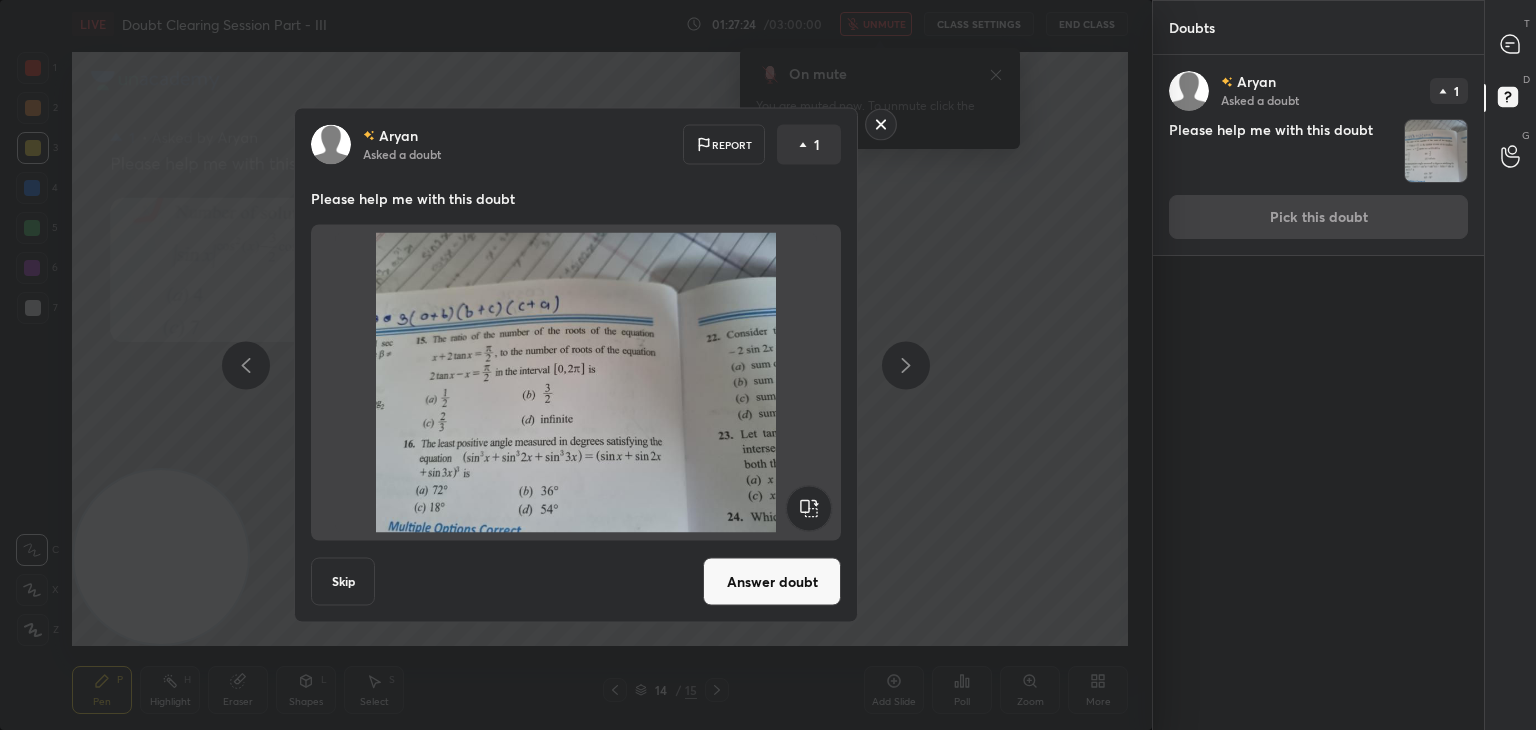 click on "Answer doubt" at bounding box center [772, 582] 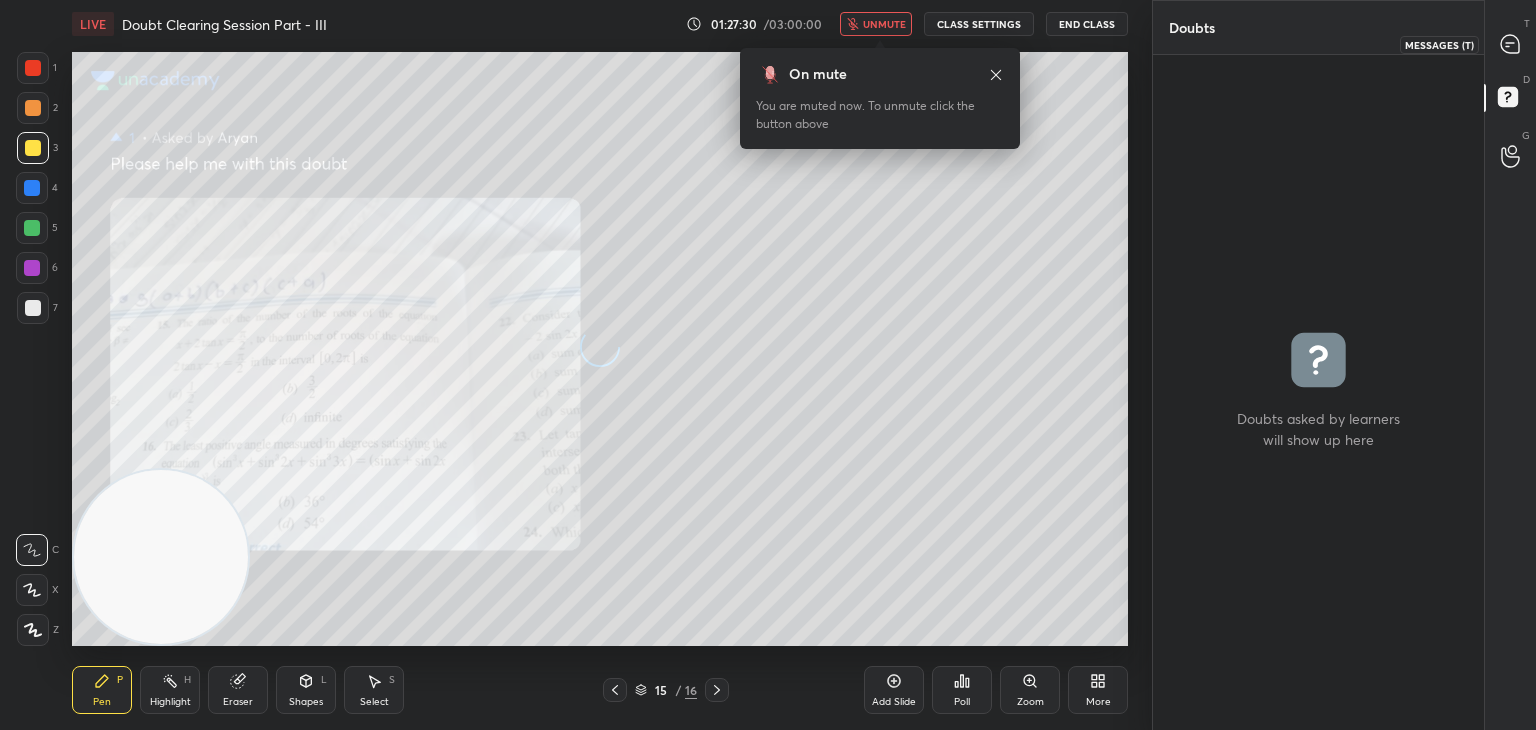 click at bounding box center (1511, 44) 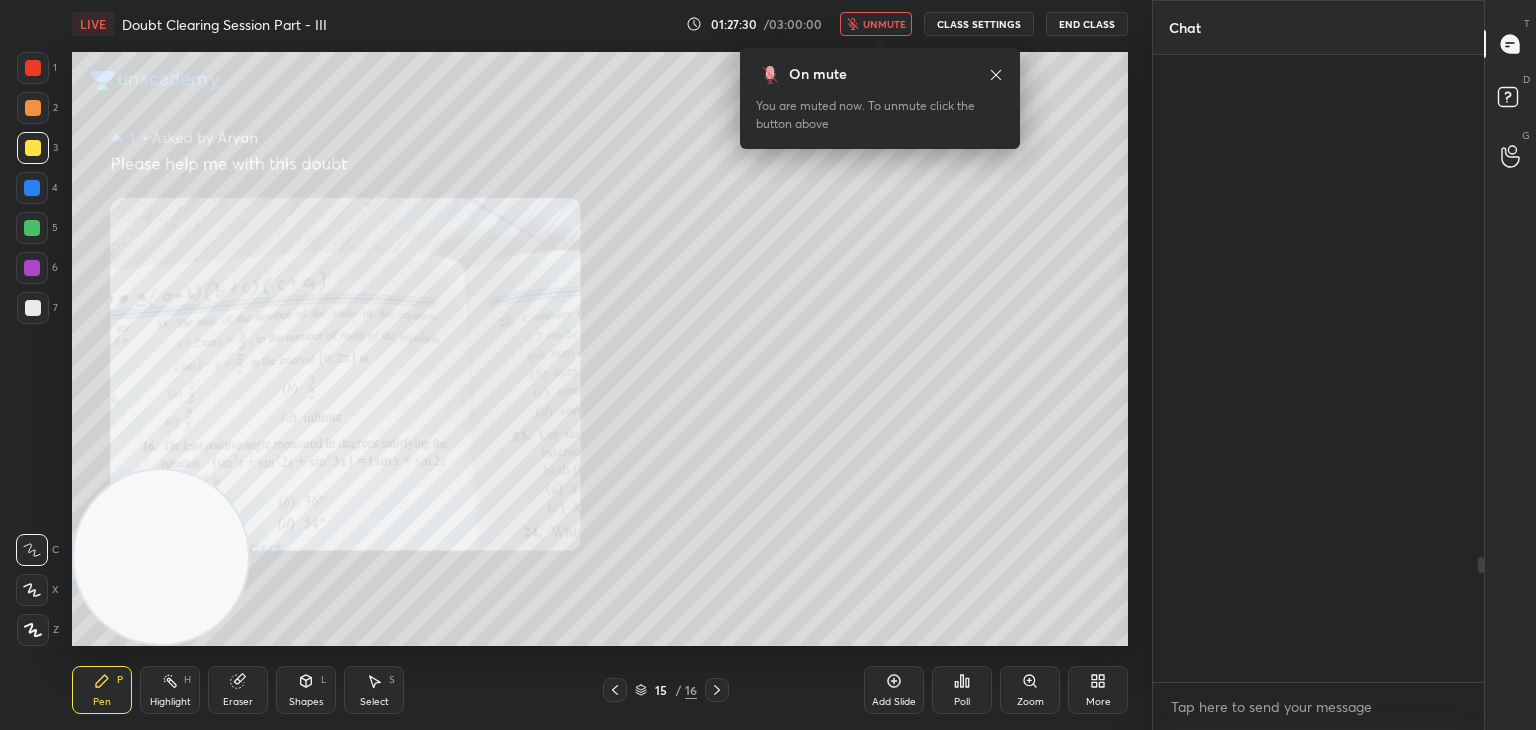 scroll, scrollTop: 2510, scrollLeft: 0, axis: vertical 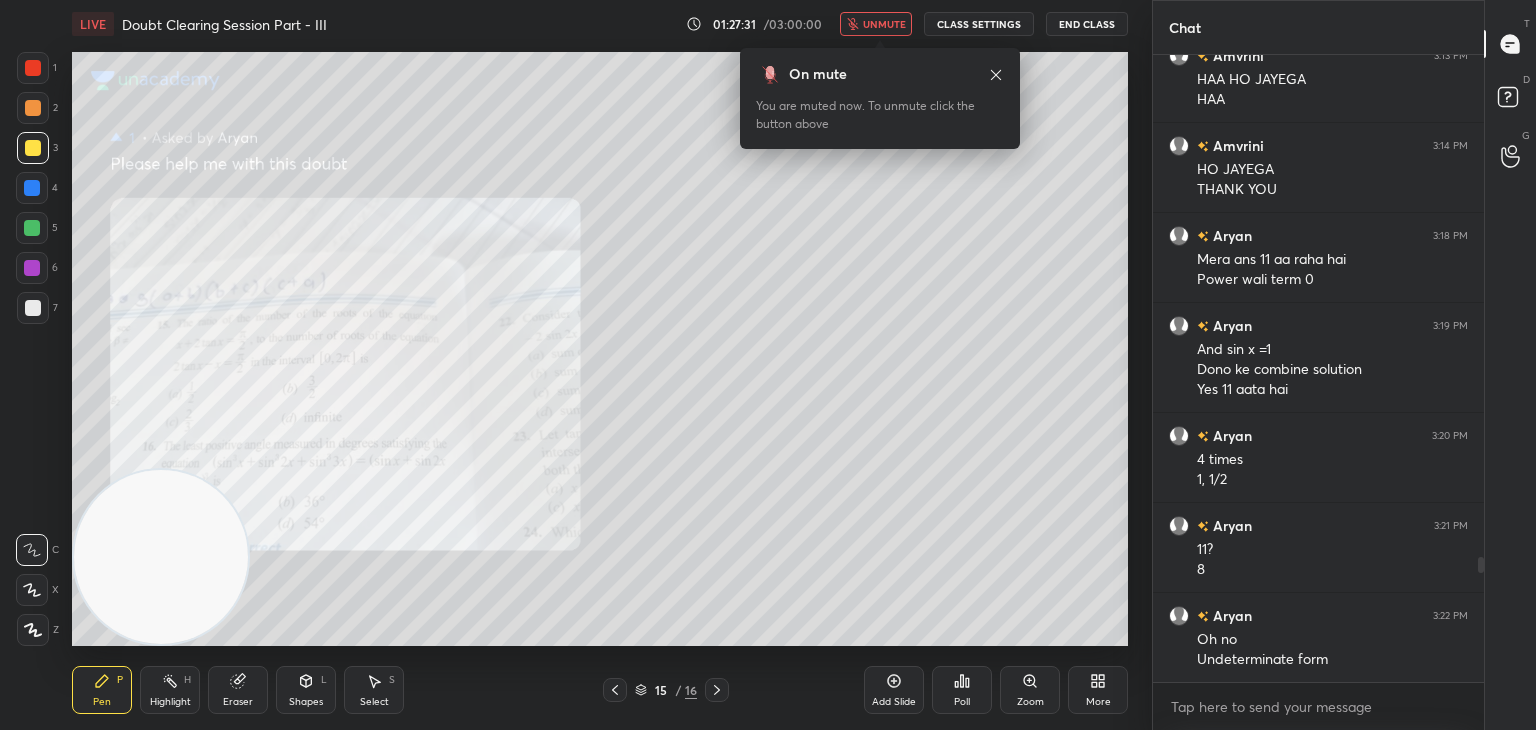 click on "Zoom" at bounding box center (1030, 690) 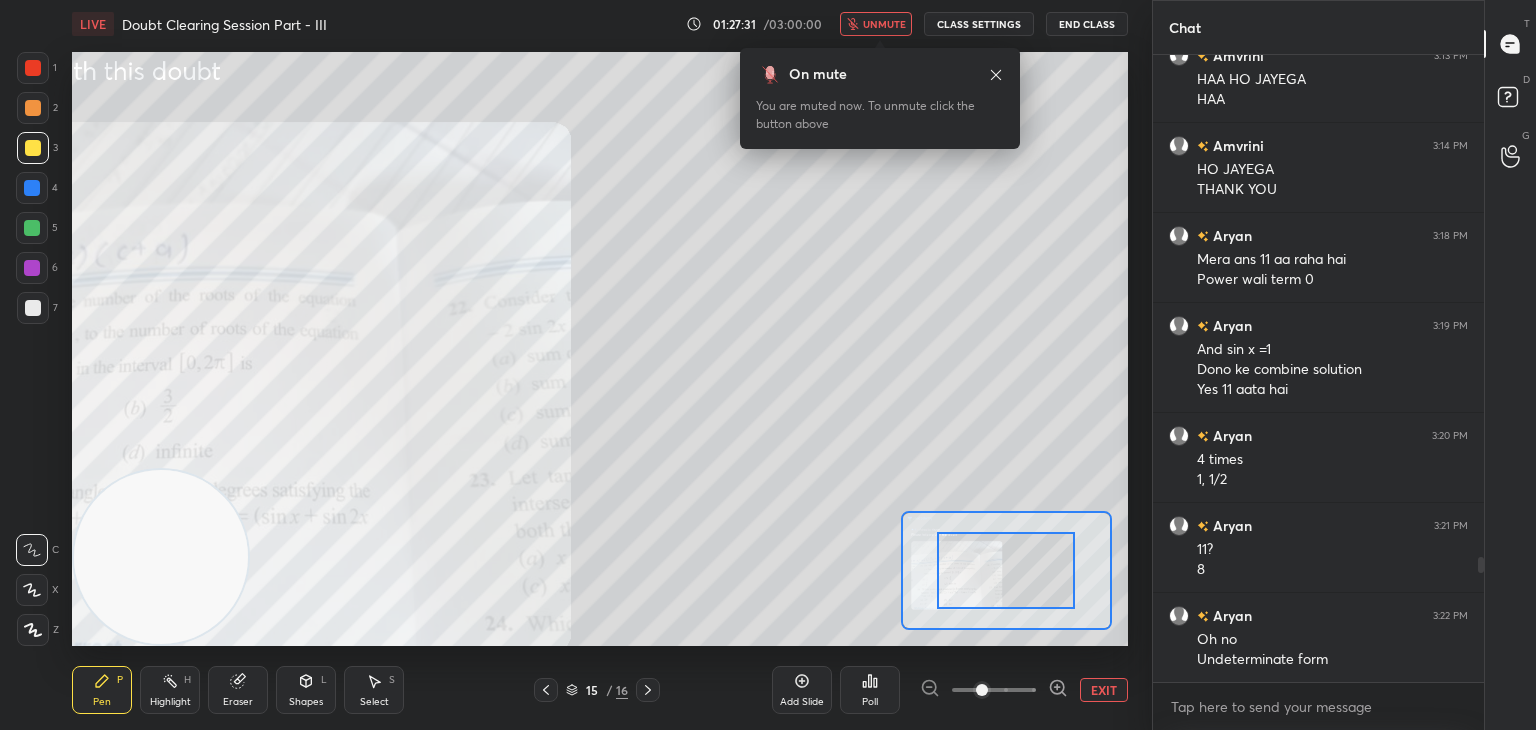 drag, startPoint x: 1012, startPoint y: 690, endPoint x: 1009, endPoint y: 677, distance: 13.341664 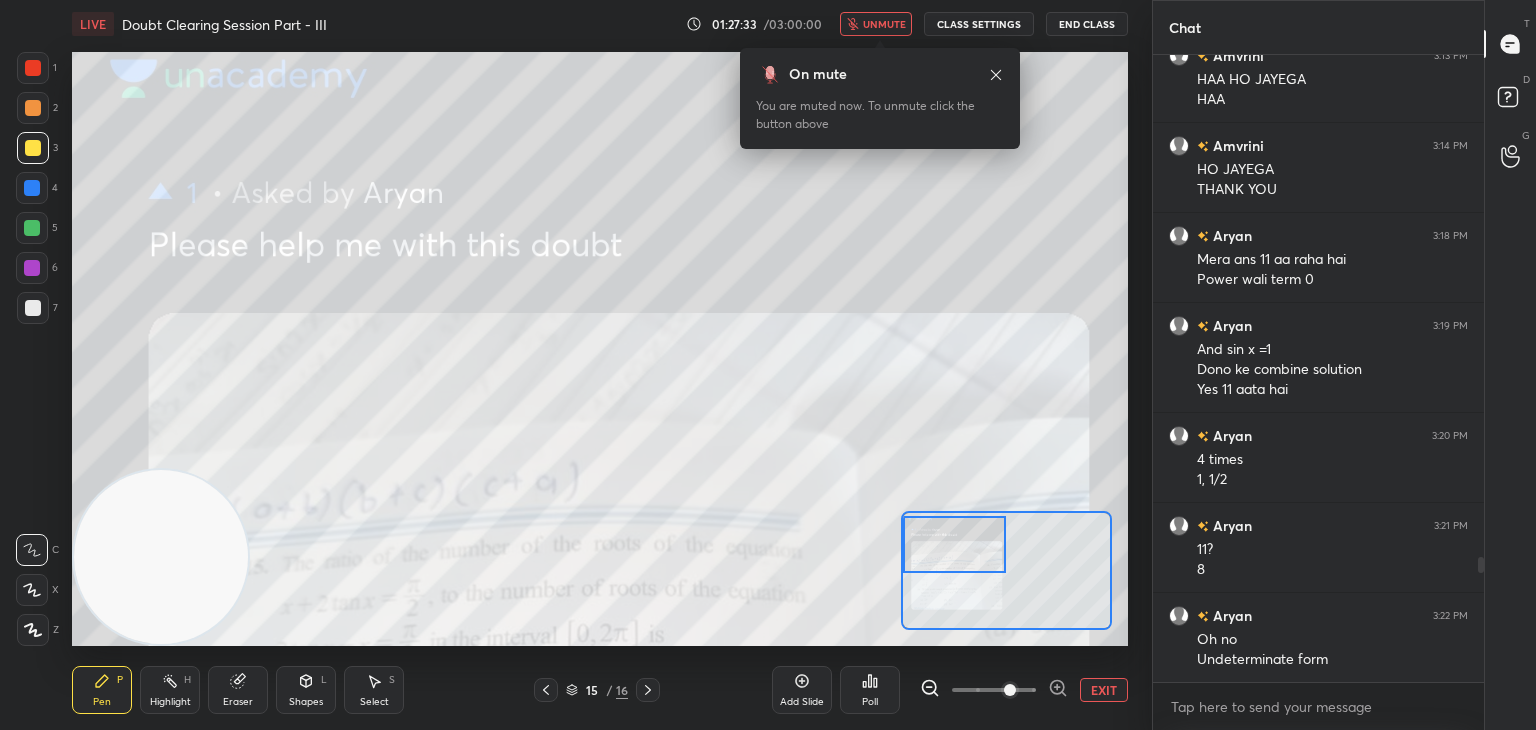 scroll, scrollTop: 2580, scrollLeft: 0, axis: vertical 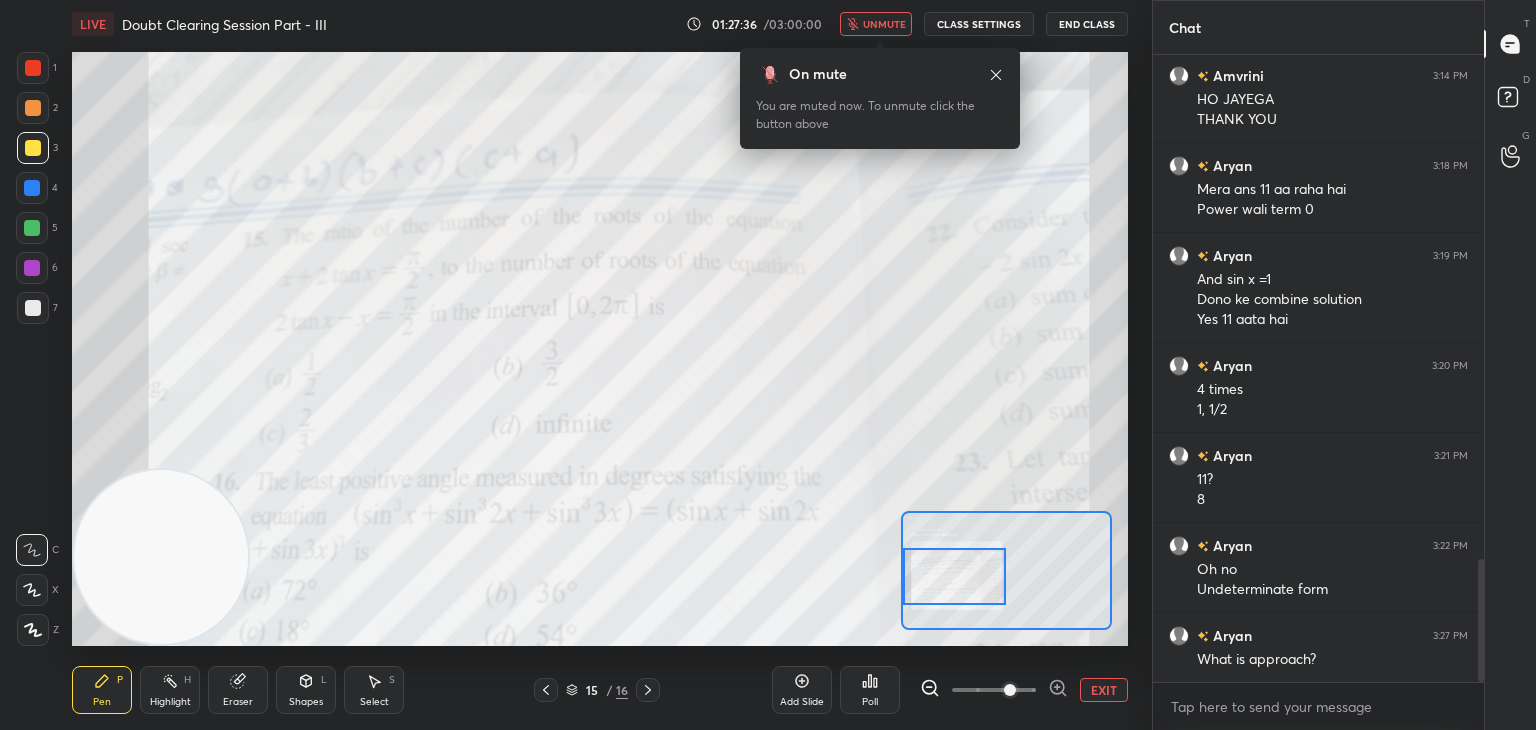 drag, startPoint x: 1028, startPoint y: 589, endPoint x: 945, endPoint y: 574, distance: 84.34453 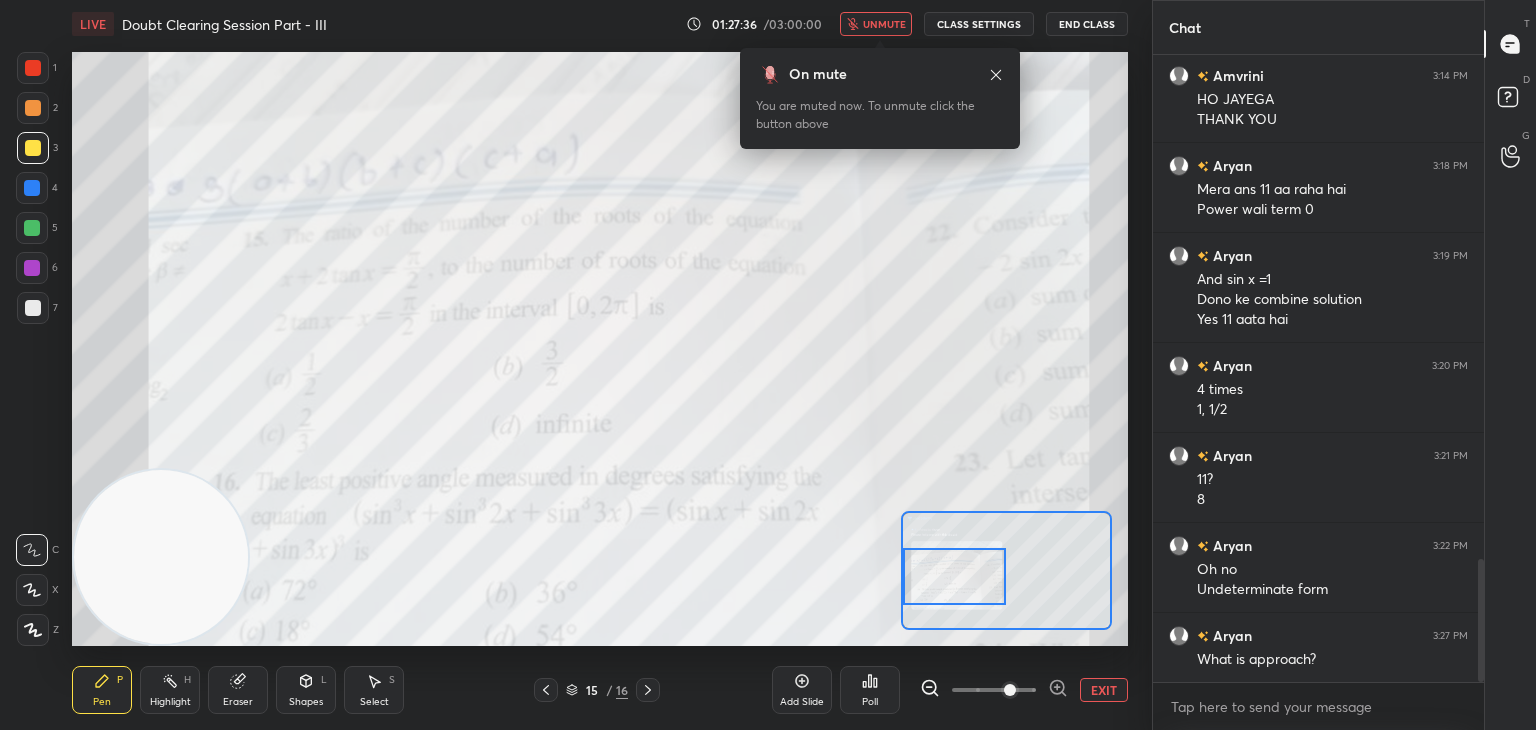 click at bounding box center (955, 576) 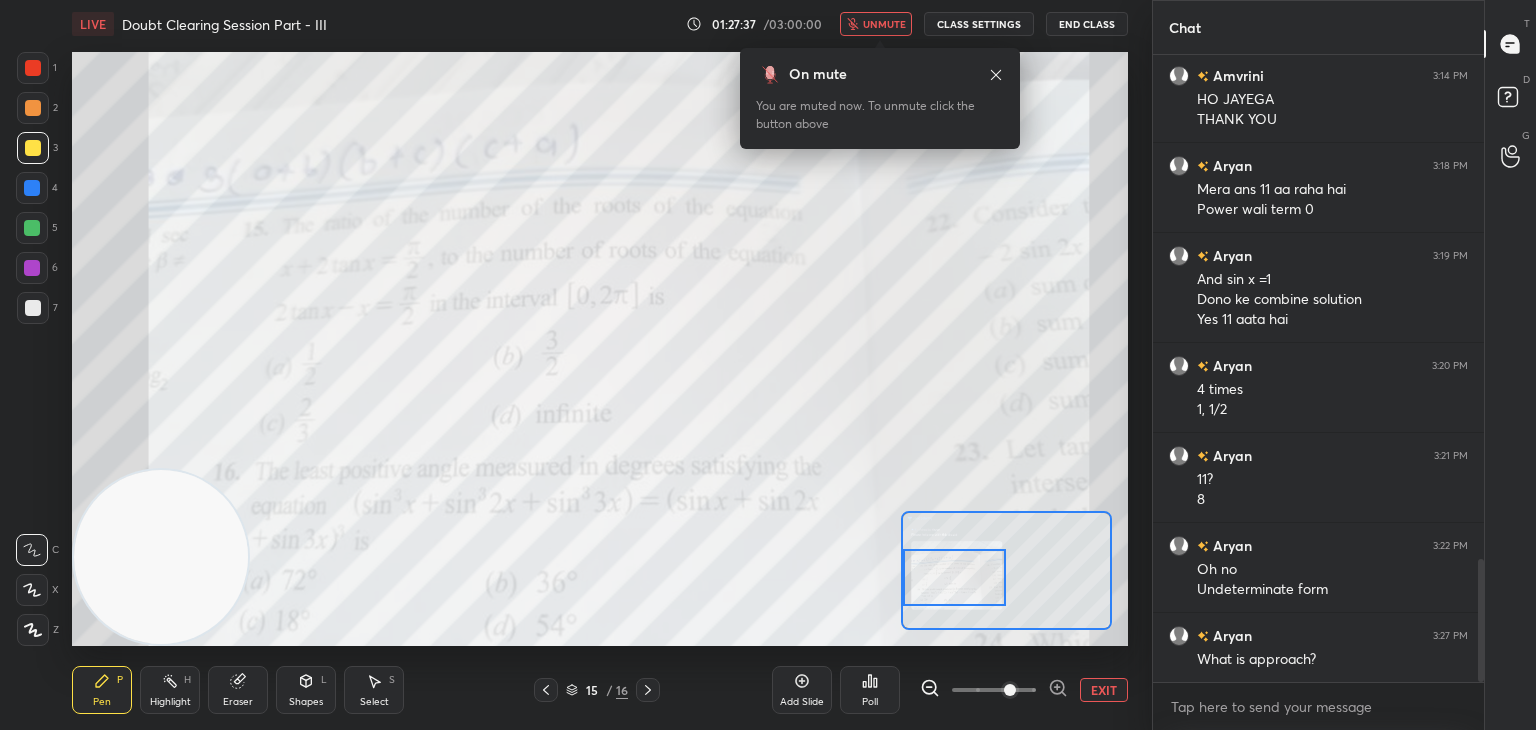 drag, startPoint x: 884, startPoint y: 24, endPoint x: 864, endPoint y: 32, distance: 21.540659 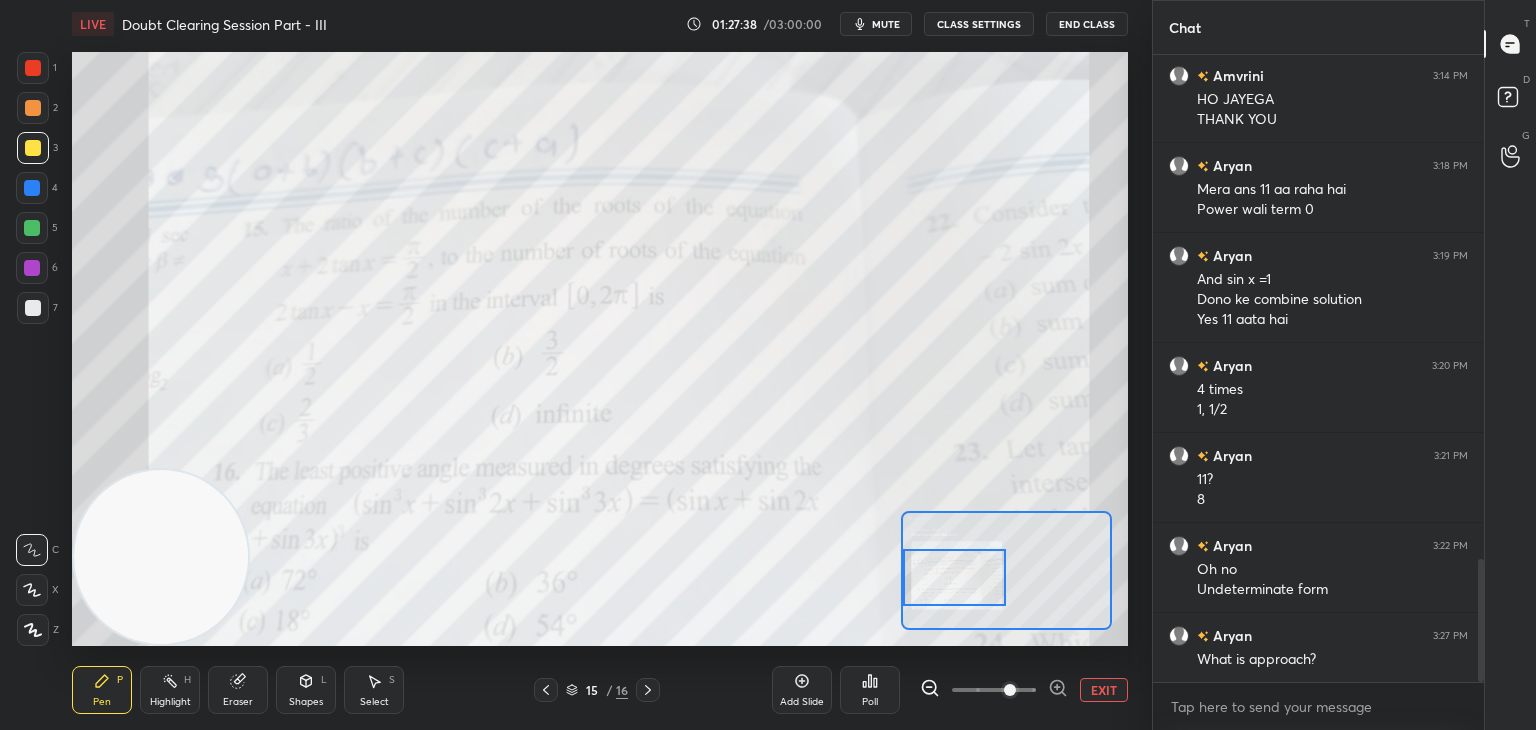 drag, startPoint x: 1481, startPoint y: 565, endPoint x: 1476, endPoint y: 612, distance: 47.26521 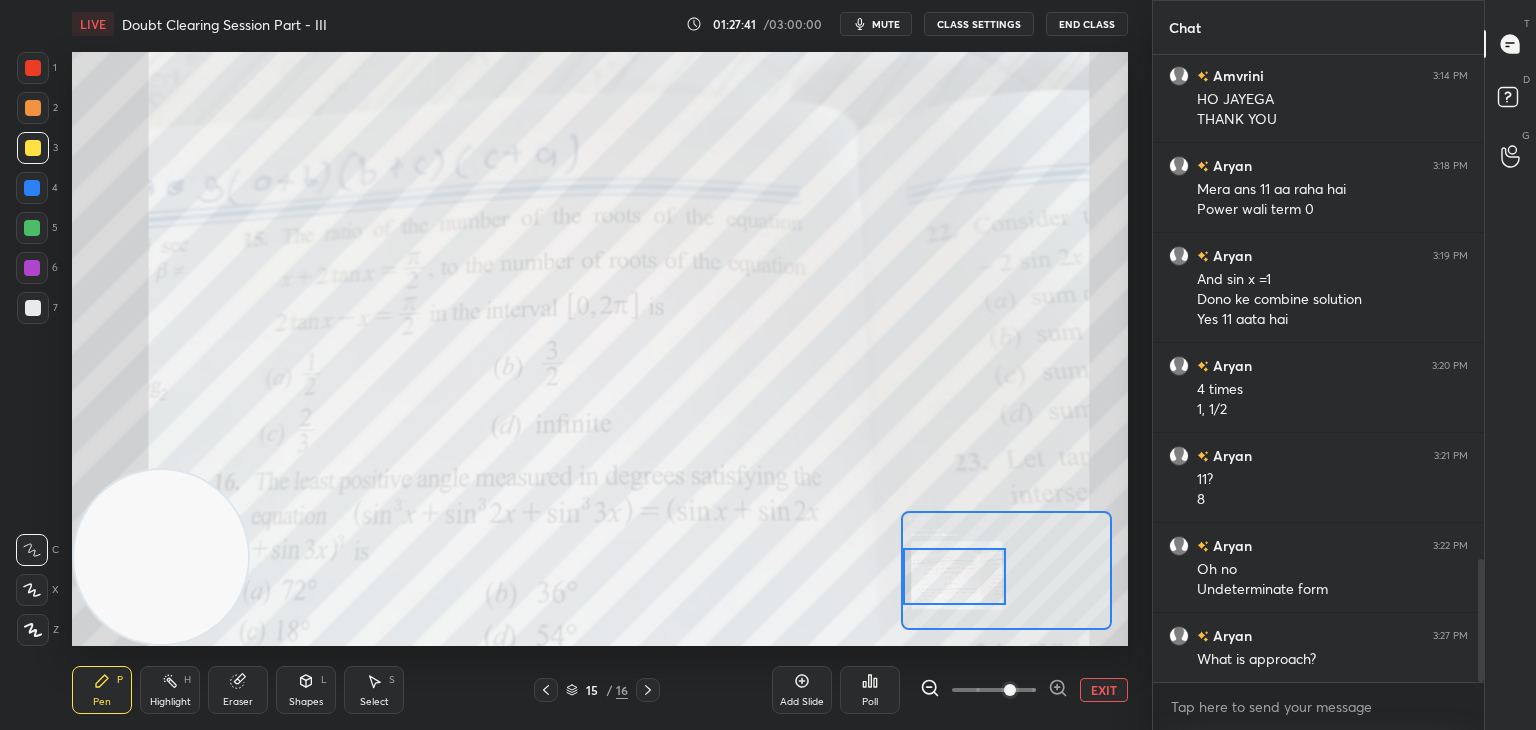 drag, startPoint x: 938, startPoint y: 536, endPoint x: 931, endPoint y: 579, distance: 43.56604 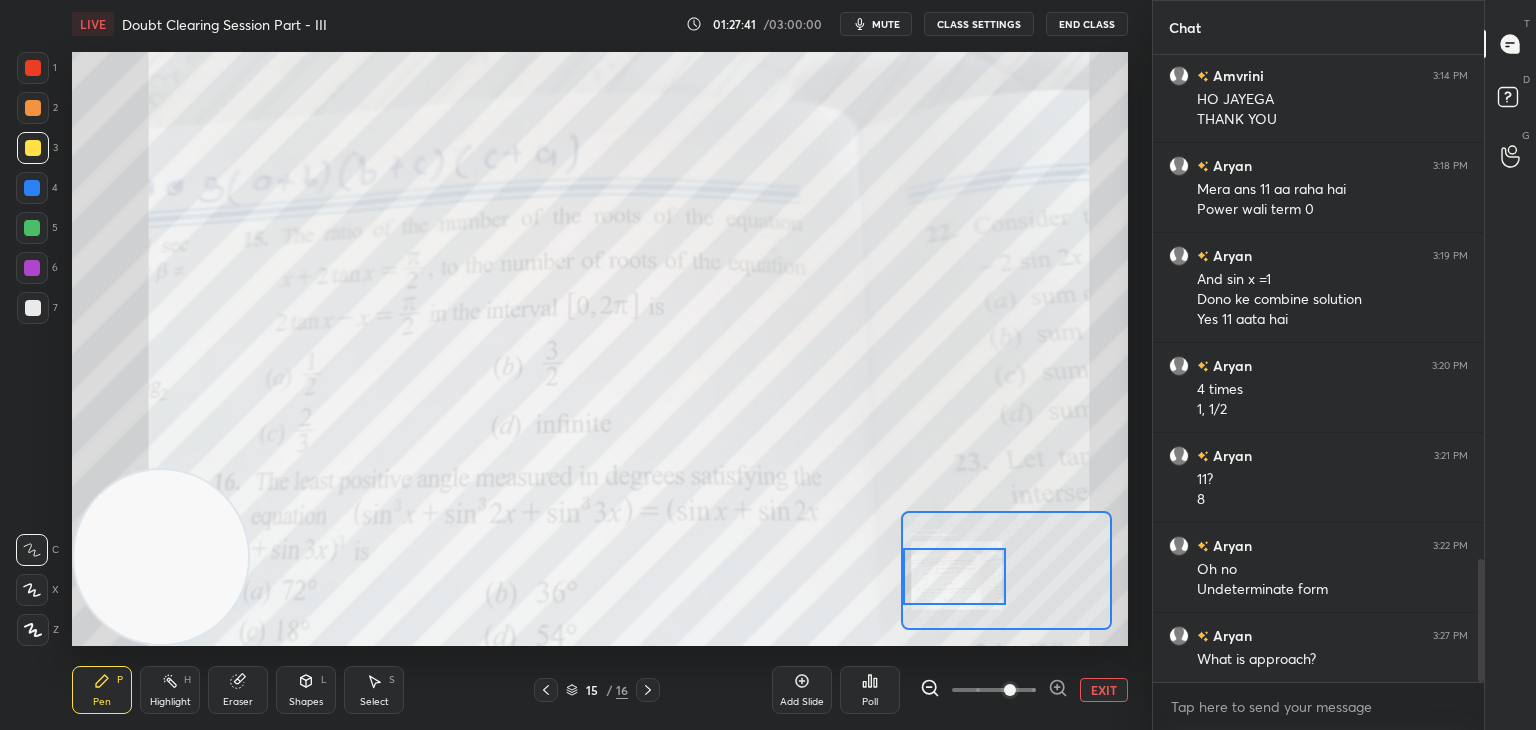 click at bounding box center [955, 576] 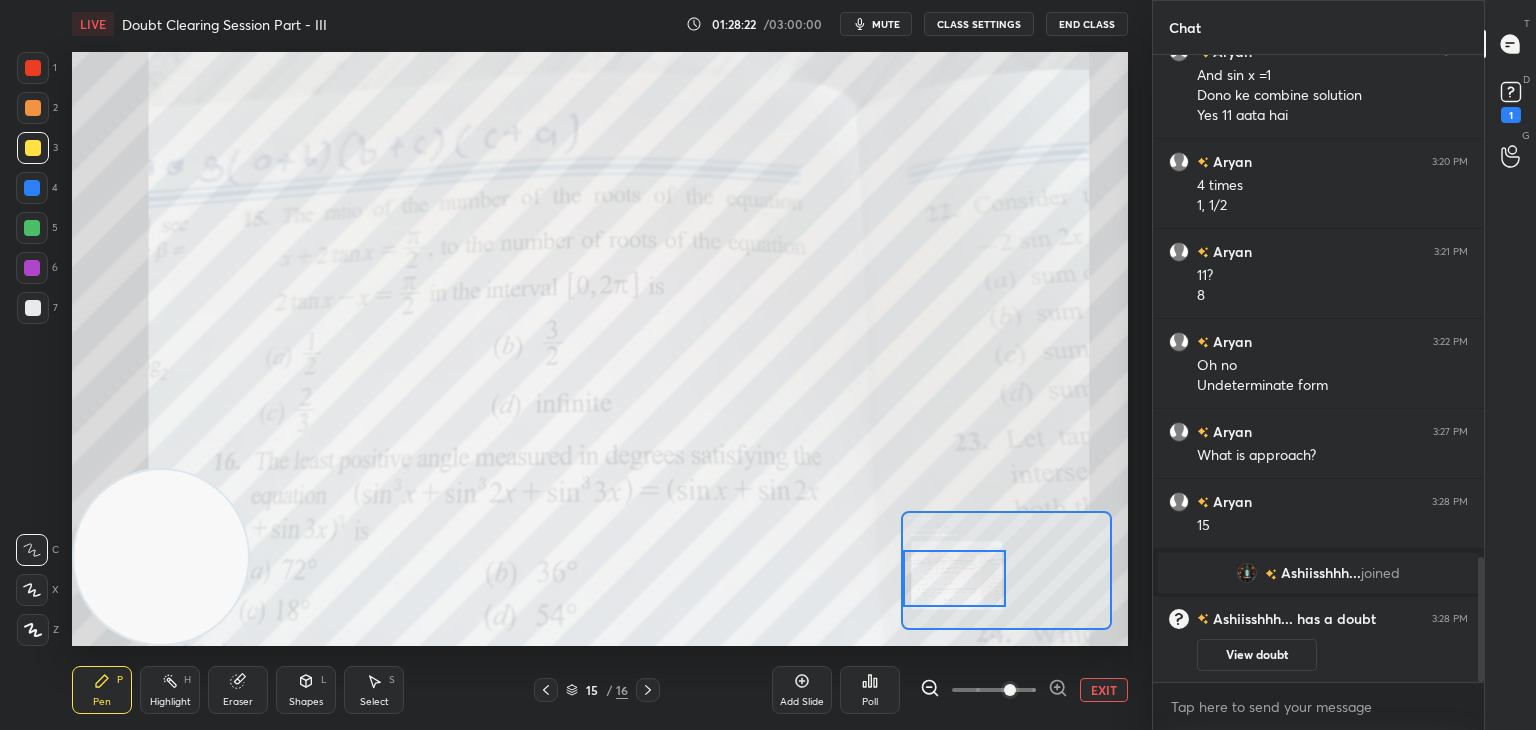 scroll, scrollTop: 2514, scrollLeft: 0, axis: vertical 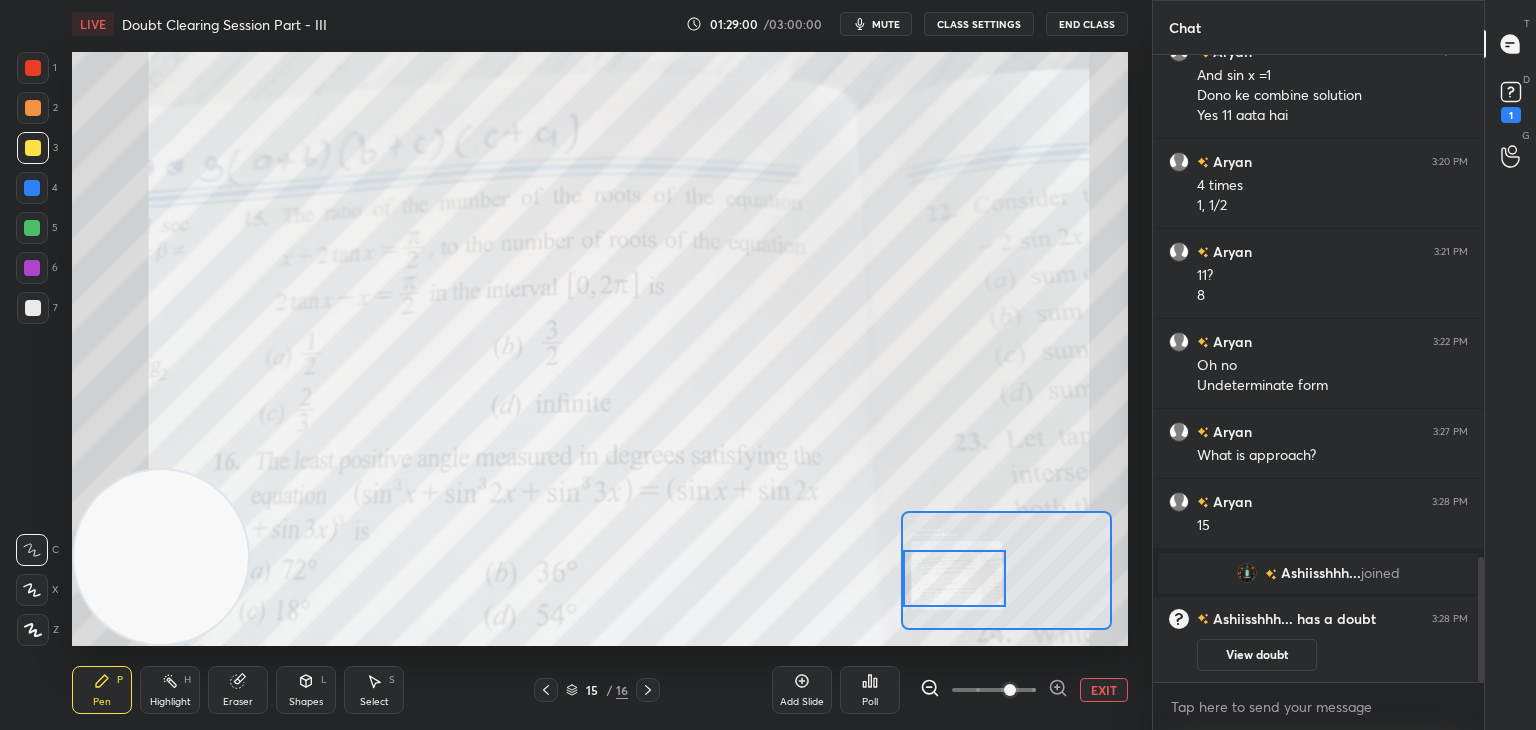 click on "EXIT" at bounding box center (1104, 690) 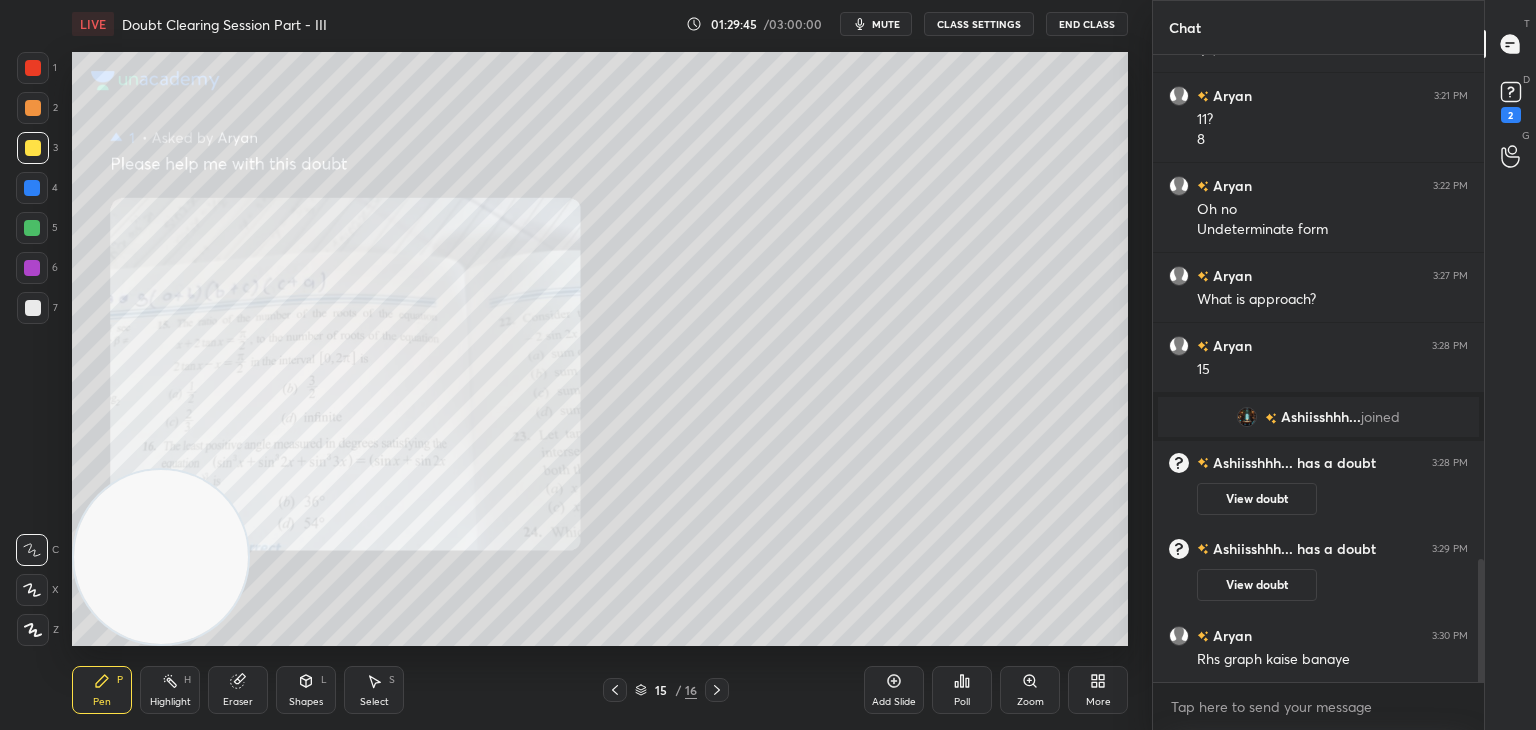 scroll, scrollTop: 2570, scrollLeft: 0, axis: vertical 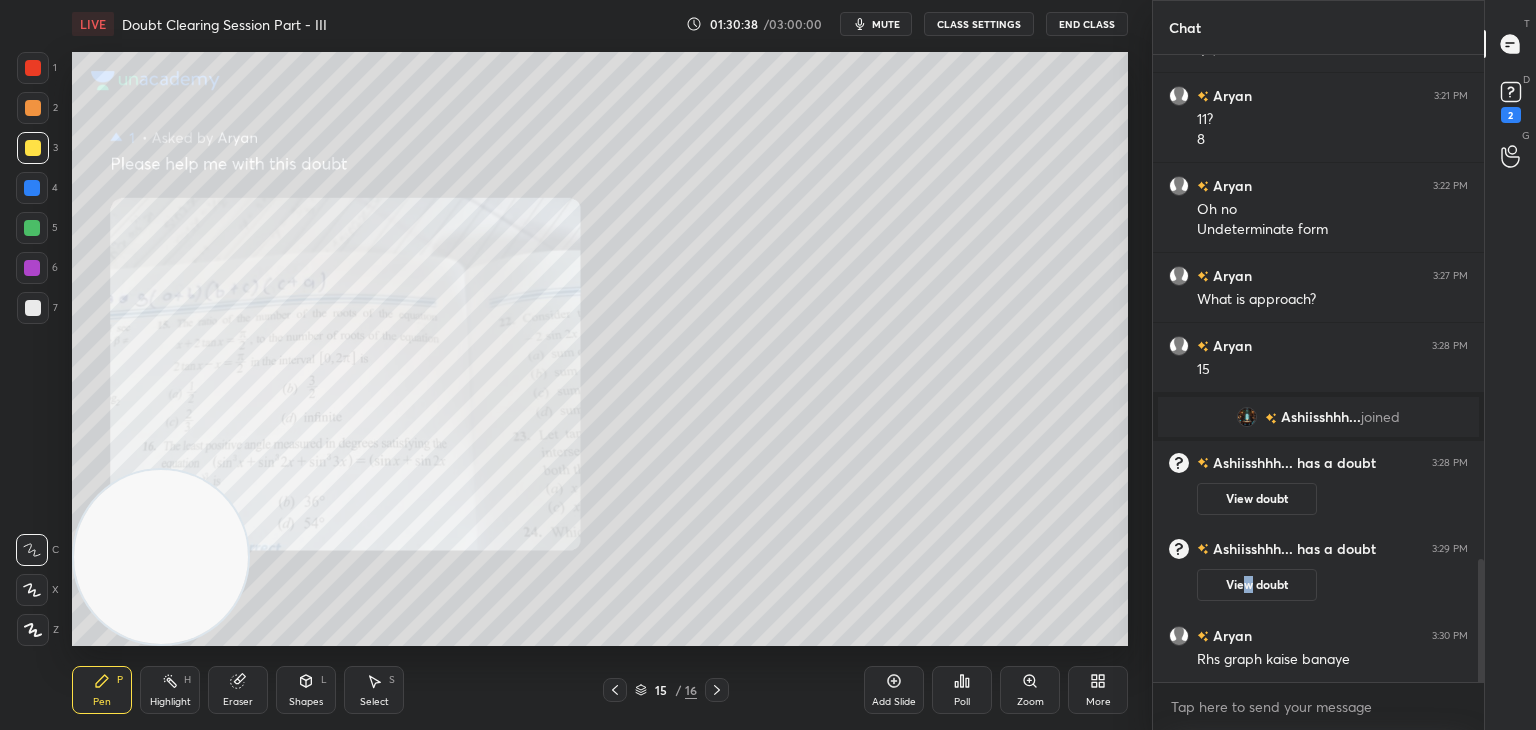 click on "View doubt" at bounding box center [1257, 585] 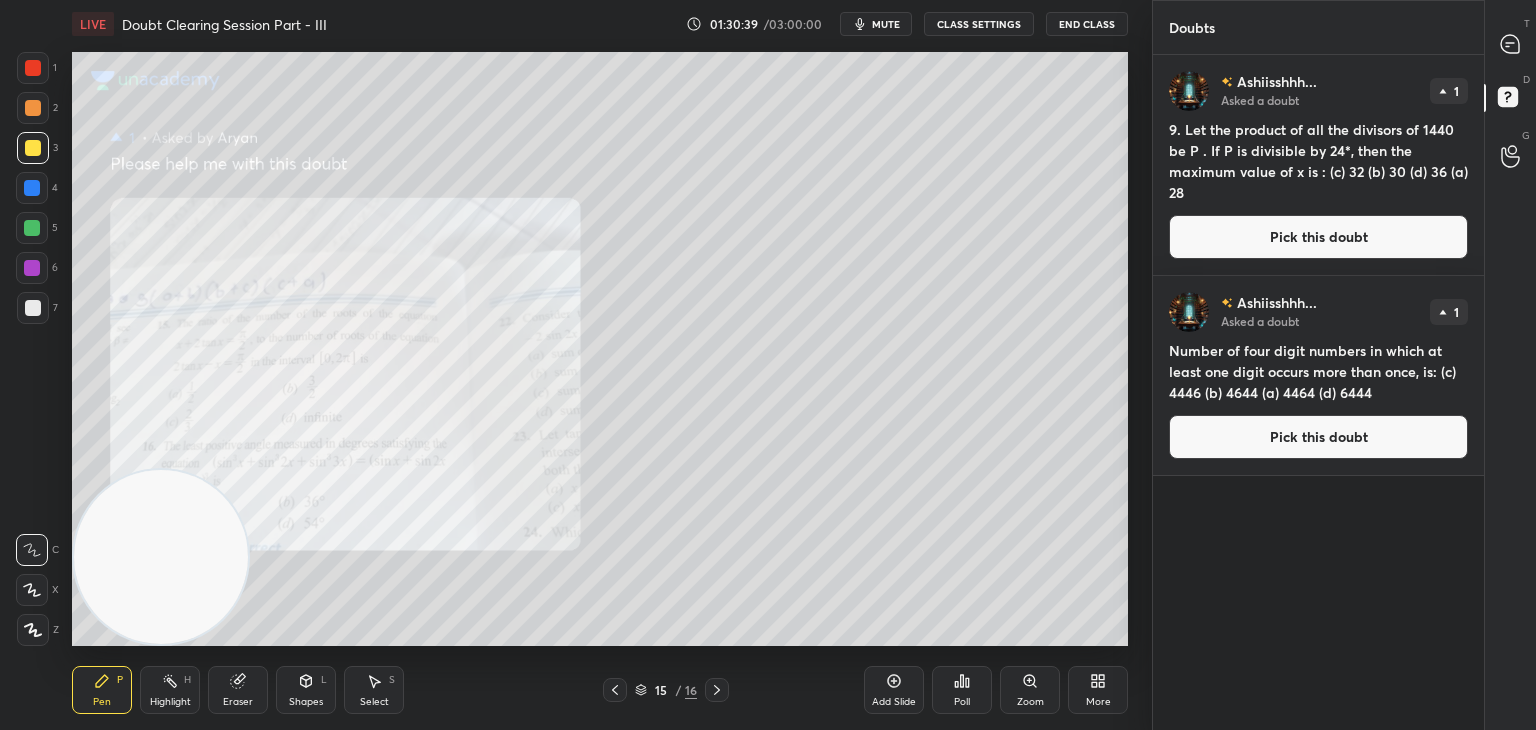 click on "Pick this doubt" at bounding box center [1318, 437] 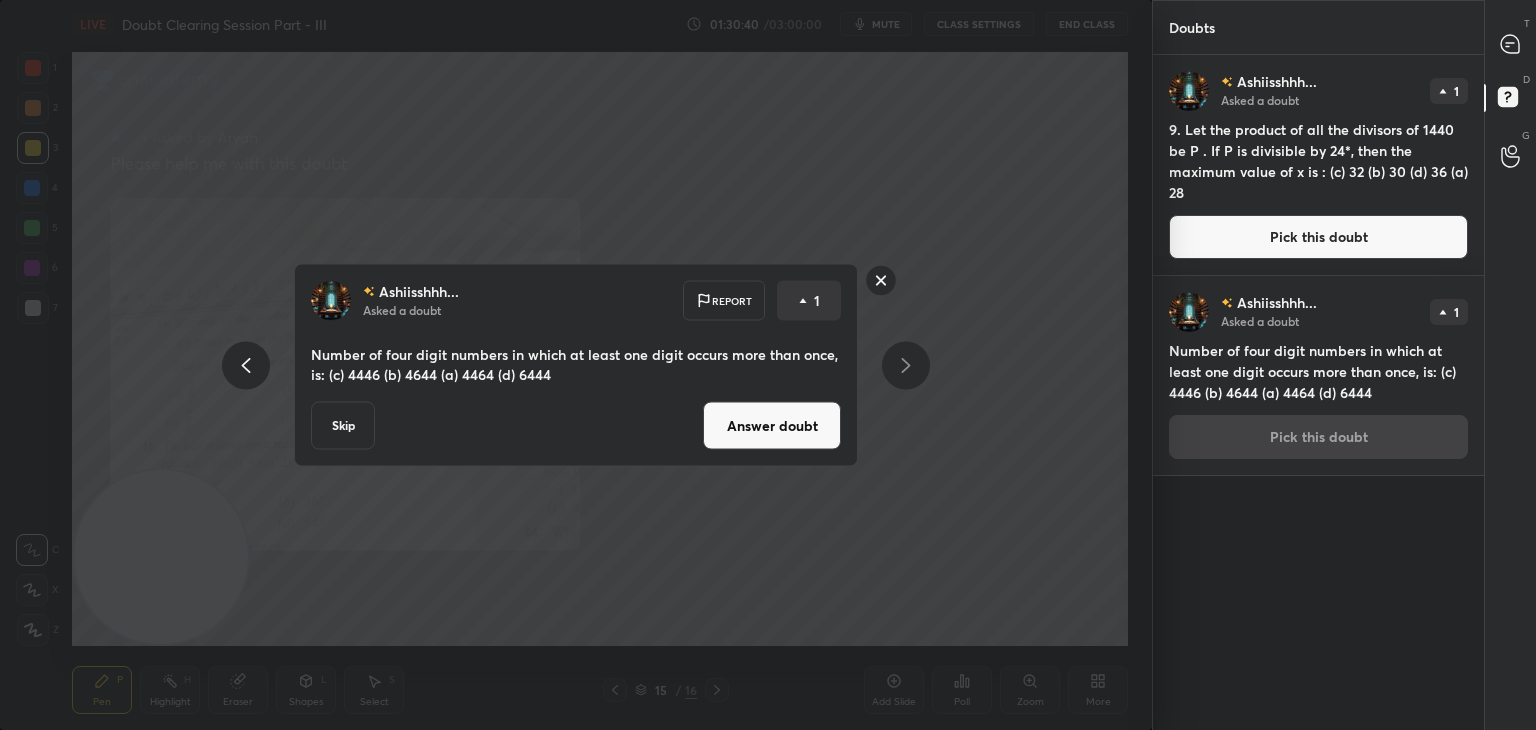 click on "Answer doubt" at bounding box center [772, 426] 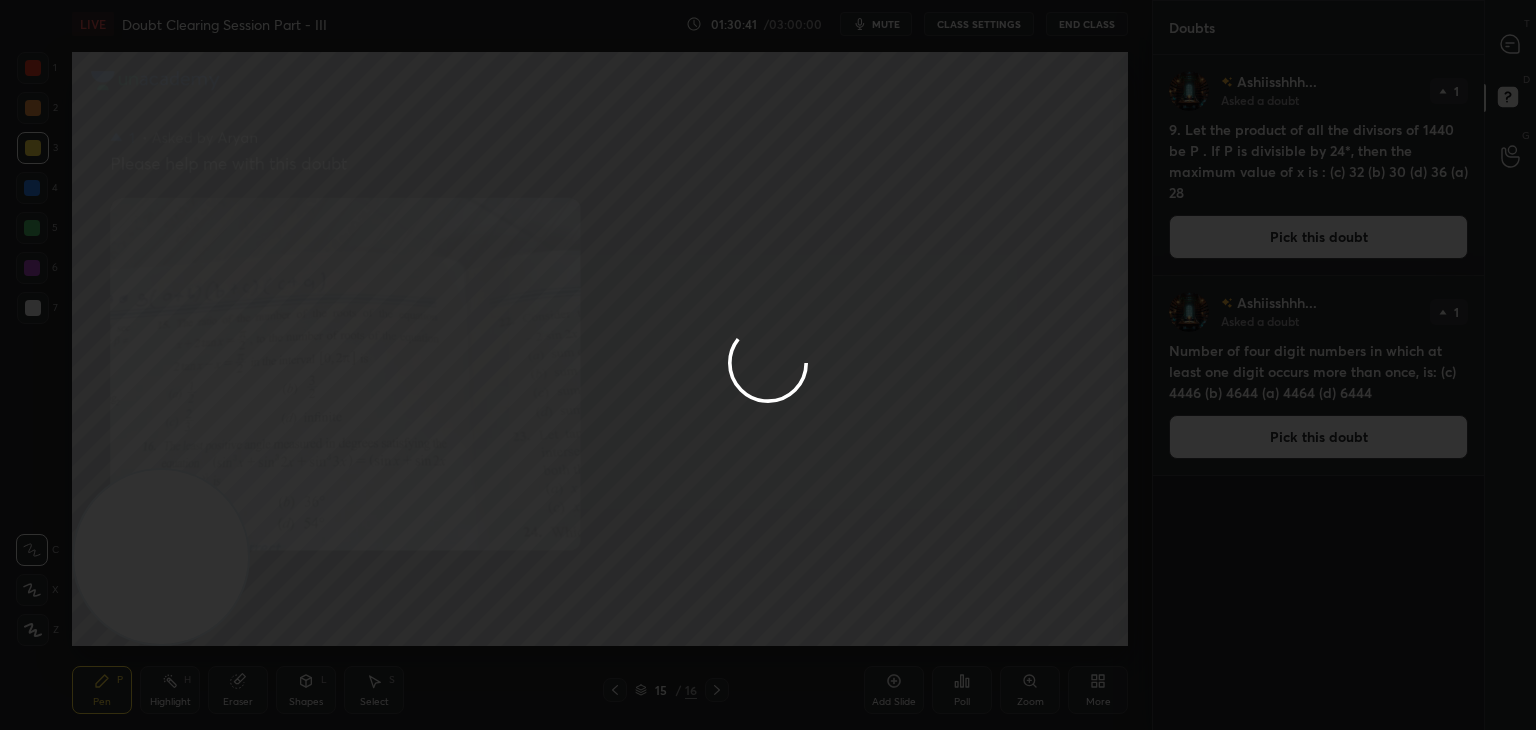 click at bounding box center [768, 365] 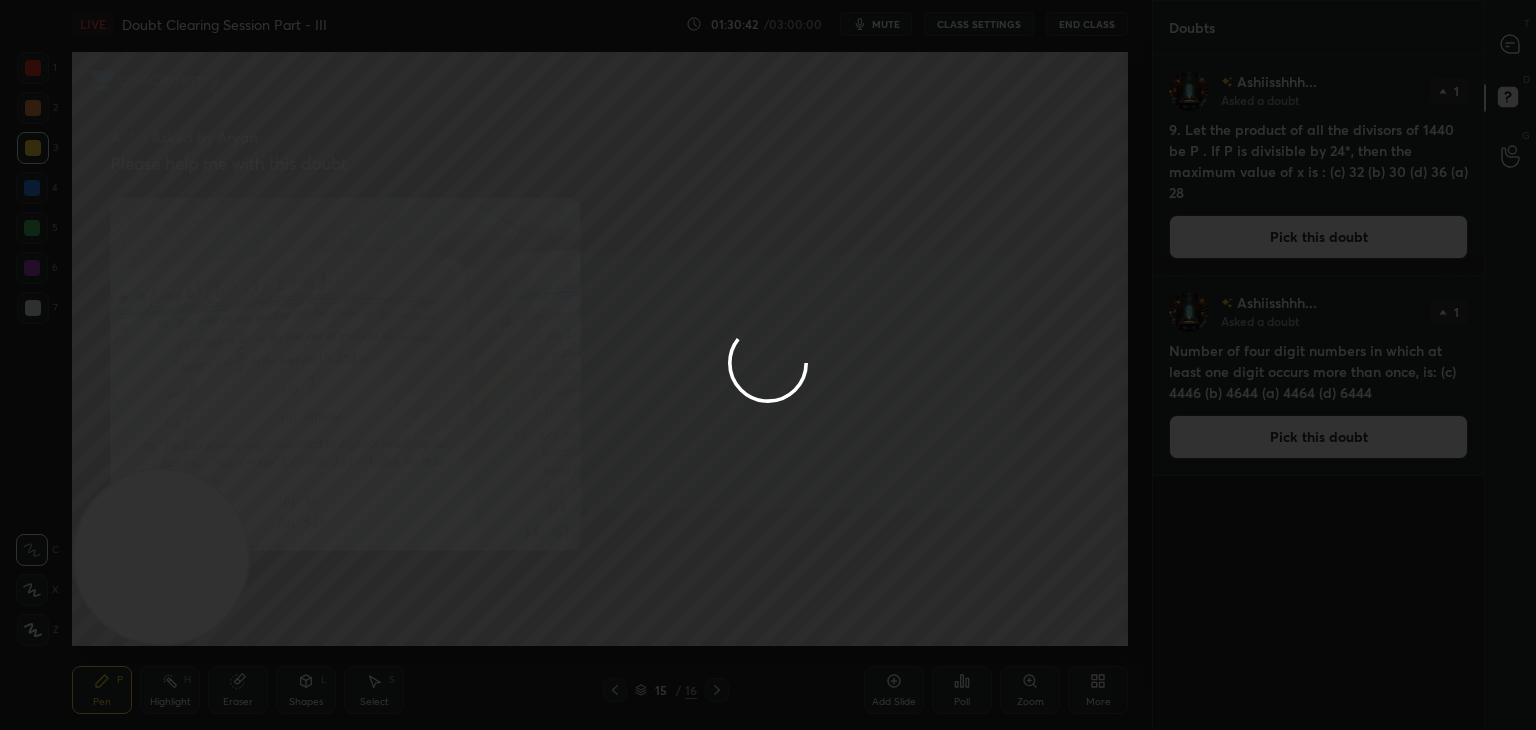click at bounding box center [768, 365] 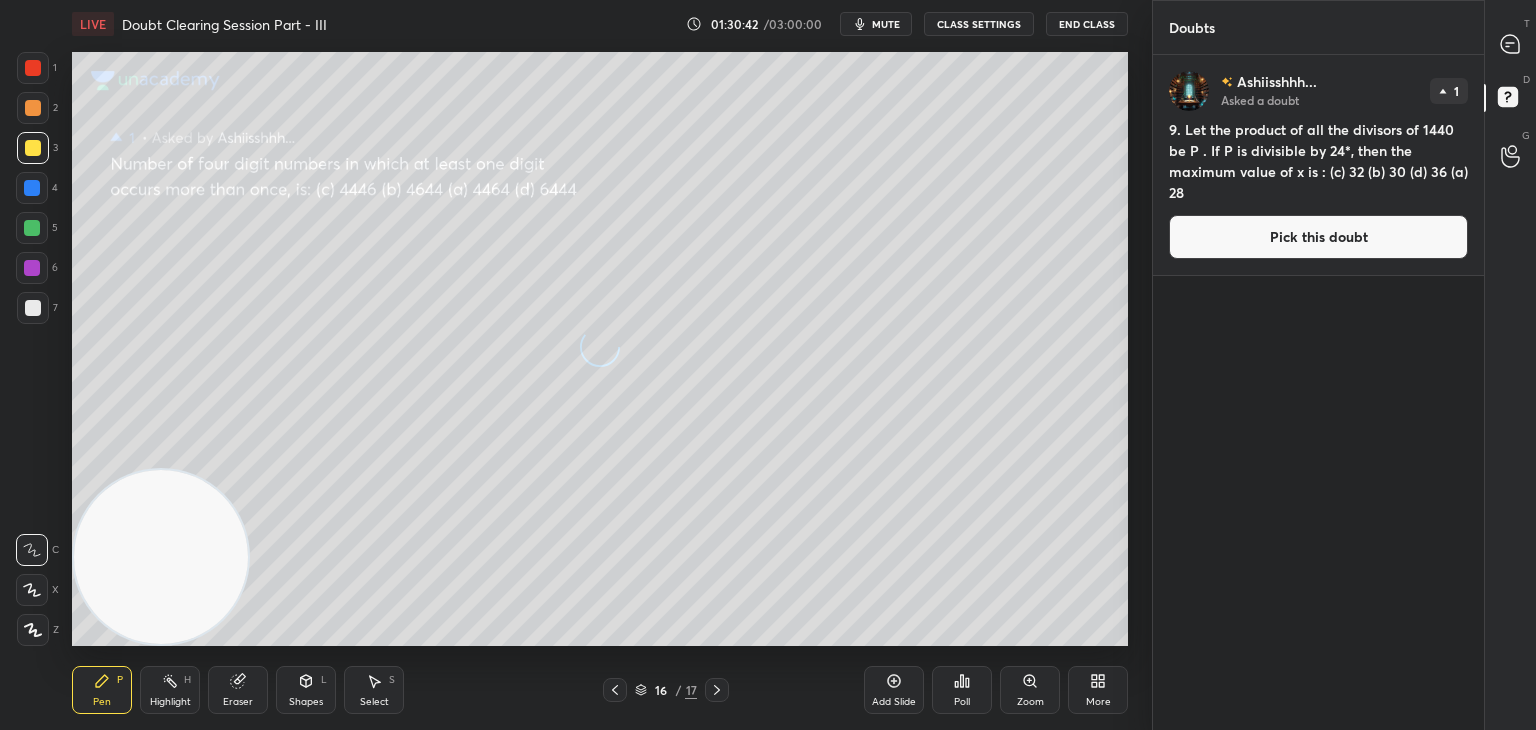 click on "Pick this doubt" at bounding box center (1318, 237) 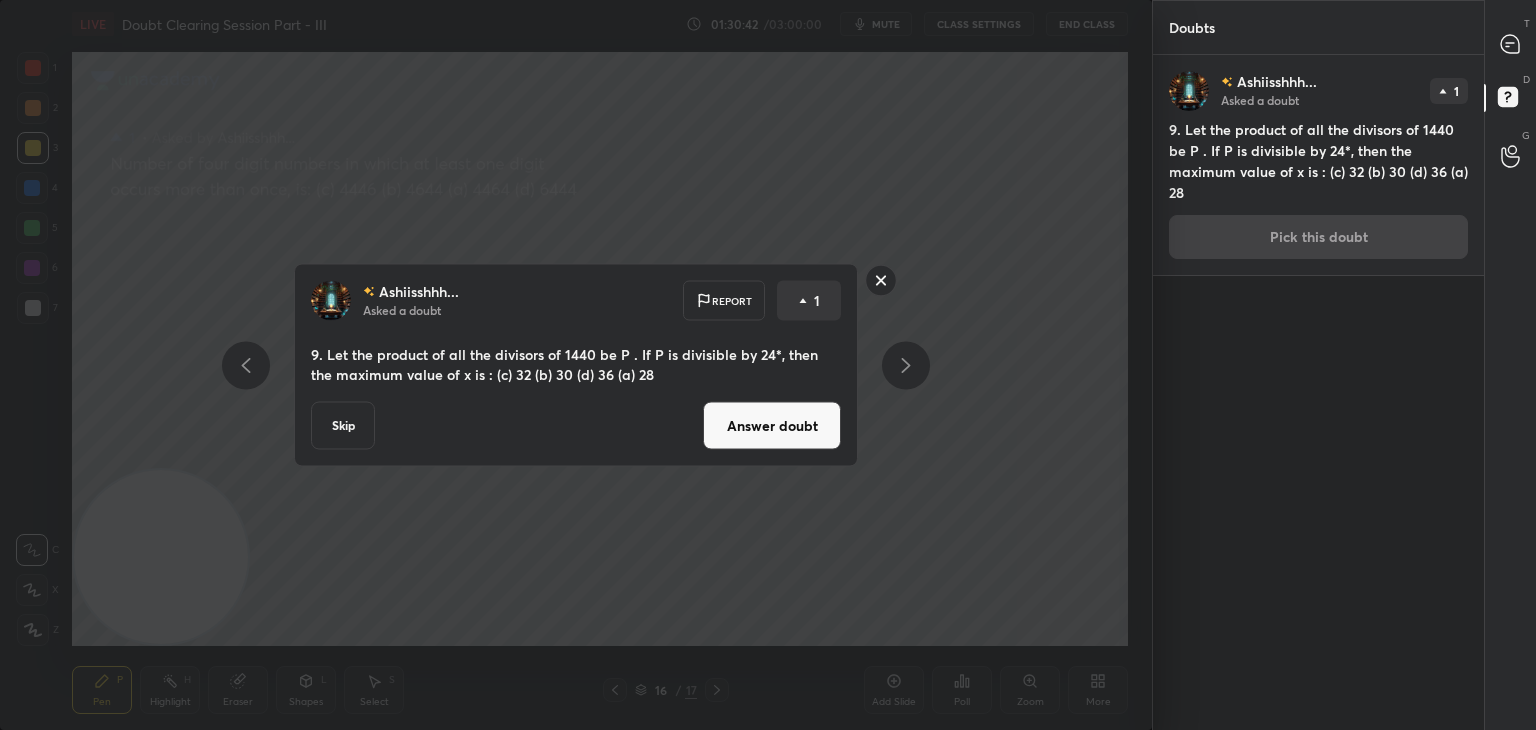click on "[NAME]... Asked a doubt 1 9. Let the product of all the divisors of 1440 be P . If P is divisible by 24*, then the maximum value
of x is :
(c) 32
(b) 30
(d) 36
(a) 28 Pick this doubt" at bounding box center (1318, 165) 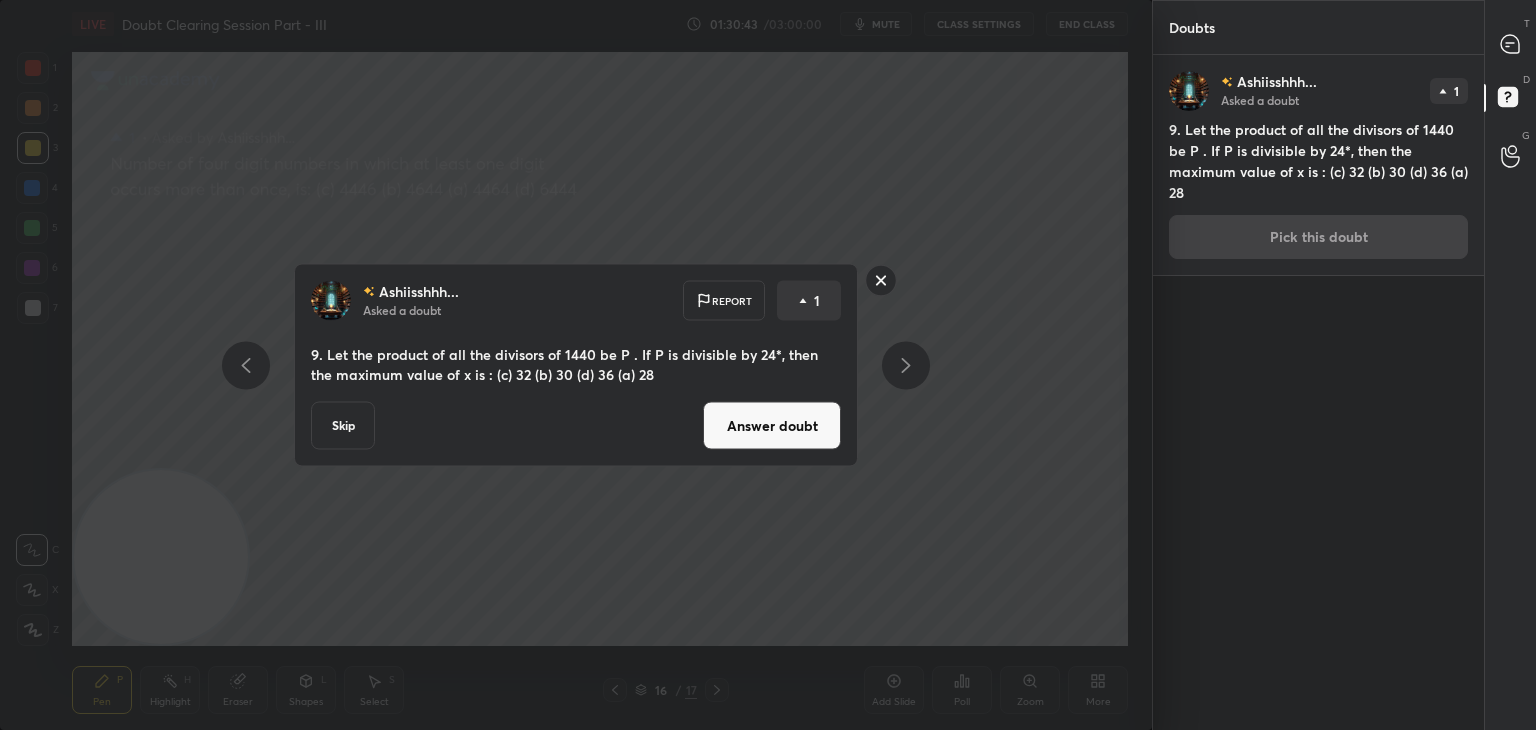 click on "Answer doubt" at bounding box center (772, 426) 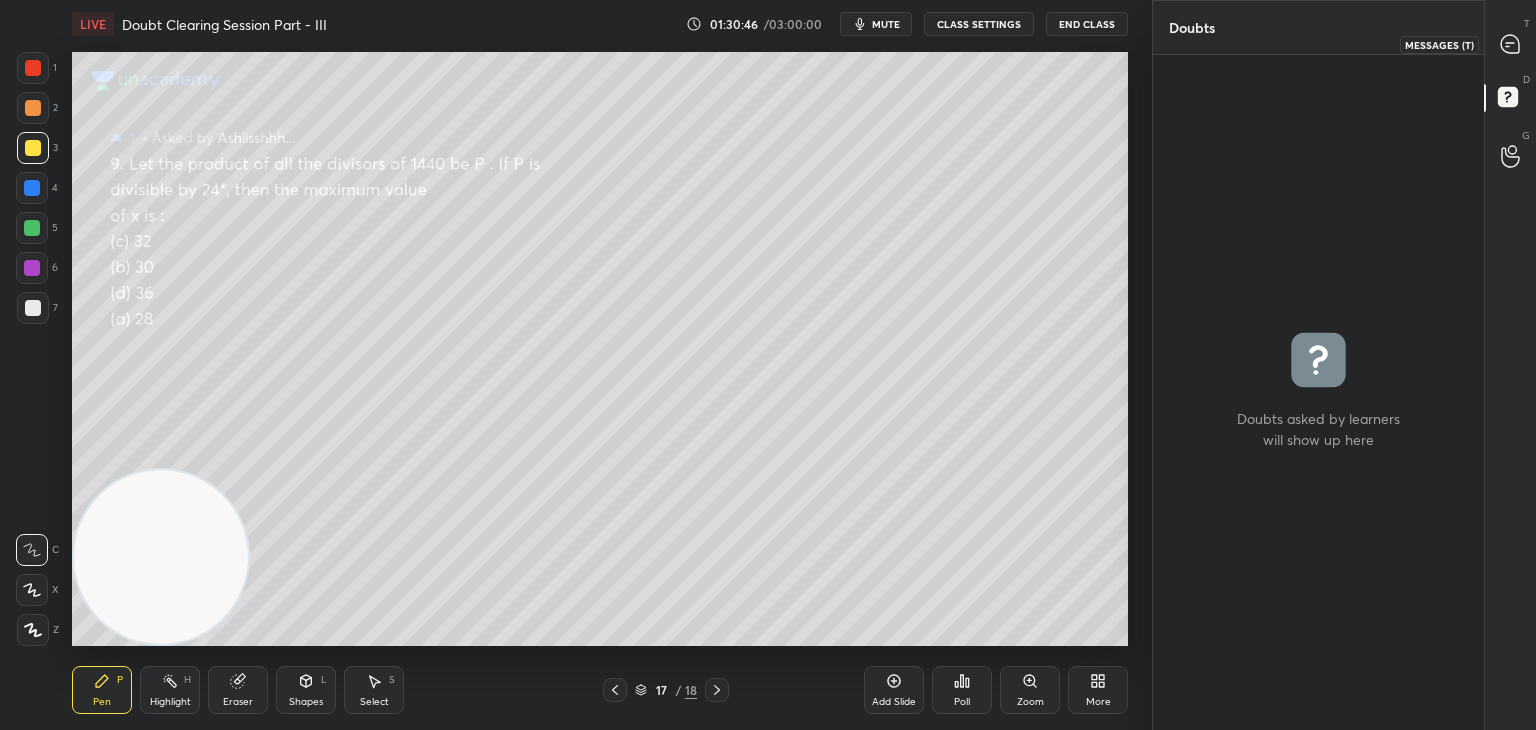 click 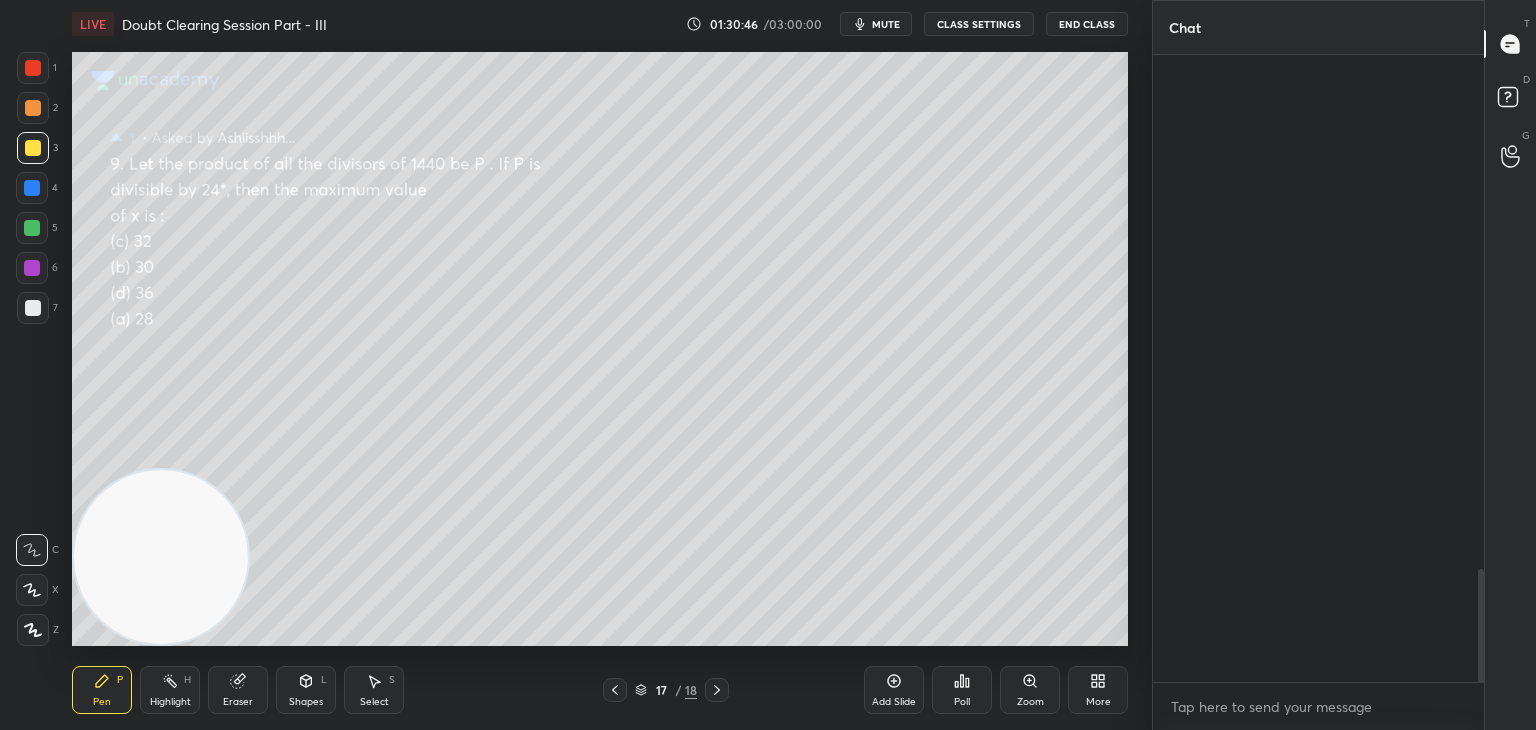 scroll, scrollTop: 3028, scrollLeft: 0, axis: vertical 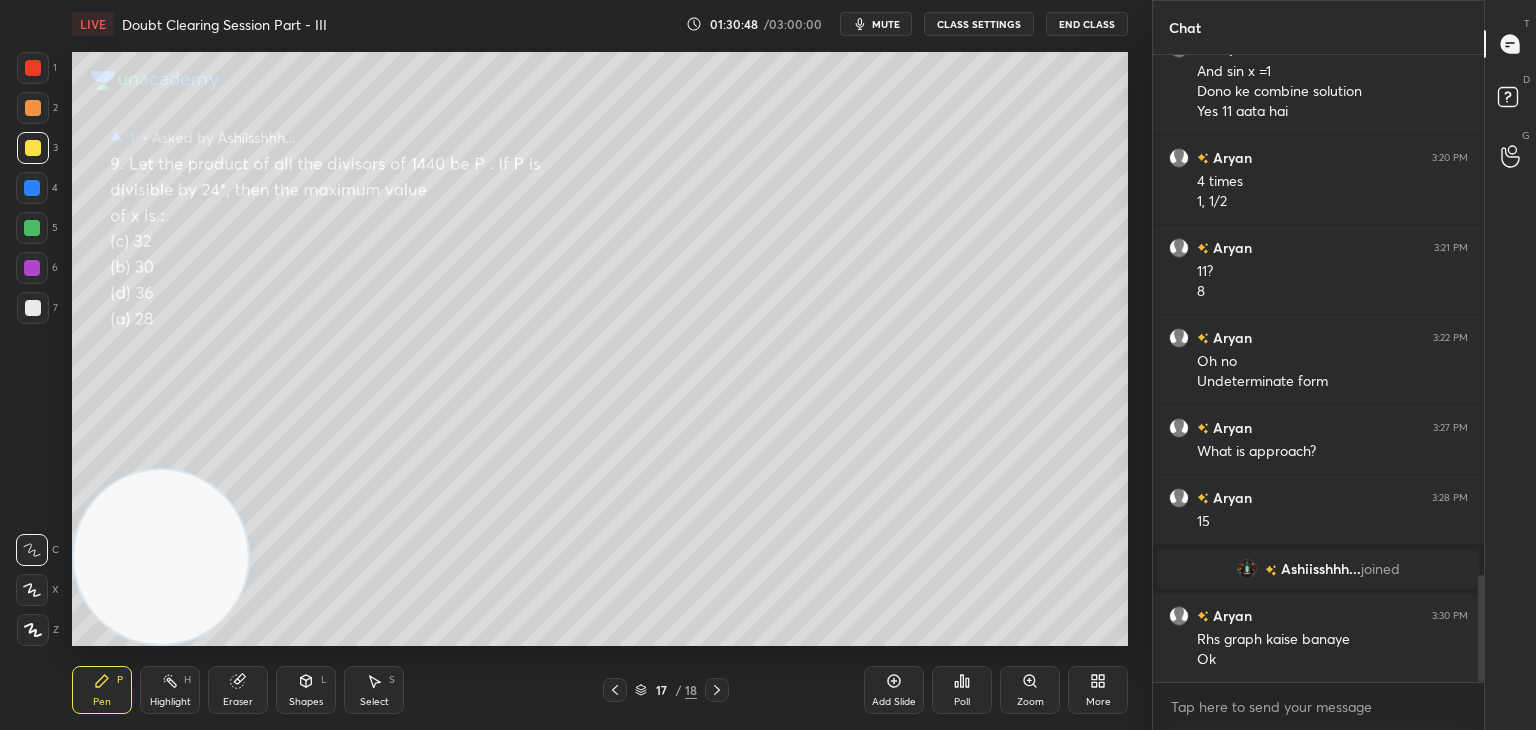 drag, startPoint x: 1483, startPoint y: 581, endPoint x: 1476, endPoint y: 635, distance: 54.451813 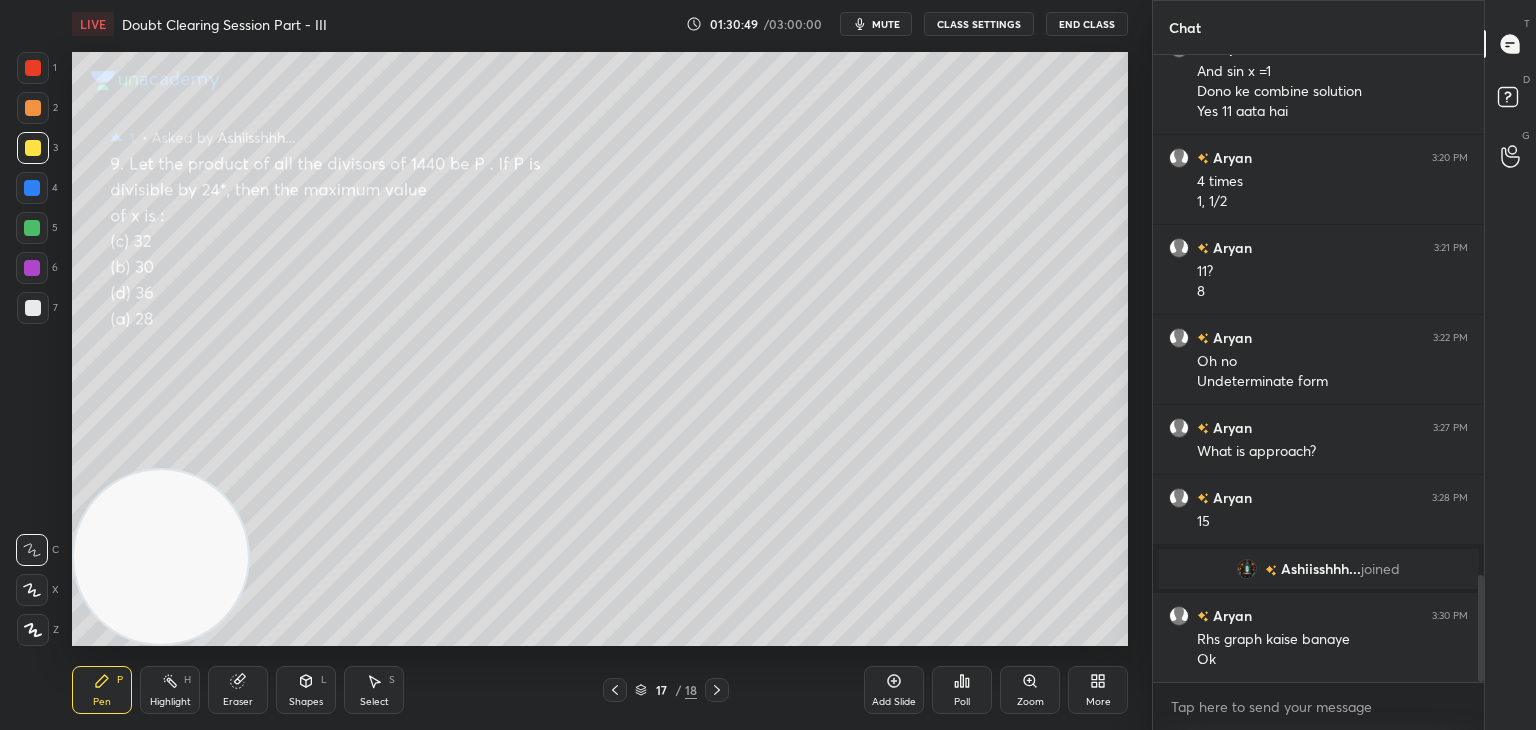 click 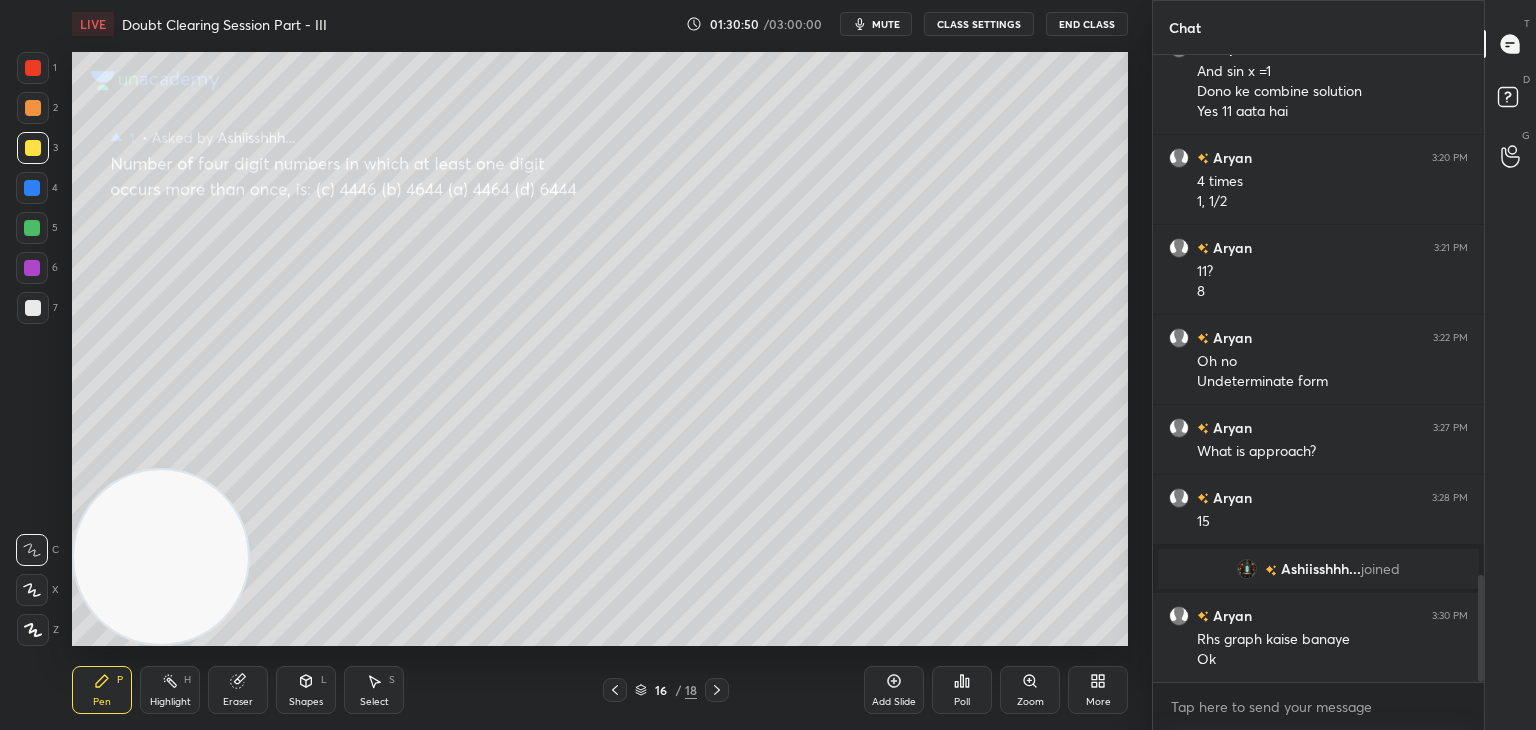 click on "Zoom" at bounding box center (1030, 690) 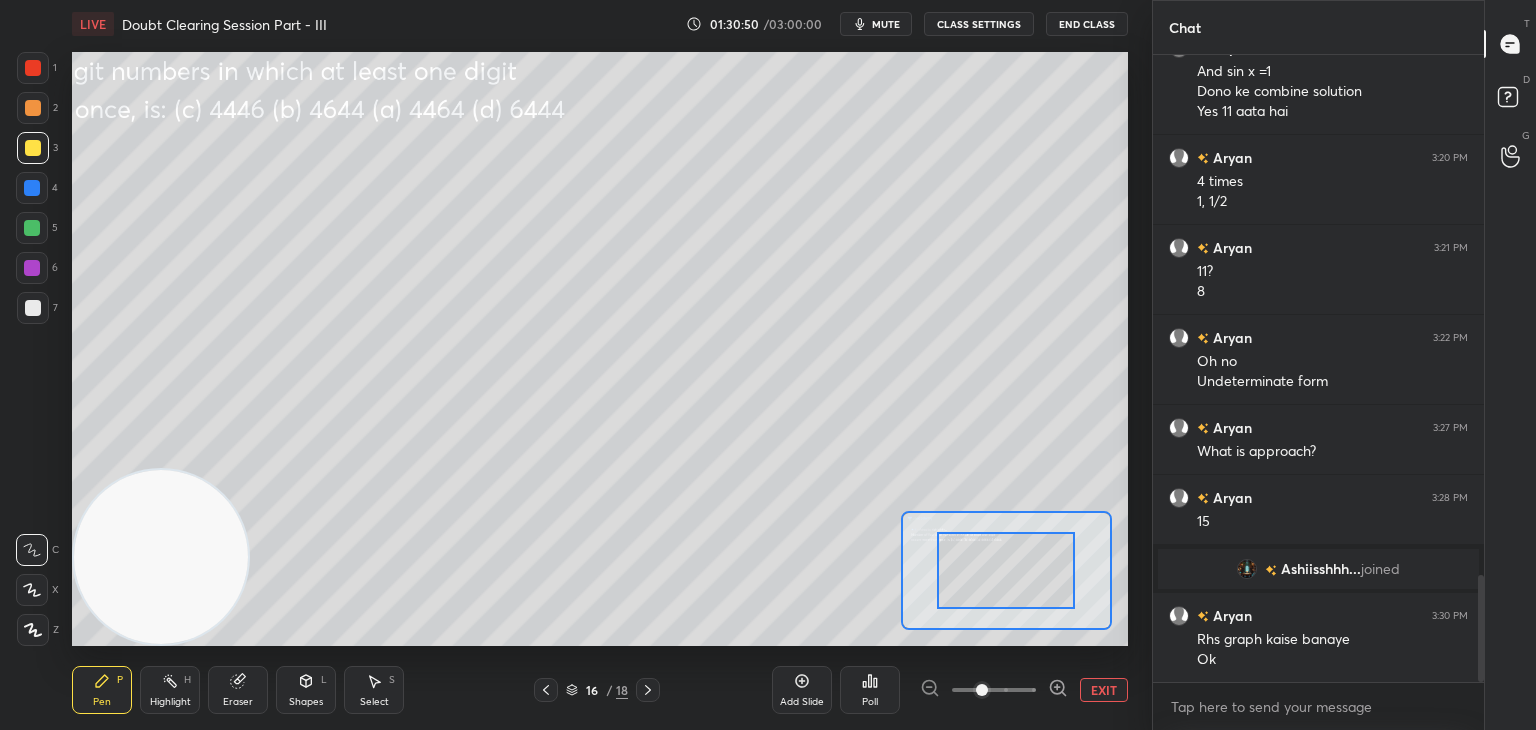 click at bounding box center (994, 690) 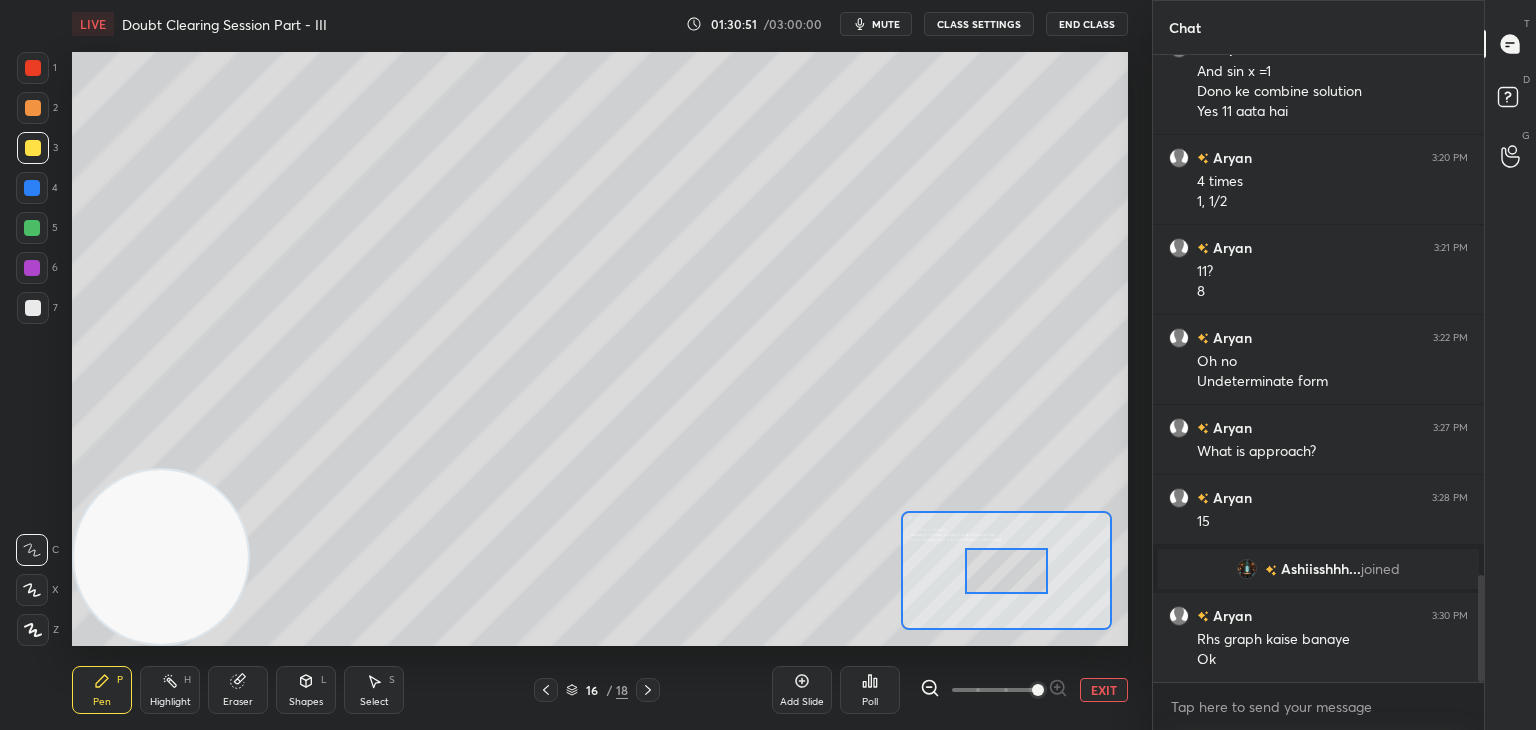 click at bounding box center (1038, 690) 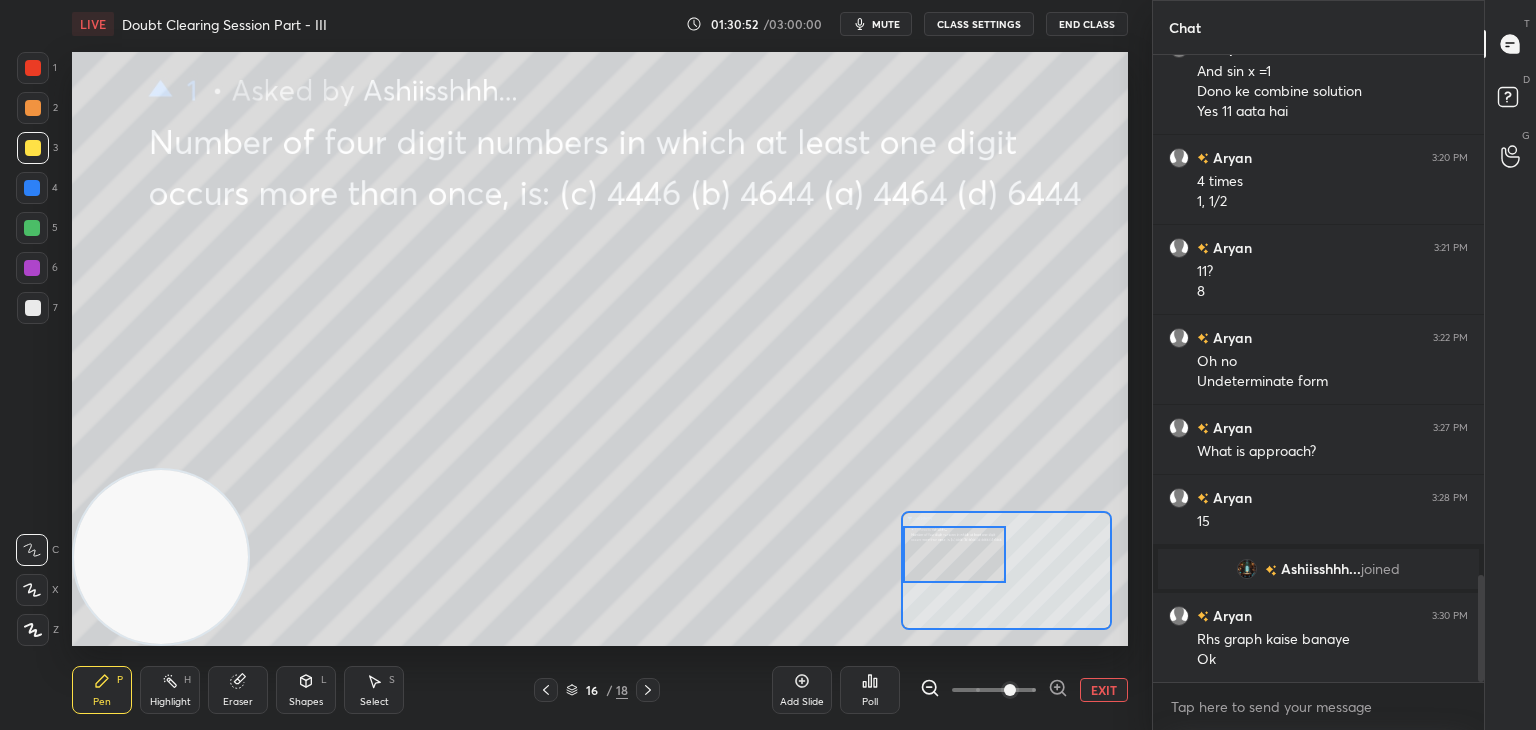 drag, startPoint x: 985, startPoint y: 561, endPoint x: 968, endPoint y: 558, distance: 17.262676 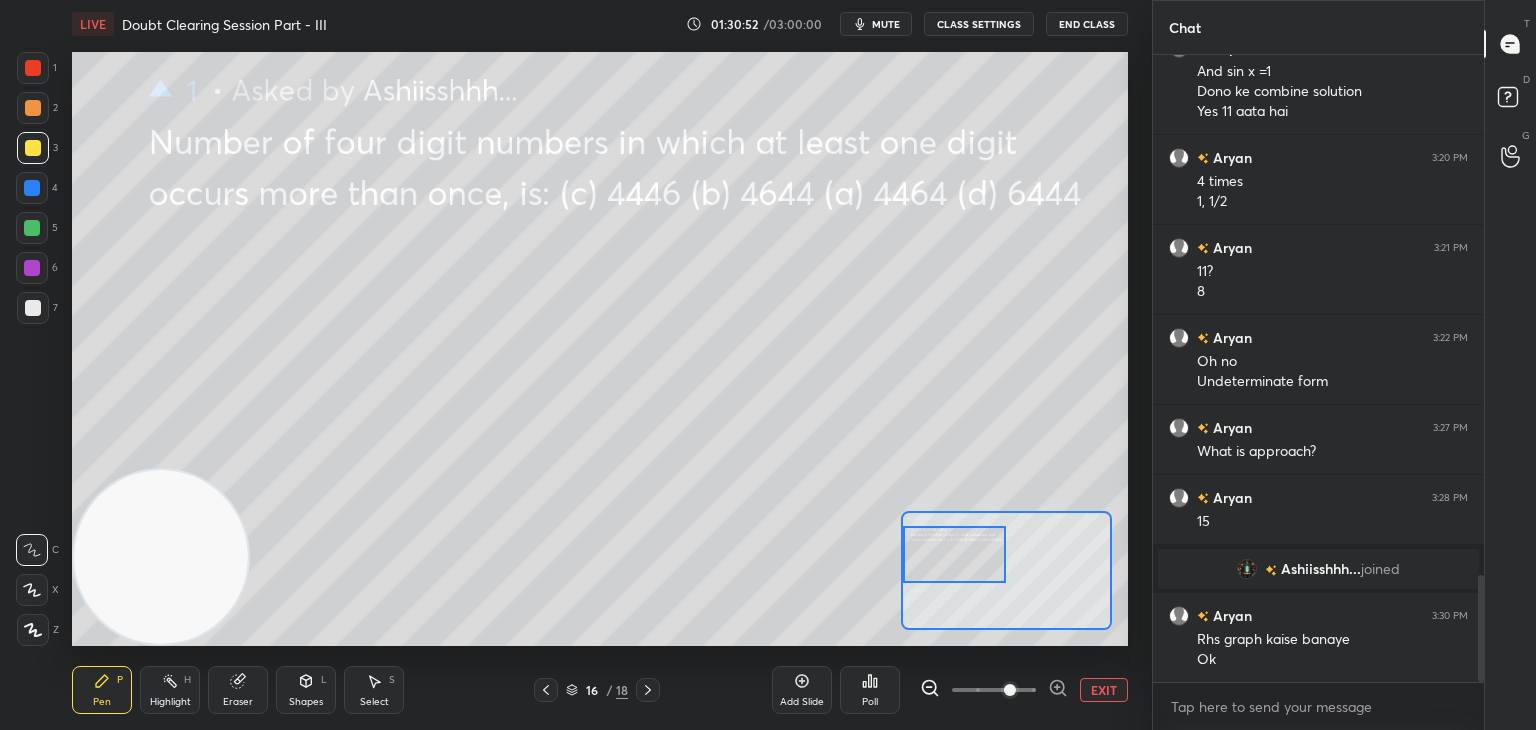 click at bounding box center [955, 554] 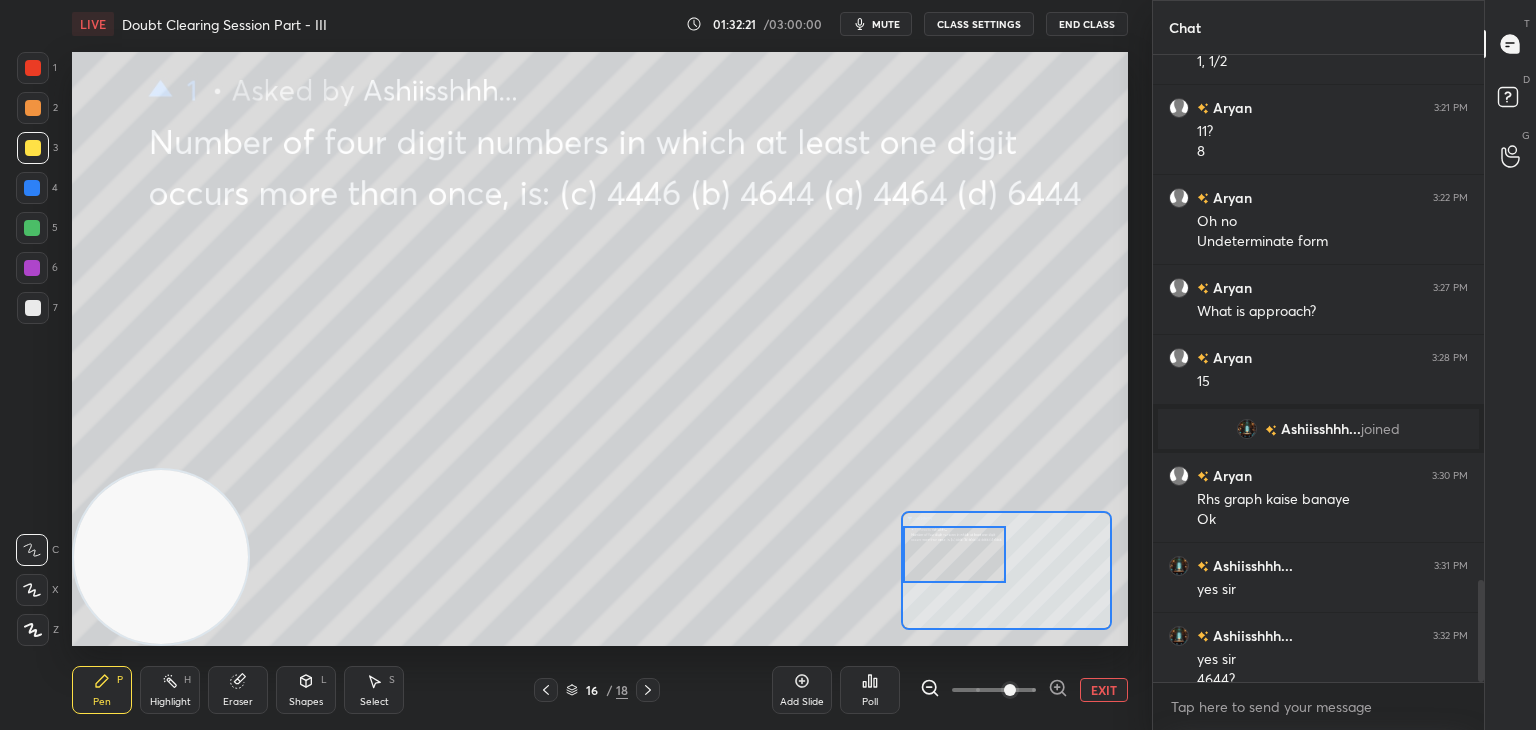 scroll, scrollTop: 3228, scrollLeft: 0, axis: vertical 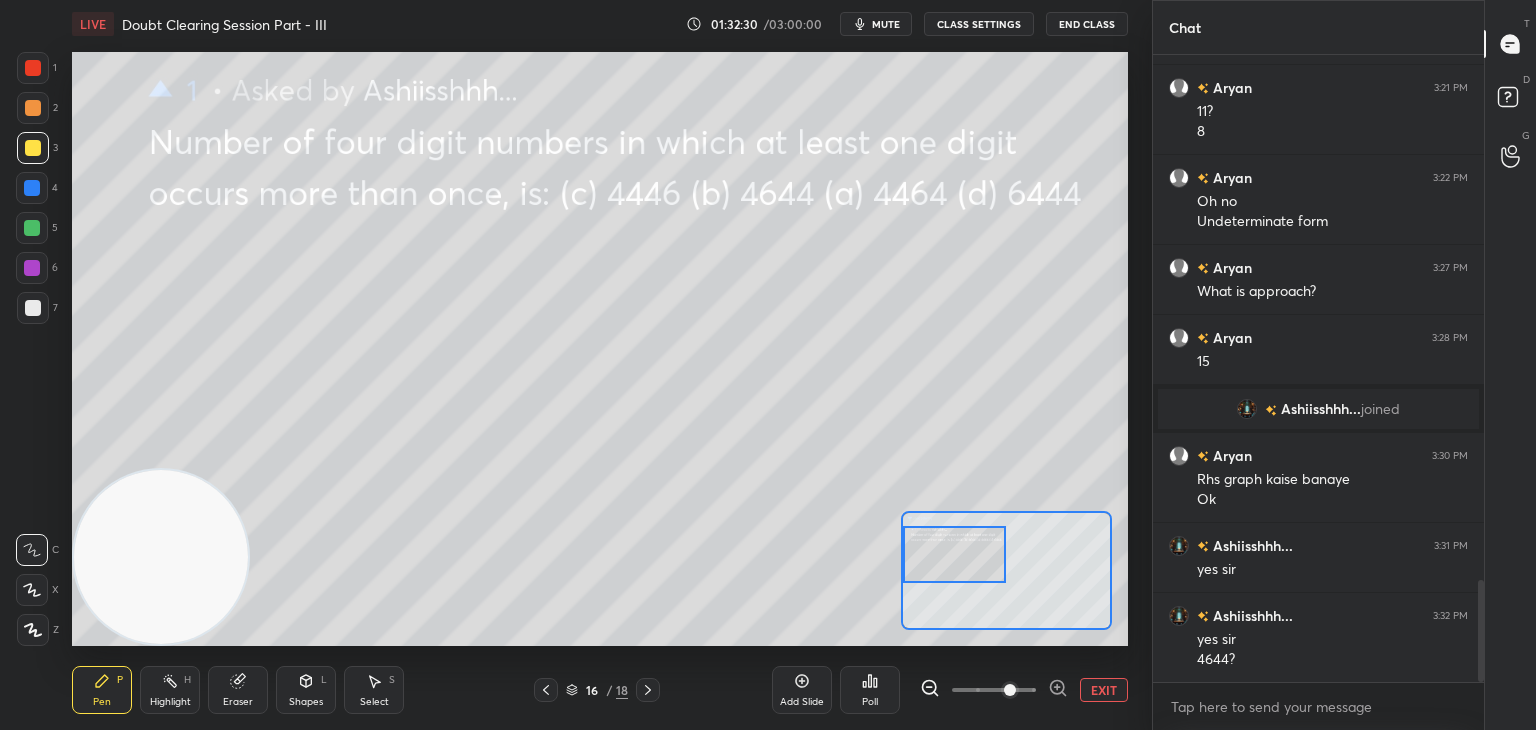 click 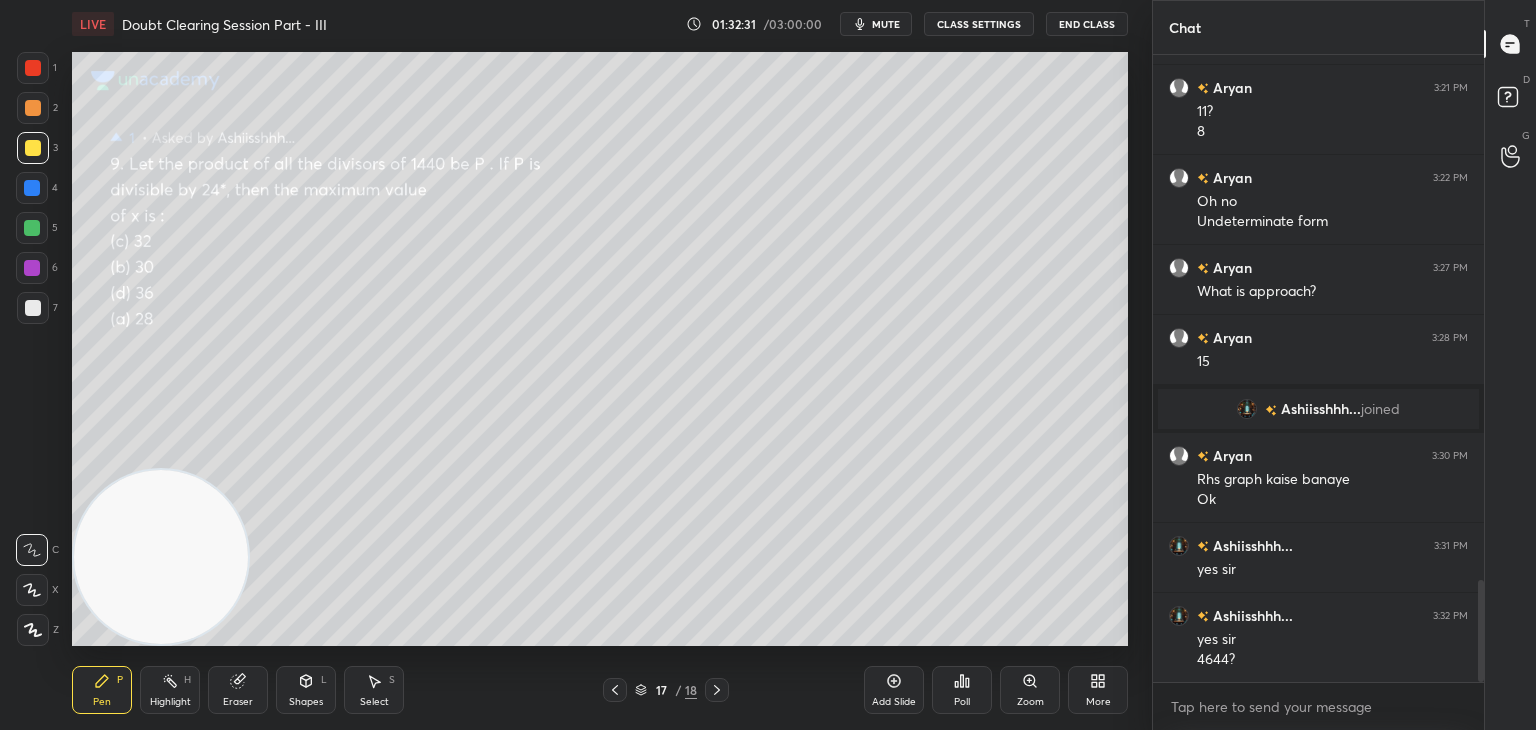 click on "Zoom" at bounding box center (1030, 690) 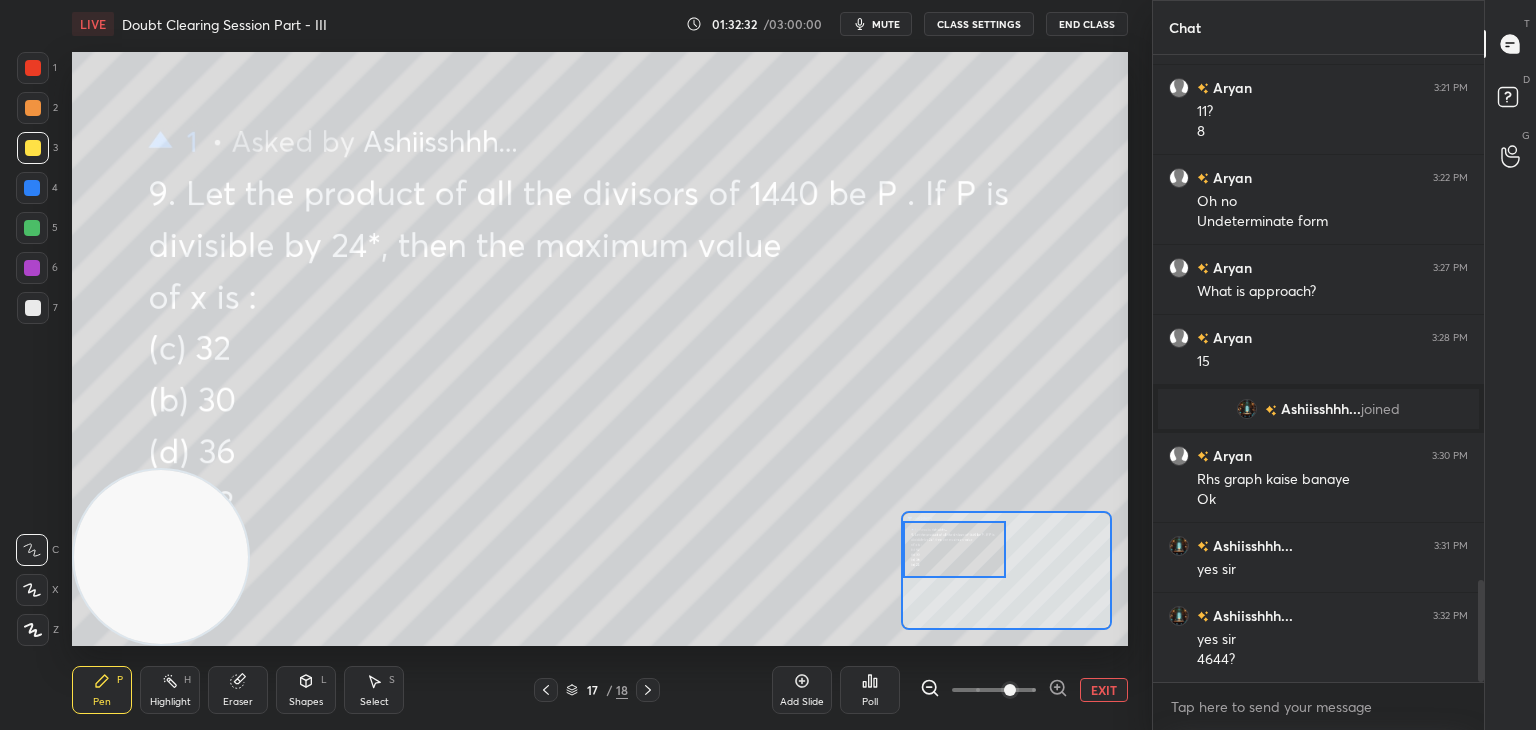 drag, startPoint x: 1045, startPoint y: 591, endPoint x: 991, endPoint y: 576, distance: 56.044624 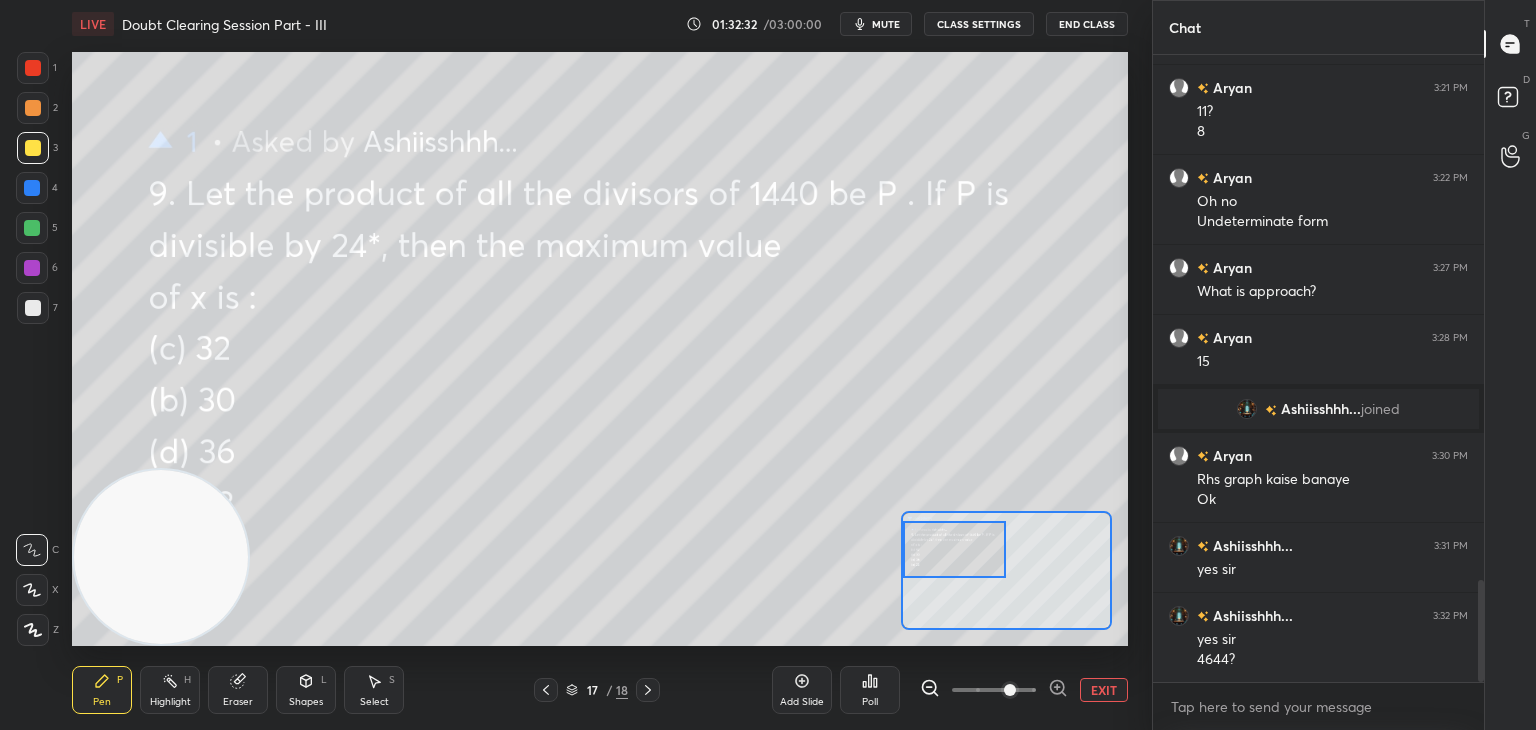 click at bounding box center (955, 549) 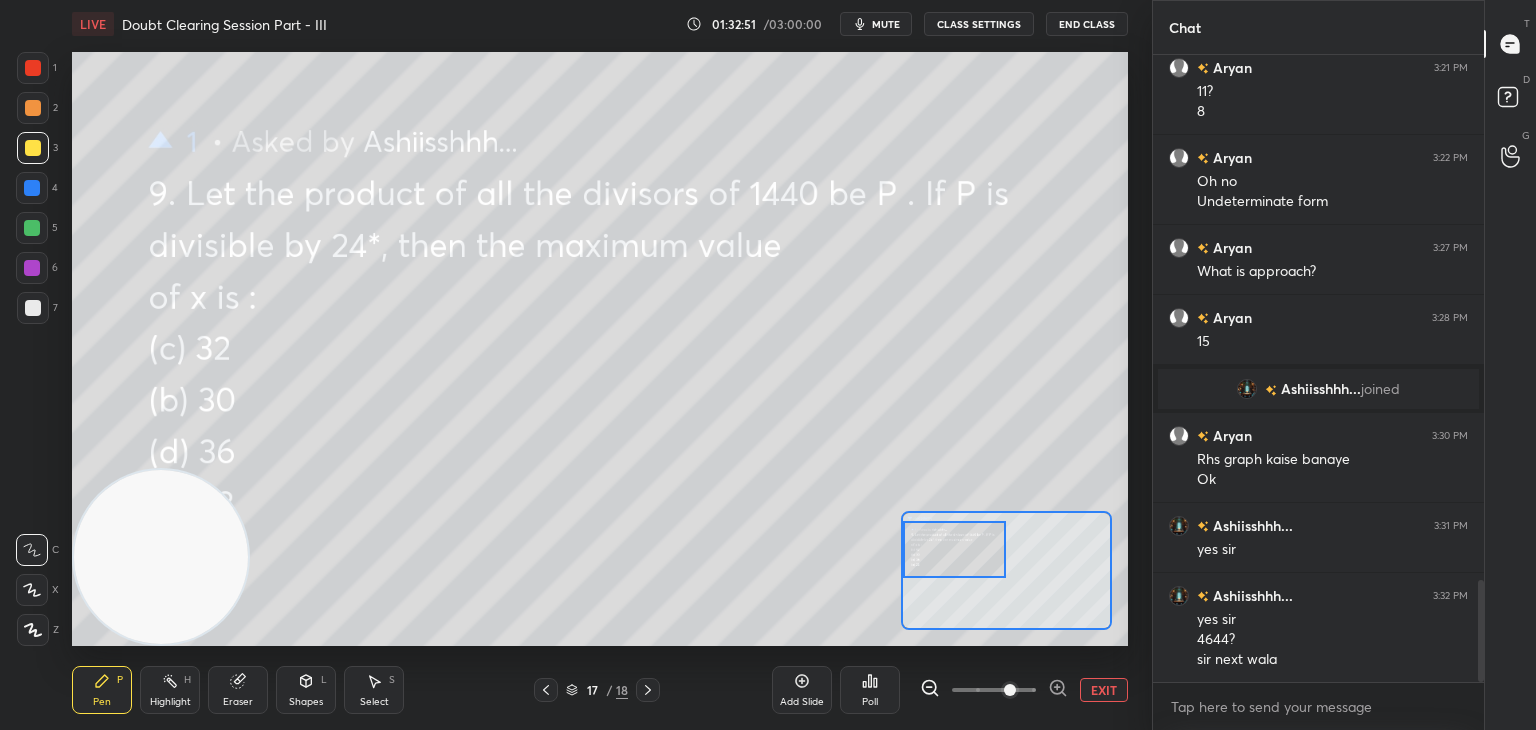 scroll, scrollTop: 3318, scrollLeft: 0, axis: vertical 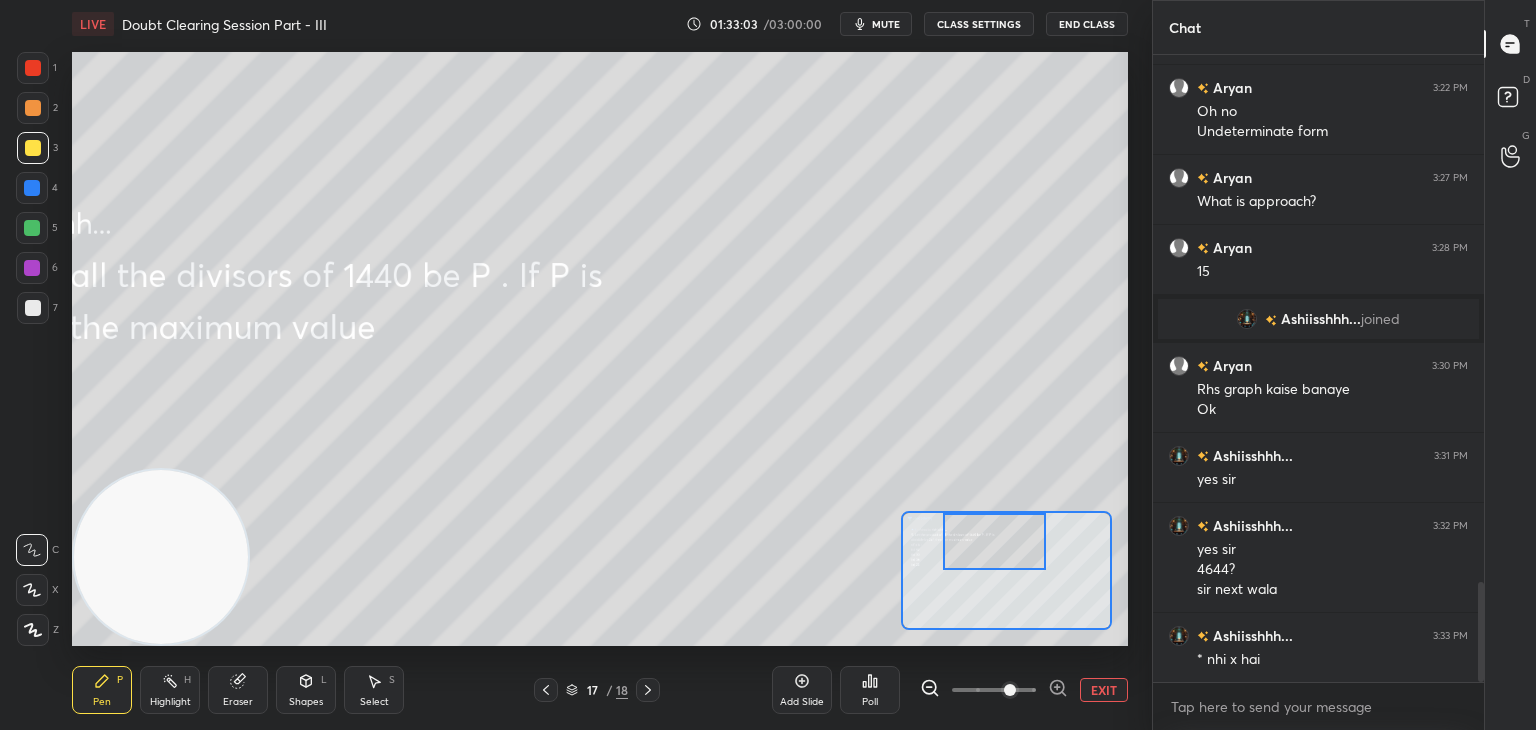 drag, startPoint x: 973, startPoint y: 545, endPoint x: 1026, endPoint y: 533, distance: 54.34151 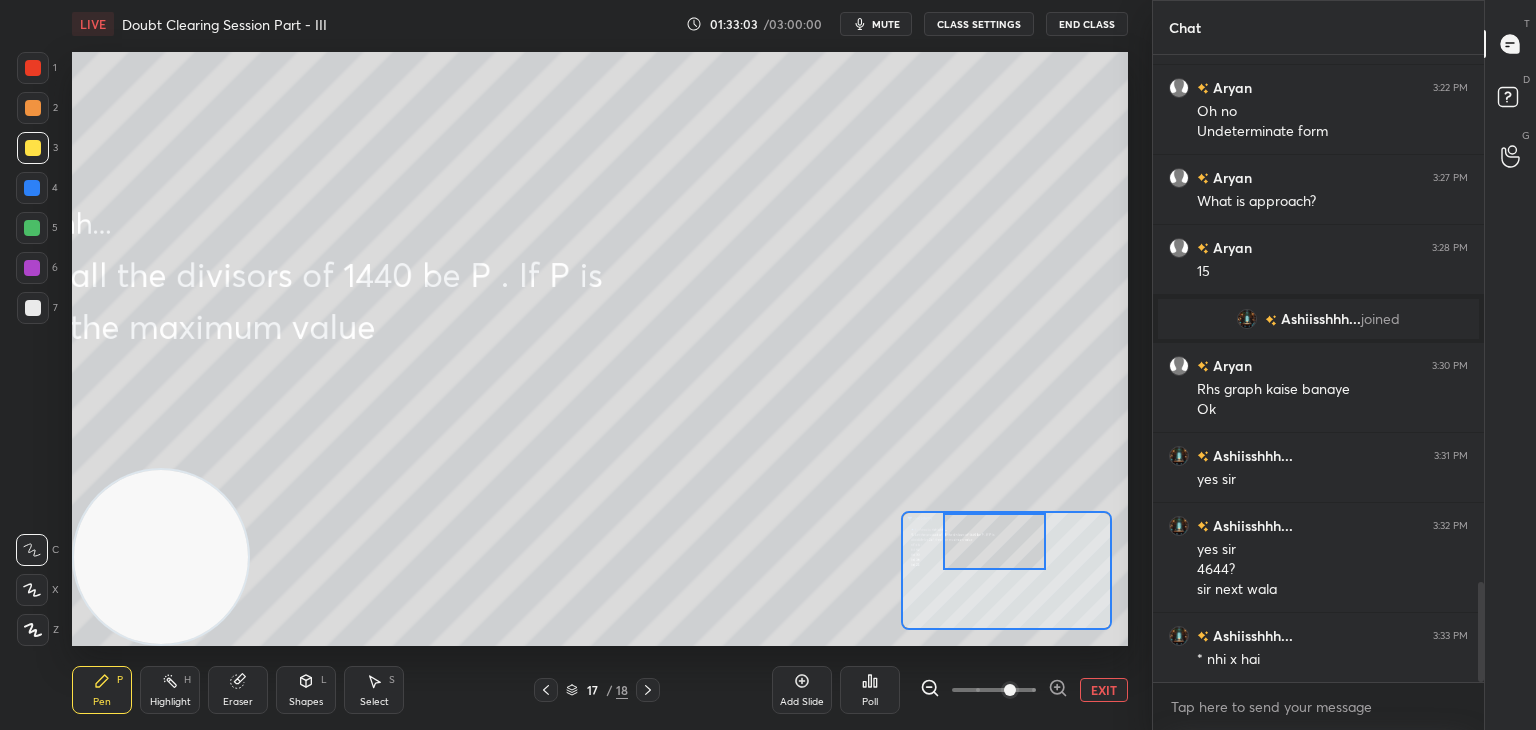 click at bounding box center (995, 541) 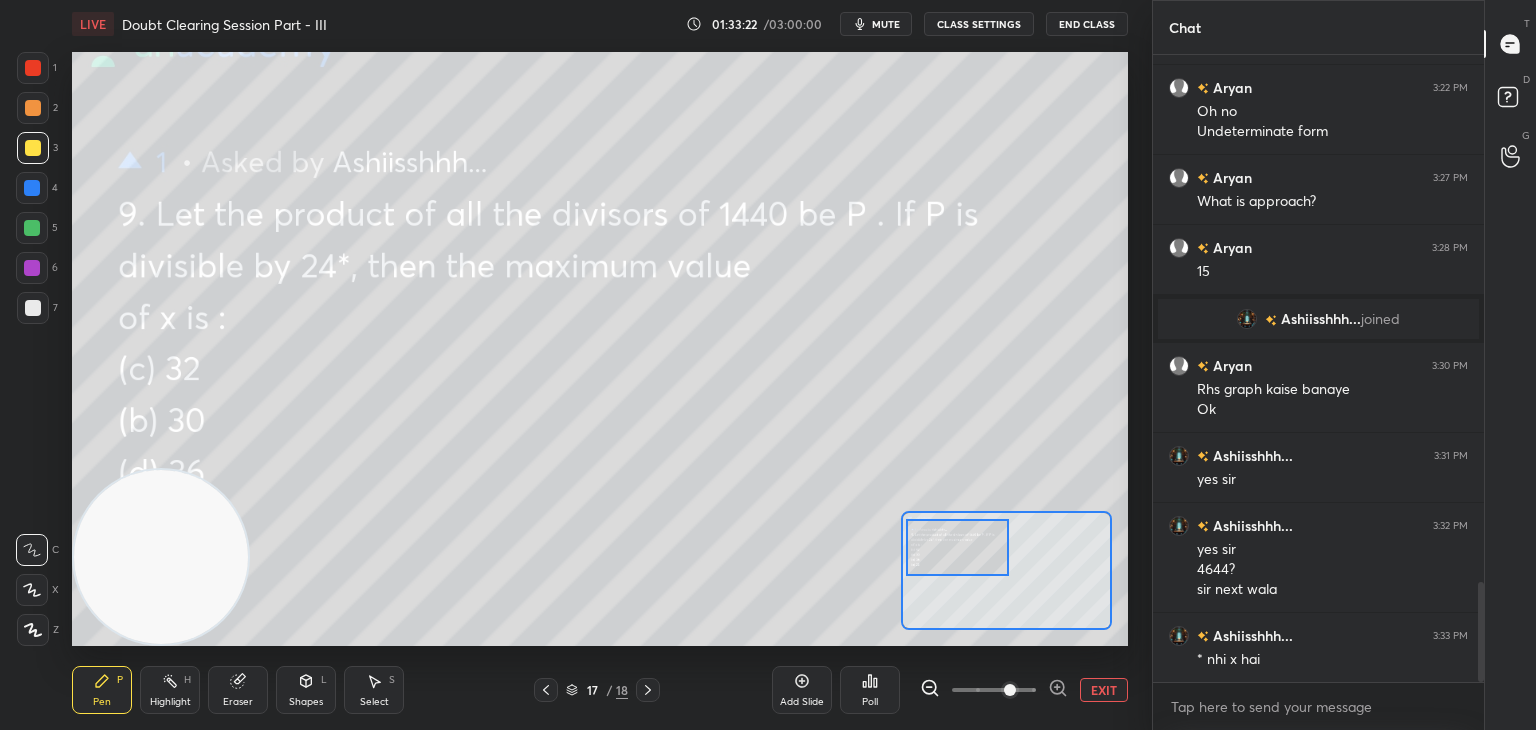 drag, startPoint x: 1039, startPoint y: 549, endPoint x: 987, endPoint y: 555, distance: 52.34501 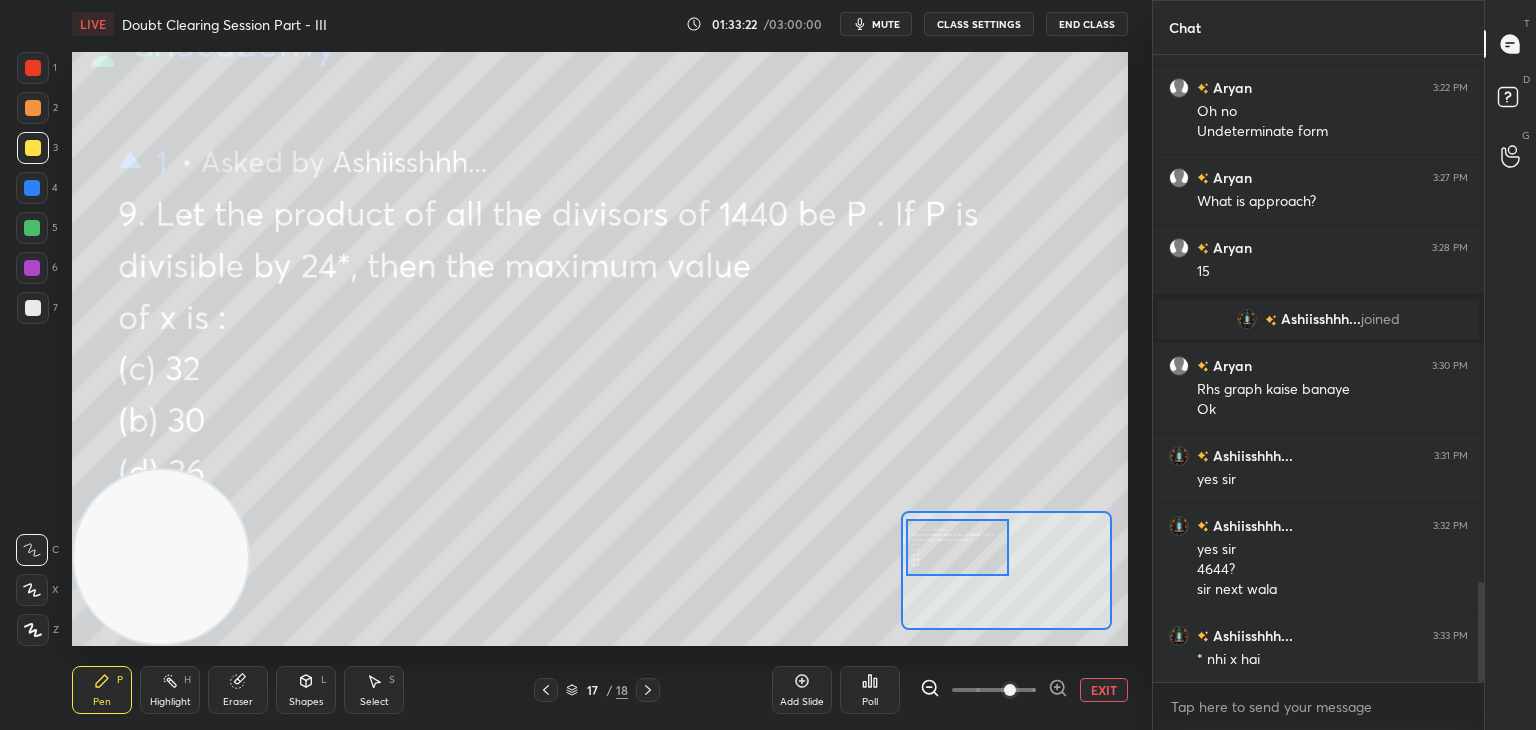 click at bounding box center [958, 547] 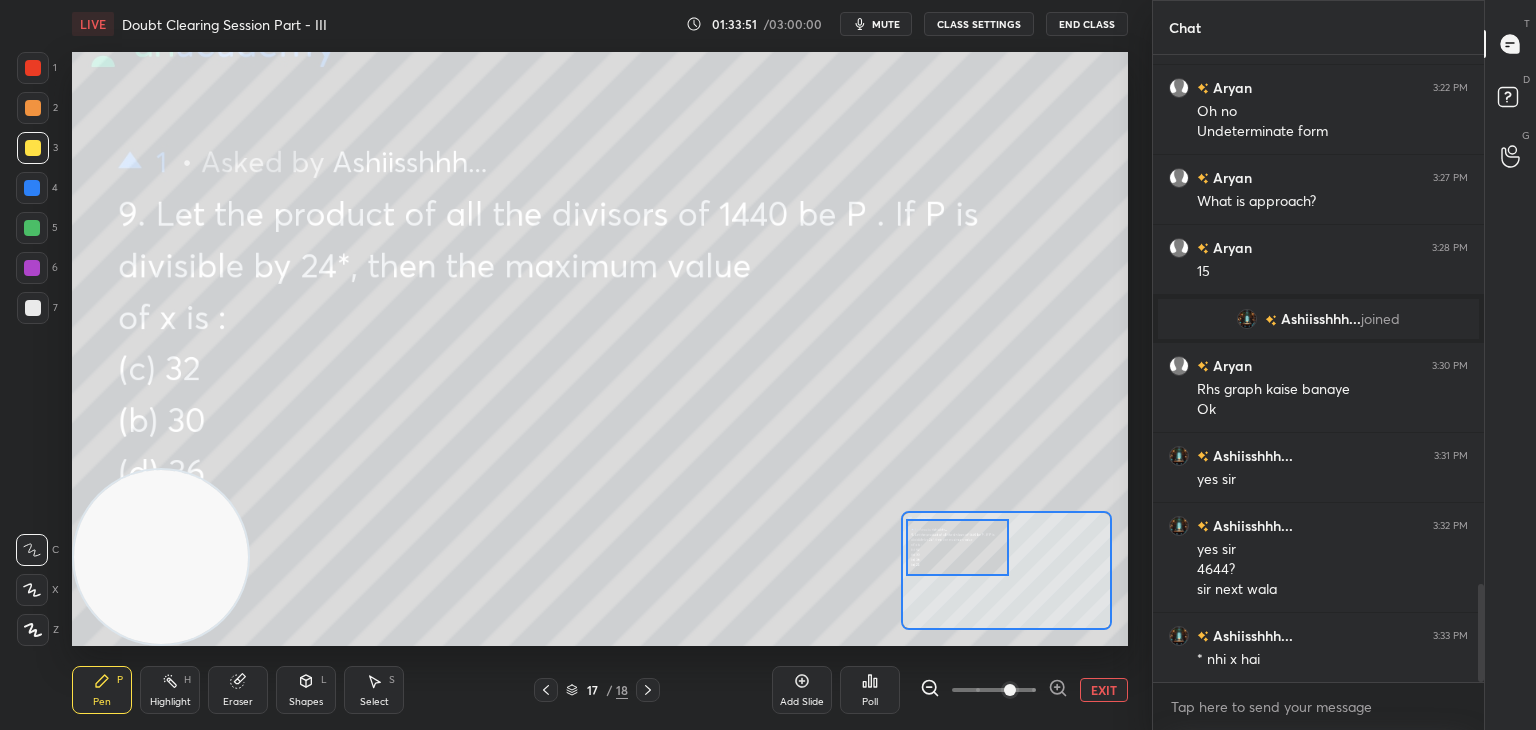scroll, scrollTop: 3388, scrollLeft: 0, axis: vertical 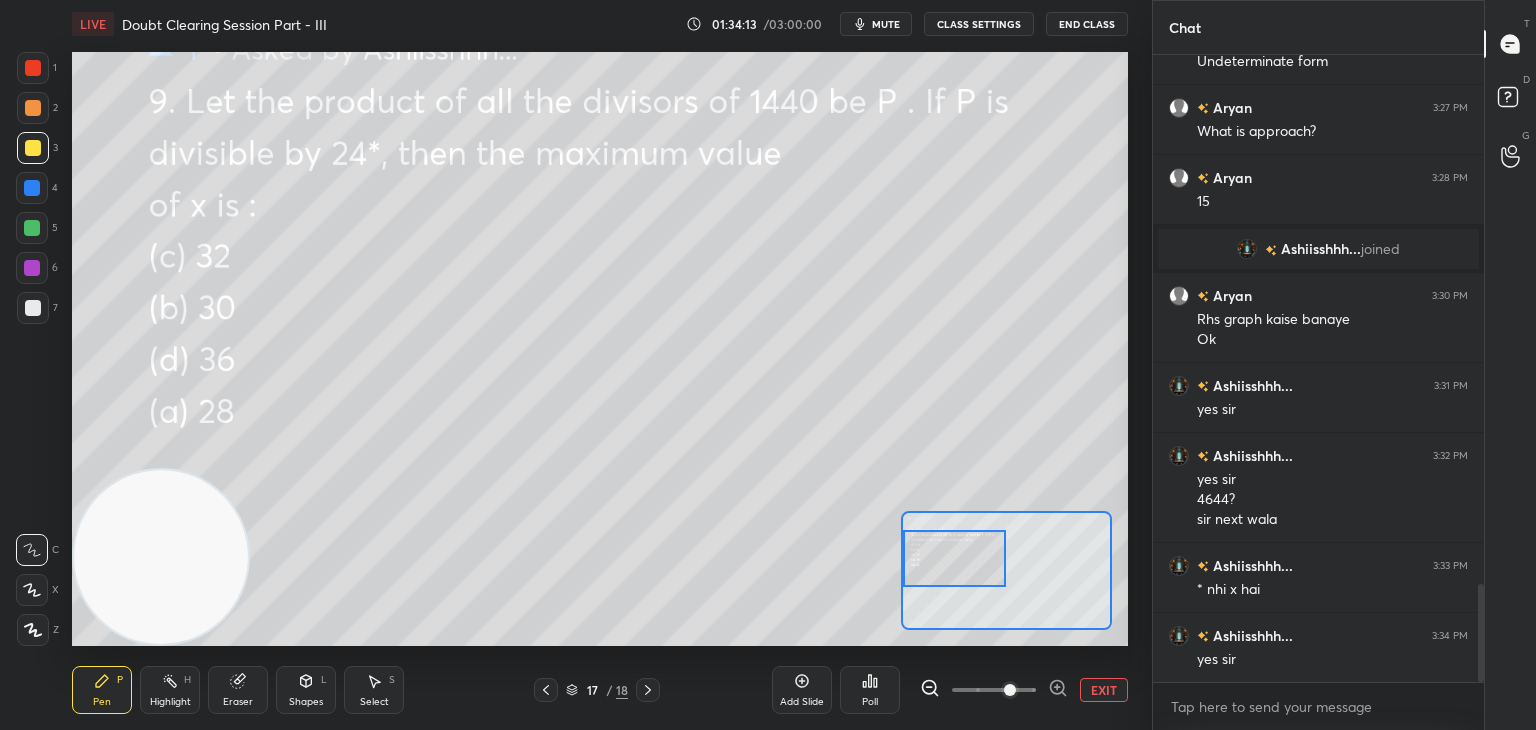 drag, startPoint x: 959, startPoint y: 549, endPoint x: 954, endPoint y: 560, distance: 12.083046 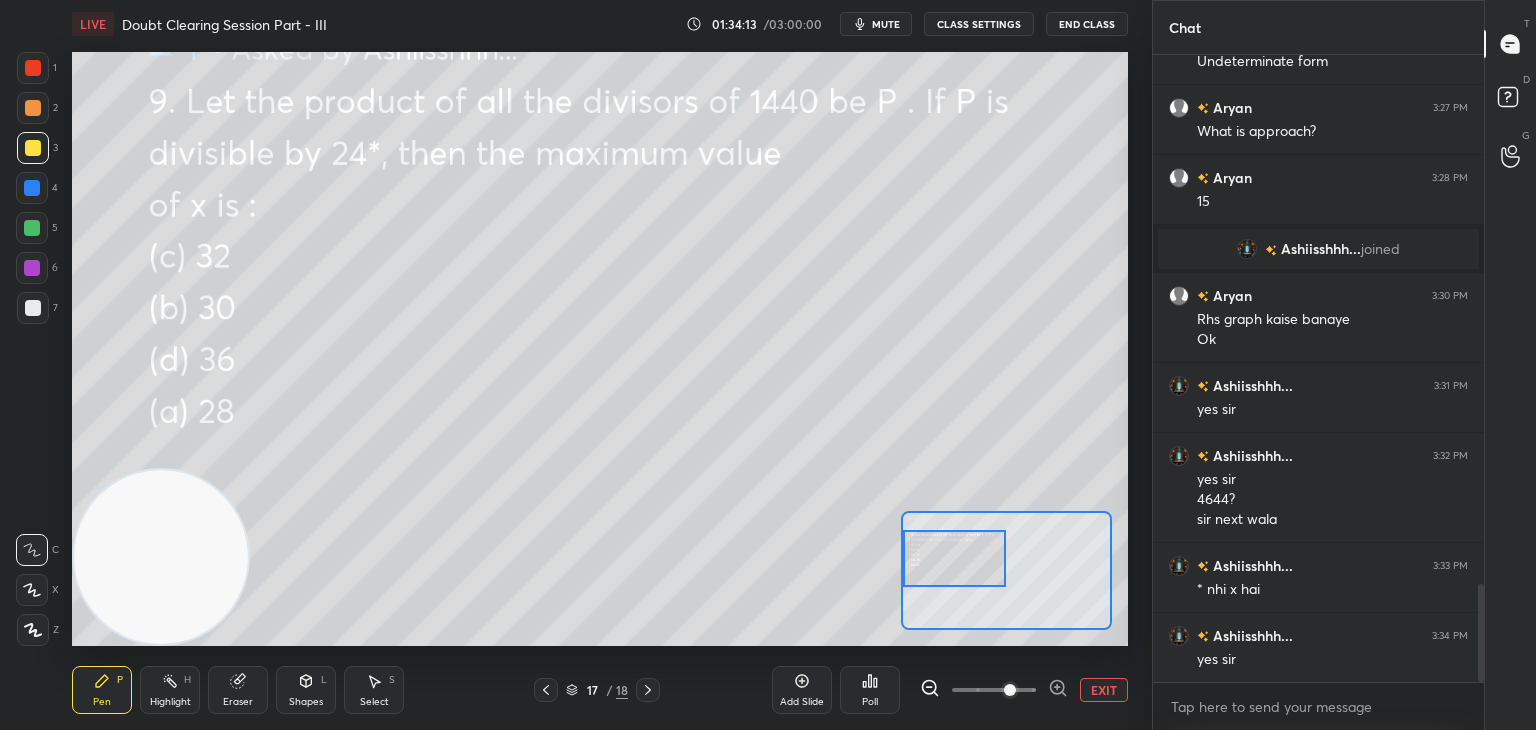 click at bounding box center (955, 558) 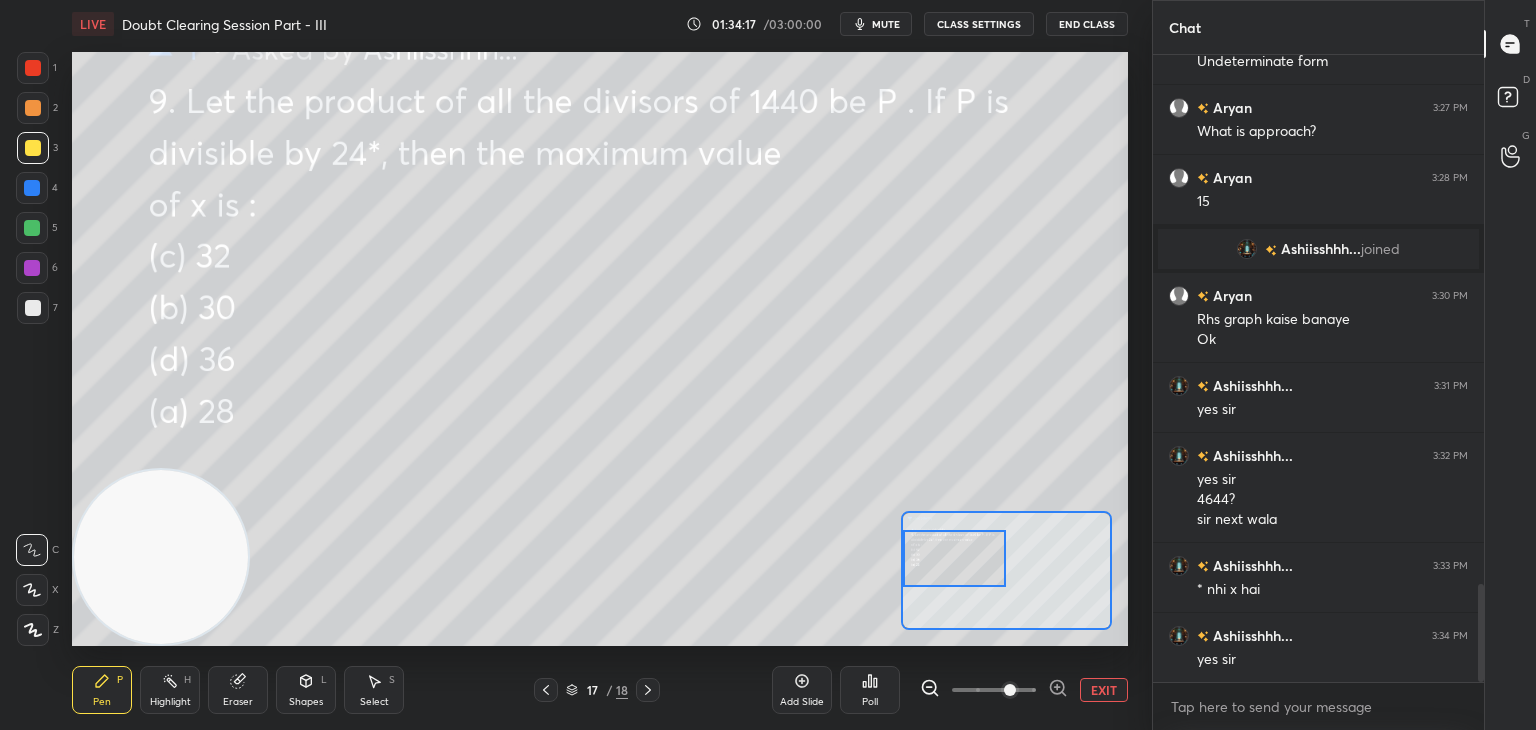 scroll, scrollTop: 3408, scrollLeft: 0, axis: vertical 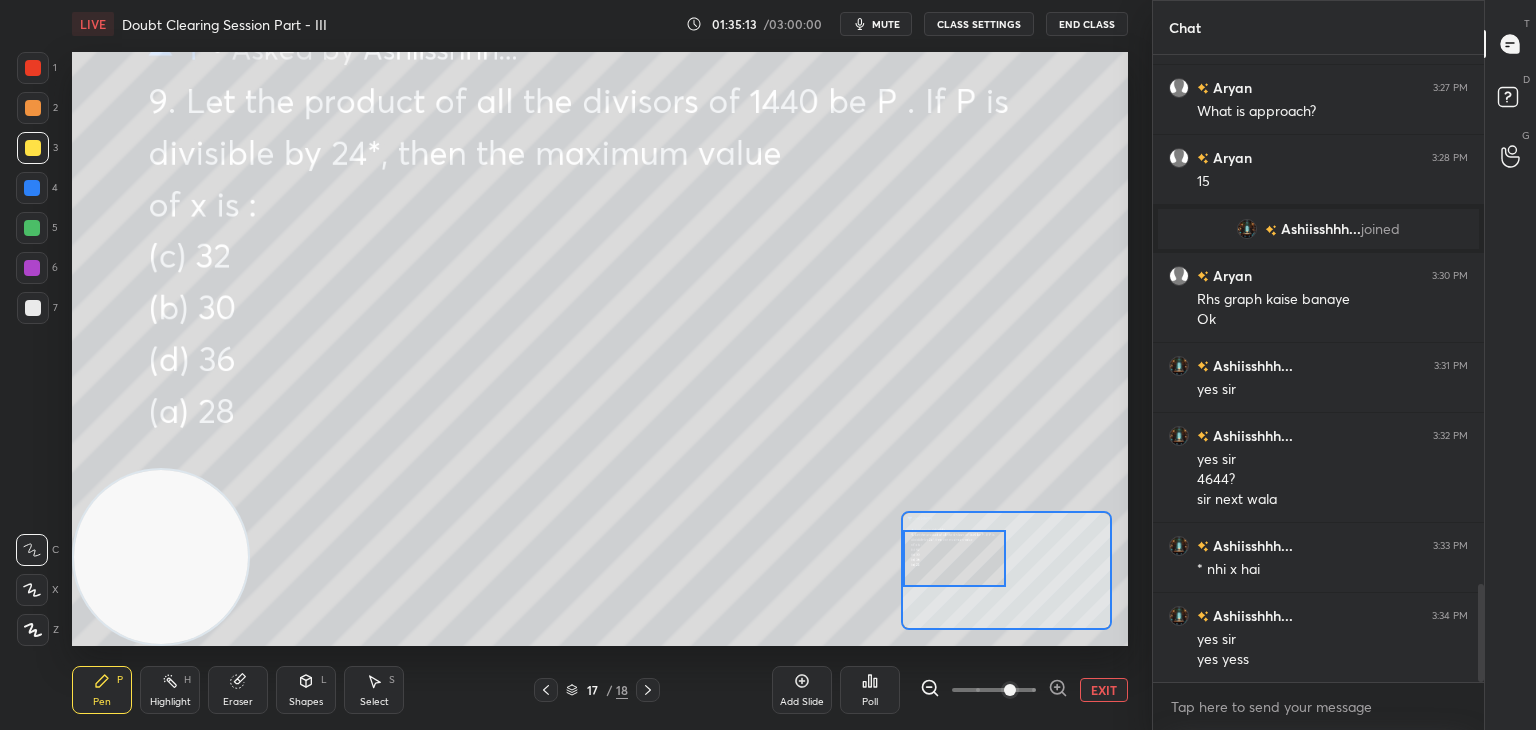 click on "EXIT" at bounding box center (1104, 690) 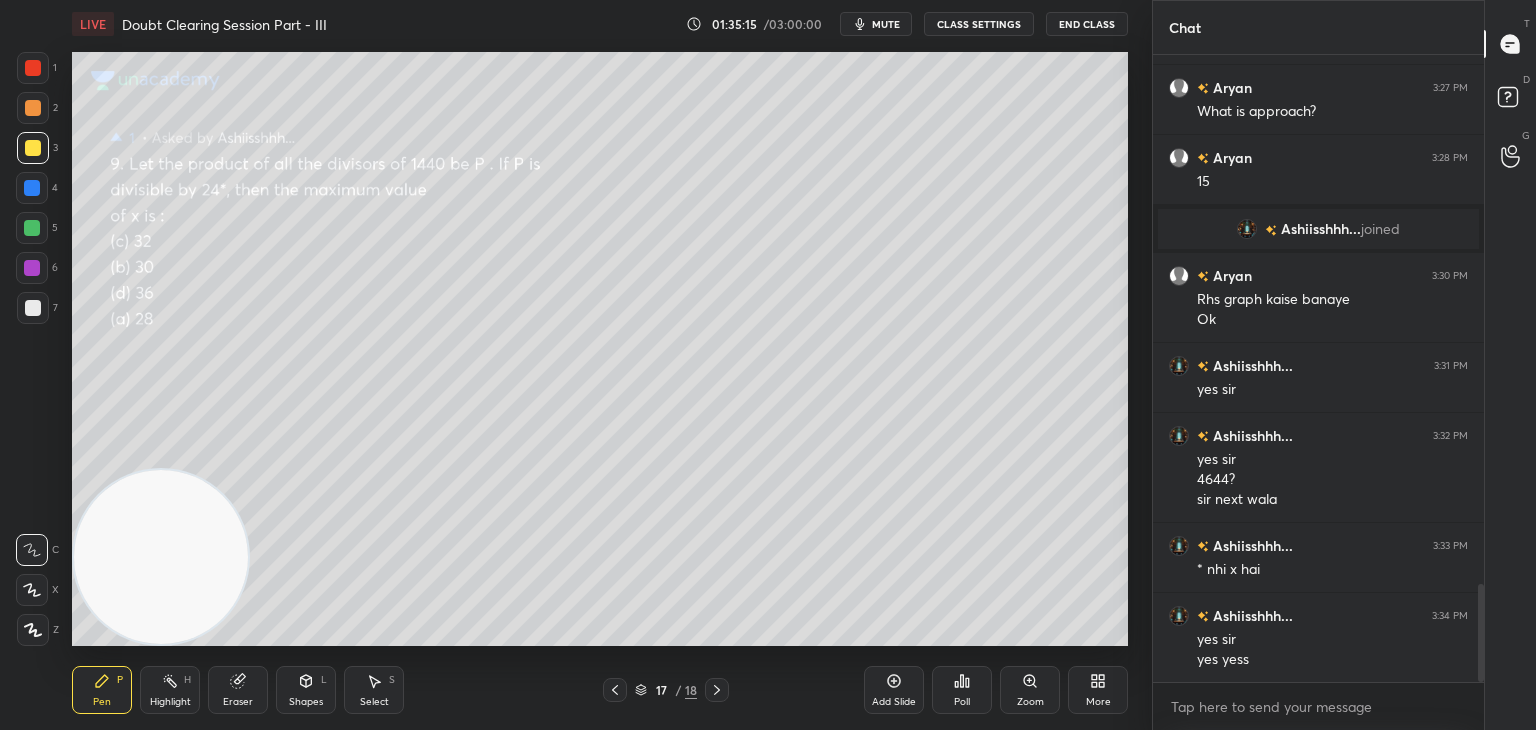 click 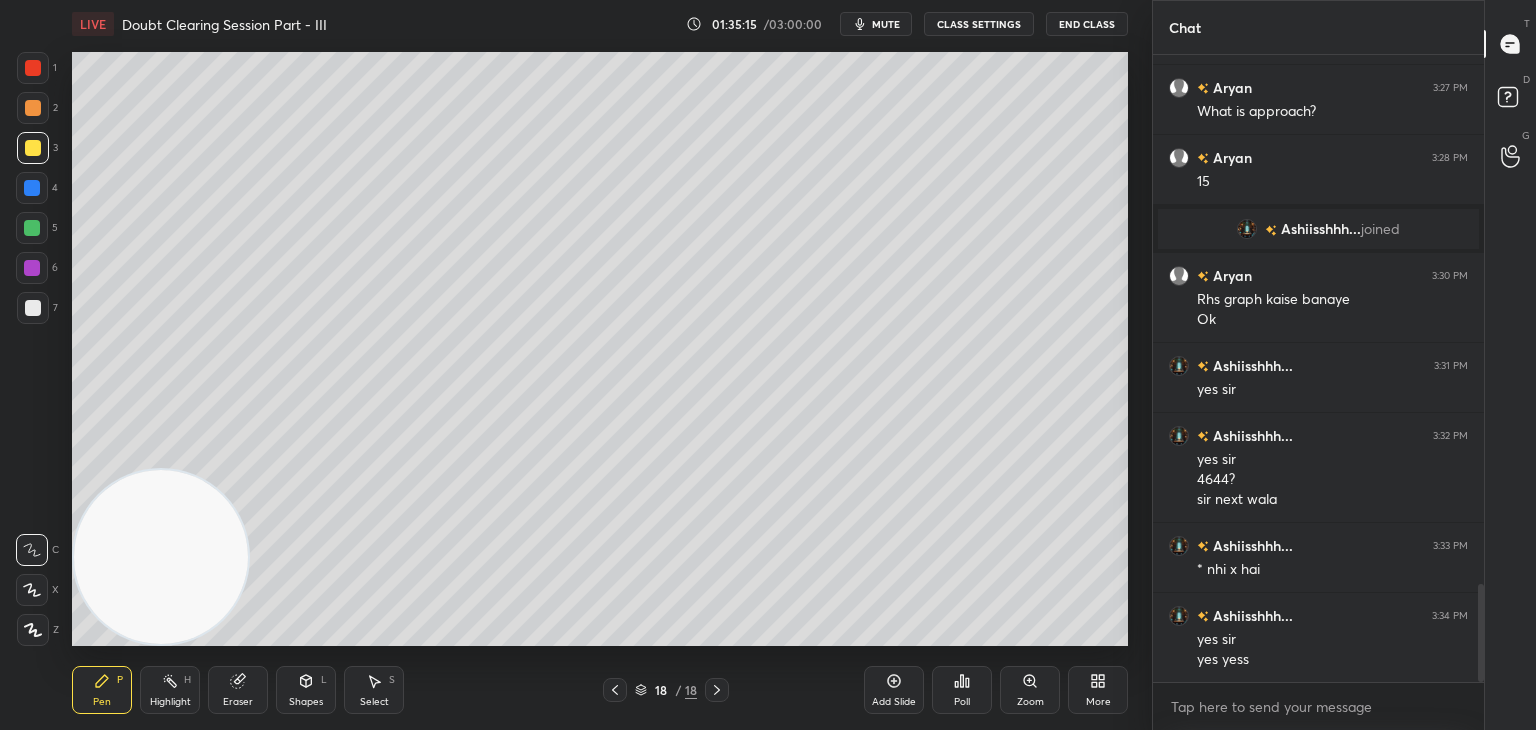 scroll, scrollTop: 3478, scrollLeft: 0, axis: vertical 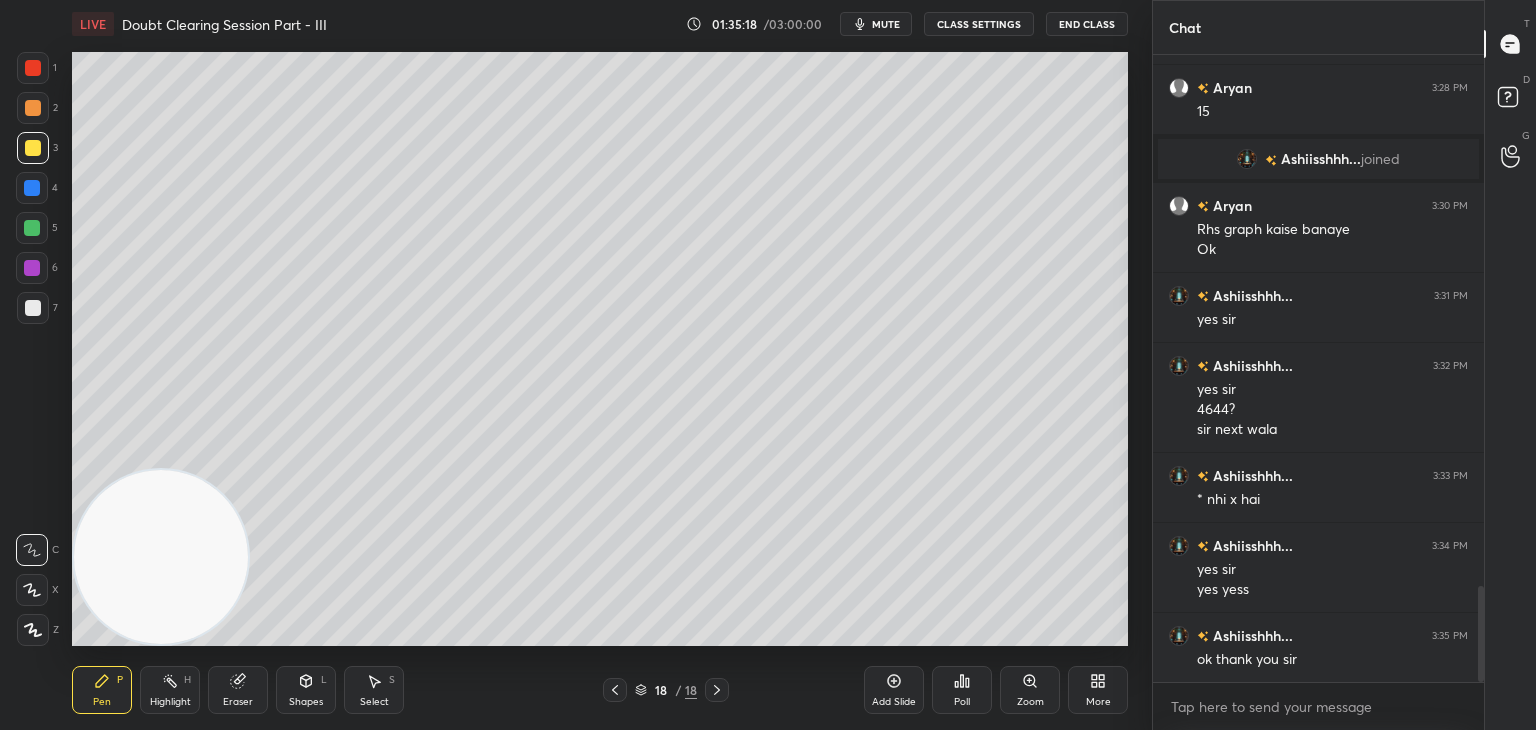 click on "mute" at bounding box center (886, 24) 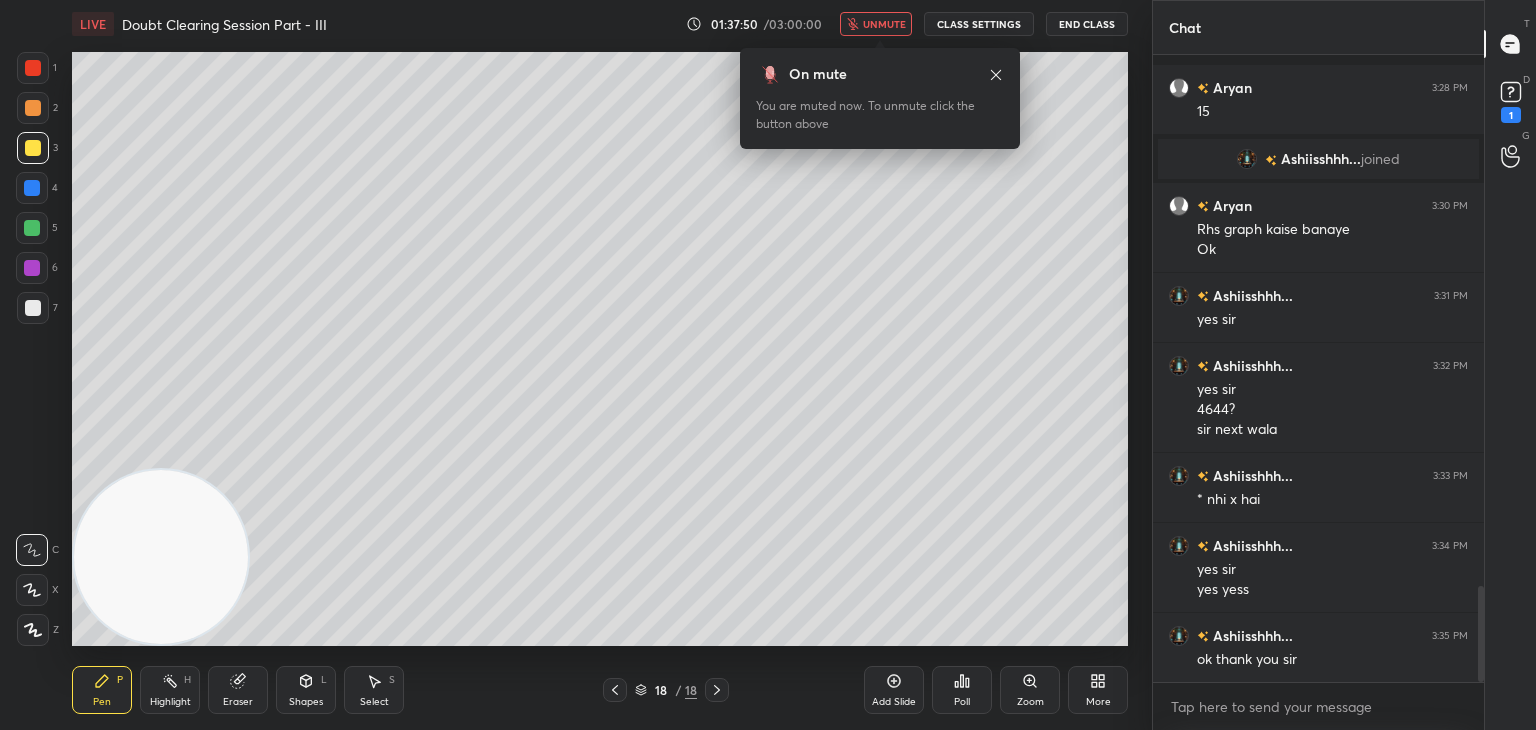 scroll, scrollTop: 3564, scrollLeft: 0, axis: vertical 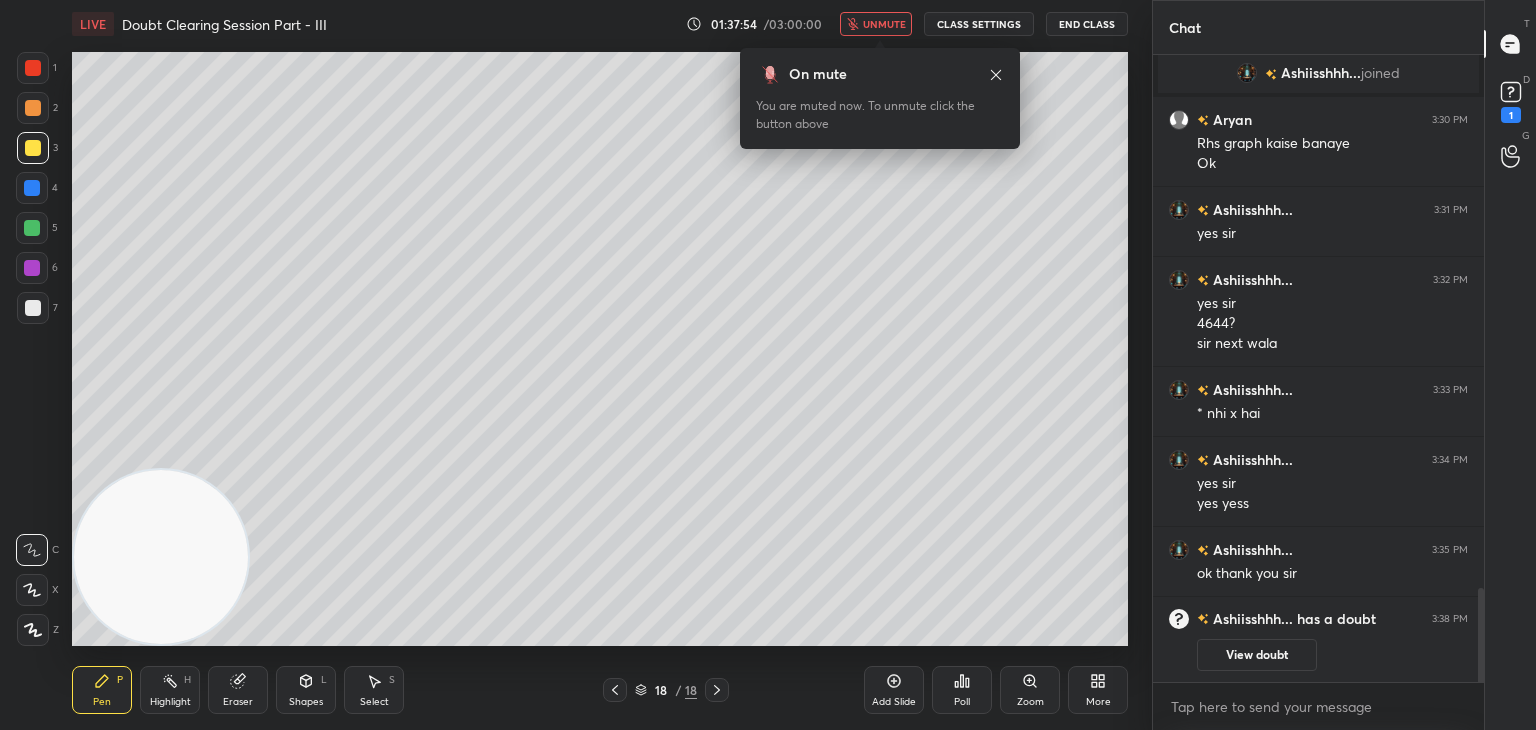 drag, startPoint x: 609, startPoint y: 693, endPoint x: 625, endPoint y: 687, distance: 17.088007 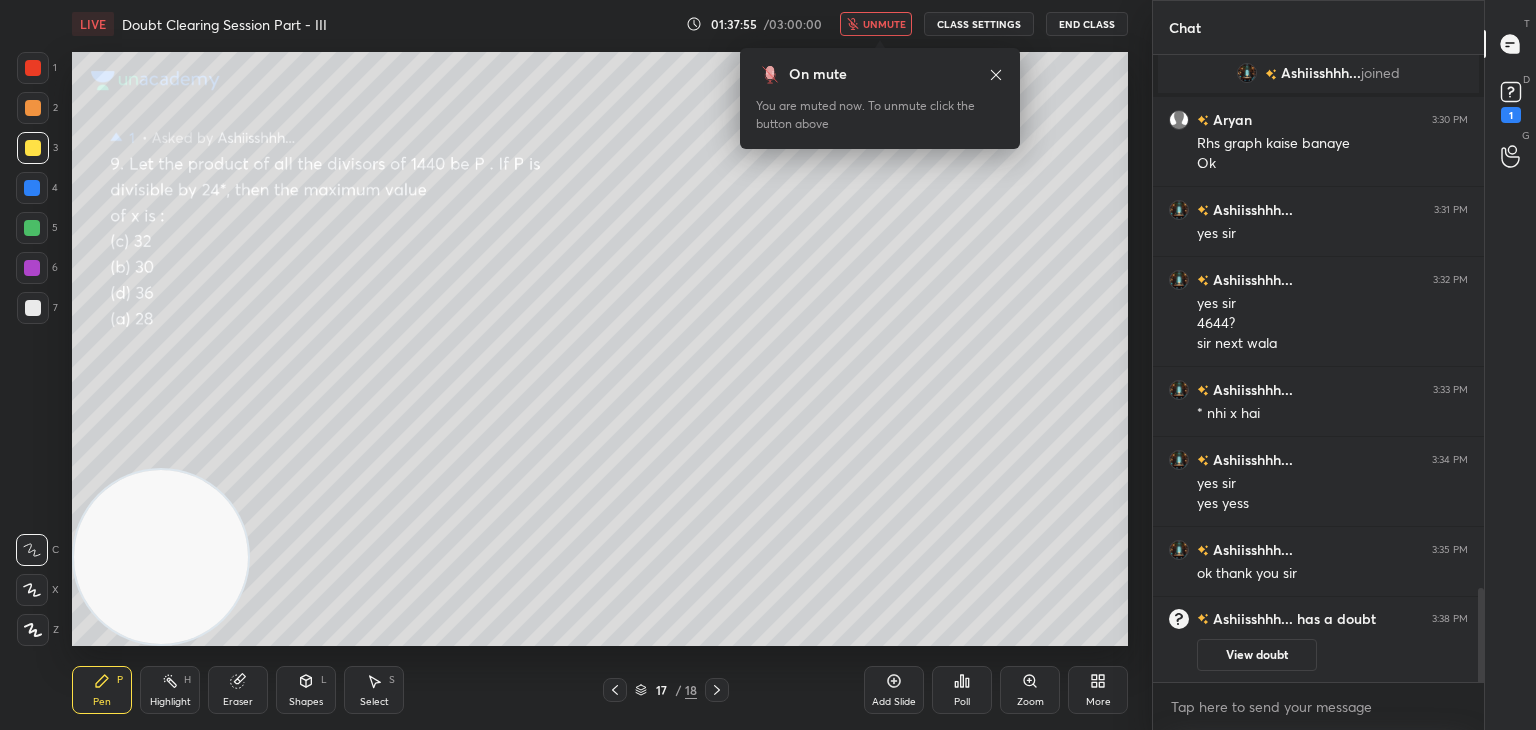 click on "View doubt" at bounding box center (1257, 655) 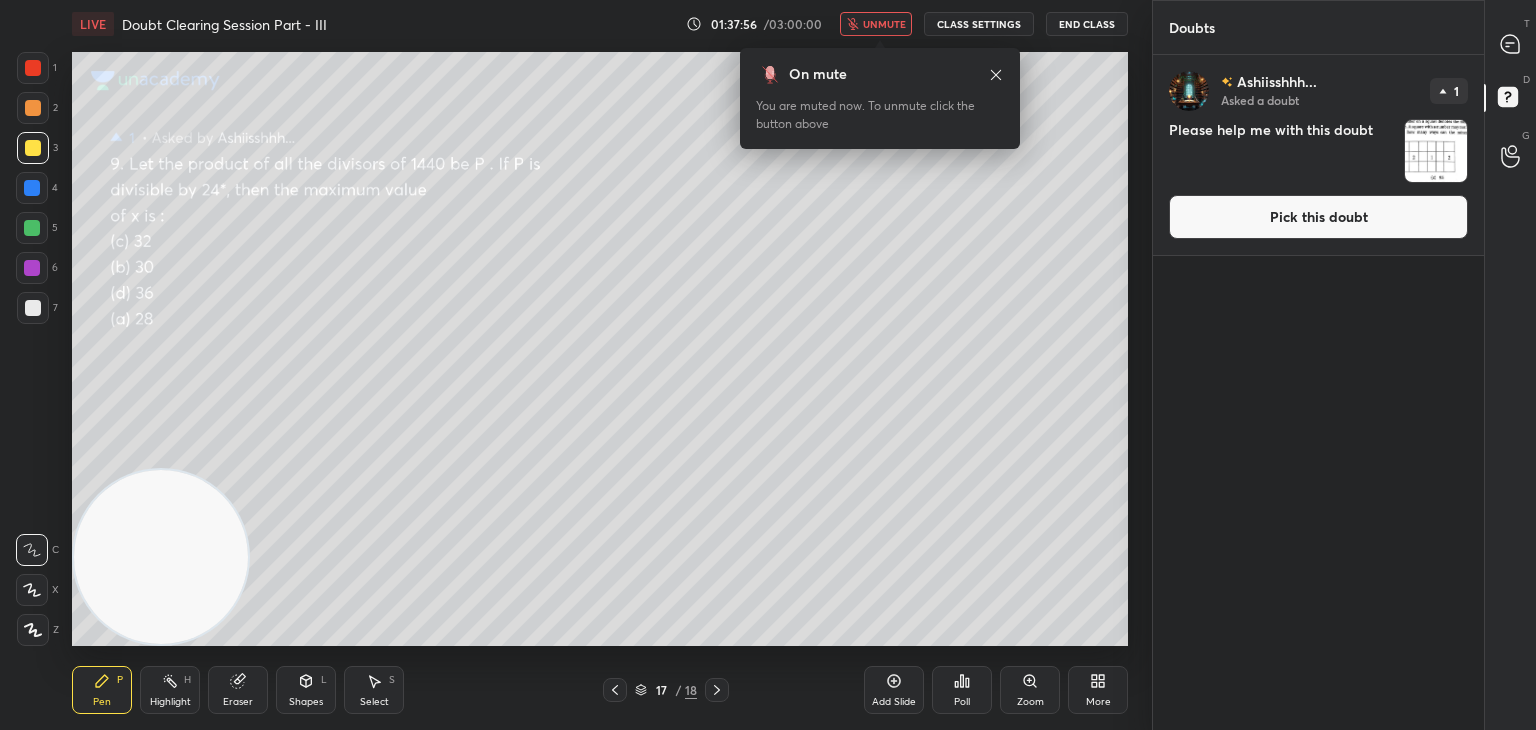 click on "Pick this doubt" at bounding box center (1318, 217) 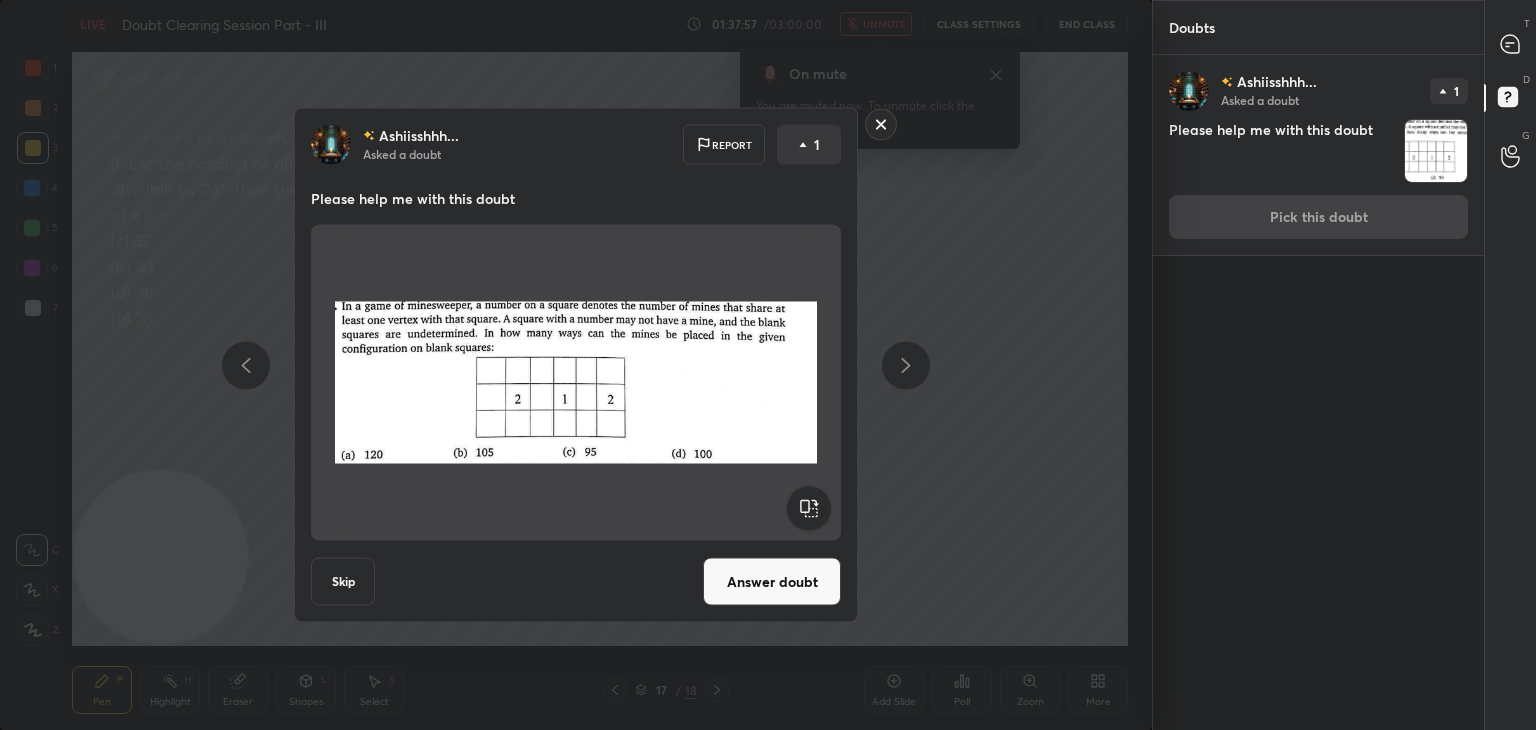 drag, startPoint x: 760, startPoint y: 585, endPoint x: 747, endPoint y: 581, distance: 13.601471 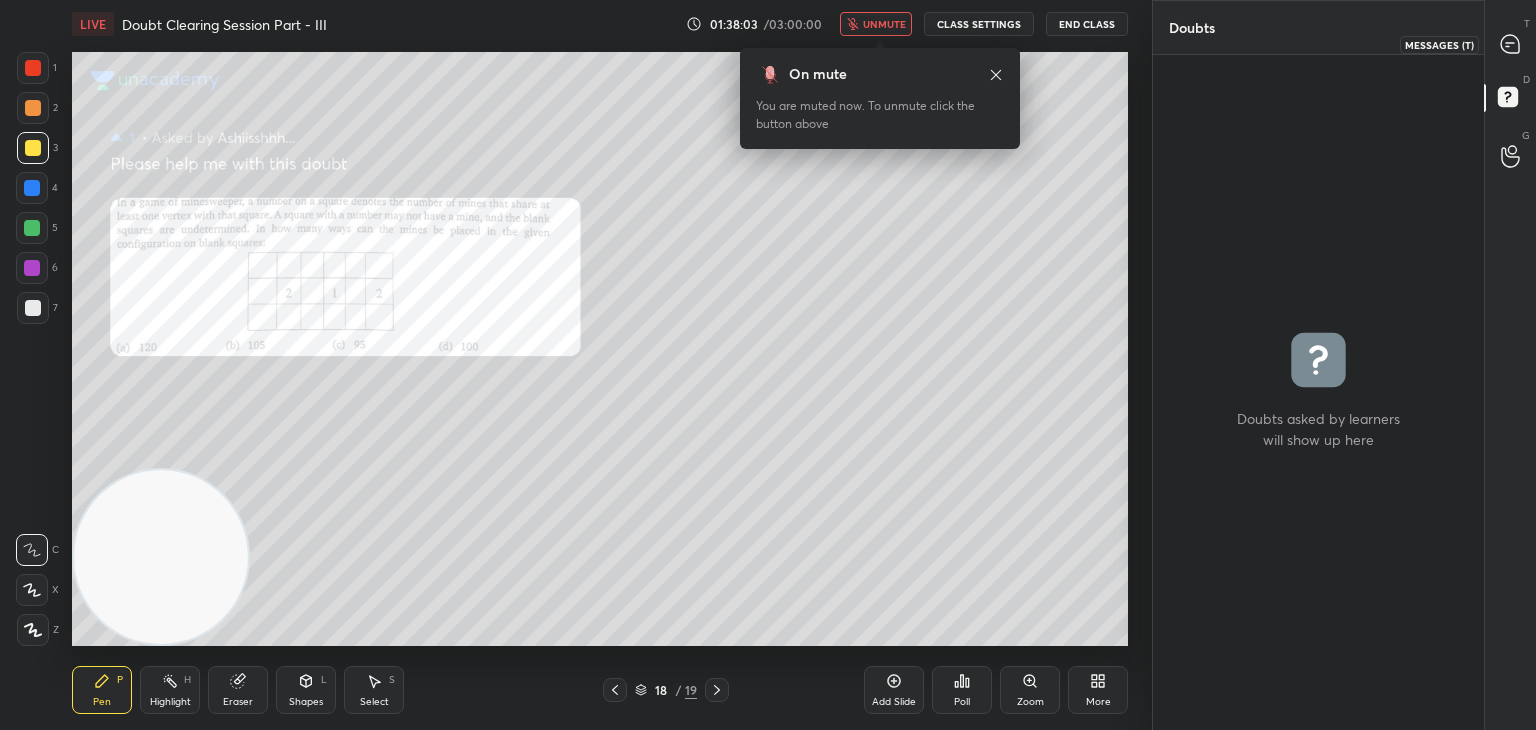 click 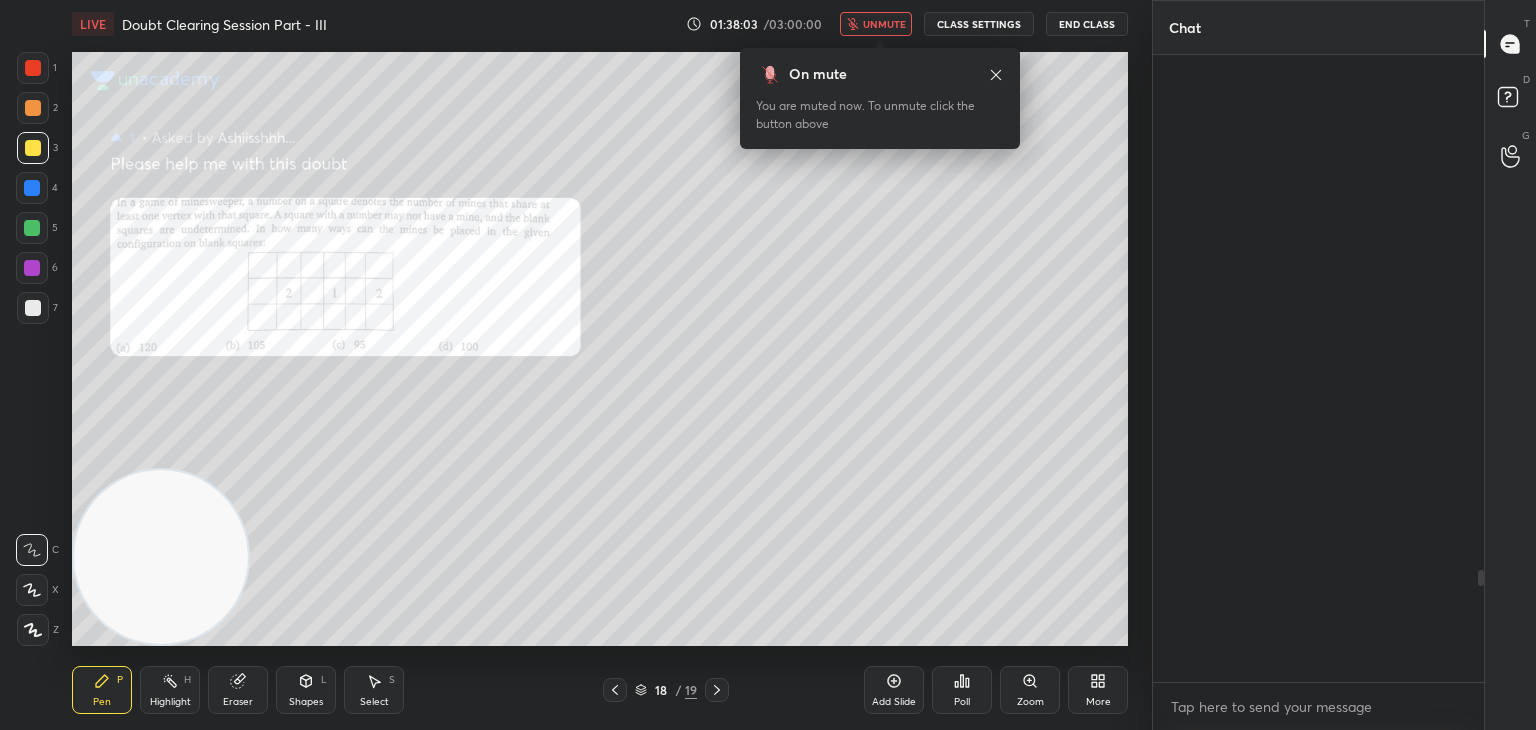 scroll, scrollTop: 2900, scrollLeft: 0, axis: vertical 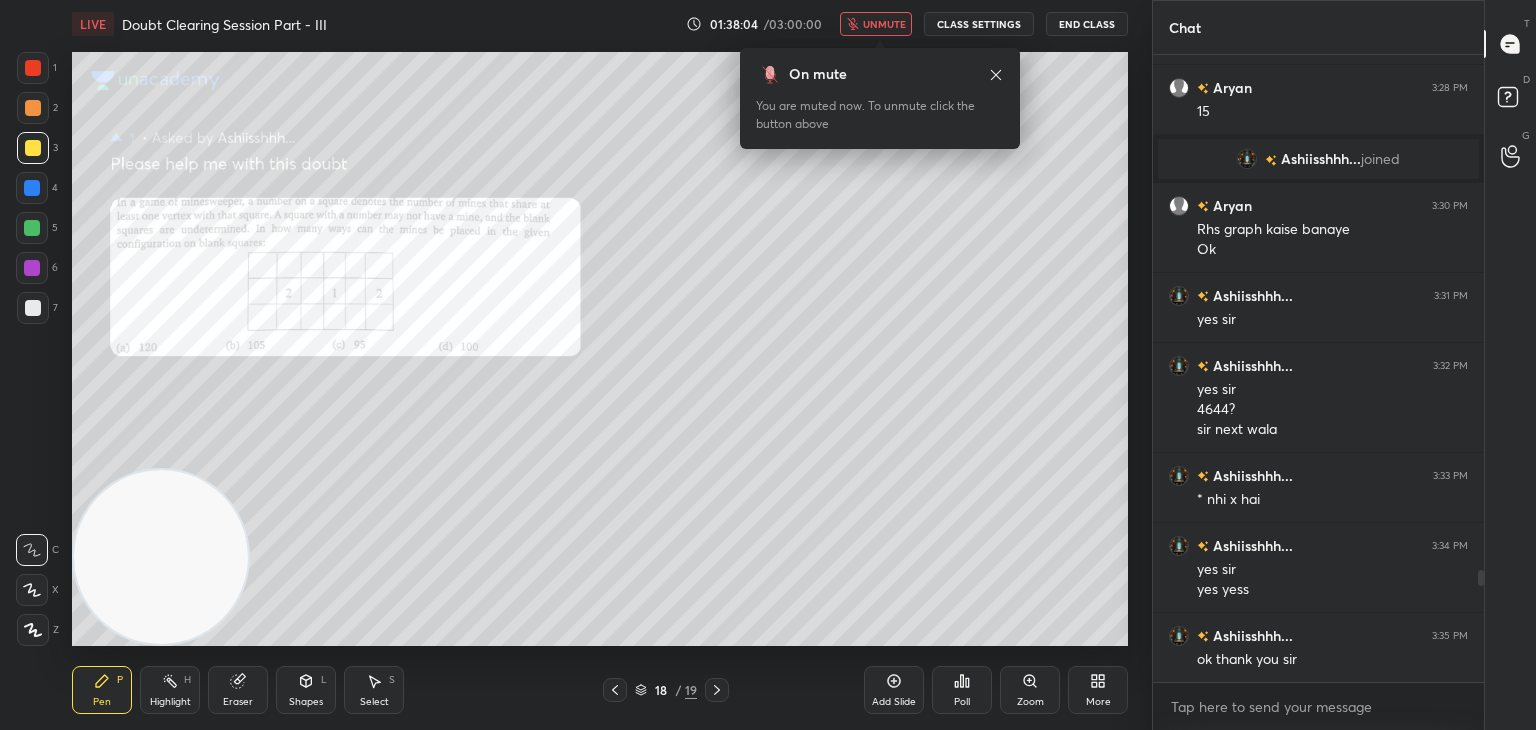 click 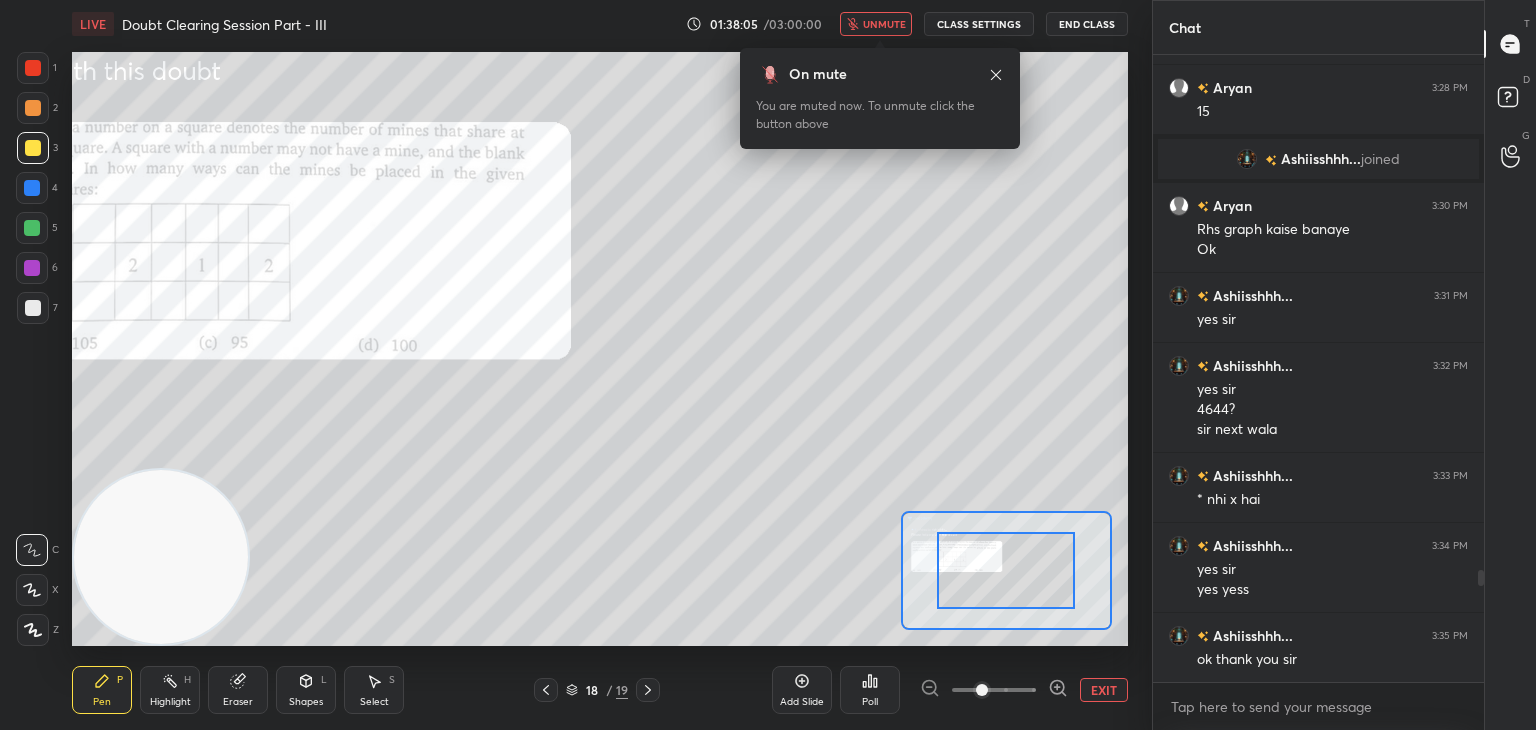 click at bounding box center [994, 690] 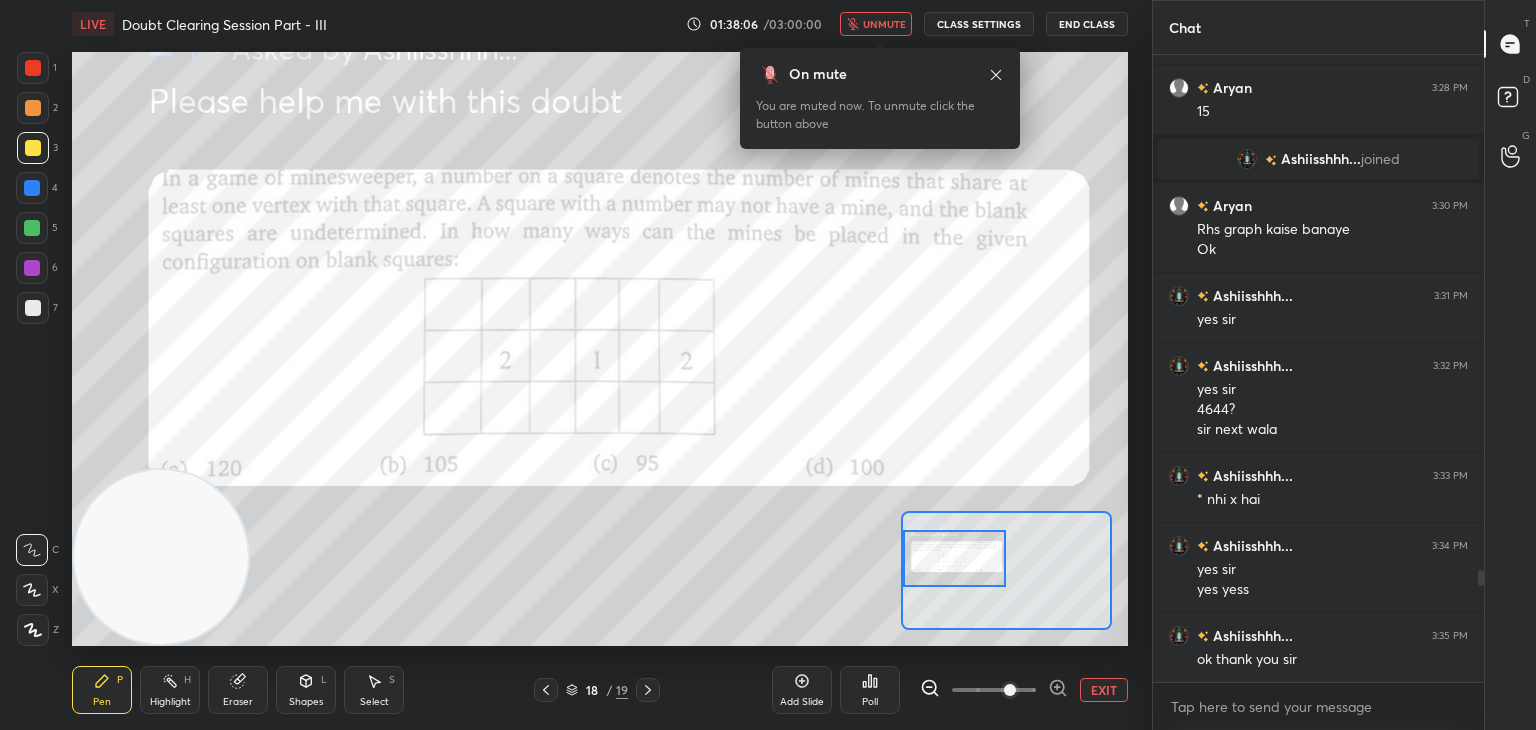 drag, startPoint x: 1041, startPoint y: 574, endPoint x: 992, endPoint y: 549, distance: 55.00909 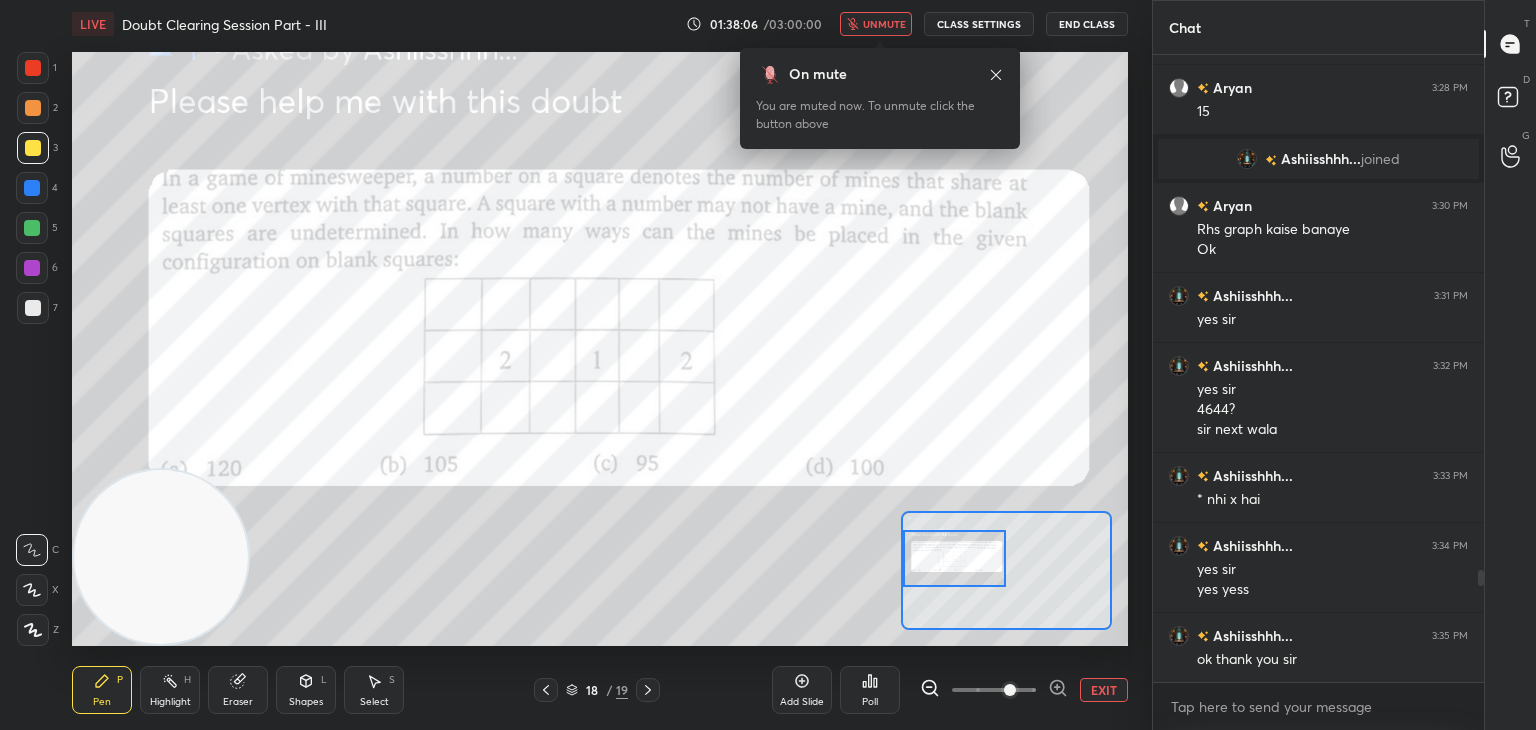 click at bounding box center (955, 558) 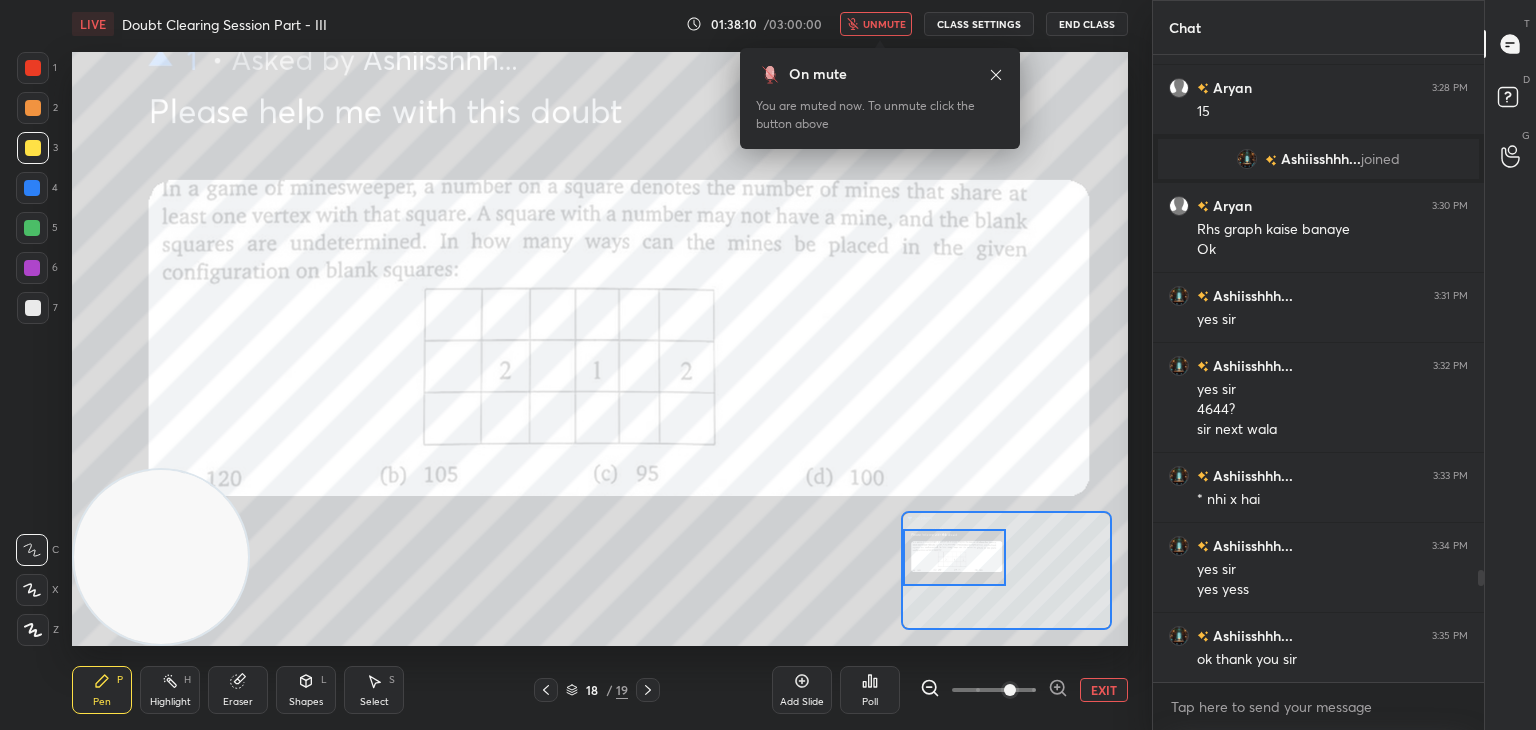 click on "unmute" at bounding box center (884, 24) 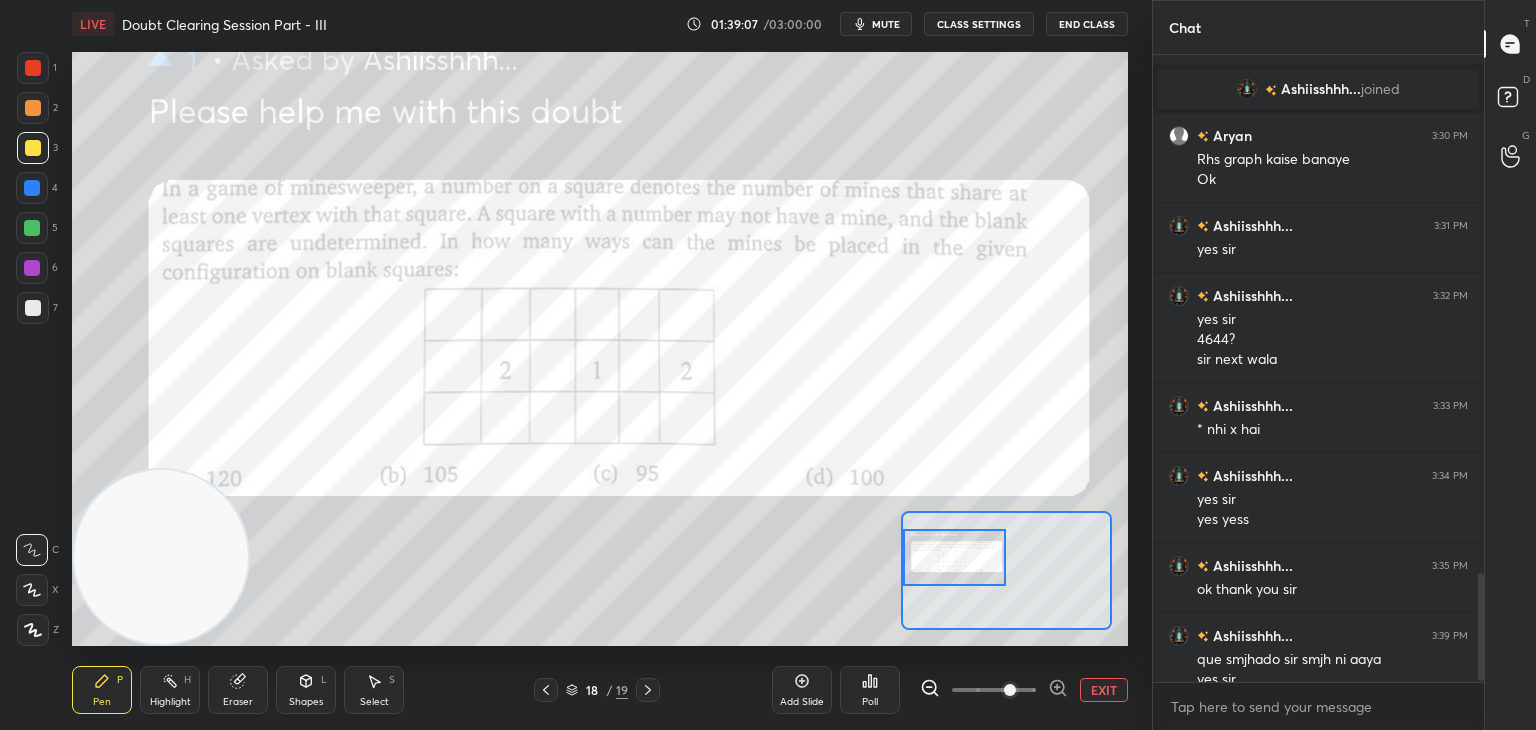 scroll, scrollTop: 2990, scrollLeft: 0, axis: vertical 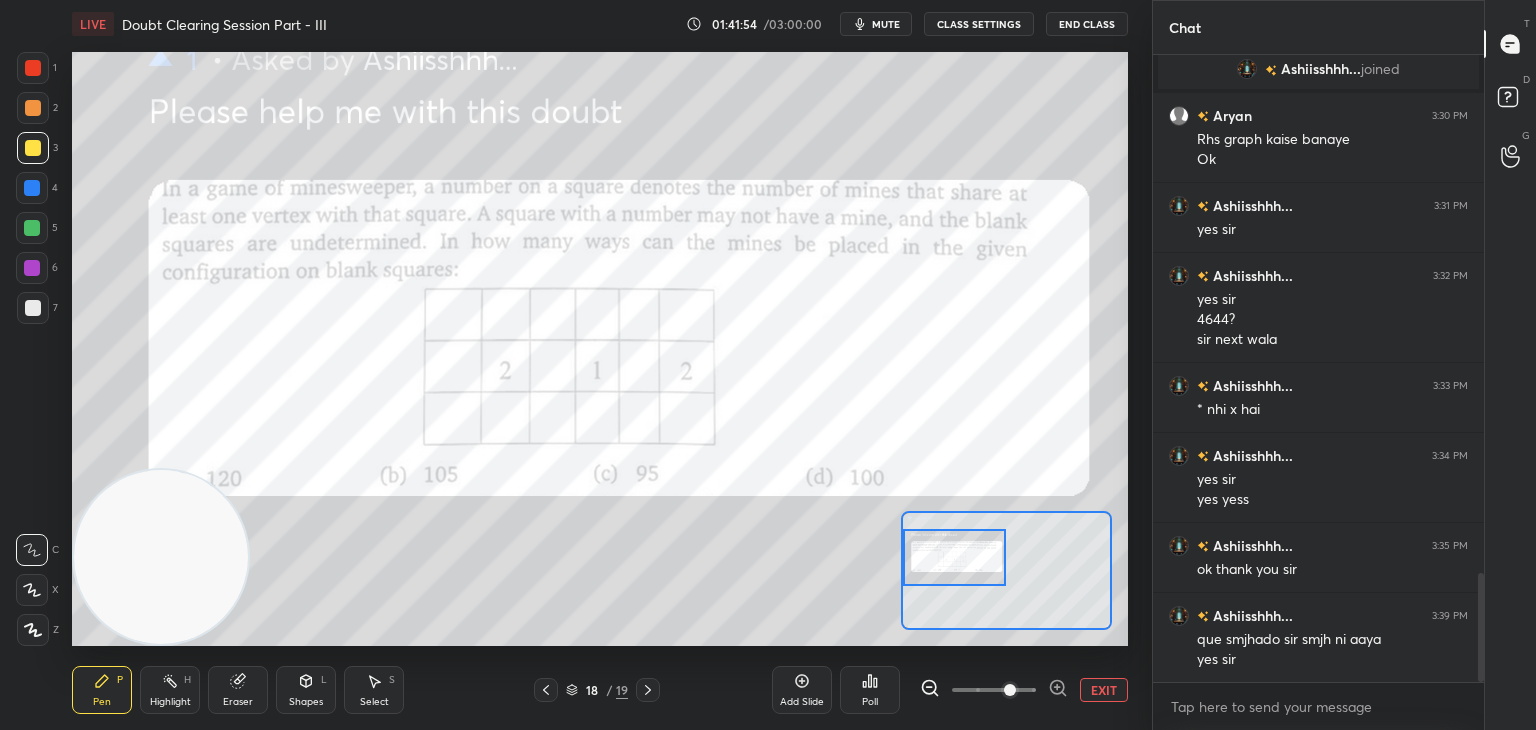 click at bounding box center (33, 68) 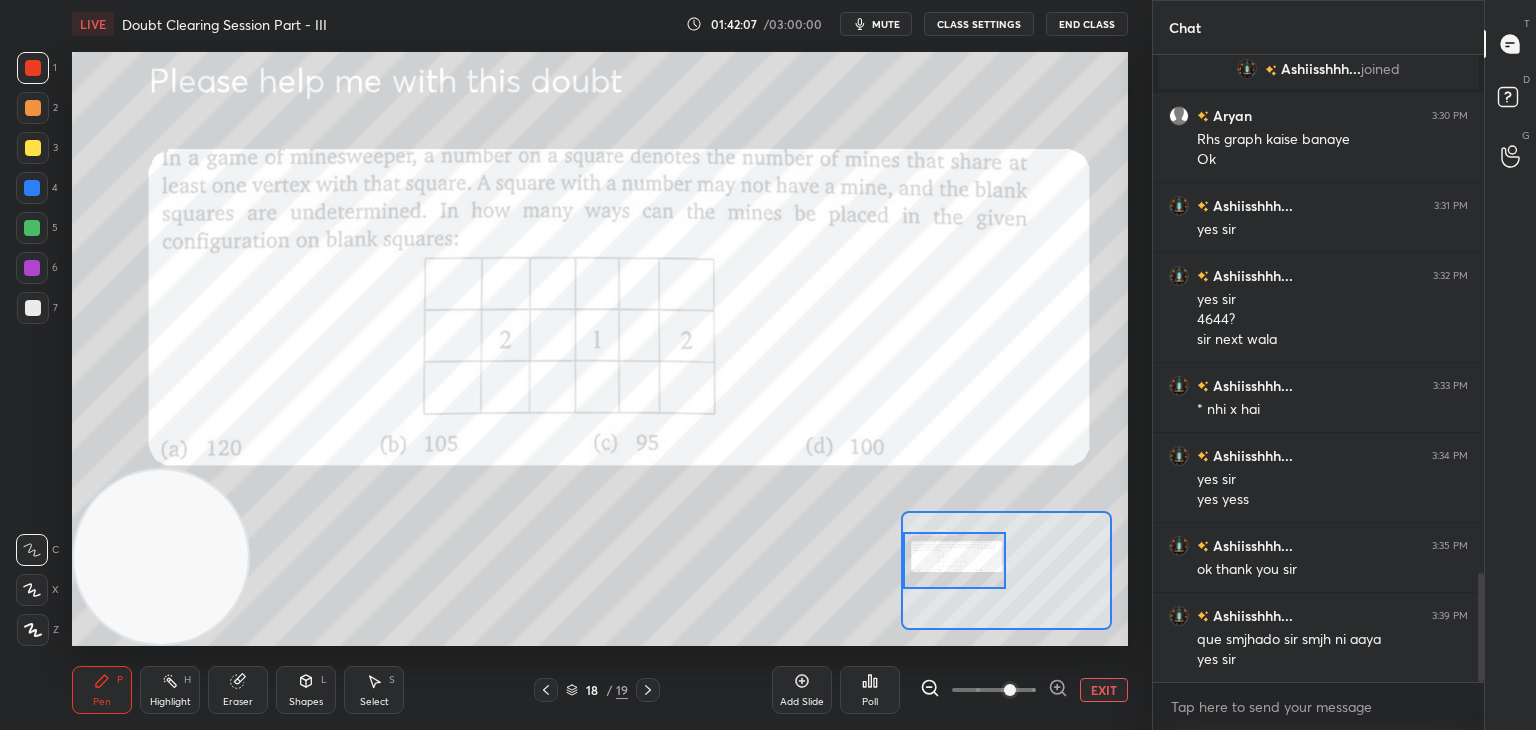 drag, startPoint x: 952, startPoint y: 566, endPoint x: 924, endPoint y: 544, distance: 35.608986 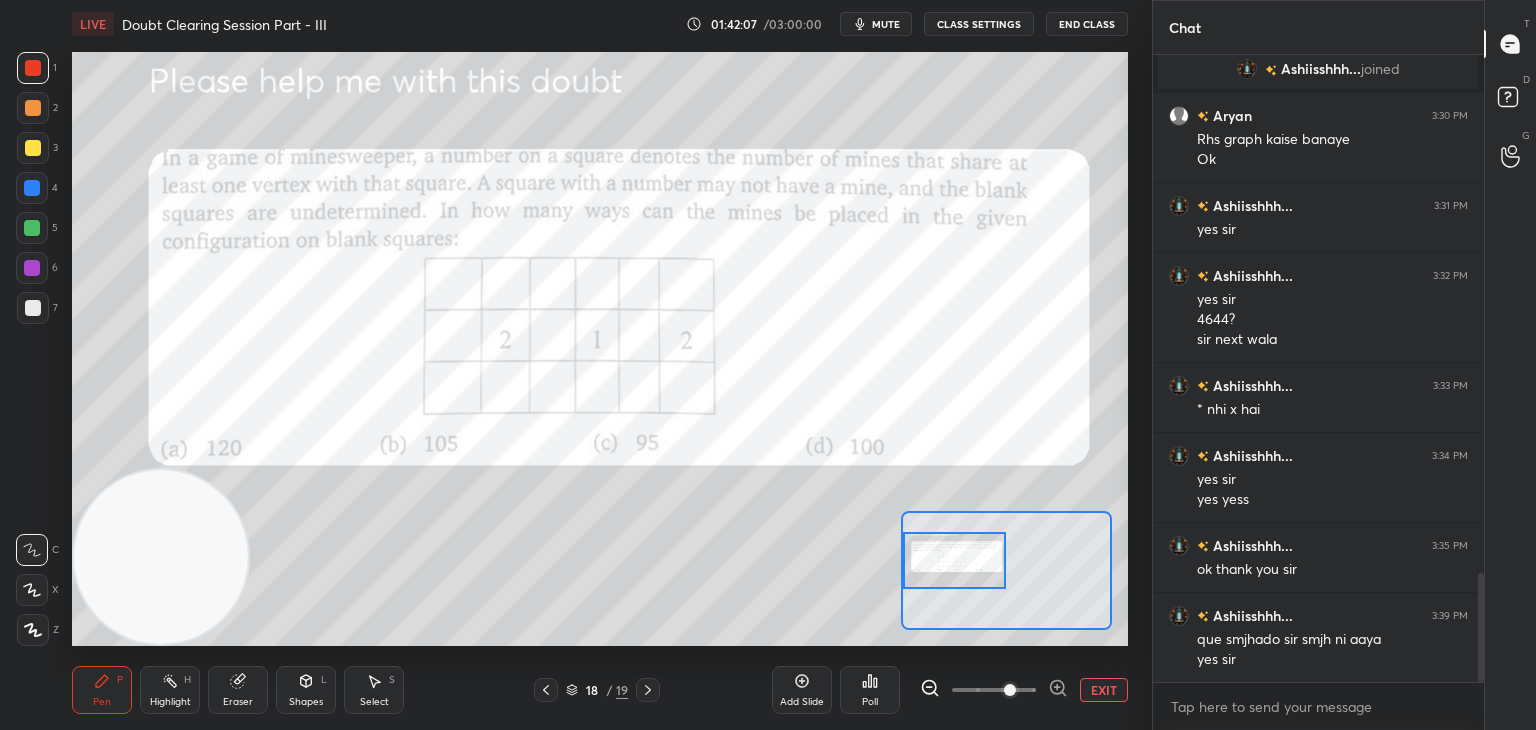 click at bounding box center (955, 560) 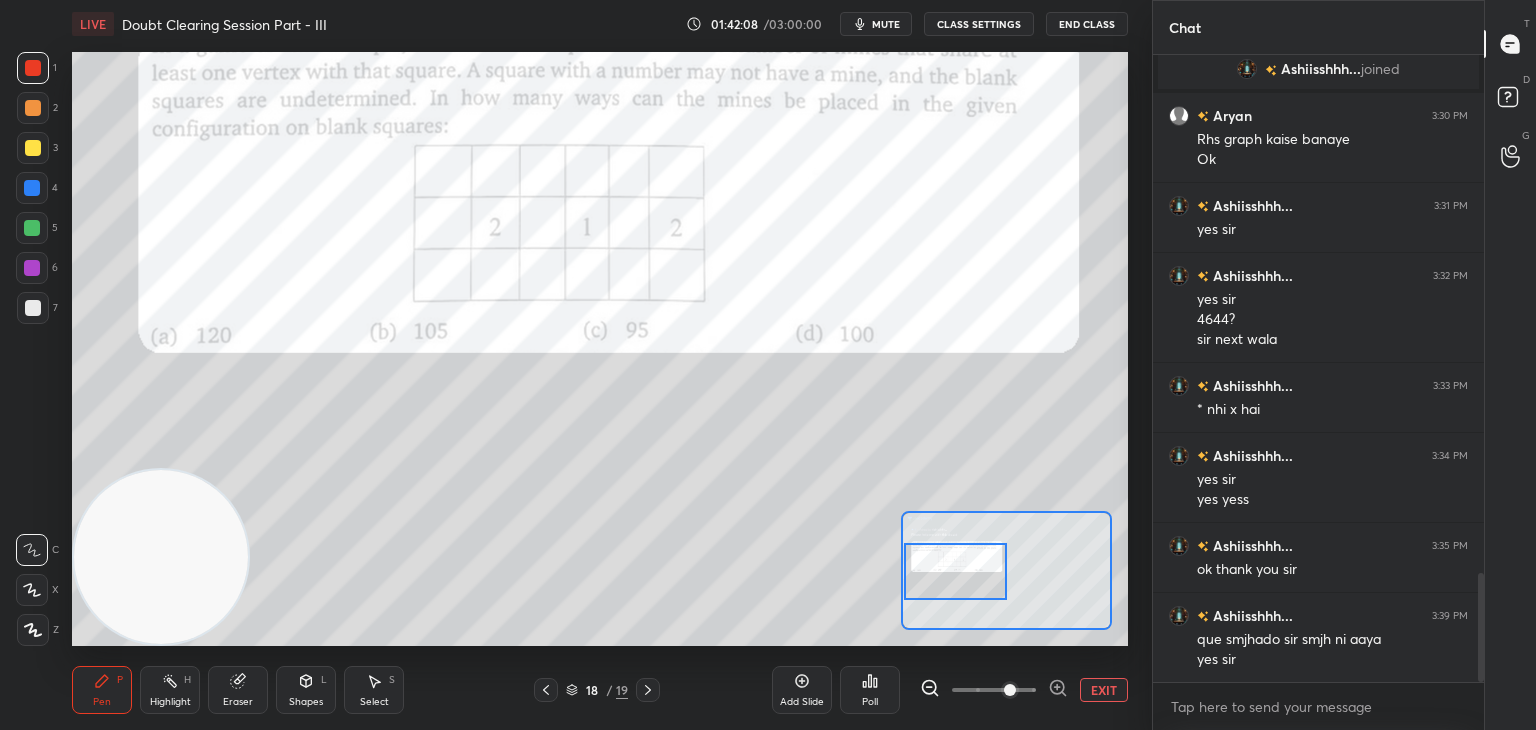 drag, startPoint x: 17, startPoint y: 137, endPoint x: 32, endPoint y: 188, distance: 53.160137 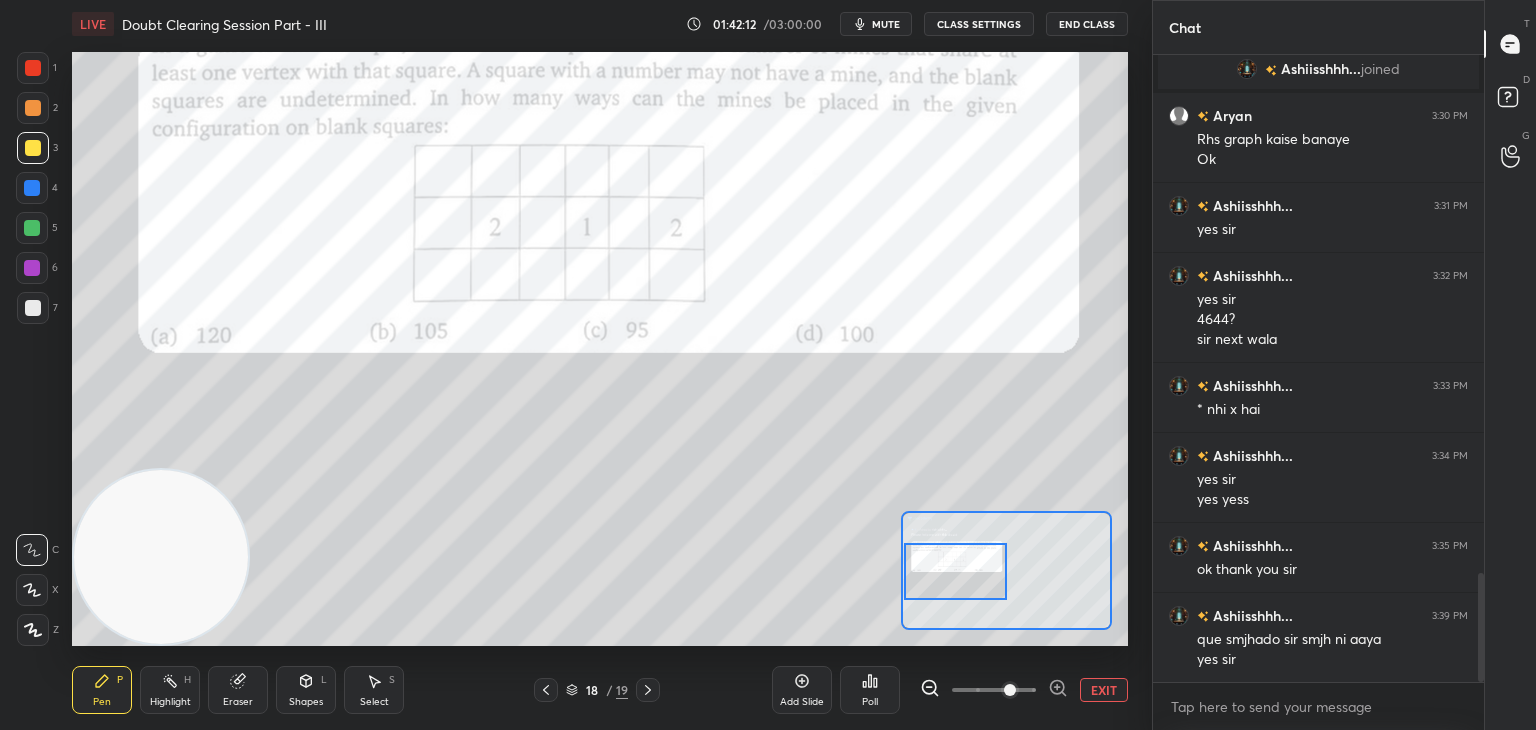 drag, startPoint x: 35, startPoint y: 59, endPoint x: 53, endPoint y: 64, distance: 18.681541 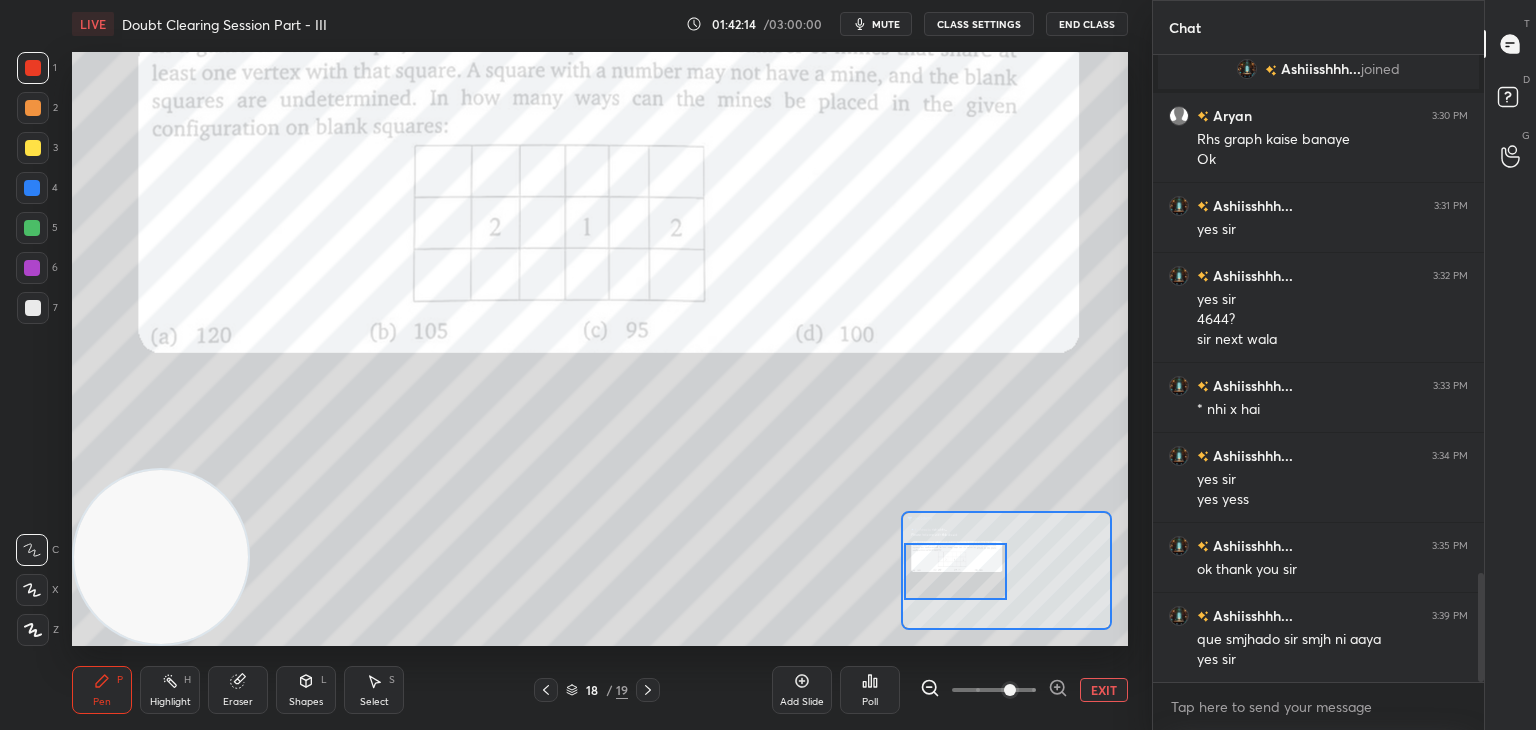scroll, scrollTop: 3038, scrollLeft: 0, axis: vertical 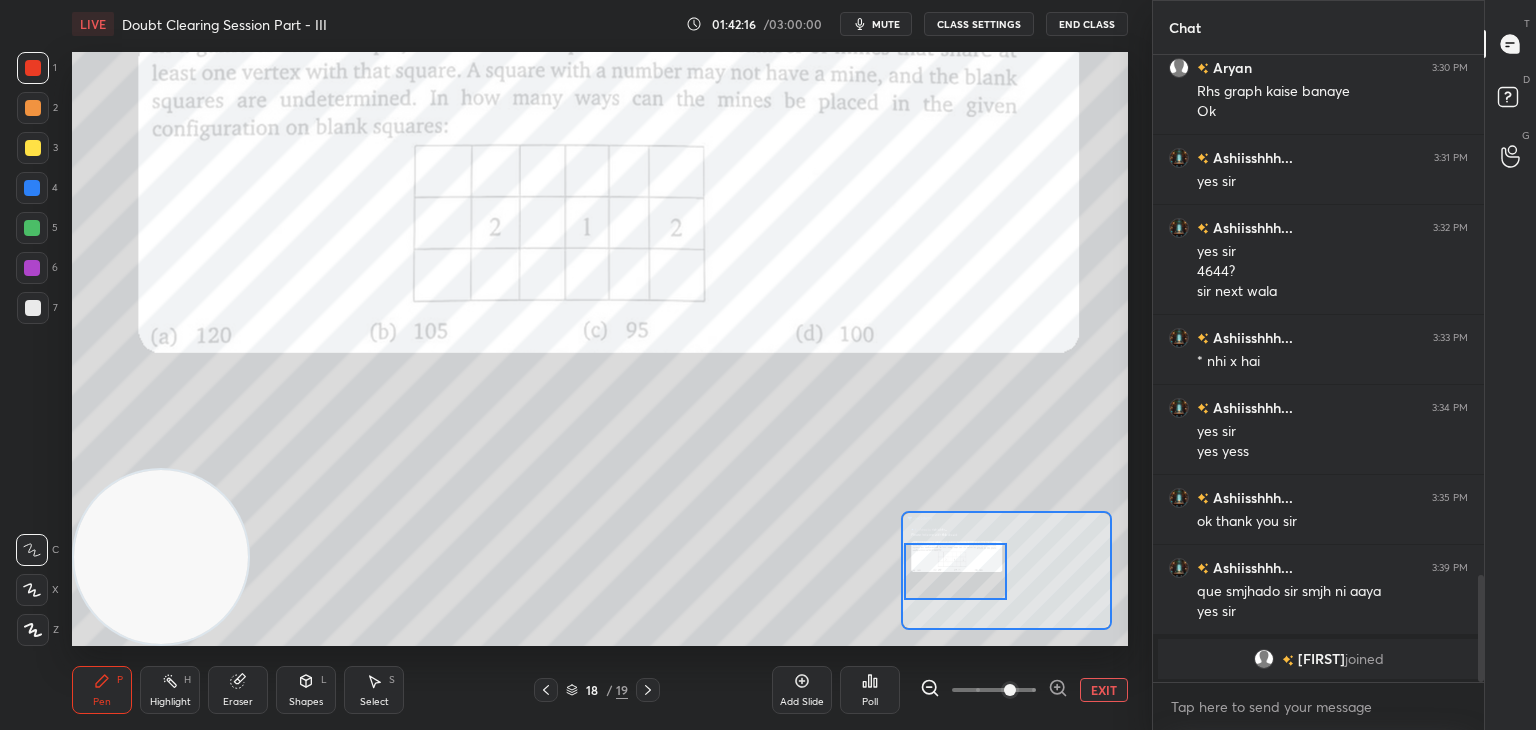 click at bounding box center (33, 148) 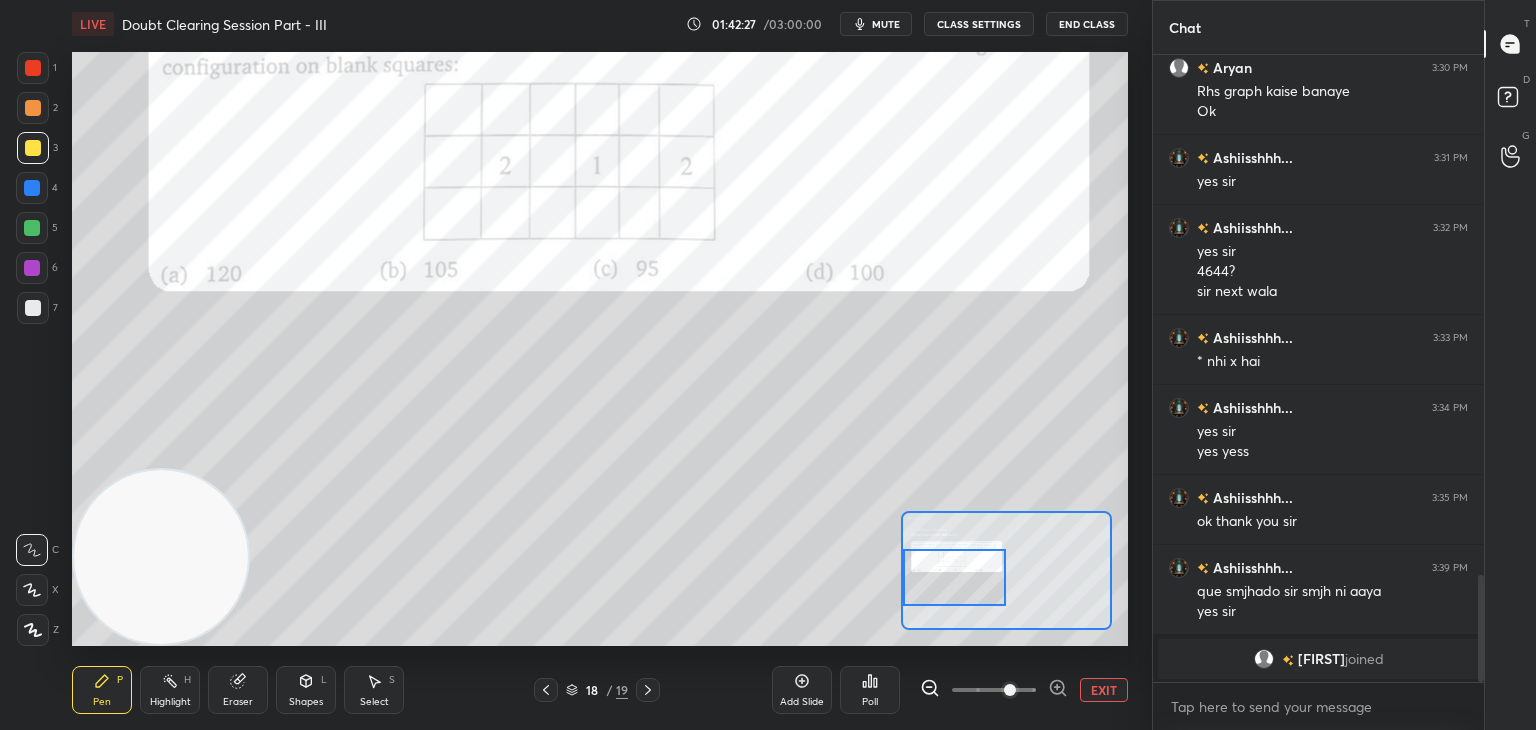 drag, startPoint x: 988, startPoint y: 571, endPoint x: 955, endPoint y: 564, distance: 33.734257 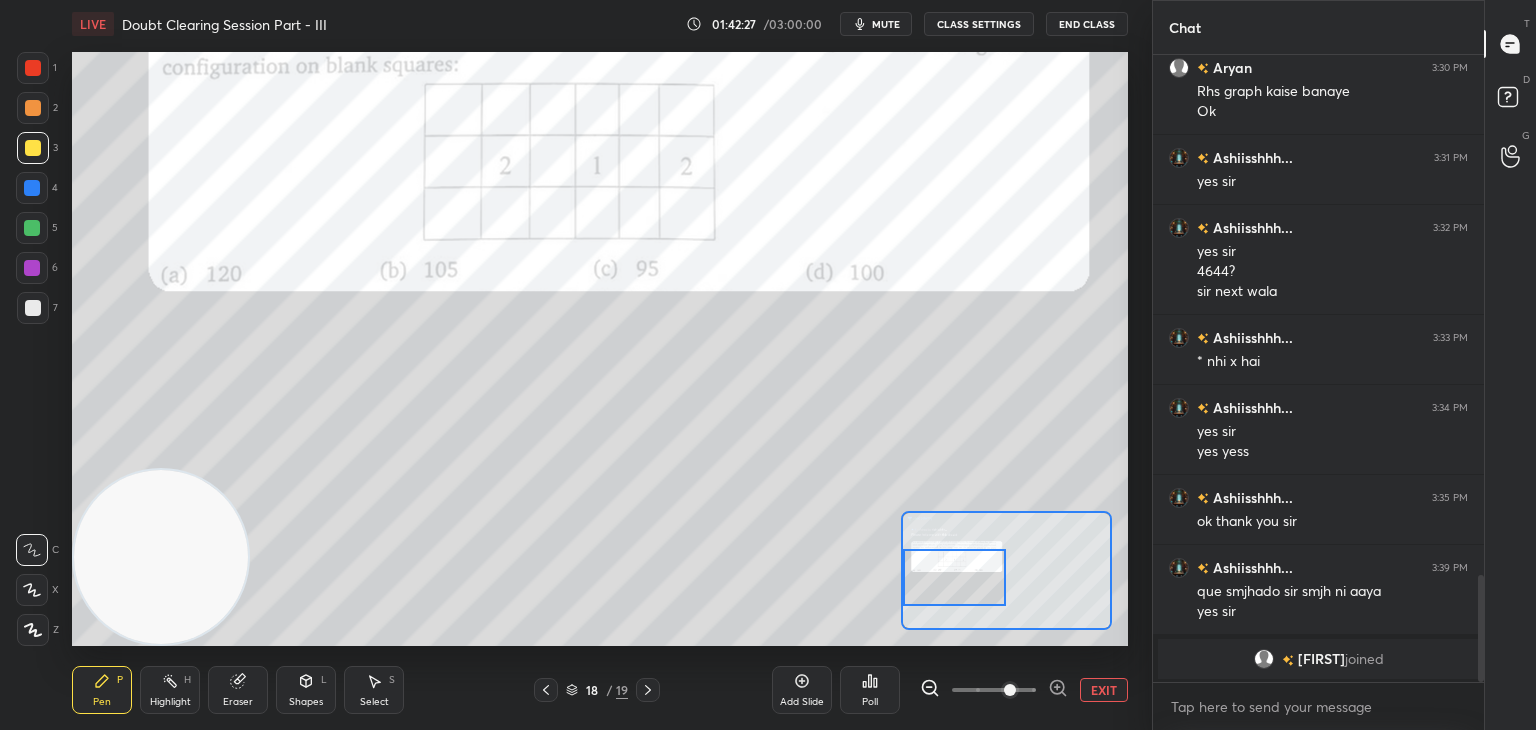 click at bounding box center [955, 577] 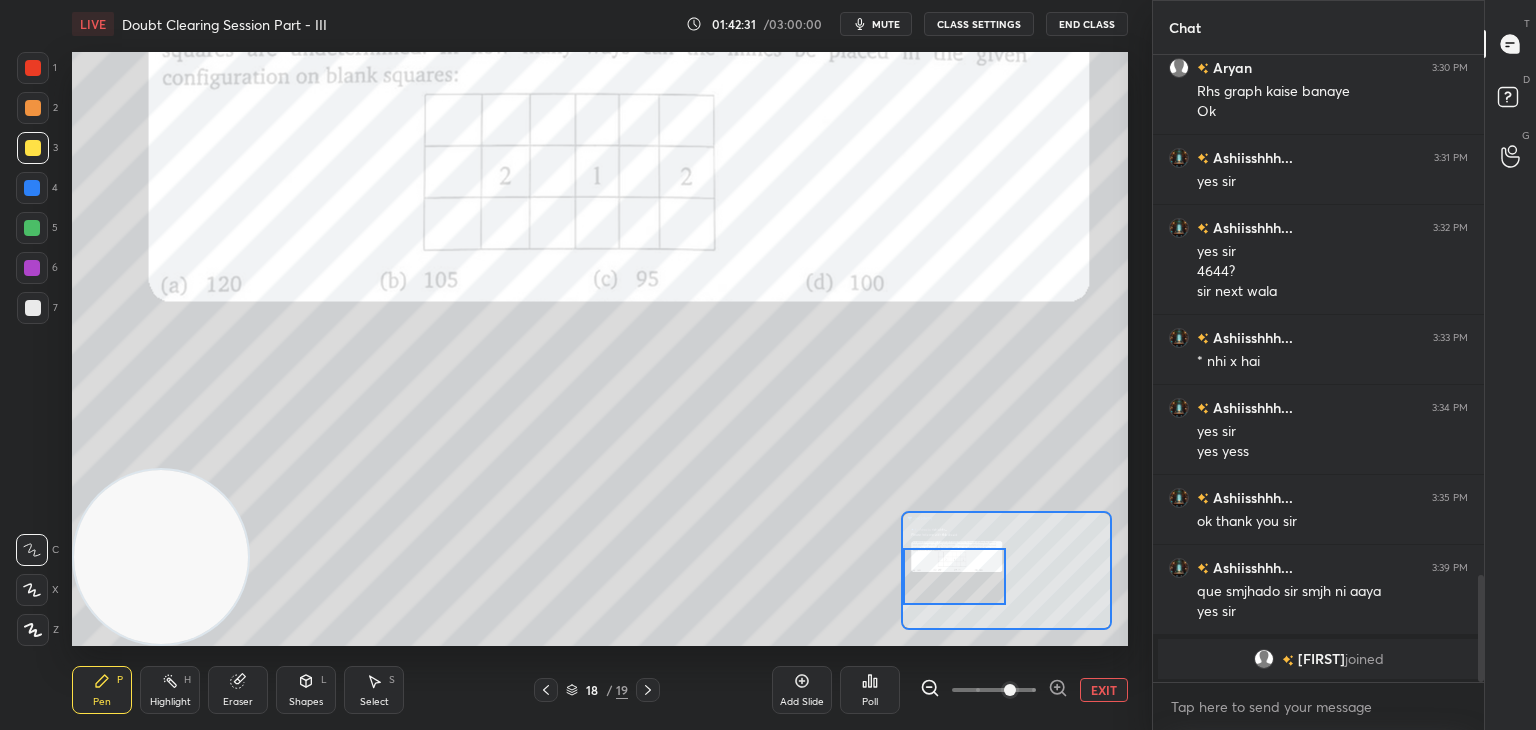 click at bounding box center [33, 68] 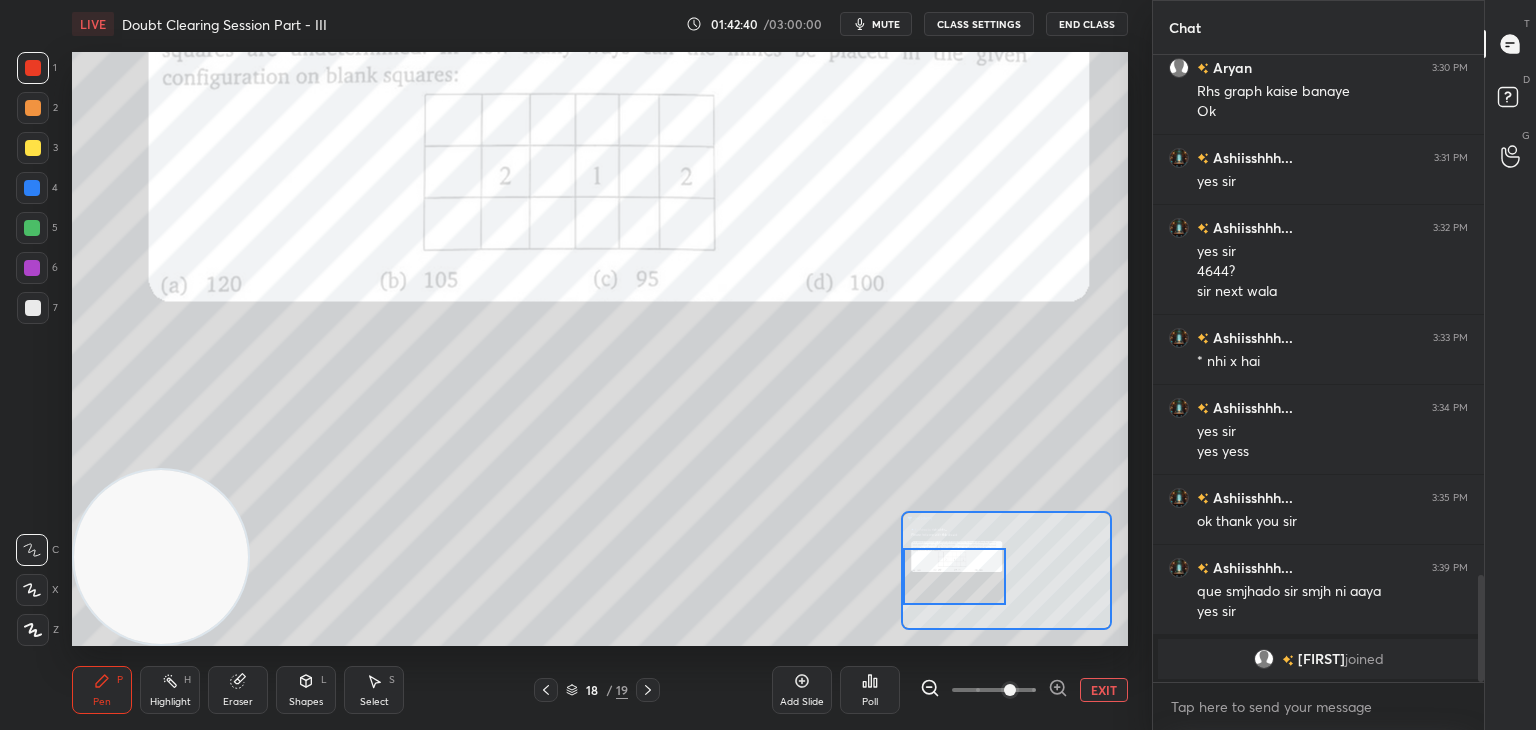 click at bounding box center [33, 148] 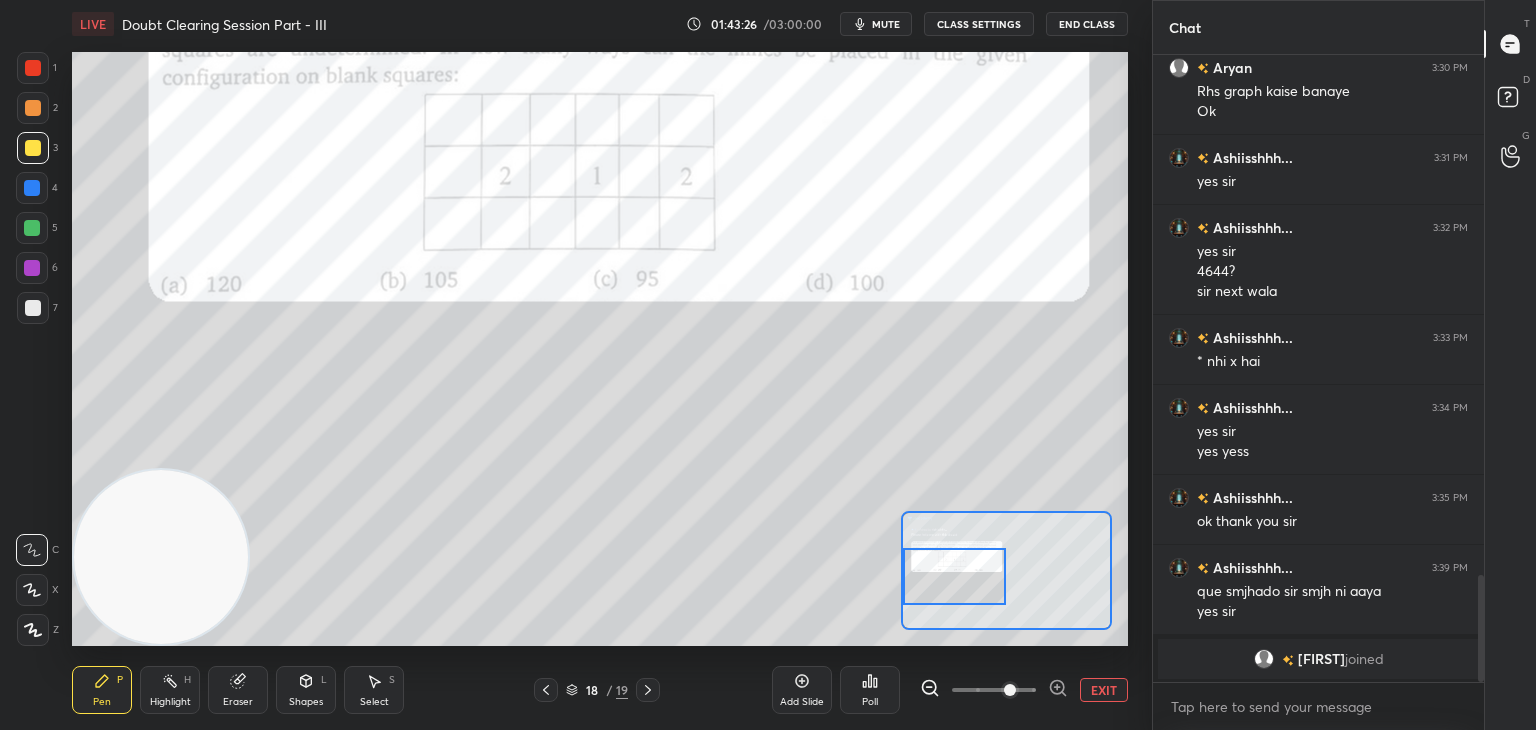 click at bounding box center (33, 68) 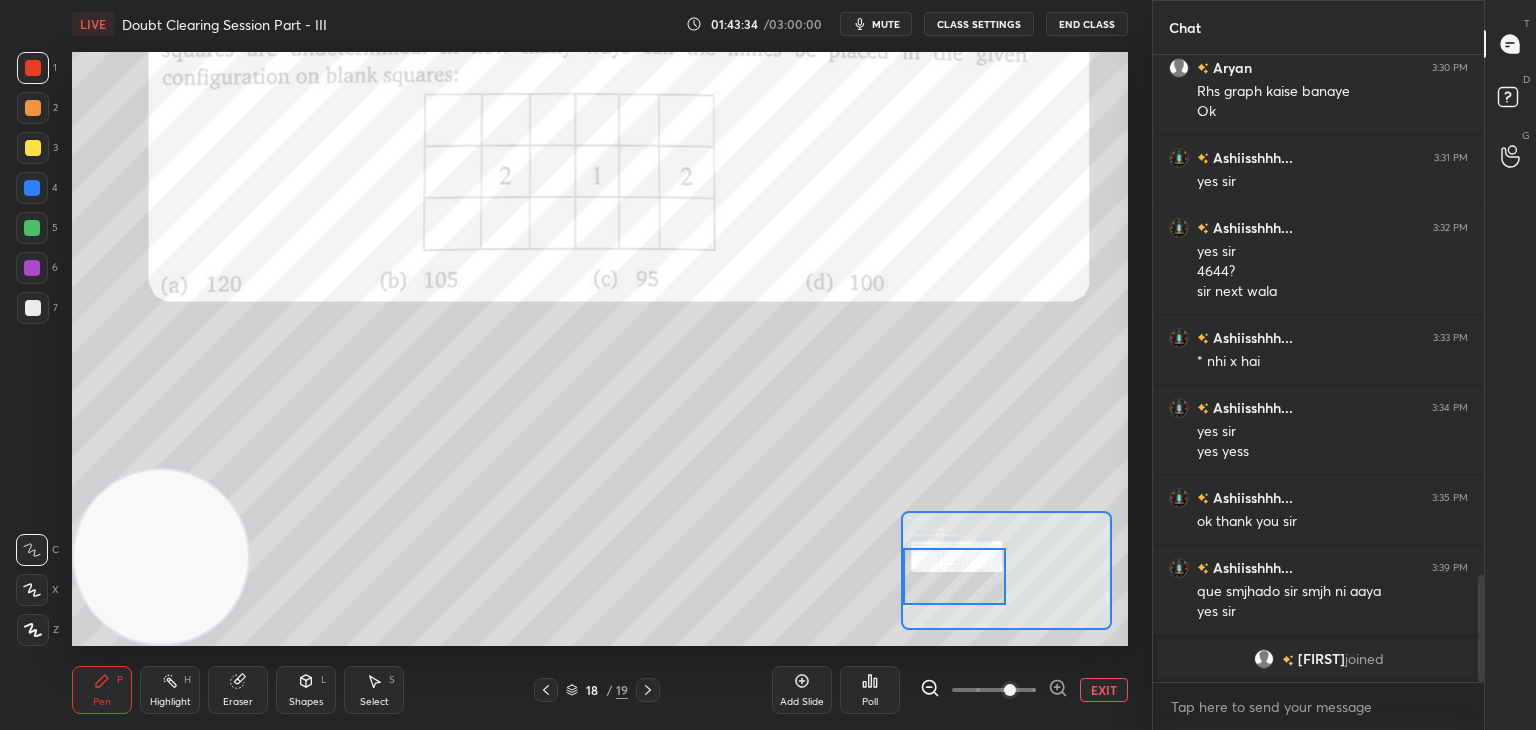 click at bounding box center [33, 148] 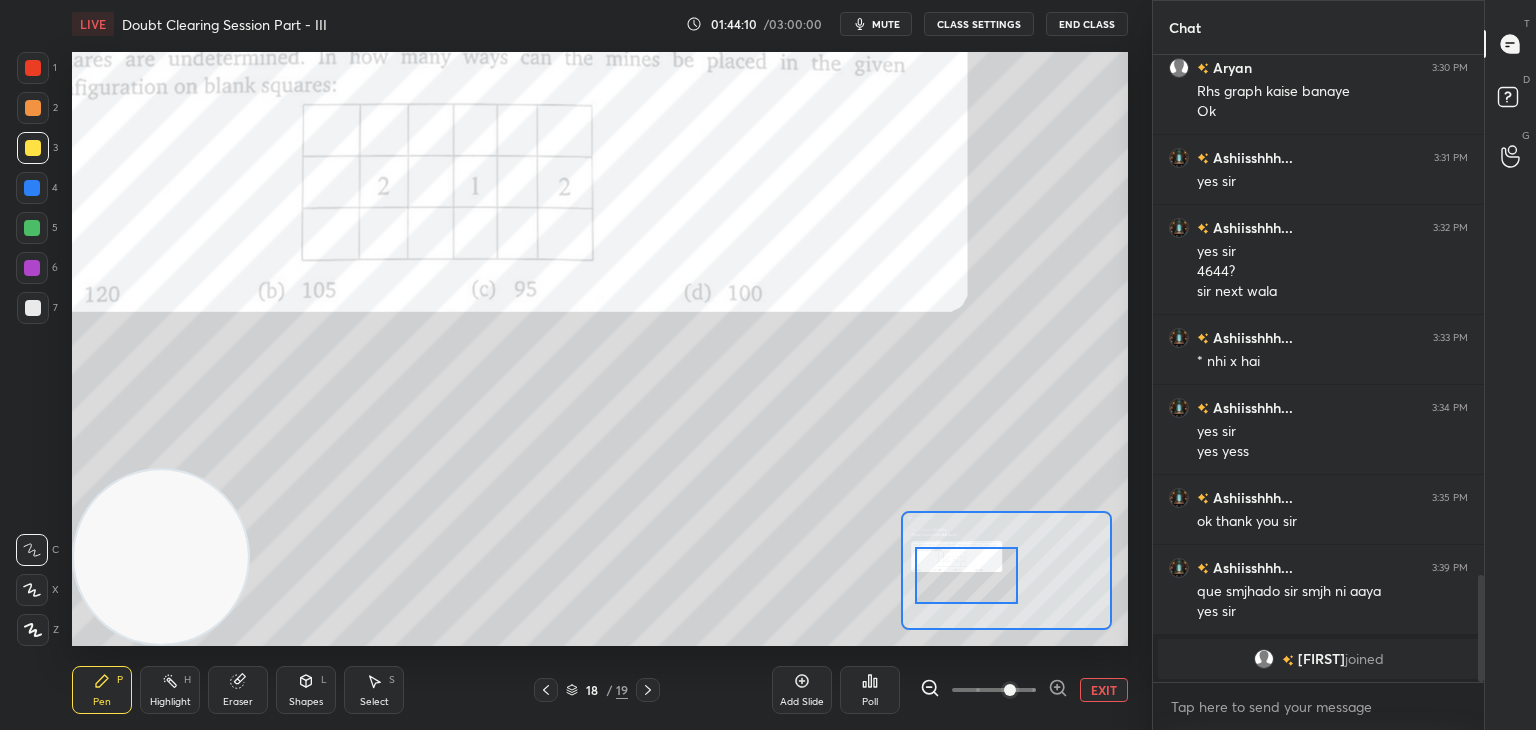drag, startPoint x: 943, startPoint y: 567, endPoint x: 959, endPoint y: 547, distance: 25.612497 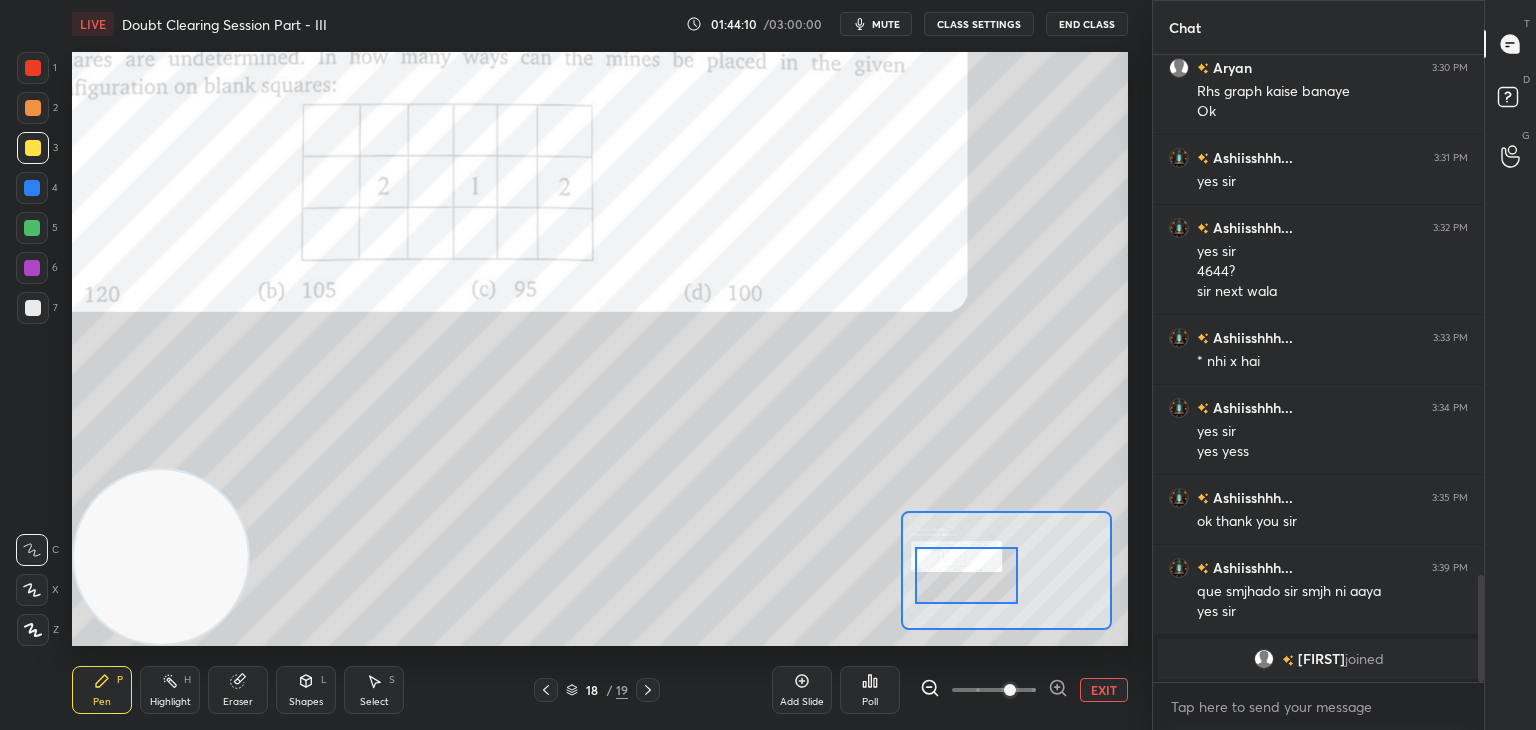 click at bounding box center (967, 575) 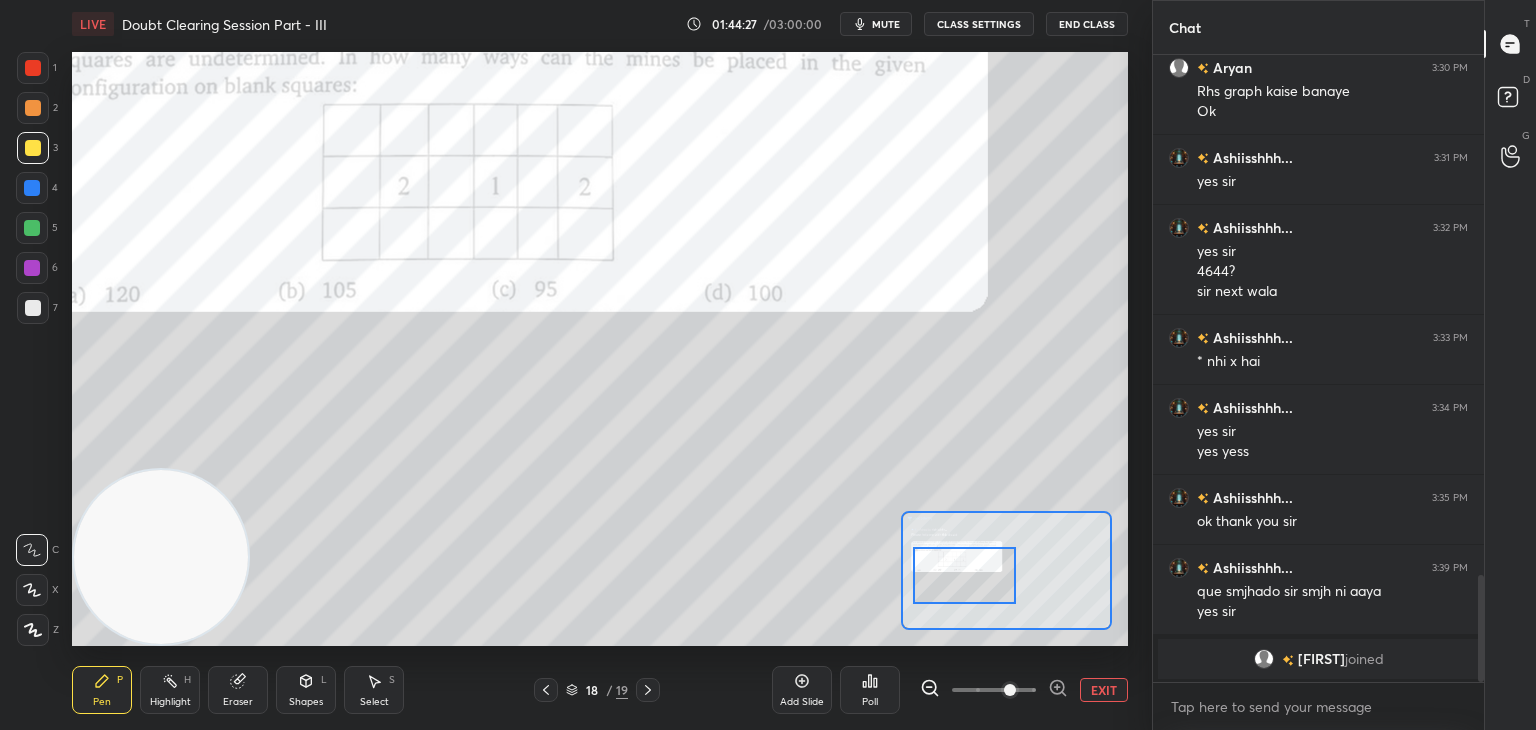 click at bounding box center (33, 68) 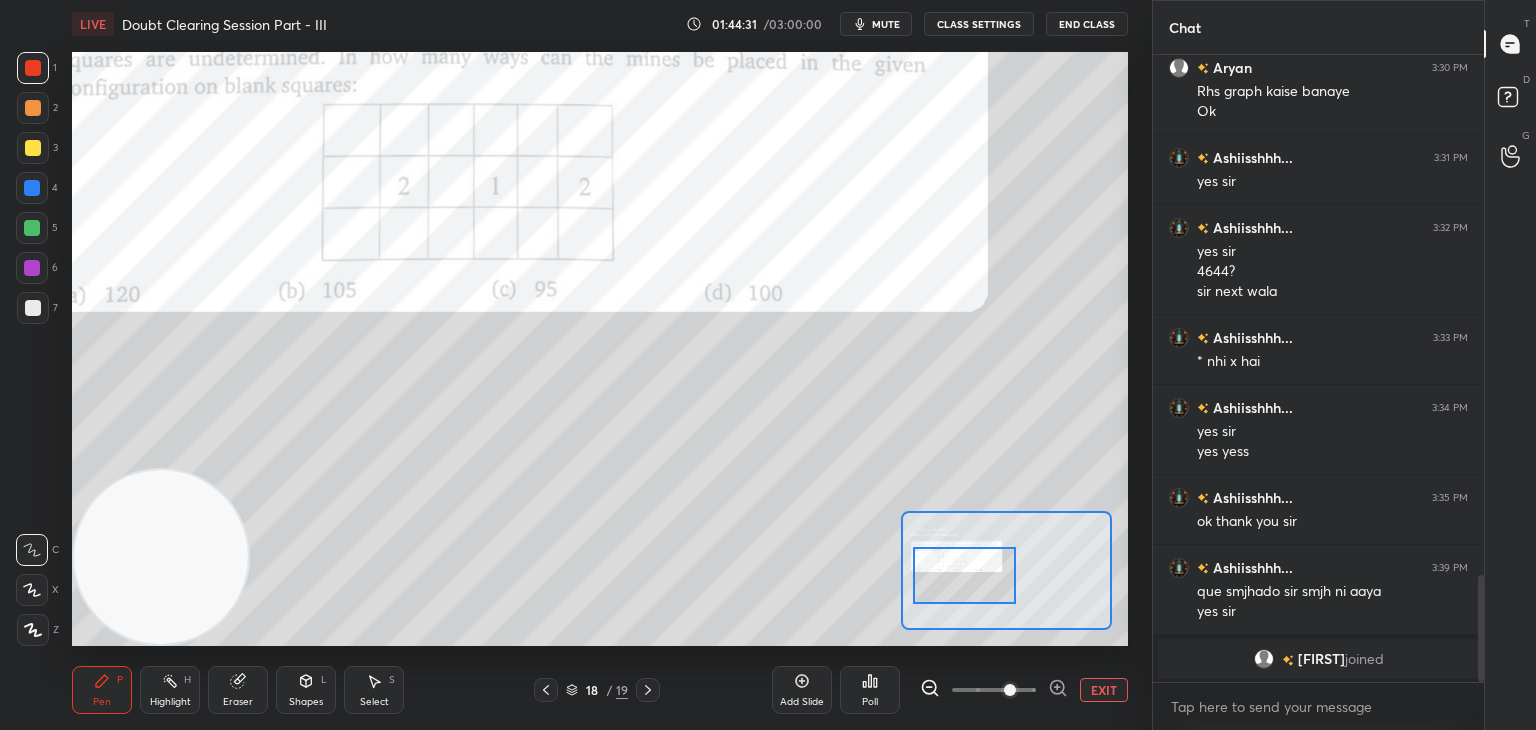 click at bounding box center (33, 148) 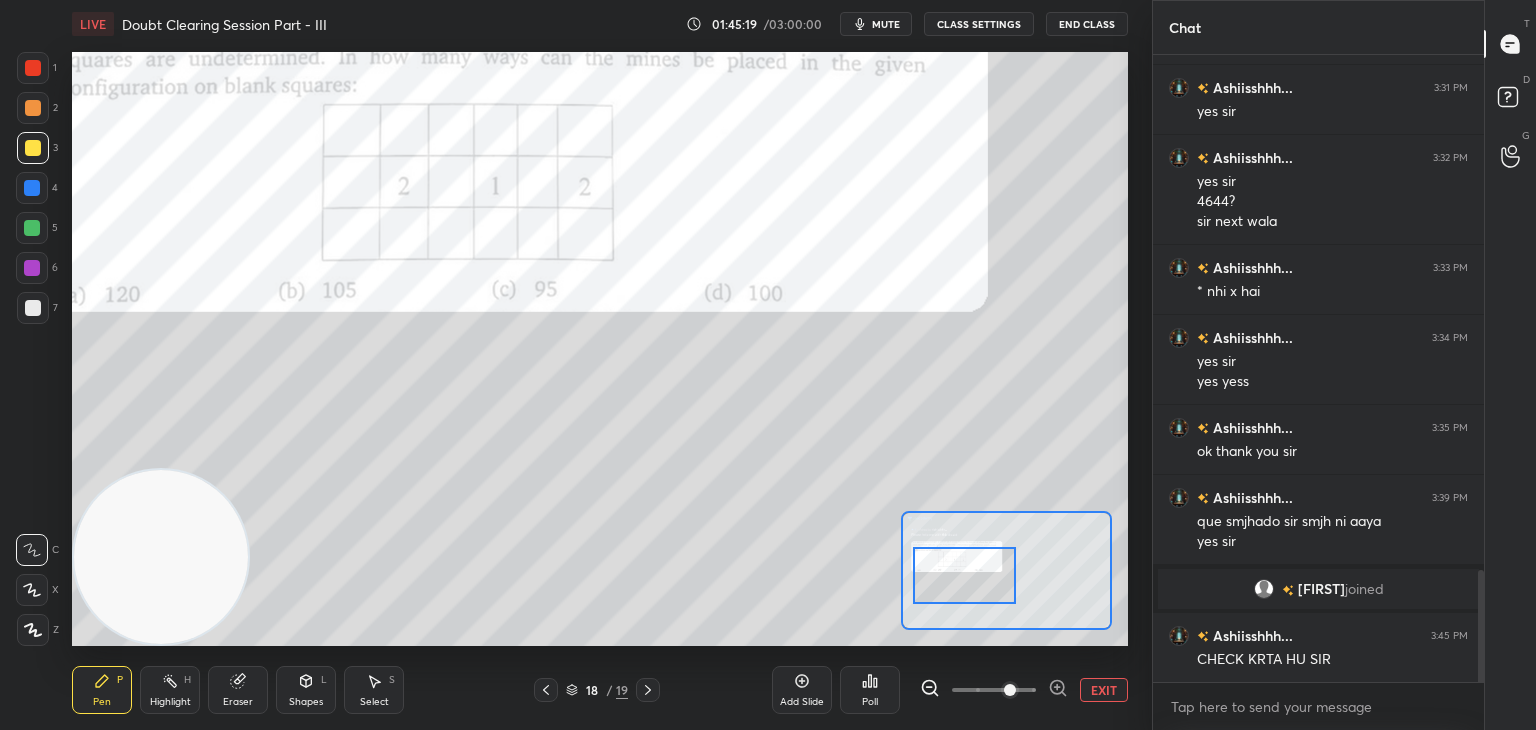 scroll, scrollTop: 2896, scrollLeft: 0, axis: vertical 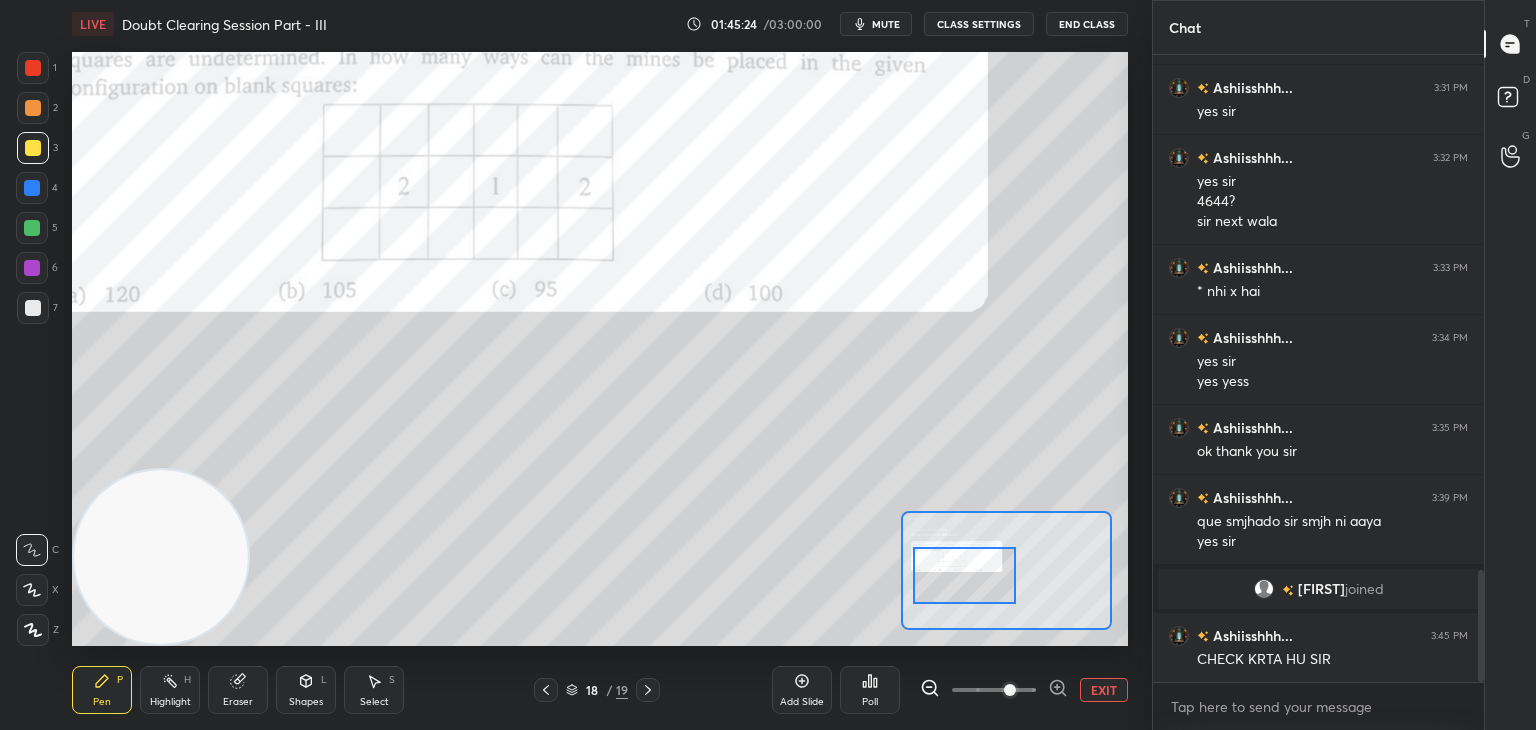 click on "EXIT" at bounding box center (1104, 690) 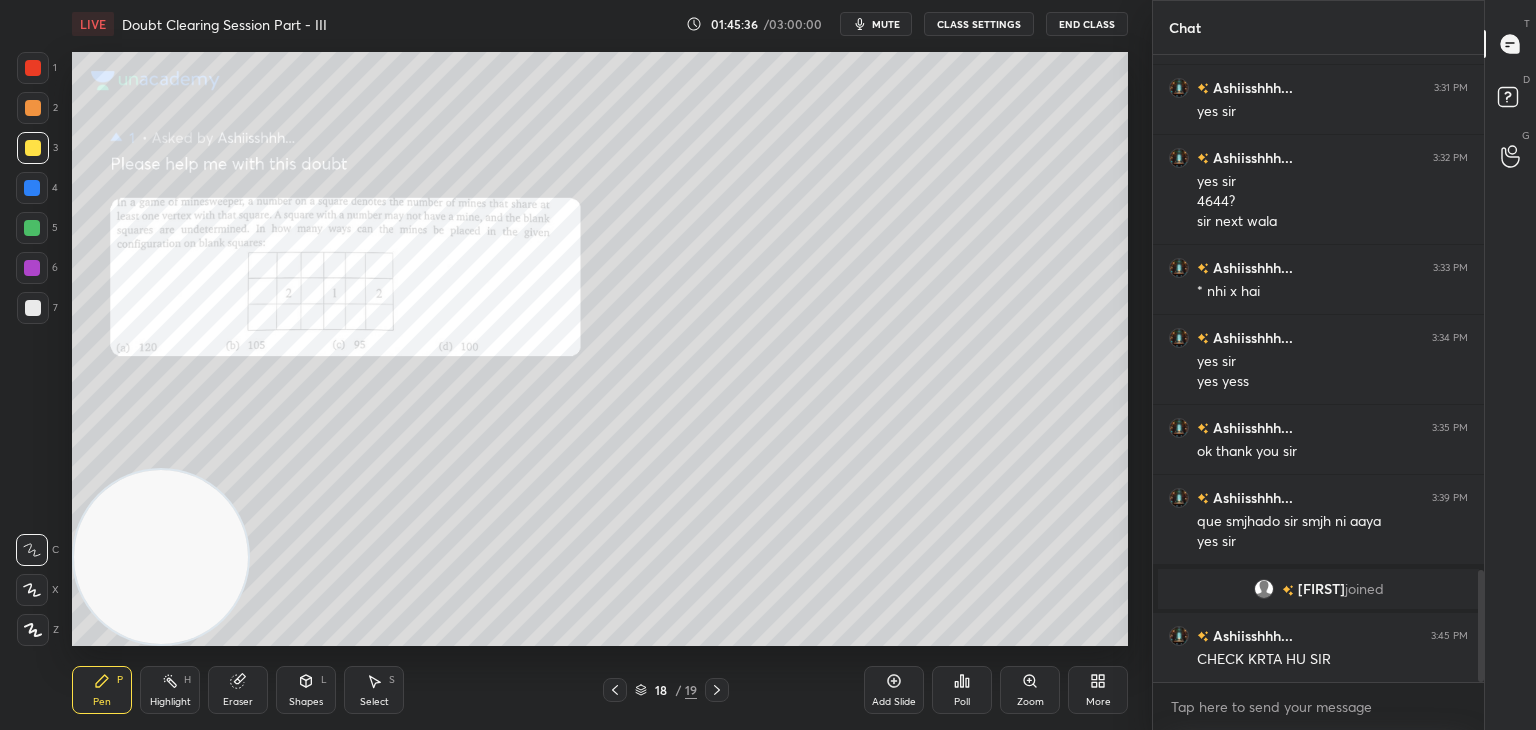 scroll, scrollTop: 2916, scrollLeft: 0, axis: vertical 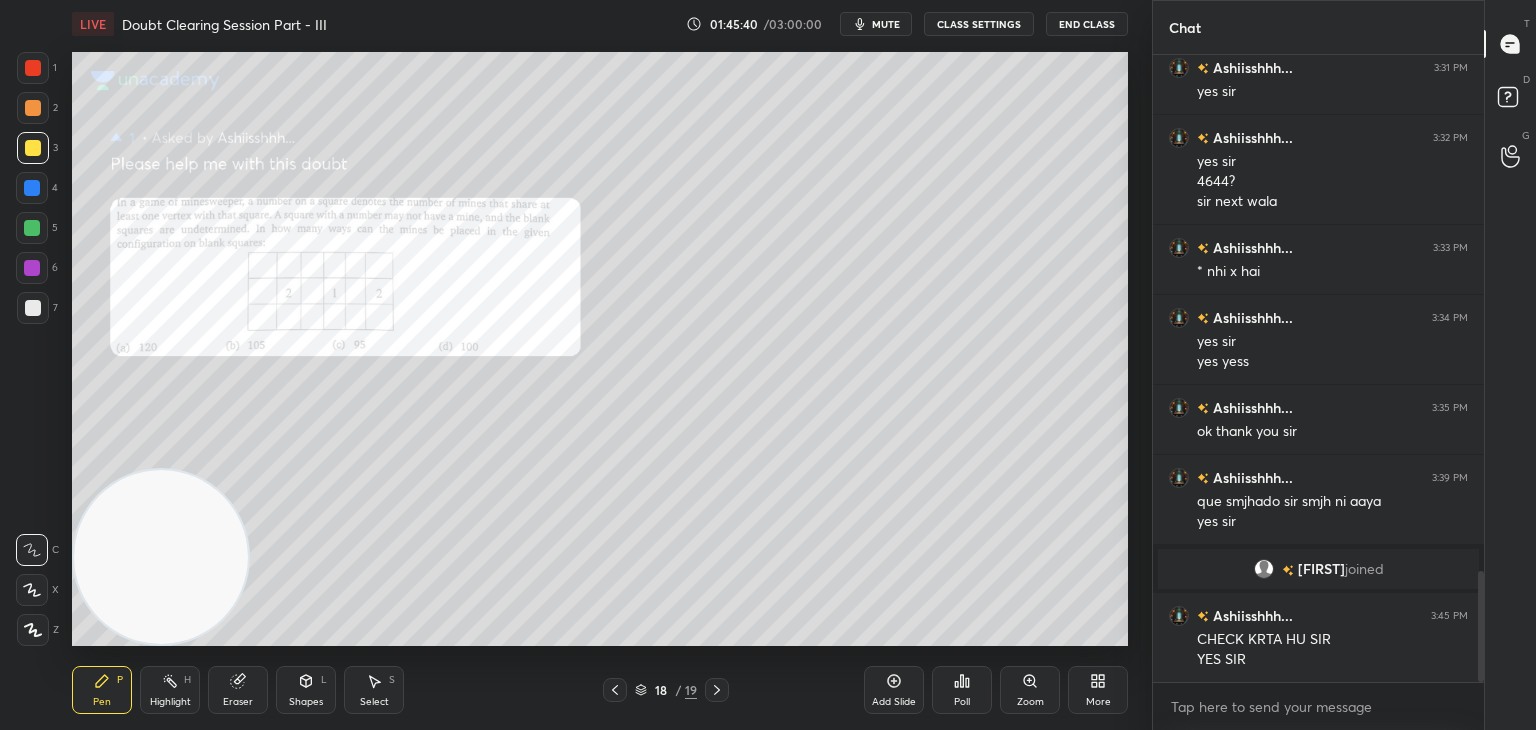 click on "mute" at bounding box center [886, 24] 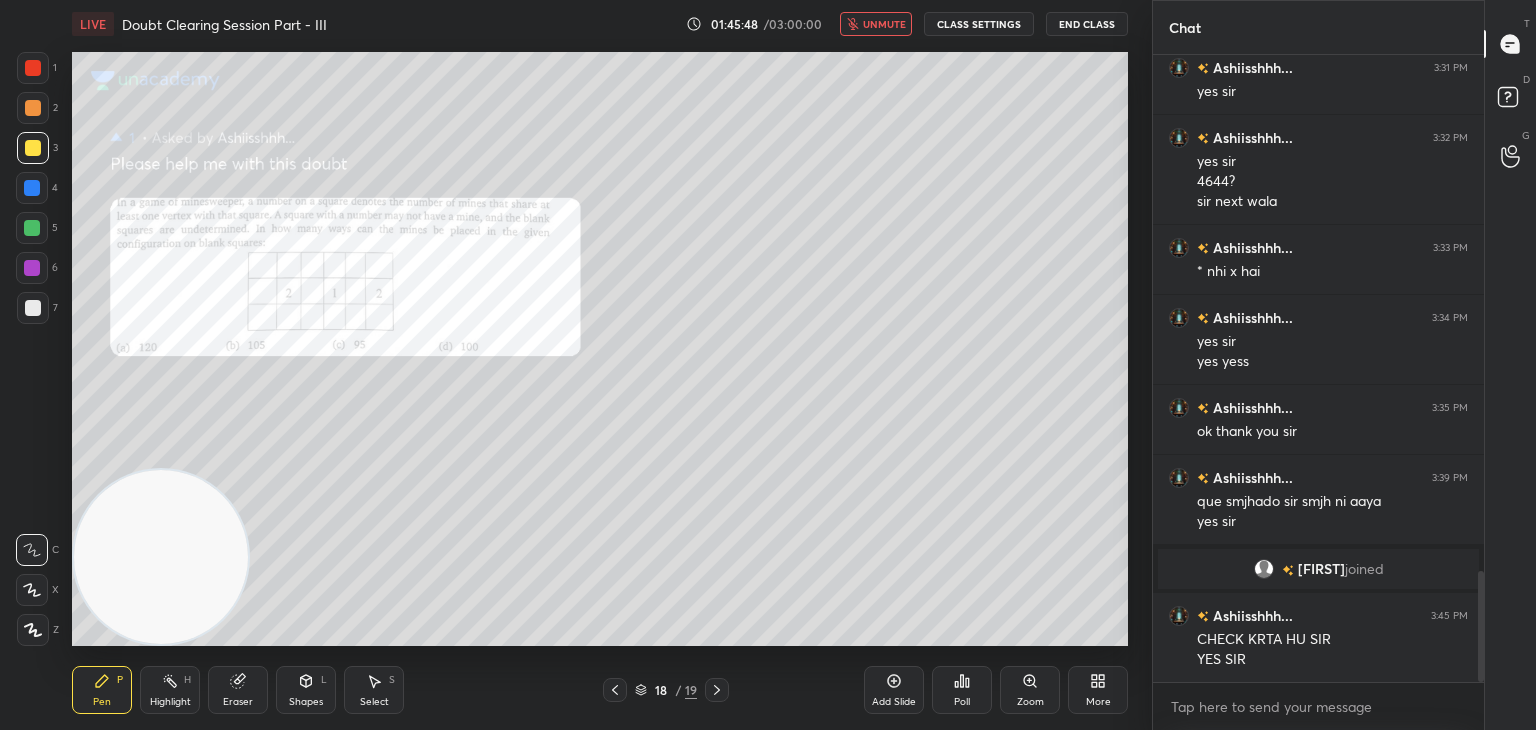 click on "unmute" at bounding box center (884, 24) 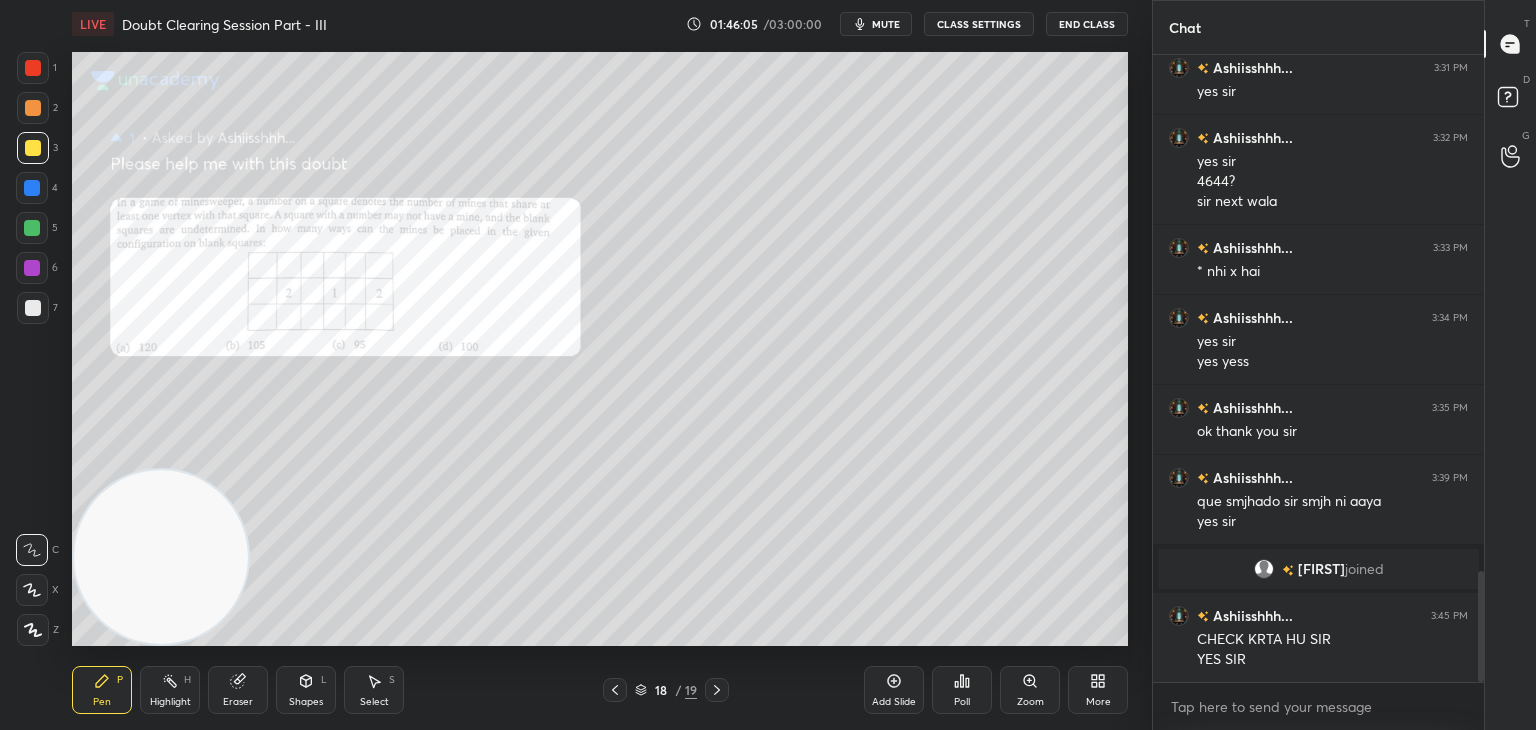 click on "mute" at bounding box center [886, 24] 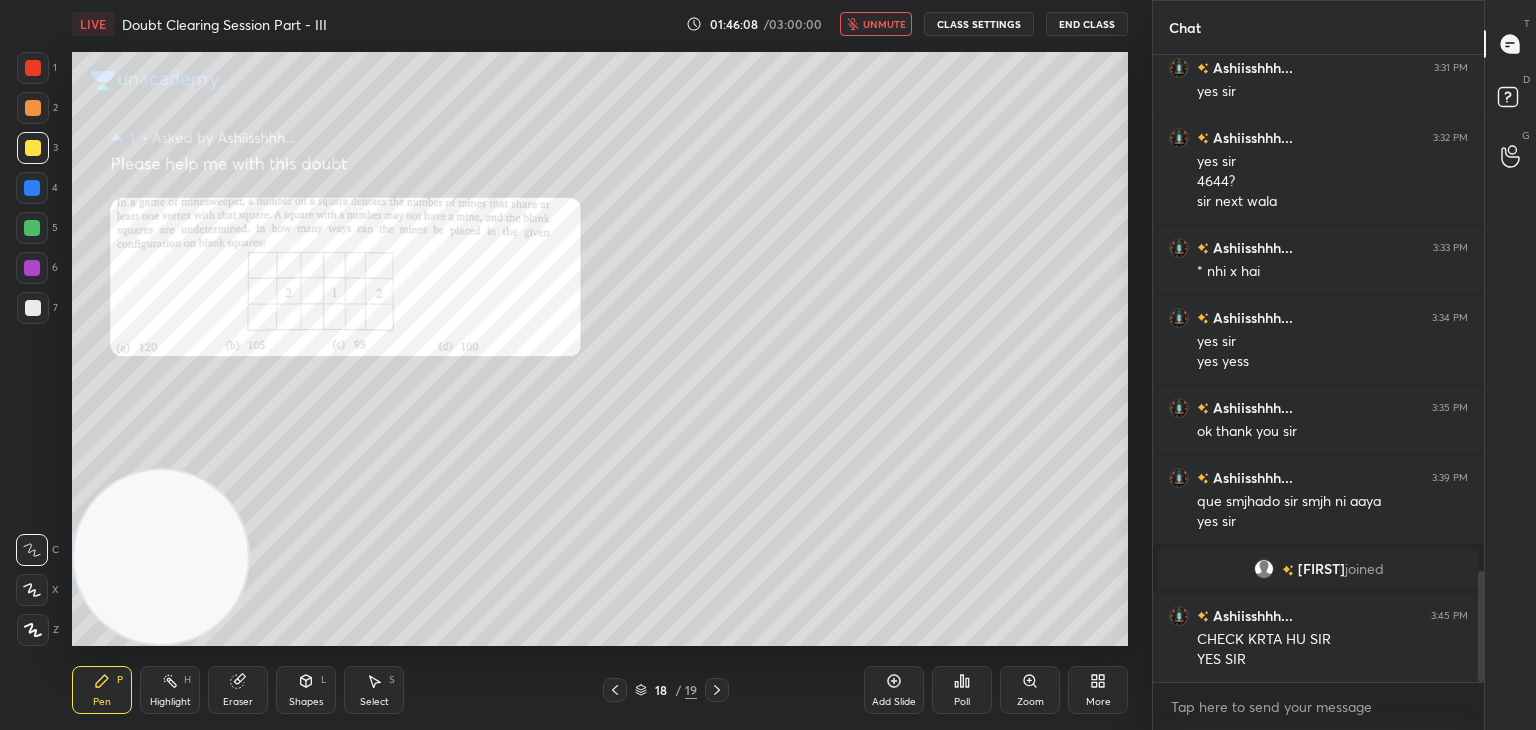 click 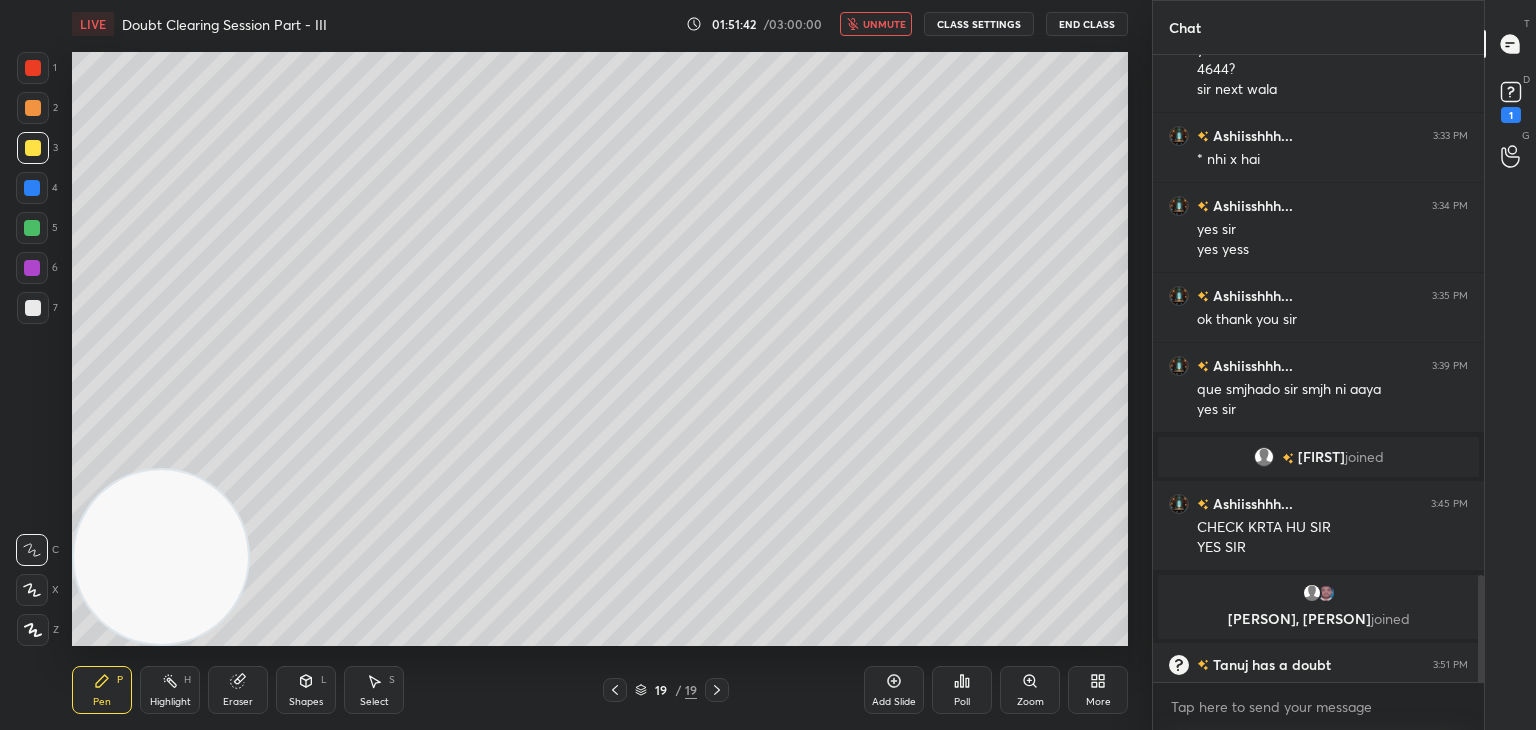 scroll, scrollTop: 3034, scrollLeft: 0, axis: vertical 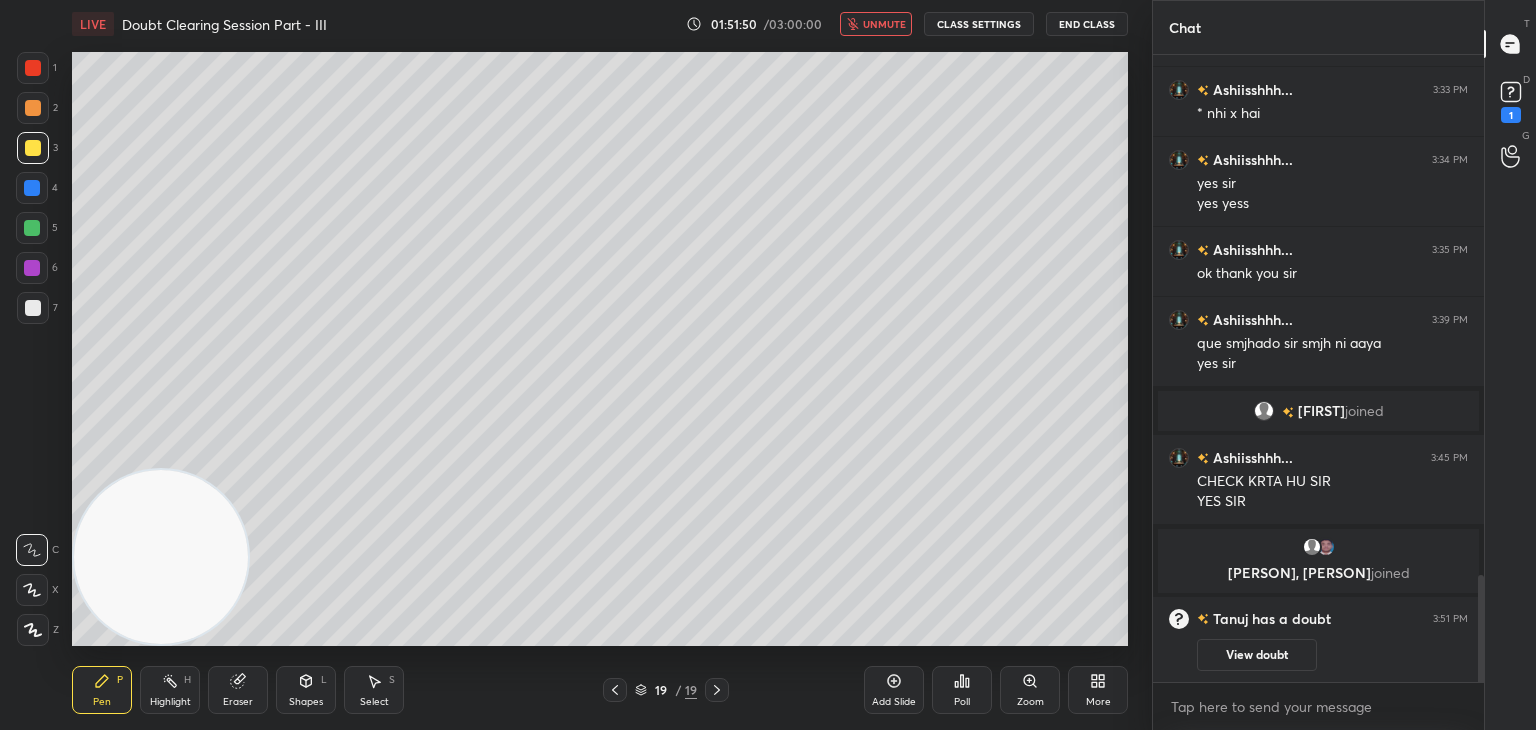 click on "Pen P Highlight H Eraser Shapes L Select S 19 / 19 Add Slide Poll Zoom More" at bounding box center [600, 690] 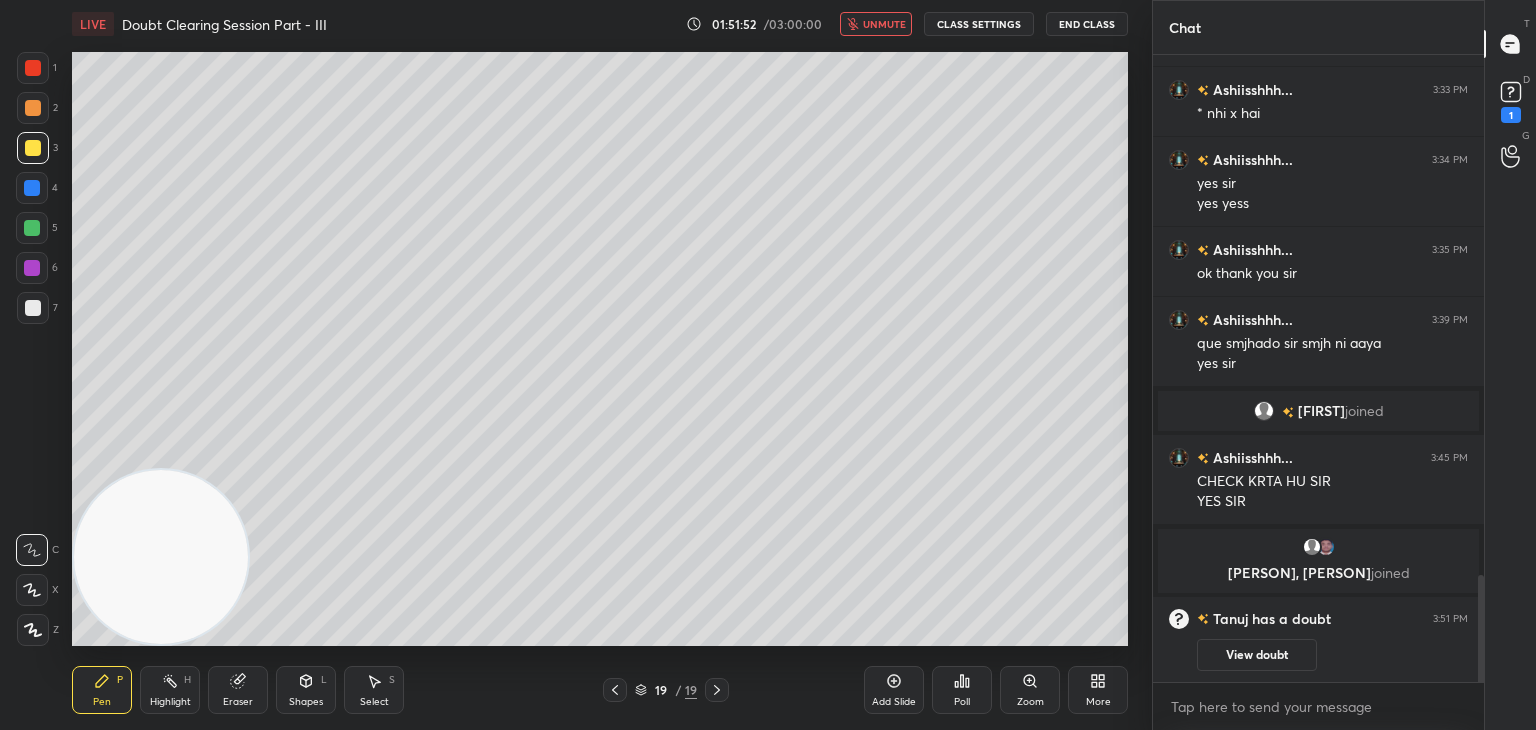 click at bounding box center [615, 690] 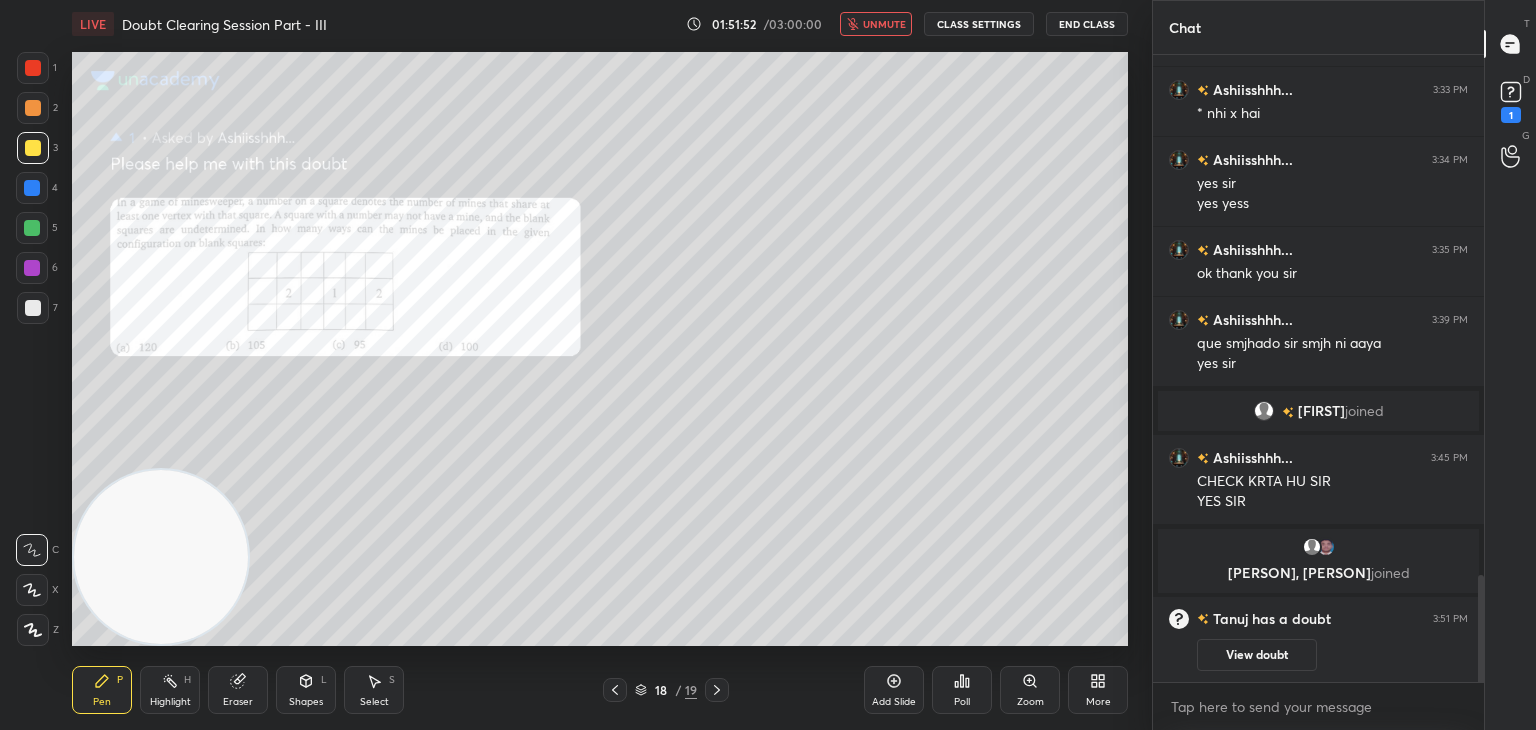 click on "View doubt" at bounding box center [1257, 655] 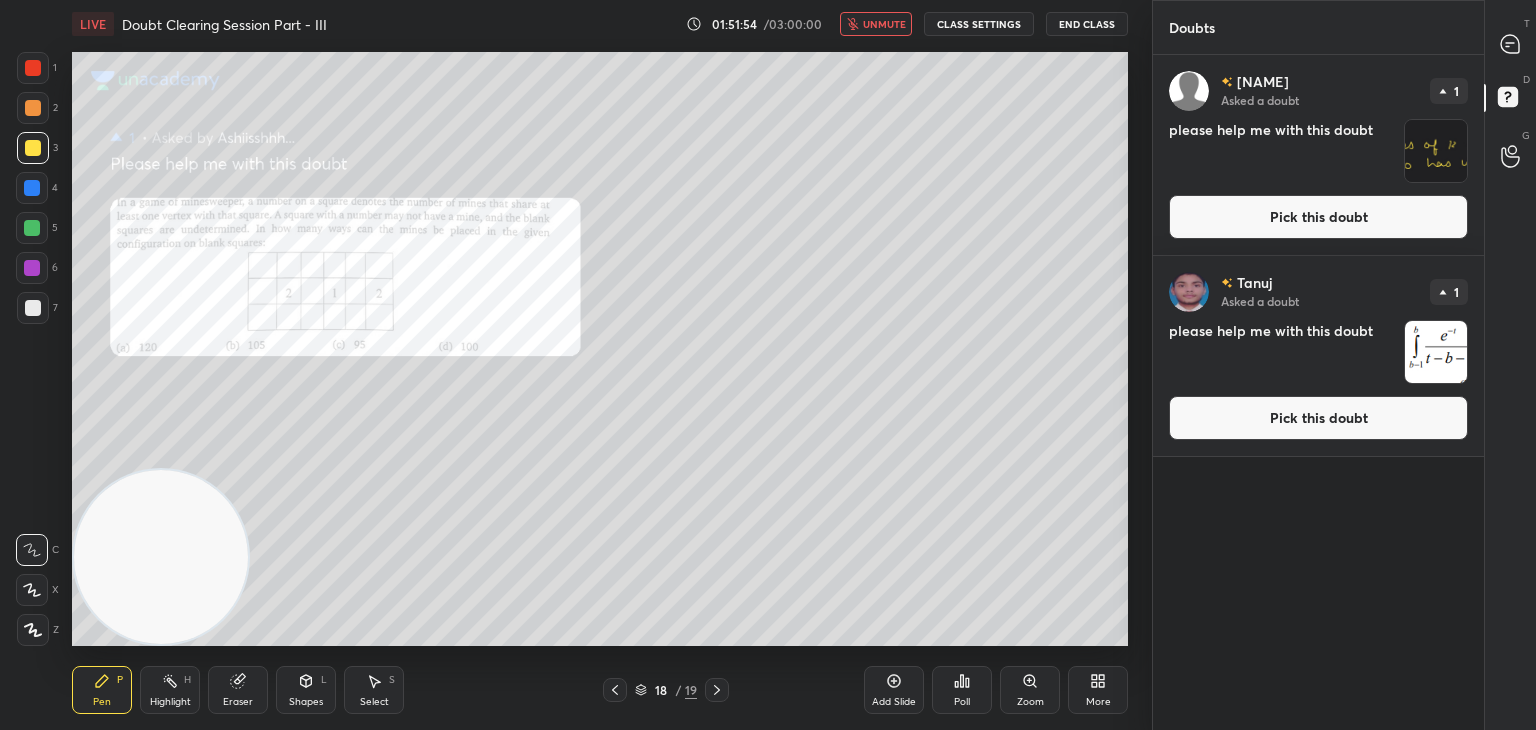 click on "Pick this doubt" at bounding box center [1318, 418] 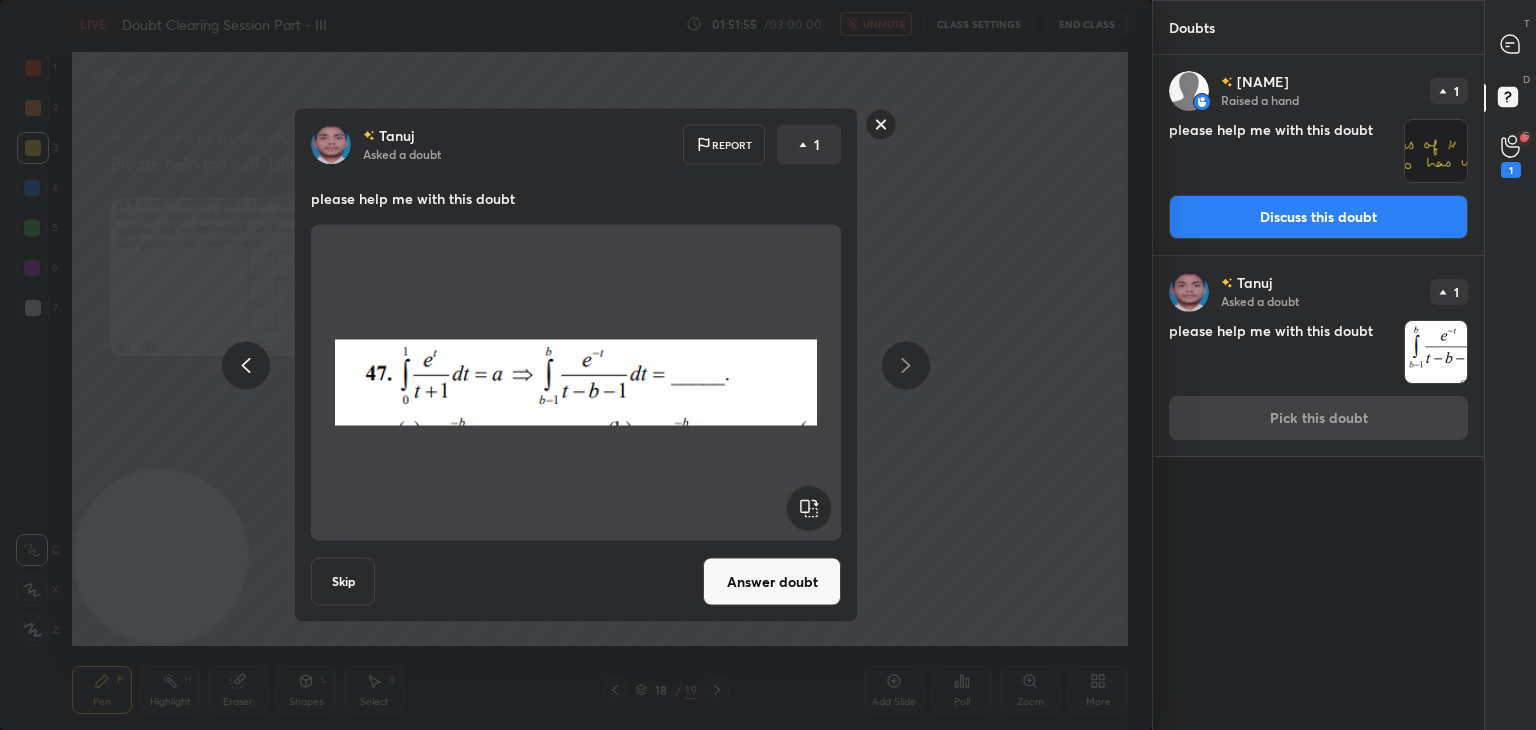 click on "Answer doubt" at bounding box center [772, 582] 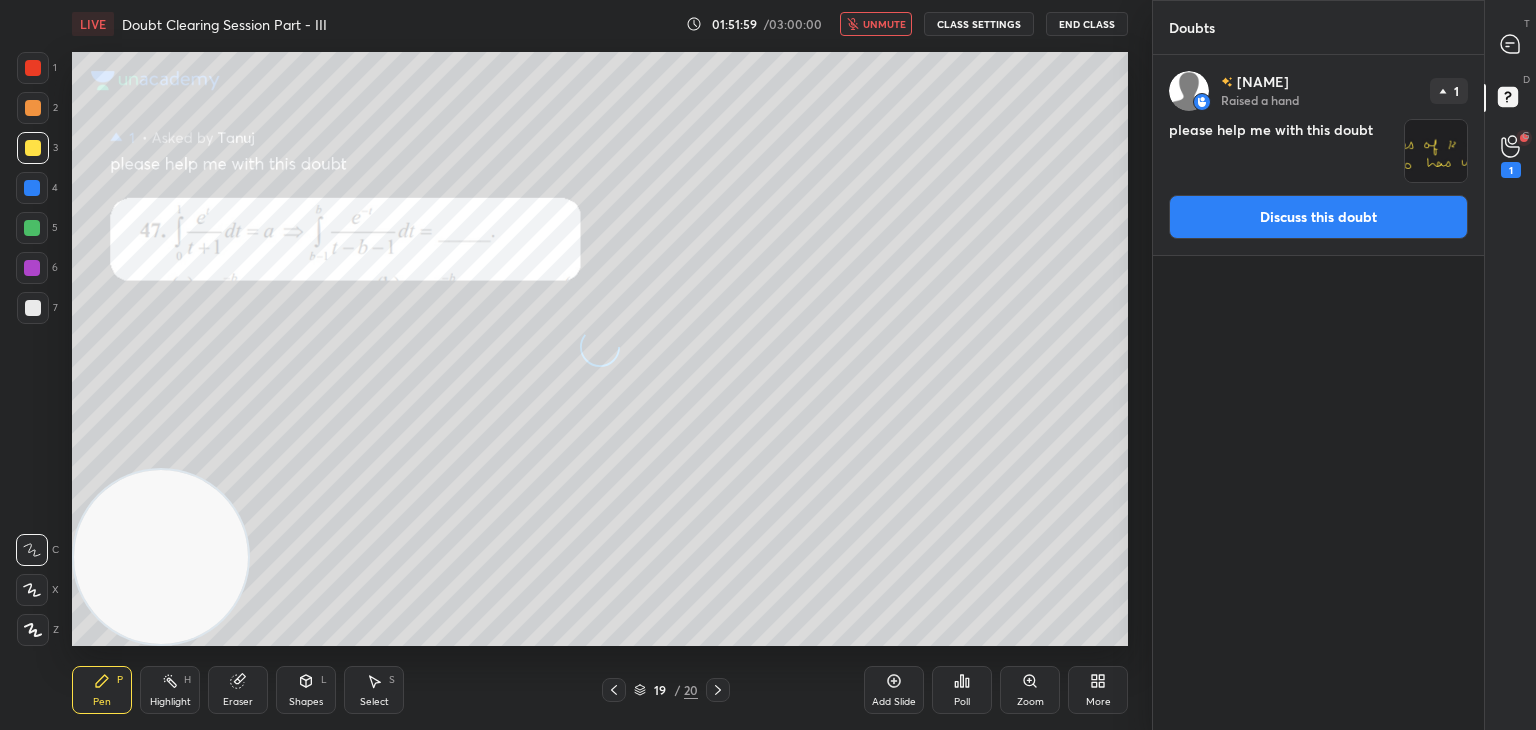 click on "Discuss this doubt" at bounding box center (1318, 217) 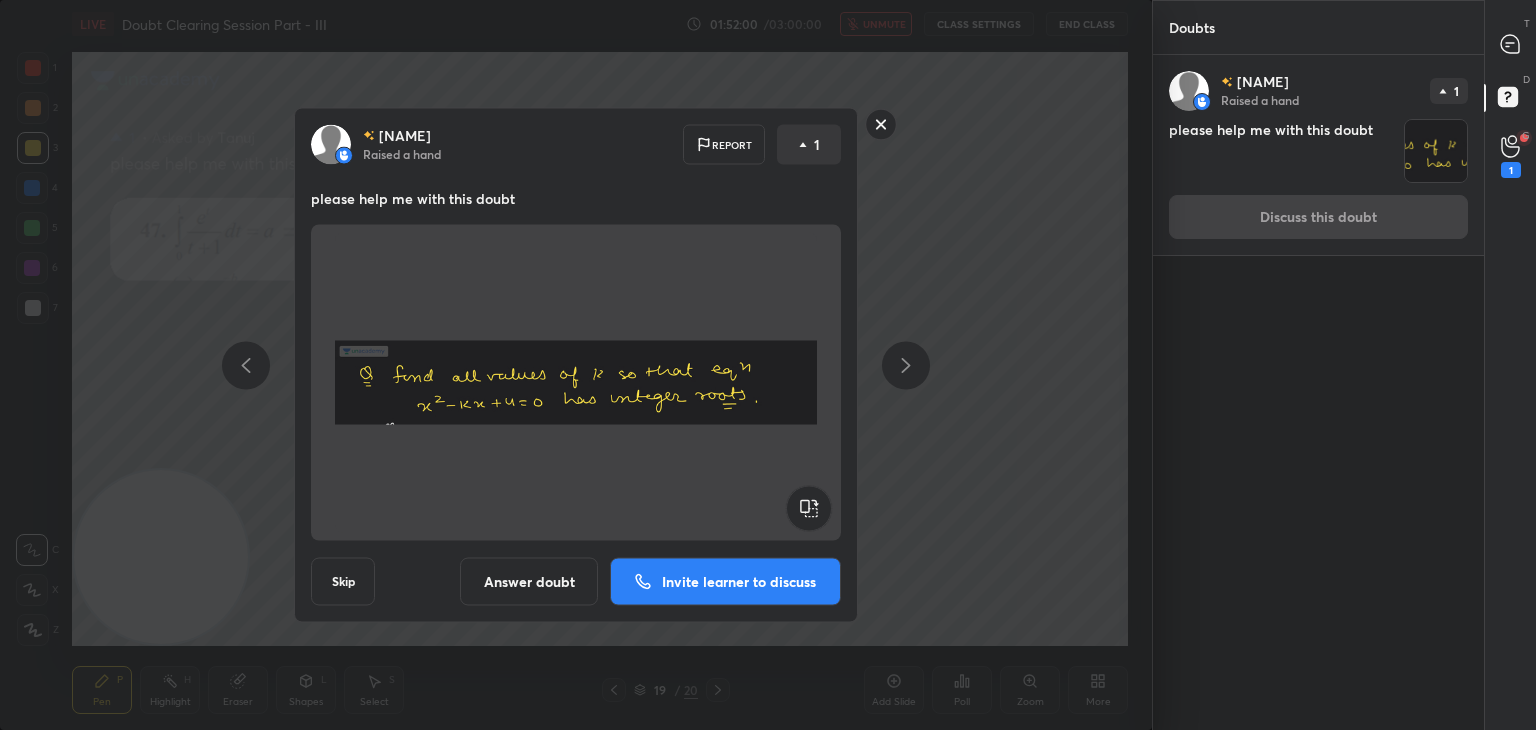 click on "Answer doubt" at bounding box center (529, 582) 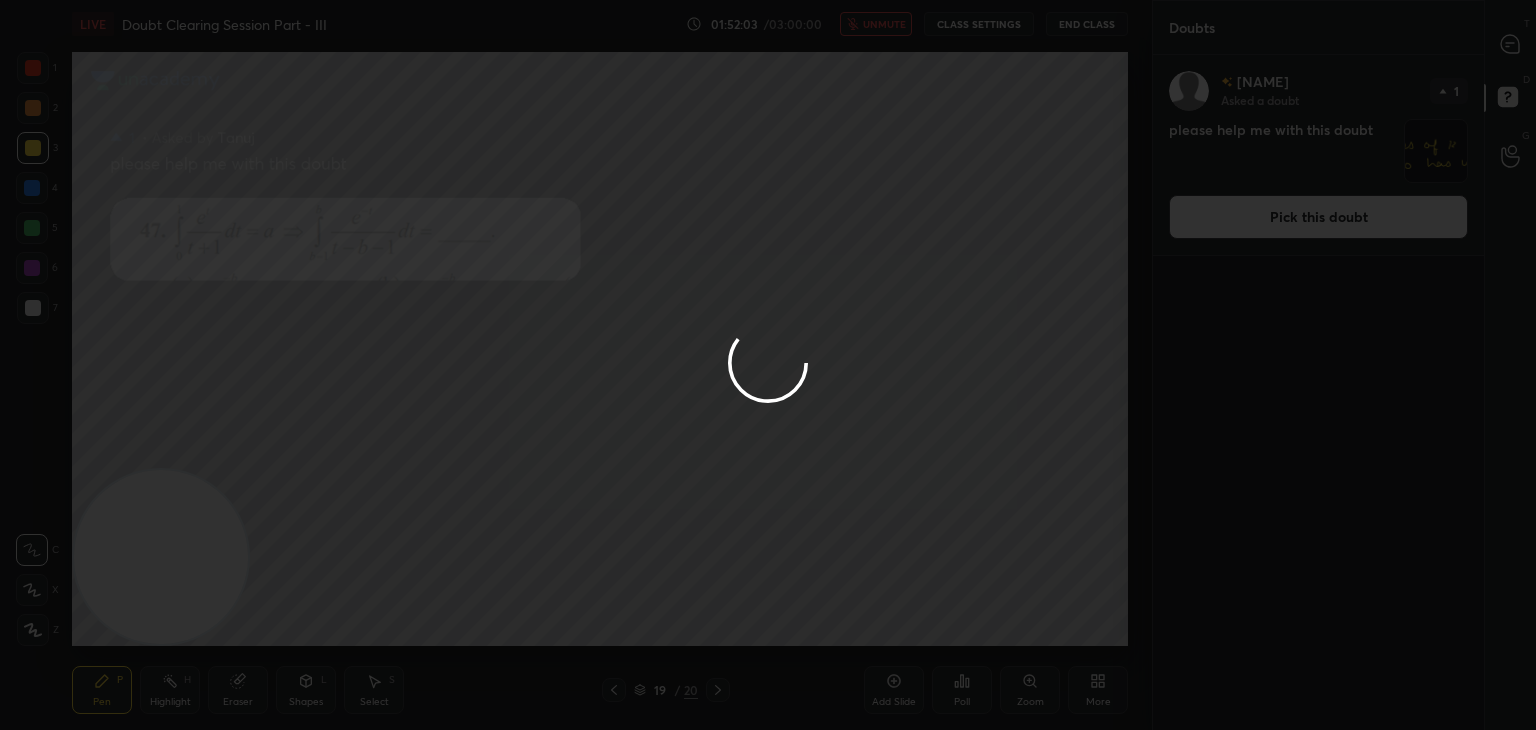 click at bounding box center [768, 365] 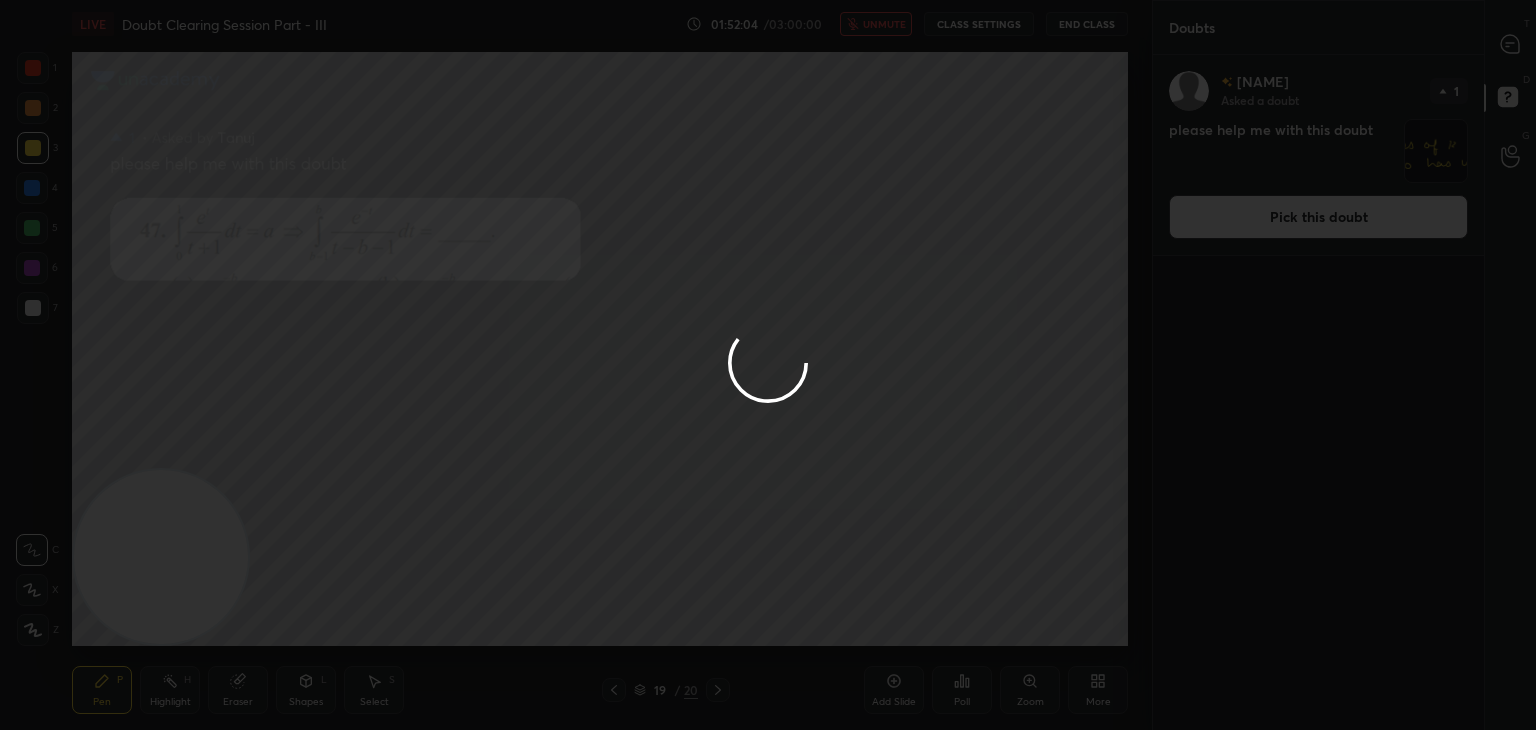 click at bounding box center [768, 365] 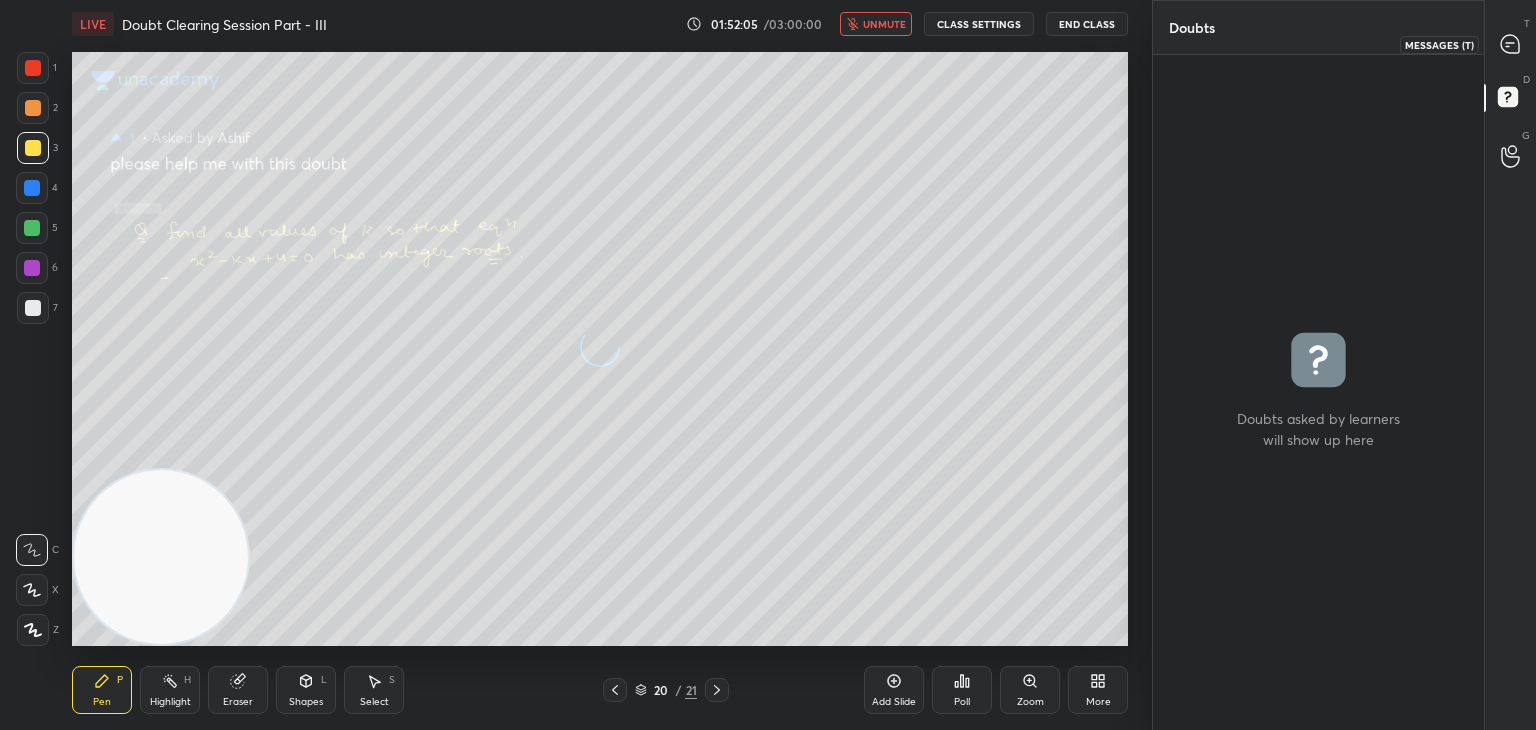 click 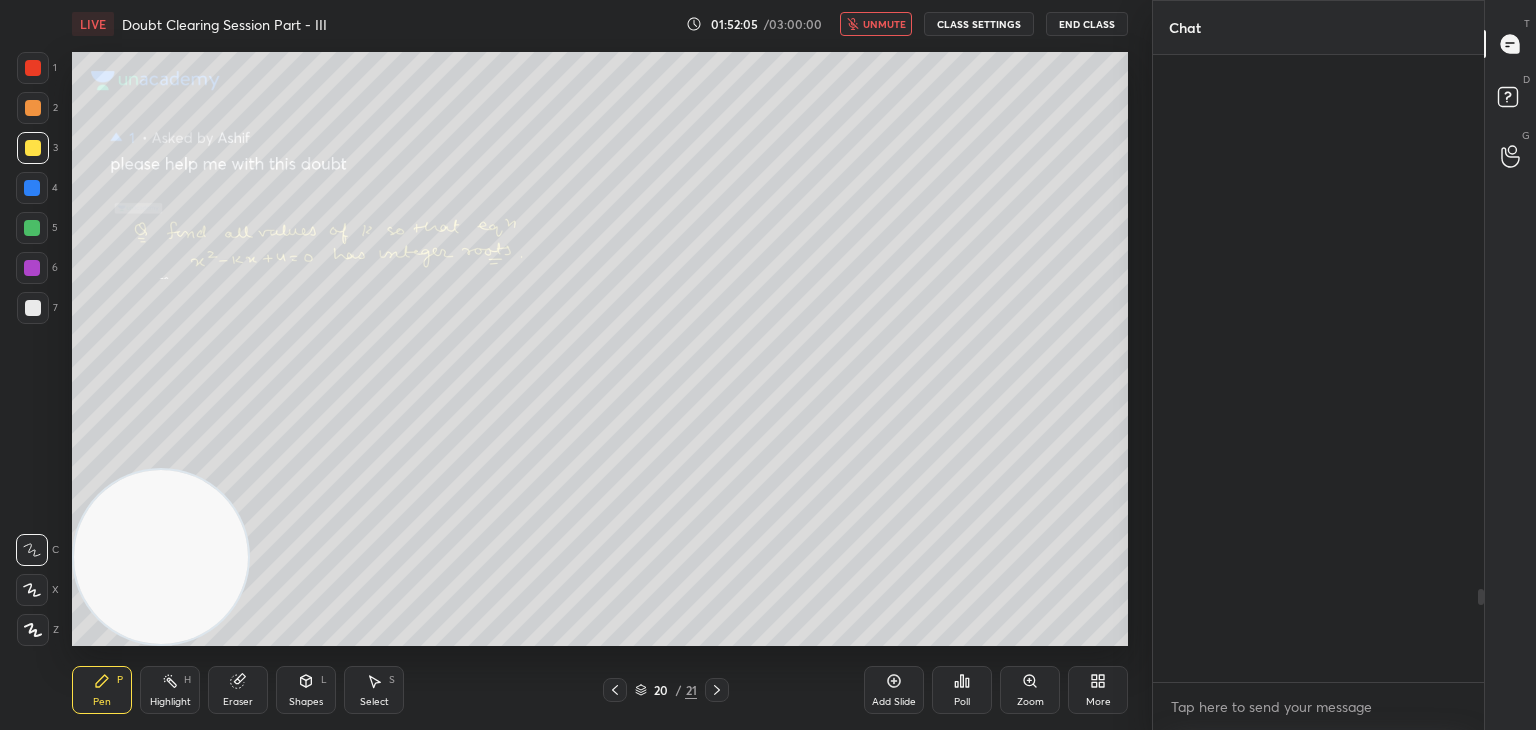 scroll, scrollTop: 3598, scrollLeft: 0, axis: vertical 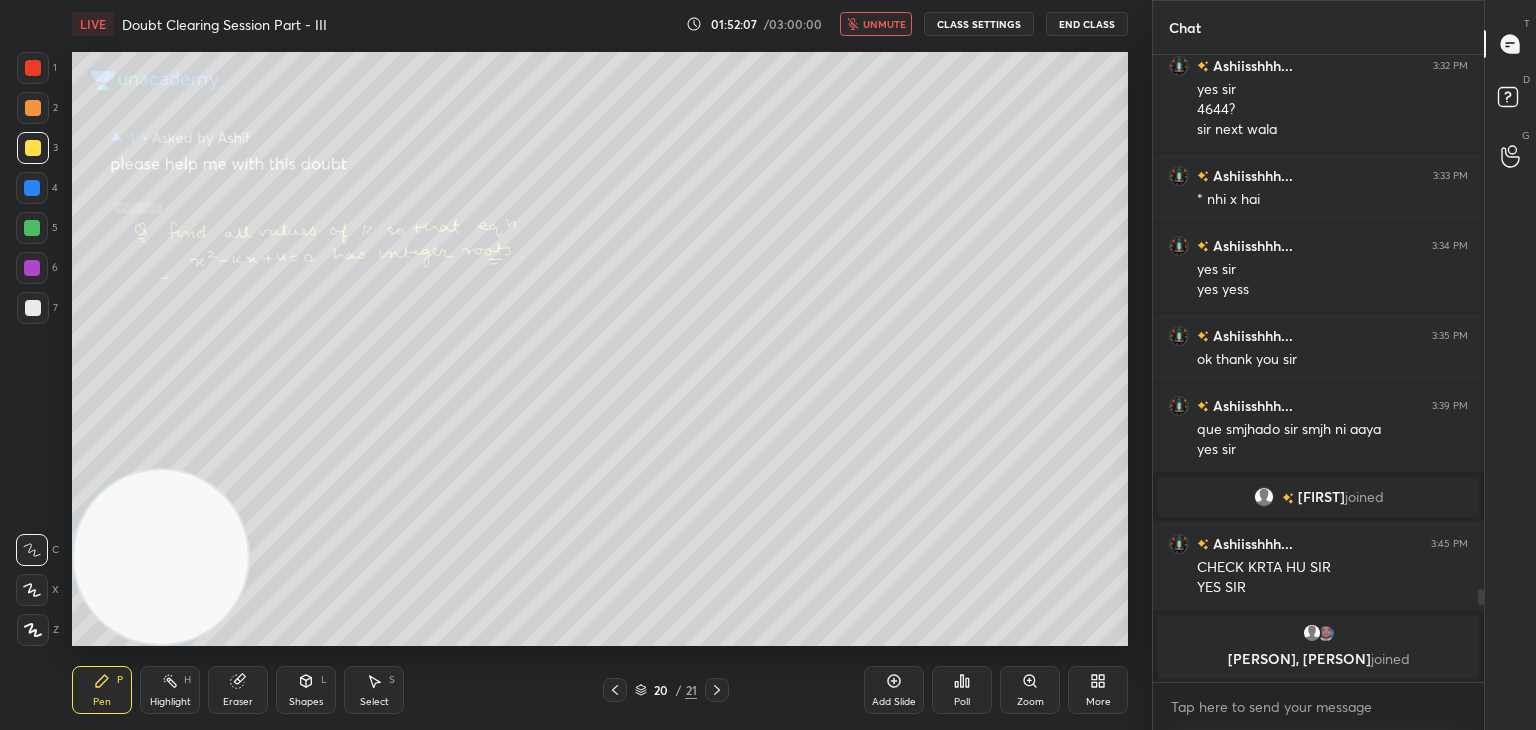 click 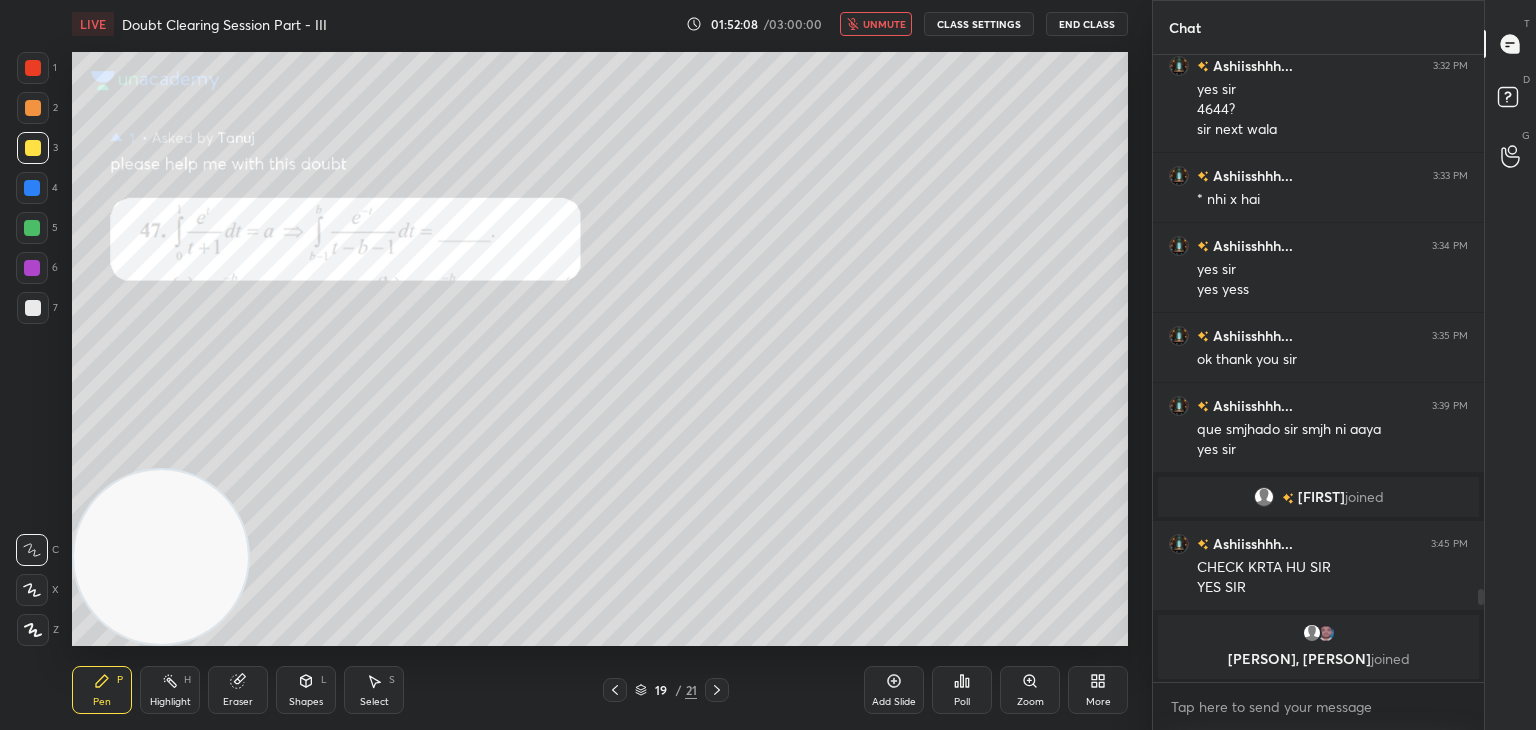 click 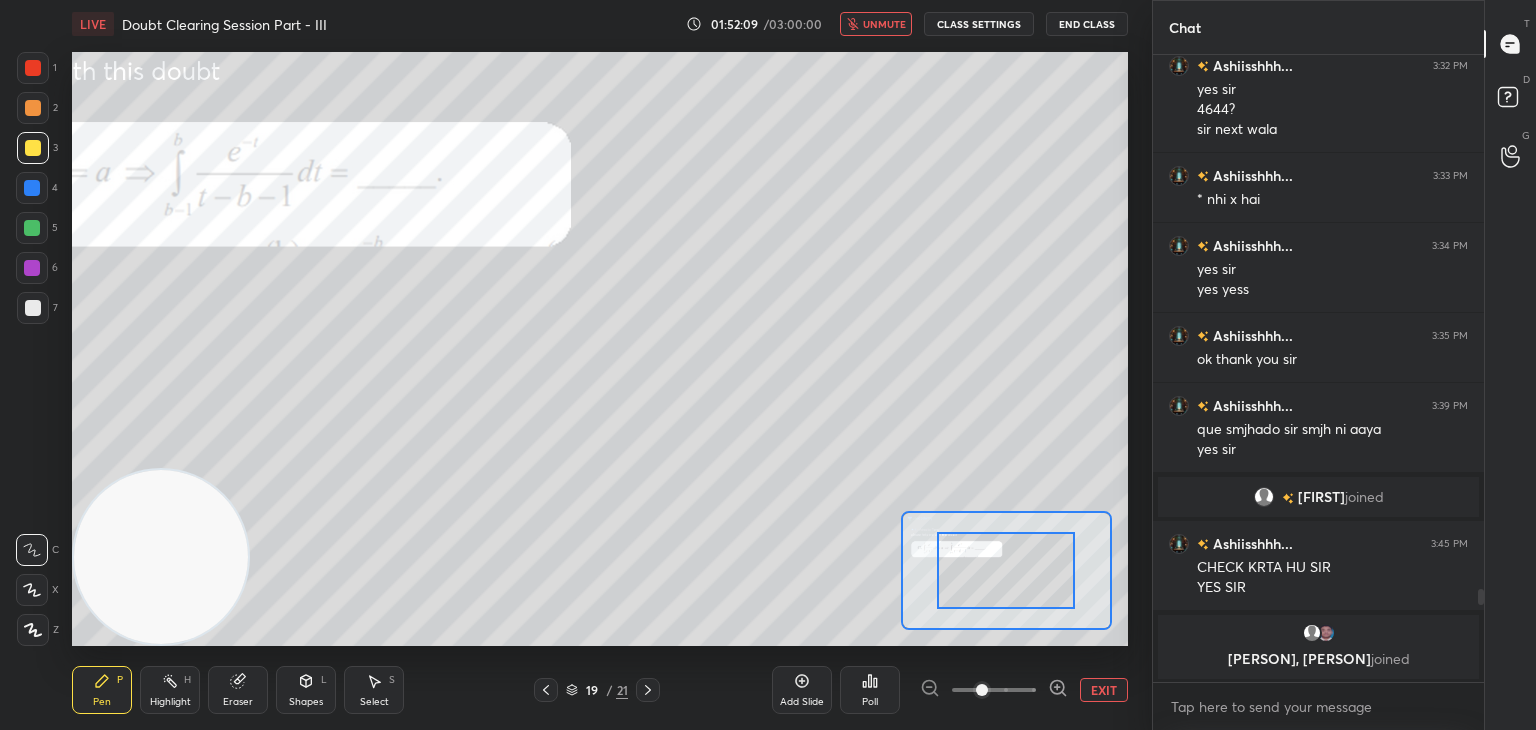 click at bounding box center (994, 690) 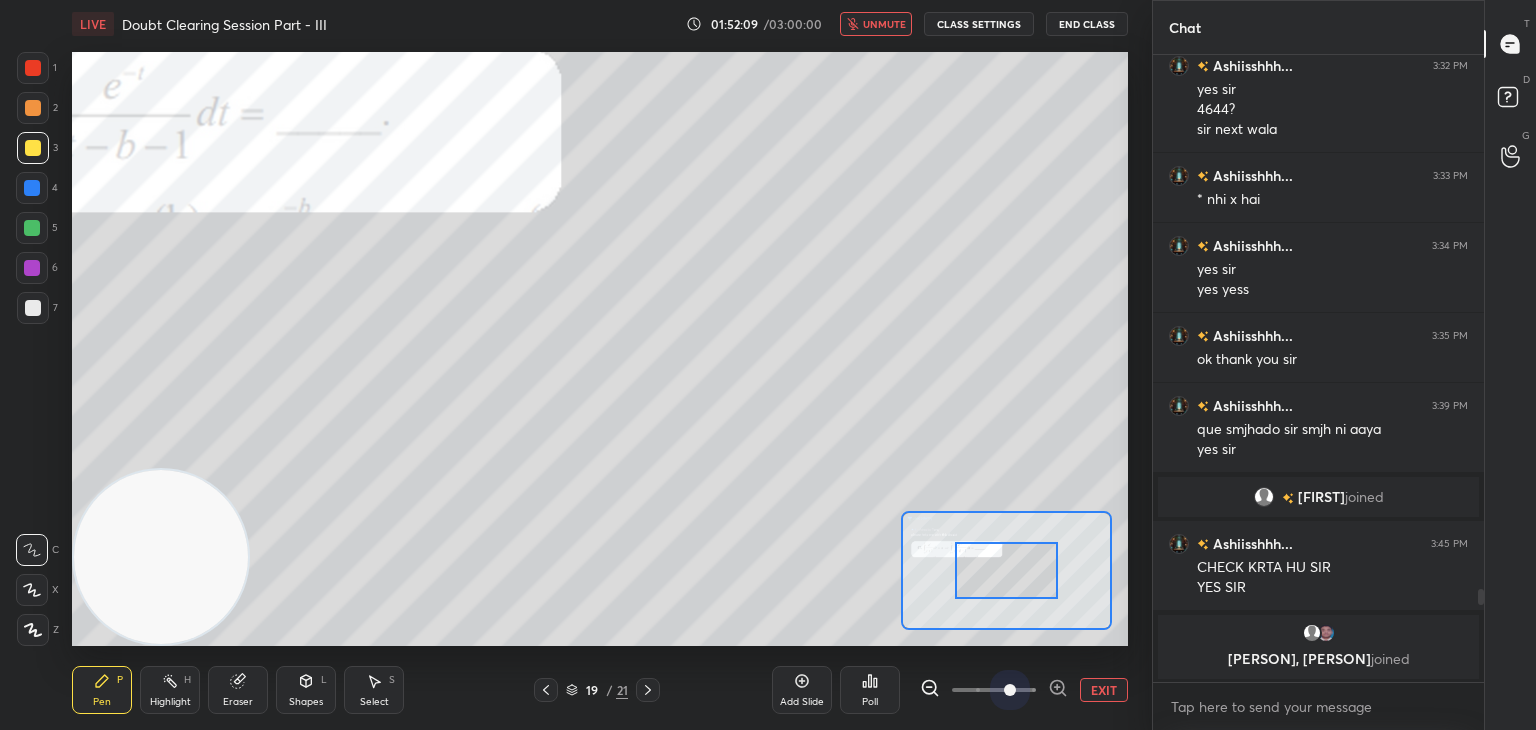 drag, startPoint x: 1020, startPoint y: 687, endPoint x: 1015, endPoint y: 658, distance: 29.427877 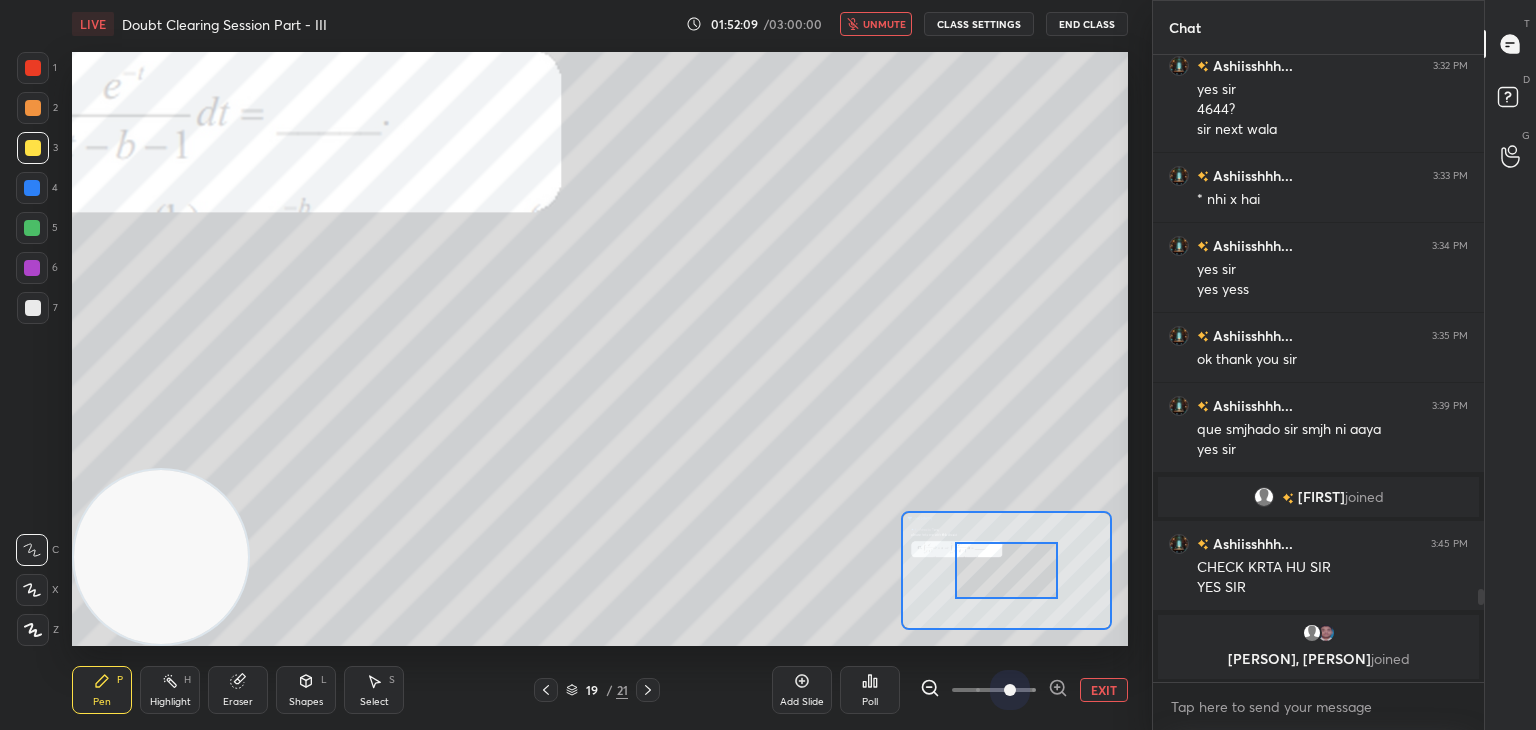 click at bounding box center (1010, 690) 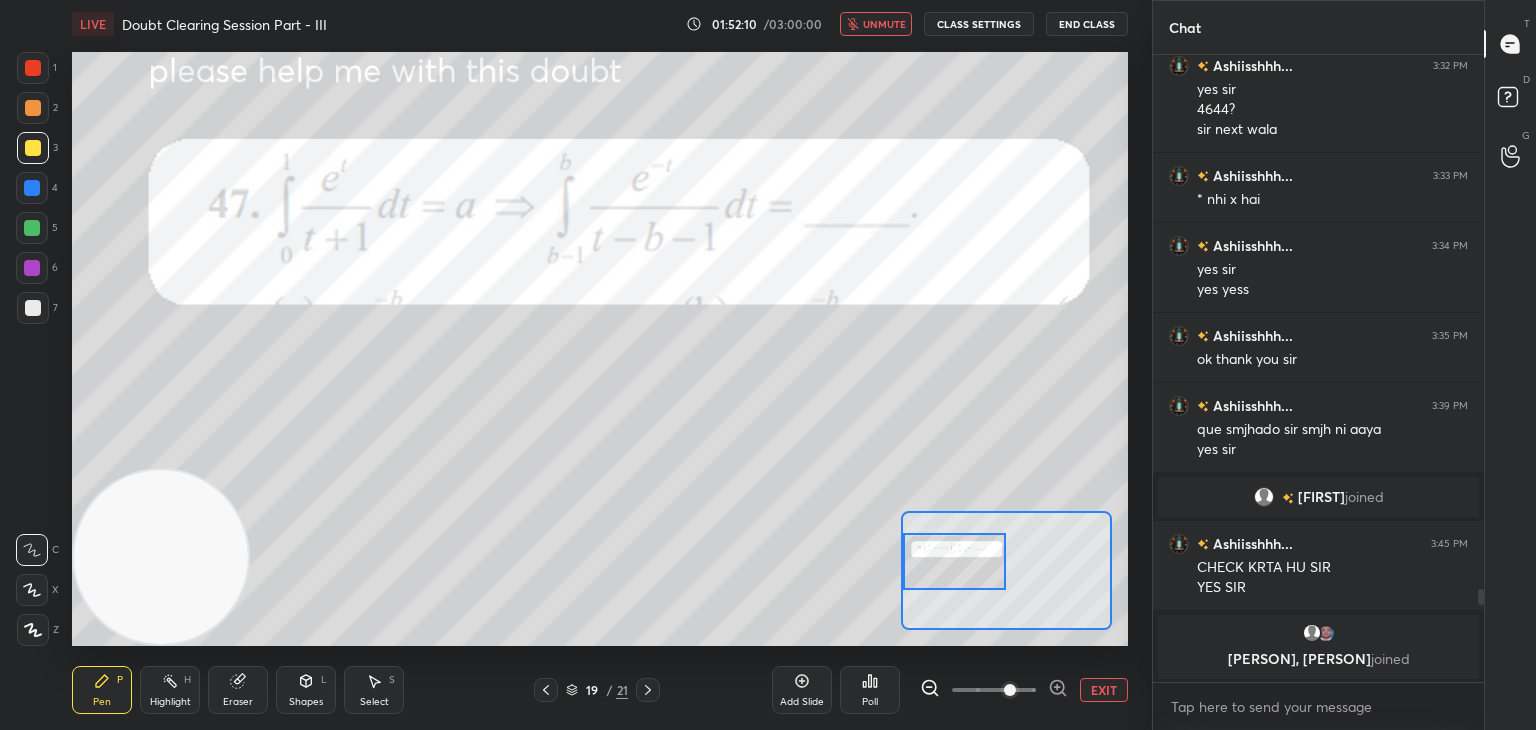 drag, startPoint x: 1028, startPoint y: 581, endPoint x: 978, endPoint y: 557, distance: 55.461697 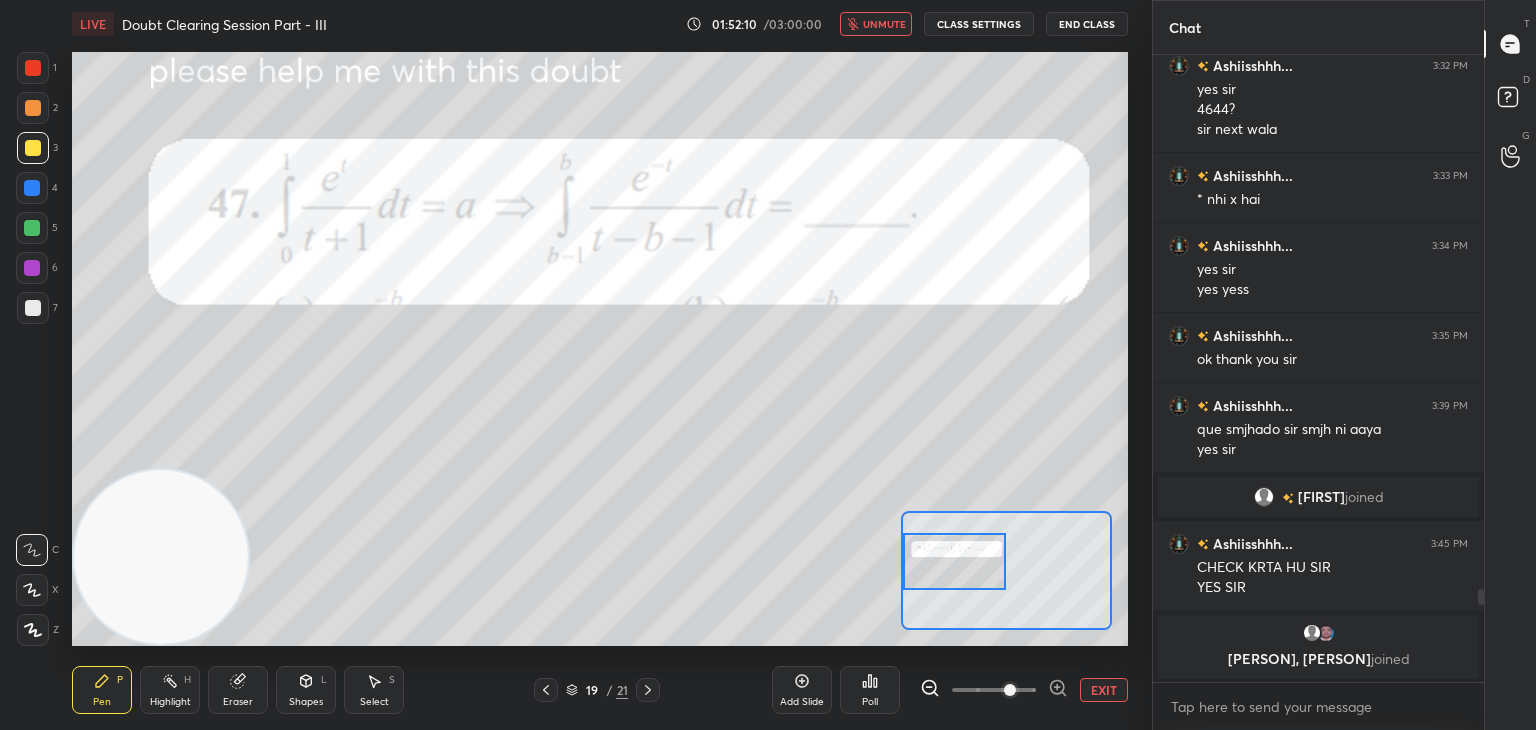 click at bounding box center (955, 561) 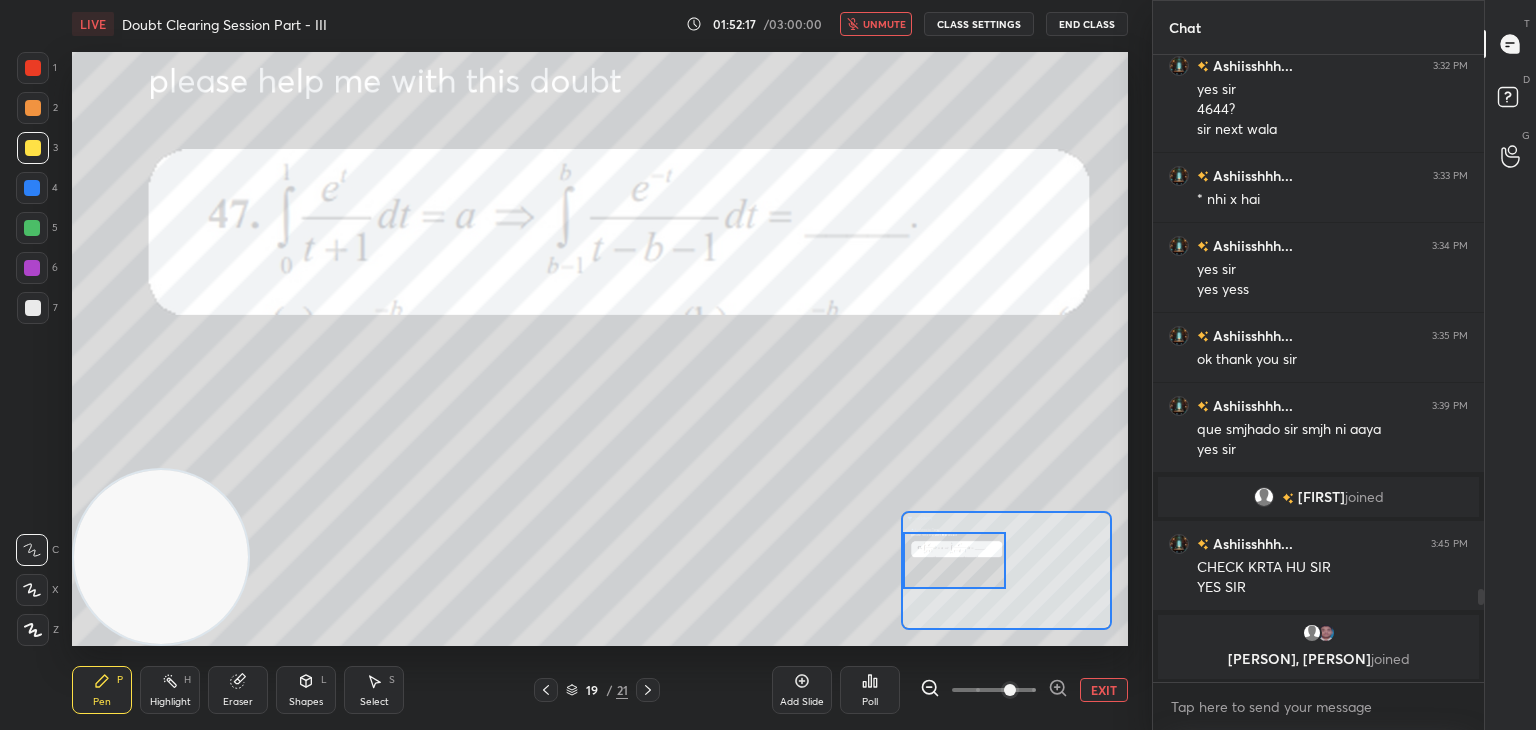 drag, startPoint x: 880, startPoint y: 25, endPoint x: 833, endPoint y: 20, distance: 47.26521 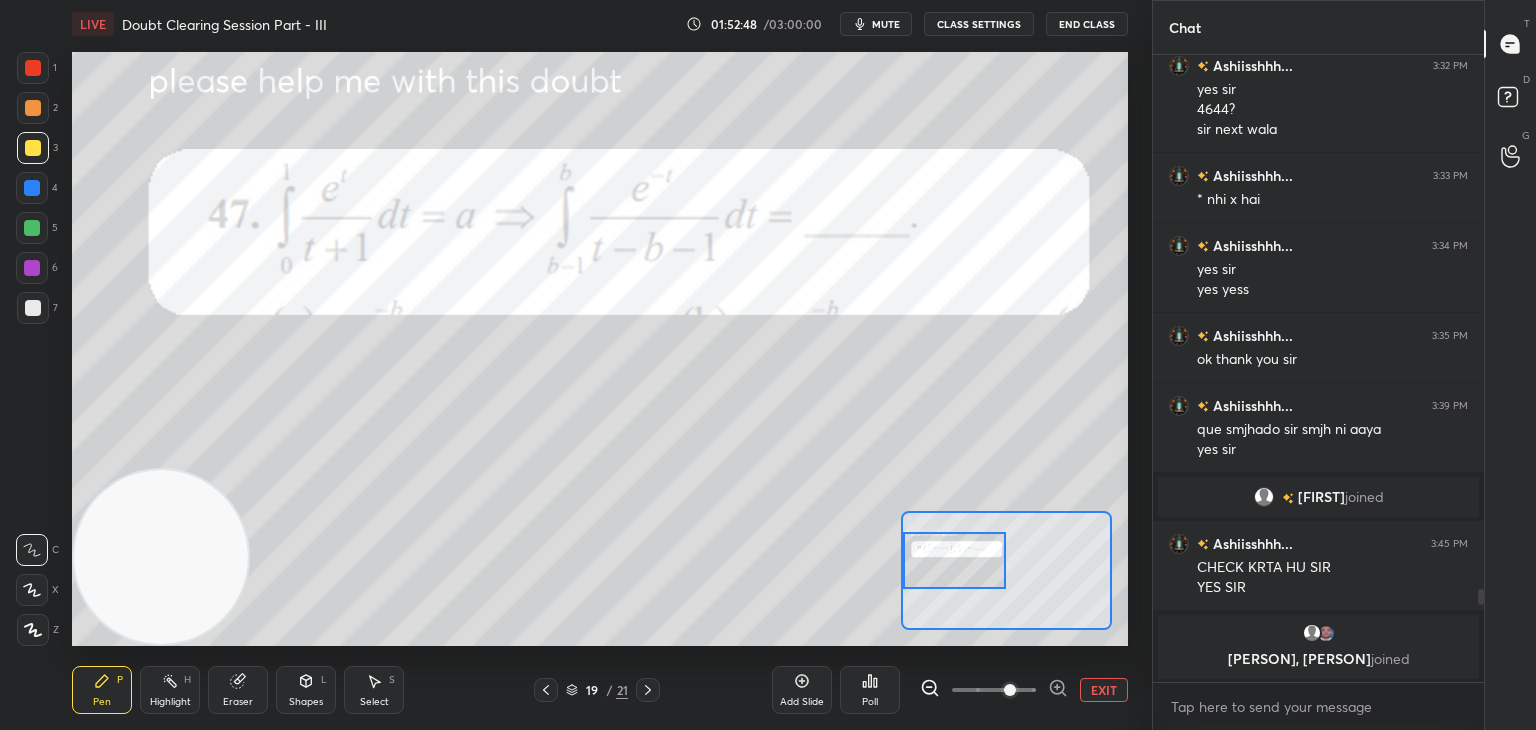 scroll, scrollTop: 3668, scrollLeft: 0, axis: vertical 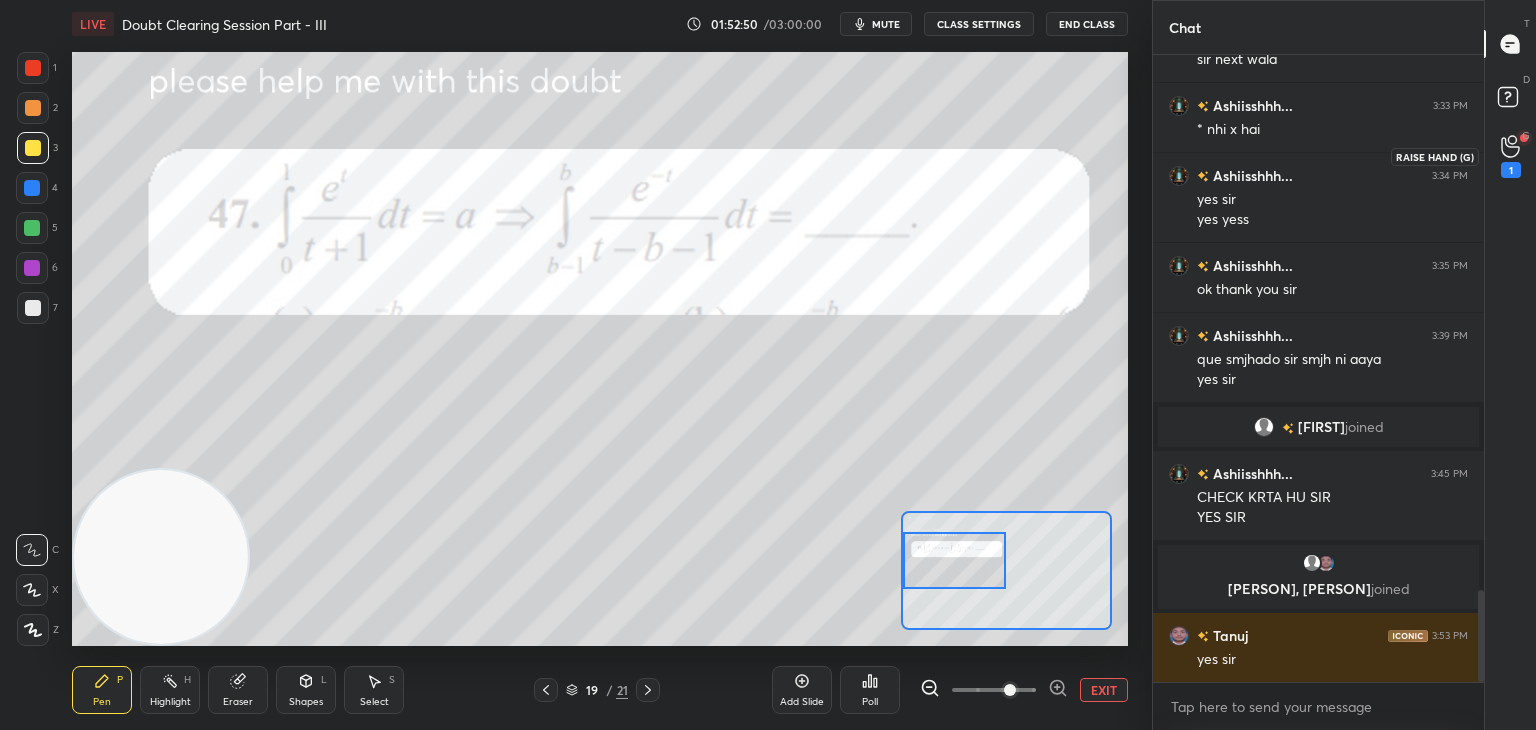 click 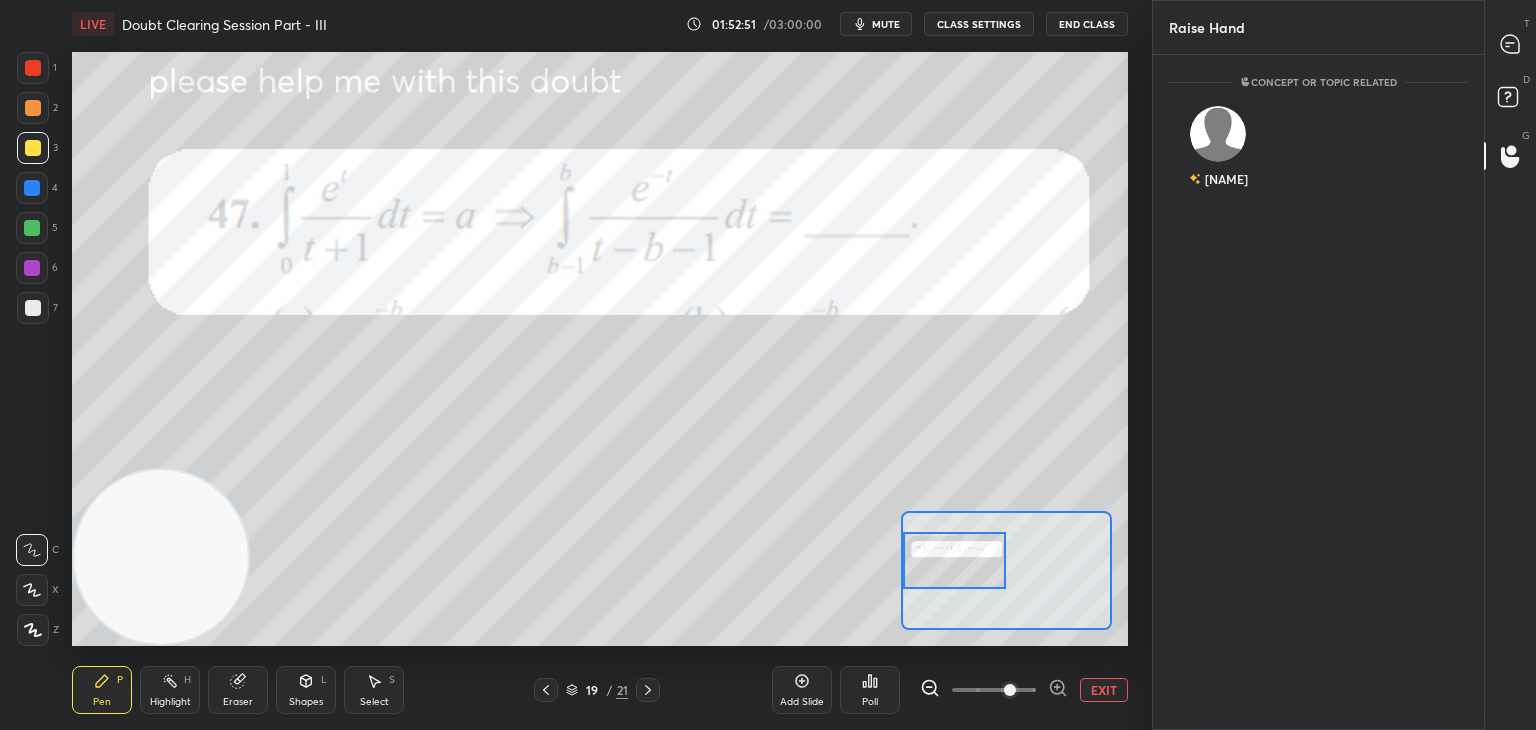 scroll, scrollTop: 669, scrollLeft: 325, axis: both 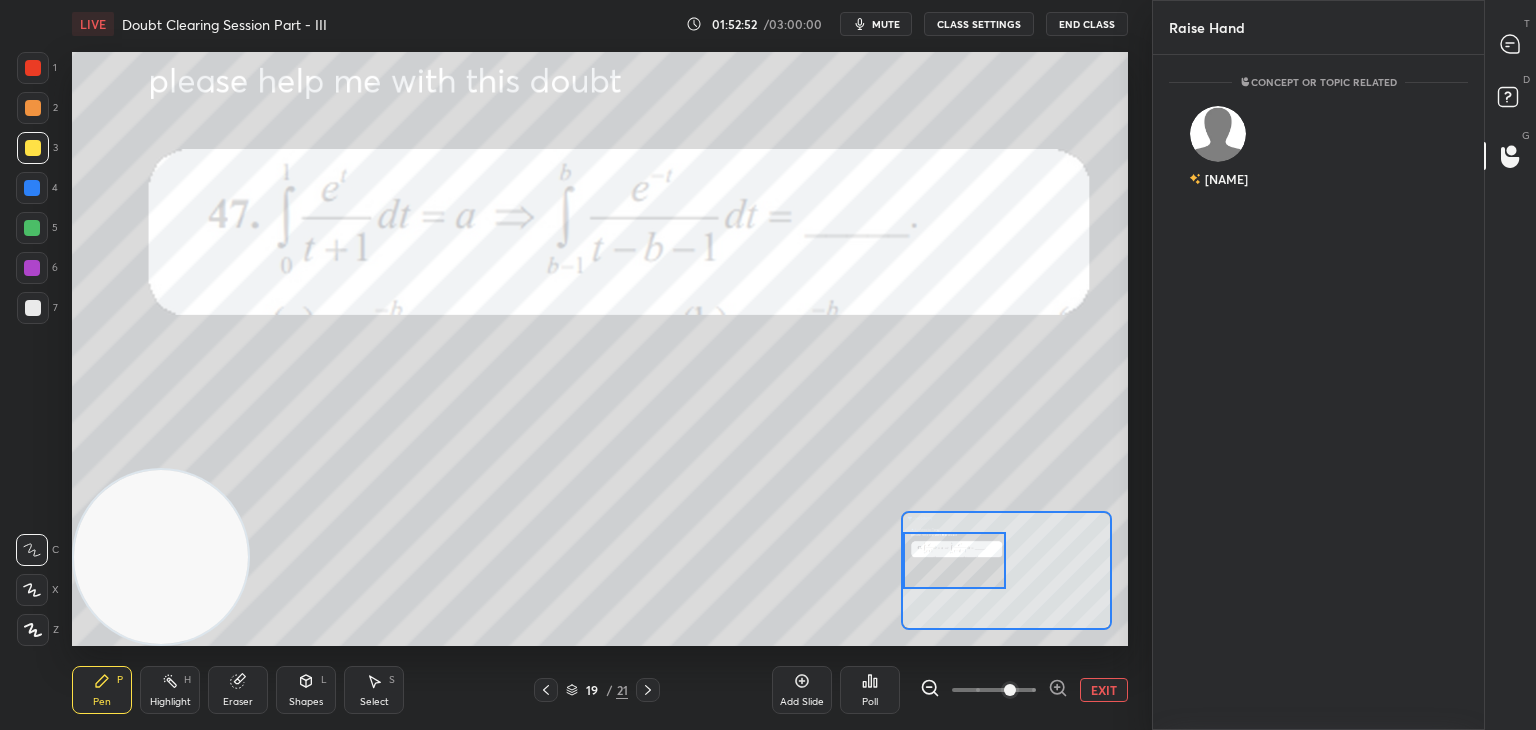click on "T Messages (T)" at bounding box center [1510, 44] 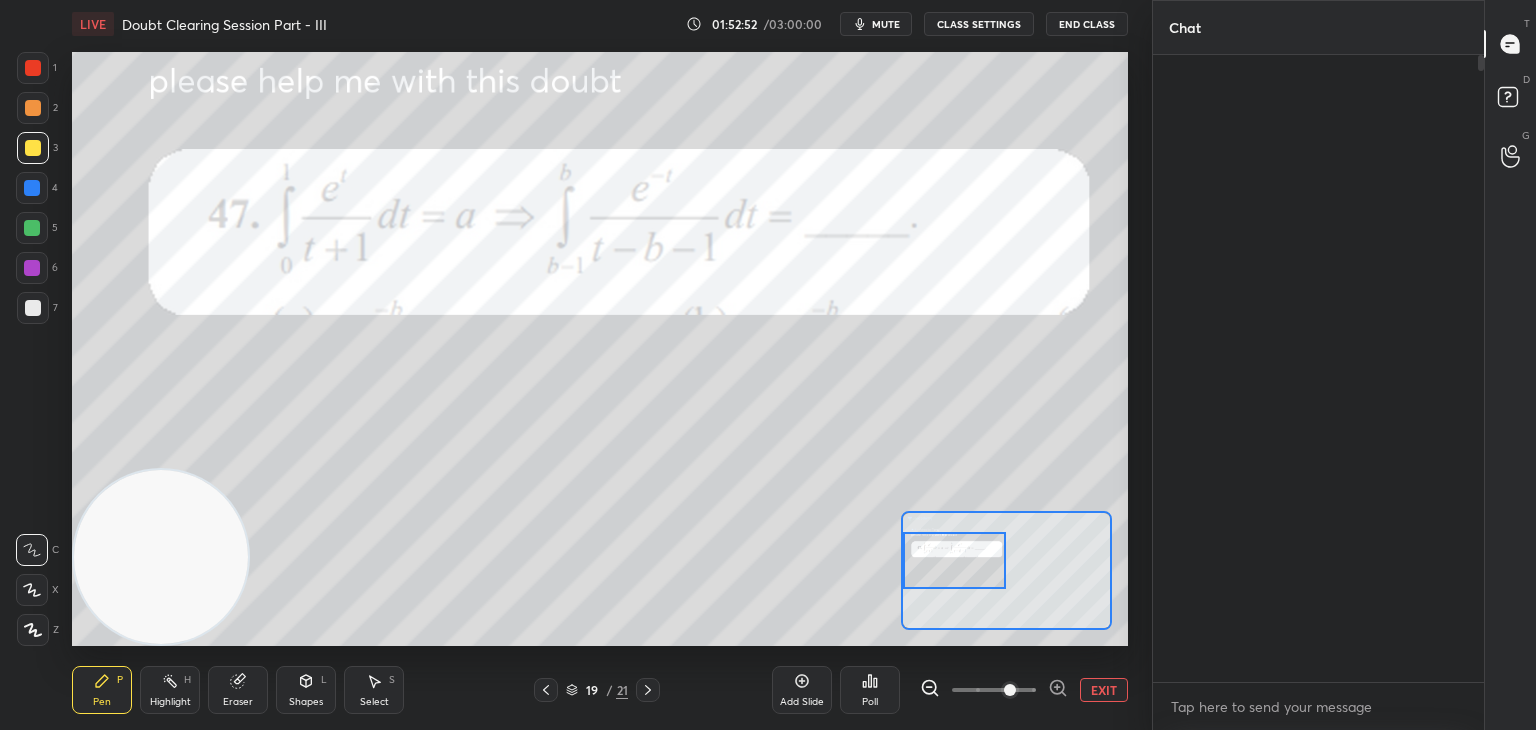 scroll, scrollTop: 3668, scrollLeft: 0, axis: vertical 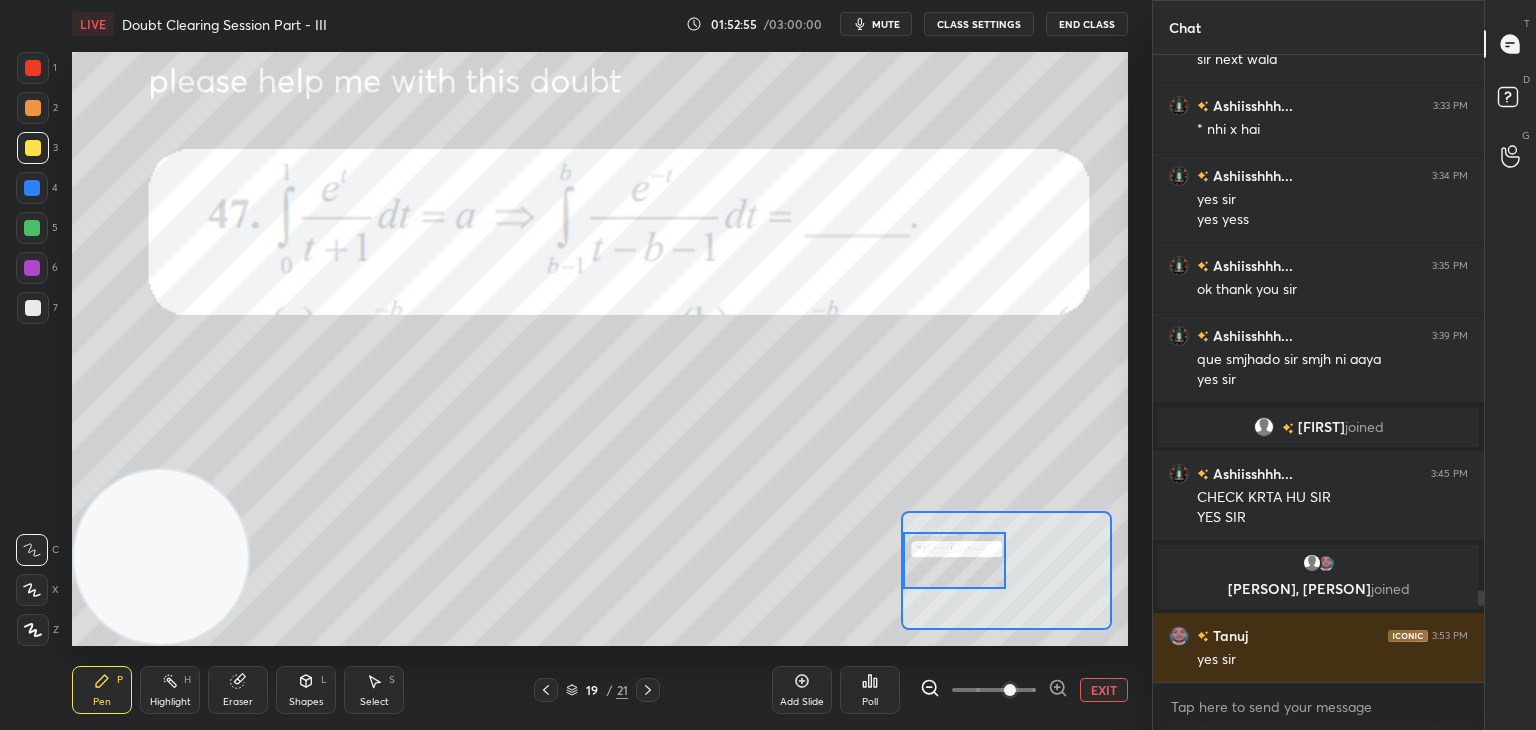 drag, startPoint x: 972, startPoint y: 544, endPoint x: 963, endPoint y: 549, distance: 10.29563 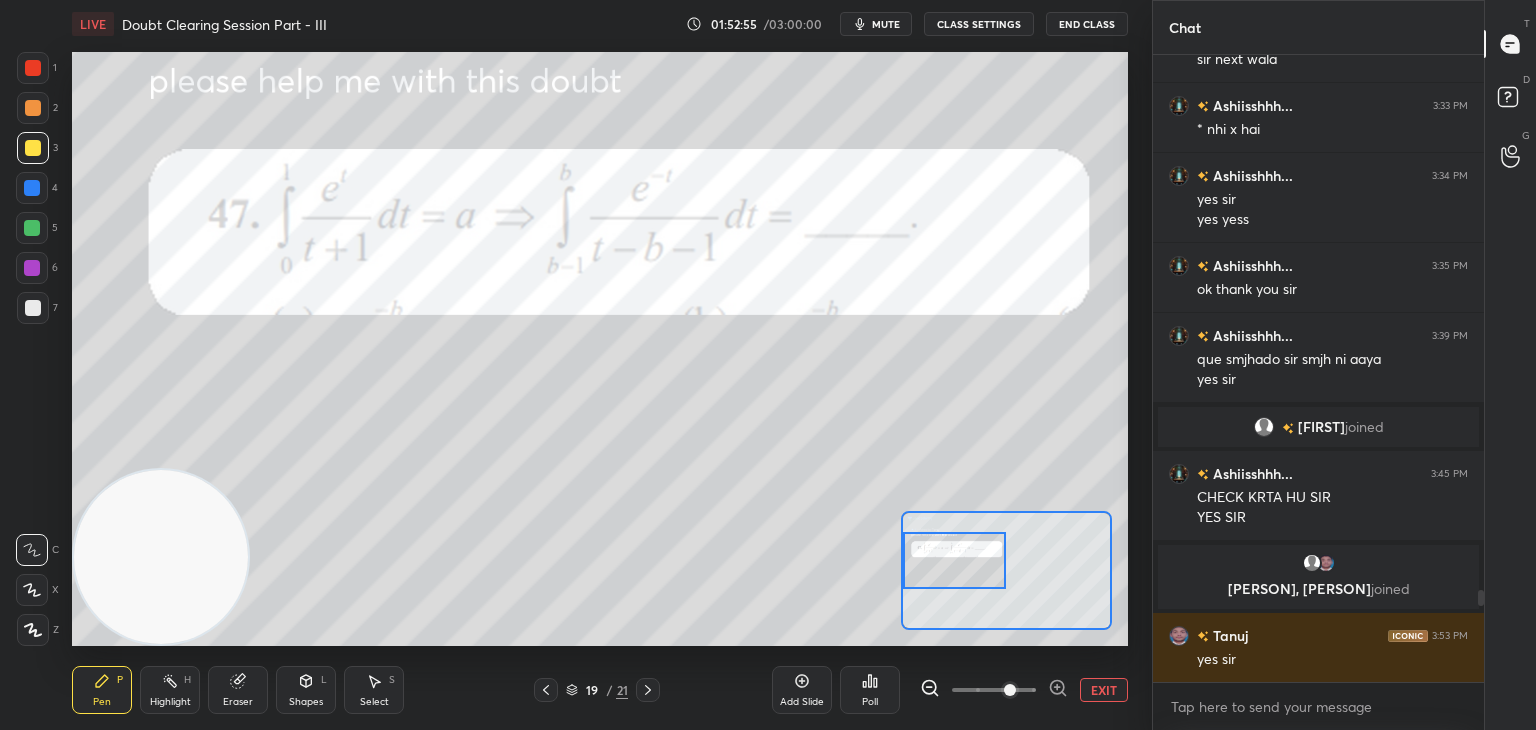 click at bounding box center (955, 560) 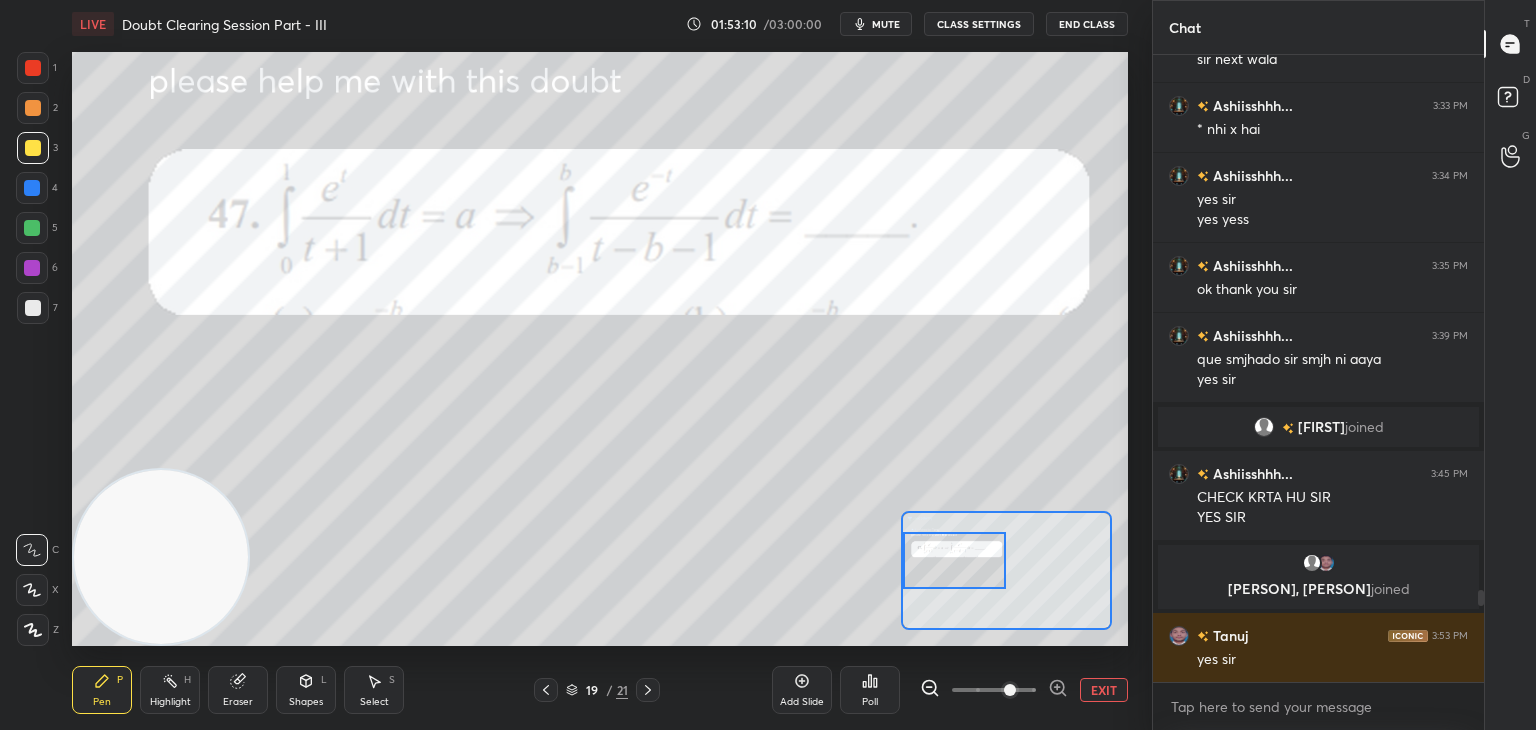 scroll, scrollTop: 3688, scrollLeft: 0, axis: vertical 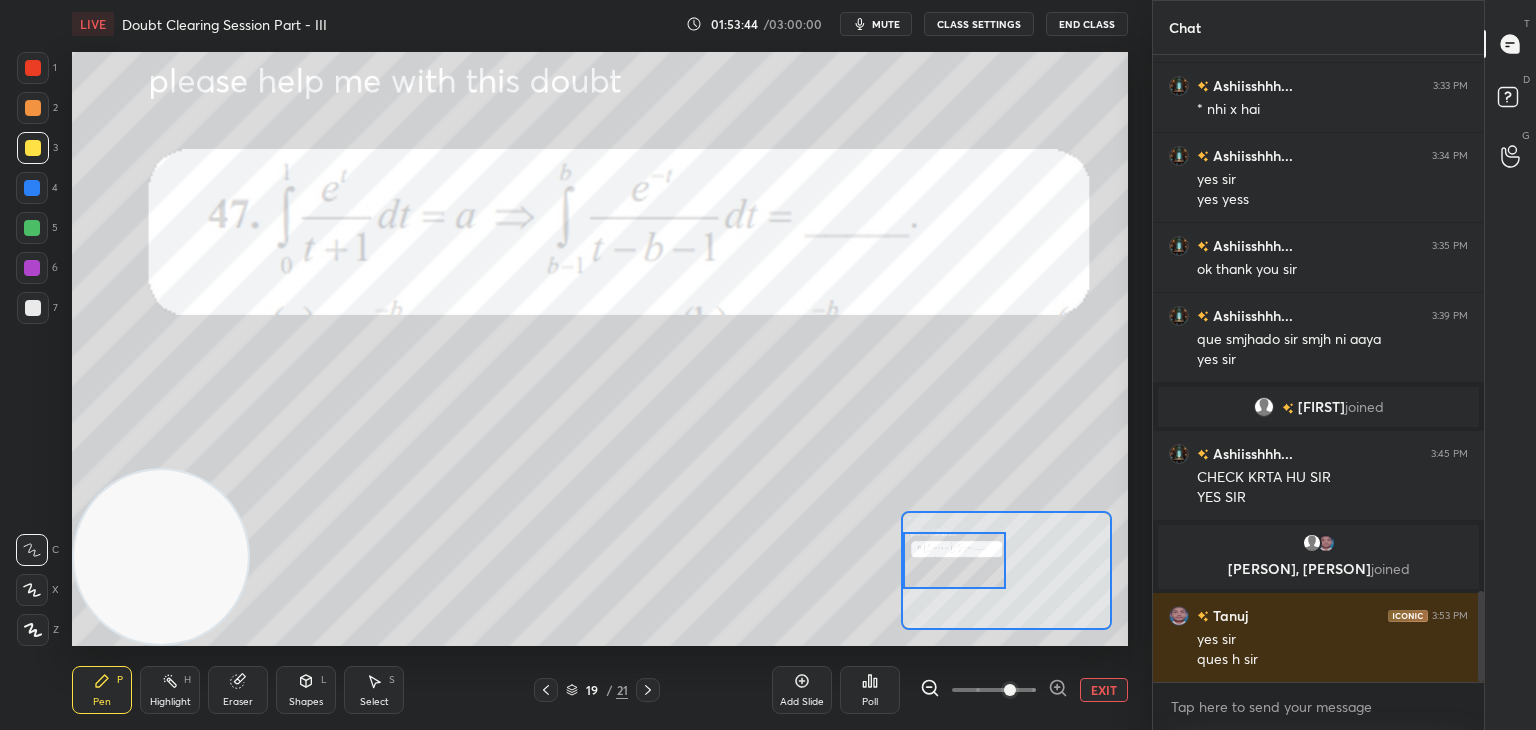 click on "EXIT" at bounding box center [1104, 690] 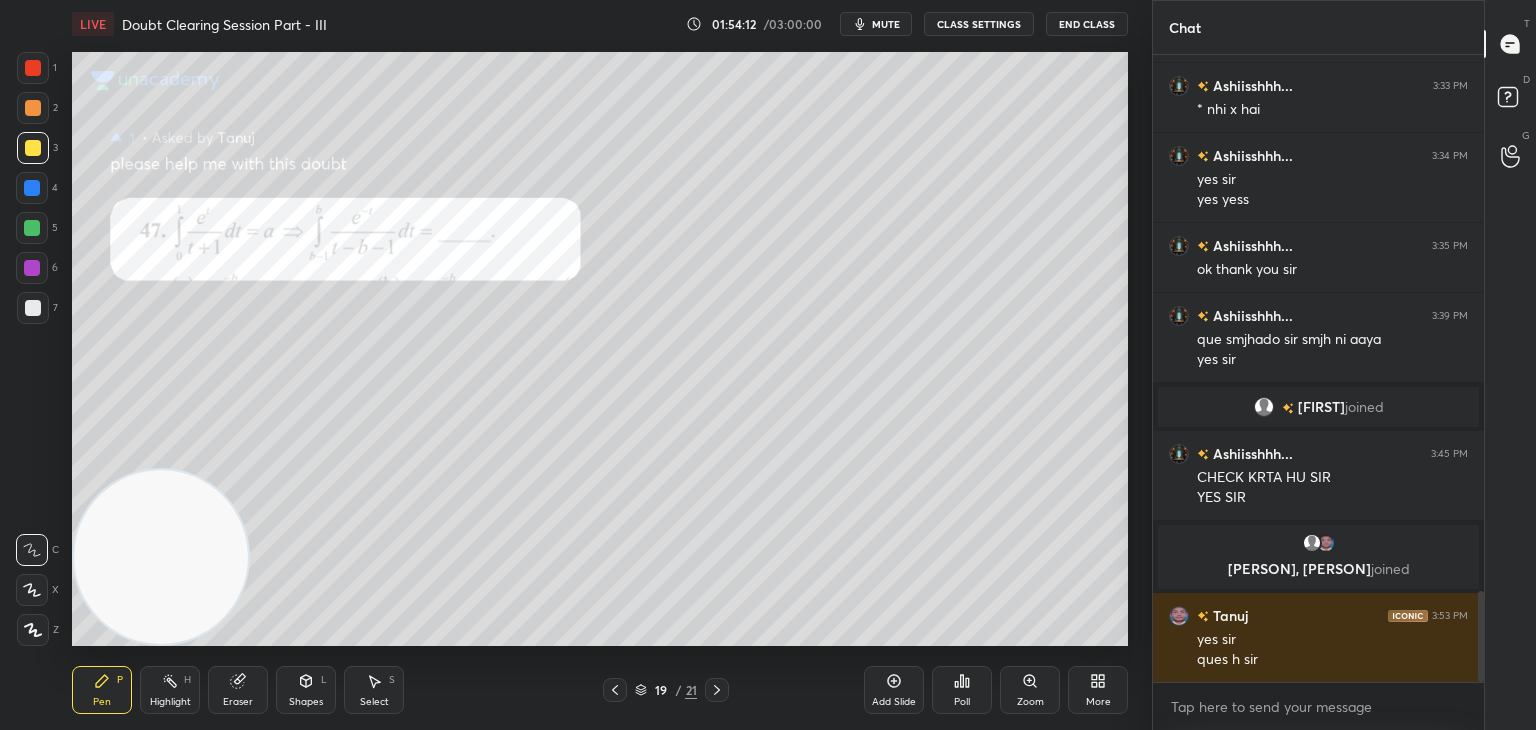 drag, startPoint x: 239, startPoint y: 693, endPoint x: 255, endPoint y: 649, distance: 46.818798 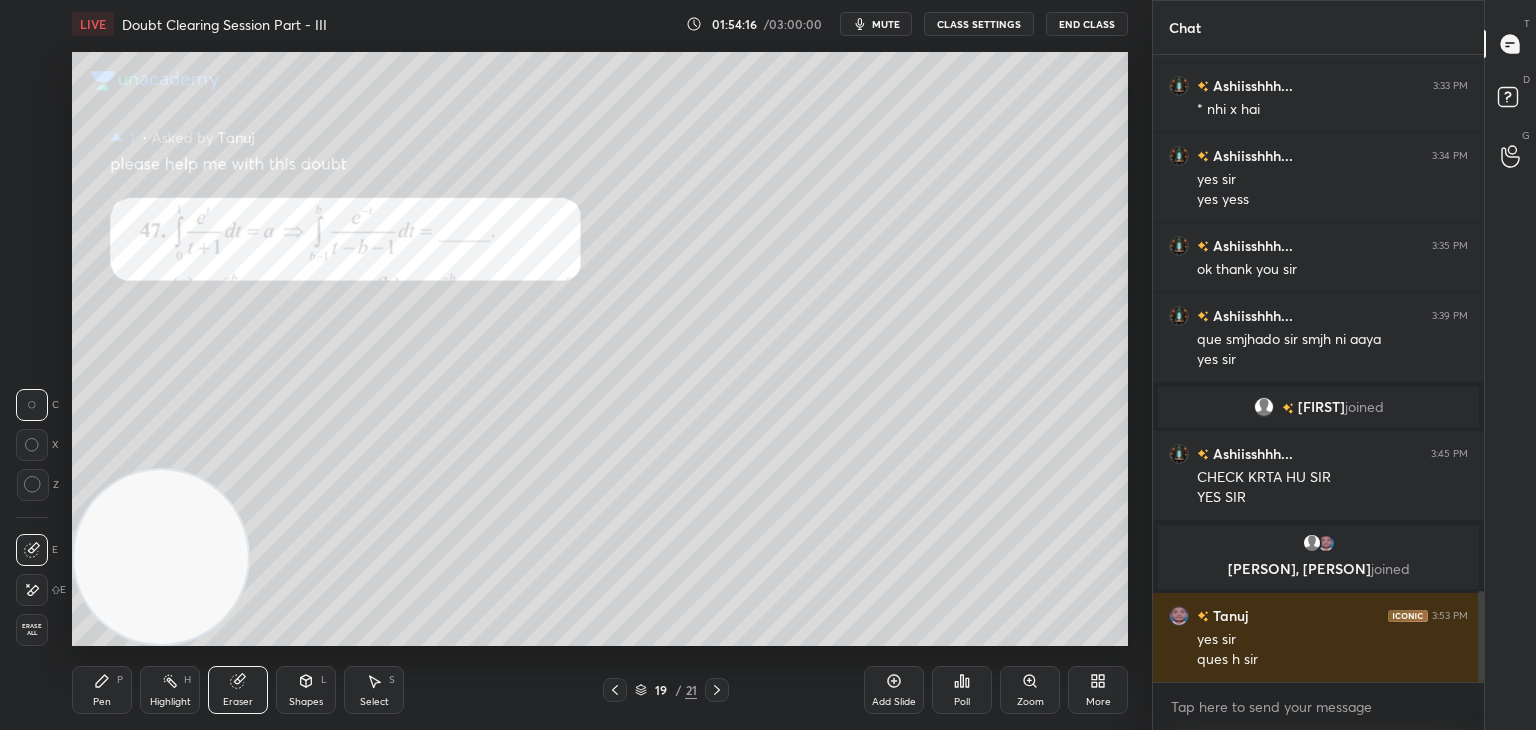 click on "Erase all" at bounding box center (32, 630) 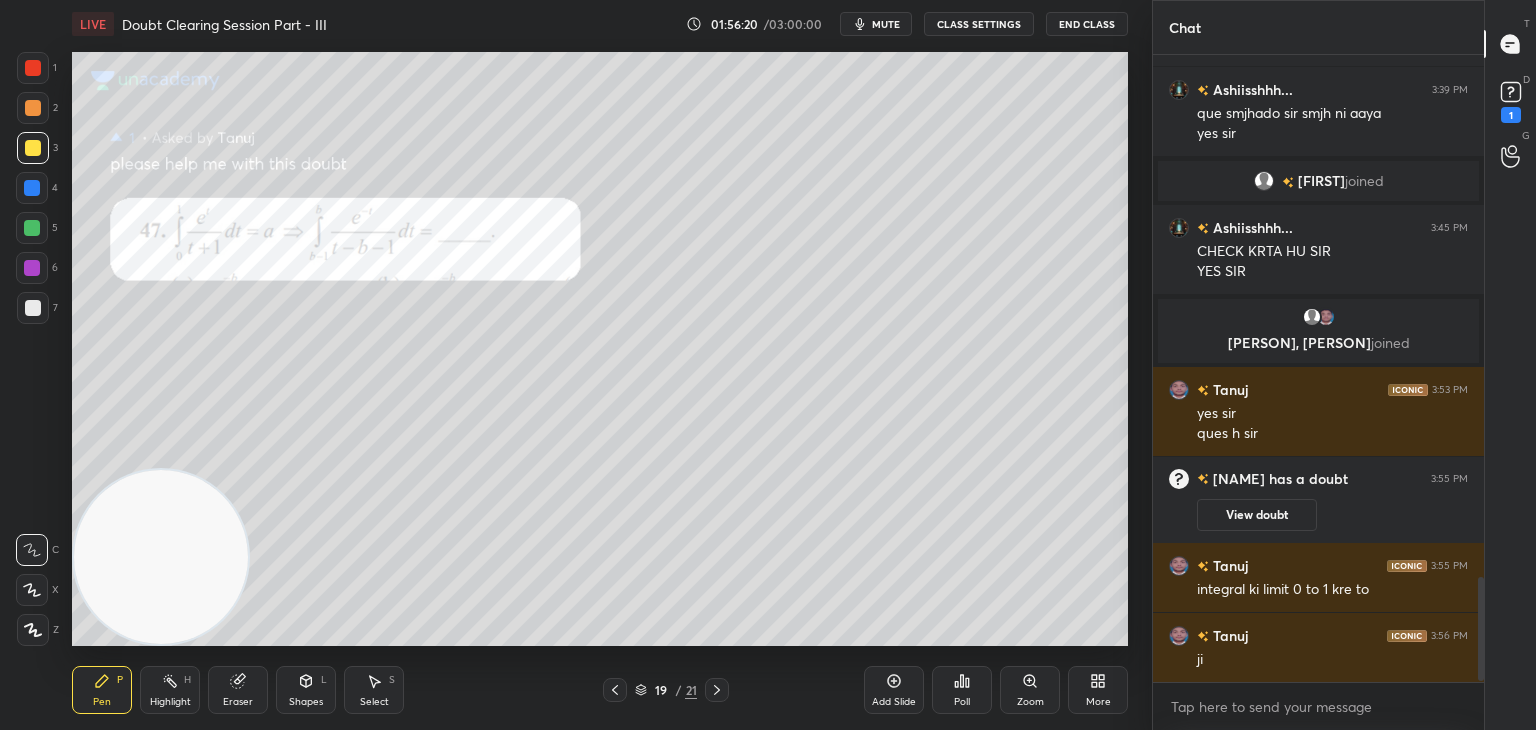 scroll, scrollTop: 3174, scrollLeft: 0, axis: vertical 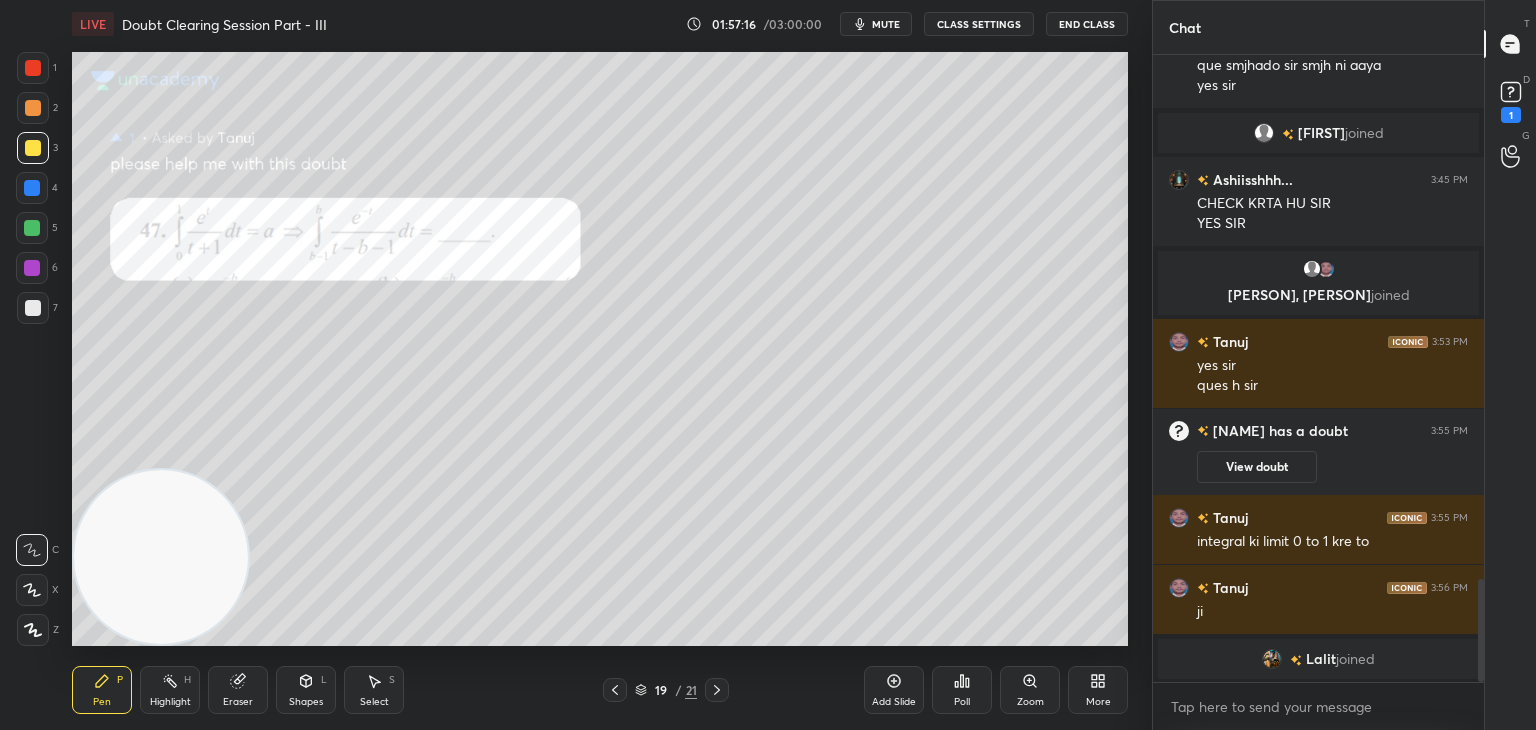 click at bounding box center [717, 690] 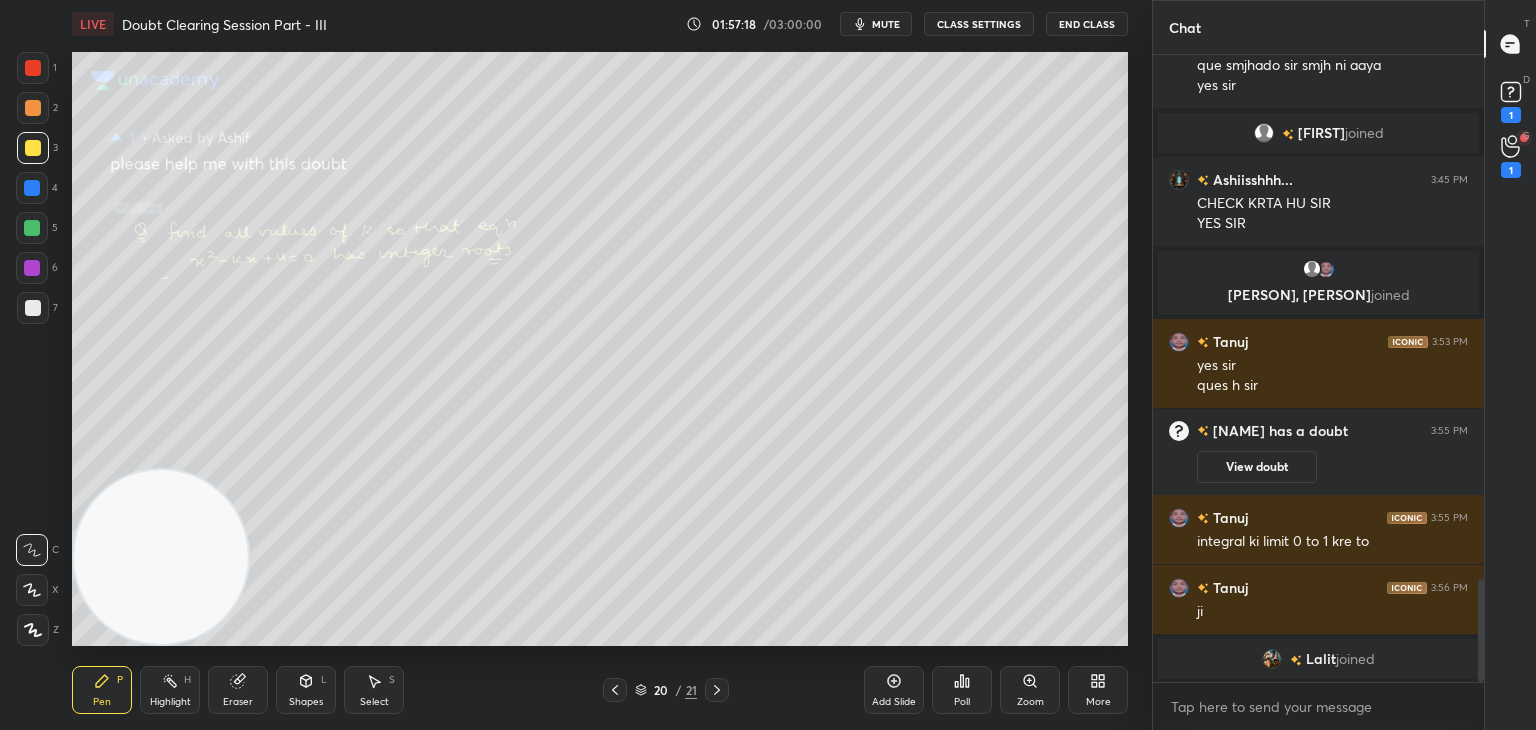 click 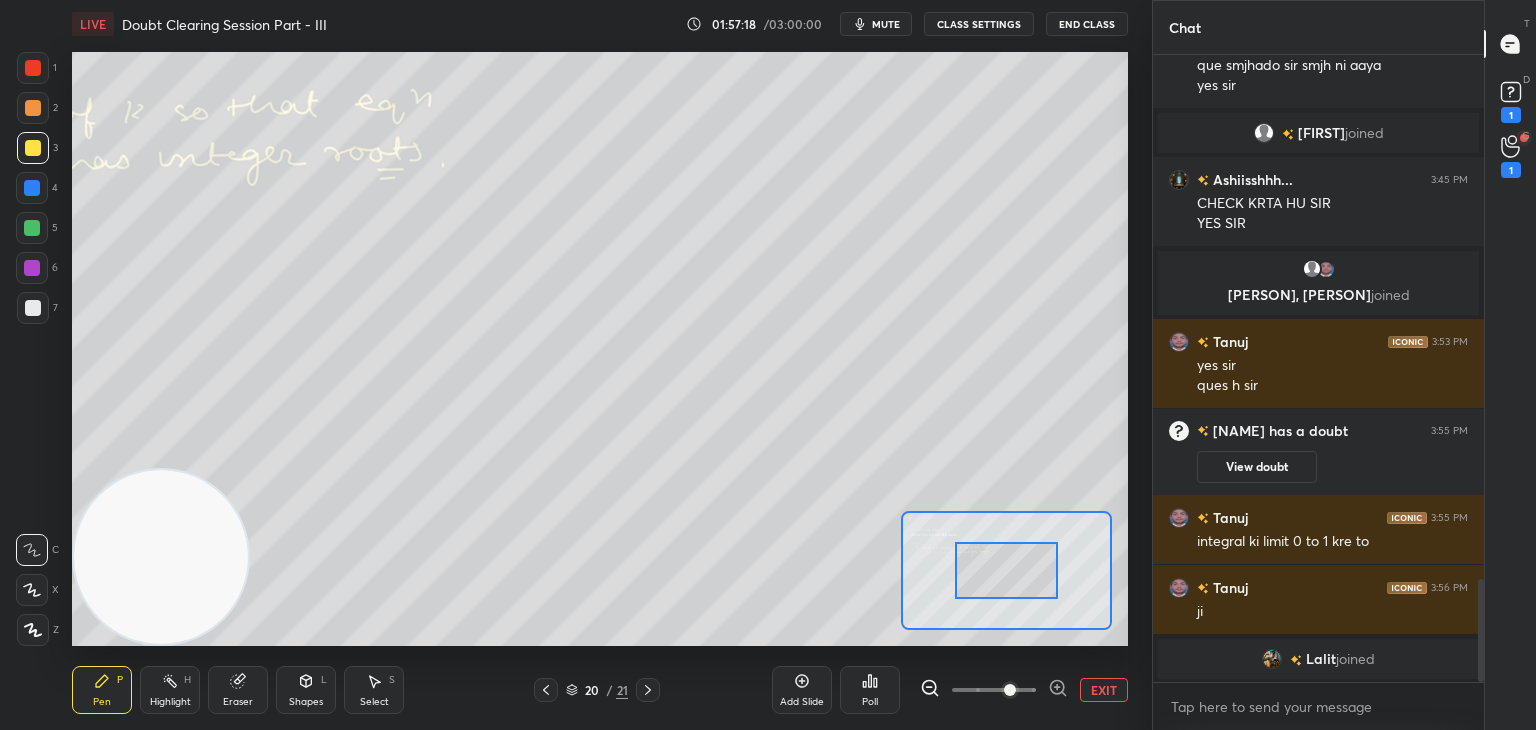 drag, startPoint x: 969, startPoint y: 568, endPoint x: 928, endPoint y: 557, distance: 42.44997 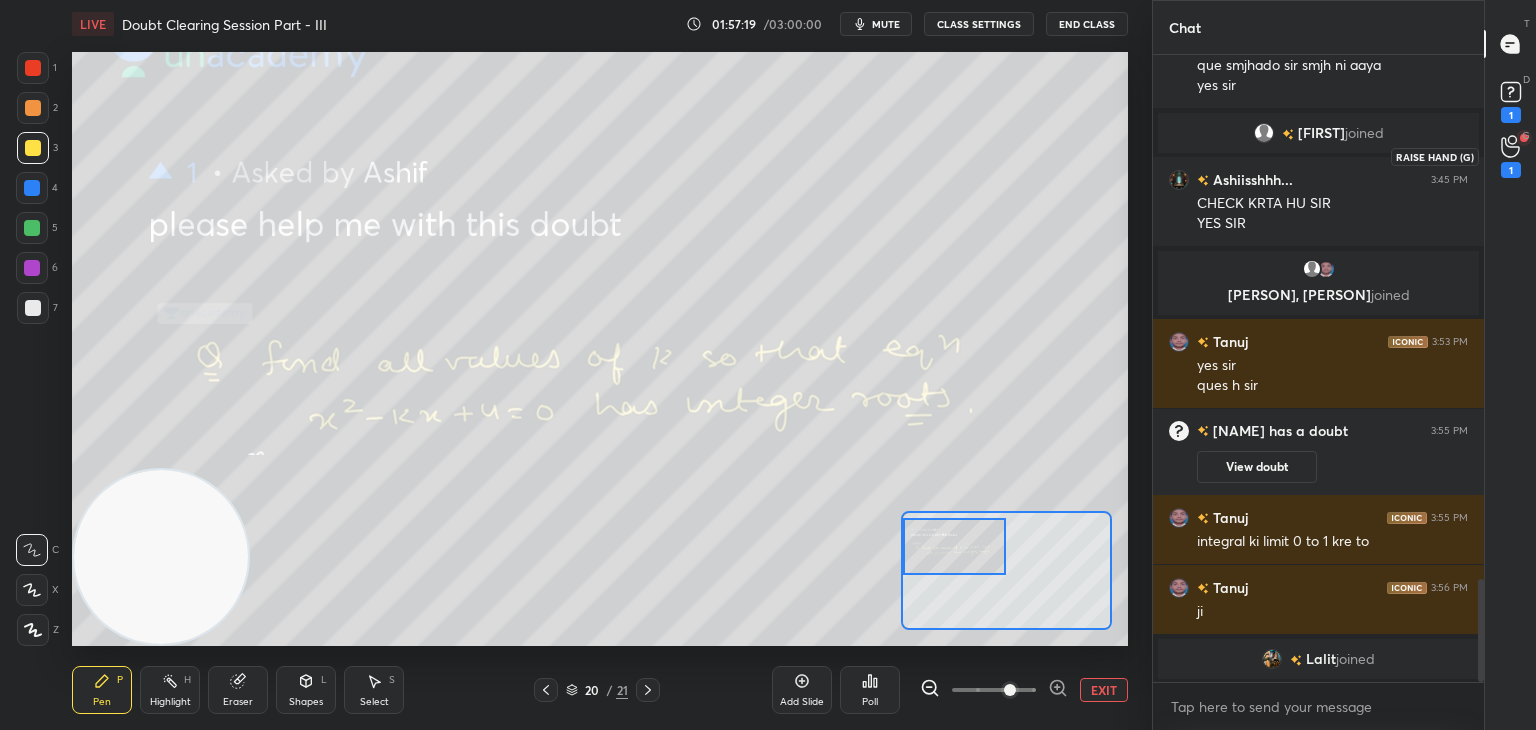 drag, startPoint x: 1503, startPoint y: 153, endPoint x: 1486, endPoint y: 166, distance: 21.400934 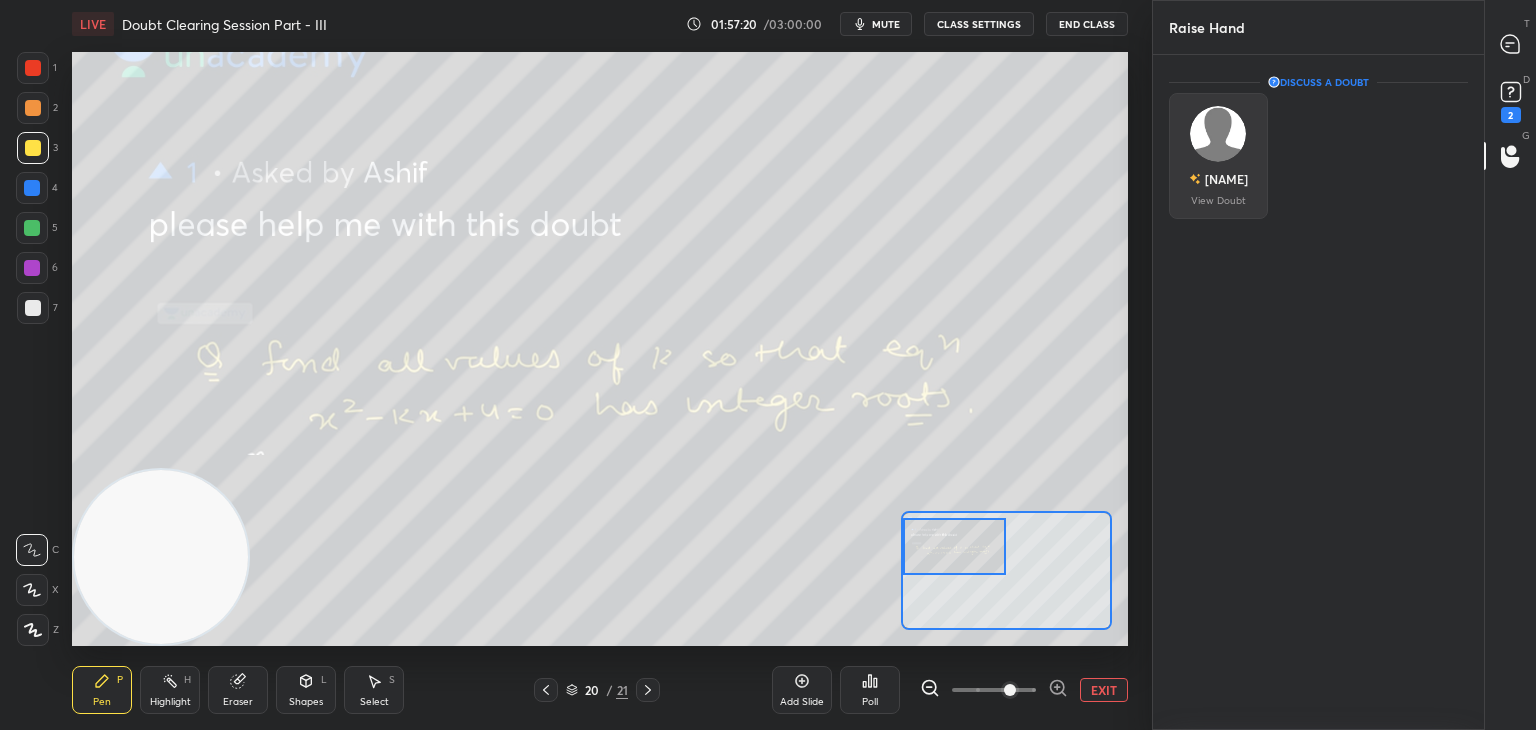 click at bounding box center [1218, 134] 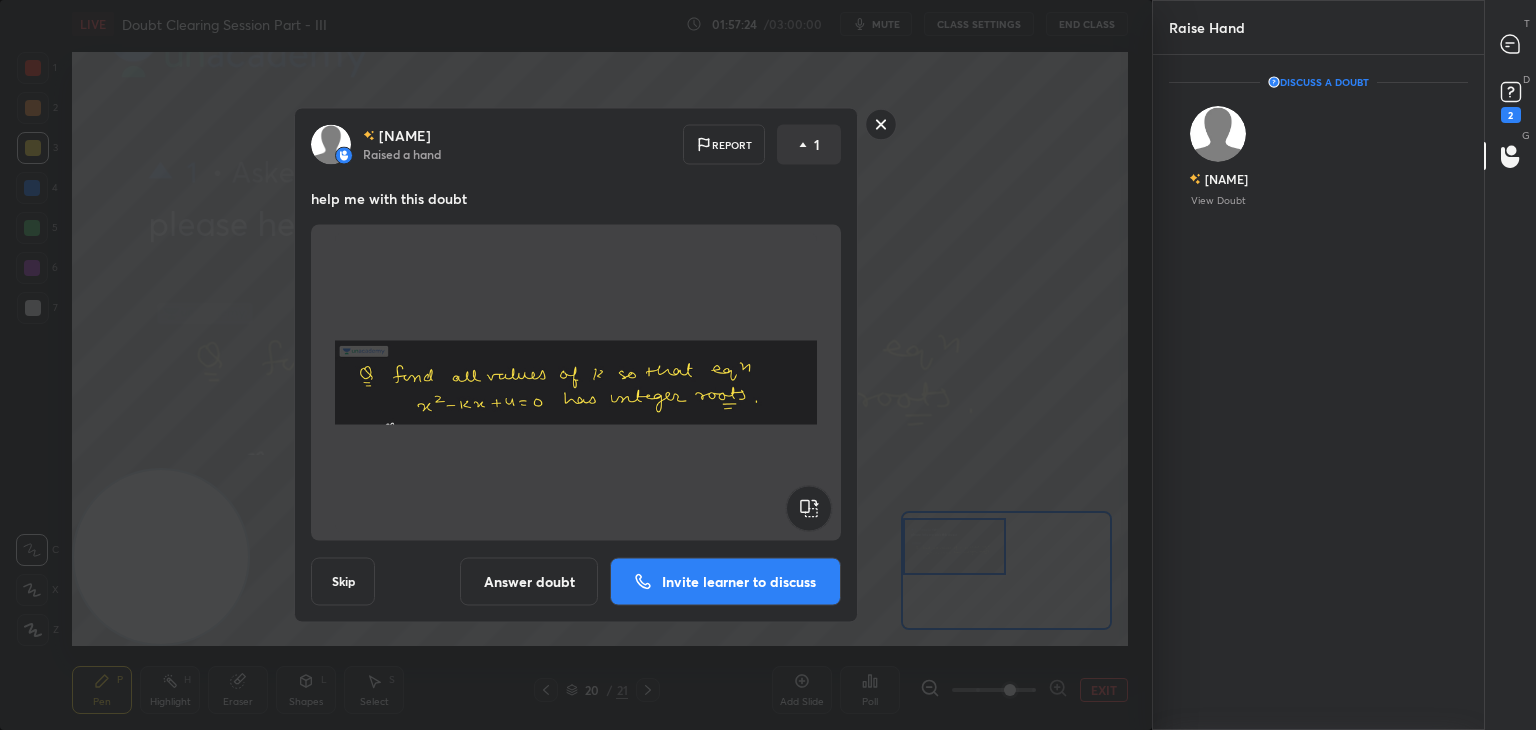 click on "Invite learner to discuss" at bounding box center (725, 582) 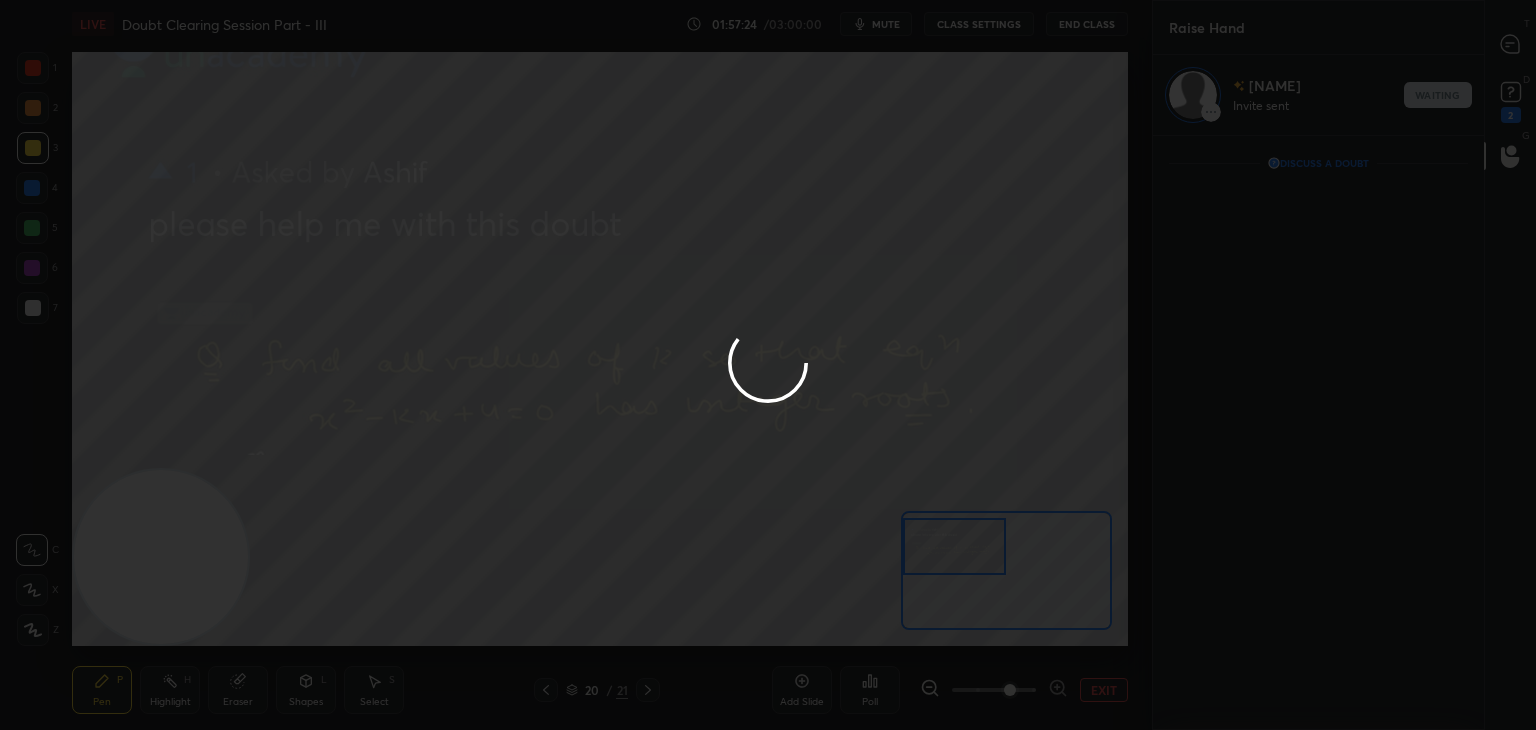 scroll, scrollTop: 589, scrollLeft: 325, axis: both 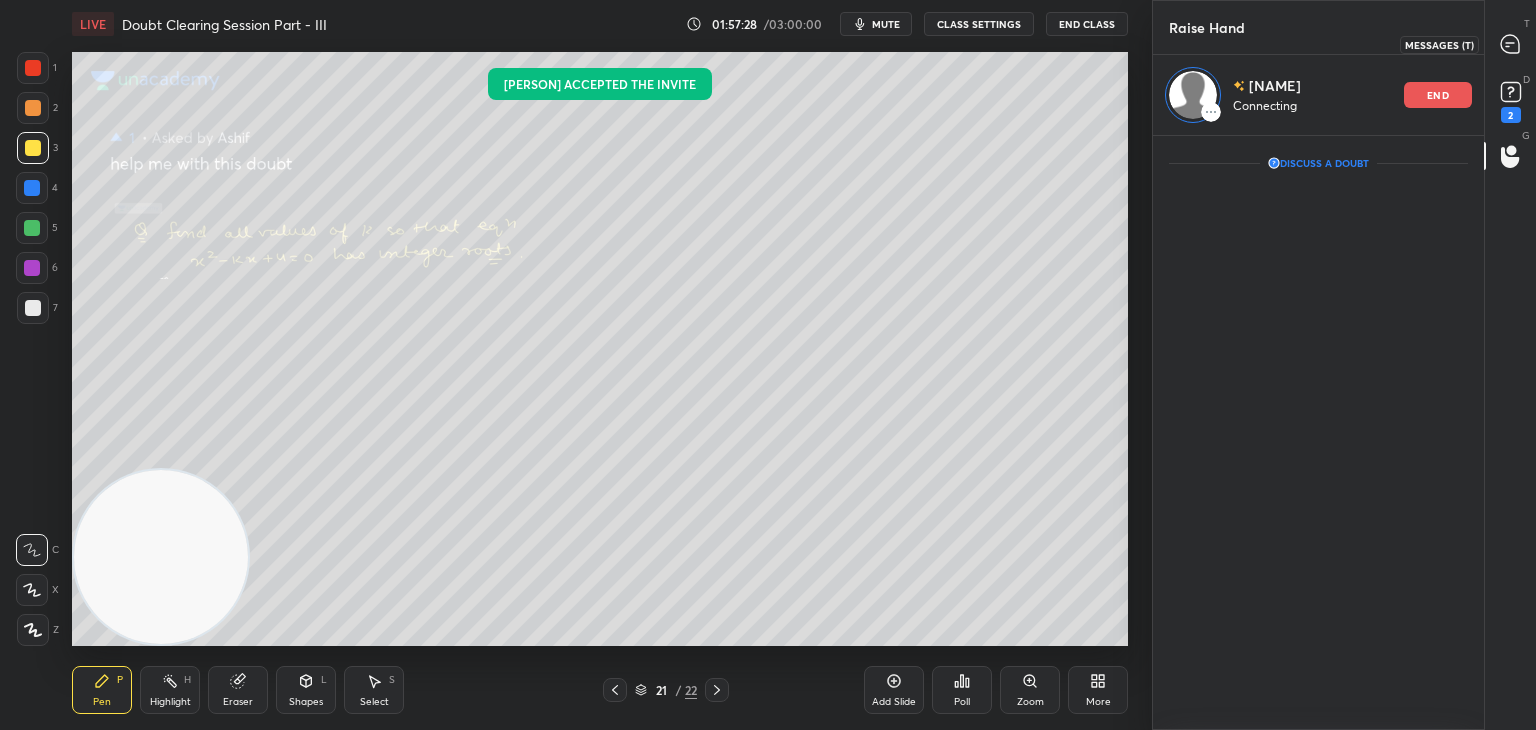 drag, startPoint x: 1523, startPoint y: 45, endPoint x: 1516, endPoint y: 53, distance: 10.630146 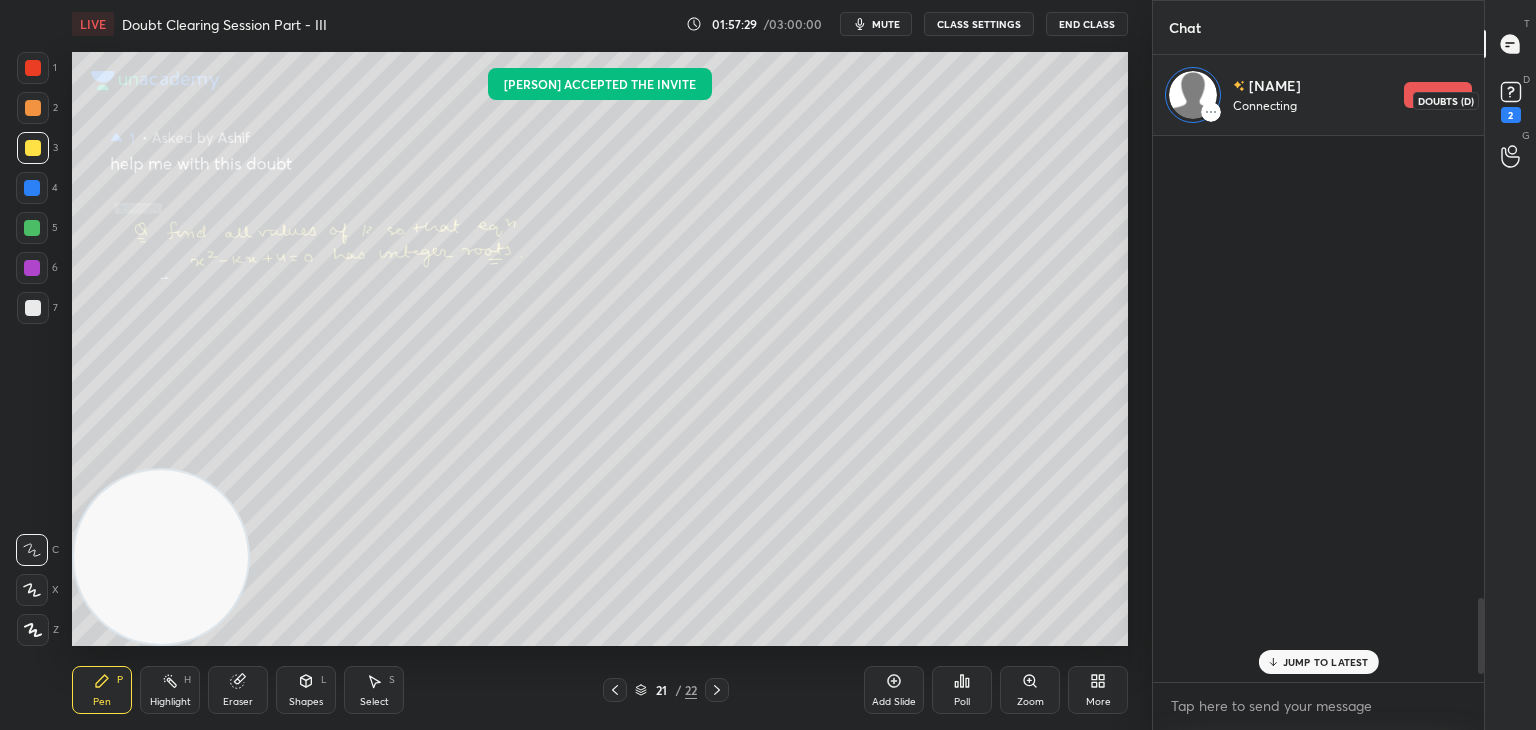 scroll, scrollTop: 3323, scrollLeft: 0, axis: vertical 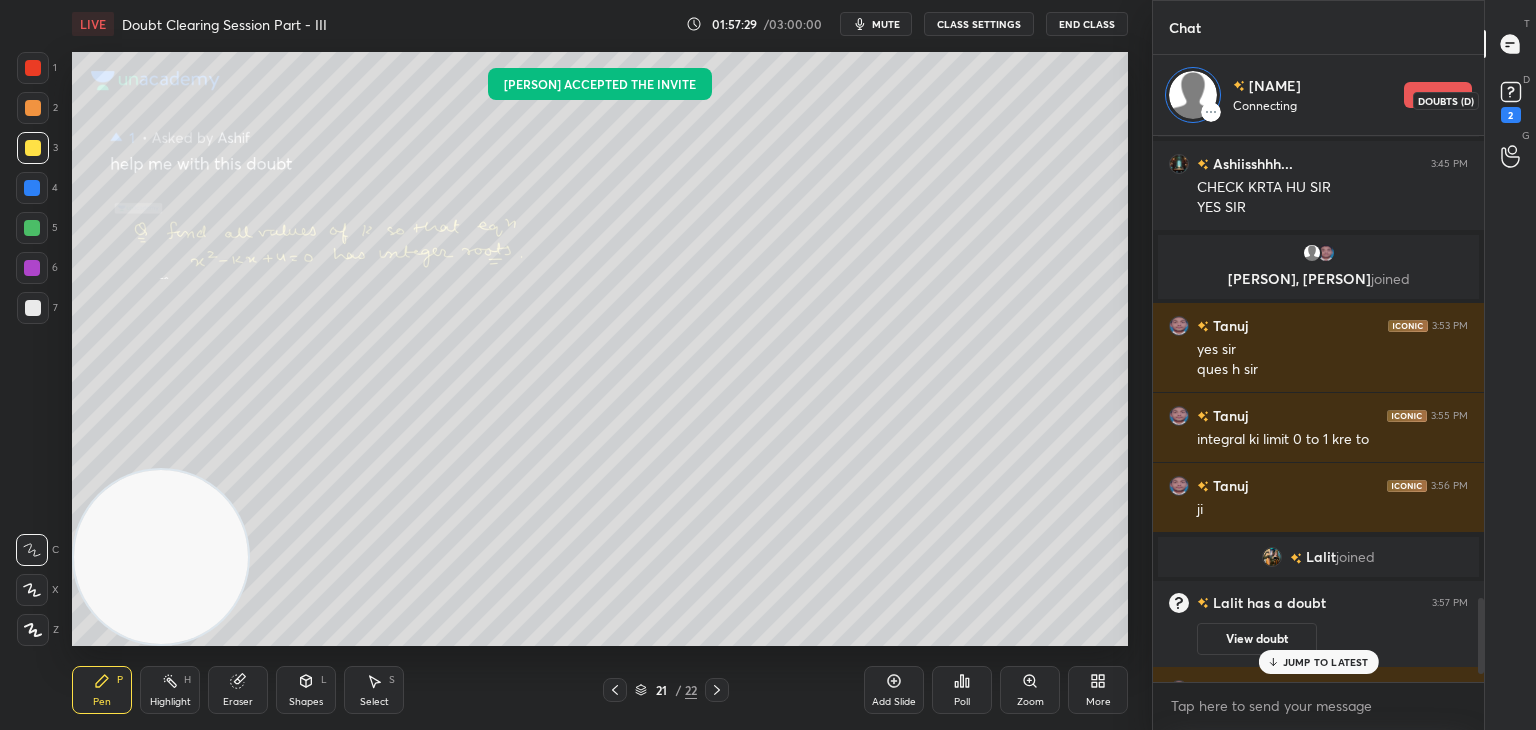 click on "2" at bounding box center [1511, 115] 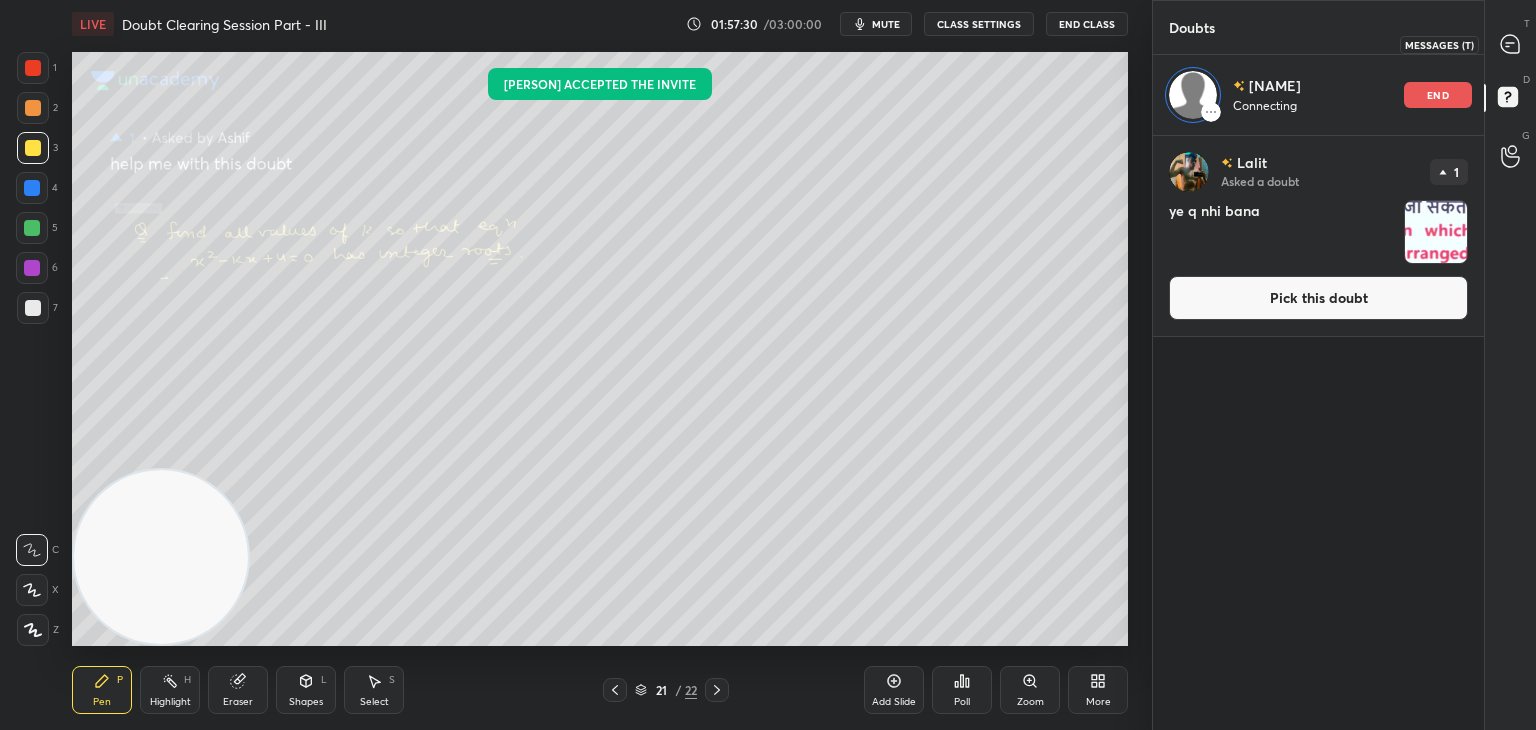 click 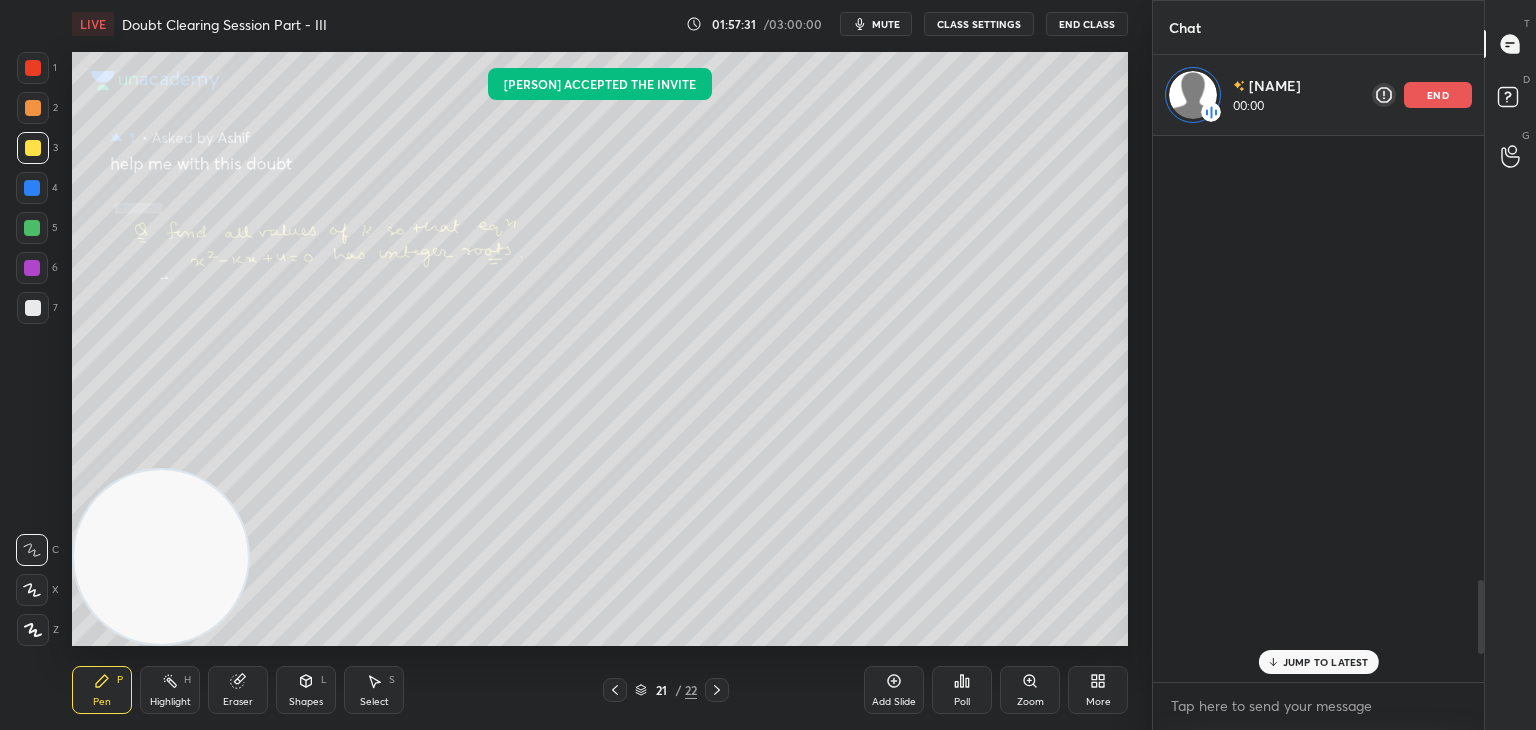scroll, scrollTop: 3376, scrollLeft: 0, axis: vertical 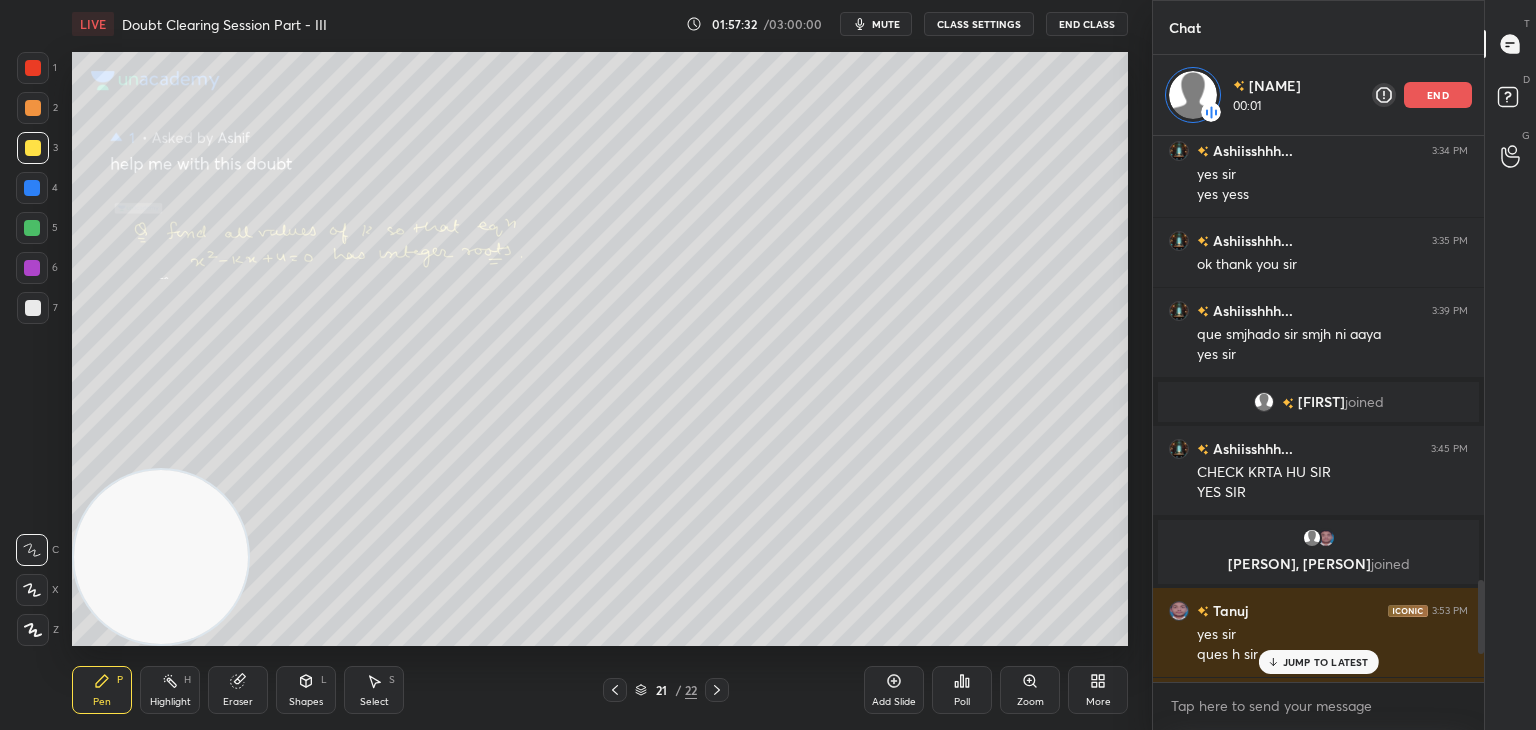 click on "JUMP TO LATEST" at bounding box center [1326, 662] 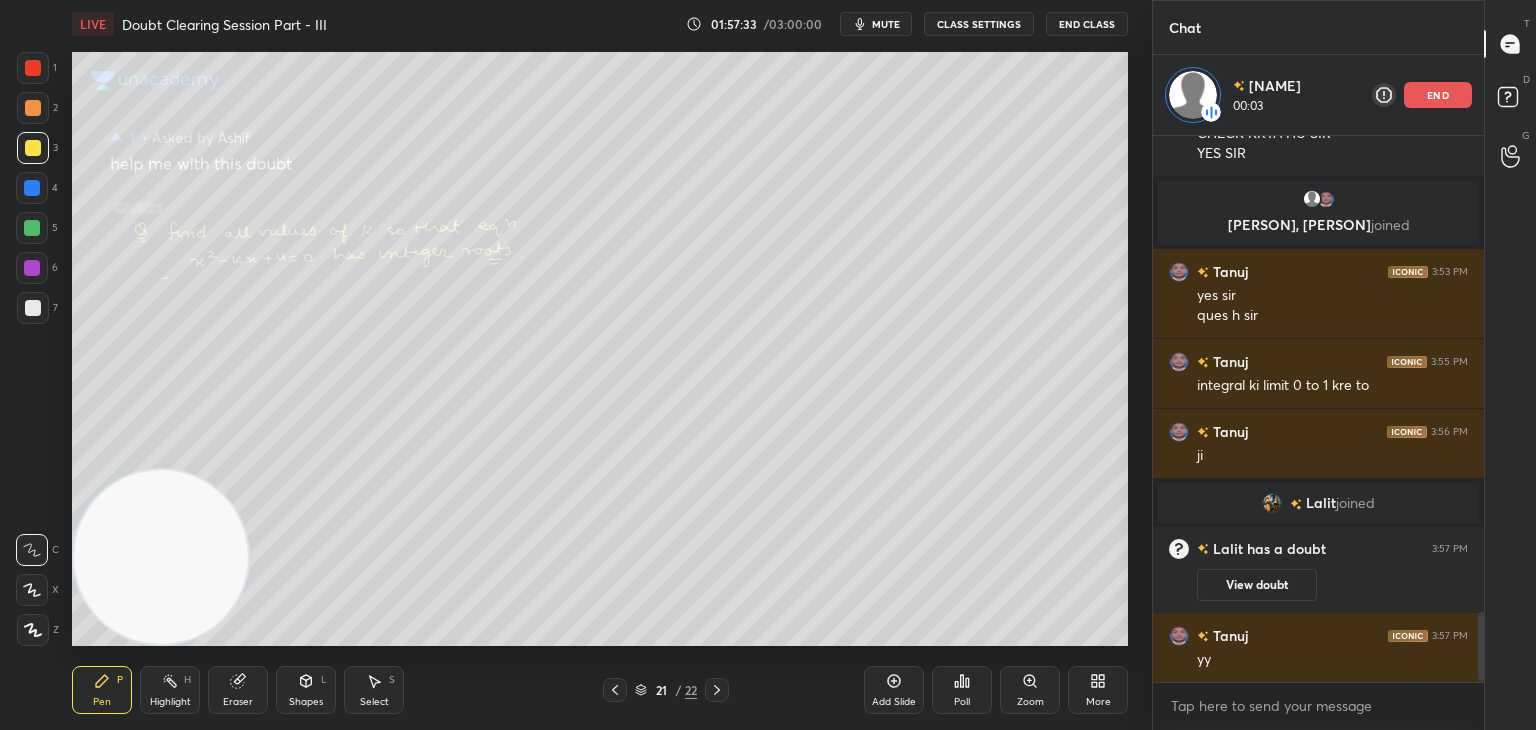 click 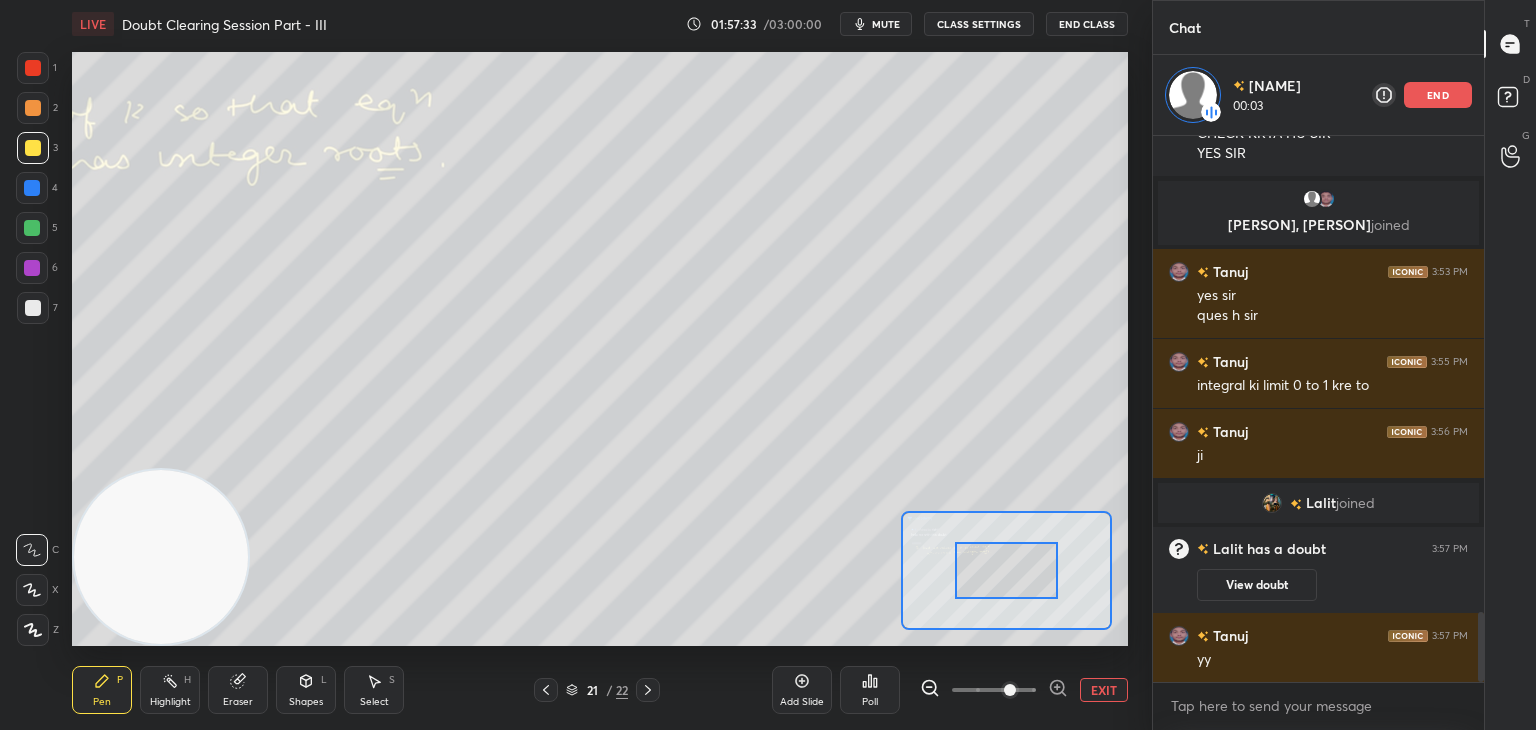 drag, startPoint x: 1018, startPoint y: 685, endPoint x: 1017, endPoint y: 665, distance: 20.024984 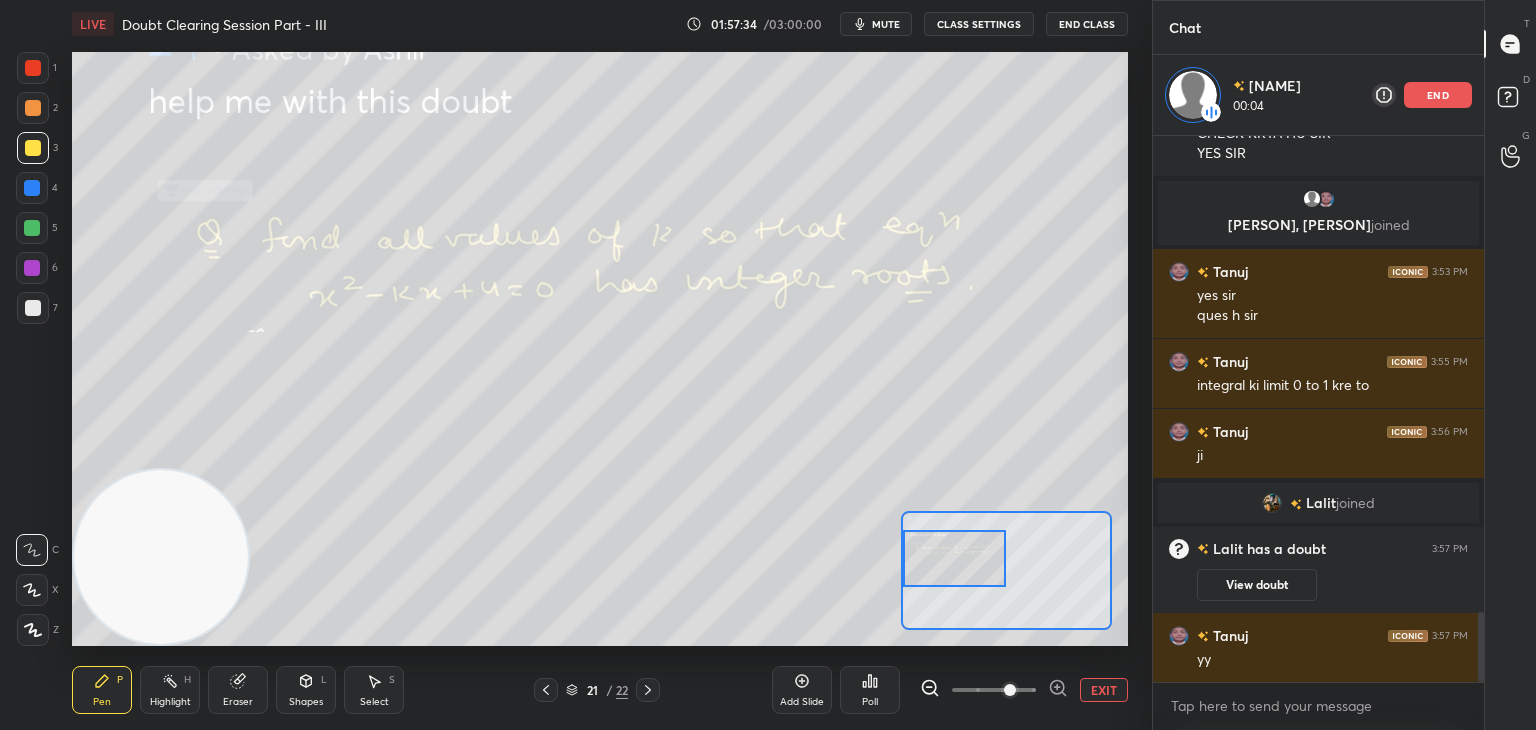 drag, startPoint x: 1013, startPoint y: 582, endPoint x: 934, endPoint y: 553, distance: 84.15462 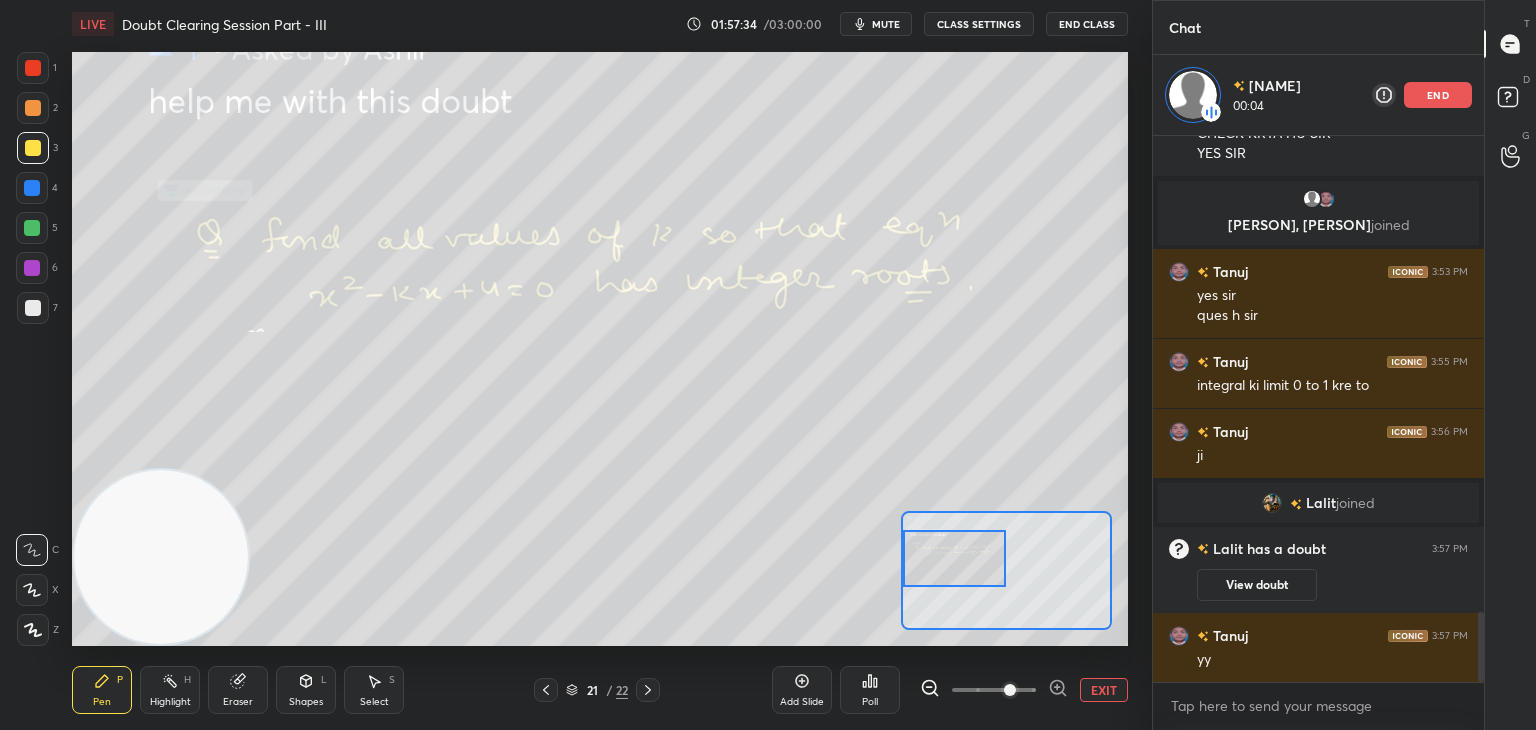 click at bounding box center (955, 558) 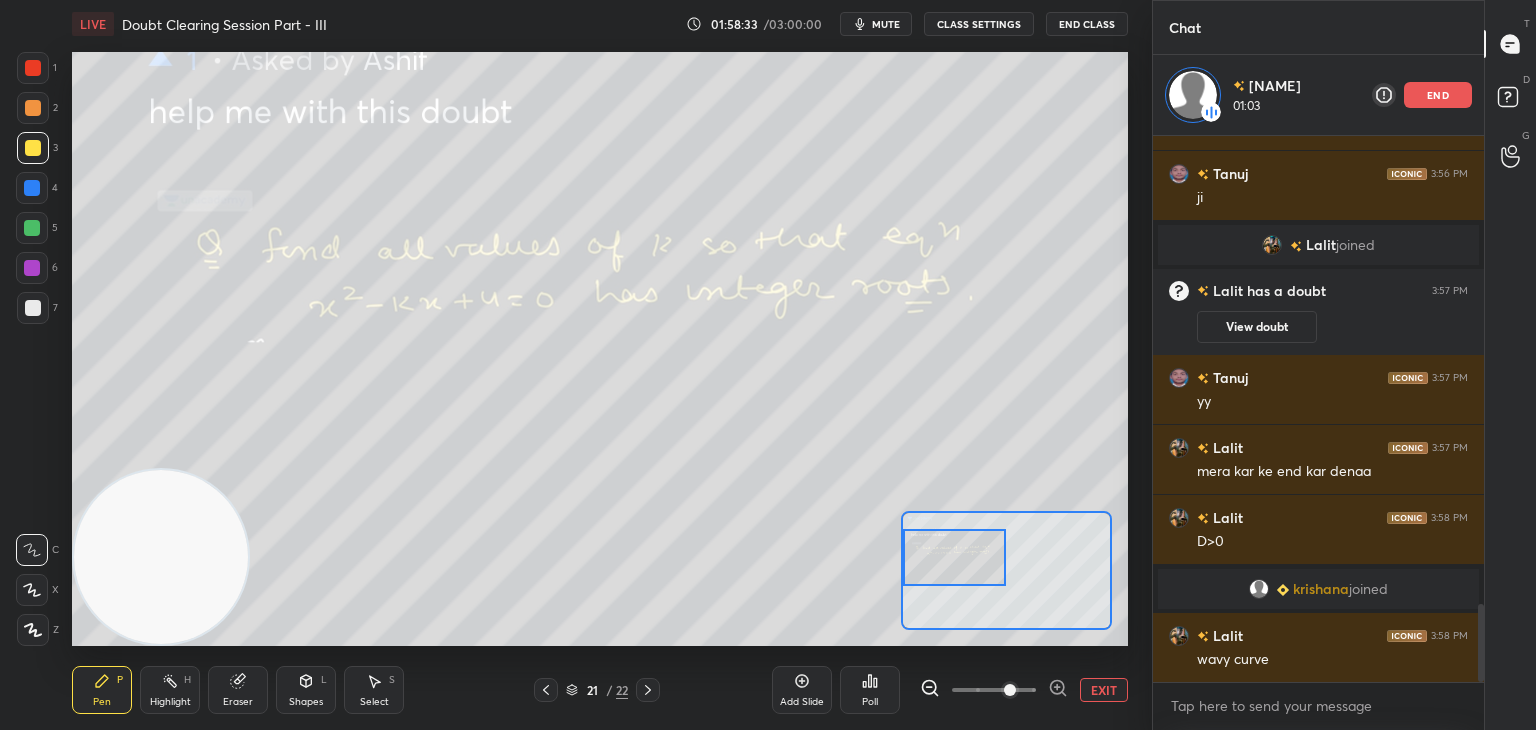 scroll, scrollTop: 3283, scrollLeft: 0, axis: vertical 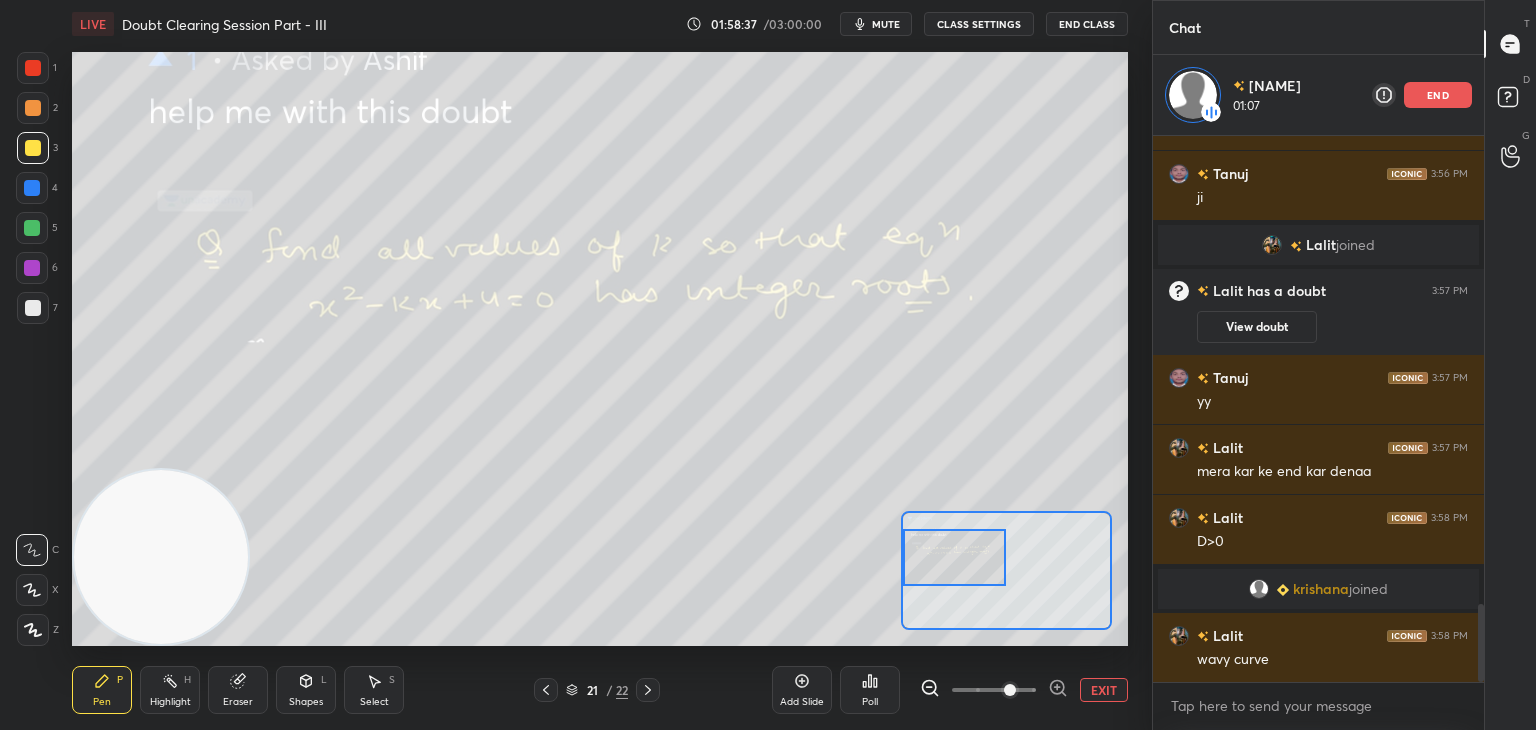 click 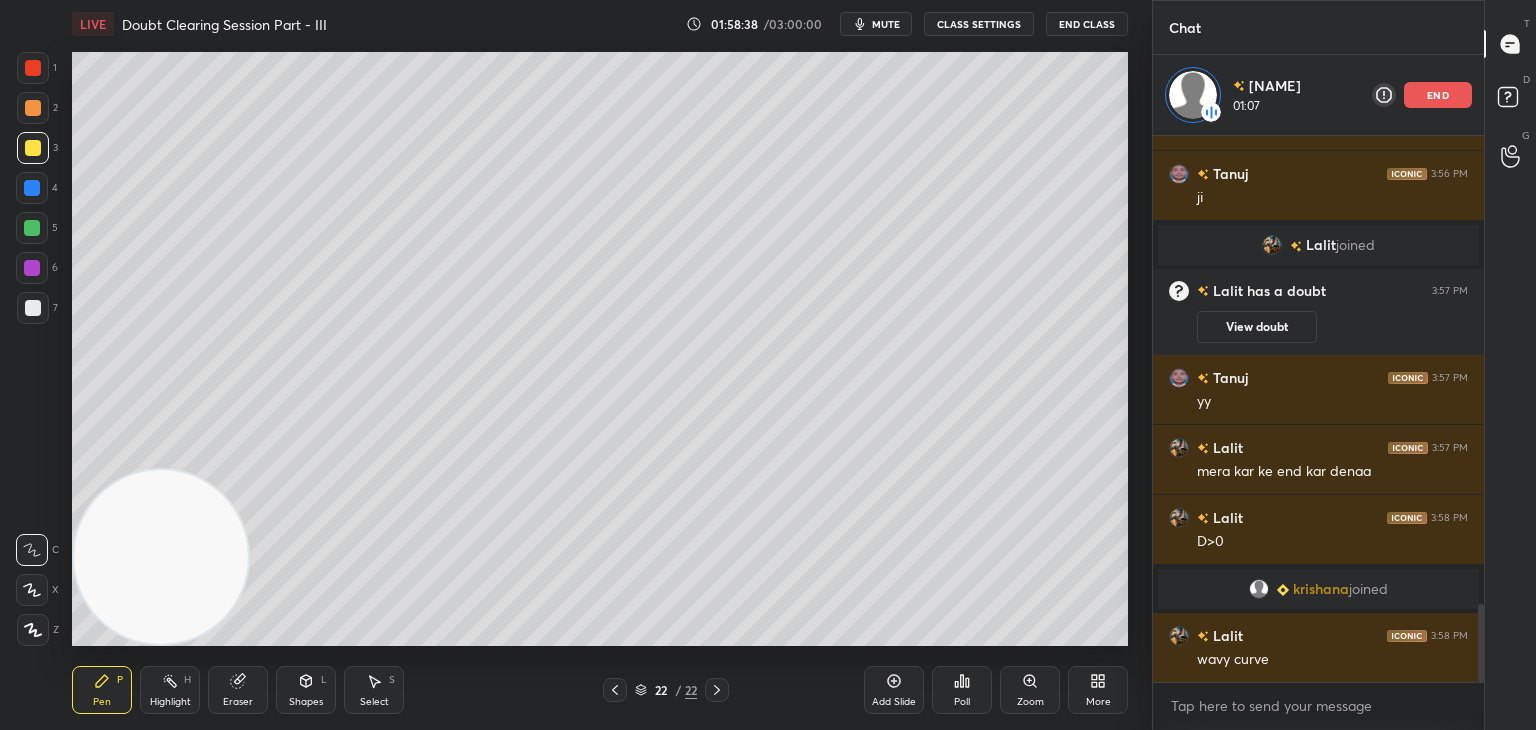 click 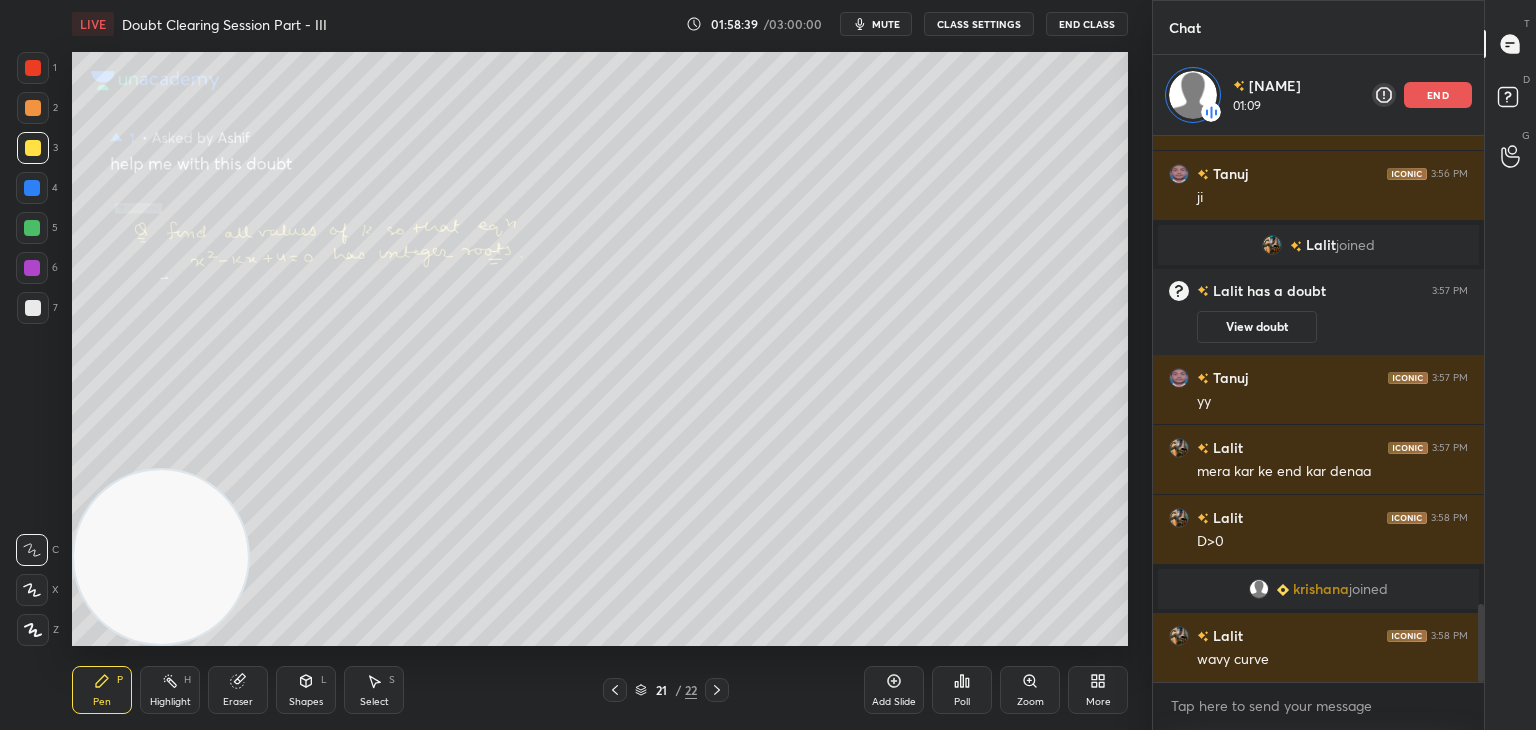 drag, startPoint x: 1272, startPoint y: 332, endPoint x: 1259, endPoint y: 319, distance: 18.384777 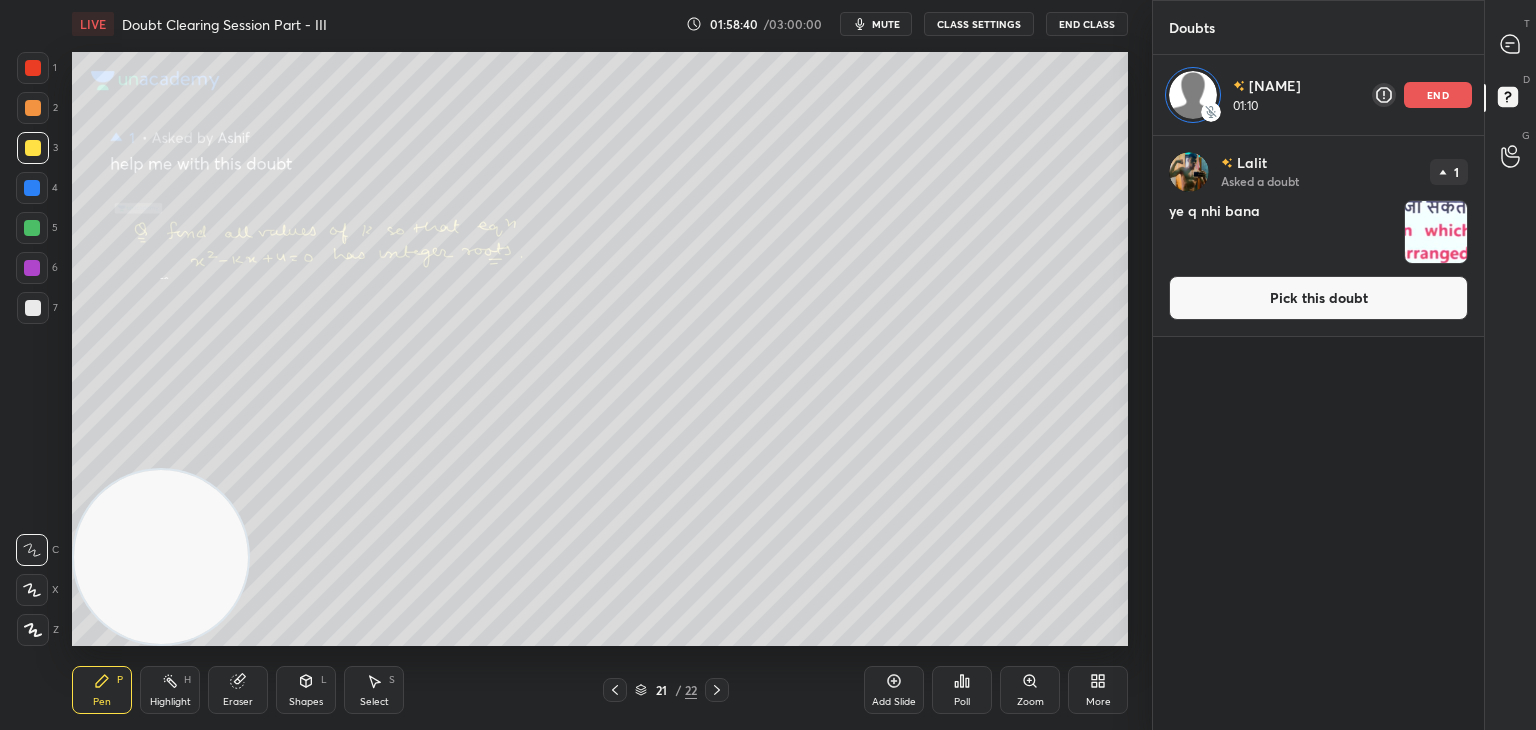 click on "Pick this doubt" at bounding box center (1318, 298) 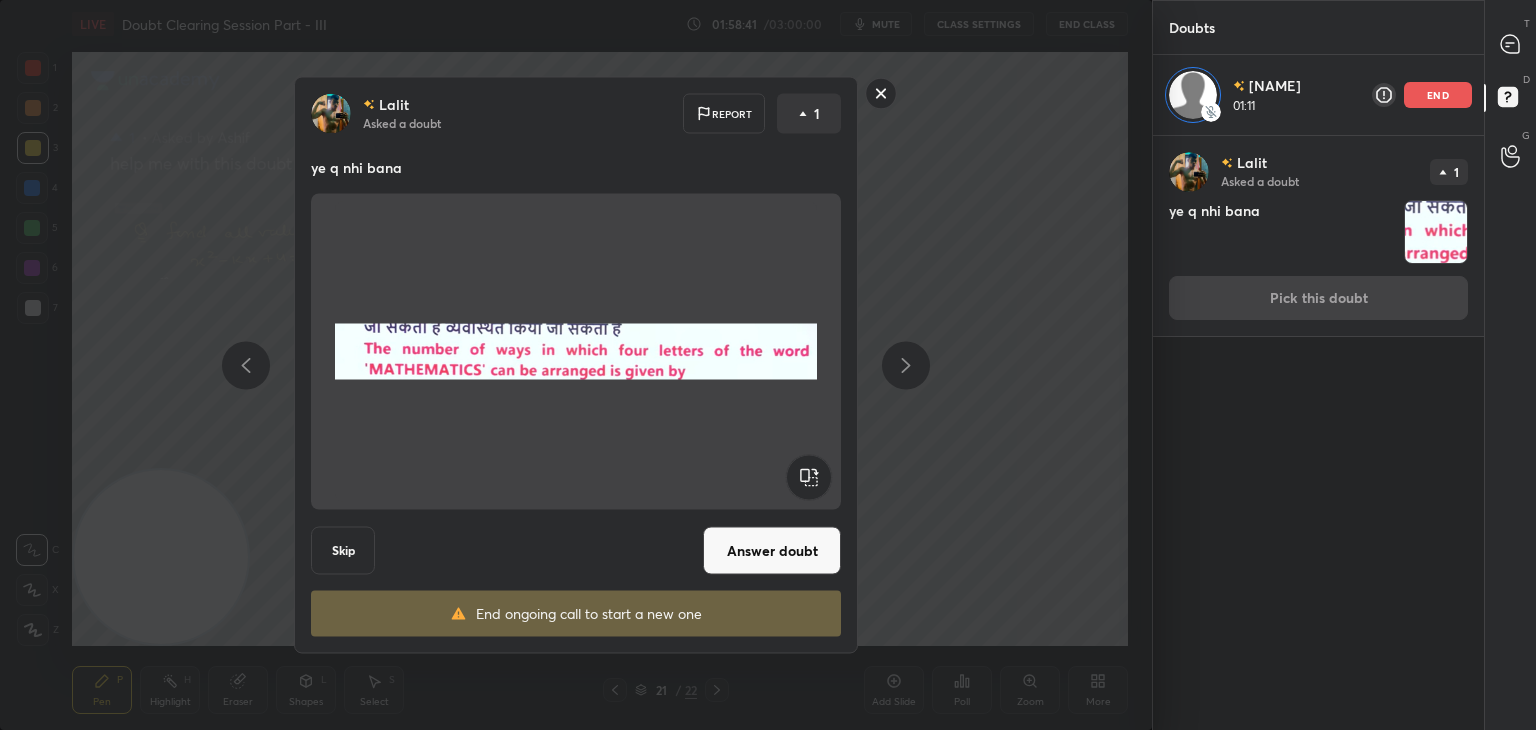 drag, startPoint x: 768, startPoint y: 555, endPoint x: 785, endPoint y: 529, distance: 31.06445 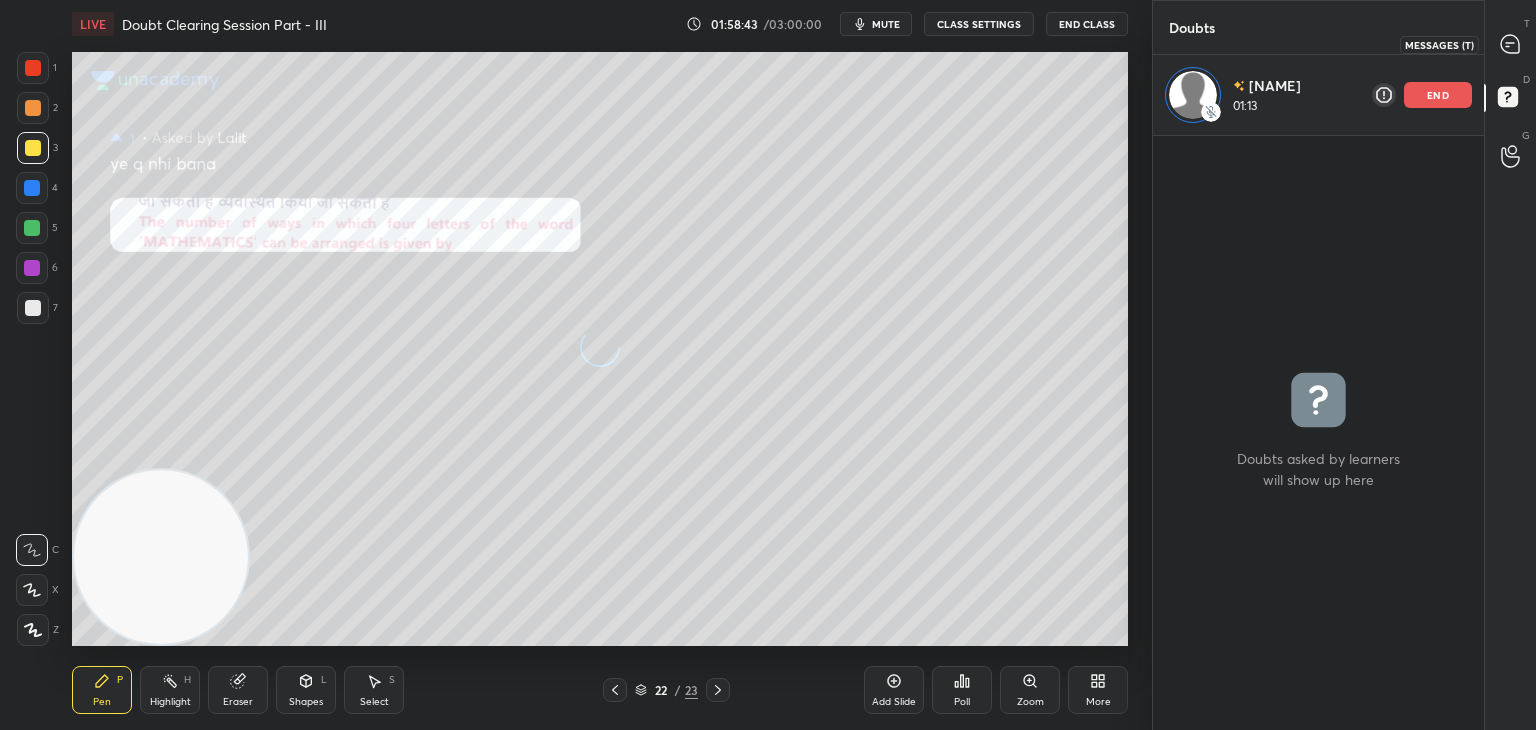 click at bounding box center (1511, 44) 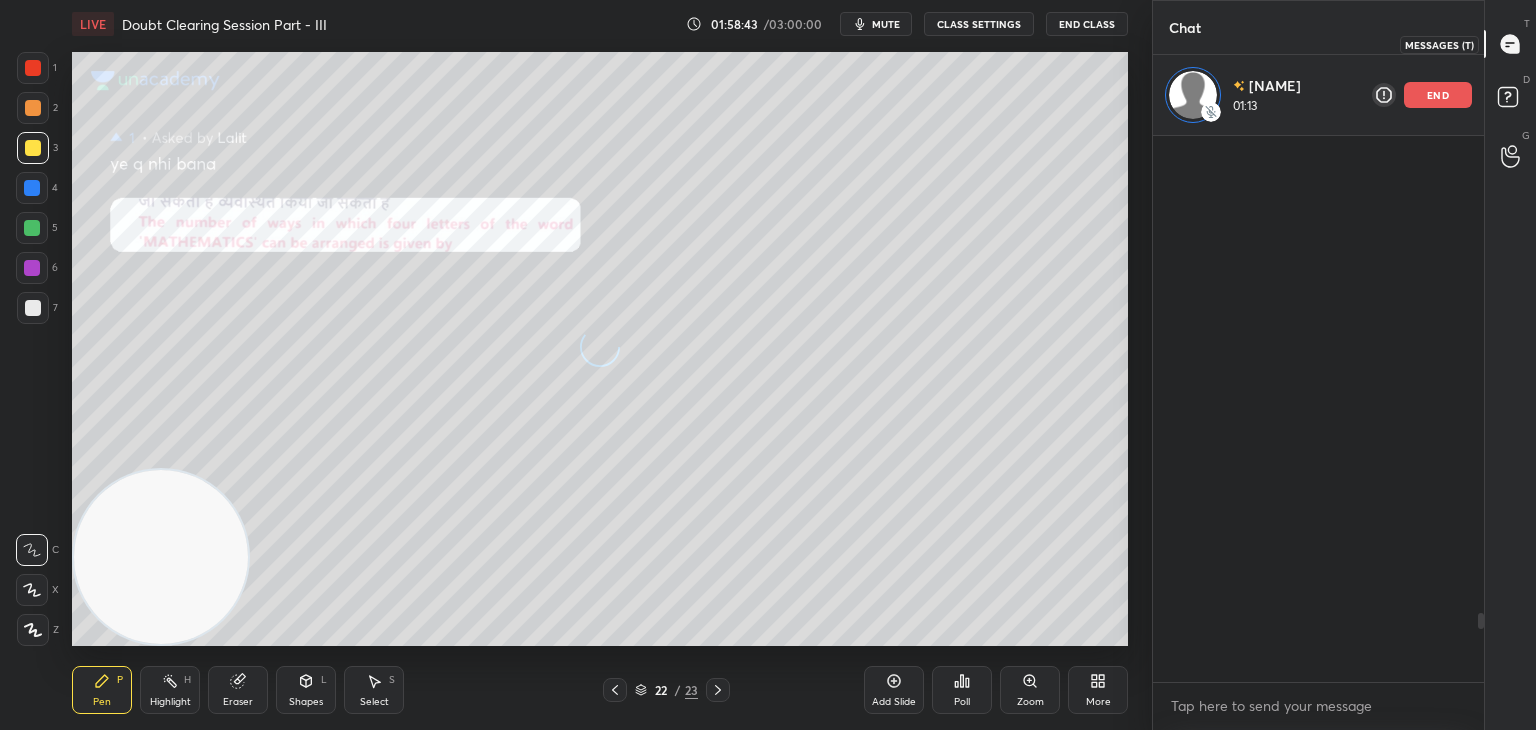 scroll, scrollTop: 3767, scrollLeft: 0, axis: vertical 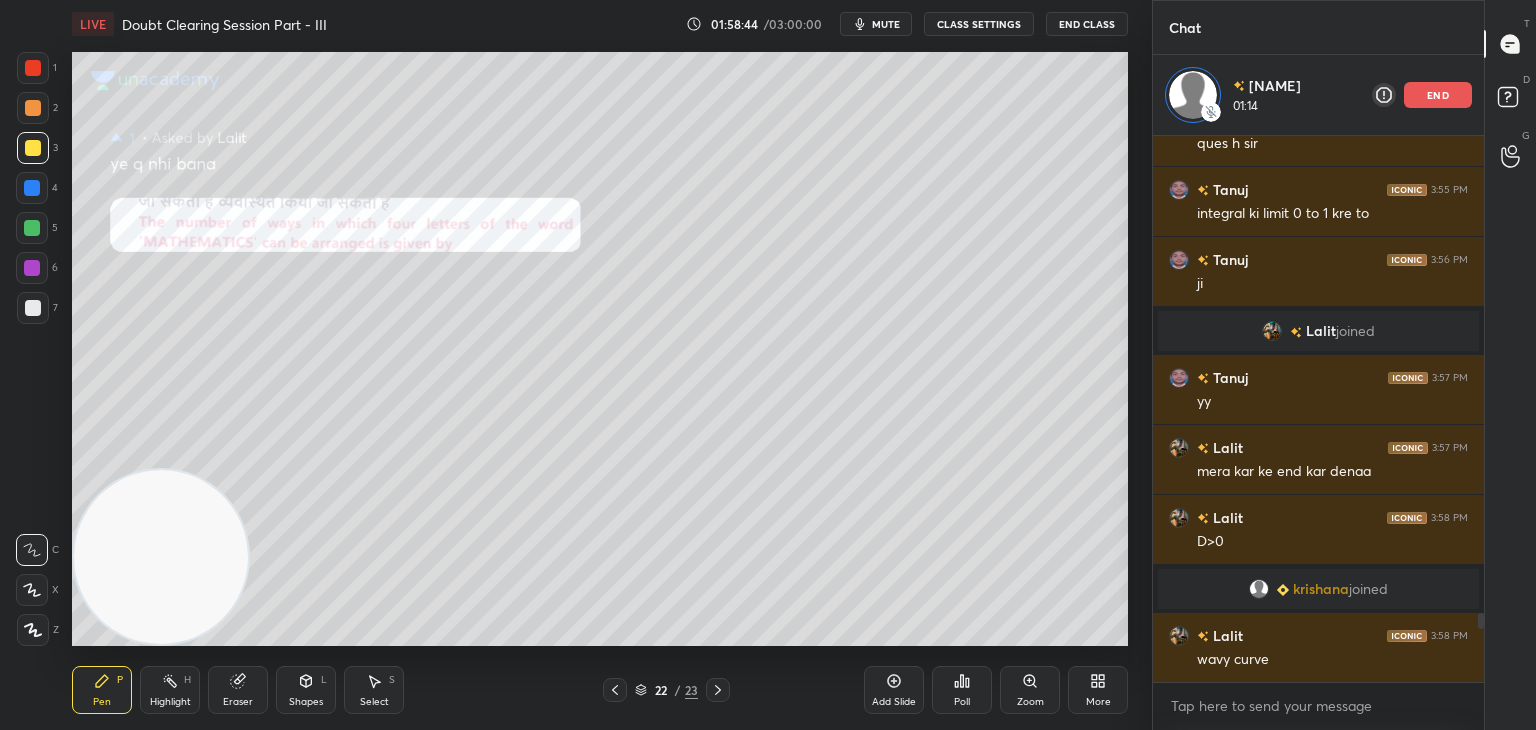 click on "Zoom" at bounding box center (1030, 690) 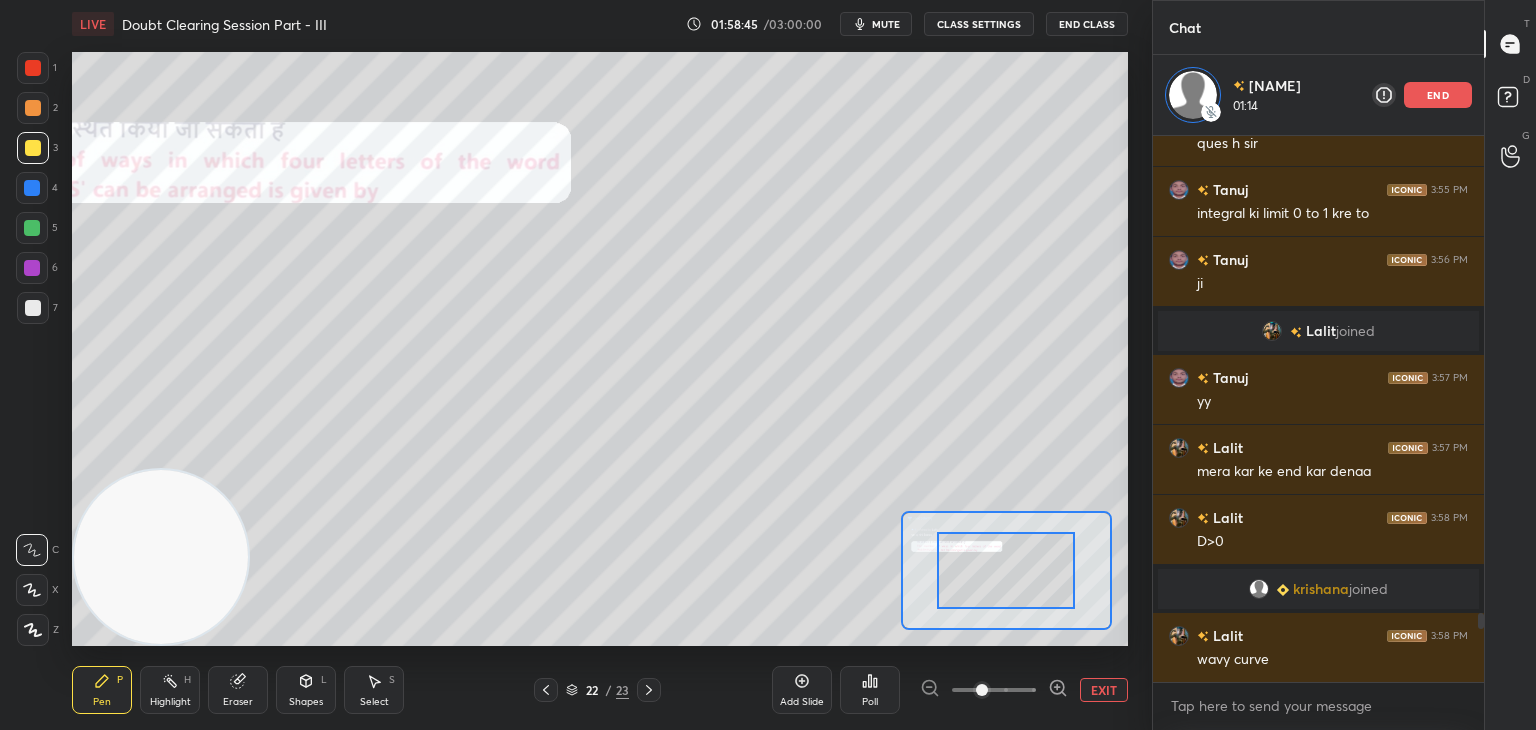 click at bounding box center (994, 690) 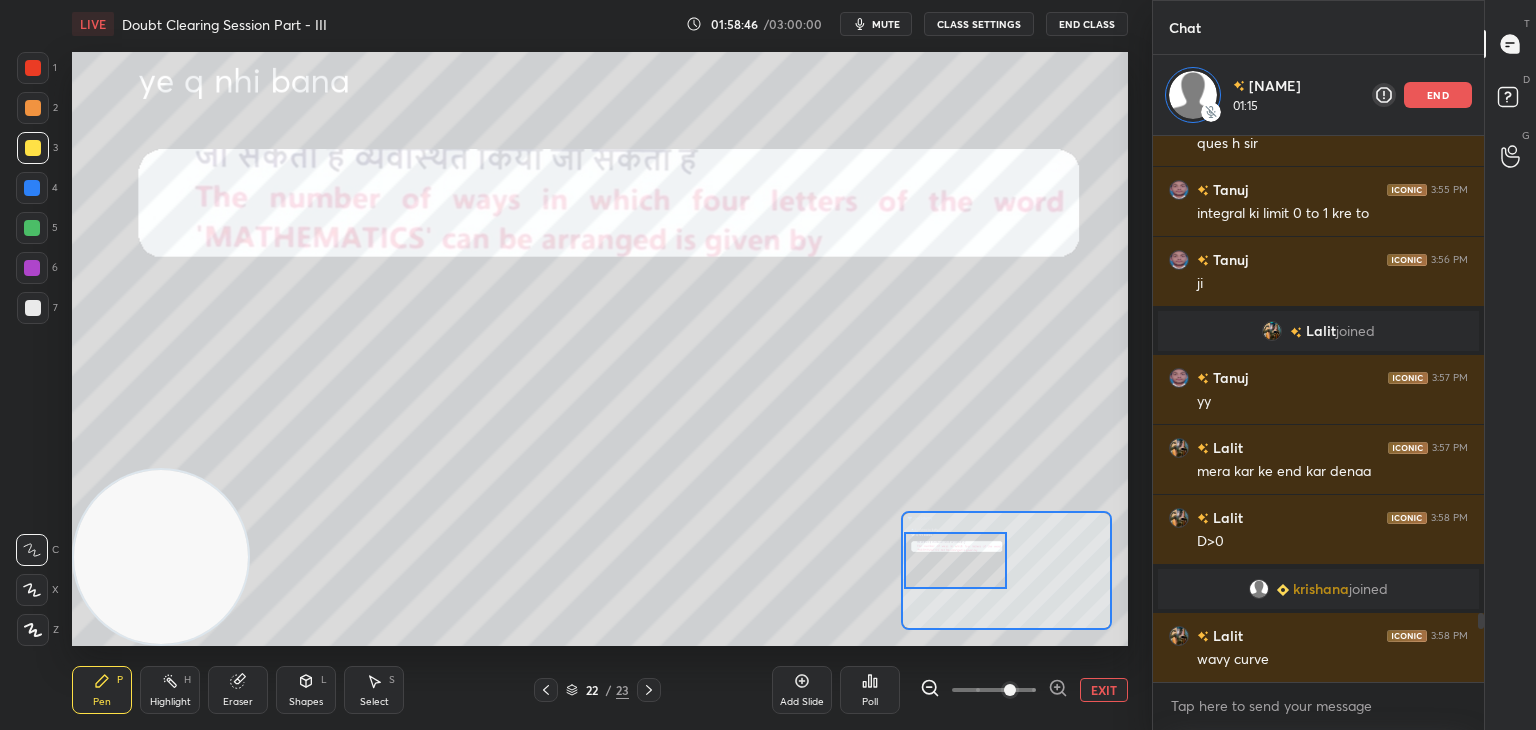 drag, startPoint x: 976, startPoint y: 581, endPoint x: 959, endPoint y: 579, distance: 17.117243 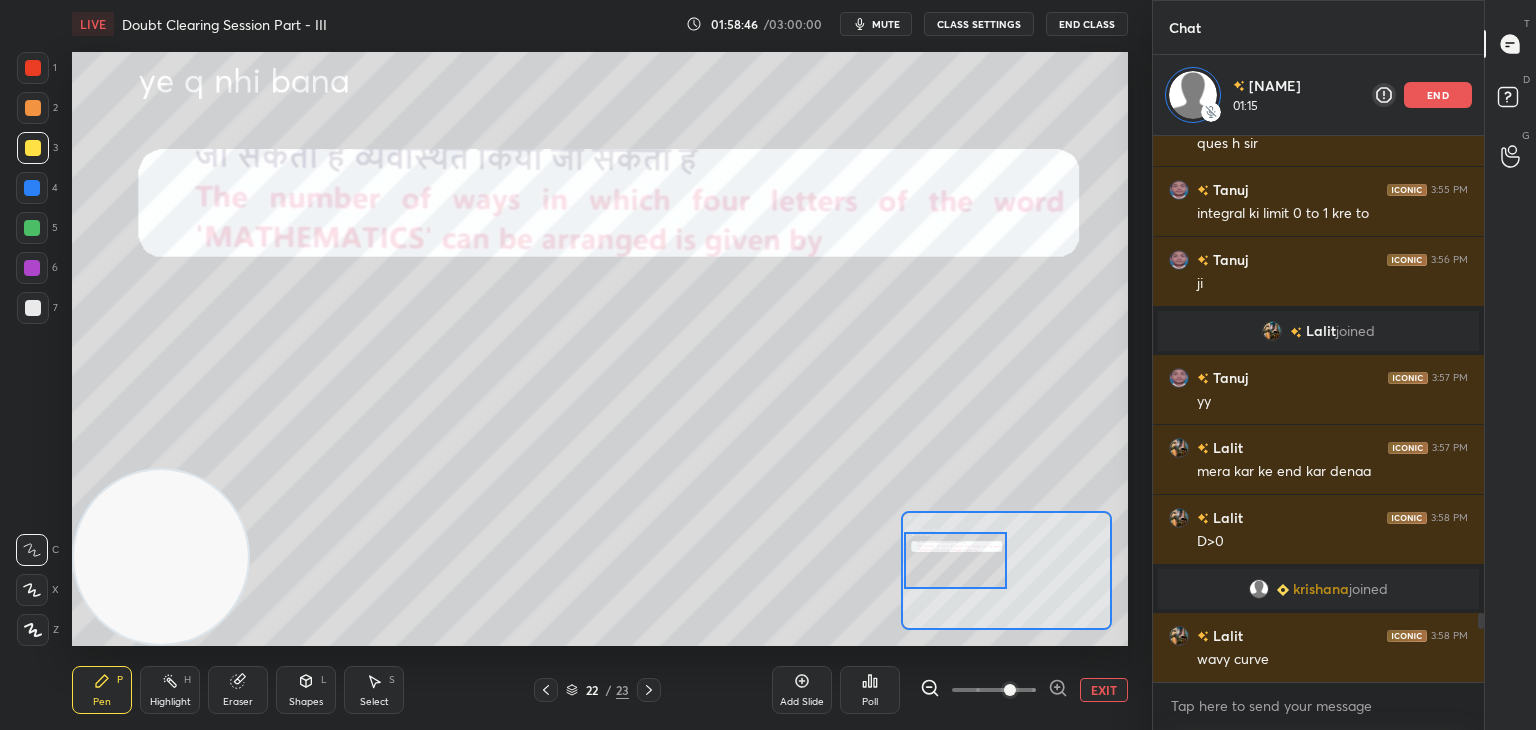 click at bounding box center [956, 560] 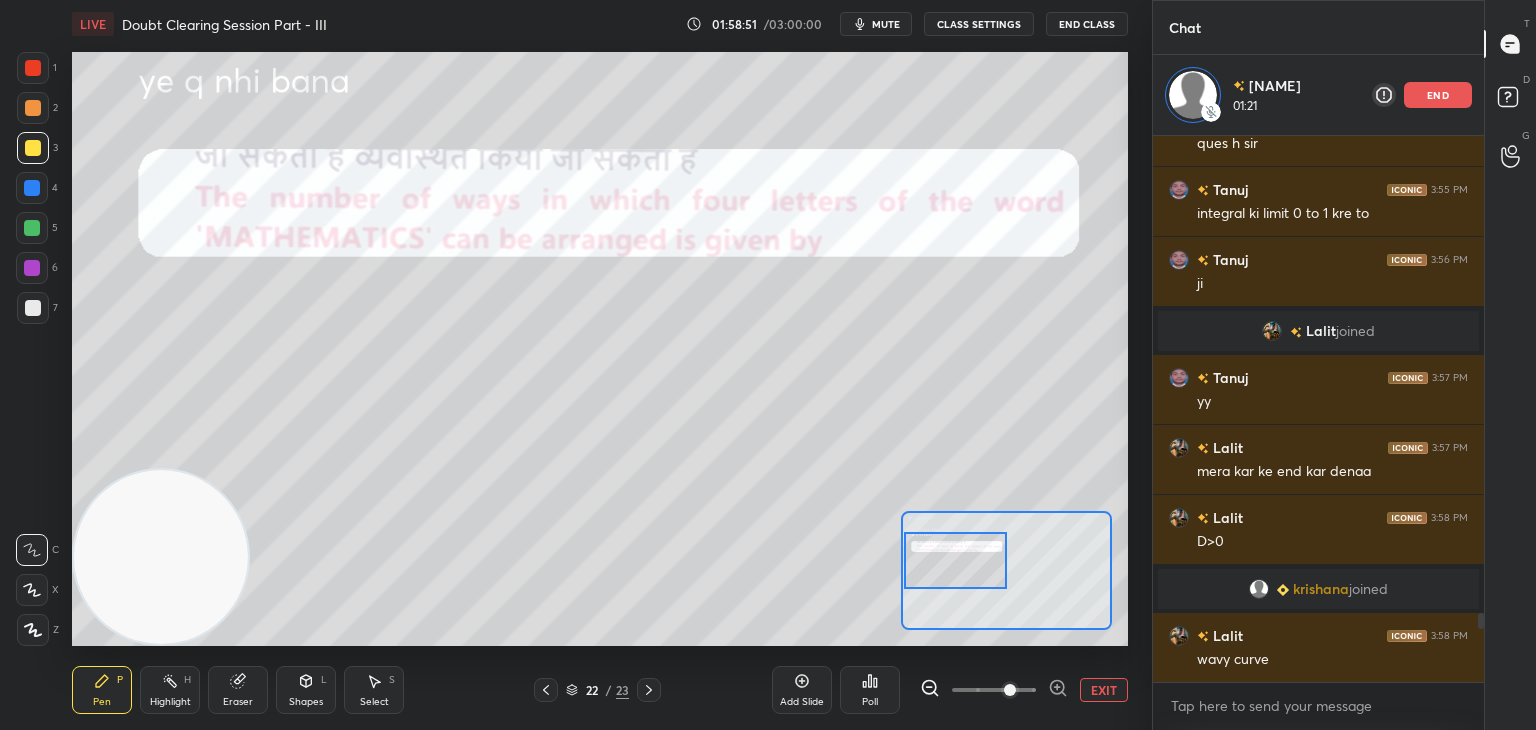 scroll, scrollTop: 3836, scrollLeft: 0, axis: vertical 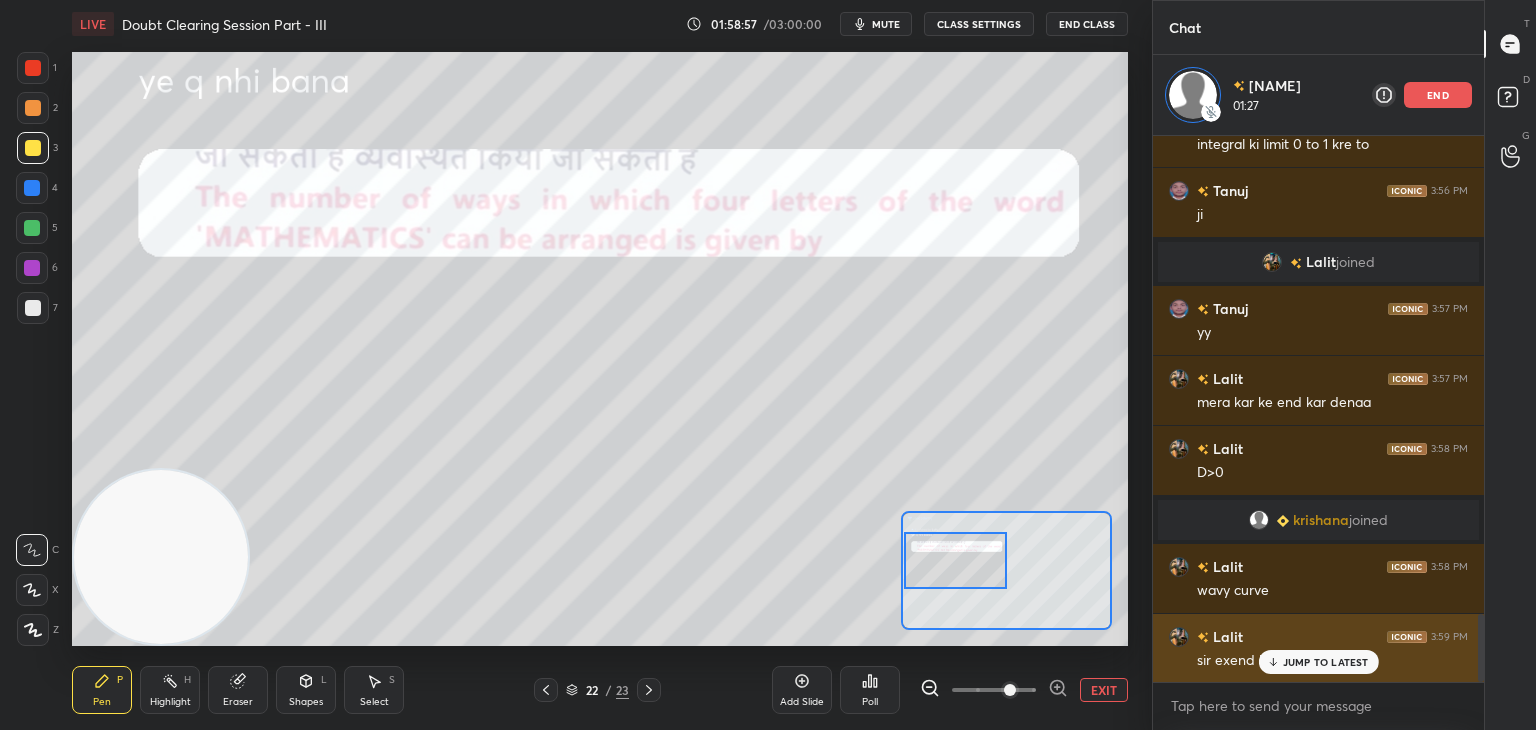 click 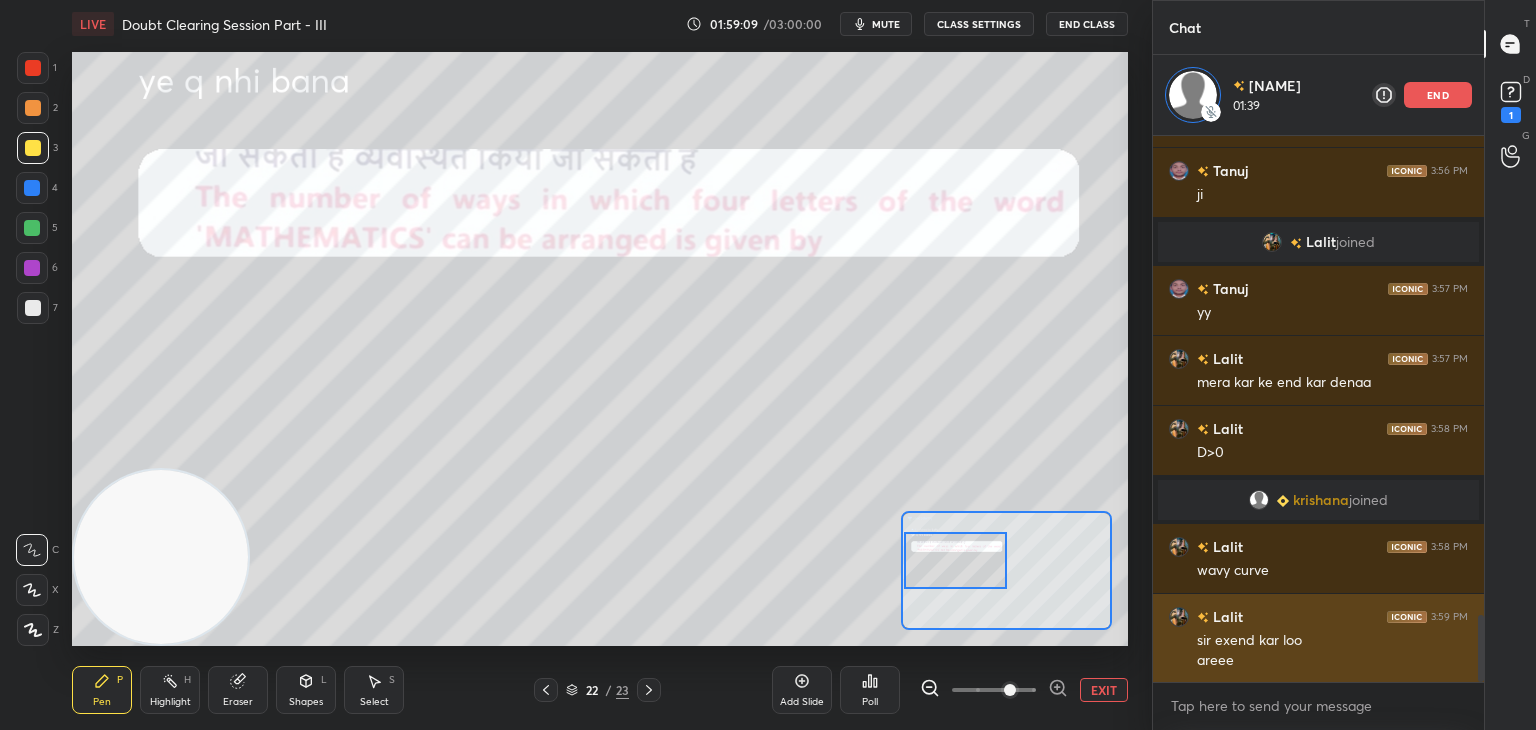 scroll, scrollTop: 3927, scrollLeft: 0, axis: vertical 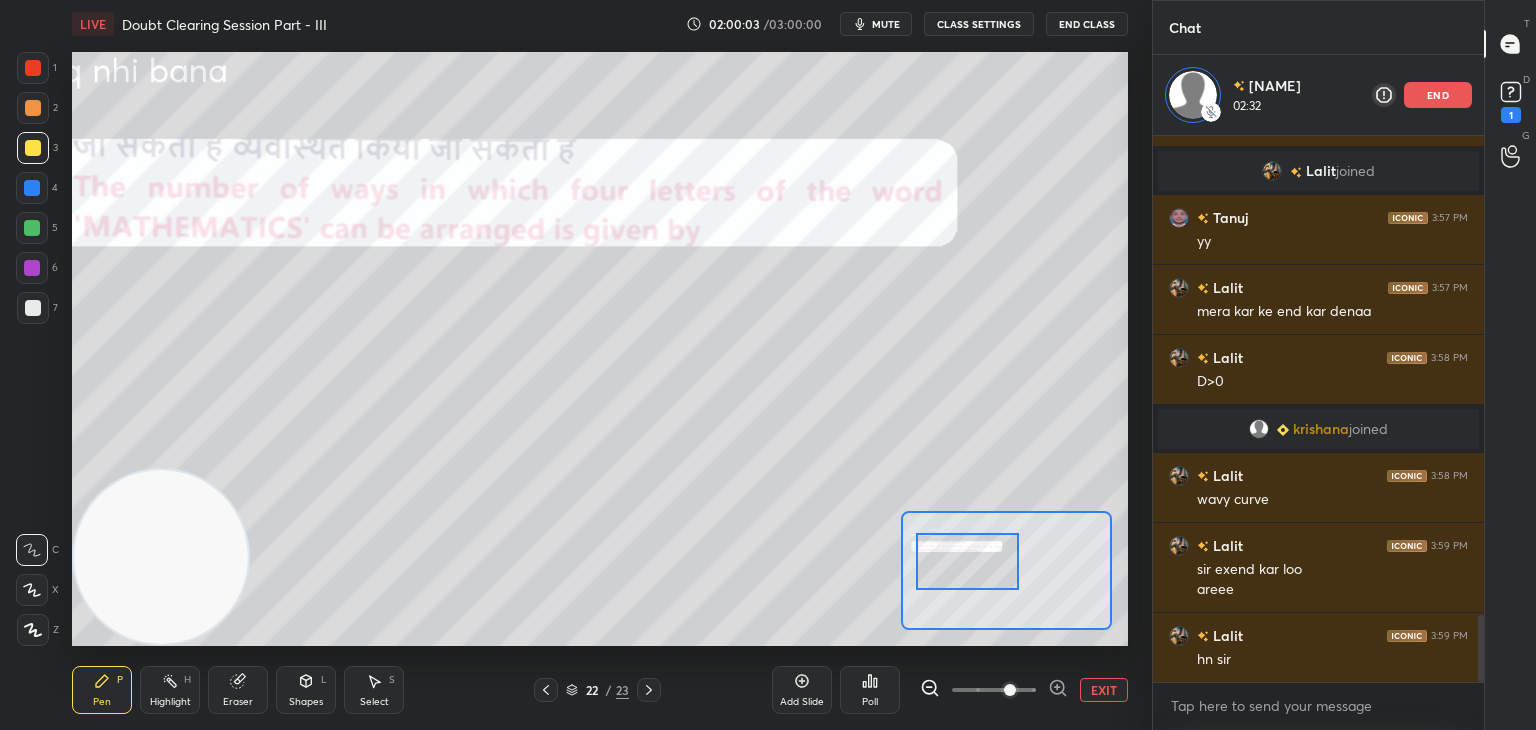 drag, startPoint x: 956, startPoint y: 557, endPoint x: 963, endPoint y: 545, distance: 13.892444 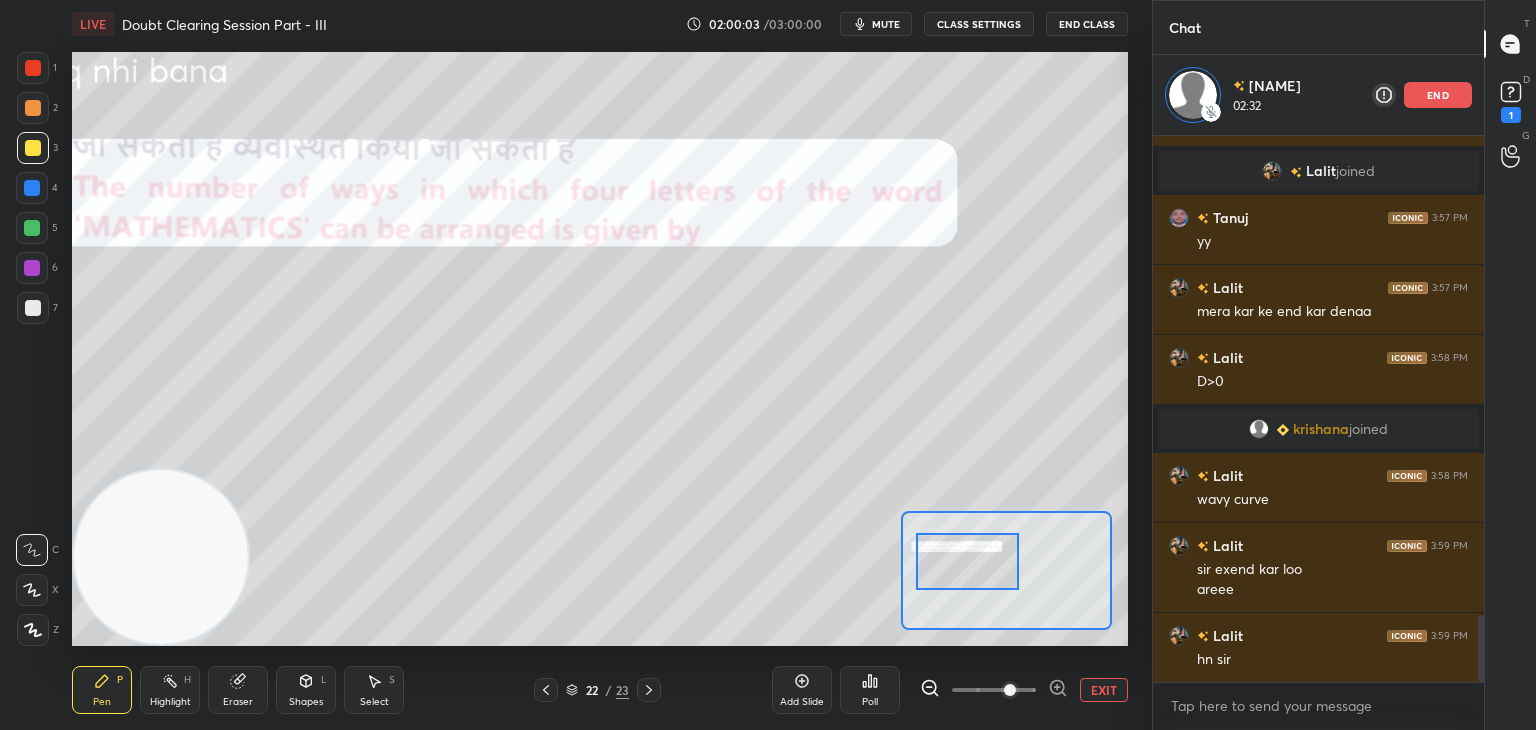 click at bounding box center [968, 561] 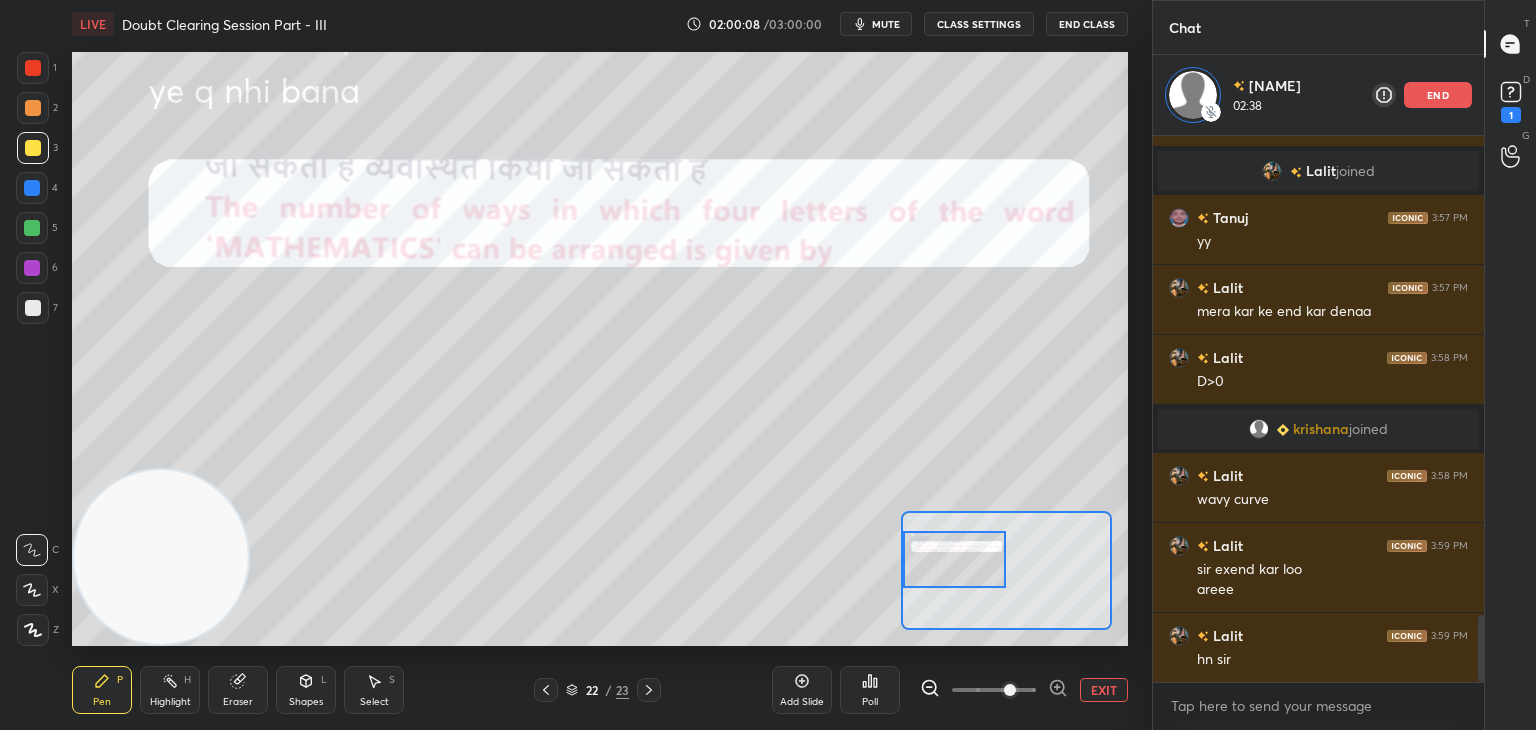 drag, startPoint x: 972, startPoint y: 577, endPoint x: 952, endPoint y: 581, distance: 20.396078 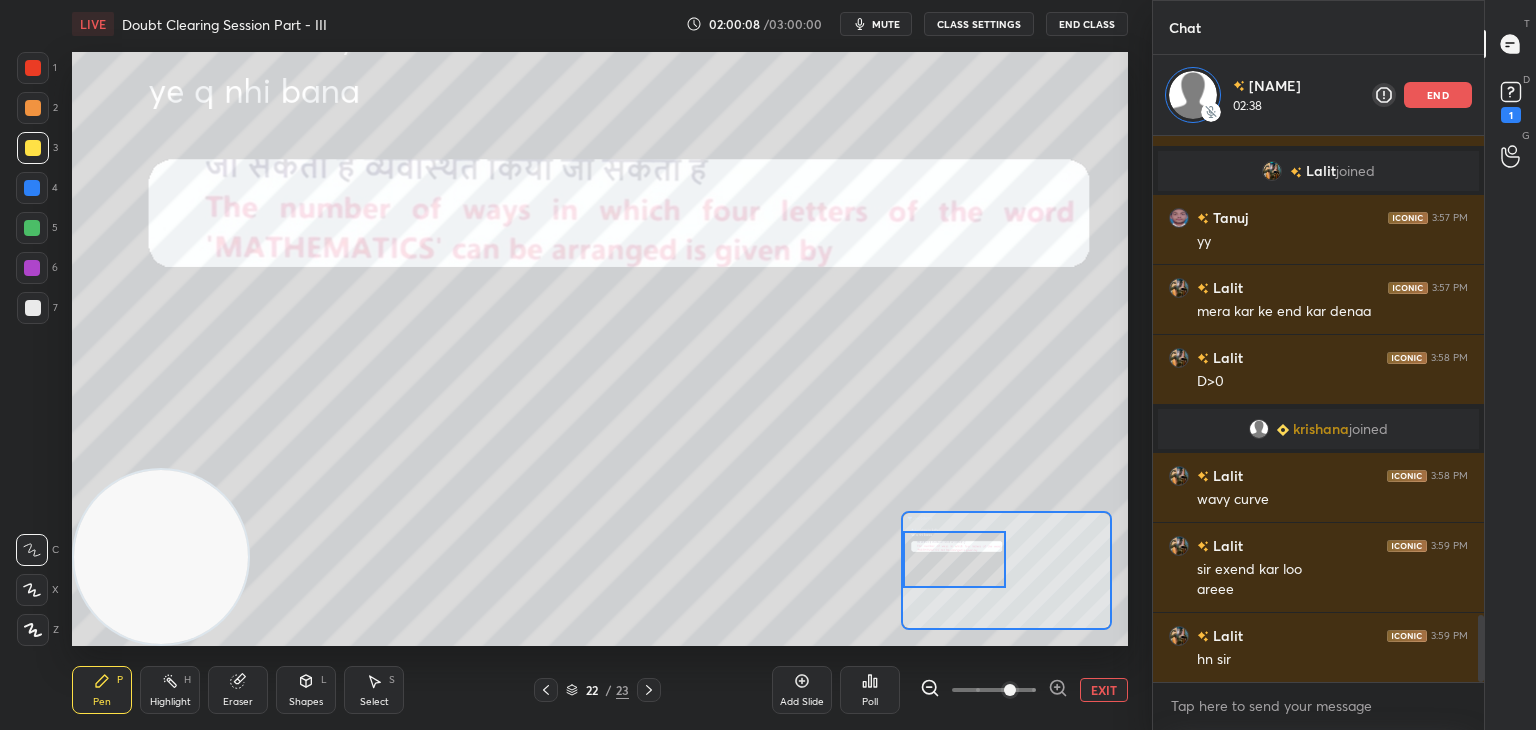 click at bounding box center [955, 559] 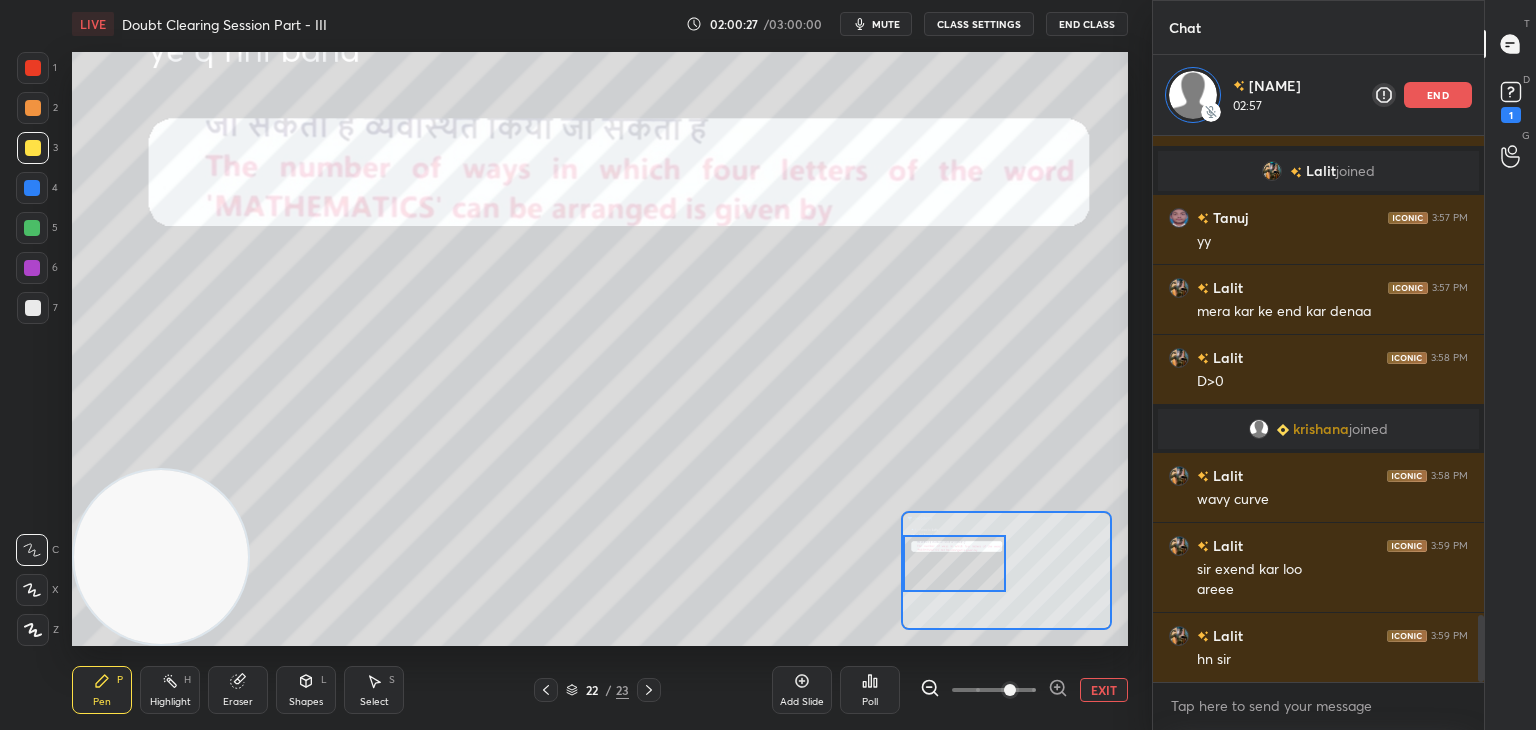 drag, startPoint x: 256, startPoint y: 684, endPoint x: 267, endPoint y: 673, distance: 15.556349 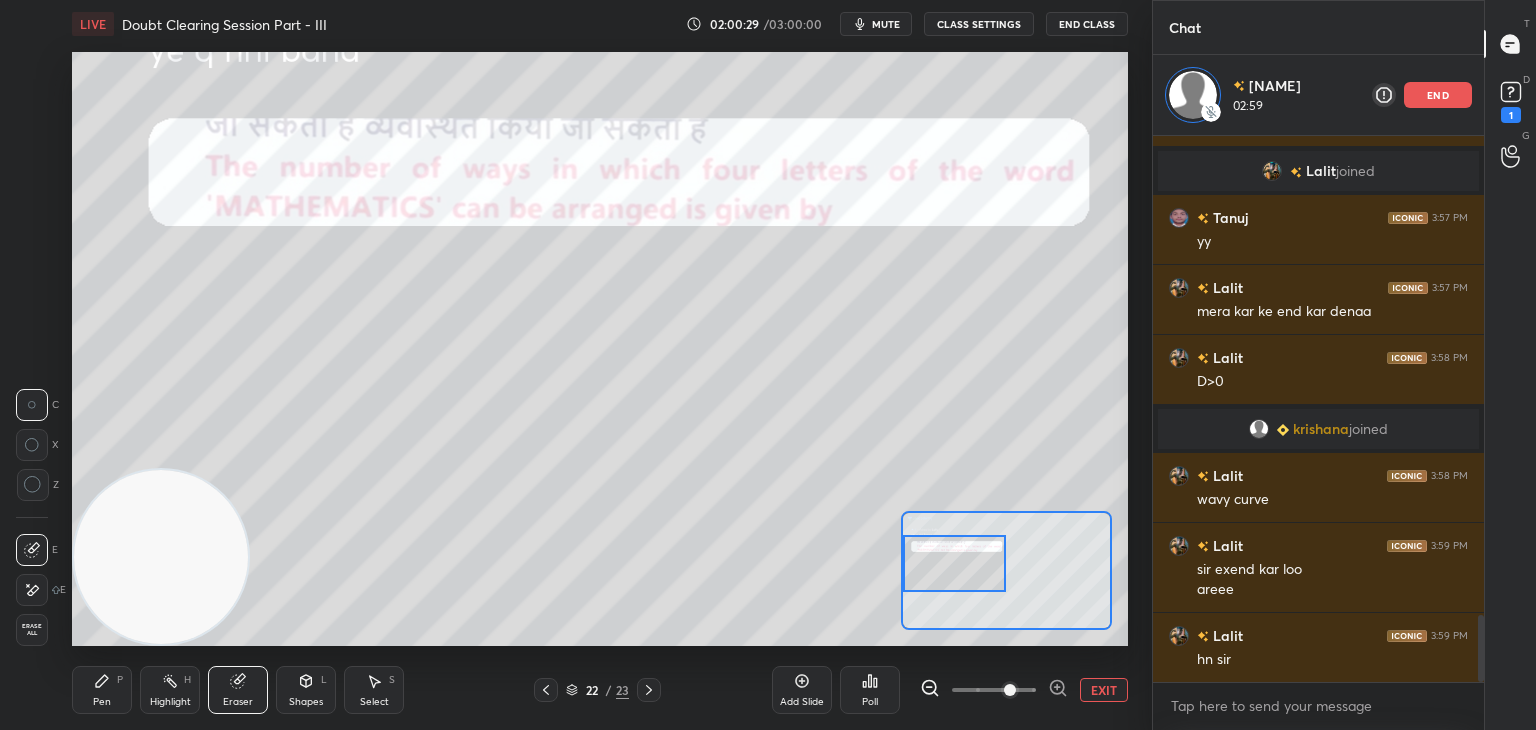 drag, startPoint x: 116, startPoint y: 688, endPoint x: 140, endPoint y: 664, distance: 33.941124 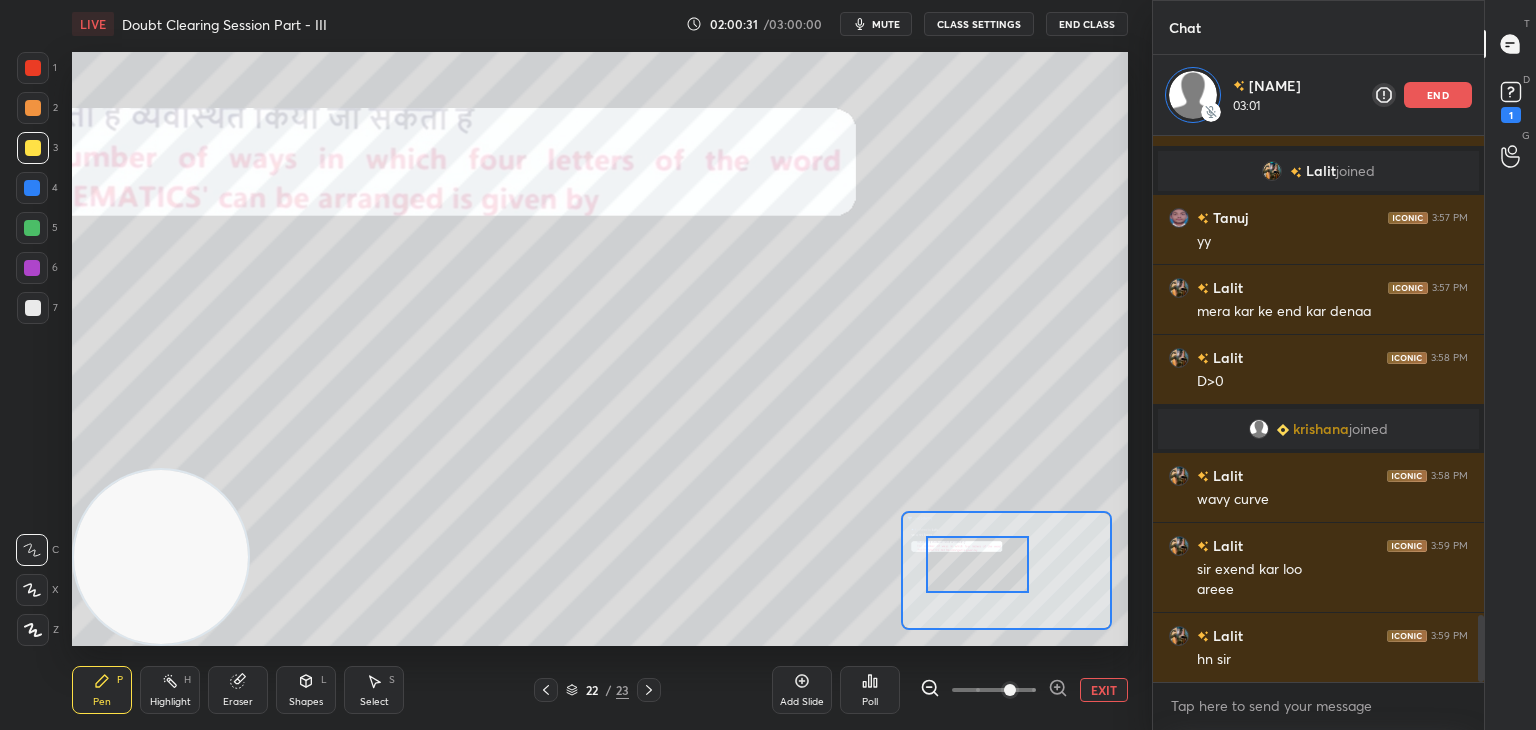 drag, startPoint x: 971, startPoint y: 580, endPoint x: 964, endPoint y: 539, distance: 41.59327 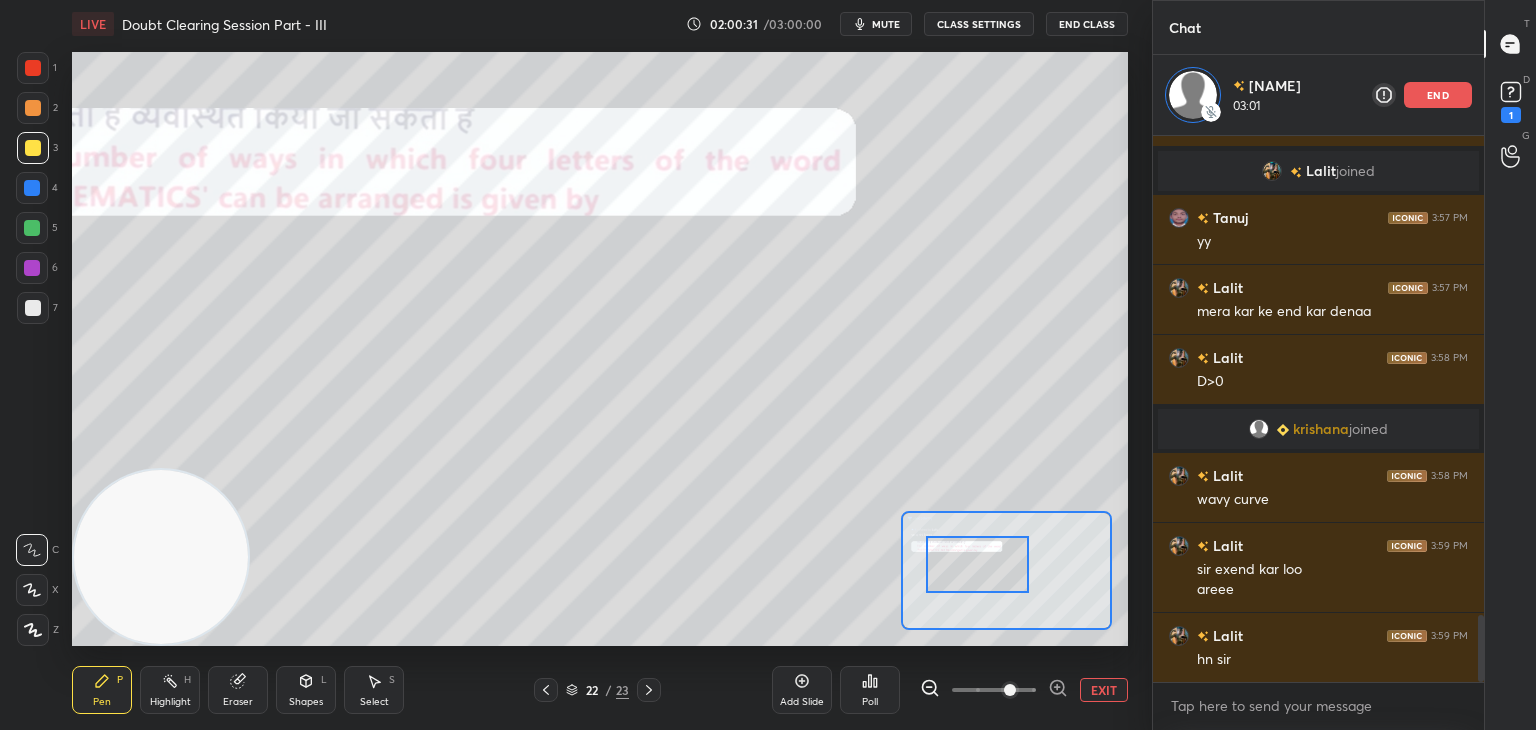 click at bounding box center (978, 564) 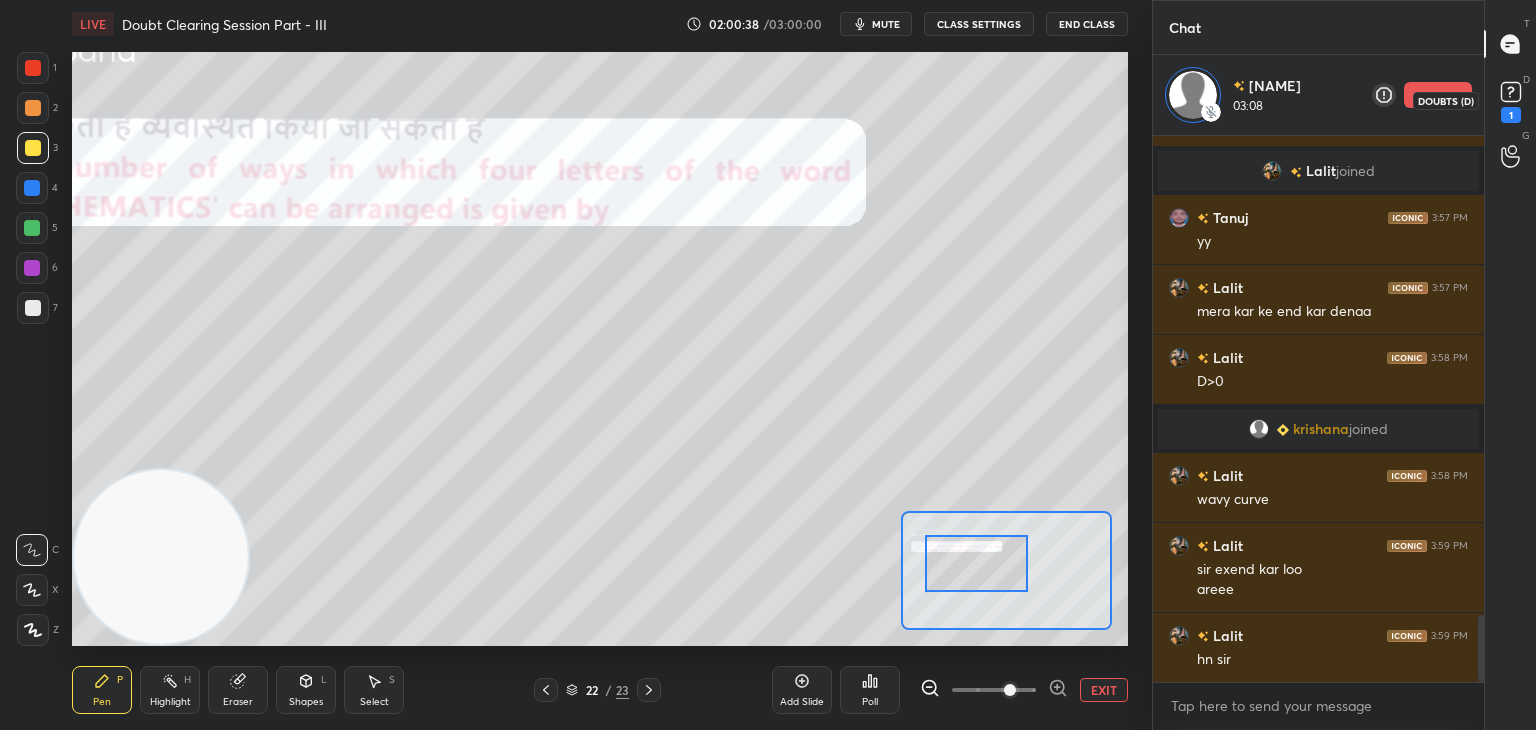 drag, startPoint x: 1512, startPoint y: 91, endPoint x: 1492, endPoint y: 133, distance: 46.518814 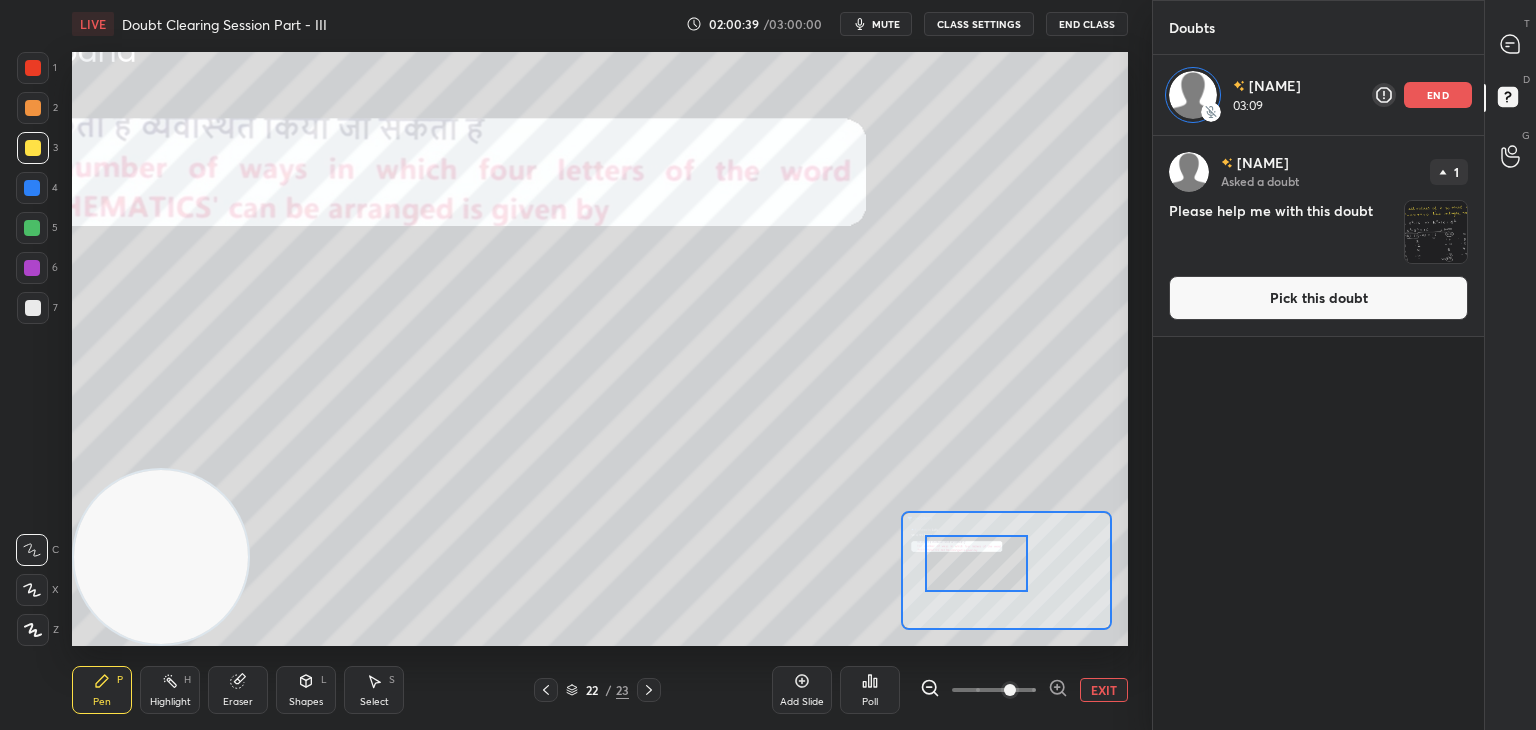 click on "[PERSON] Asked a doubt 1 Please help me with this doubt Pick this doubt" at bounding box center [1318, 236] 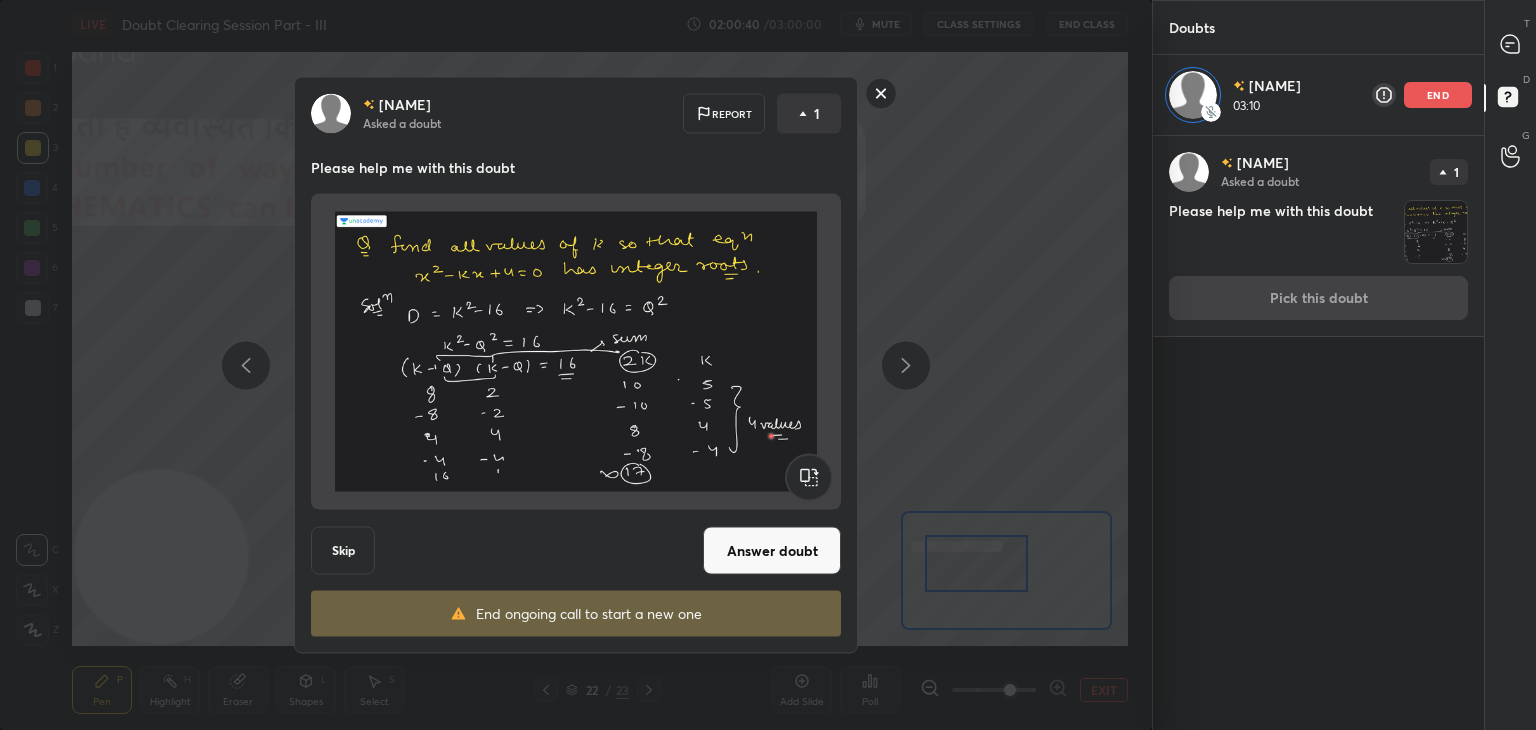 click on "Answer doubt" at bounding box center (772, 551) 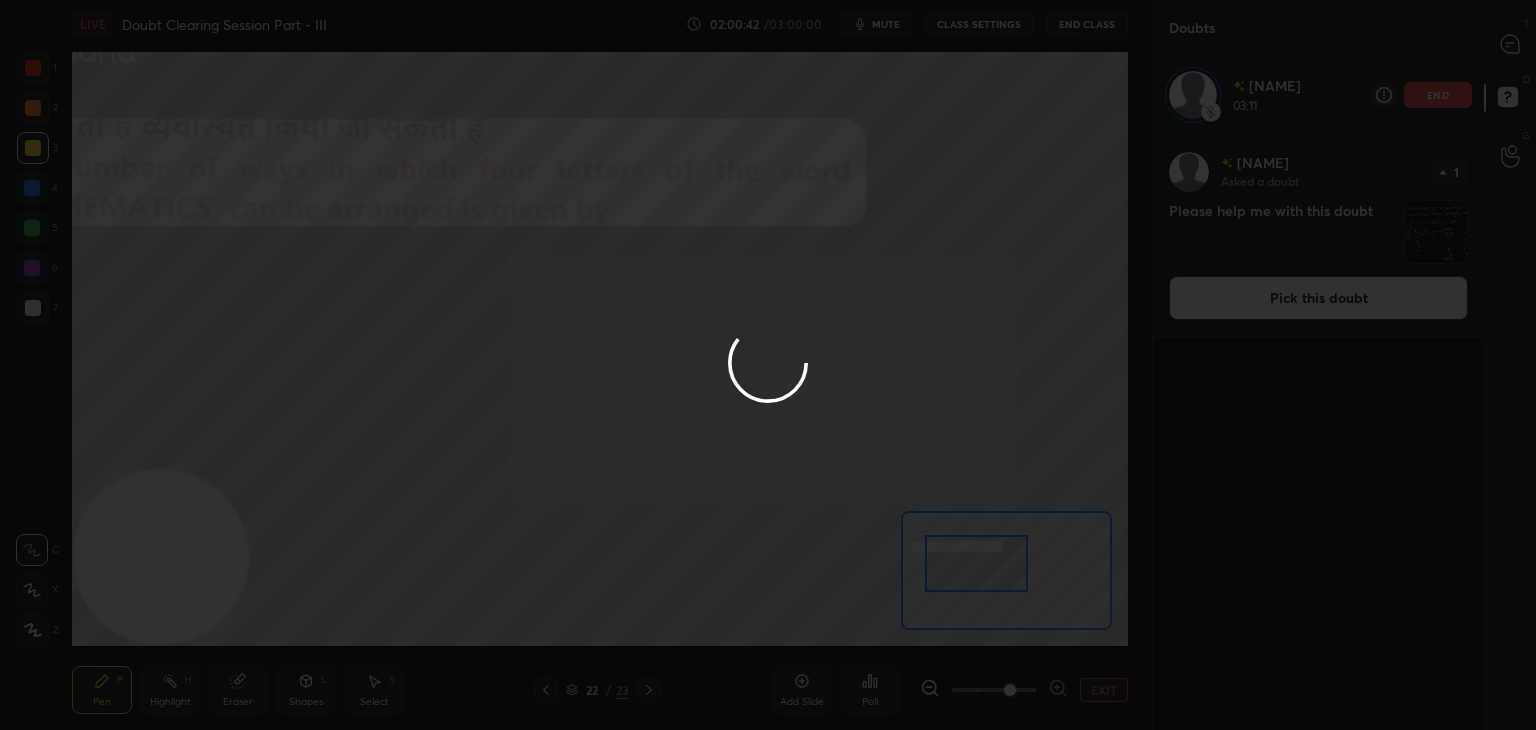 click at bounding box center [768, 365] 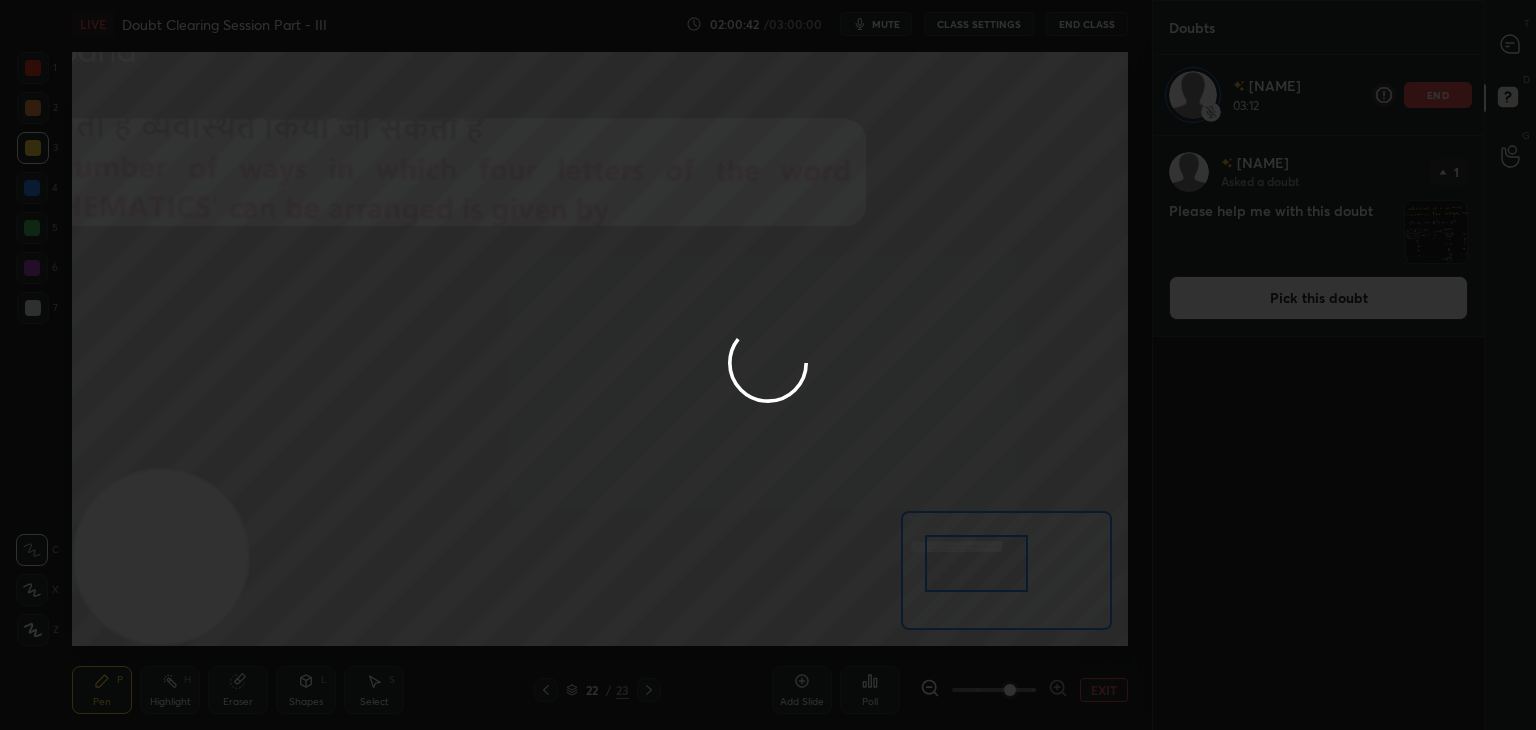 click at bounding box center (768, 365) 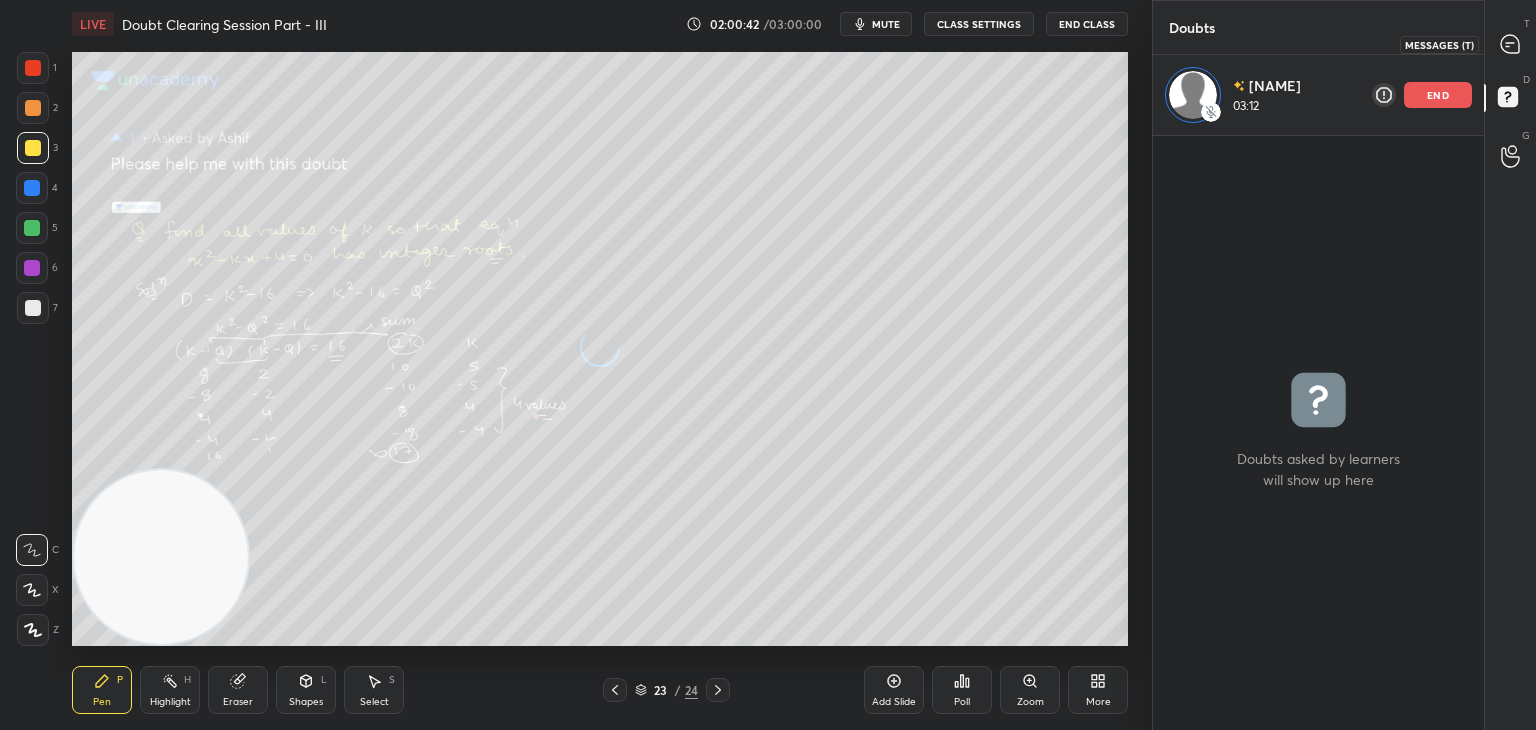 click 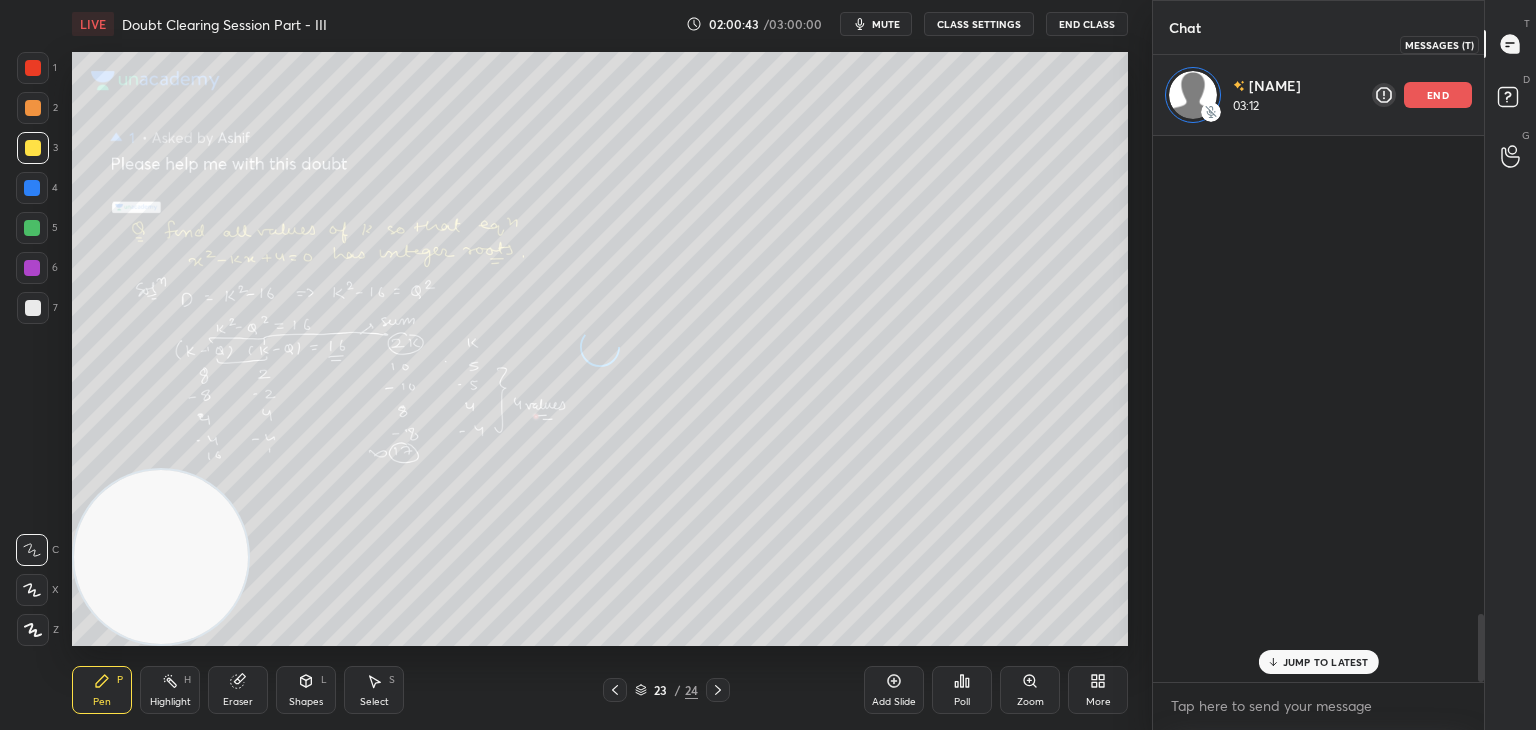 scroll, scrollTop: 3836, scrollLeft: 0, axis: vertical 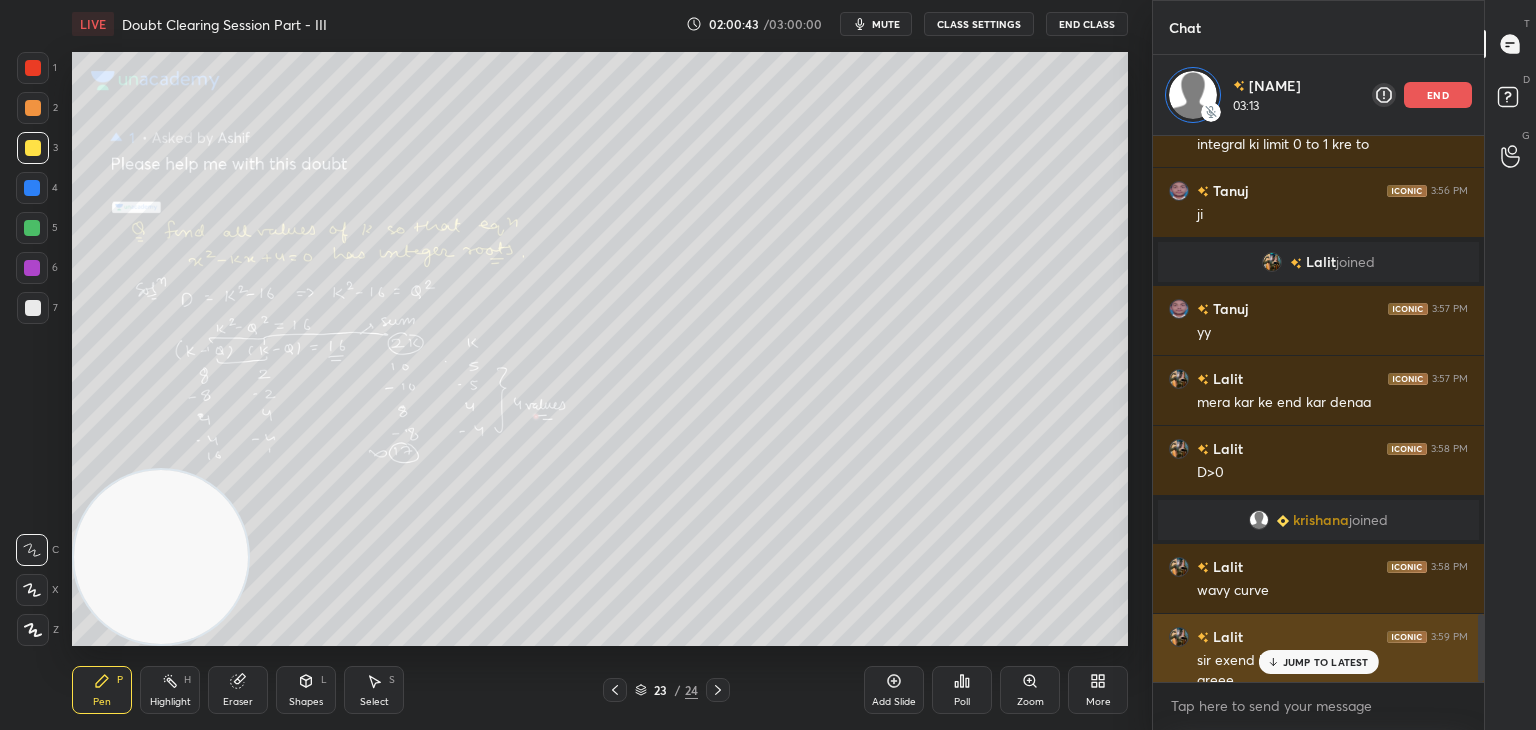click on "JUMP TO LATEST" at bounding box center (1326, 662) 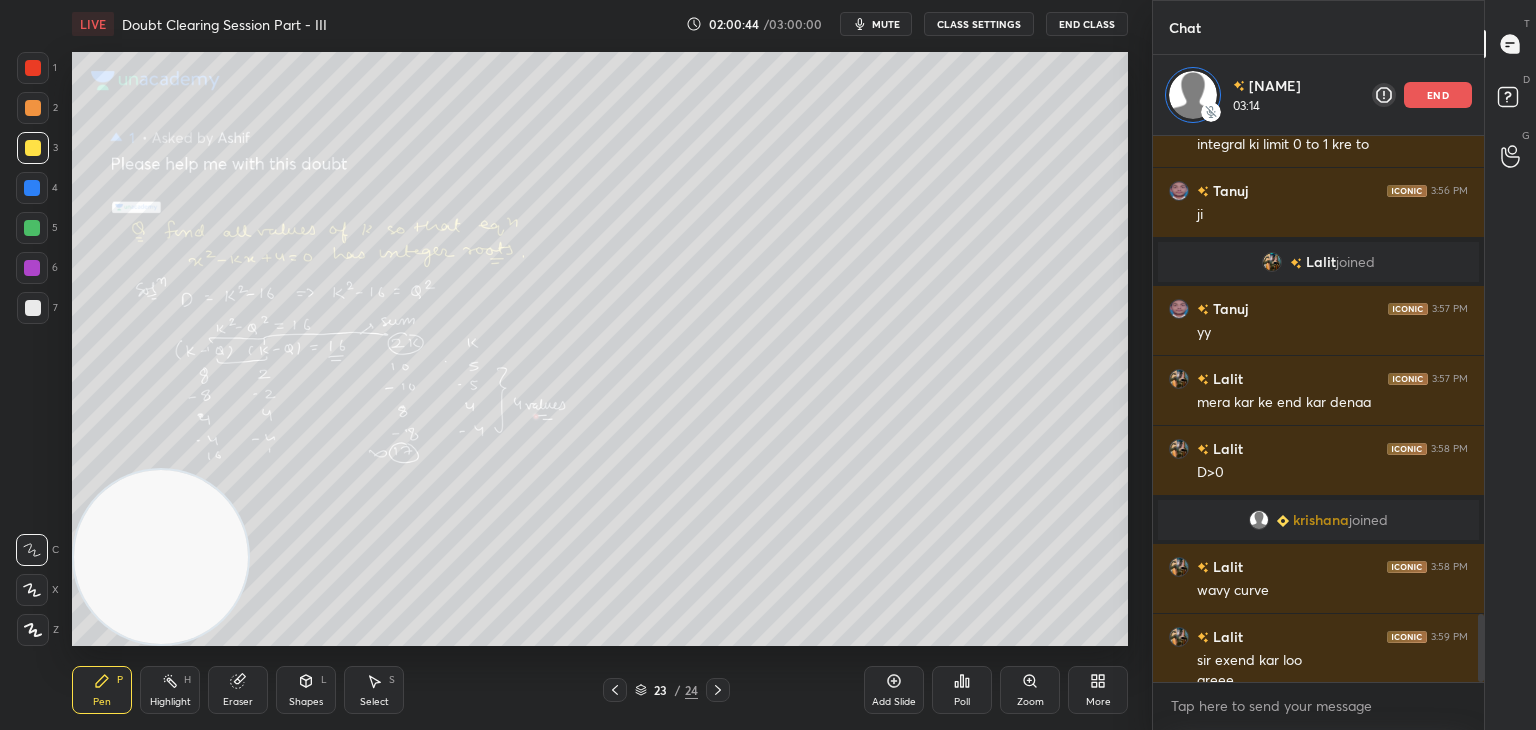 click on "Zoom" at bounding box center [1030, 690] 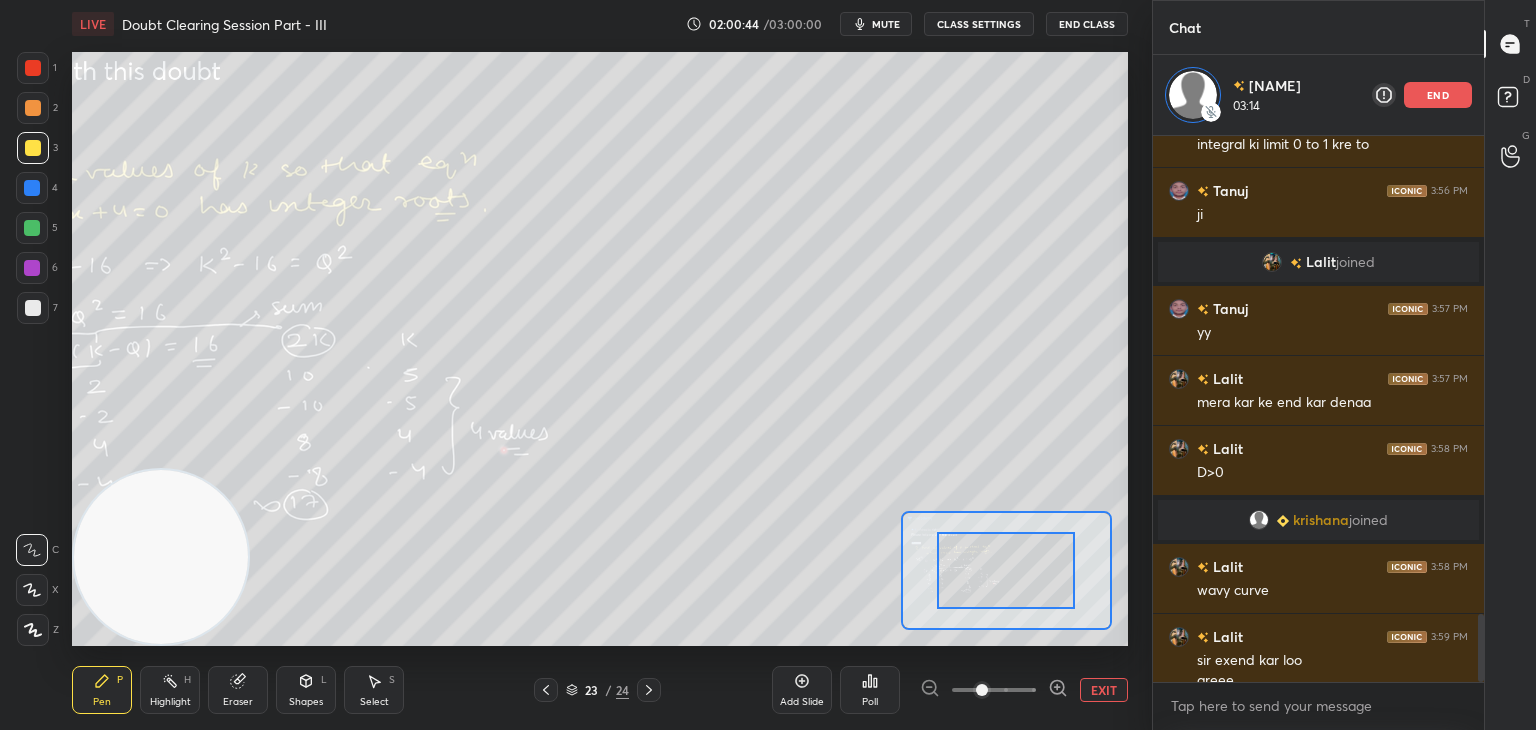 click at bounding box center [994, 690] 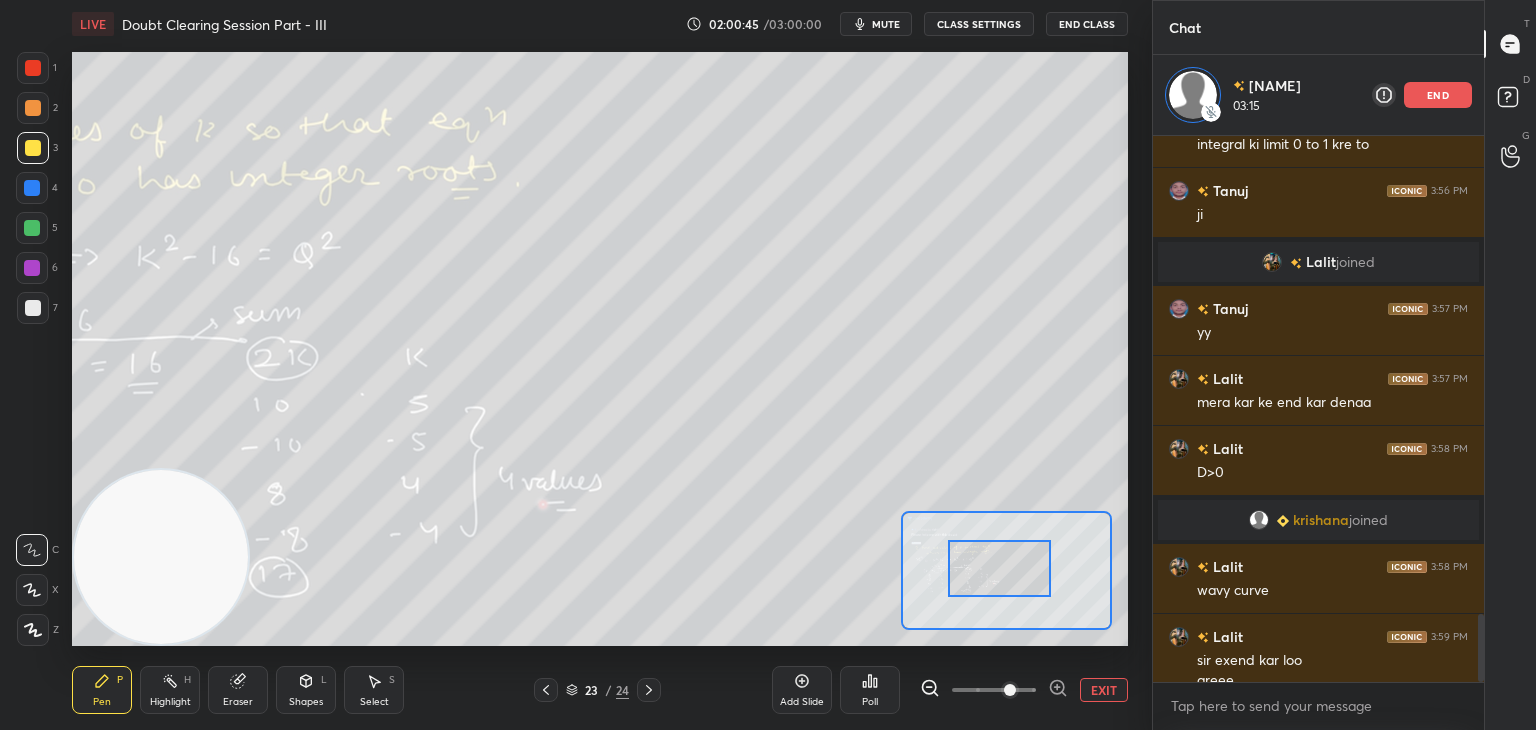 drag, startPoint x: 996, startPoint y: 574, endPoint x: 906, endPoint y: 569, distance: 90.13878 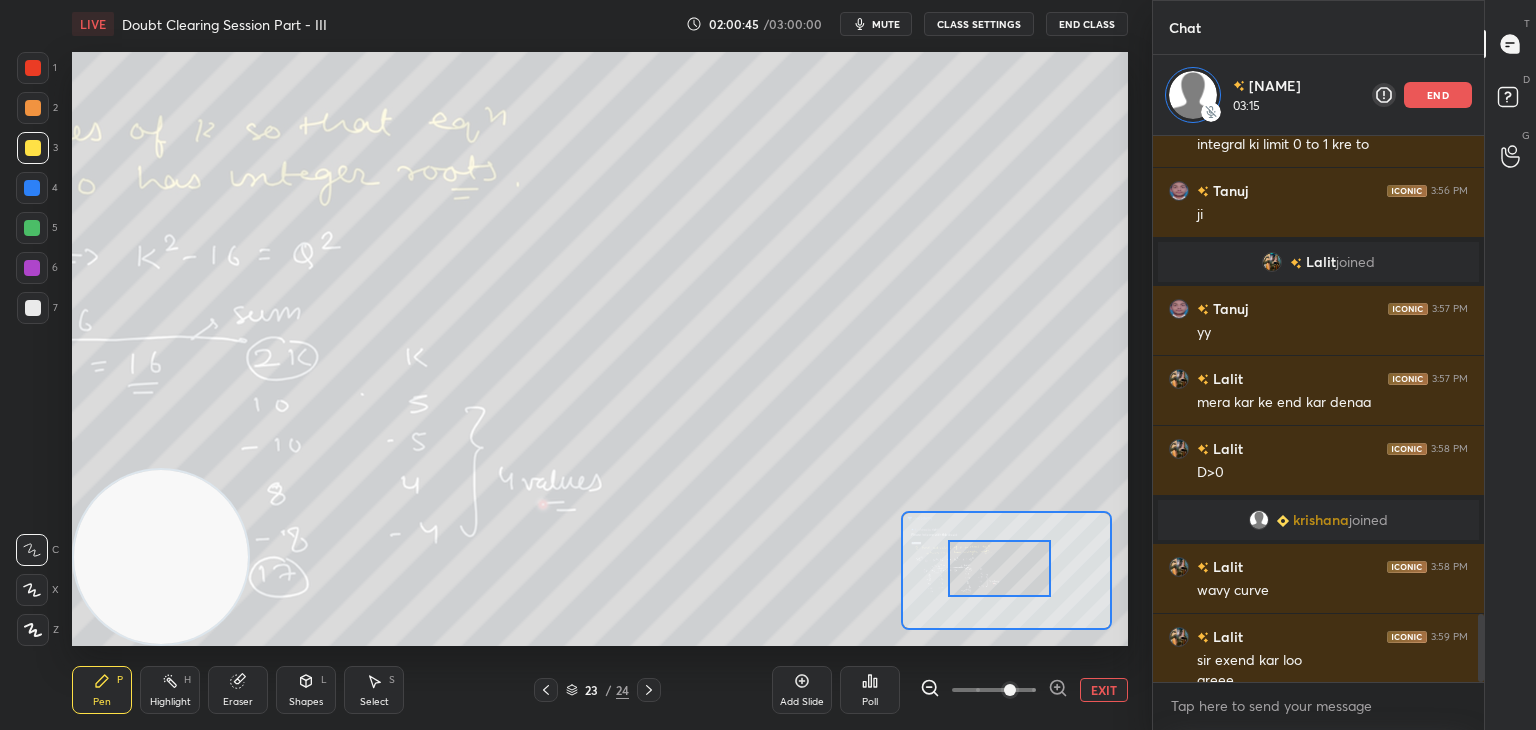 click at bounding box center [1000, 568] 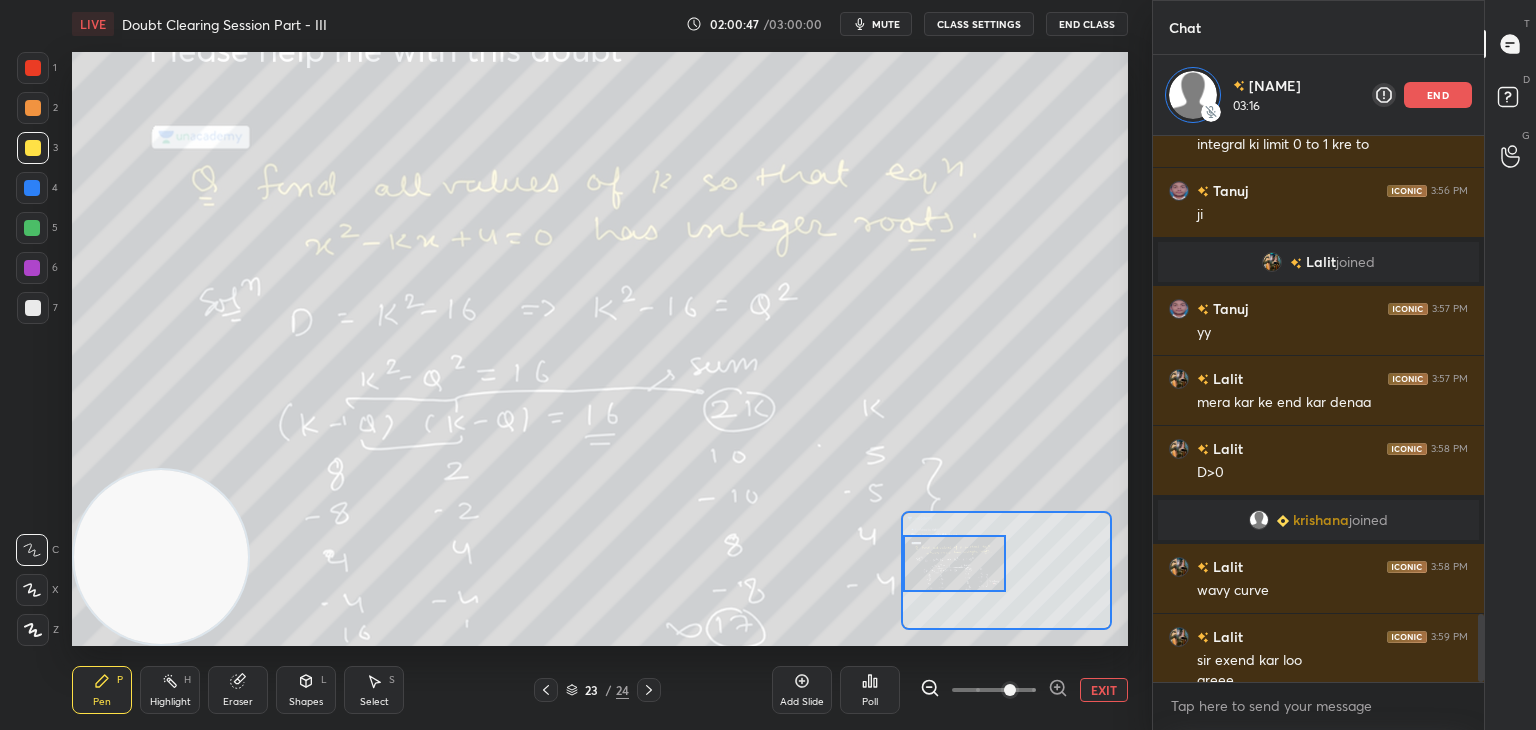 drag, startPoint x: 1476, startPoint y: 625, endPoint x: 1483, endPoint y: 633, distance: 10.630146 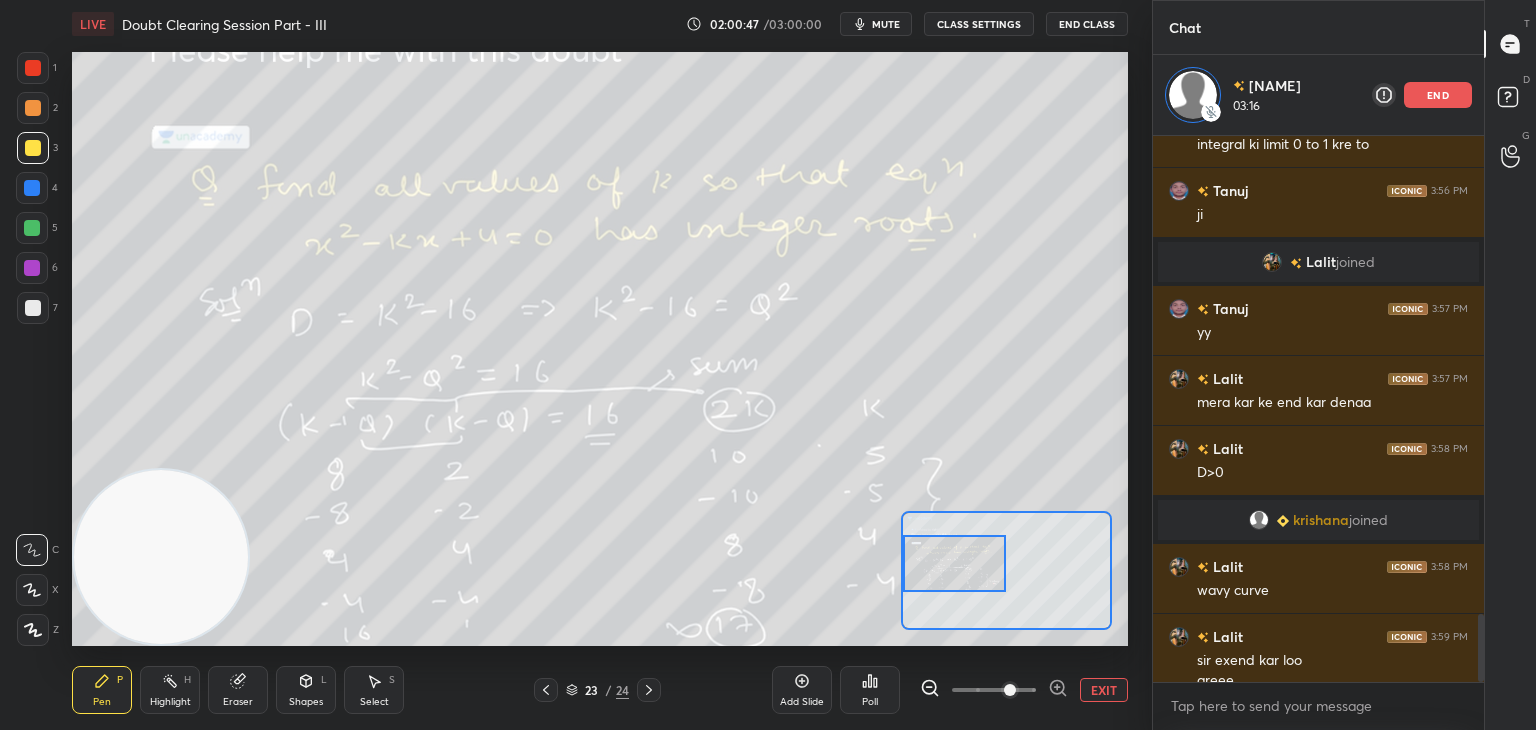 click at bounding box center [1478, 409] 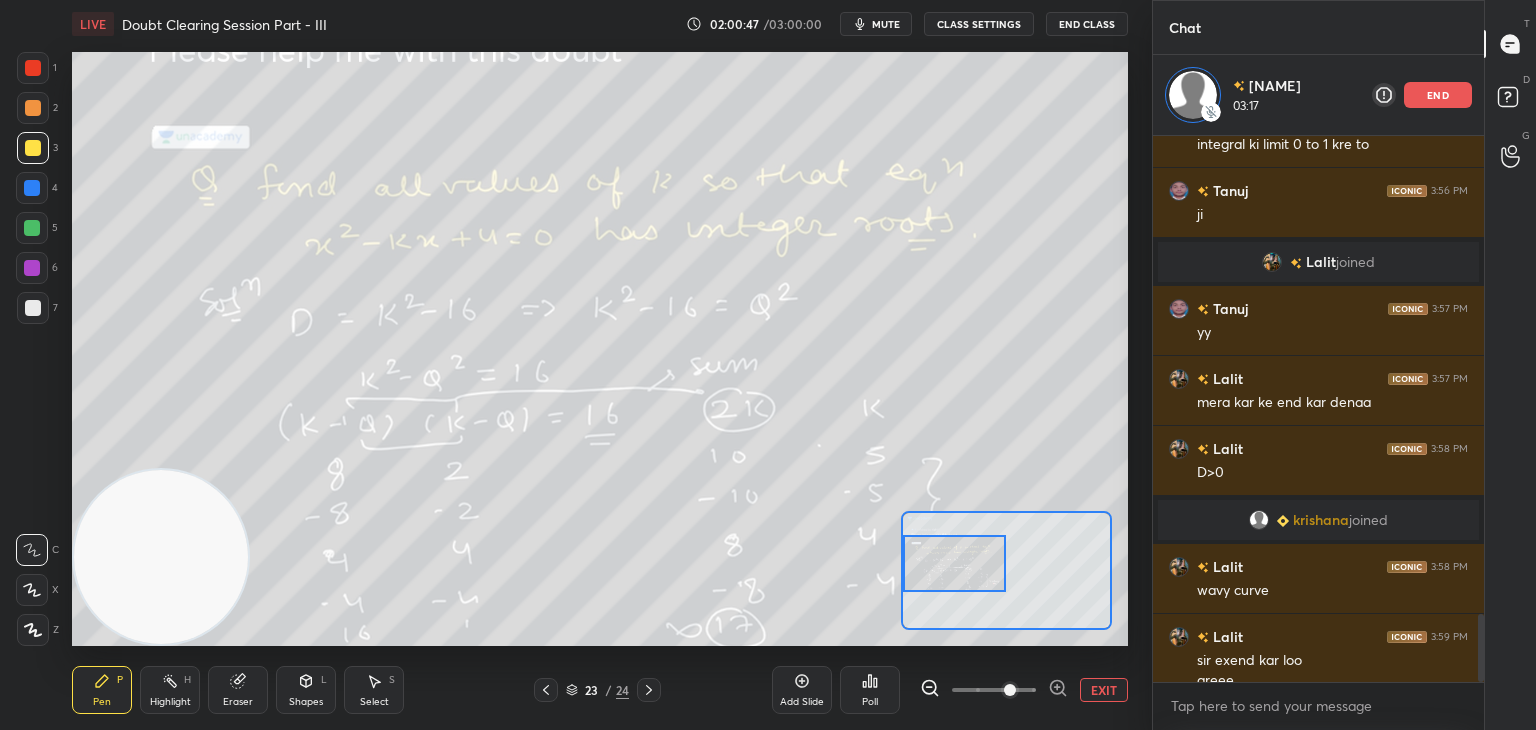 click on "Chat [PERSON] 03:17 end [PERSON] 3:53 PM yes sir ques h sir [PERSON] 3:55 PM integral ki limit 0 to 1 kre to [PERSON] 3:56 PM ji [PERSON]  joined [PERSON] 3:57 PM yy [PERSON] 3:57 PM mera kar ke end kar denaa [PERSON] 3:58 PM D>0 [PERSON]  joined [PERSON] 3:58 PM wavy curve [PERSON] 3:59 PM sir exend kar loo areee hn sir JUMP TO LATEST Enable hand raising Enable raise hand to speak to learners. Once enabled, chat will be turned off temporarily. Enable x   Doubts asked by learners will show up here NEW DOUBTS ASKED Discuss a doubt Can't raise hand Looks like educator just invited you to speak. Please wait before you can raise your hand again. Got it T Messages (T) D Doubts (D) G Raise Hand (G)" at bounding box center (1344, 365) 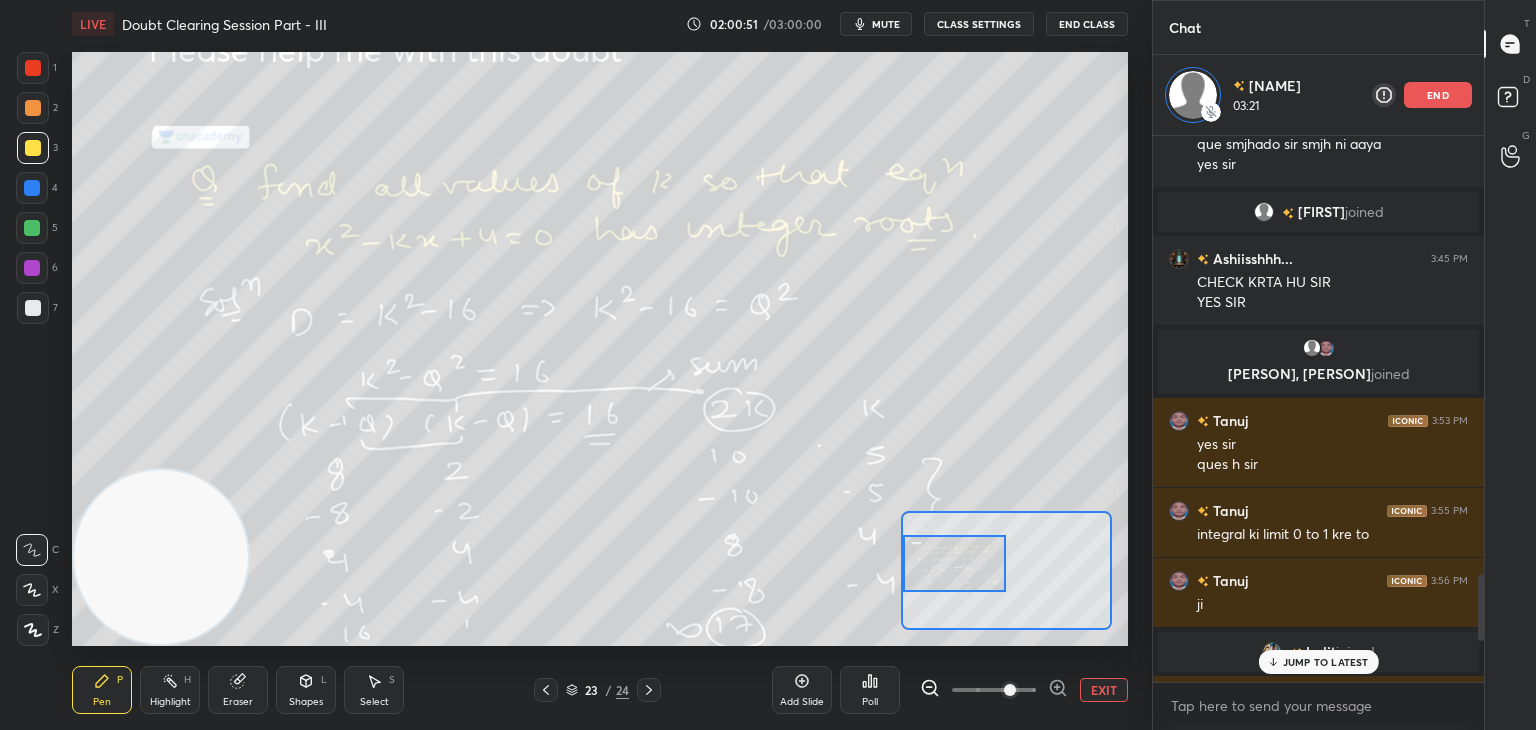 click on "JUMP TO LATEST" at bounding box center (1326, 662) 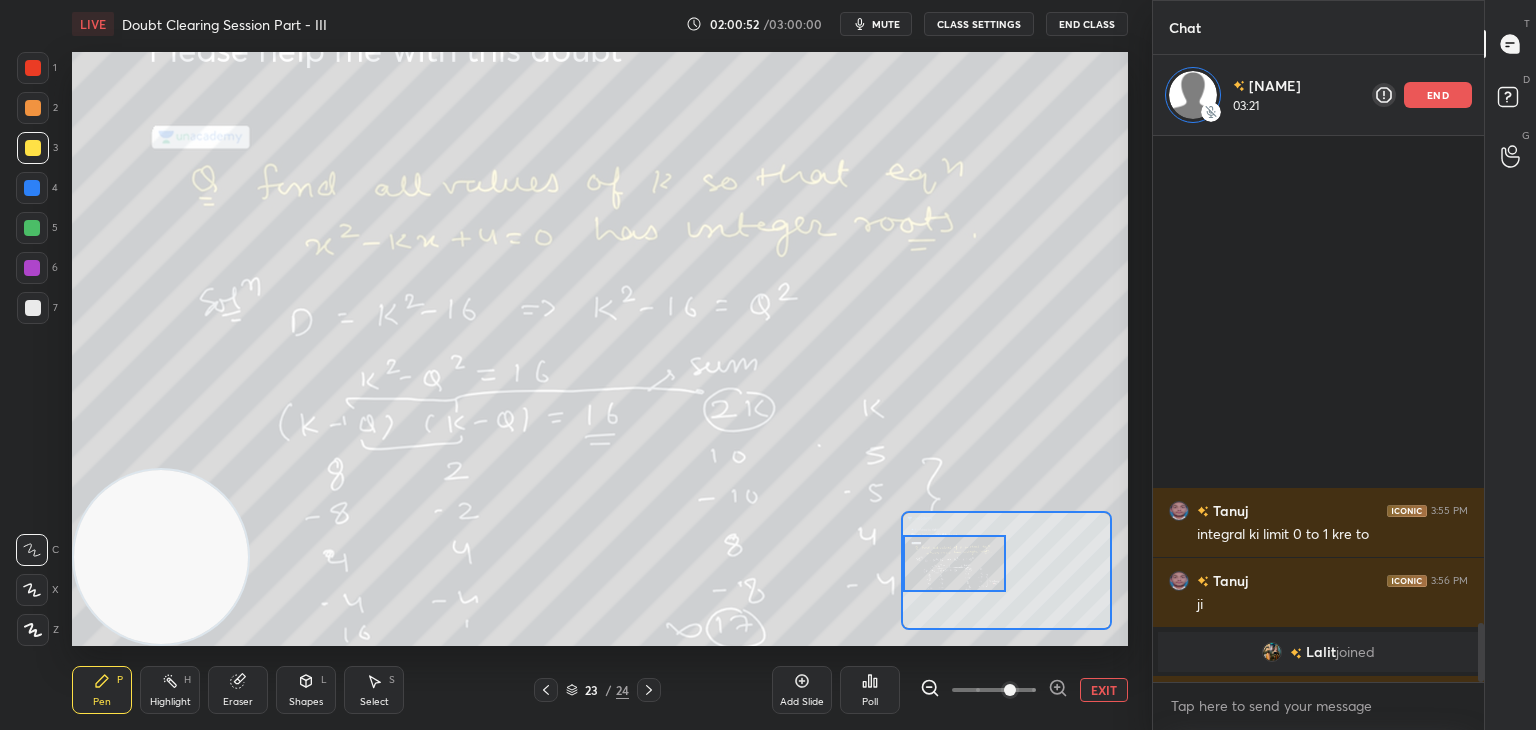 scroll, scrollTop: 4524, scrollLeft: 0, axis: vertical 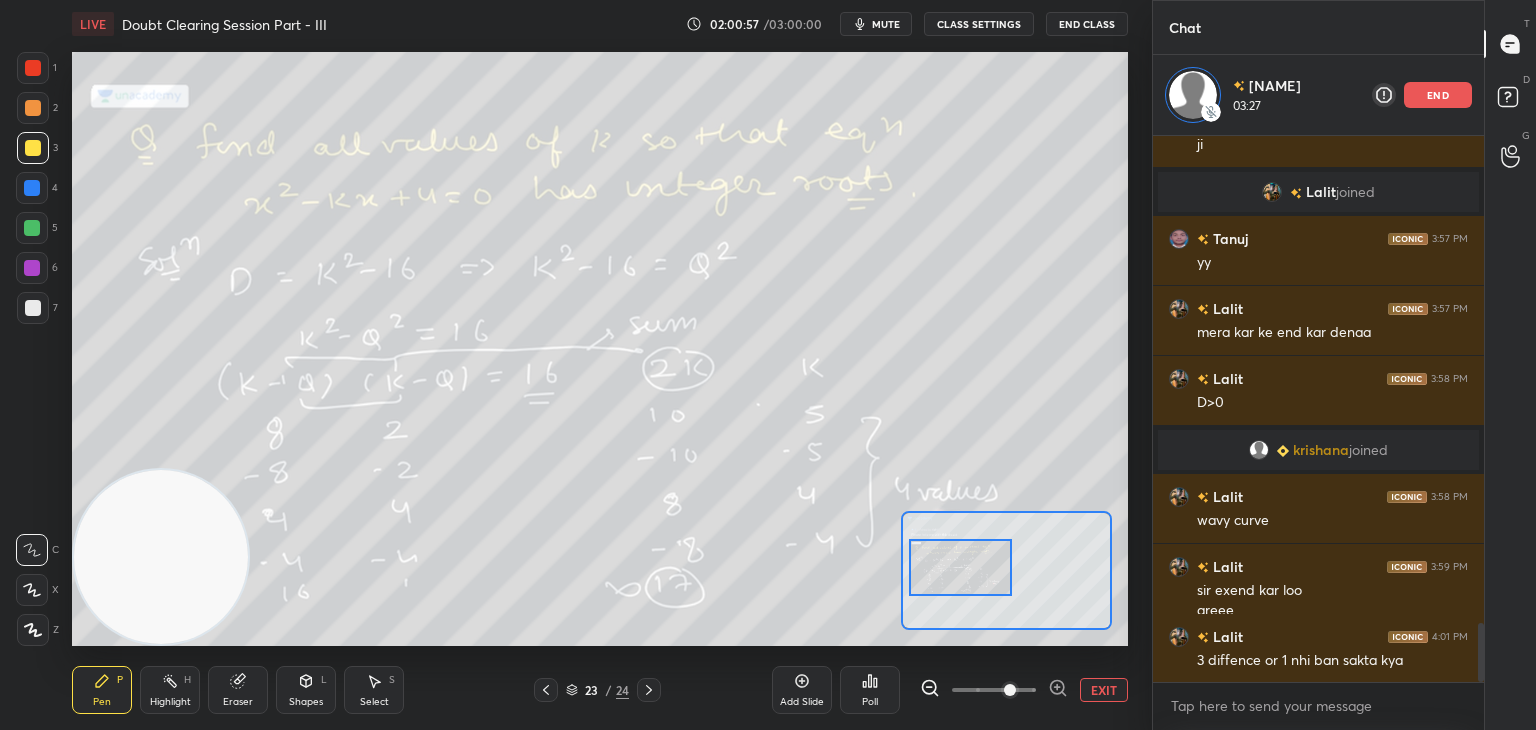 click at bounding box center (961, 567) 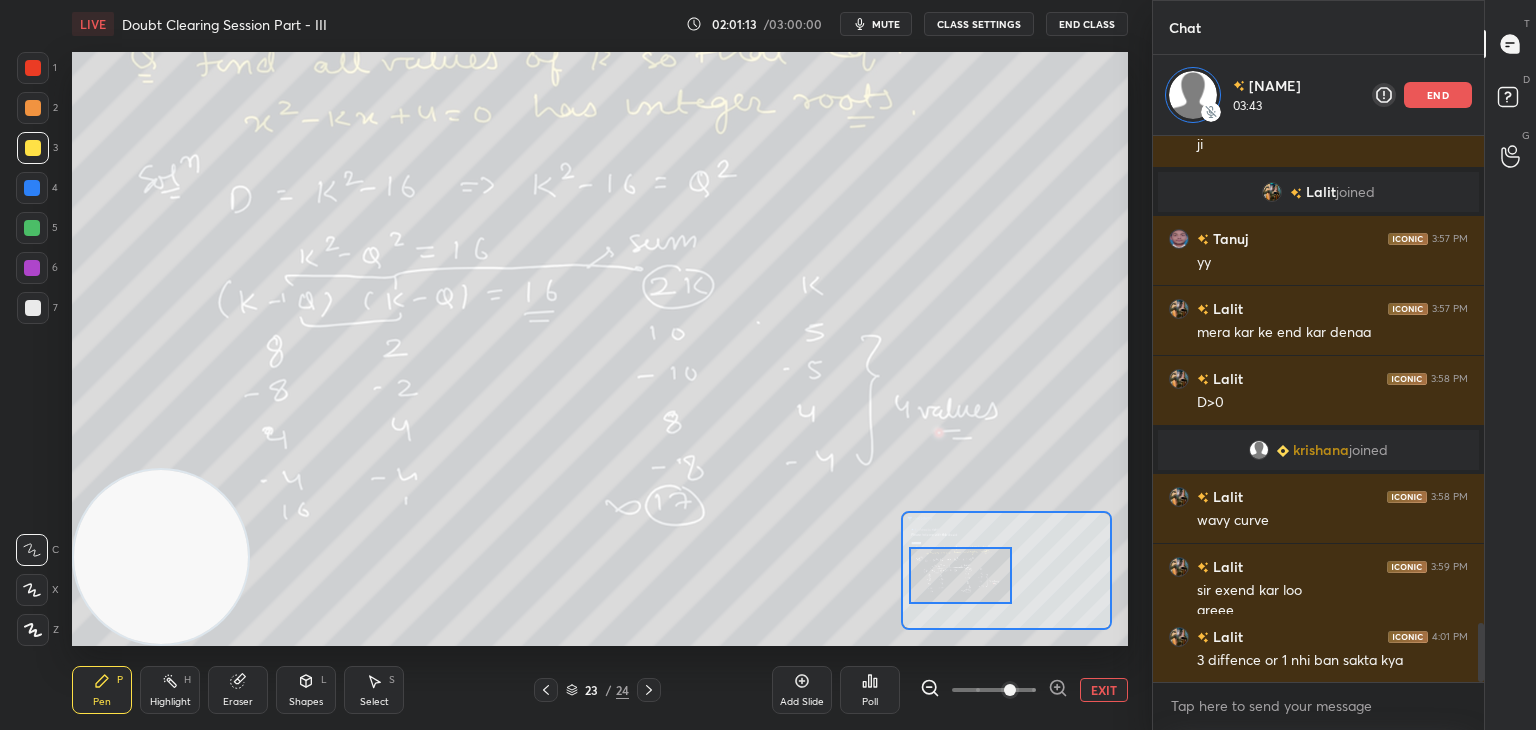 click at bounding box center (961, 575) 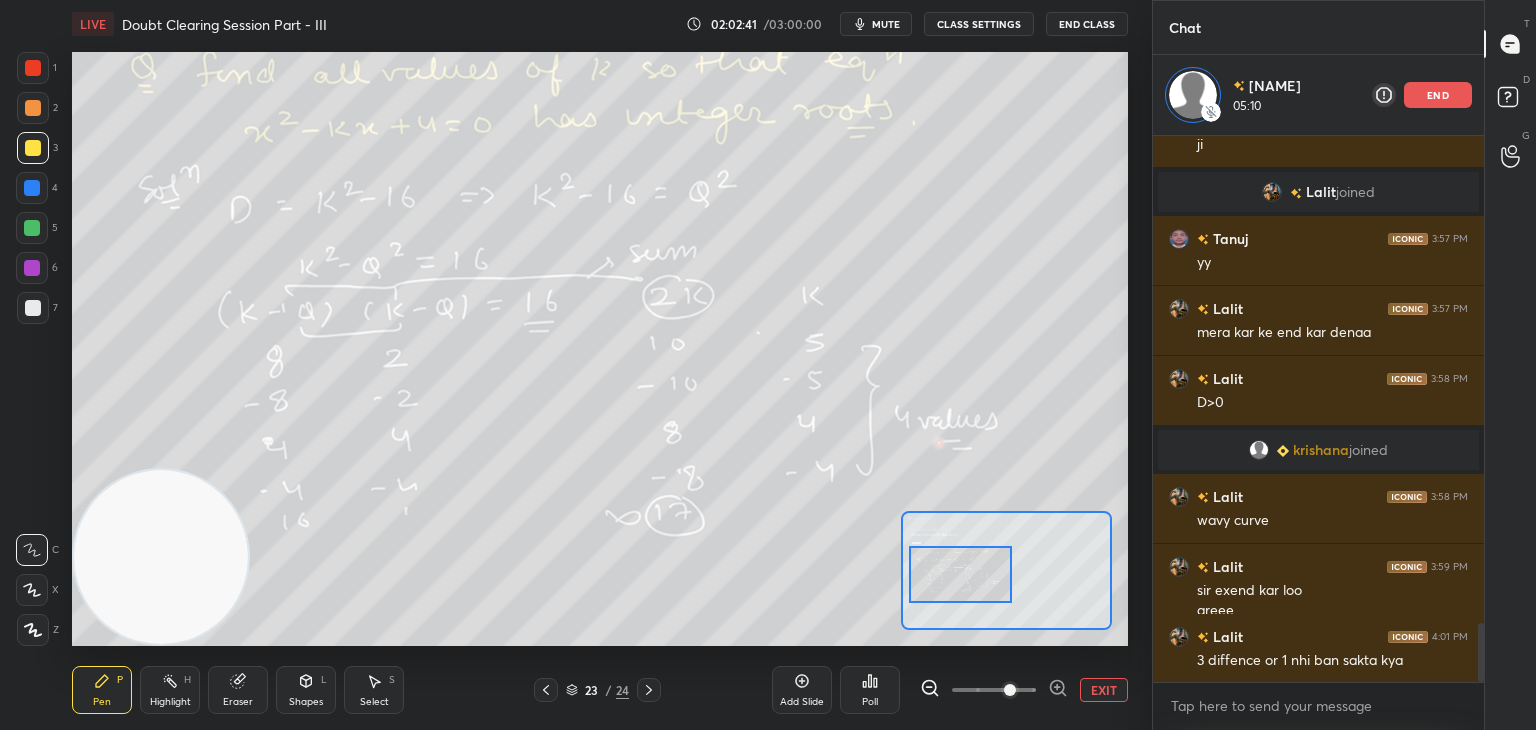 click on "EXIT" at bounding box center (1104, 690) 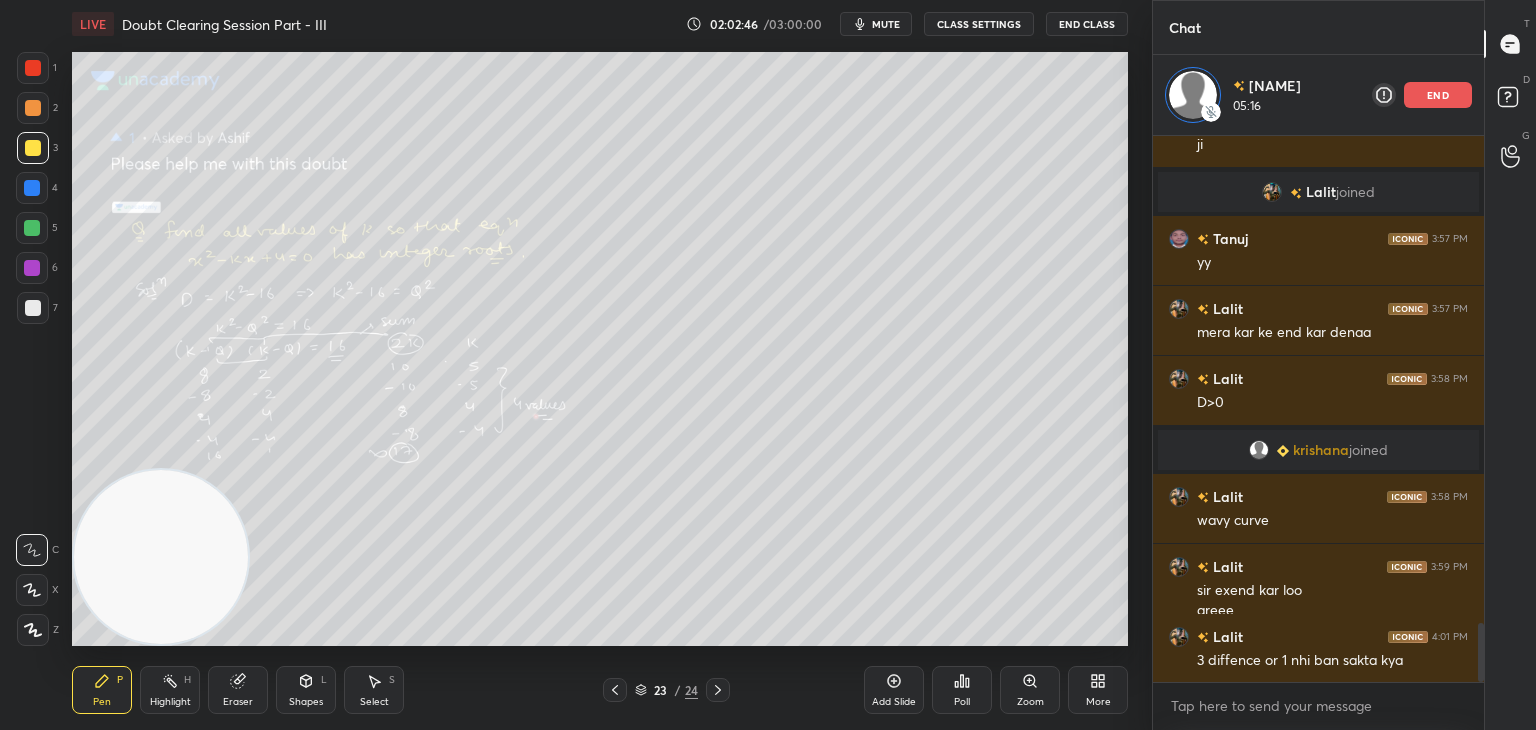 click on "[NAME] 3:55 PM integral ki limit 0 to 1 kre to [NAME] 3:56 PM ji [NAME]  joined [NAME] 3:57 PM yy [NAME] 3:57 PM mera kar ke end kar denaa [NAME] 3:58 PM D>0 [NAME]  joined [NAME] 3:58 PM wavy curve [NAME] 3:59 PM sir exend kar loo areee hn sir [NAME] 4:01 PM 3 diffence or 1 nhi ban sakta kya" at bounding box center (1318, 409) 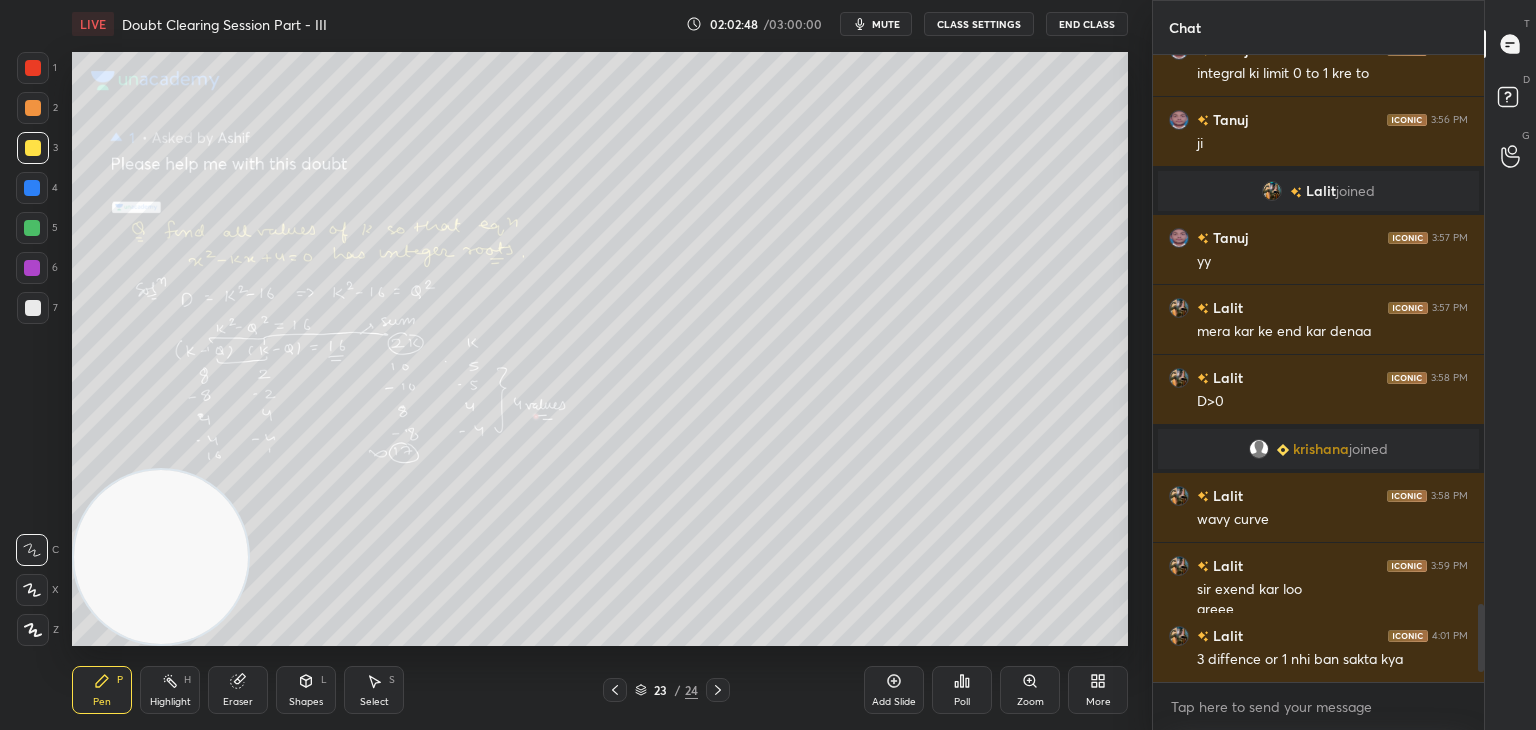 click 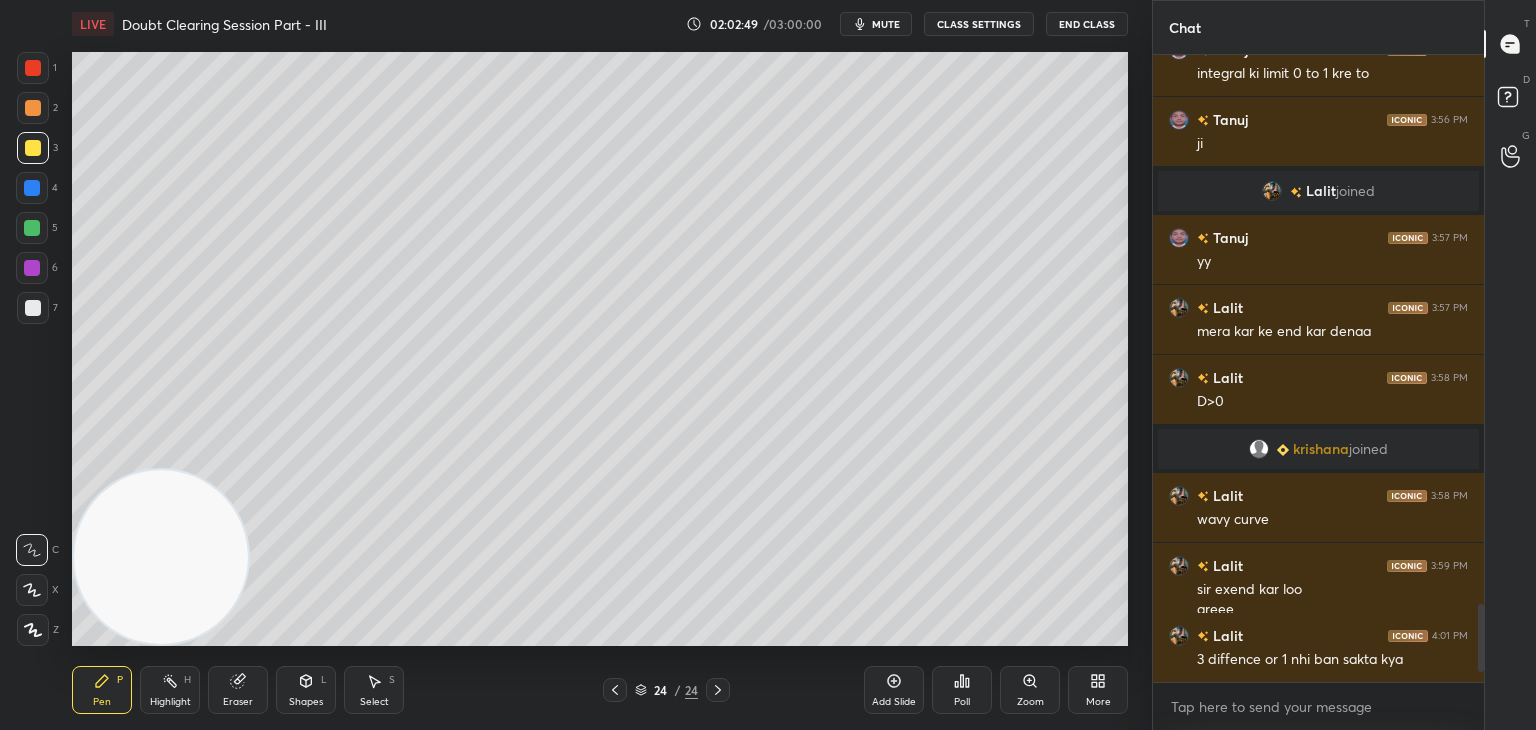 click on "End Class" at bounding box center (1087, 24) 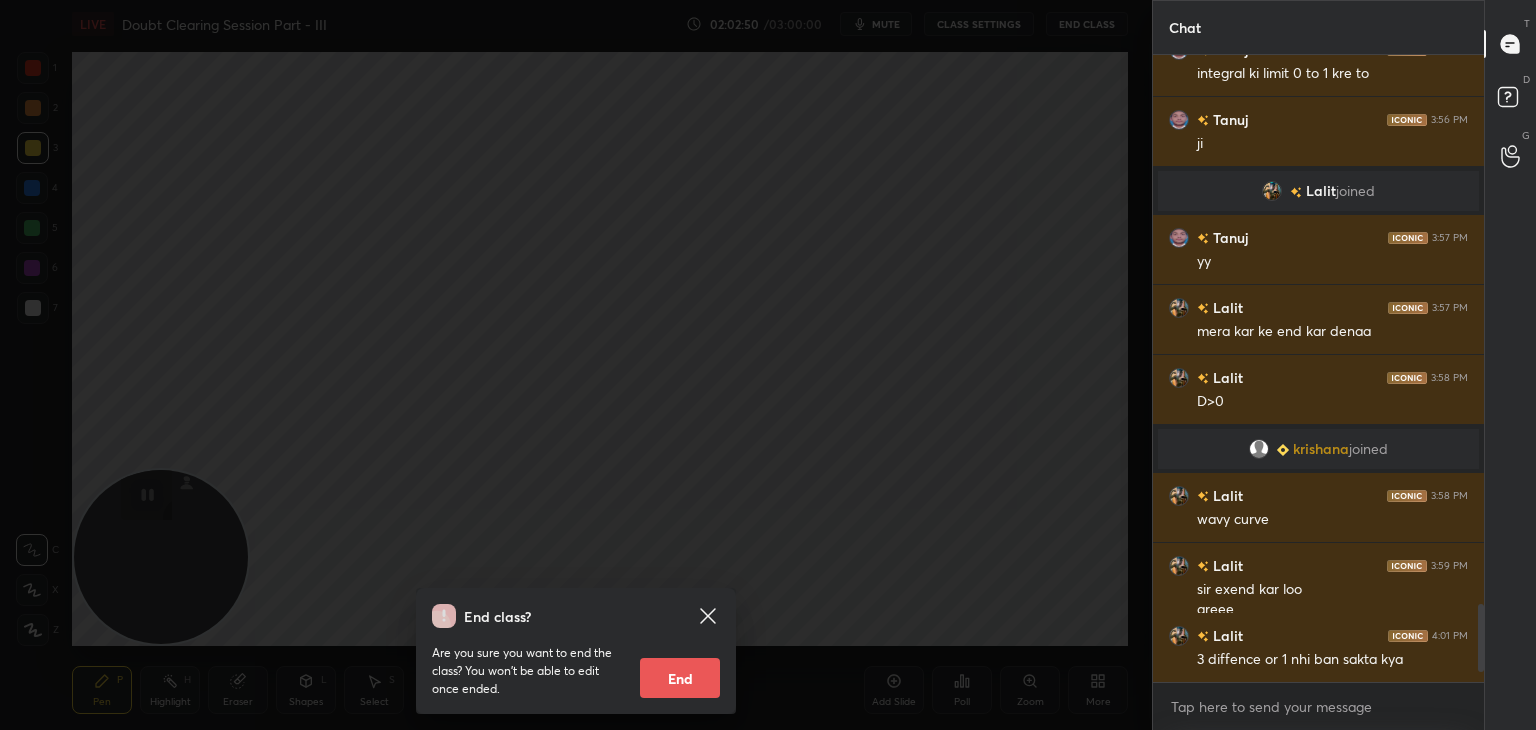 click on "End" at bounding box center (680, 678) 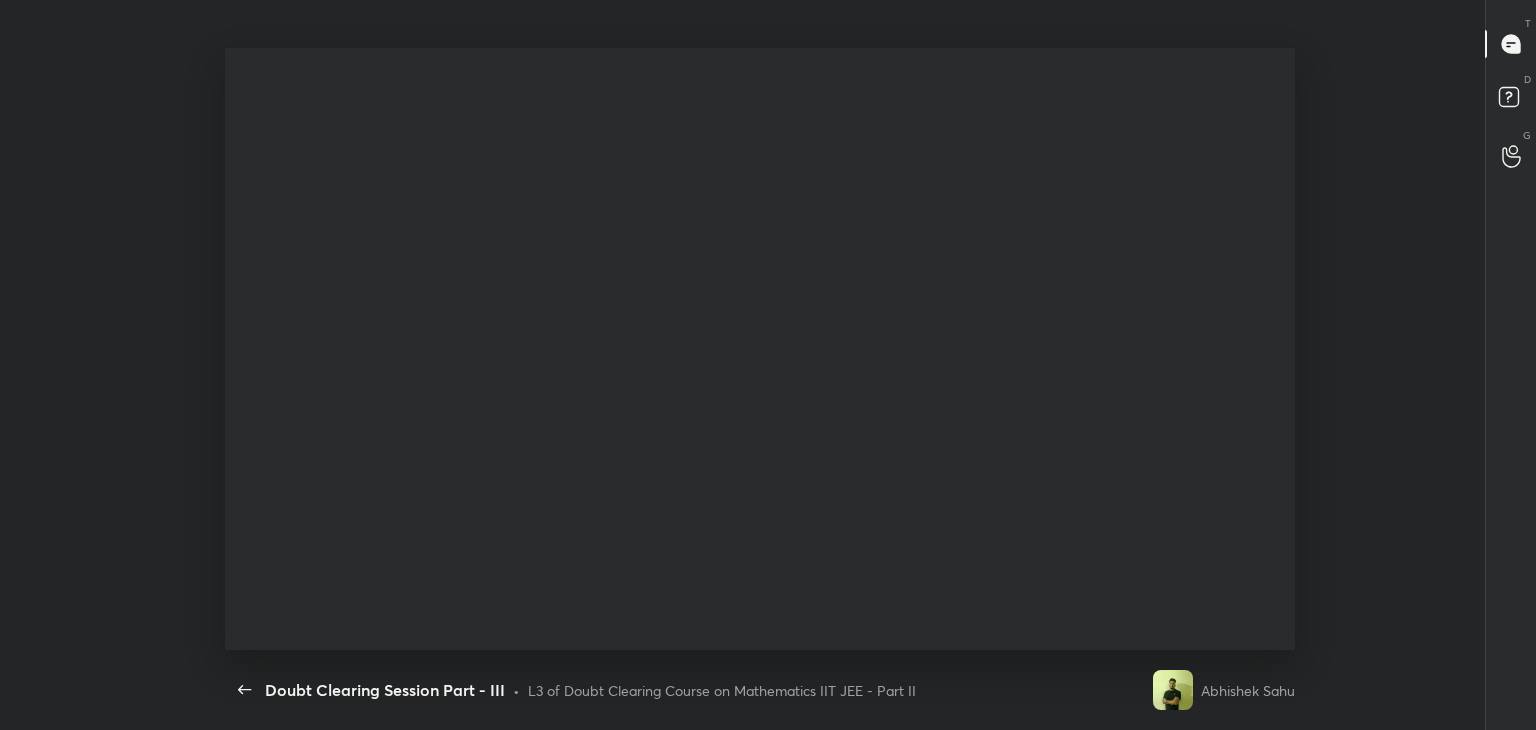 scroll, scrollTop: 99397, scrollLeft: 98863, axis: both 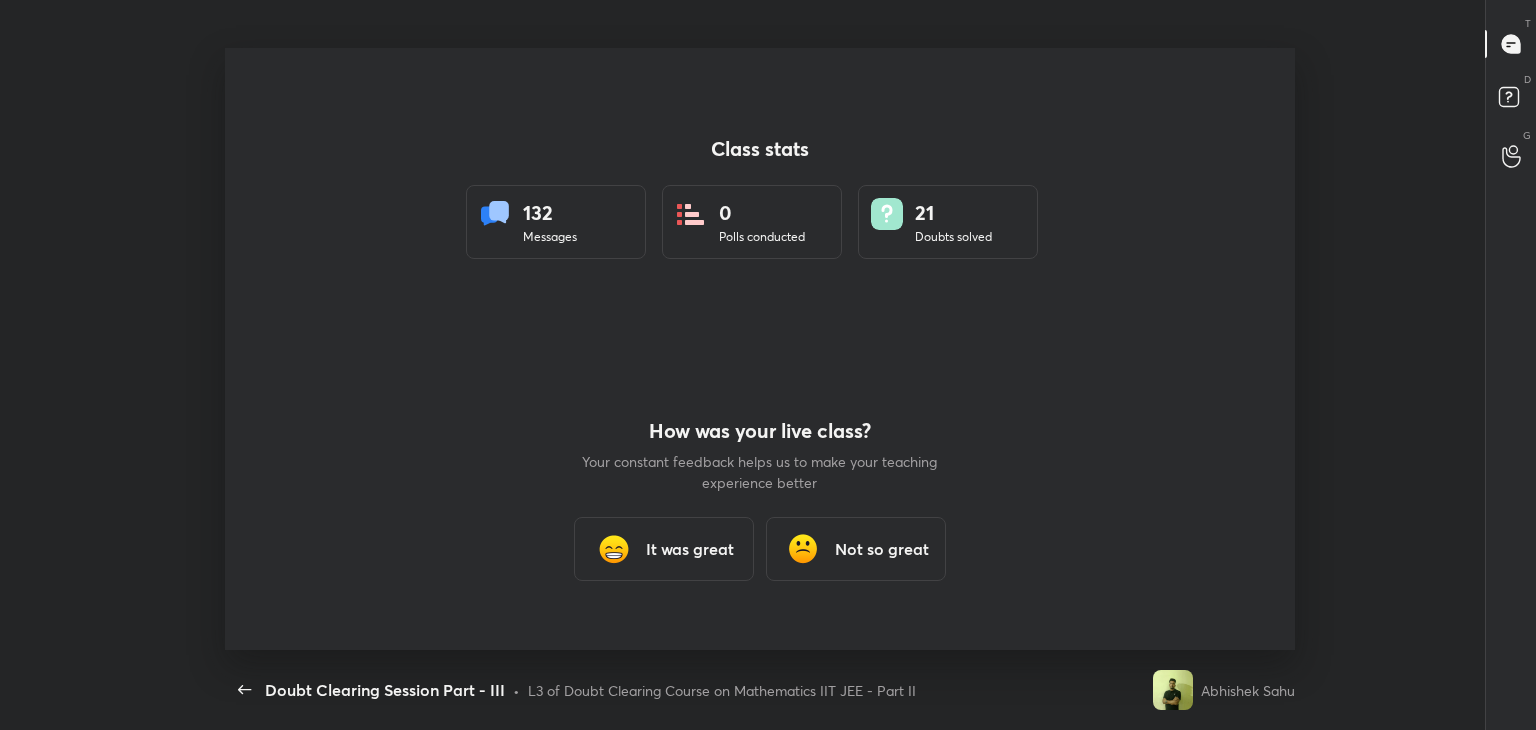 click on "It was great" at bounding box center (690, 549) 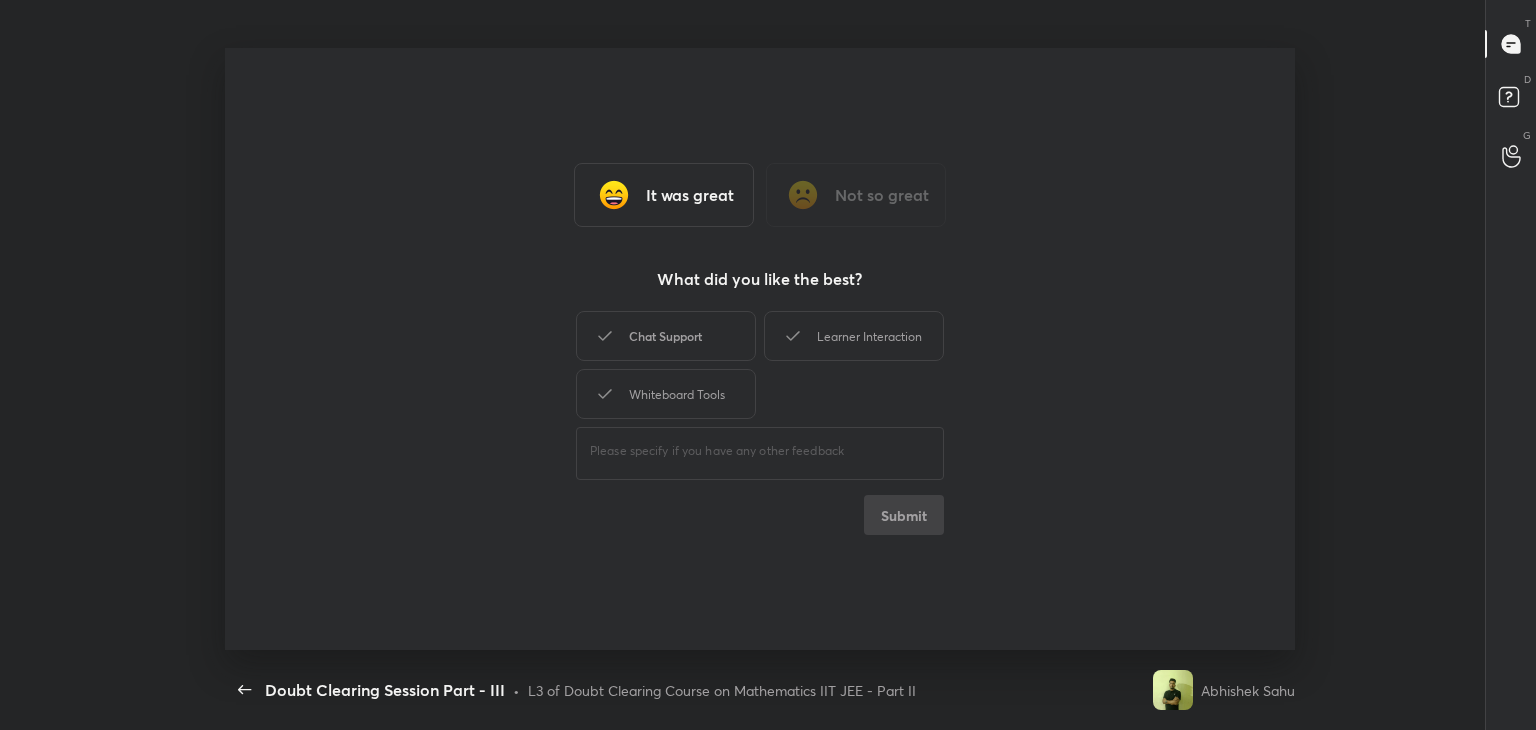 click on "Chat Support" at bounding box center (666, 336) 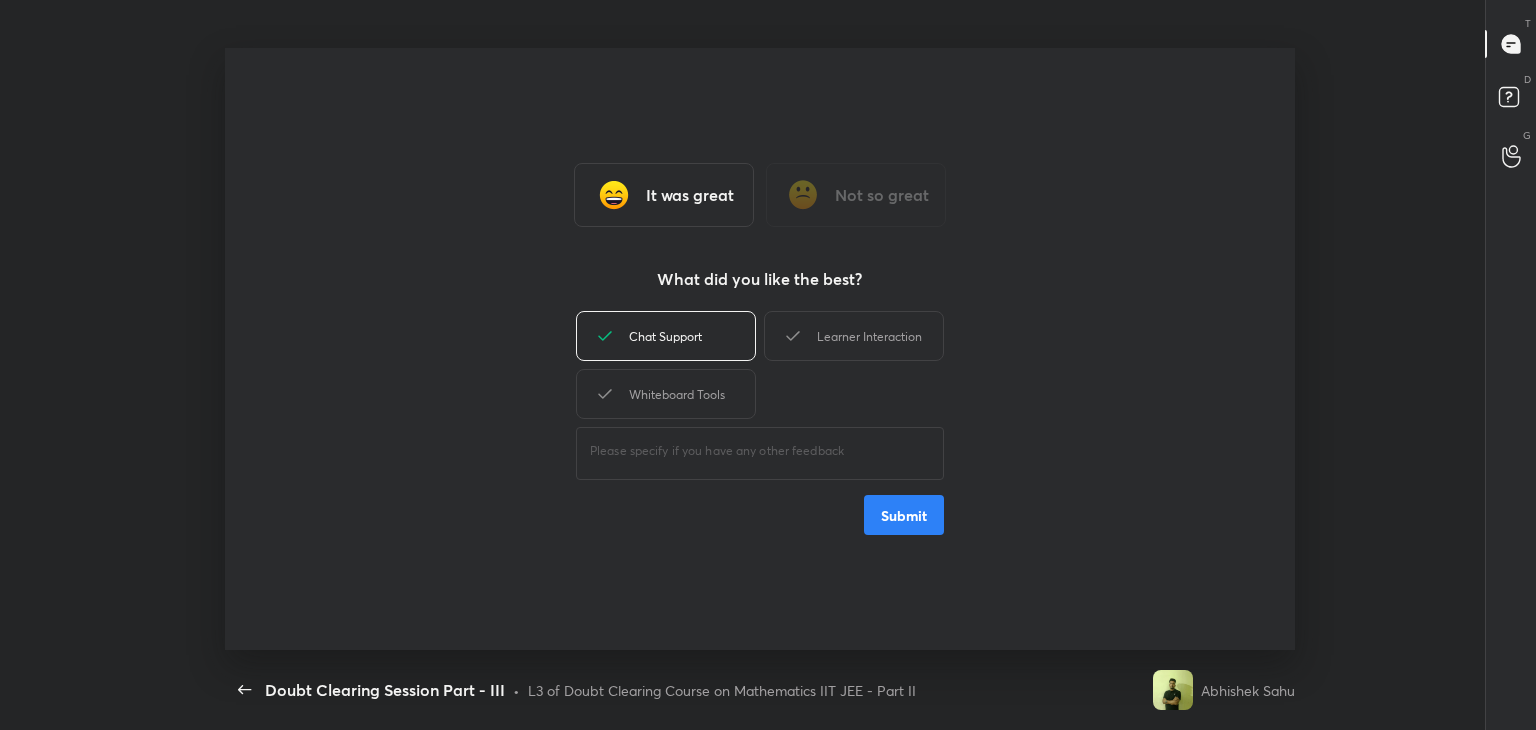 drag, startPoint x: 852, startPoint y: 330, endPoint x: 764, endPoint y: 363, distance: 93.98404 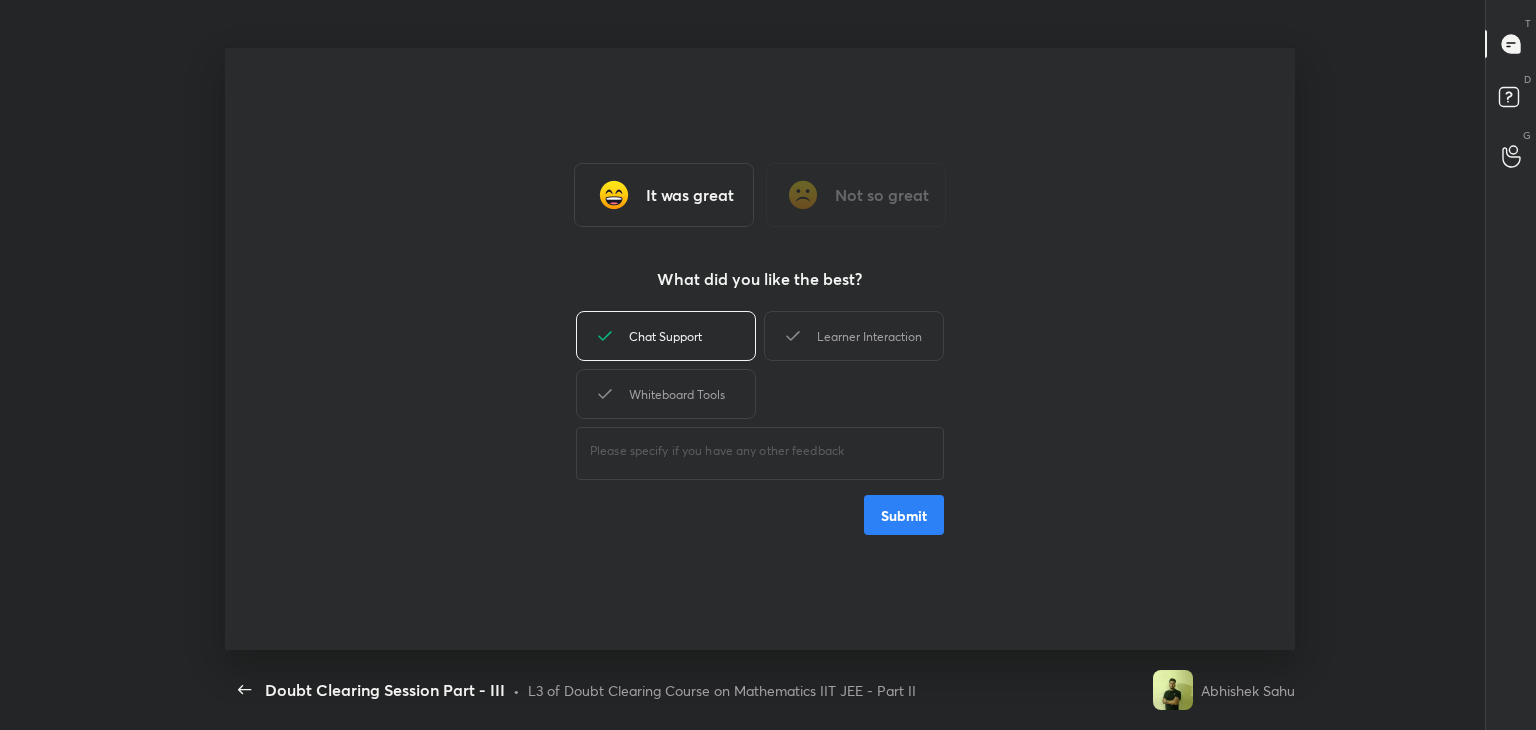 click on "Learner Interaction" at bounding box center (854, 336) 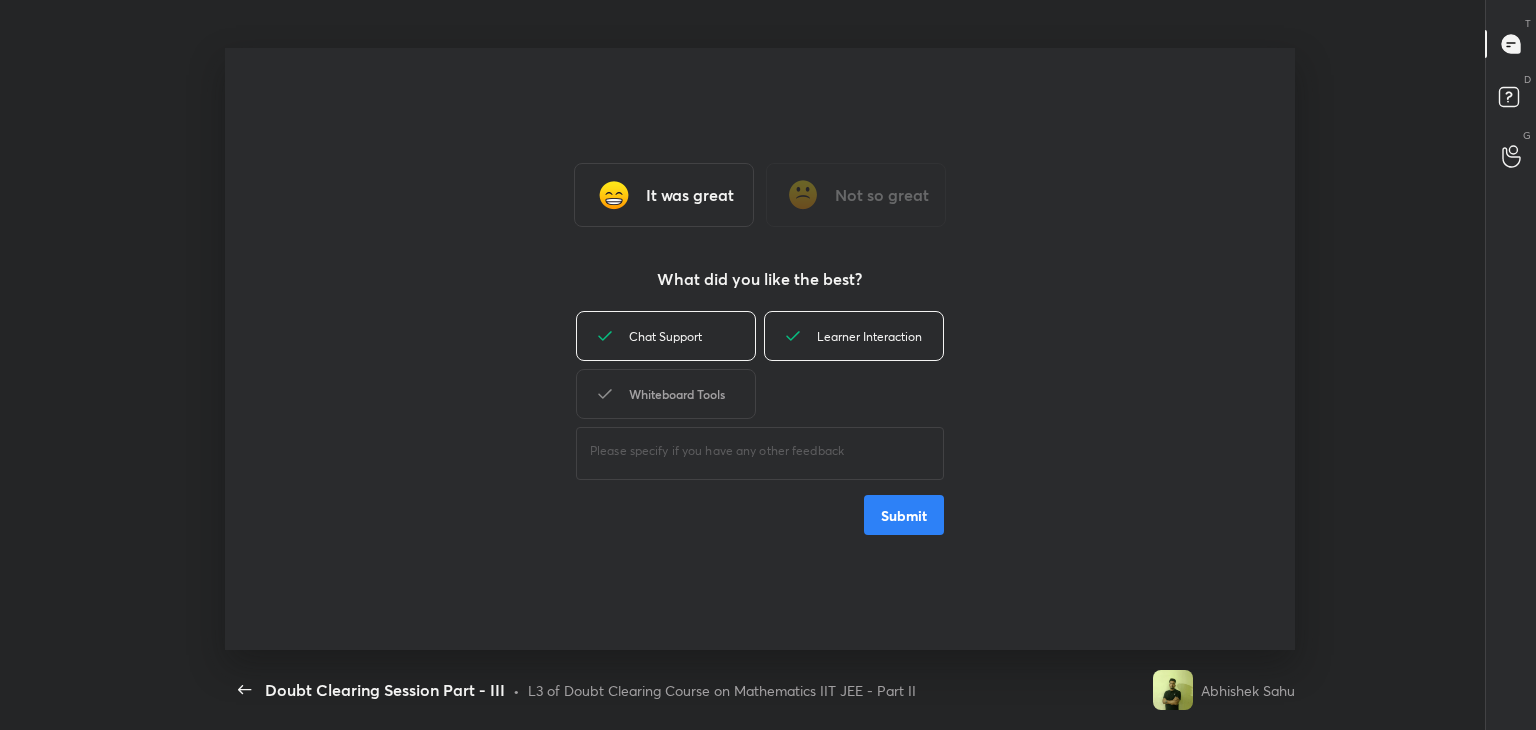 click on "Whiteboard Tools" at bounding box center [666, 394] 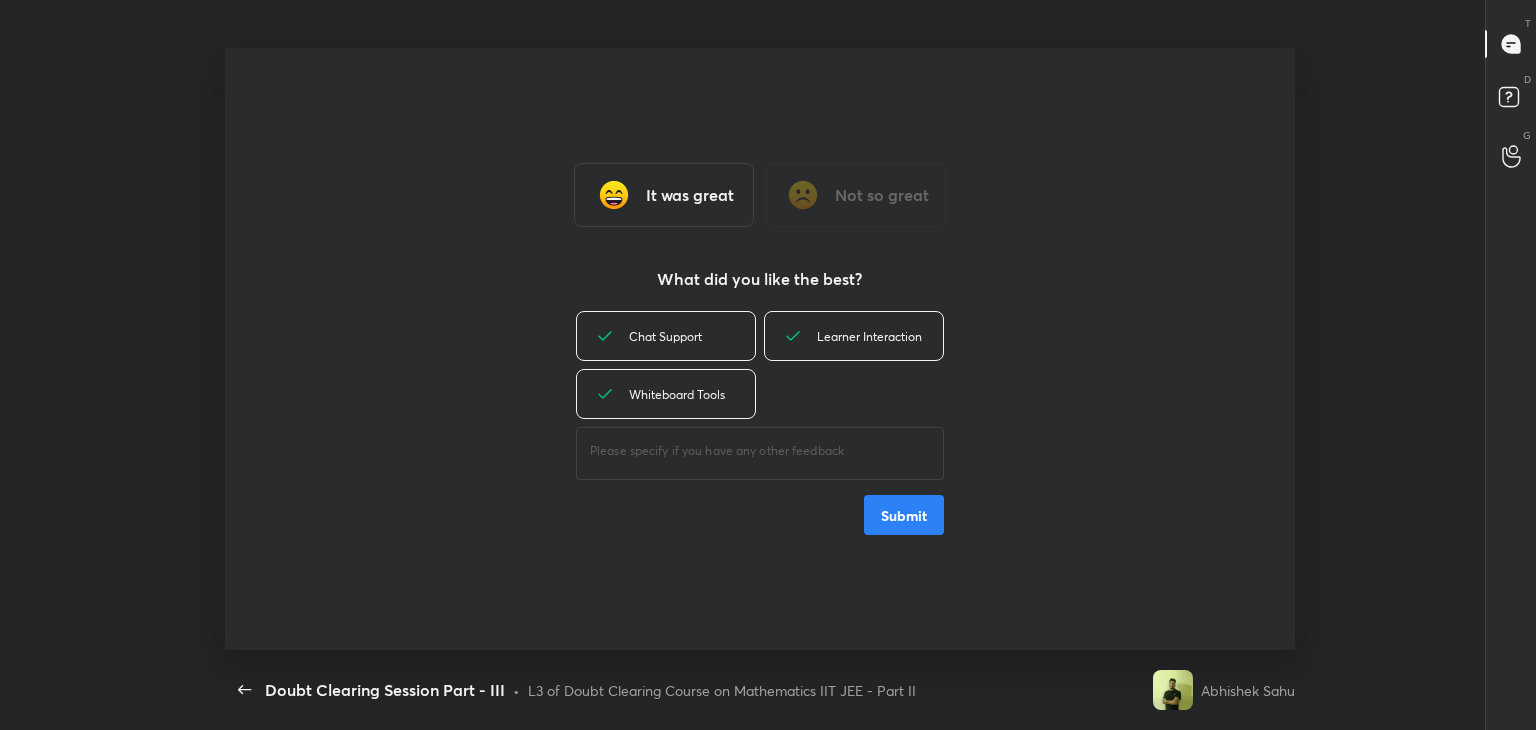 click on "Submit" at bounding box center [904, 515] 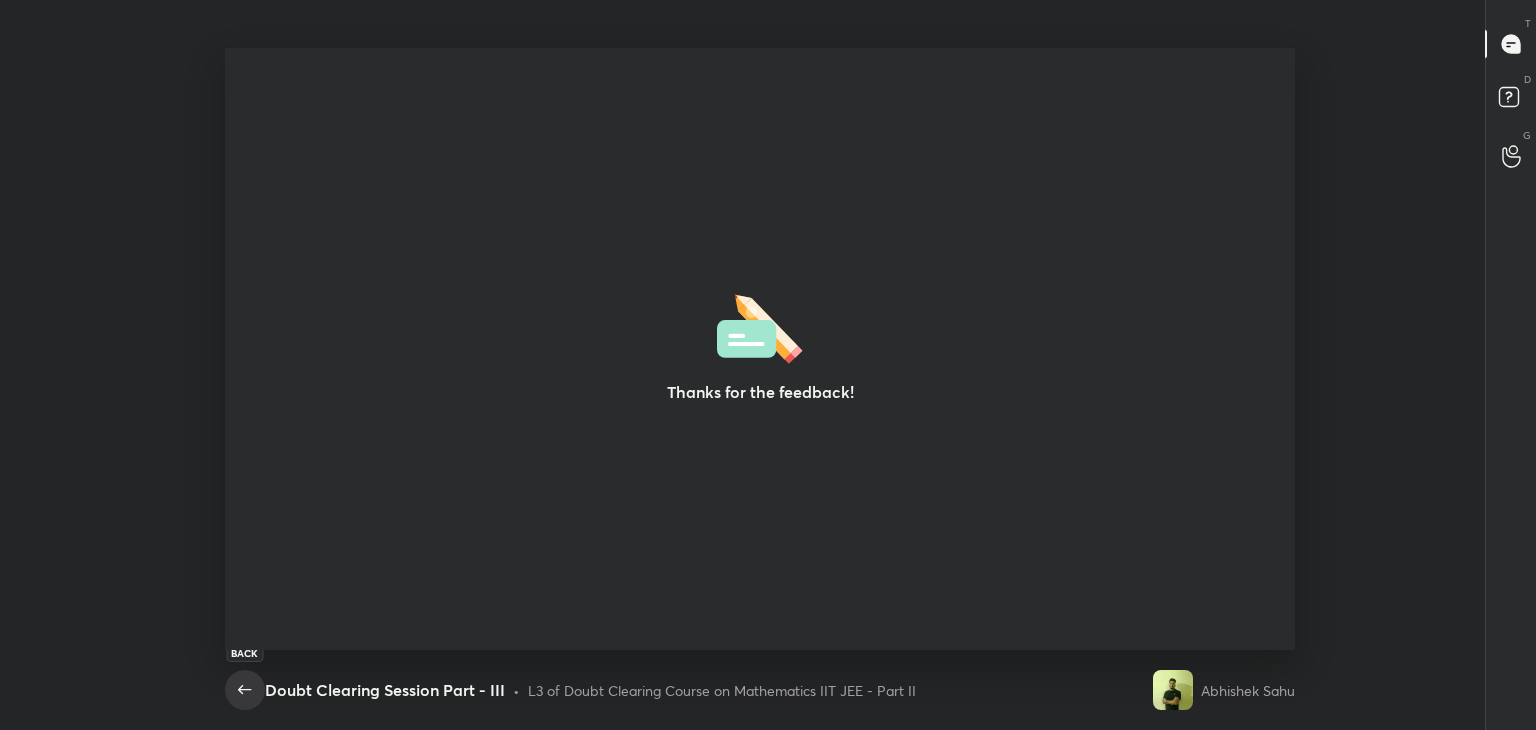 click 